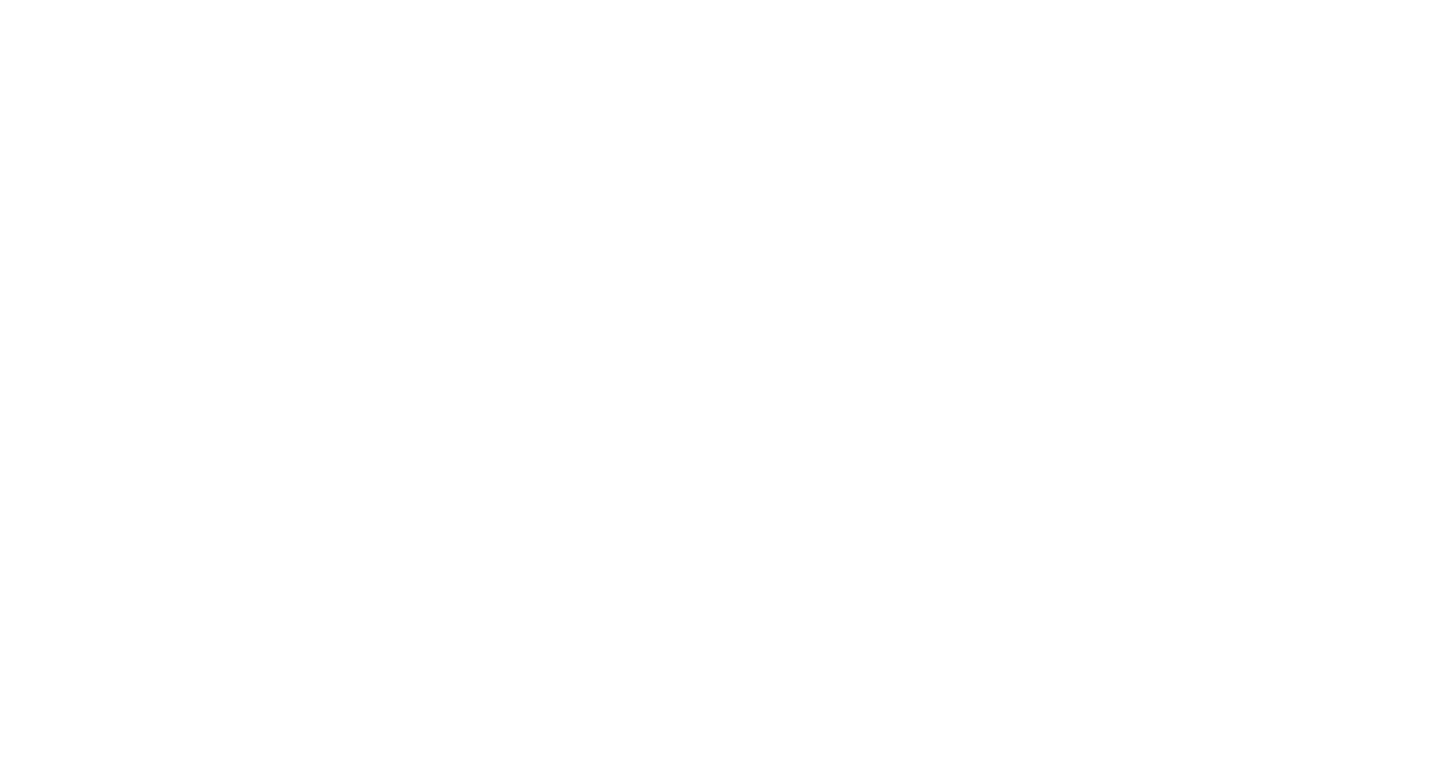 scroll, scrollTop: 0, scrollLeft: 0, axis: both 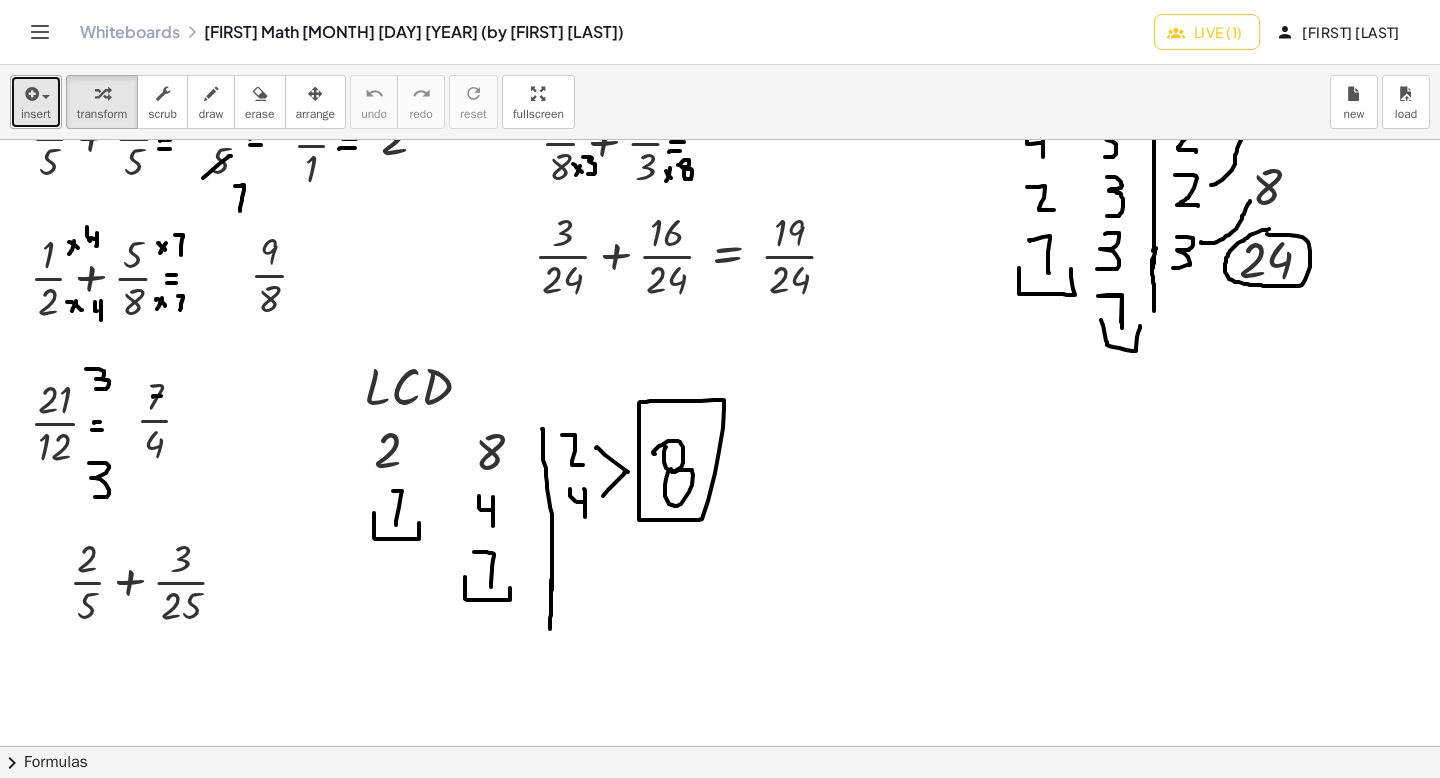 click at bounding box center (30, 94) 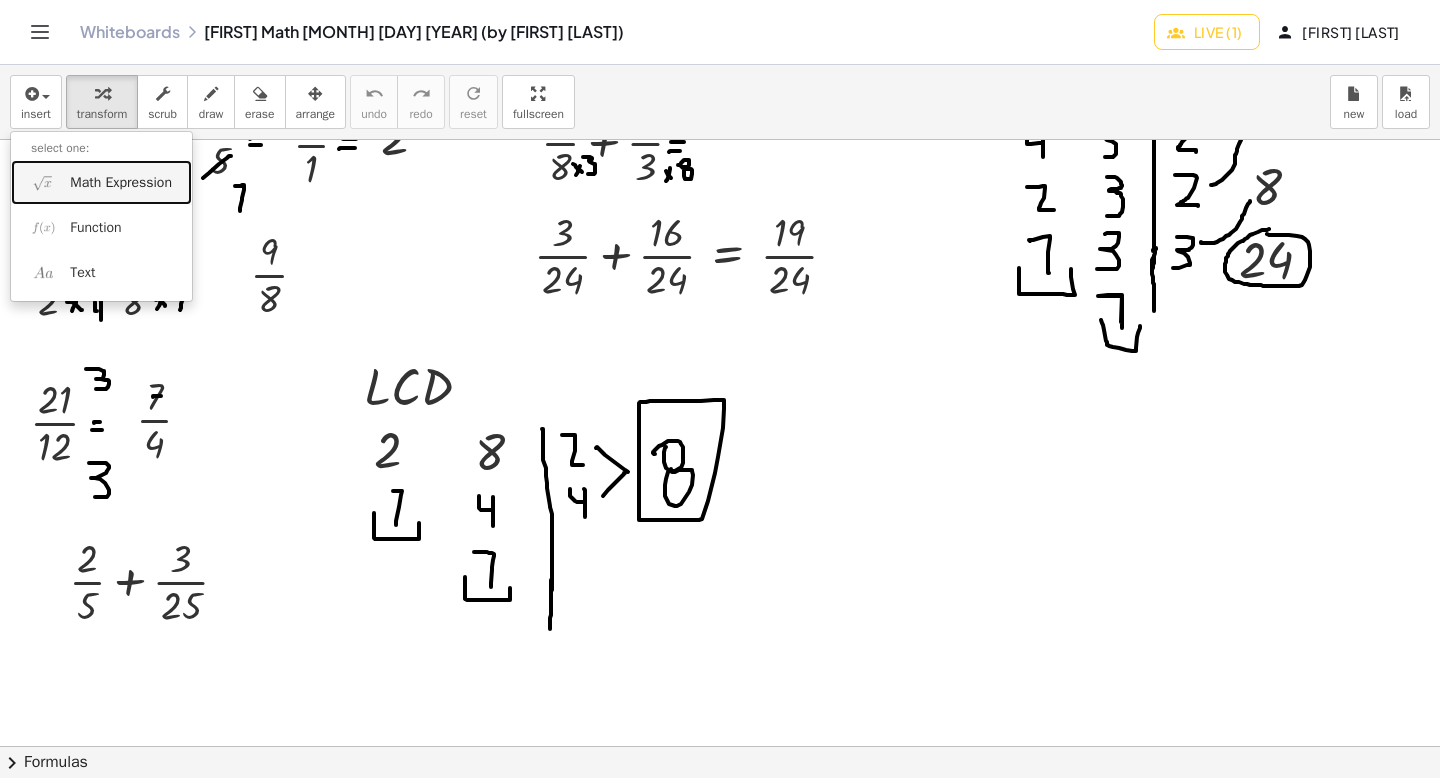 click at bounding box center [43, 182] 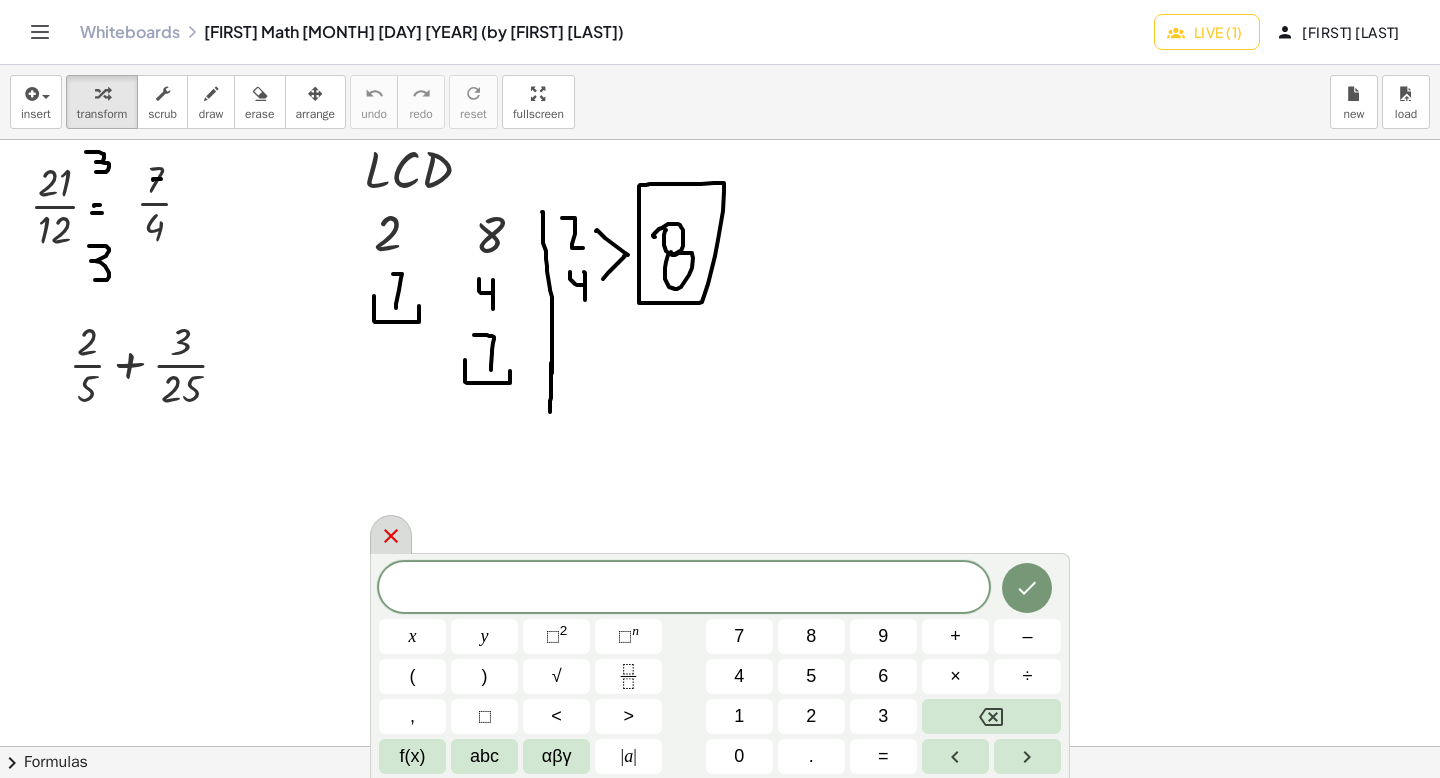 scroll, scrollTop: 2235, scrollLeft: 0, axis: vertical 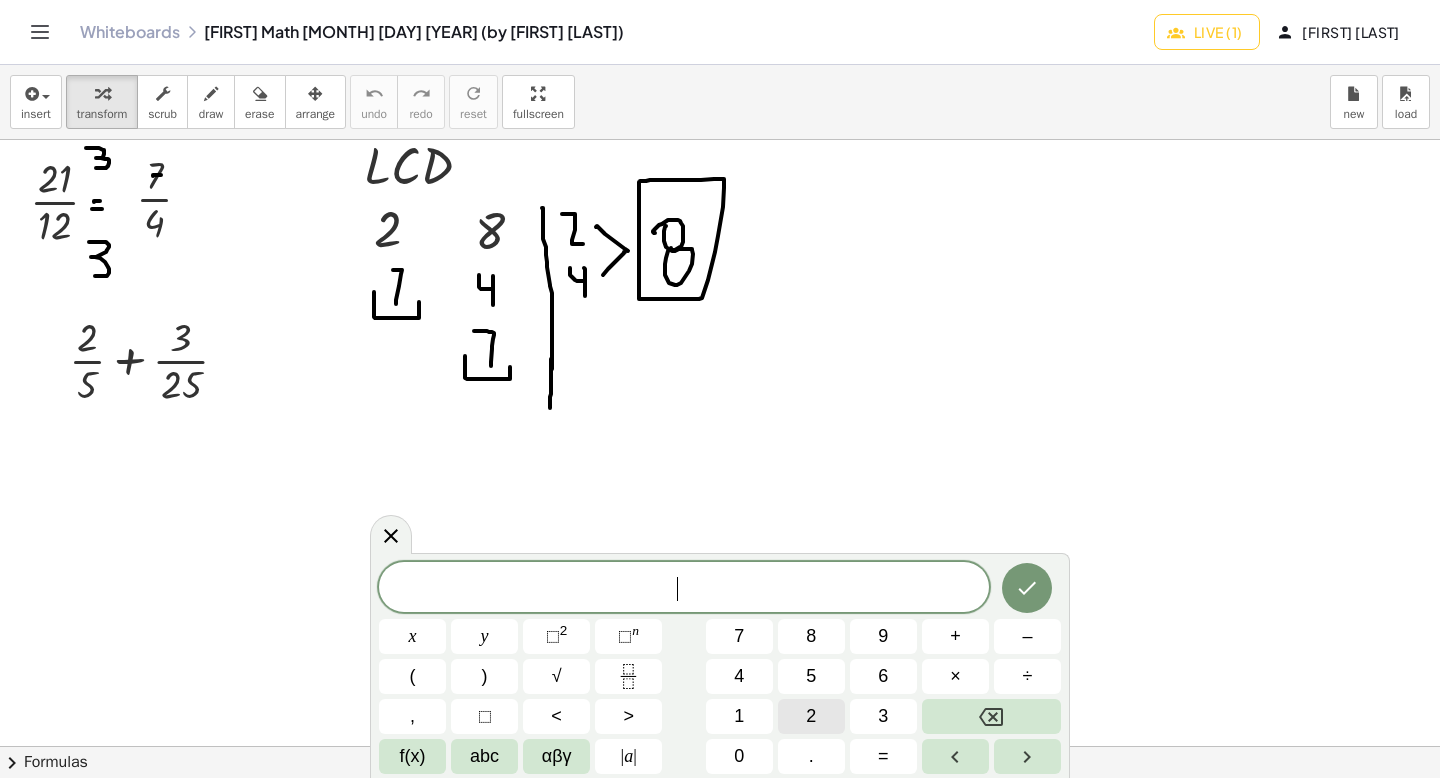 click on "2" at bounding box center (811, 716) 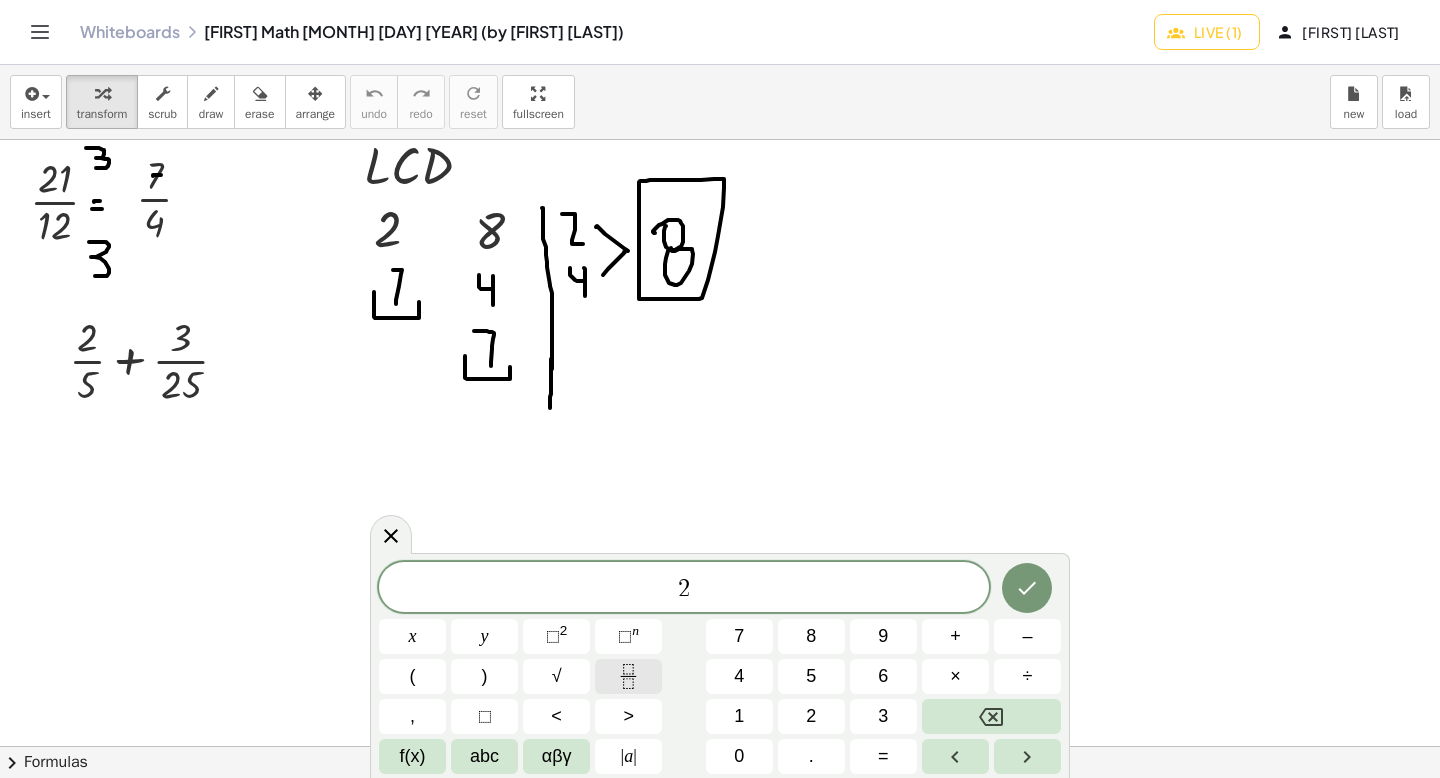 click 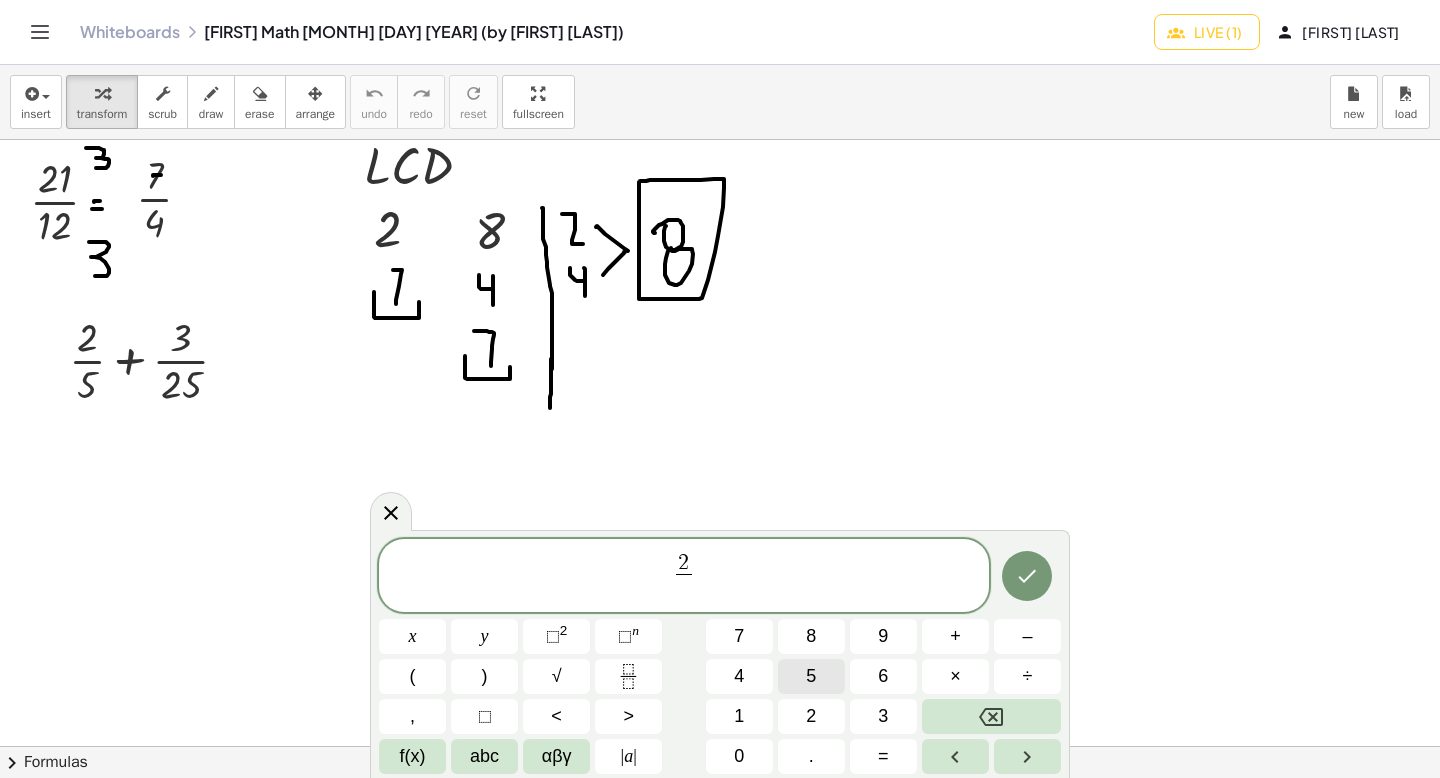 click on "5" at bounding box center [811, 676] 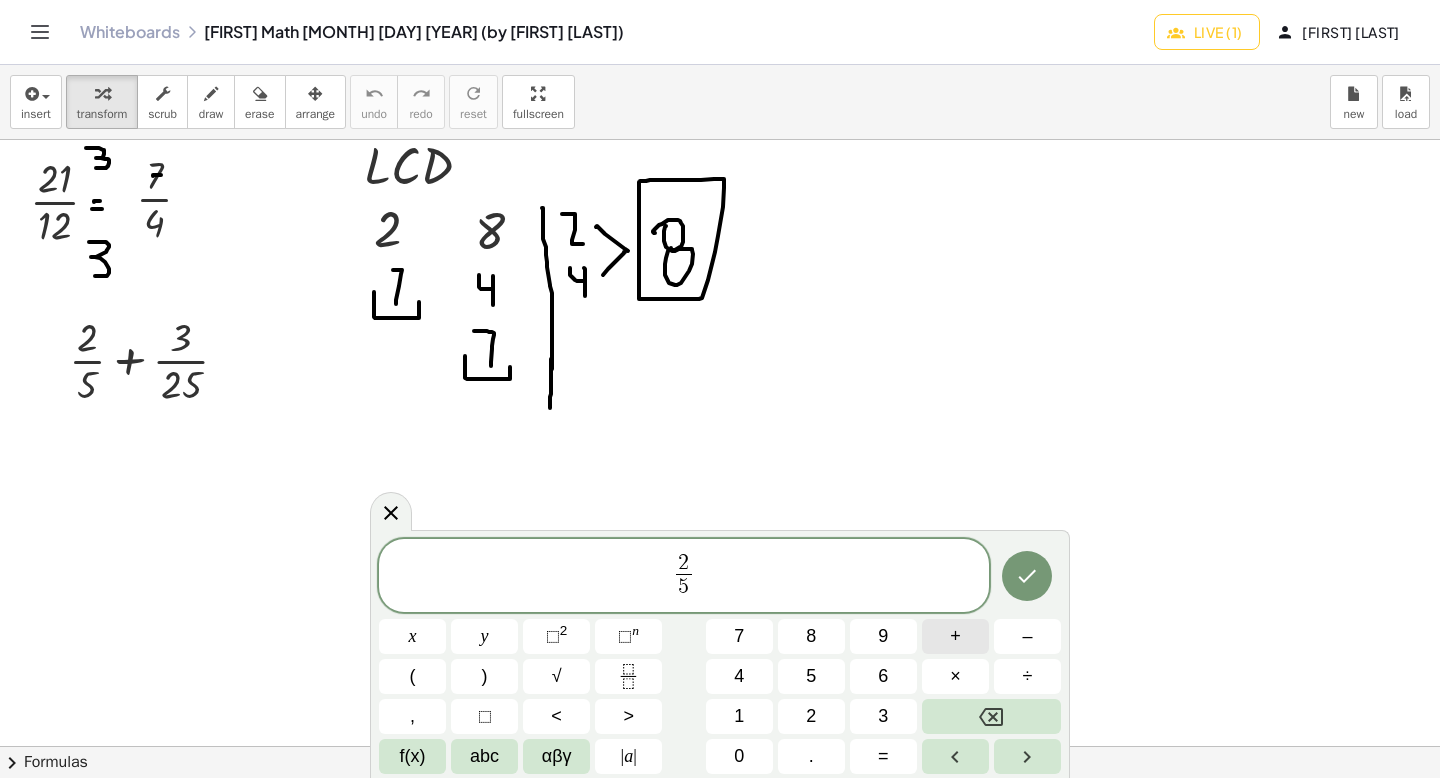 click on "+" at bounding box center [955, 636] 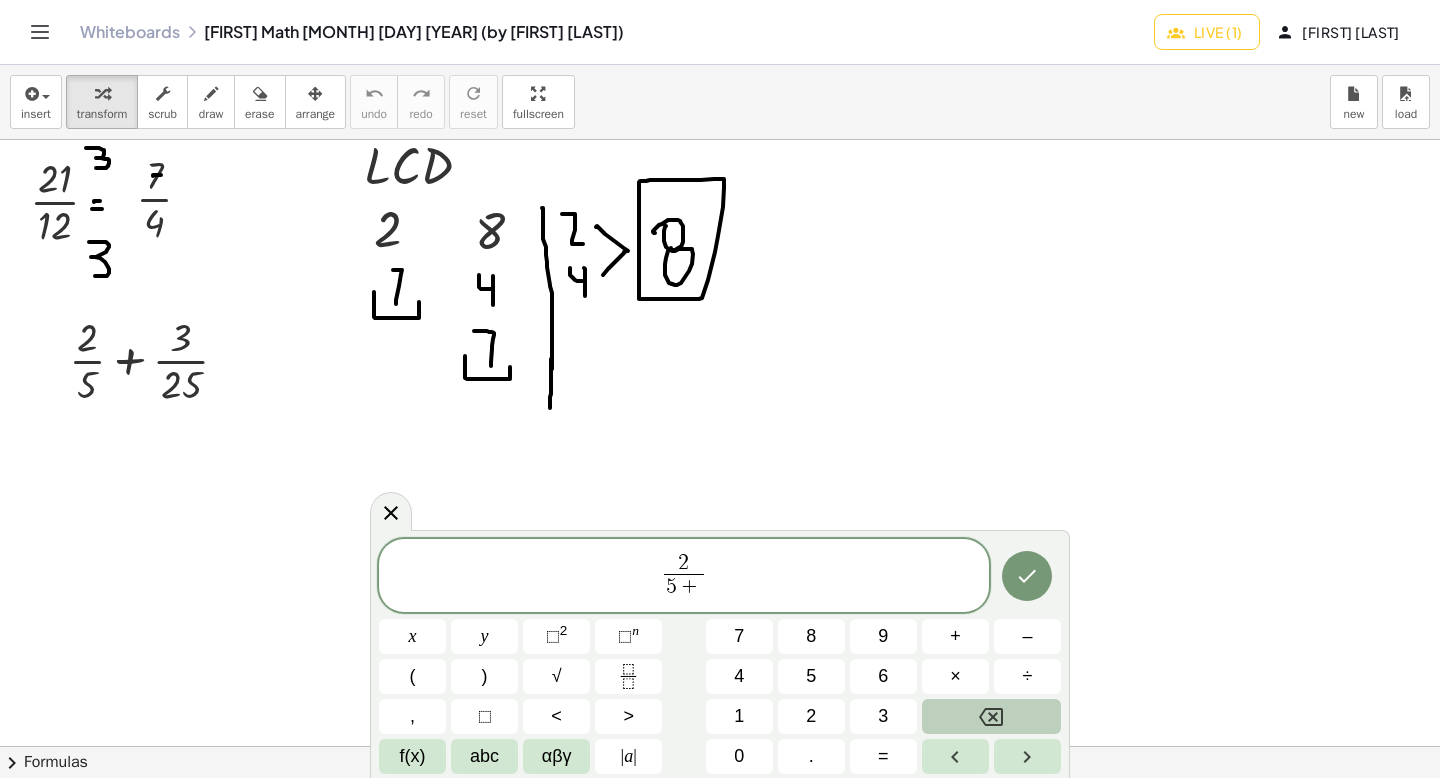 click 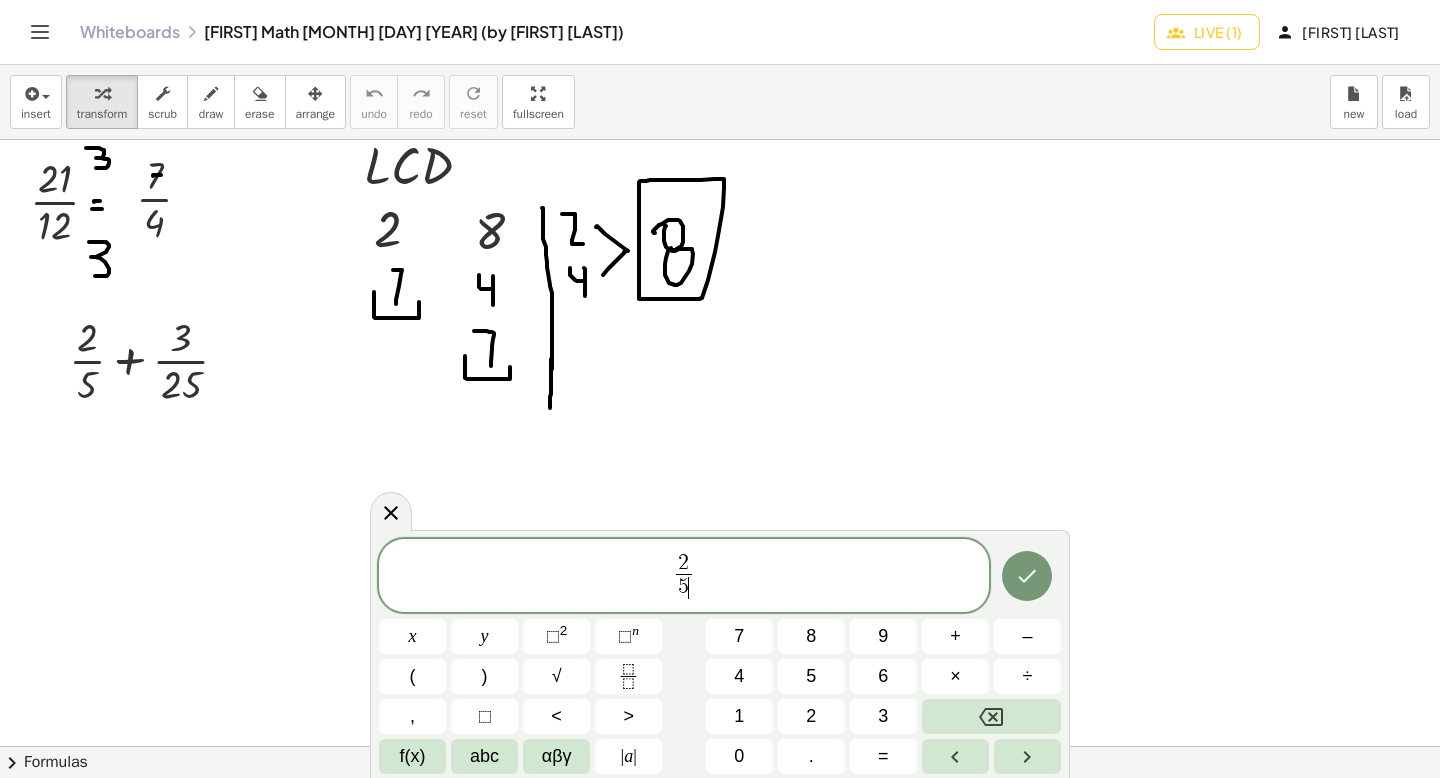 click on "2 5 ​ ​" at bounding box center (684, 577) 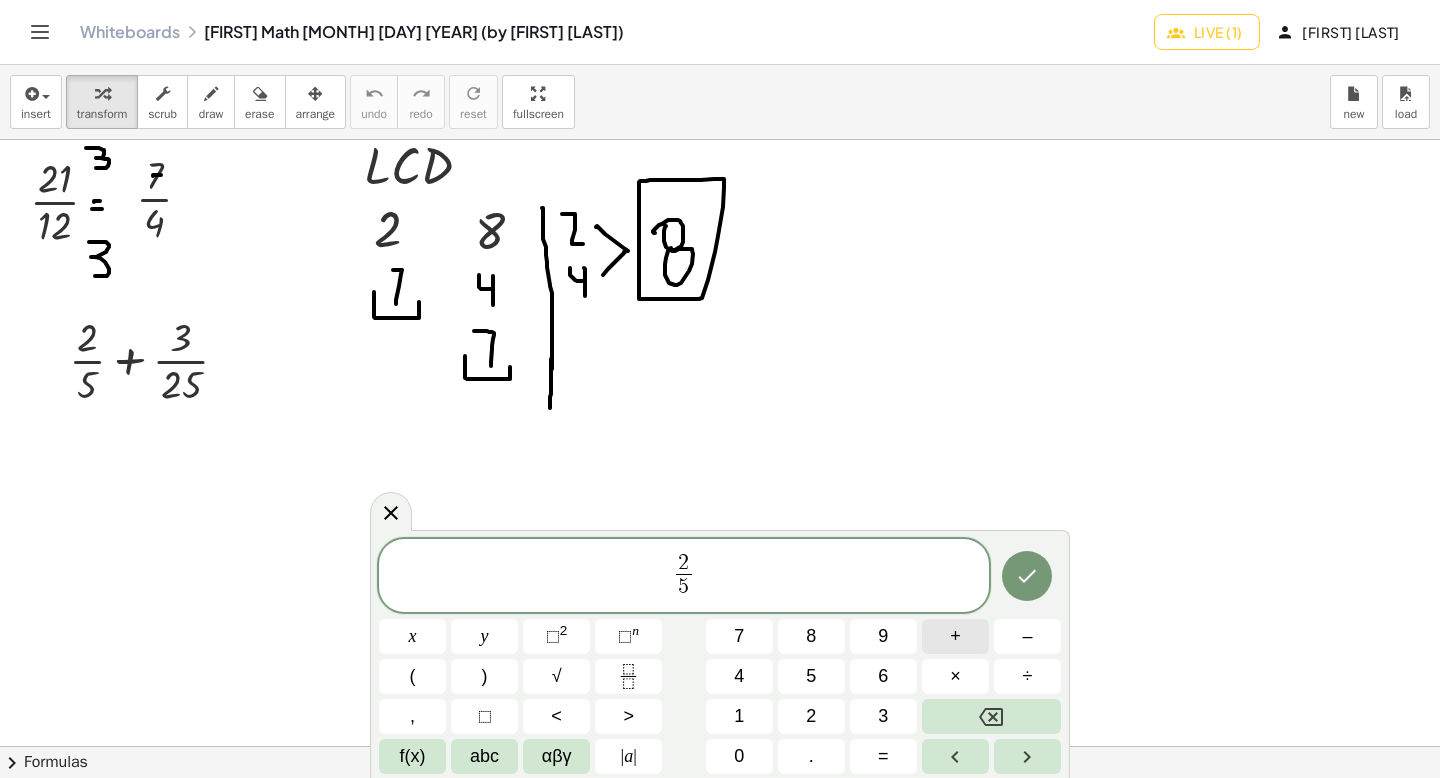 click on "+" at bounding box center [955, 636] 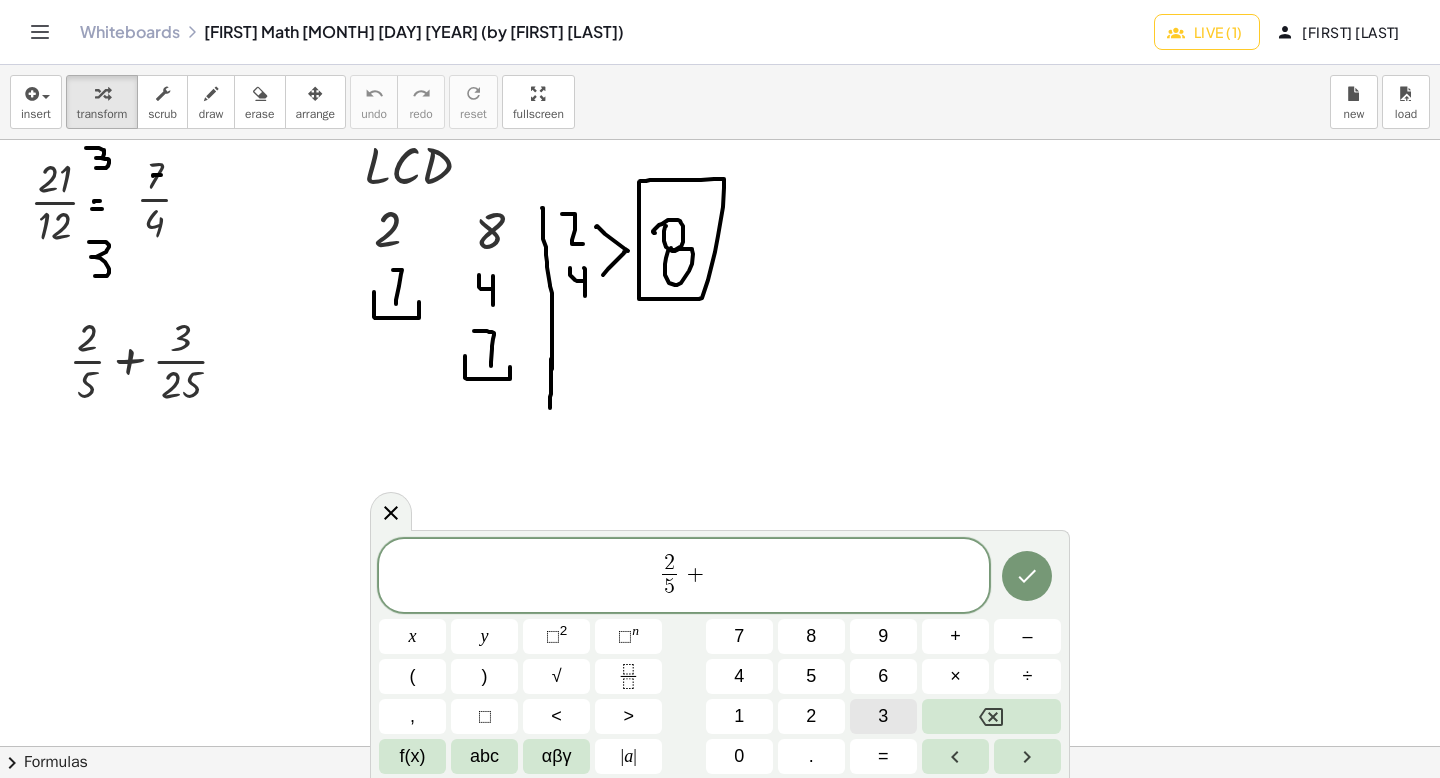 click on "3" at bounding box center (883, 716) 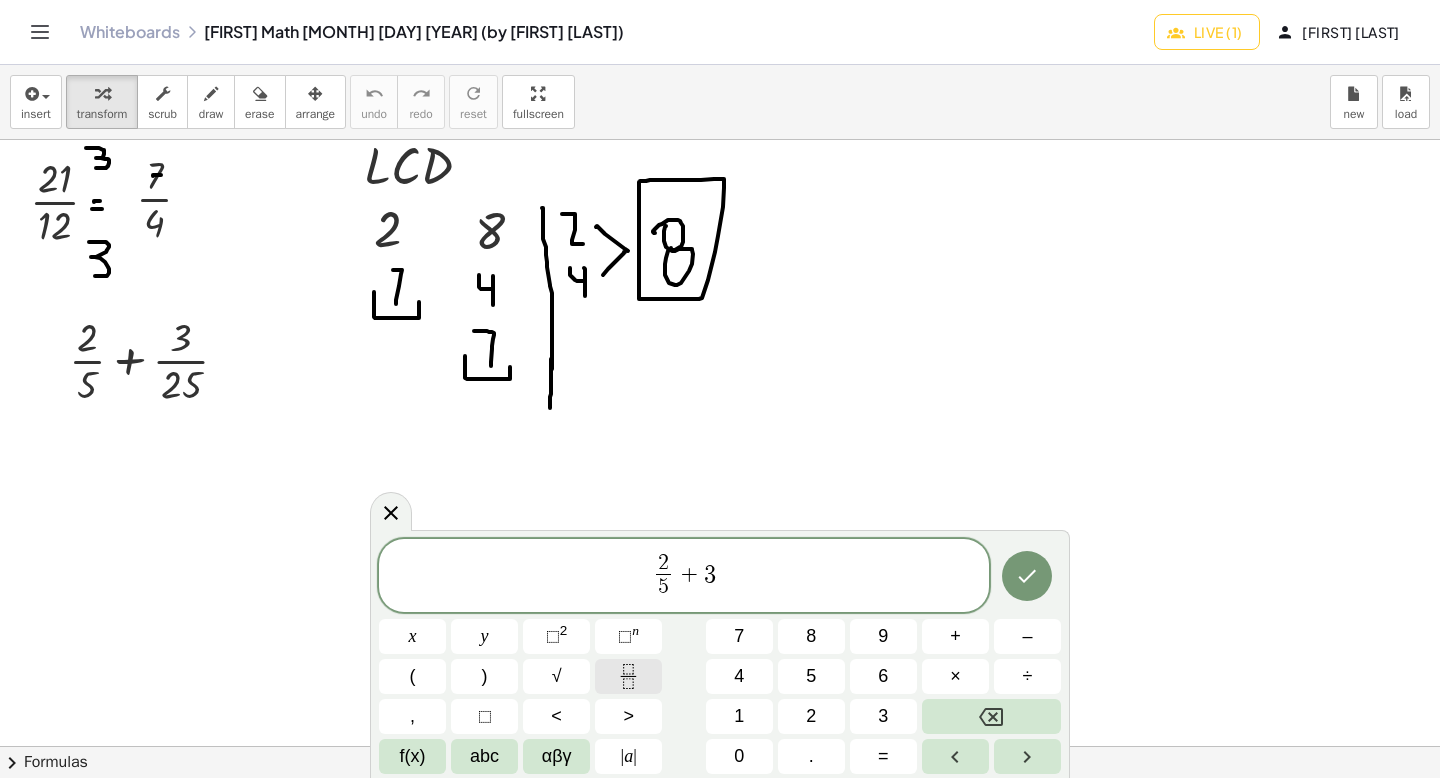 click 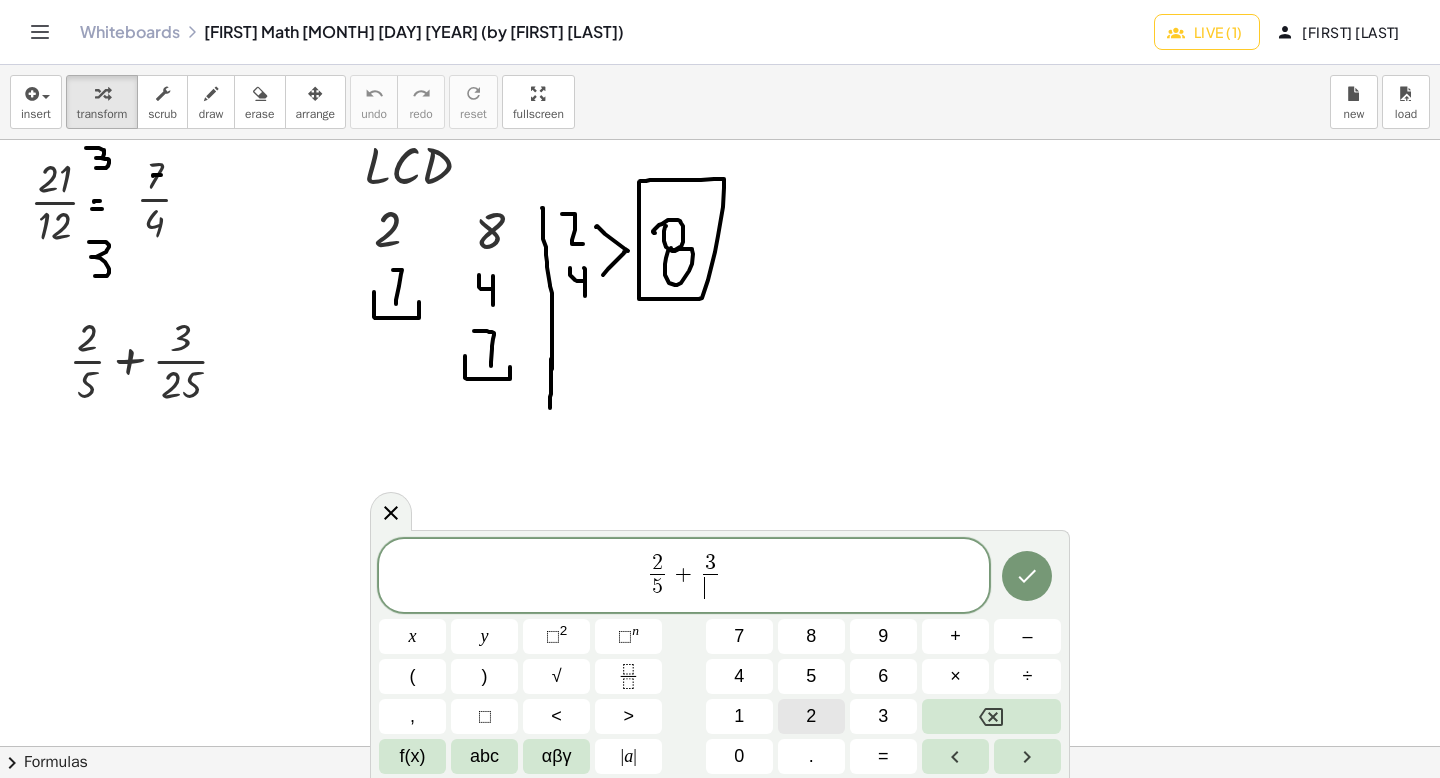 click on "2" at bounding box center (811, 716) 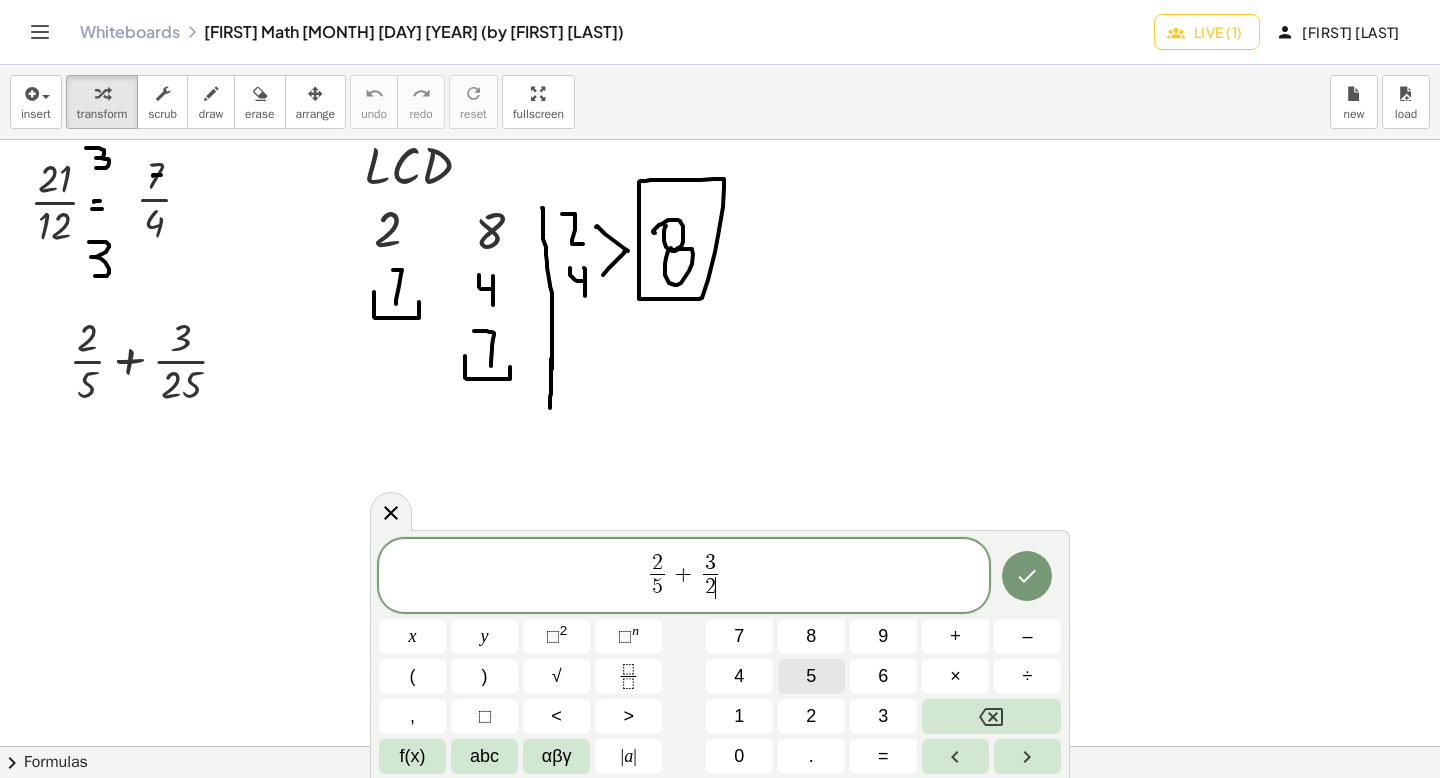 click on "5" at bounding box center (811, 676) 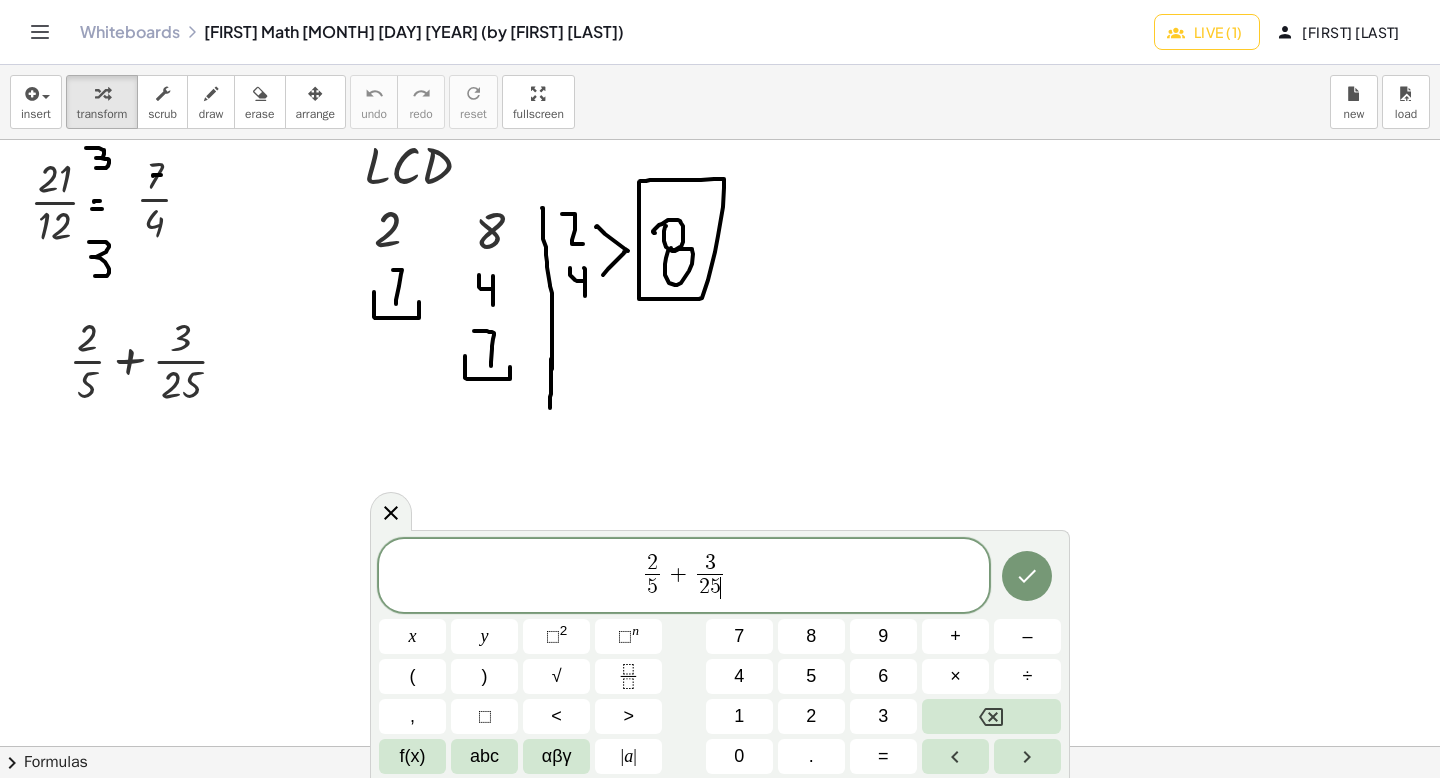 click on "2 5 ​ + 3 2 5 ​ ​" at bounding box center [684, 577] 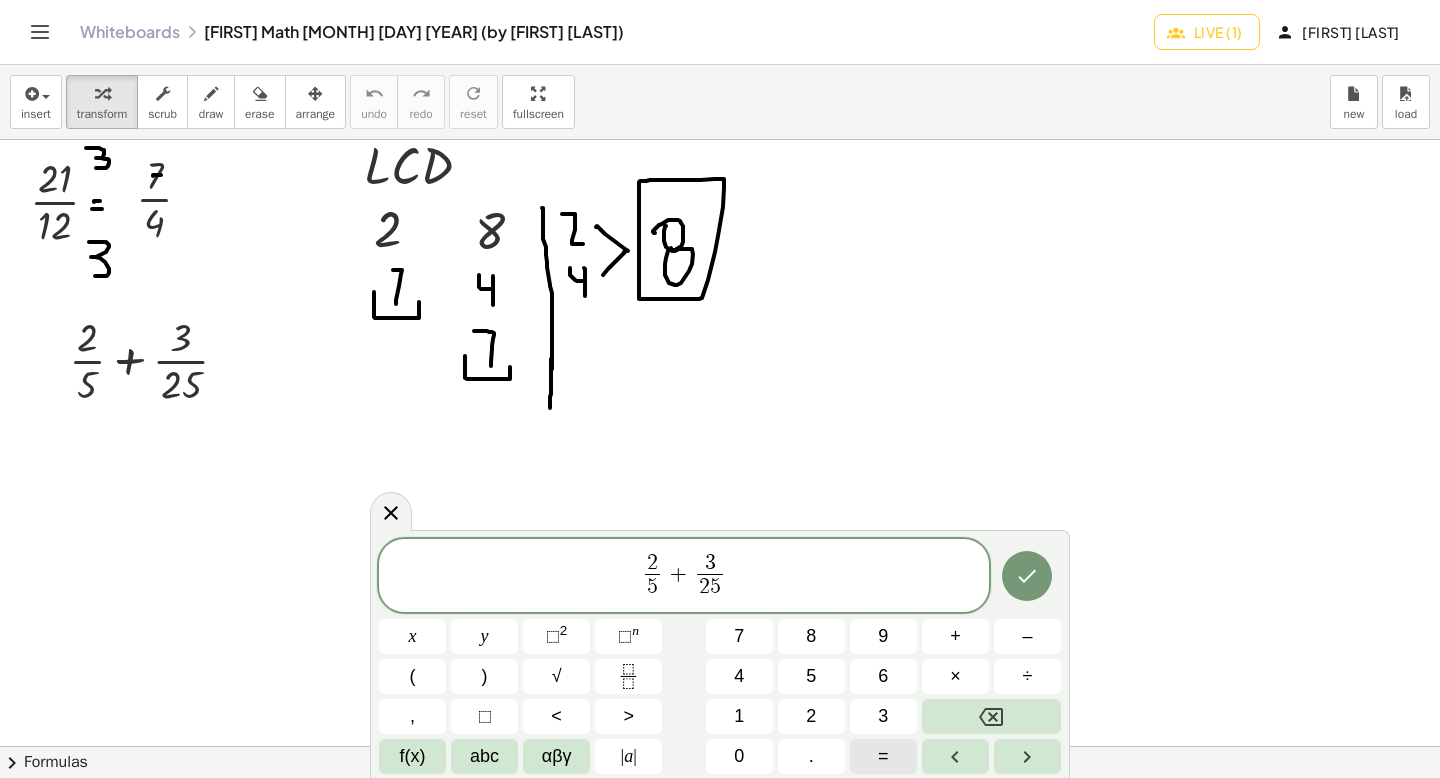 click on "=" at bounding box center (883, 756) 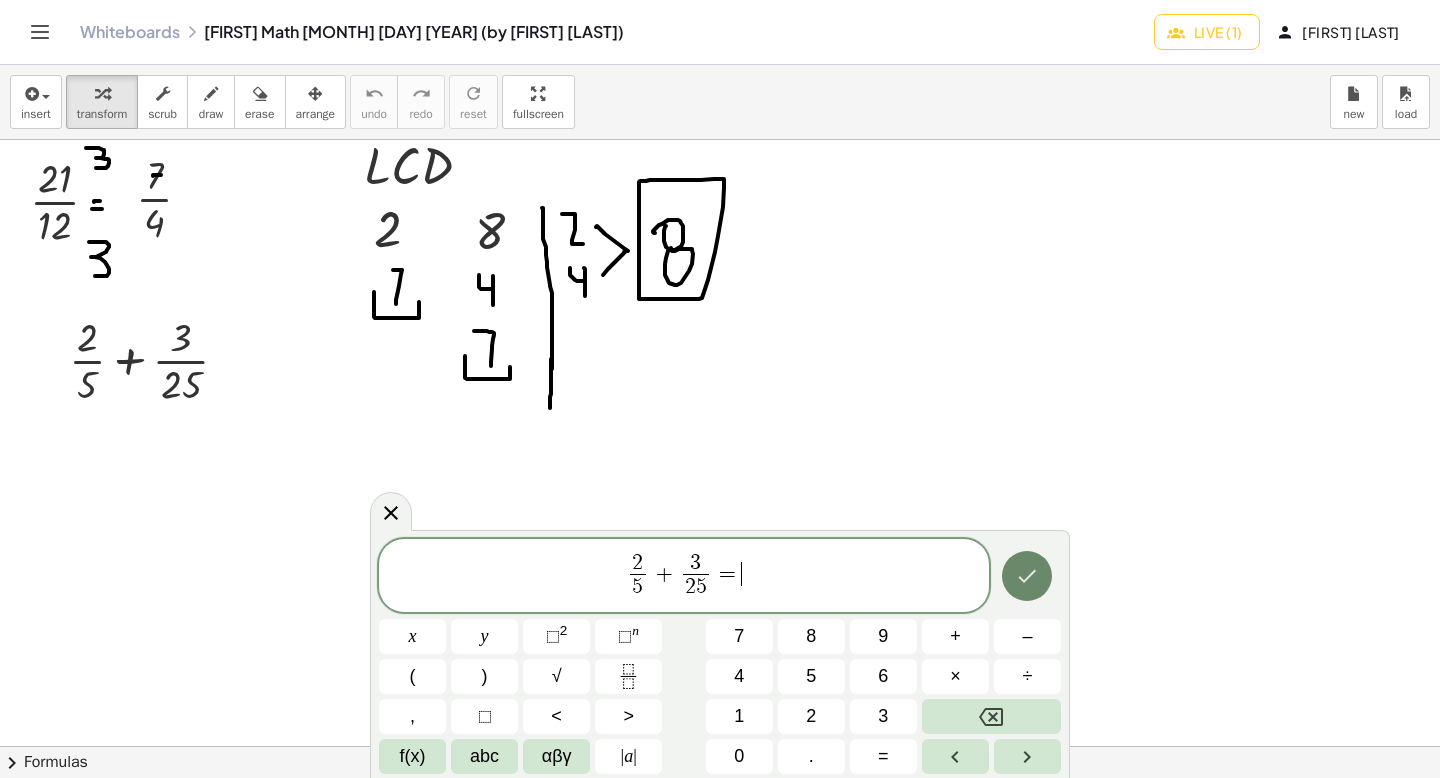 click at bounding box center (1027, 576) 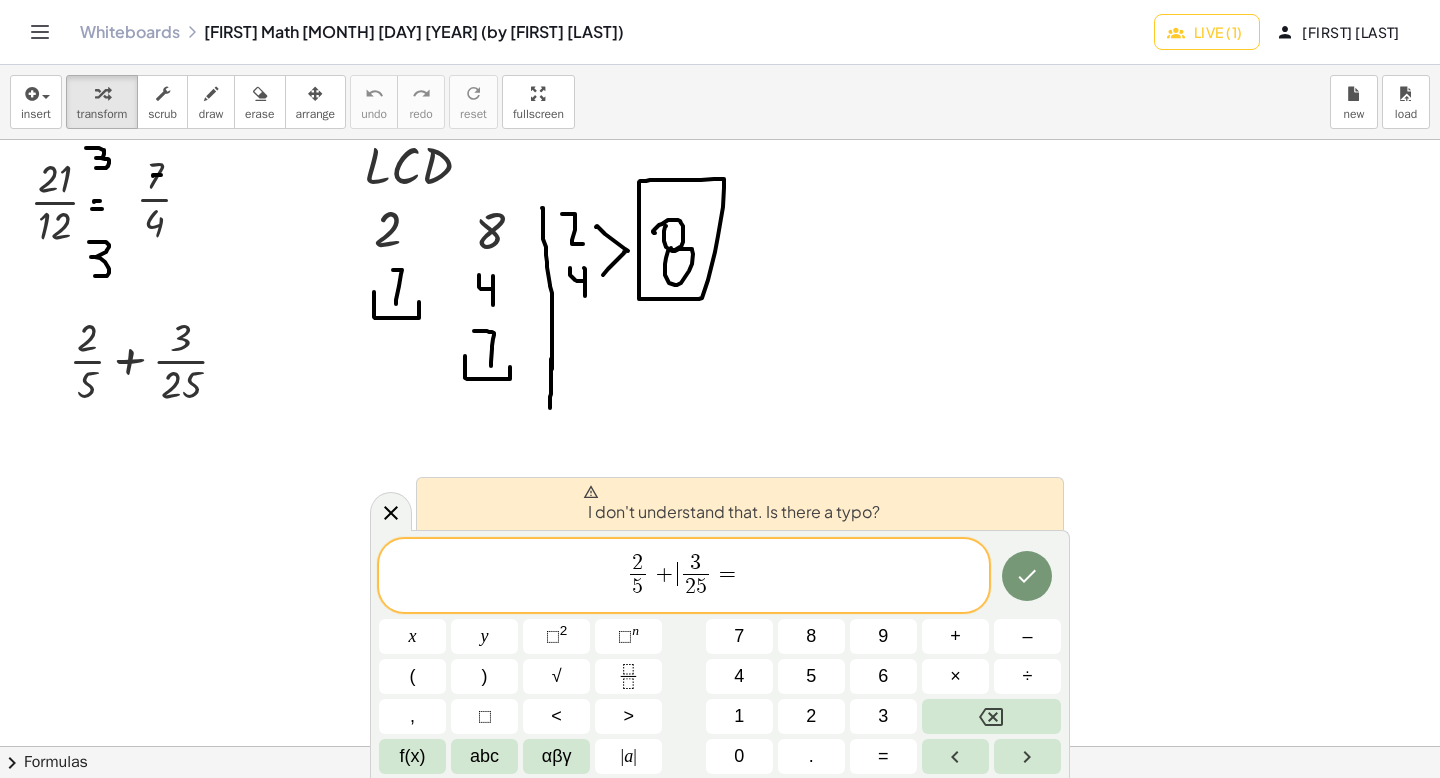 click on "+" at bounding box center [664, 574] 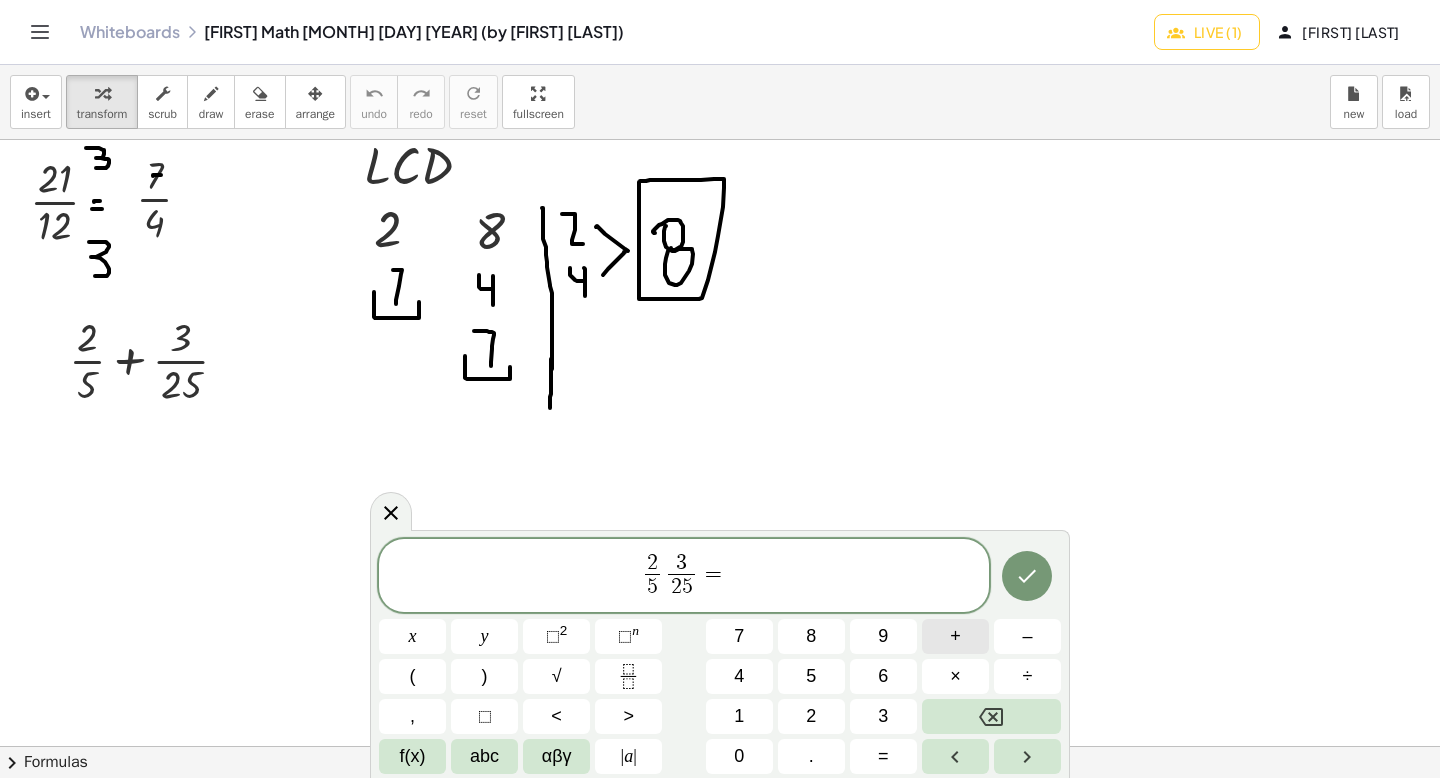 click on "+" at bounding box center [955, 636] 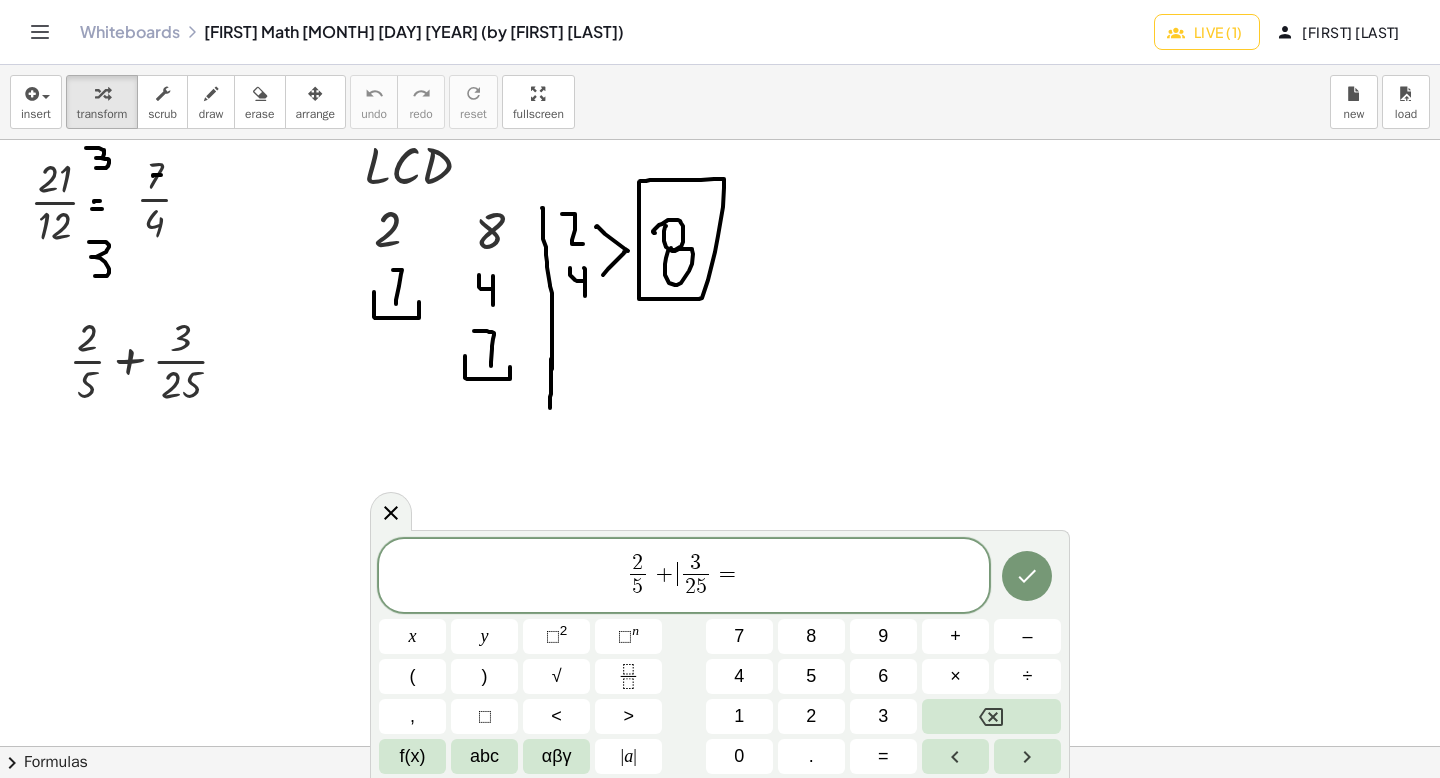 click on "2 5 ​ + ​ 3 2 5 ​ =" at bounding box center (684, 577) 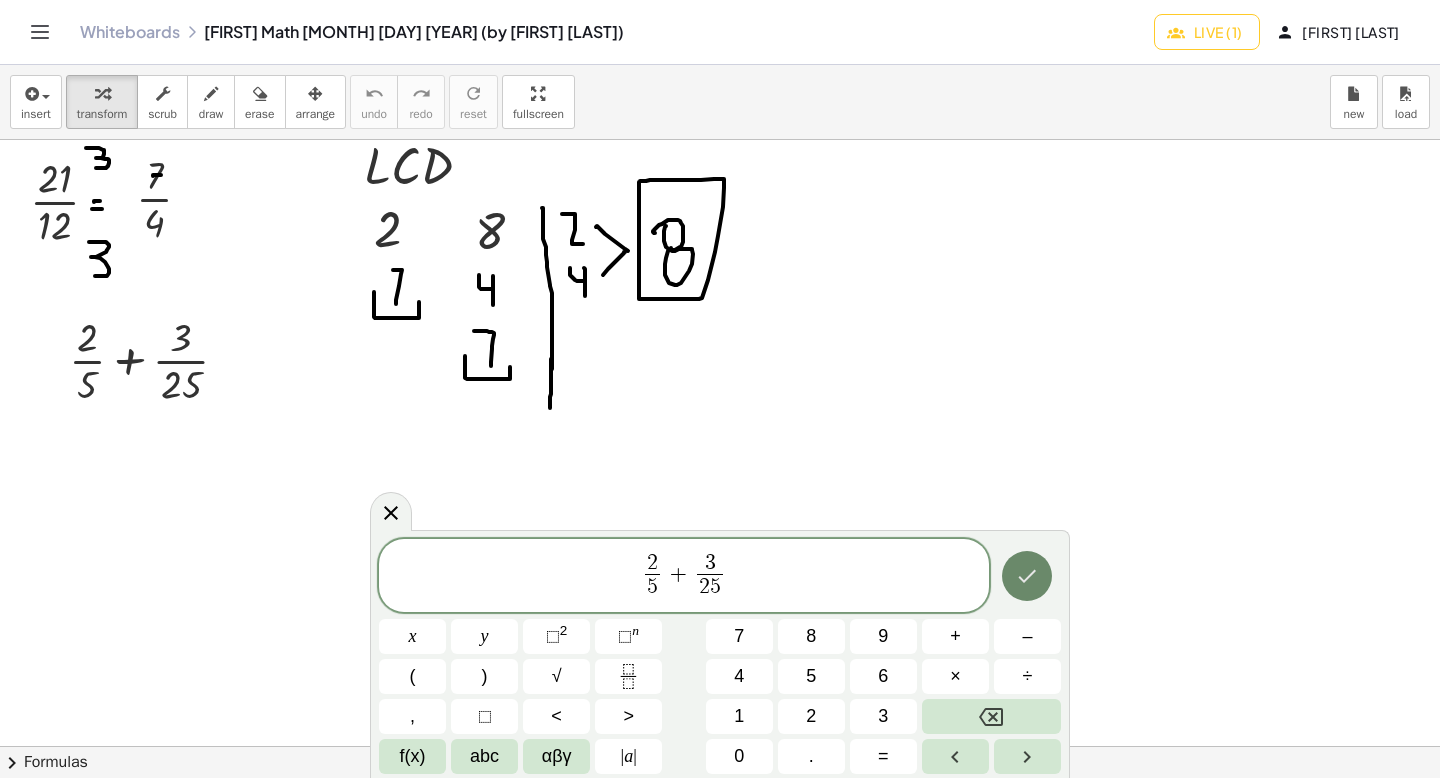 click 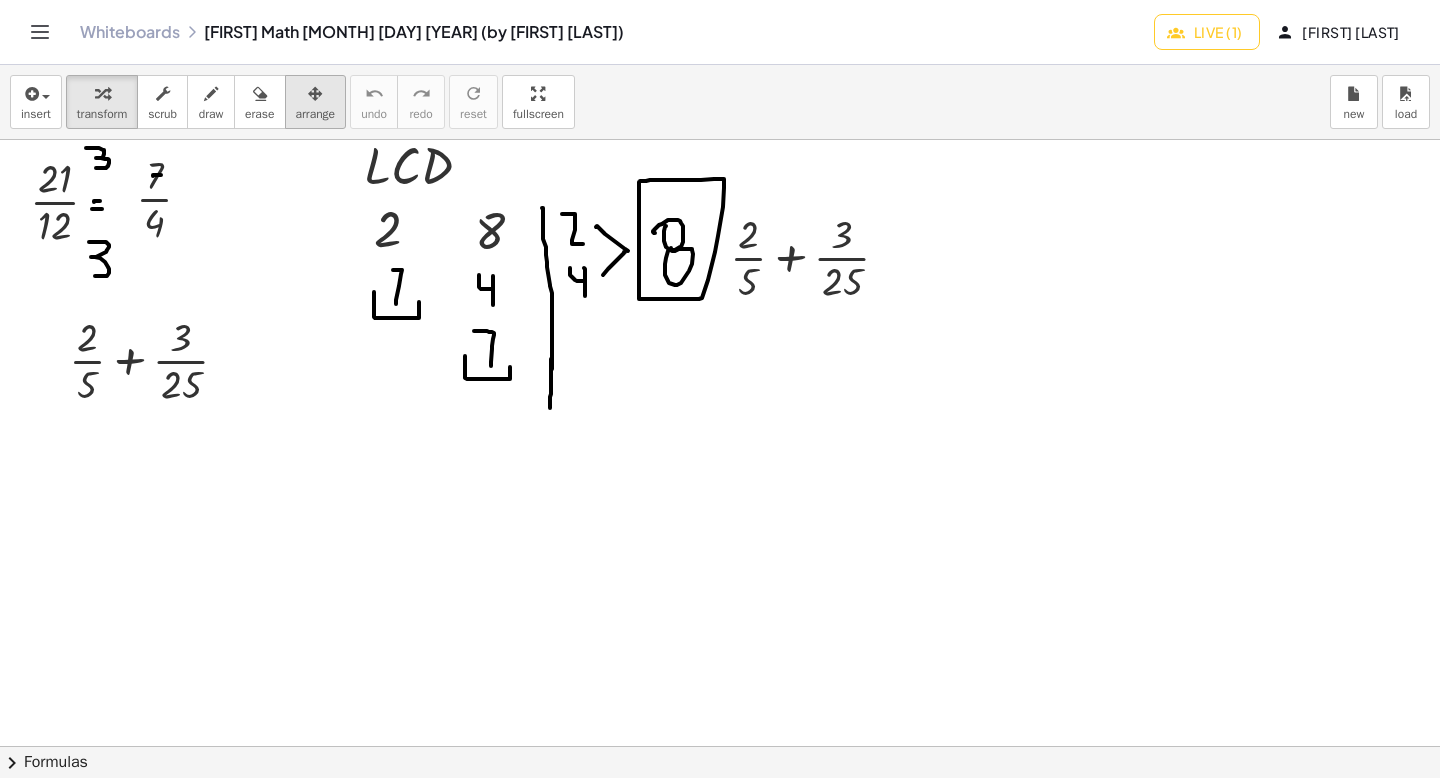 click at bounding box center (316, 93) 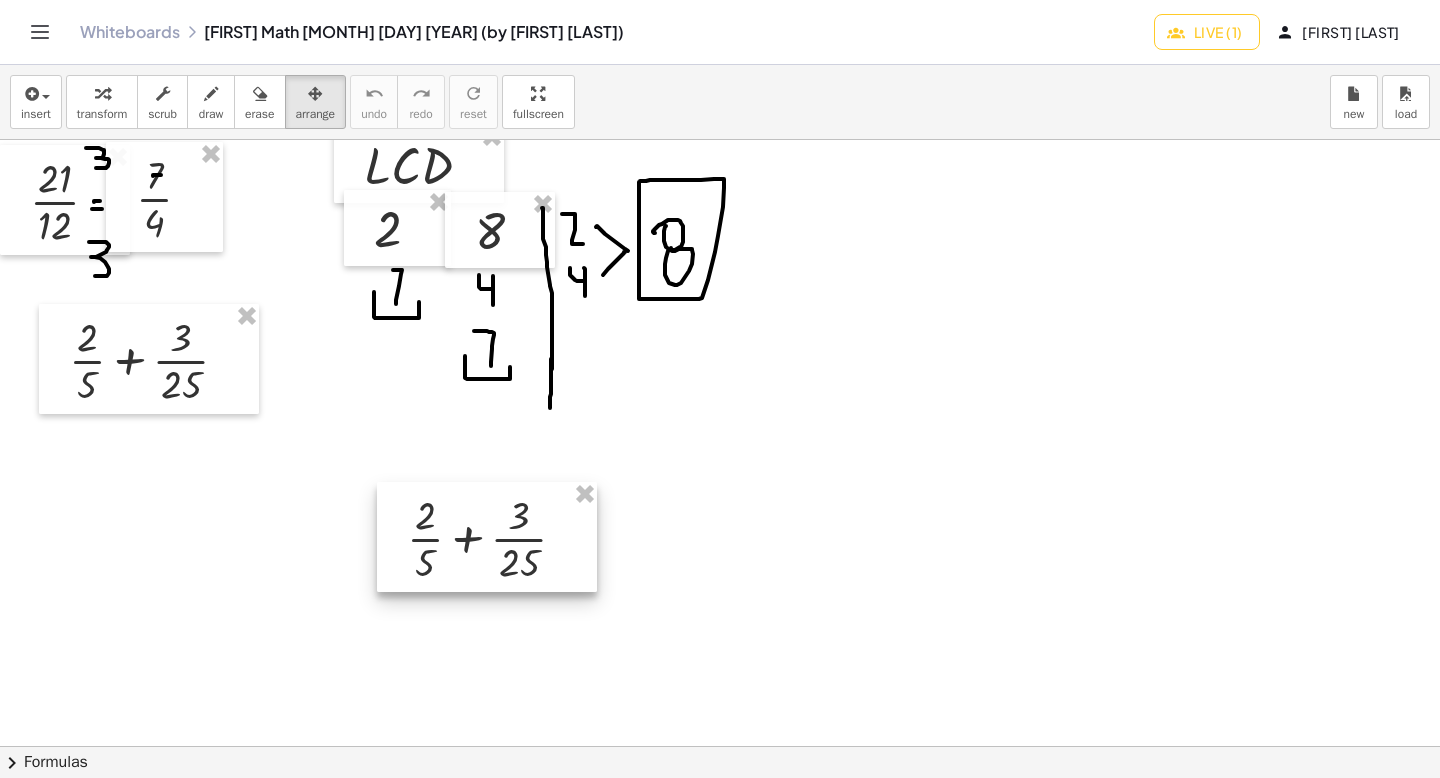 drag, startPoint x: 771, startPoint y: 280, endPoint x: 446, endPoint y: 562, distance: 430.28943 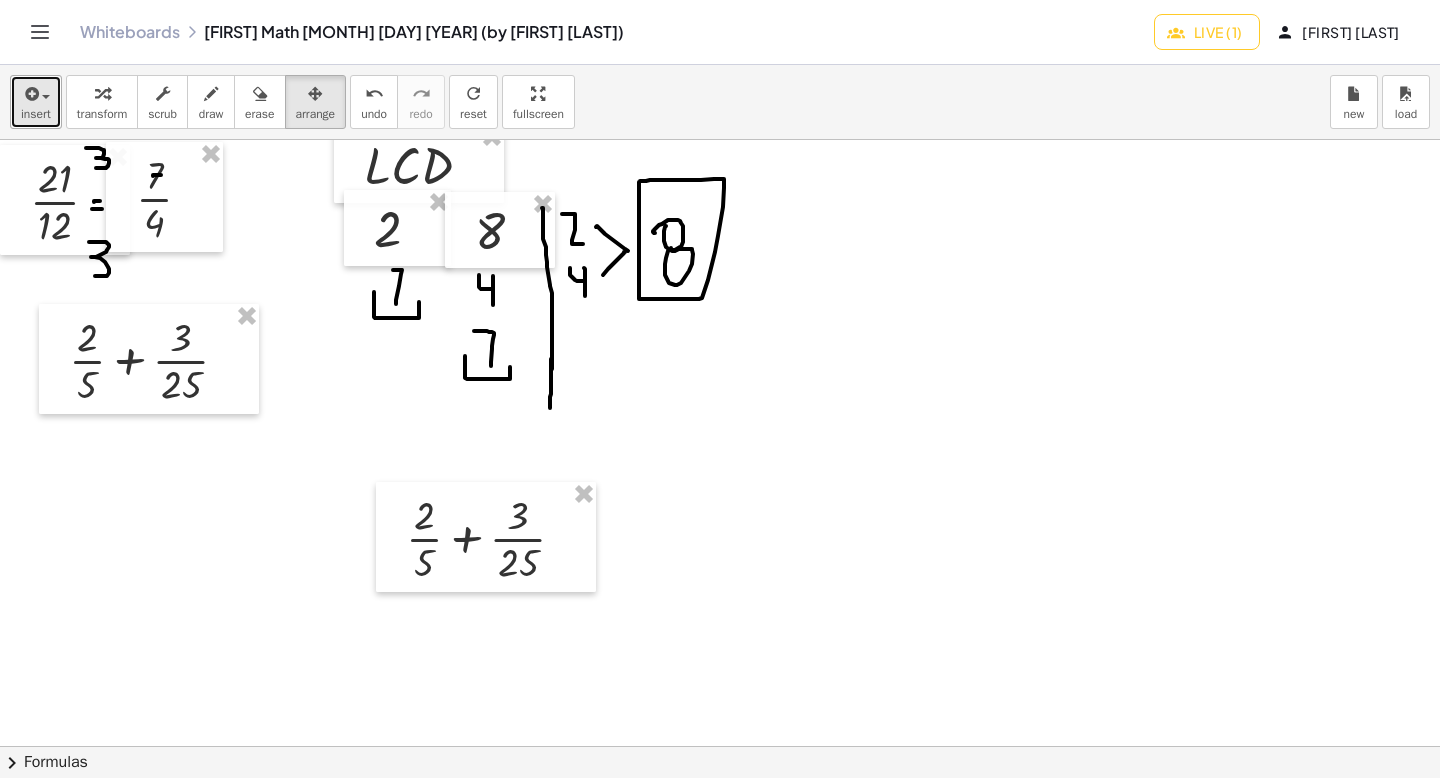 click on "insert" at bounding box center [36, 102] 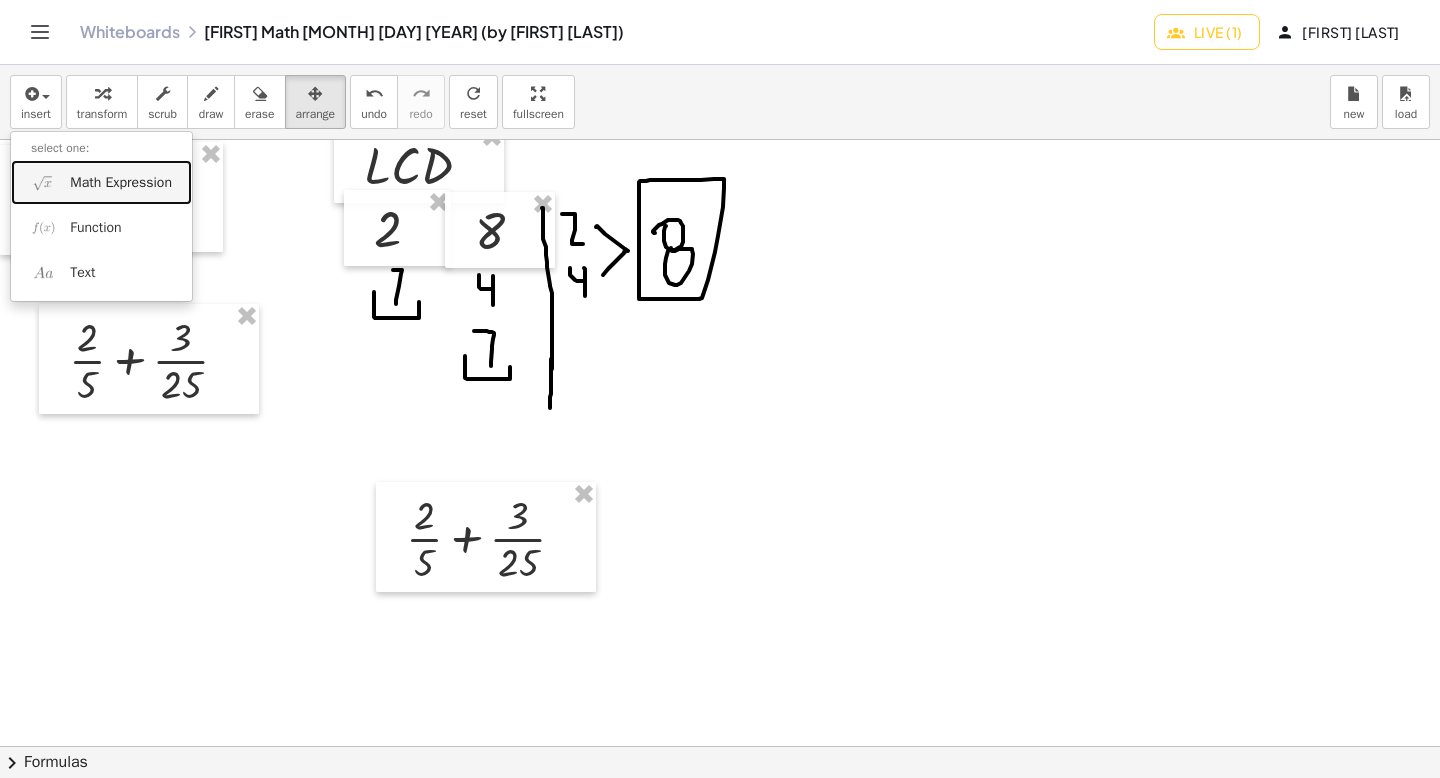 click on "Math Expression" at bounding box center [101, 182] 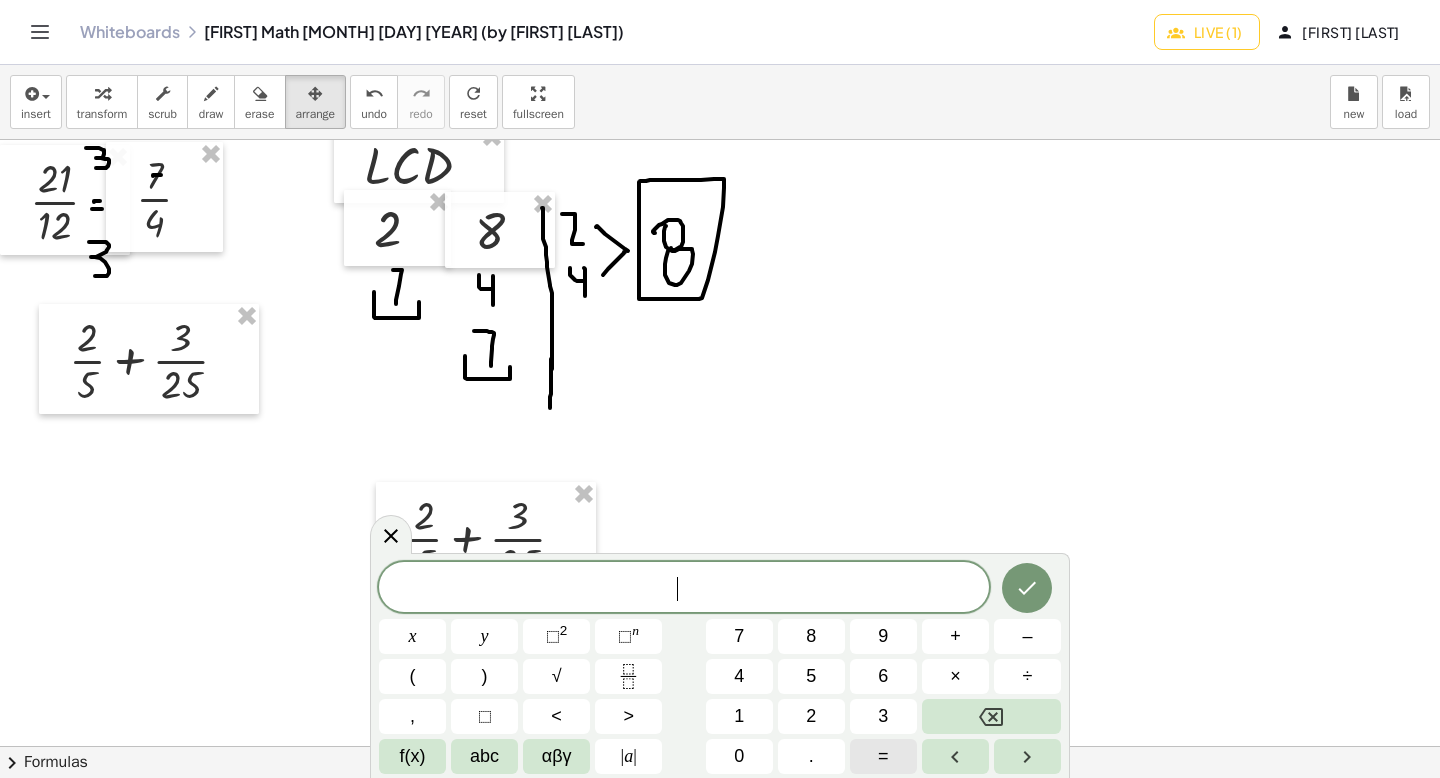 click on "=" at bounding box center [883, 756] 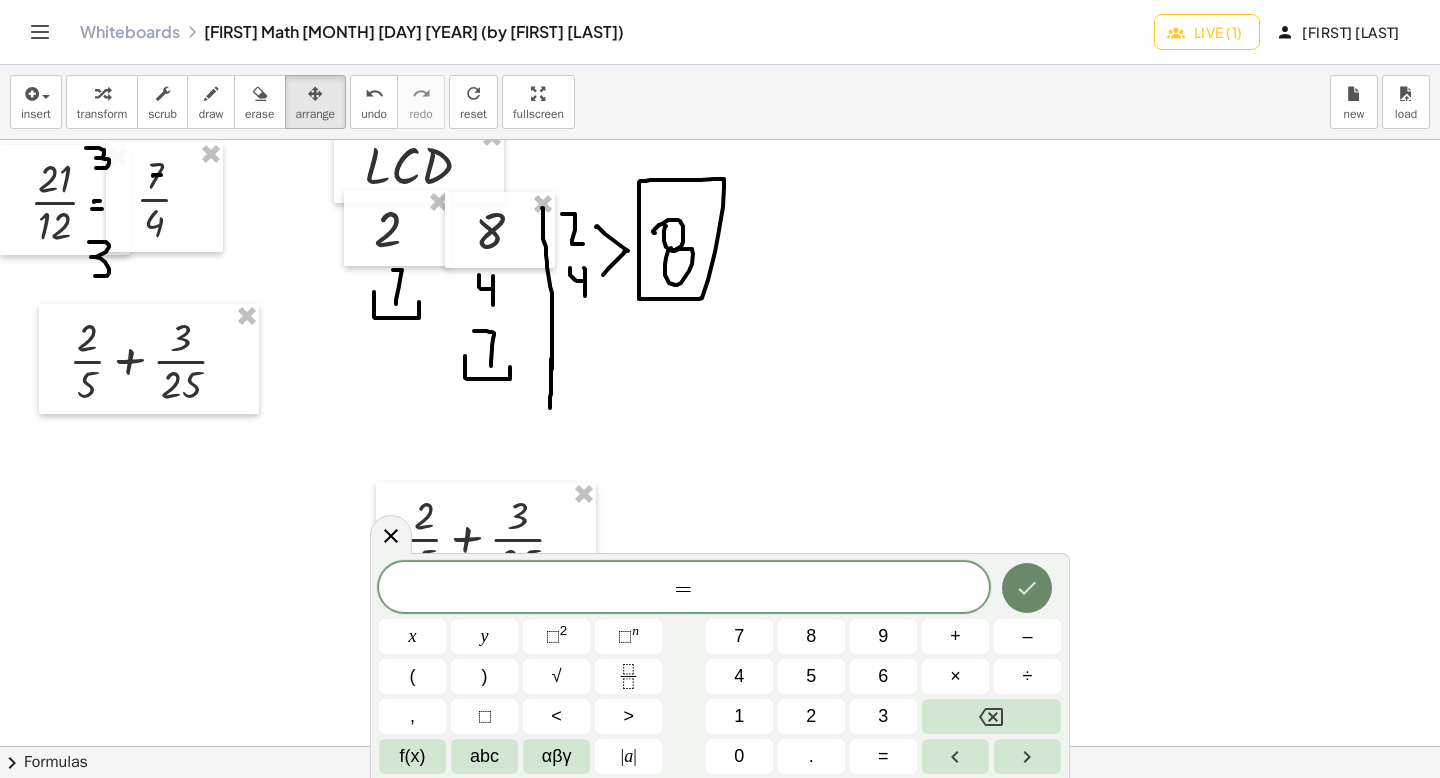 click at bounding box center [1027, 588] 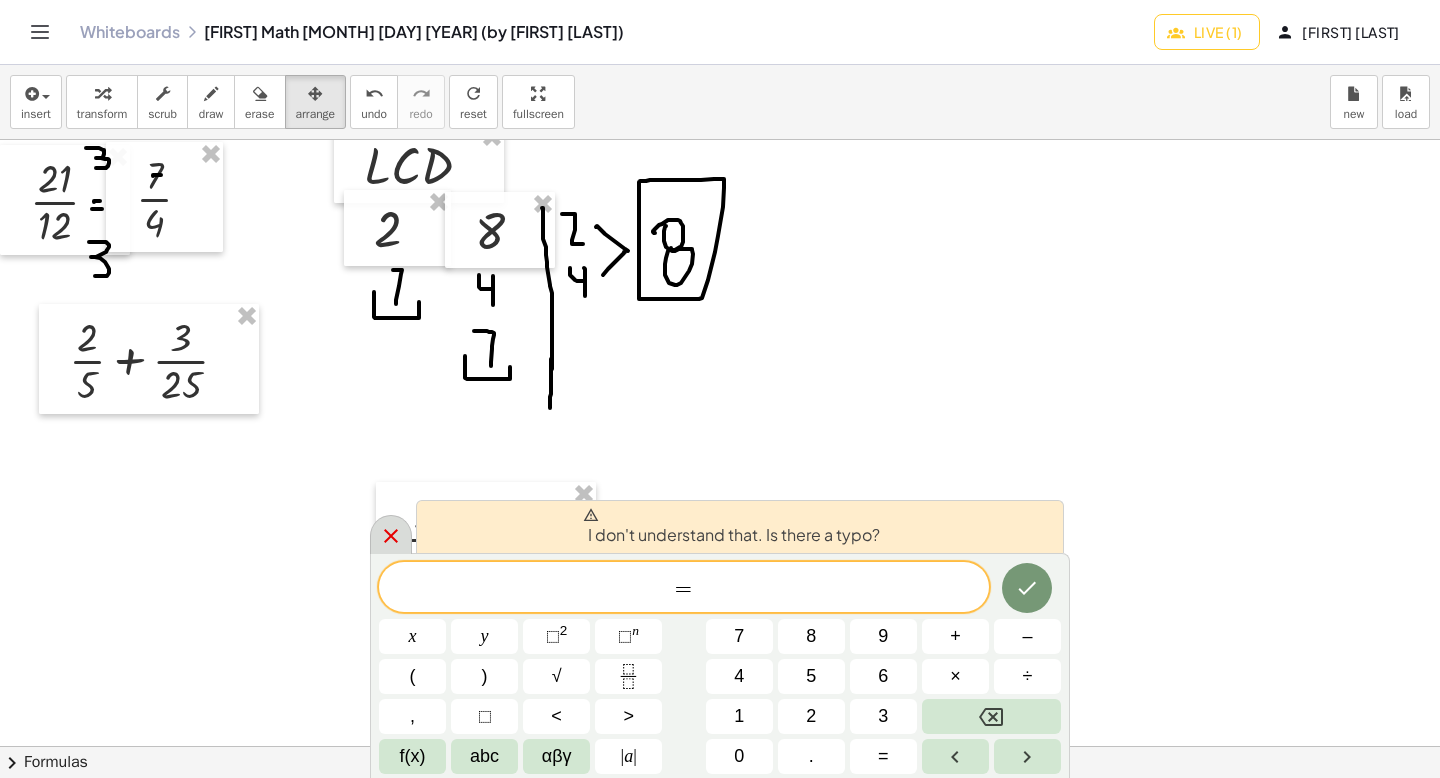 click at bounding box center (391, 534) 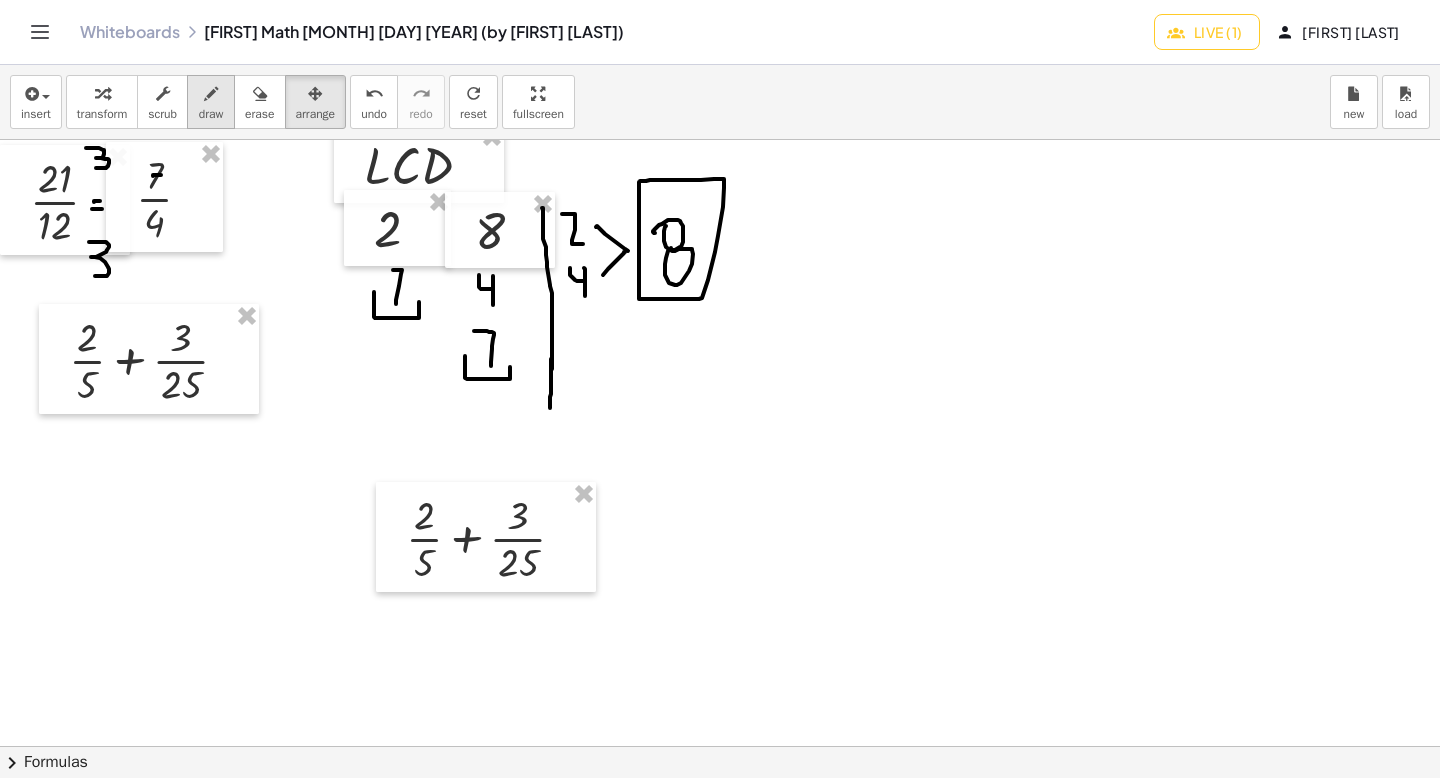 click at bounding box center (211, 93) 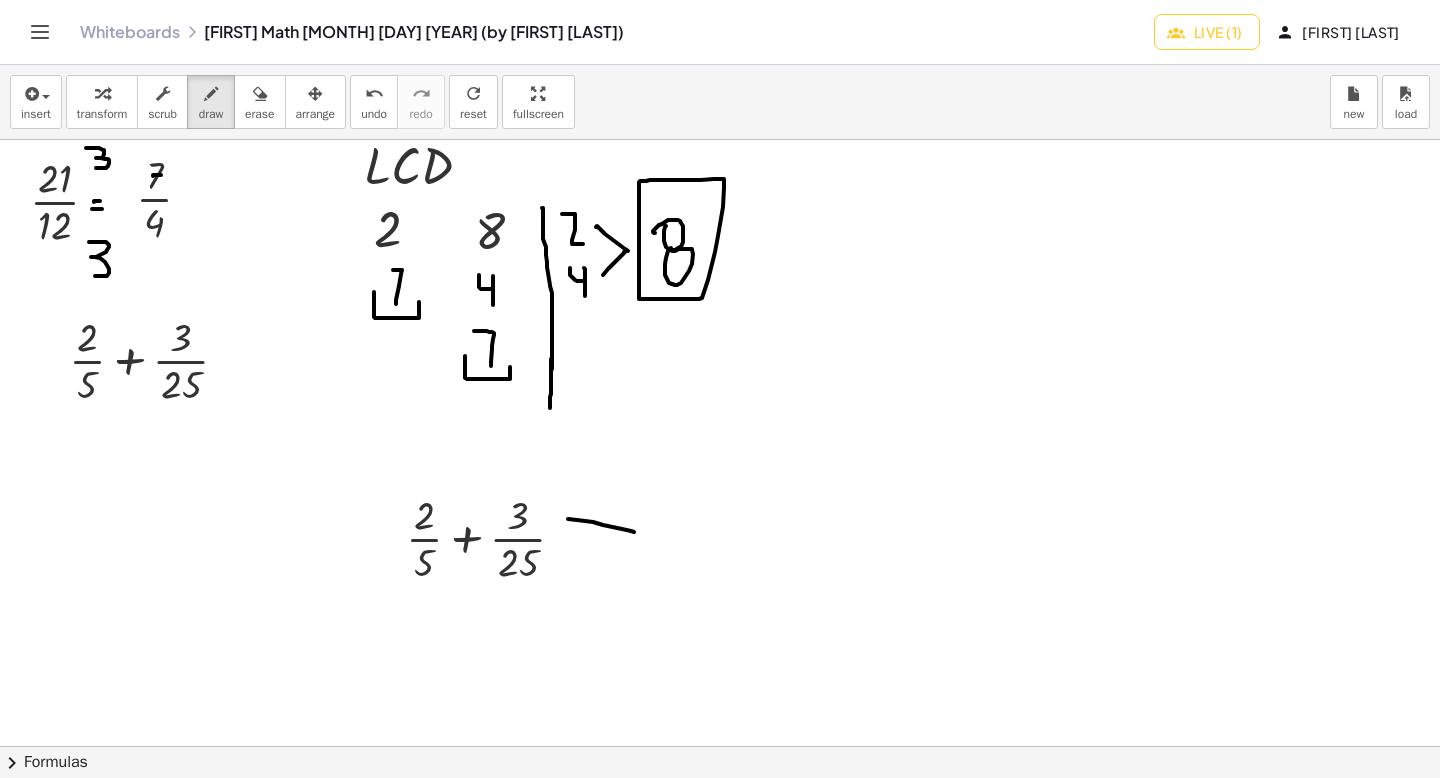 drag, startPoint x: 568, startPoint y: 519, endPoint x: 634, endPoint y: 532, distance: 67.26812 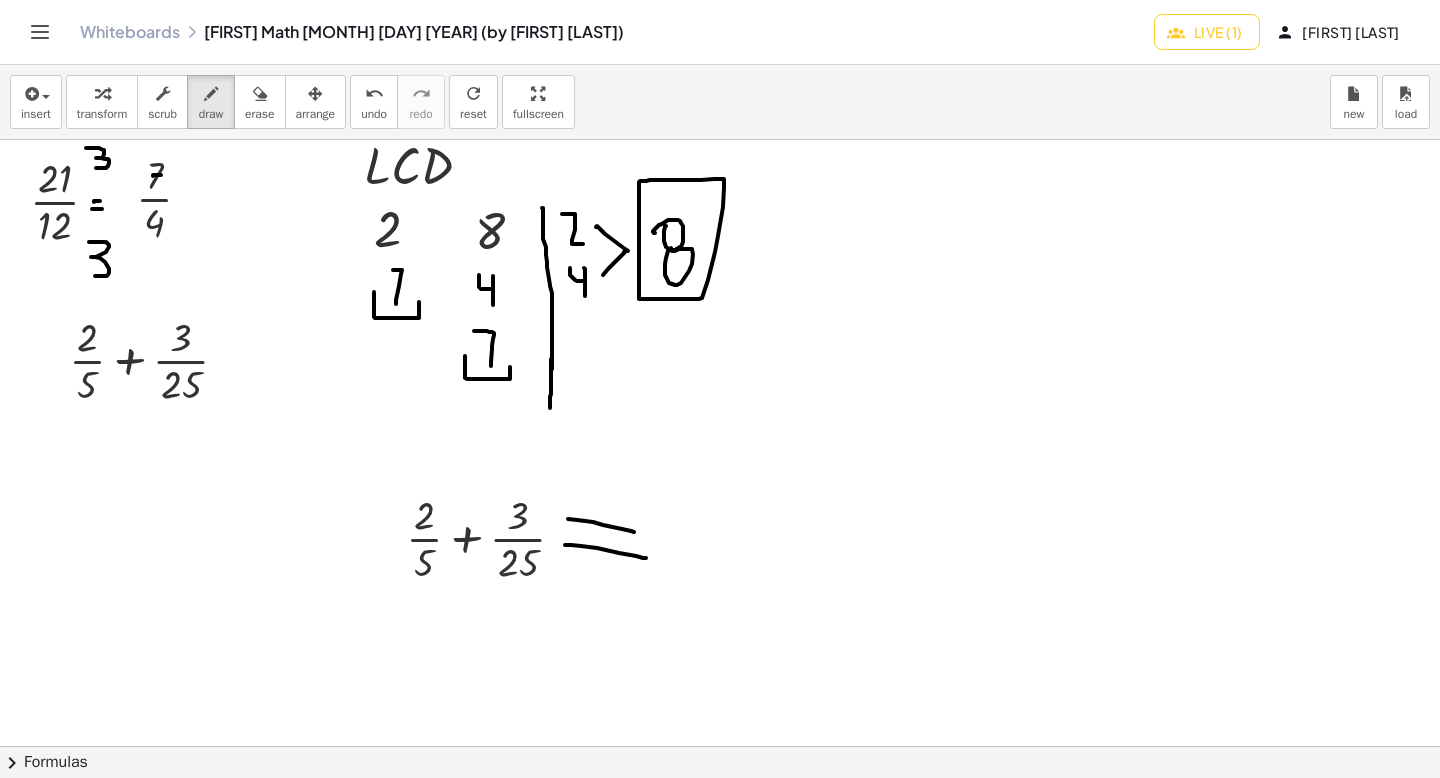 drag, startPoint x: 565, startPoint y: 545, endPoint x: 646, endPoint y: 558, distance: 82.036575 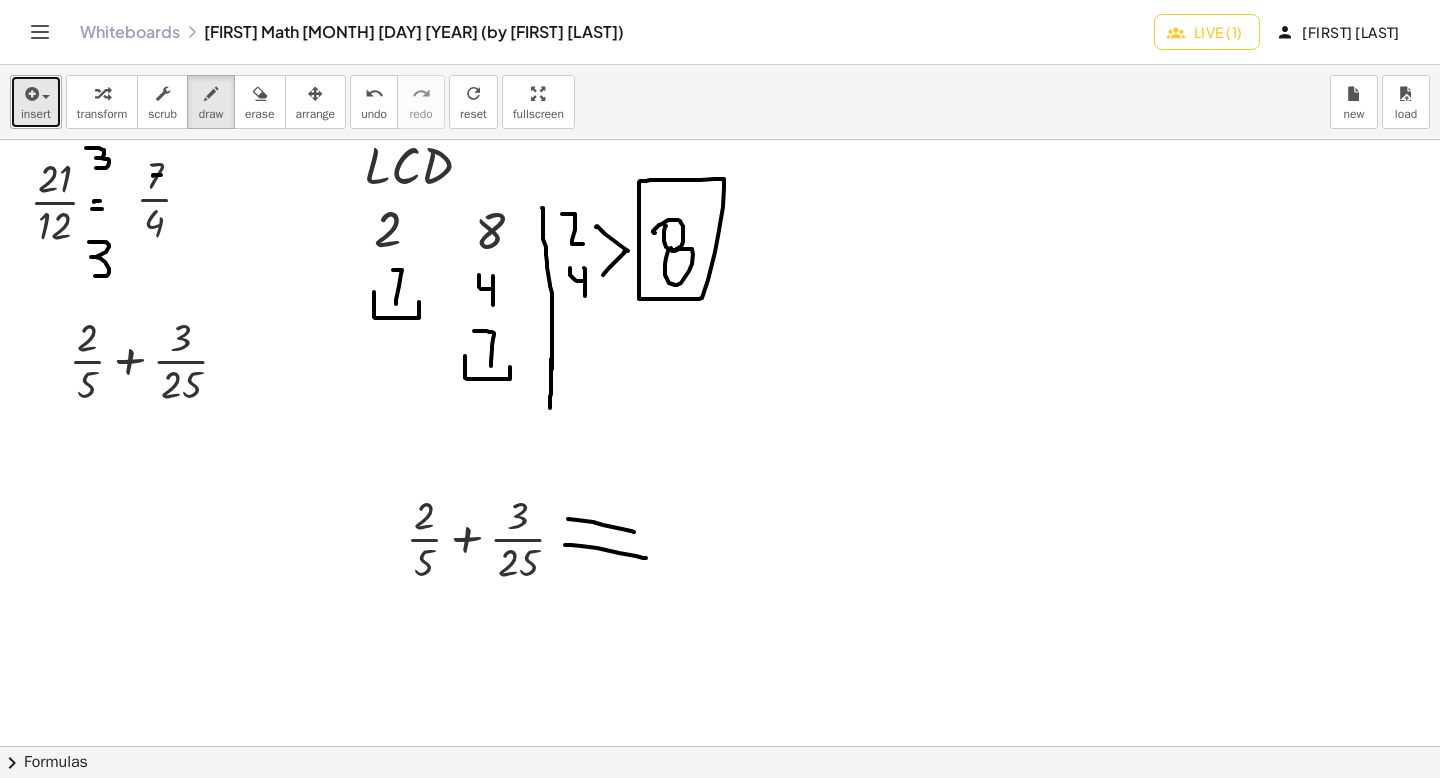 click on "insert" at bounding box center (36, 102) 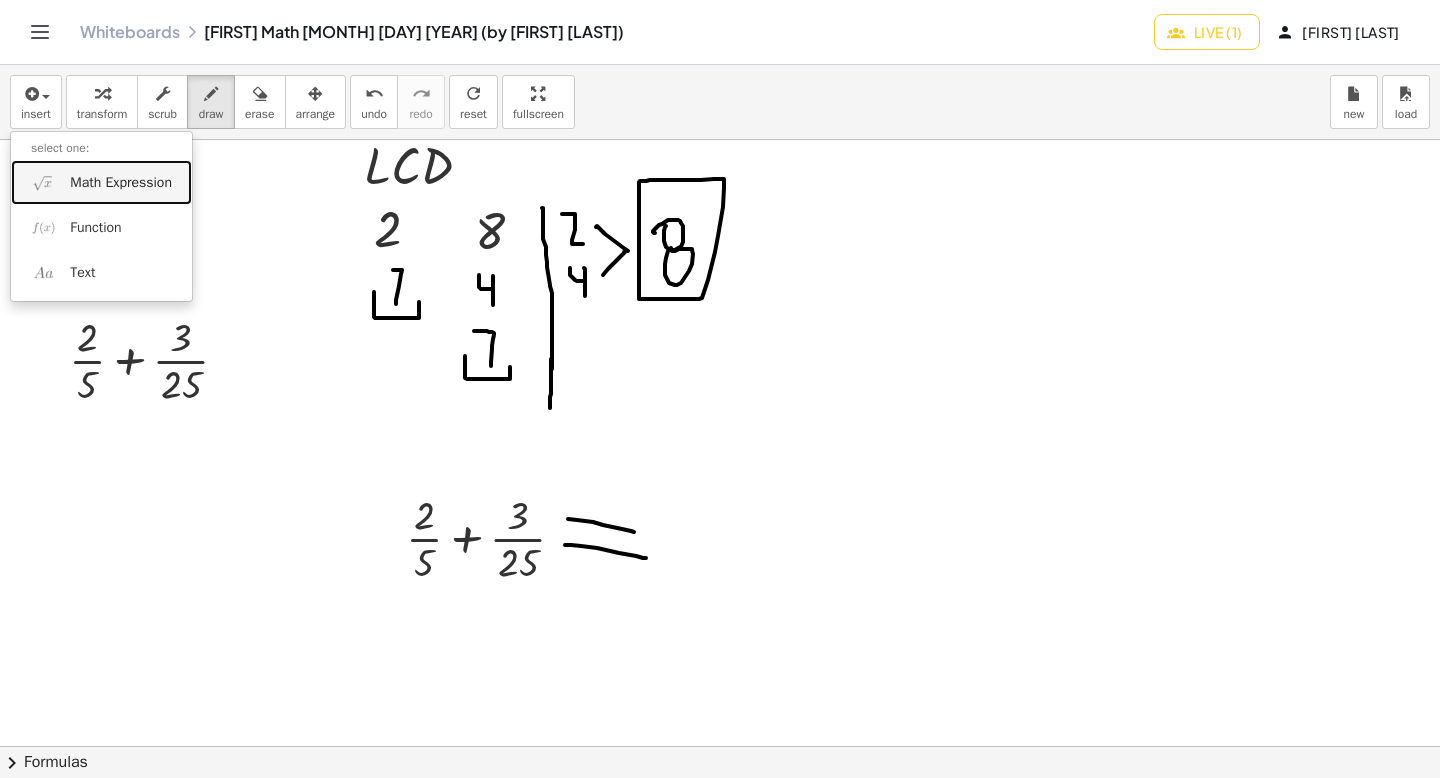 click on "Math Expression" at bounding box center (101, 182) 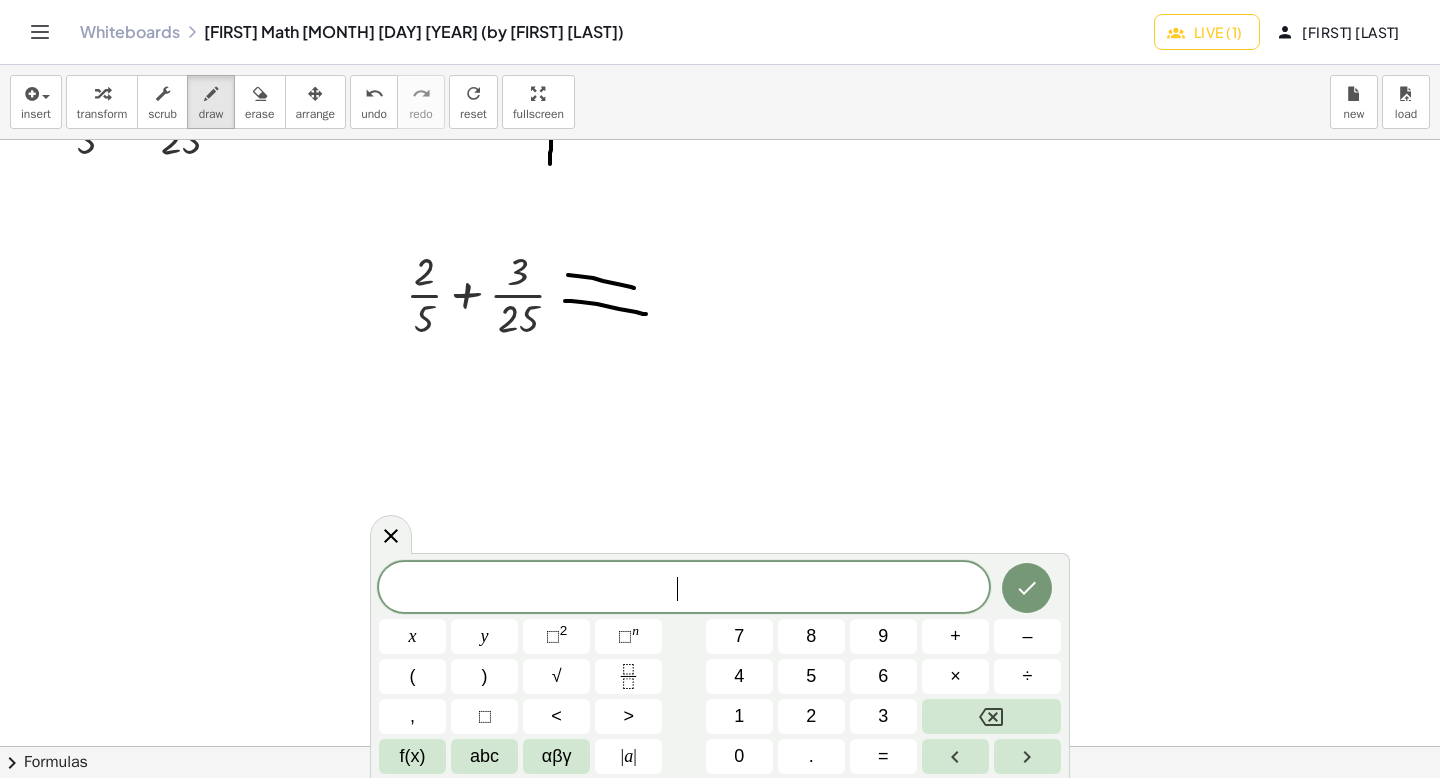 scroll, scrollTop: 2490, scrollLeft: 0, axis: vertical 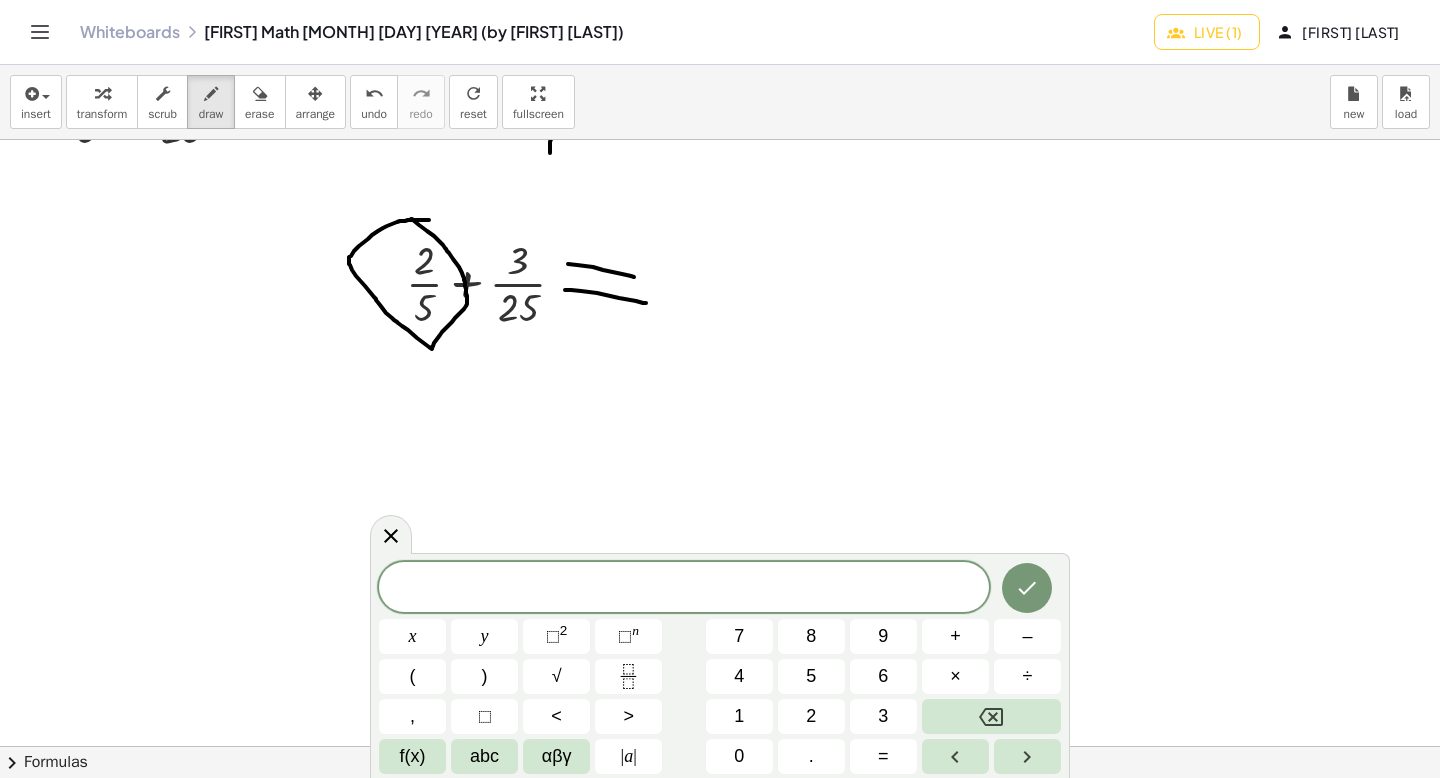 drag, startPoint x: 429, startPoint y: 220, endPoint x: 411, endPoint y: 219, distance: 18.027756 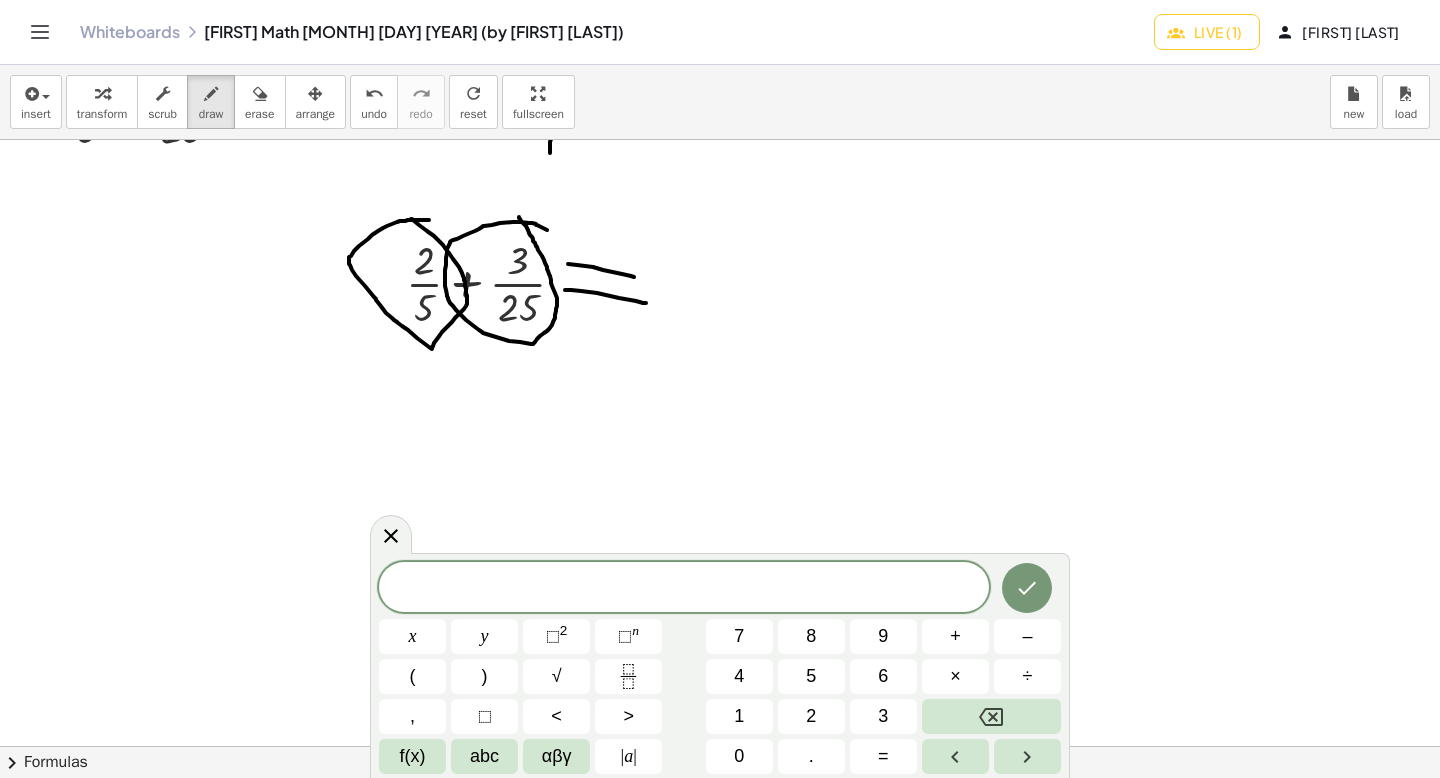 drag, startPoint x: 547, startPoint y: 230, endPoint x: 519, endPoint y: 217, distance: 30.870699 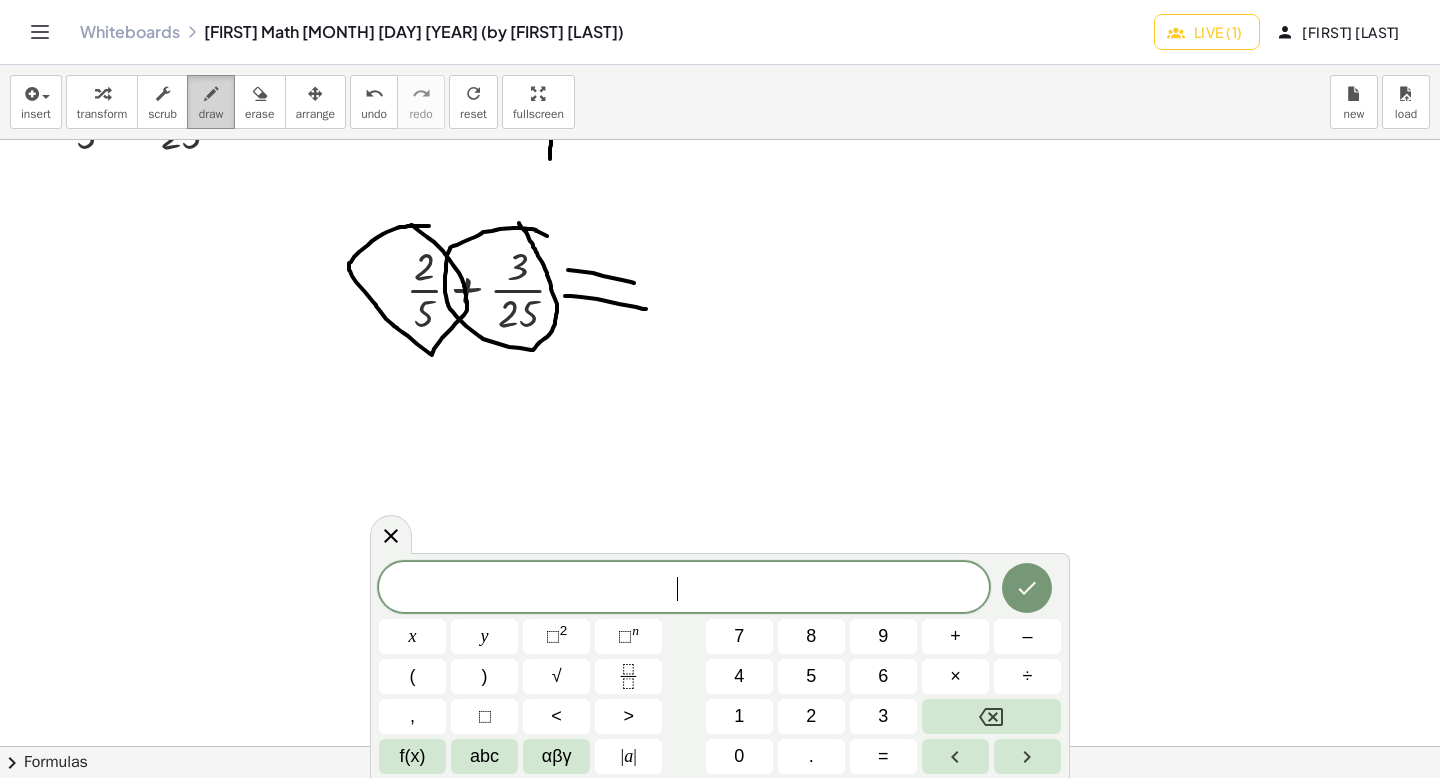 click at bounding box center (211, 93) 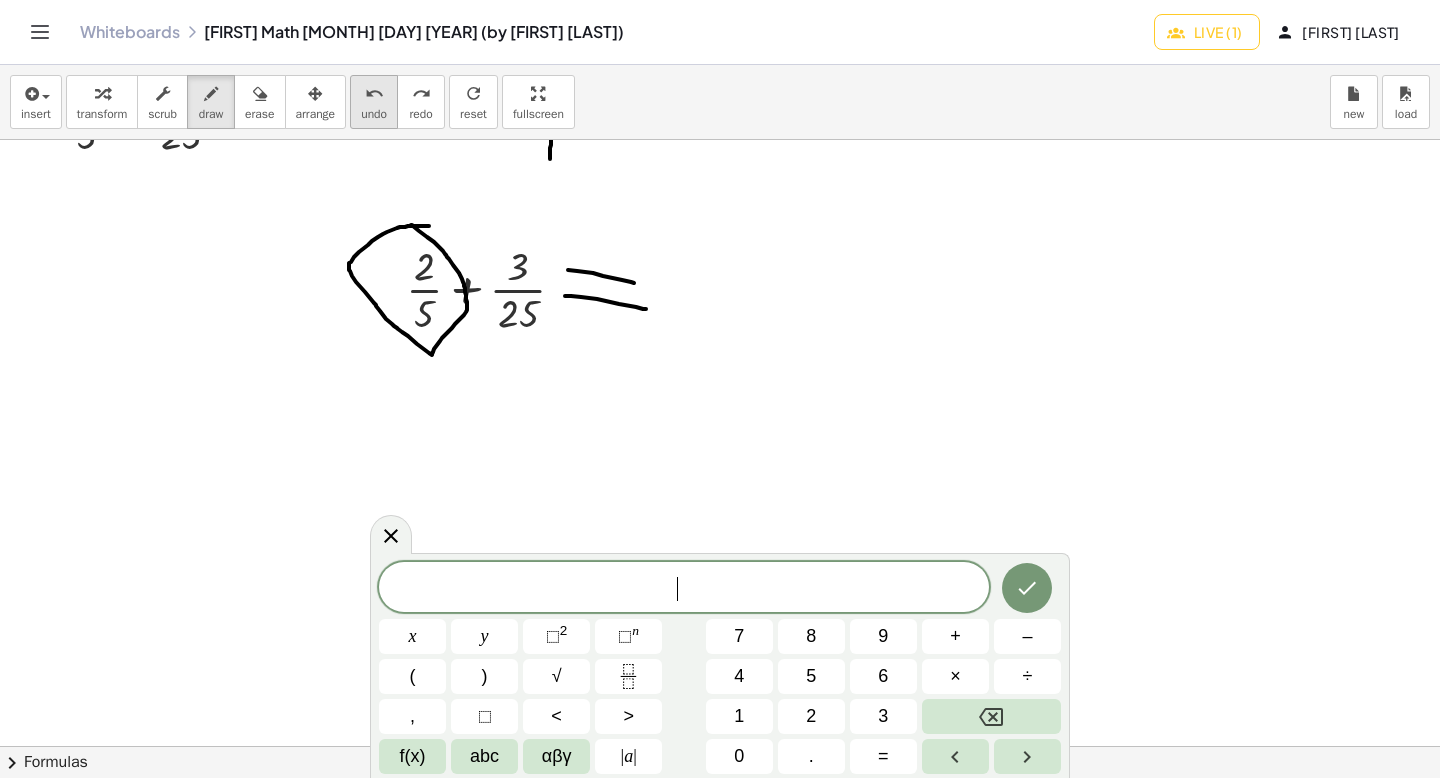 click on "undo" at bounding box center [374, 94] 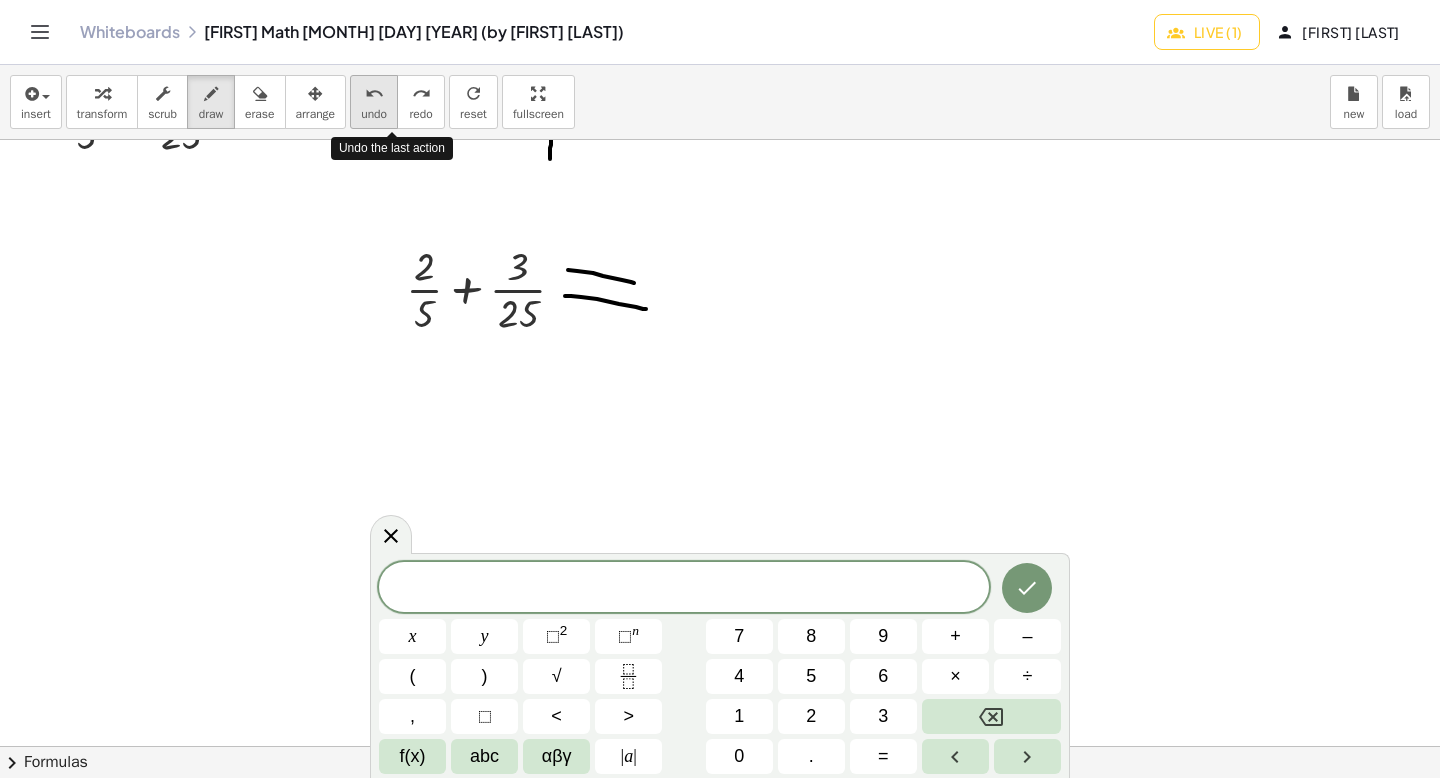 click on "undo" at bounding box center [374, 94] 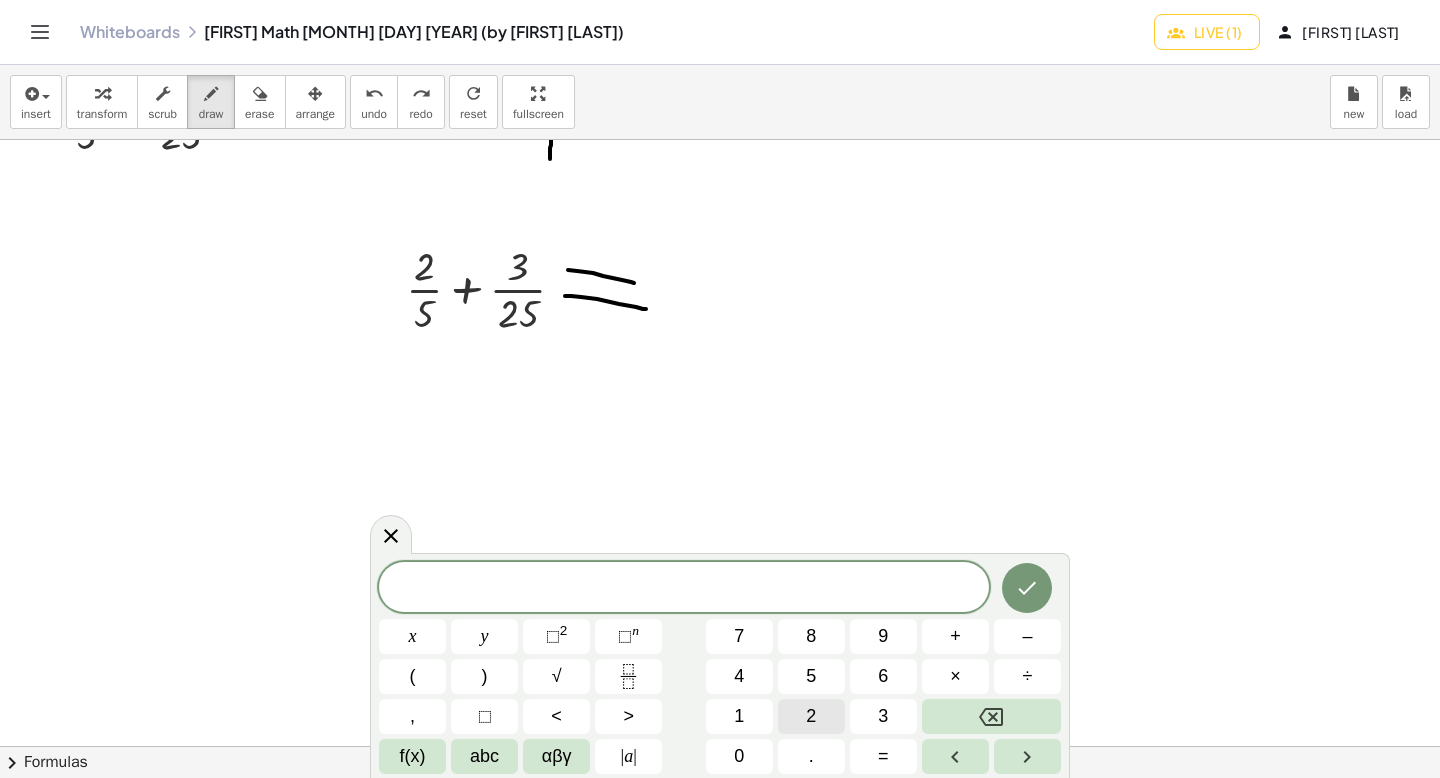 click on "2" at bounding box center (811, 716) 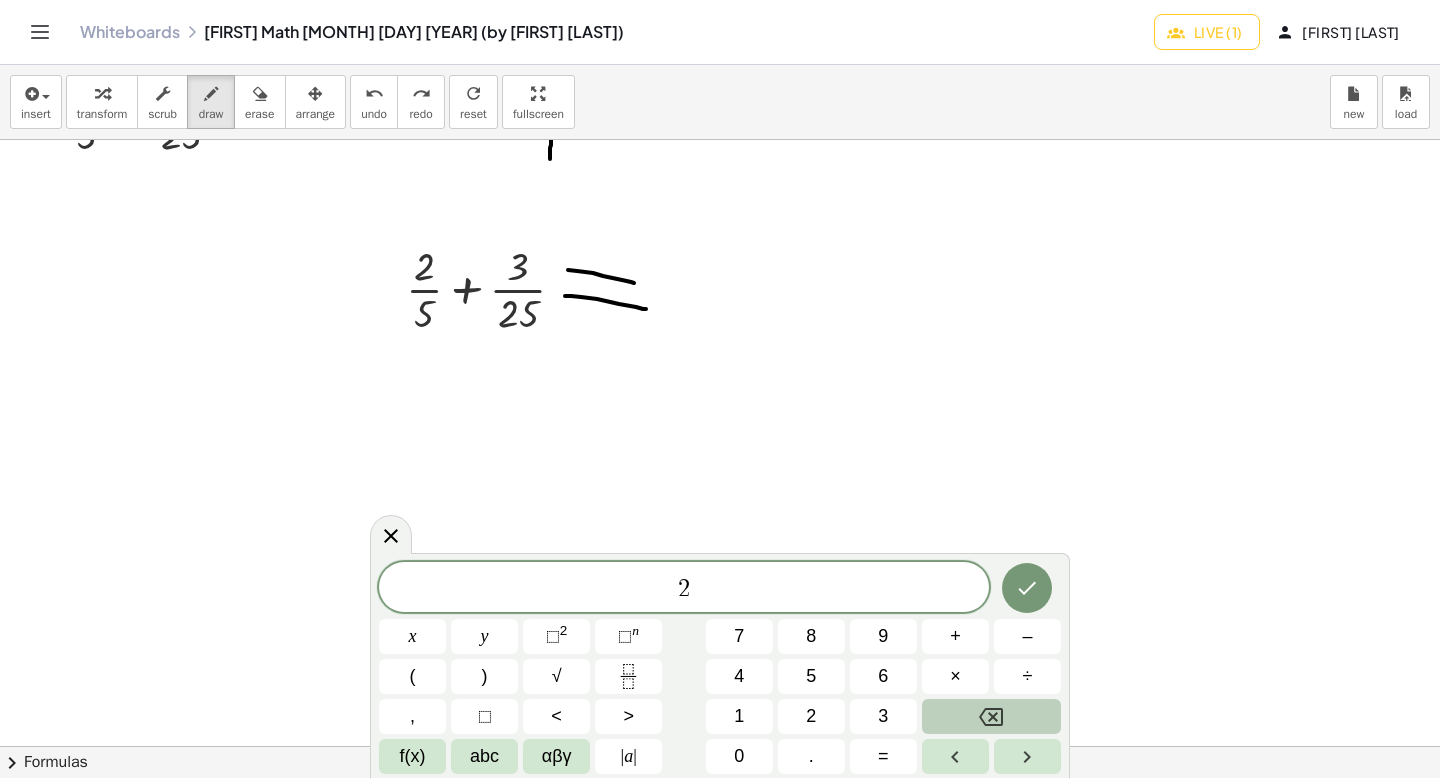 click at bounding box center [991, 716] 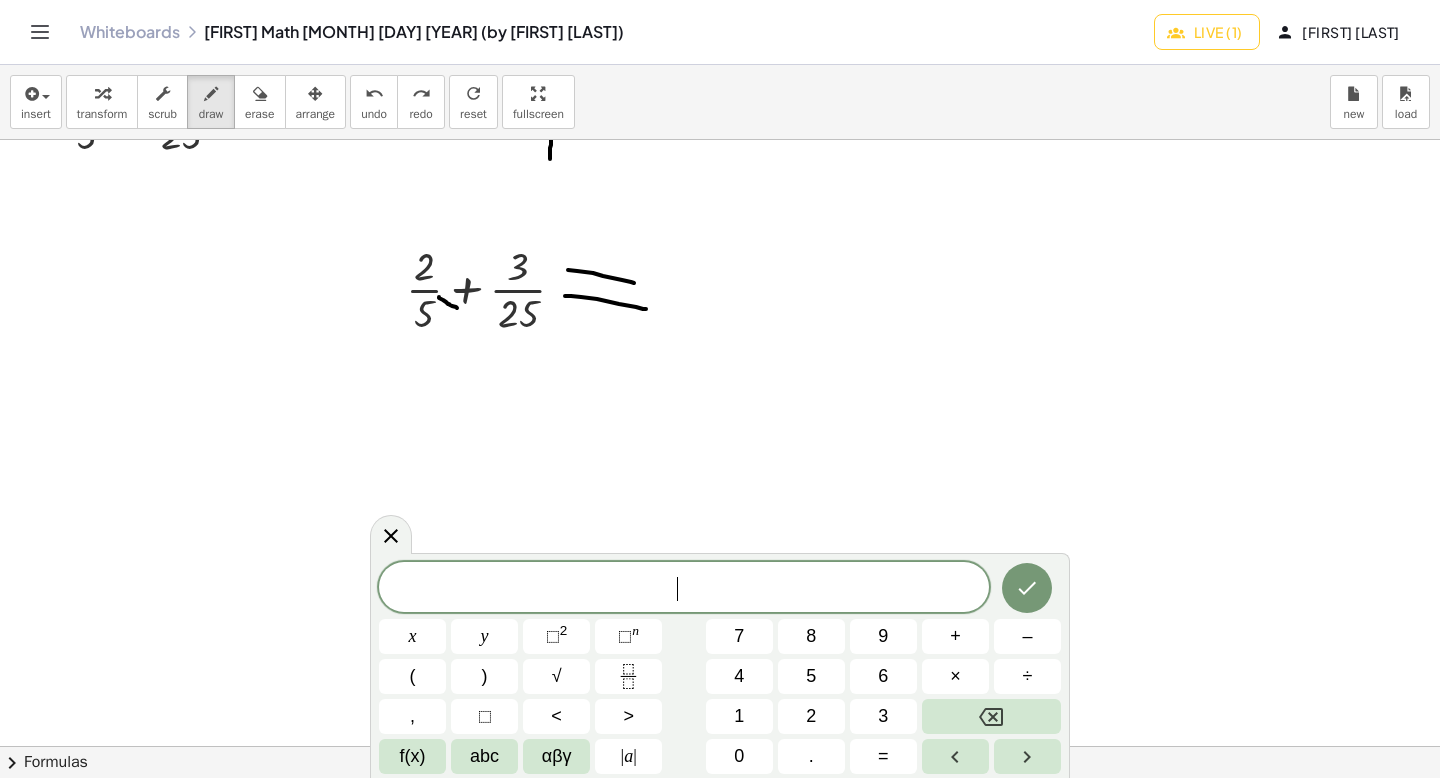 drag, startPoint x: 439, startPoint y: 297, endPoint x: 453, endPoint y: 307, distance: 17.20465 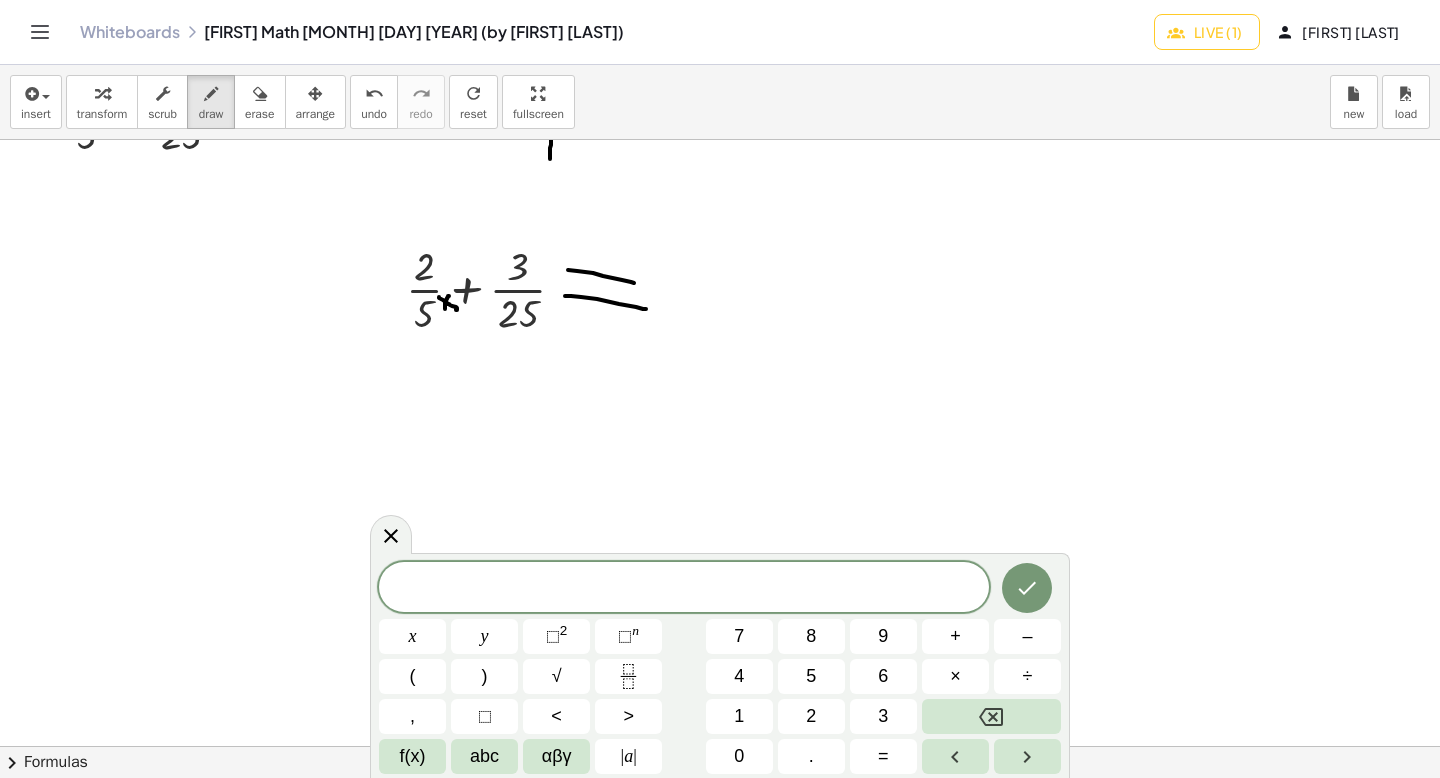 drag, startPoint x: 449, startPoint y: 296, endPoint x: 445, endPoint y: 309, distance: 13.601471 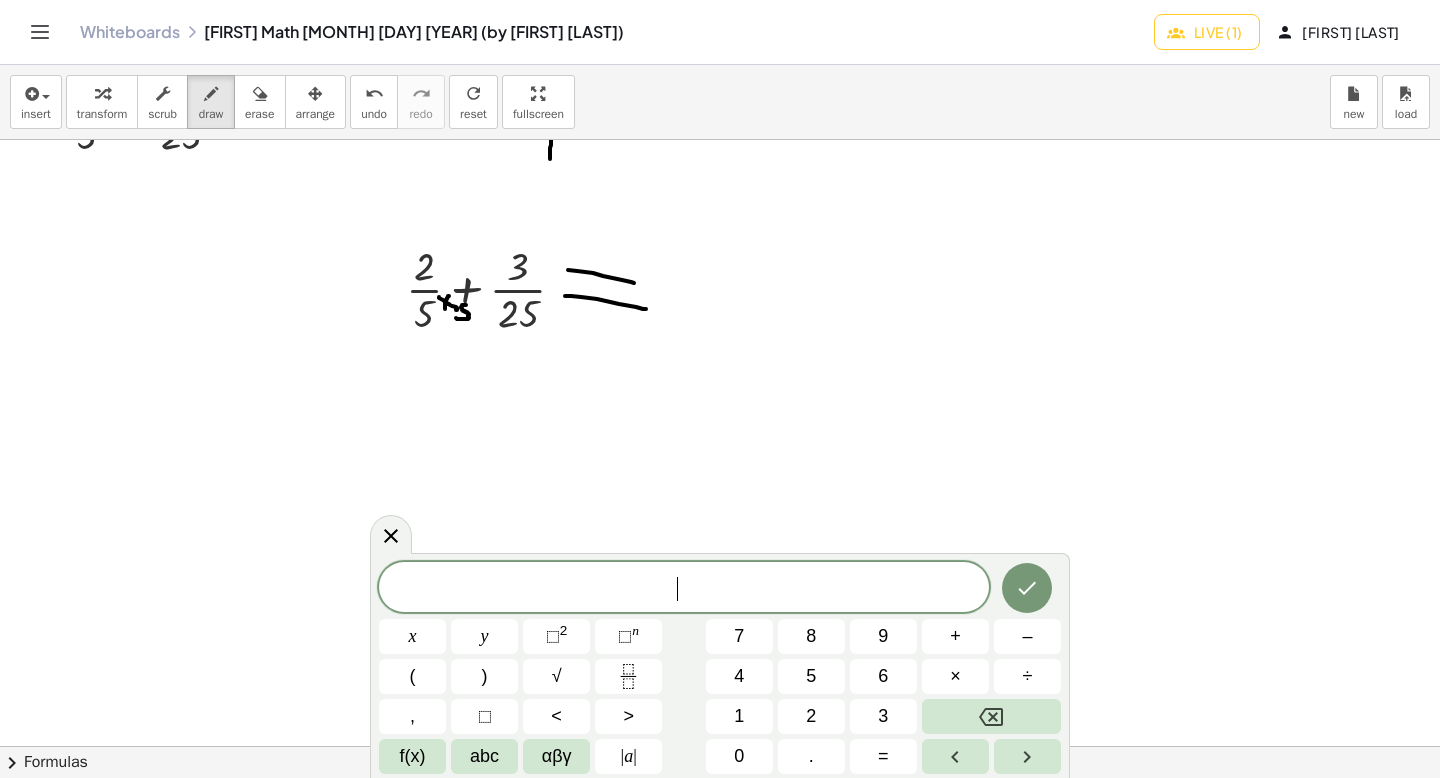 drag, startPoint x: 466, startPoint y: 305, endPoint x: 455, endPoint y: 317, distance: 16.27882 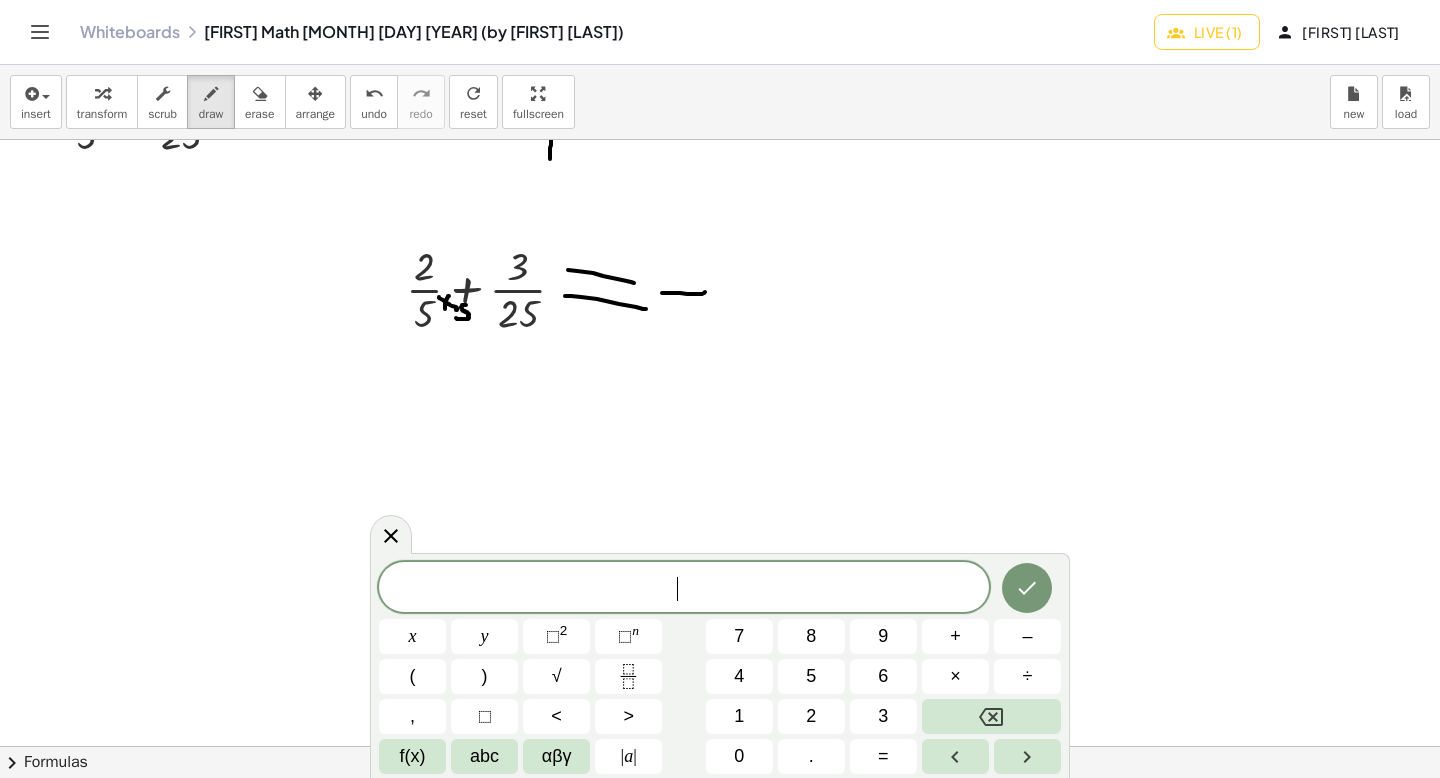 drag, startPoint x: 662, startPoint y: 293, endPoint x: 705, endPoint y: 292, distance: 43.011627 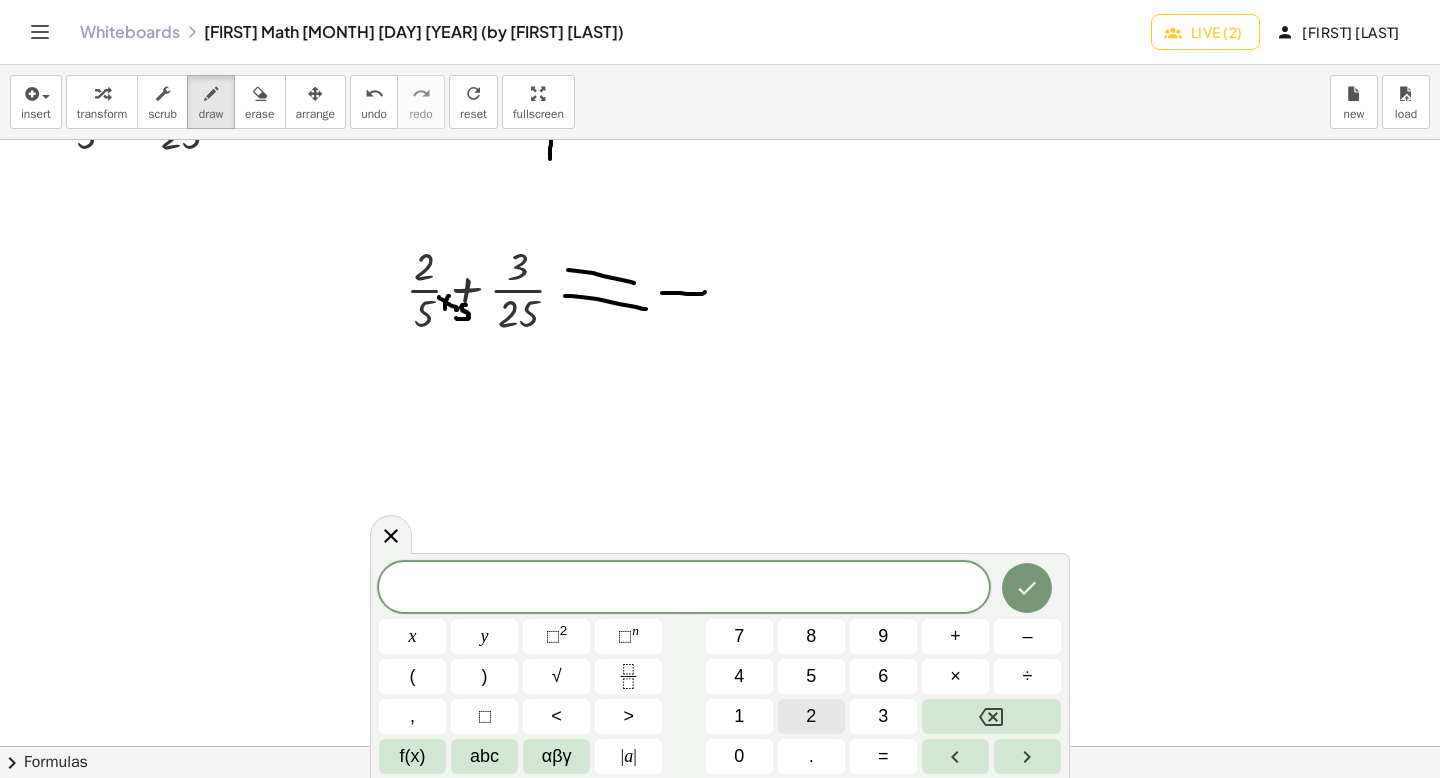 click on "2" at bounding box center (811, 716) 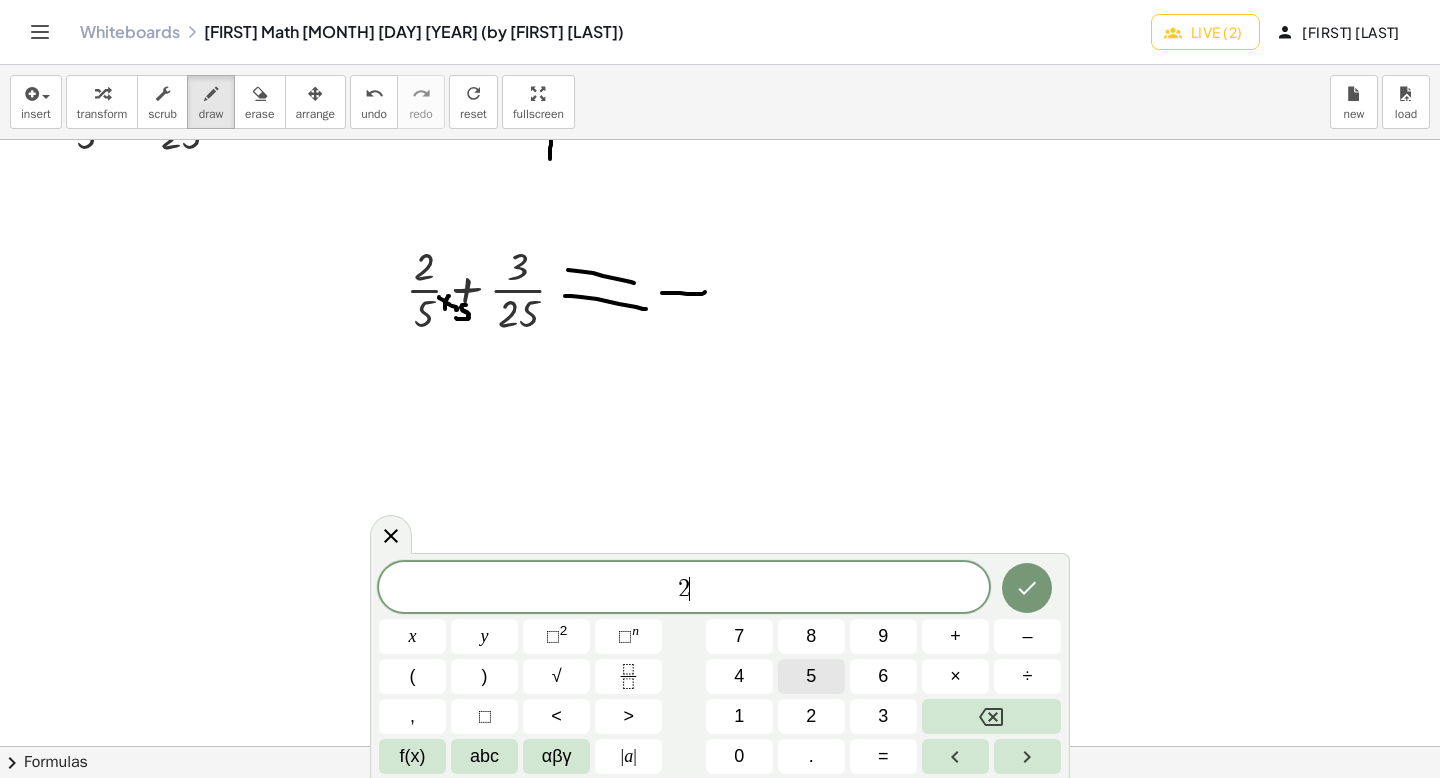 click on "5" at bounding box center (811, 676) 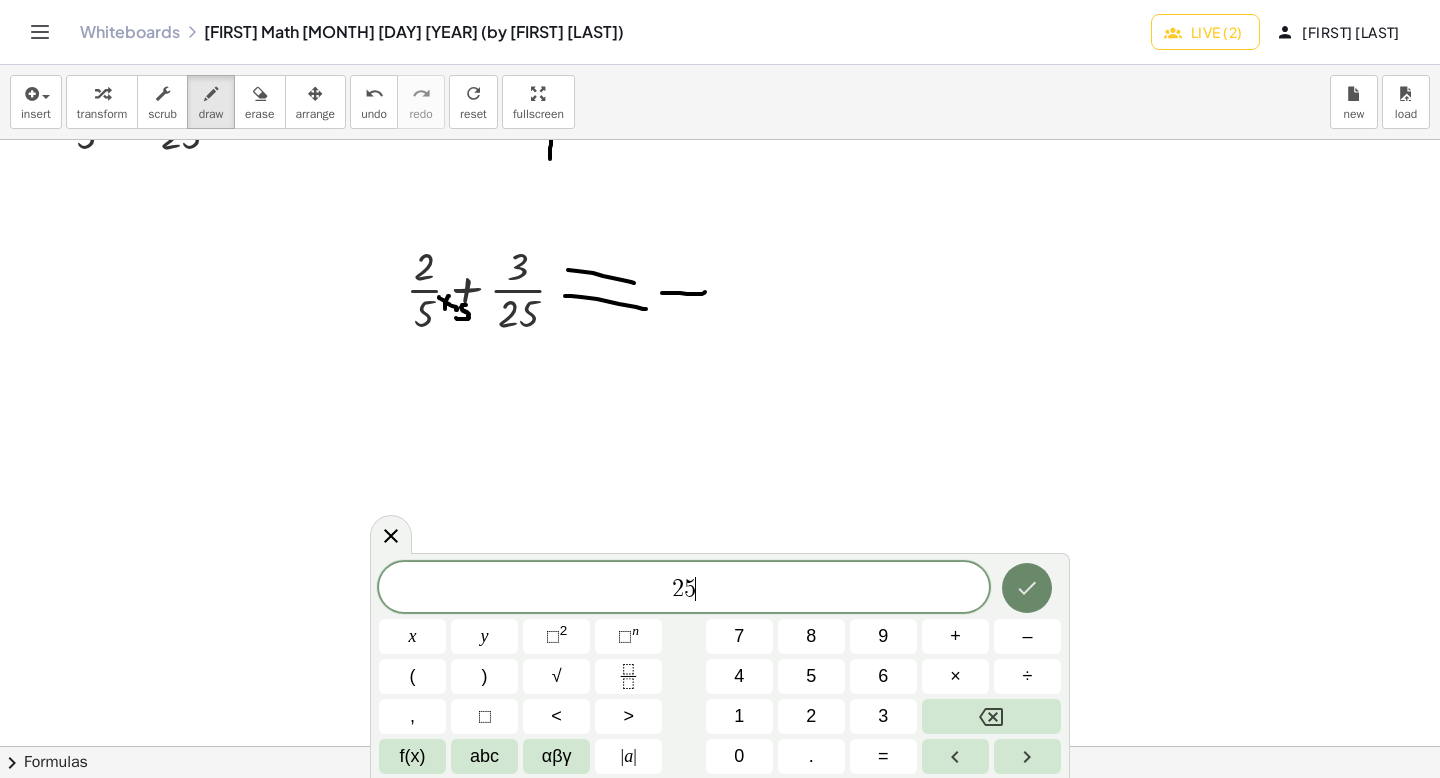 click at bounding box center [1027, 588] 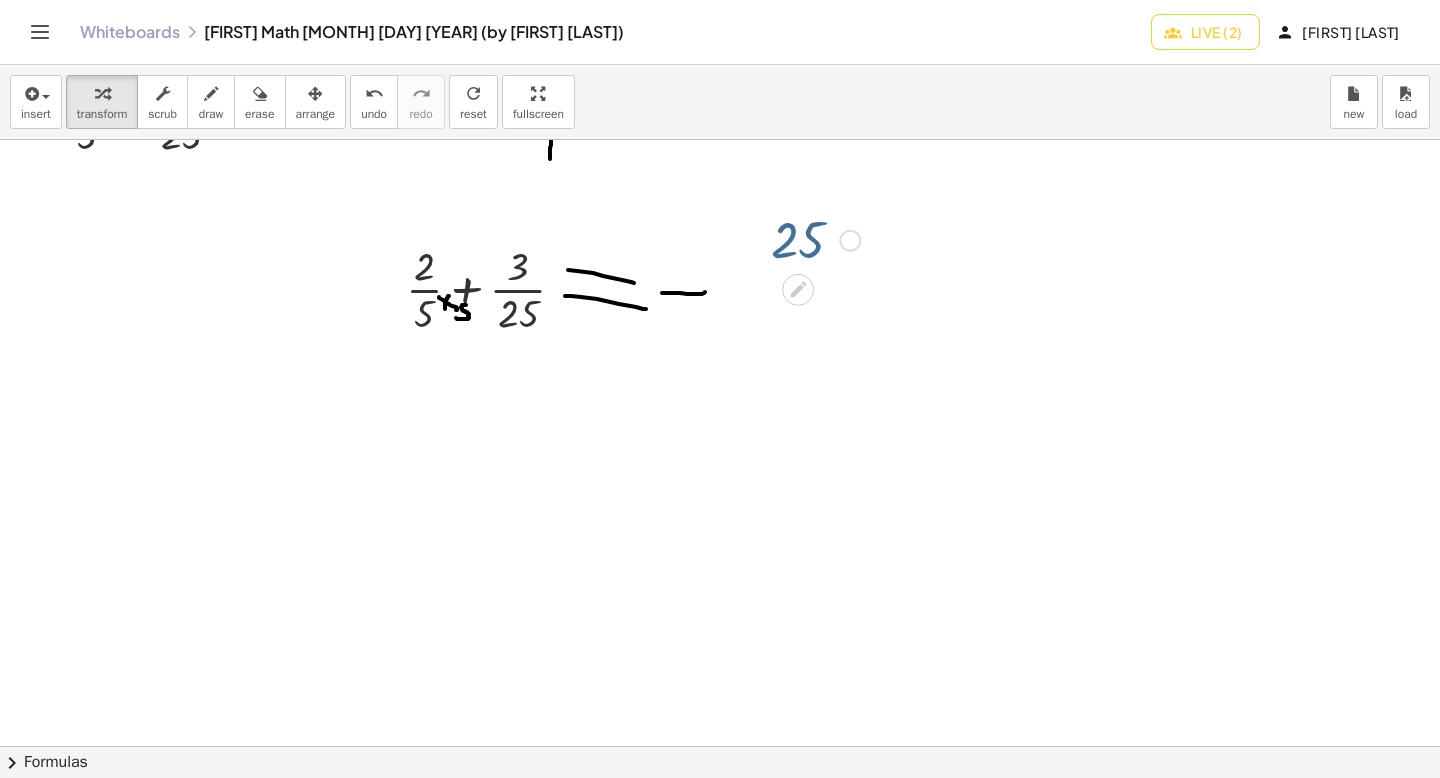 click at bounding box center [815, 239] 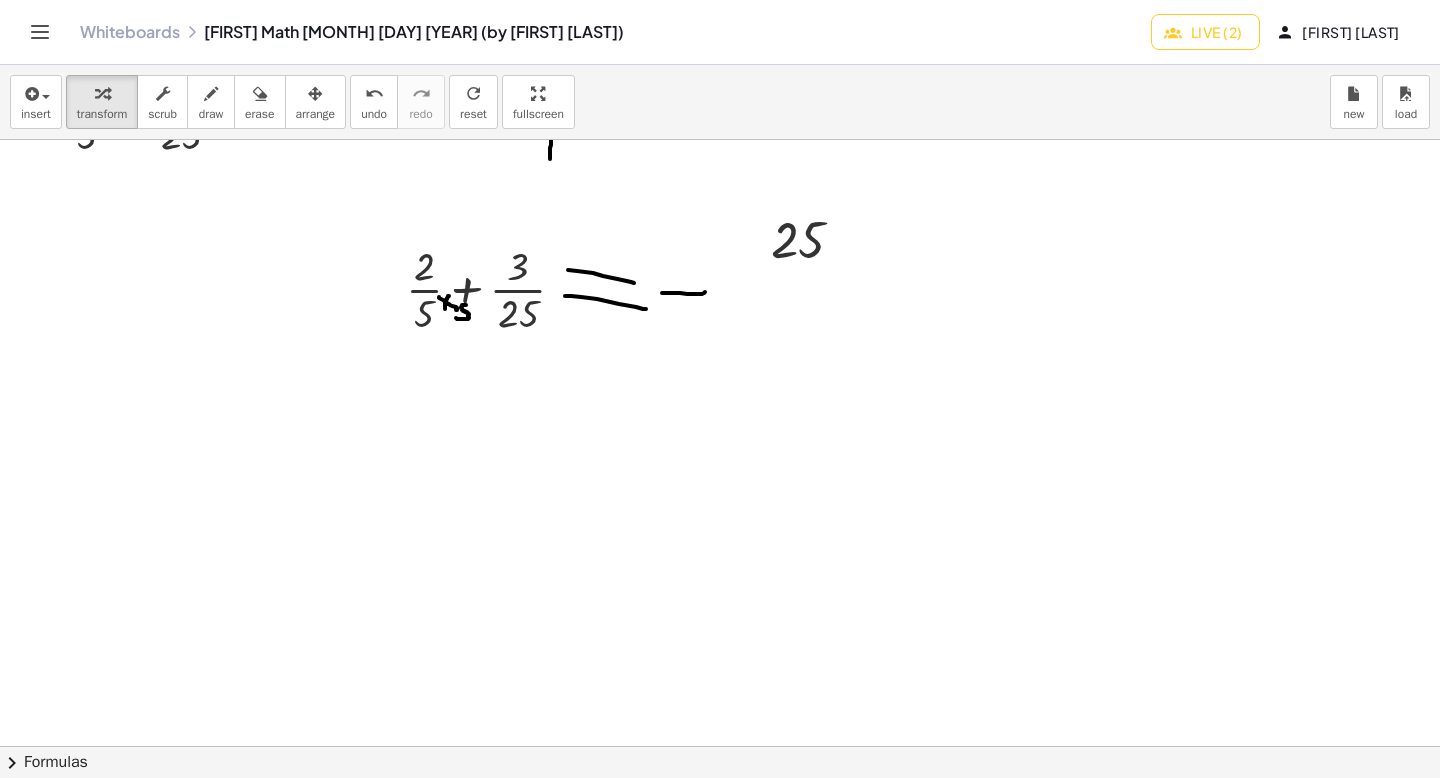 click at bounding box center (315, 94) 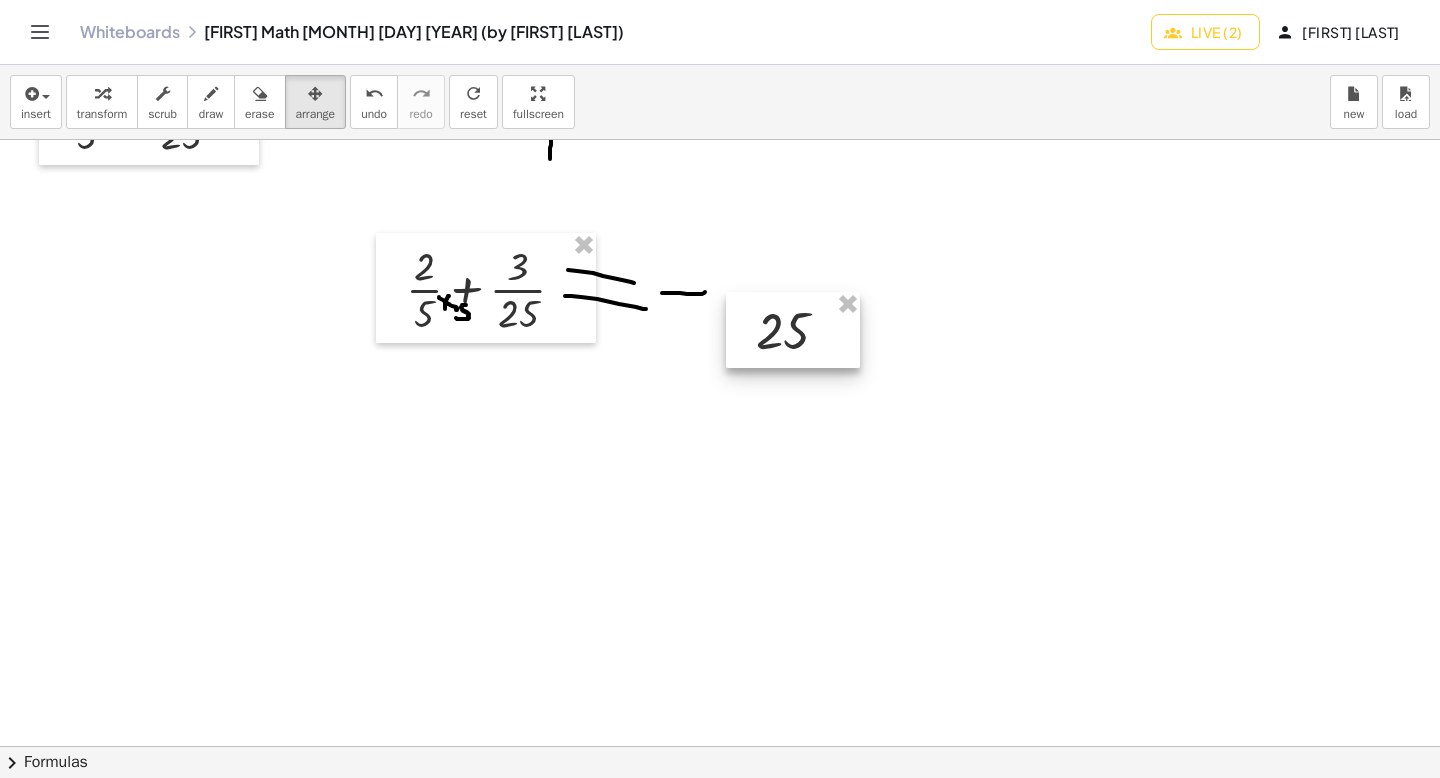 drag, startPoint x: 781, startPoint y: 253, endPoint x: 771, endPoint y: 304, distance: 51.971146 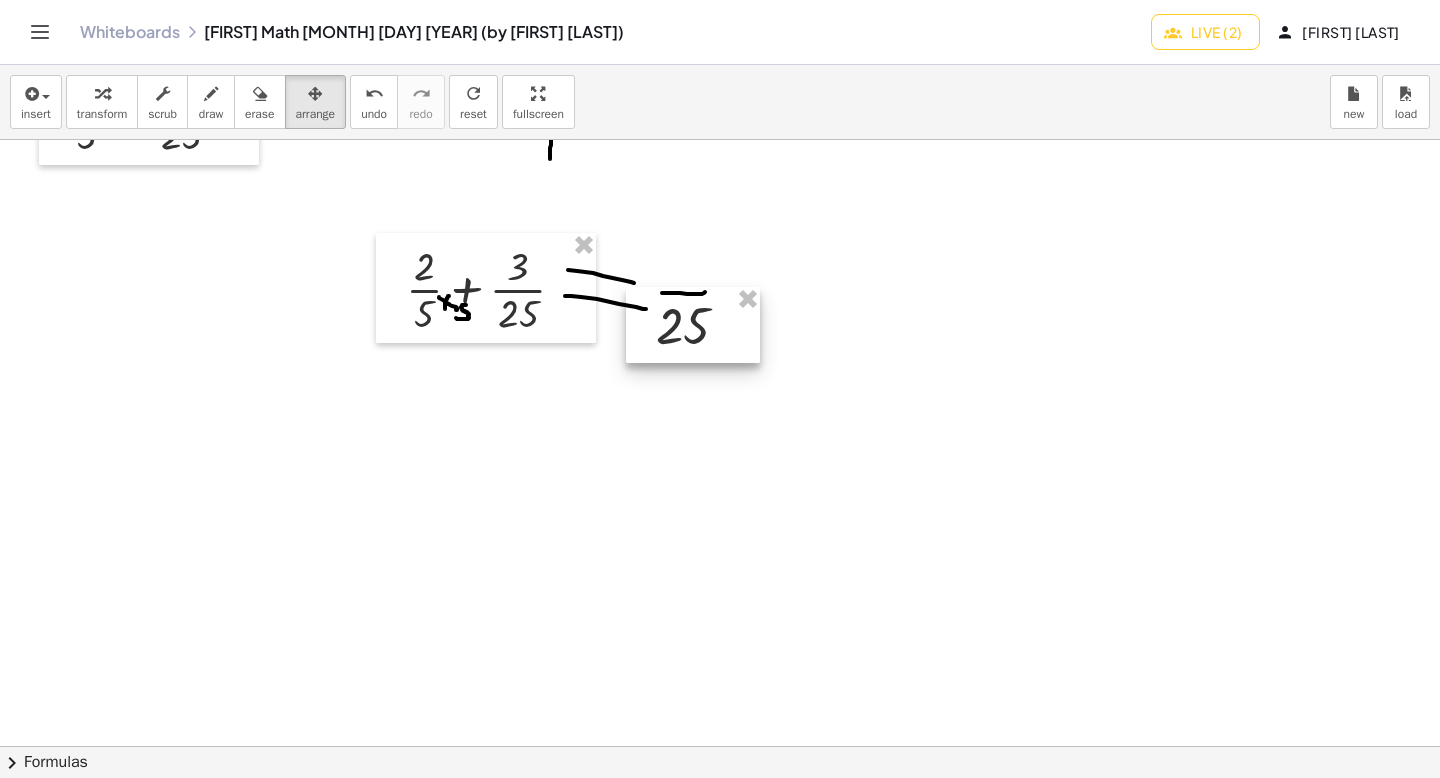 drag, startPoint x: 793, startPoint y: 340, endPoint x: 692, endPoint y: 335, distance: 101.12369 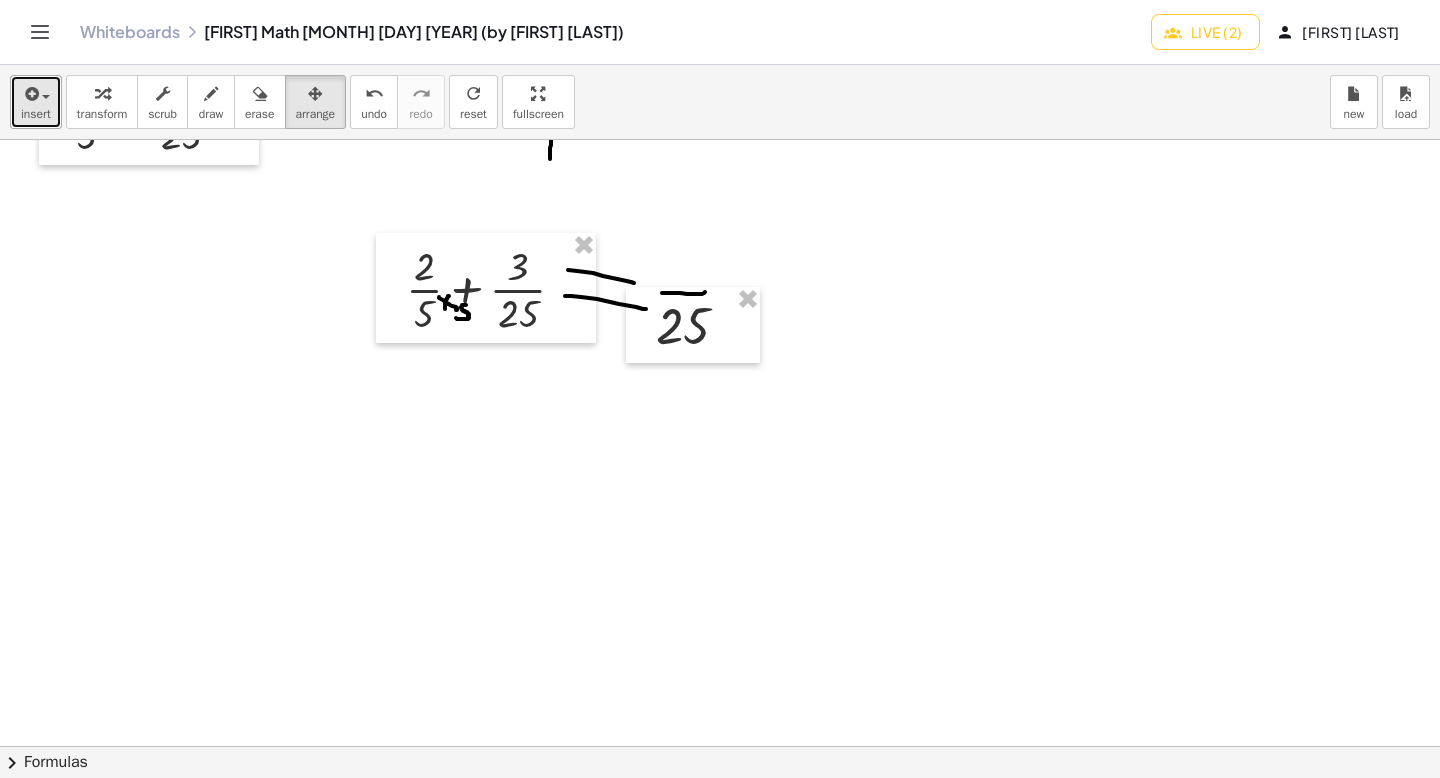click on "insert" at bounding box center [36, 102] 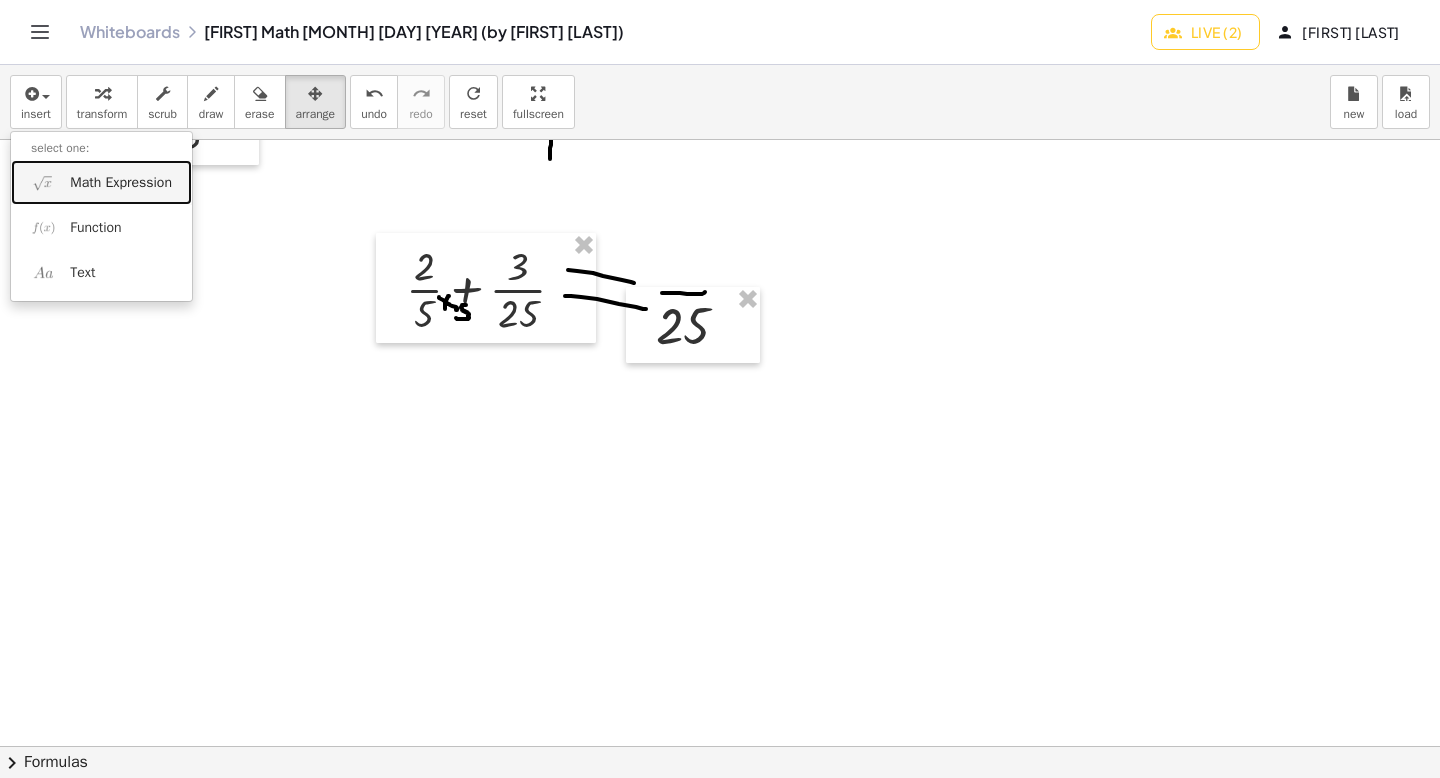 click at bounding box center [43, 182] 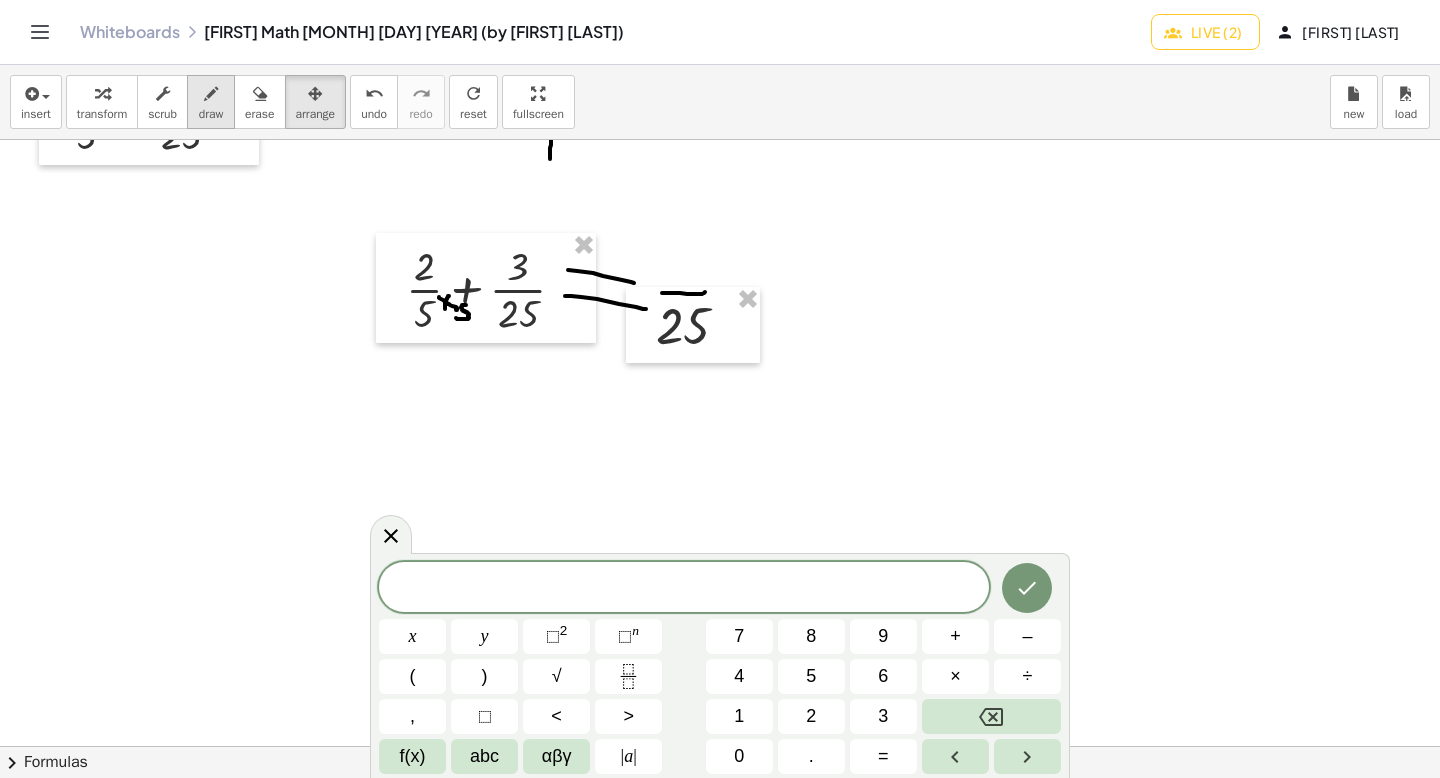 click at bounding box center (211, 94) 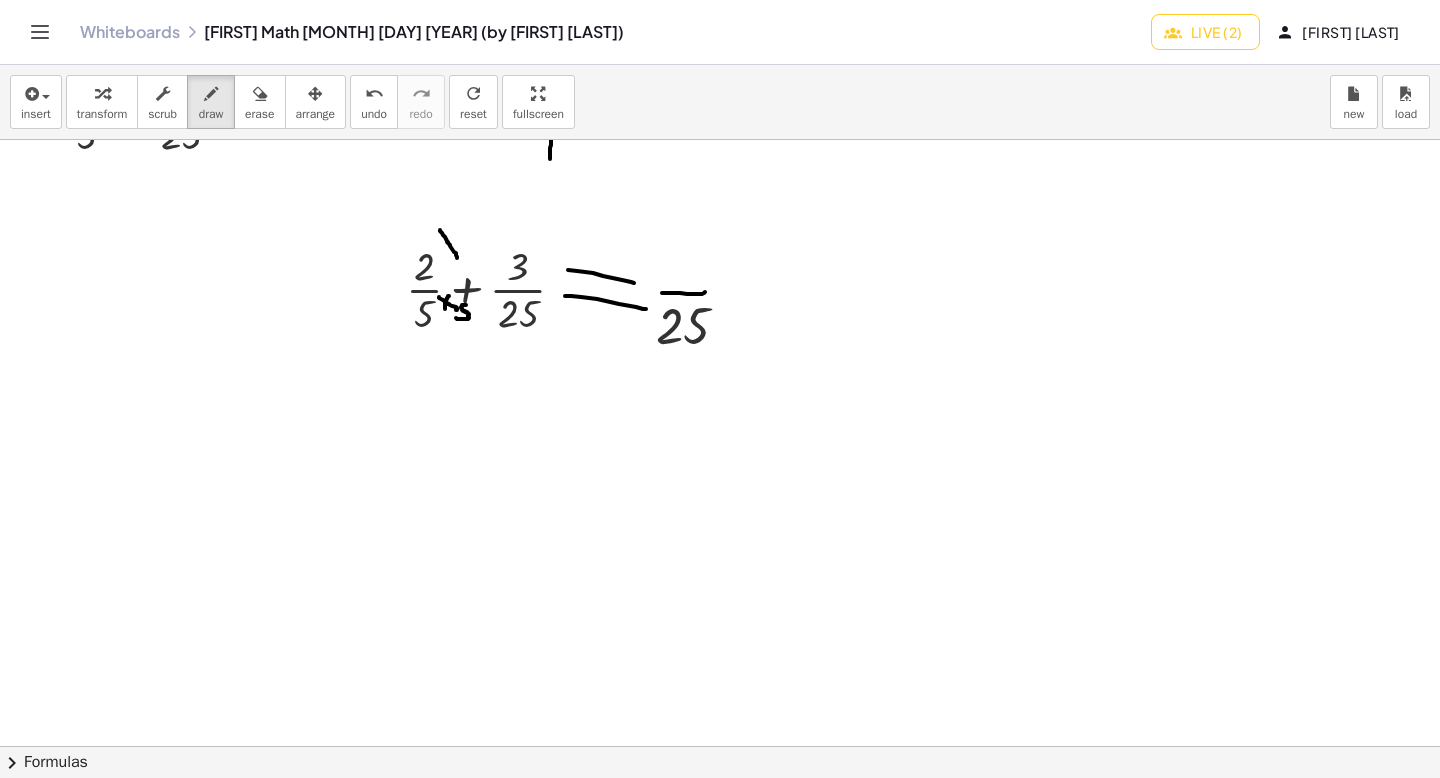 drag, startPoint x: 440, startPoint y: 230, endPoint x: 470, endPoint y: 244, distance: 33.105892 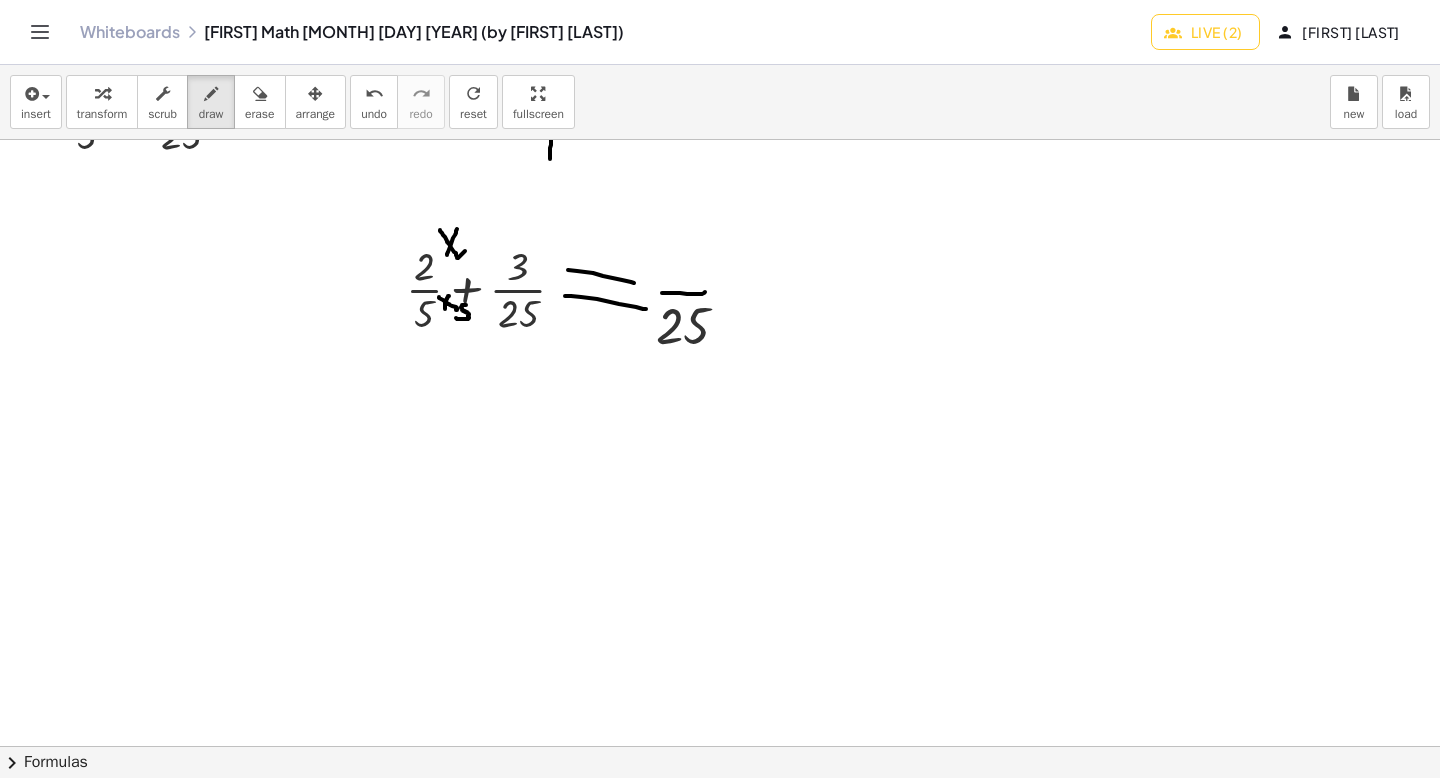 drag, startPoint x: 457, startPoint y: 229, endPoint x: 447, endPoint y: 255, distance: 27.856777 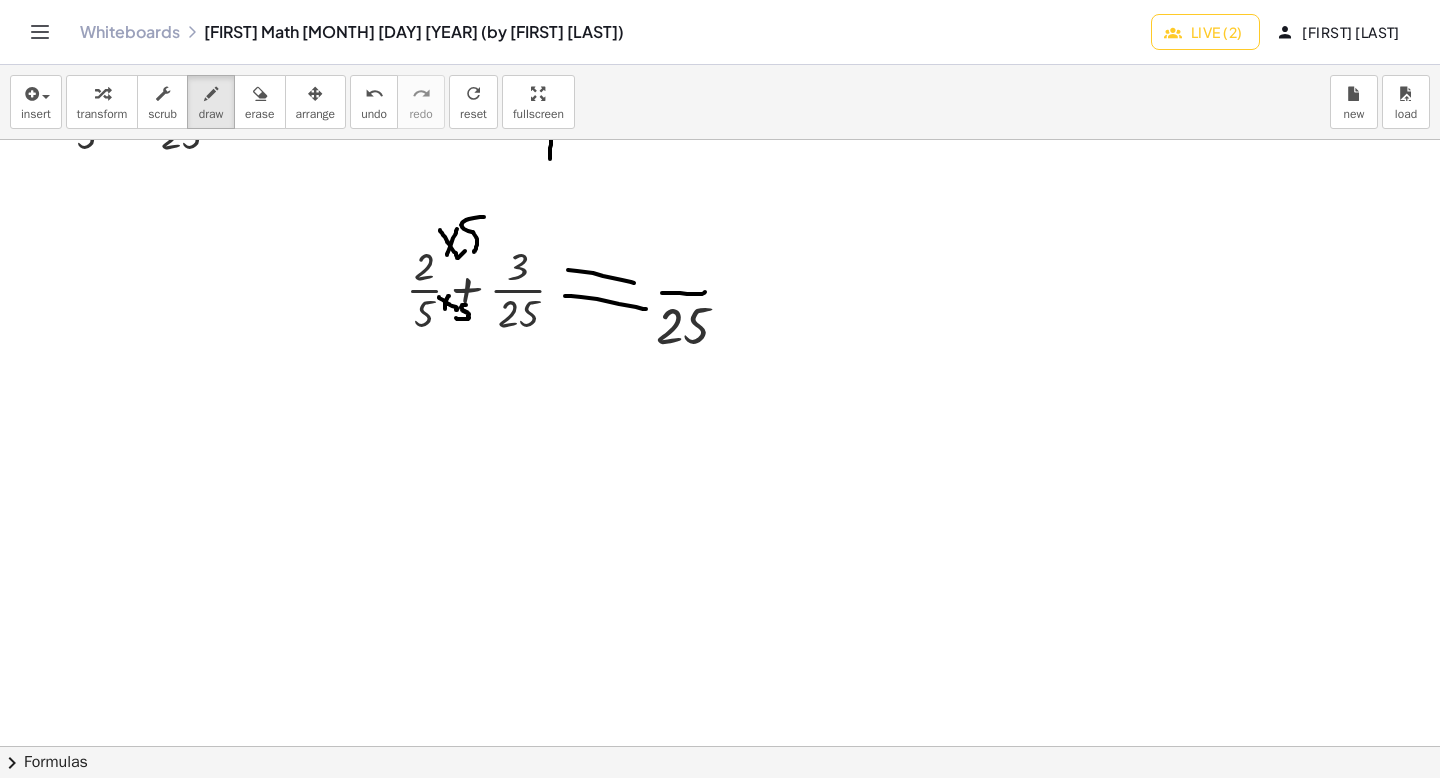 drag, startPoint x: 484, startPoint y: 217, endPoint x: 466, endPoint y: 254, distance: 41.14608 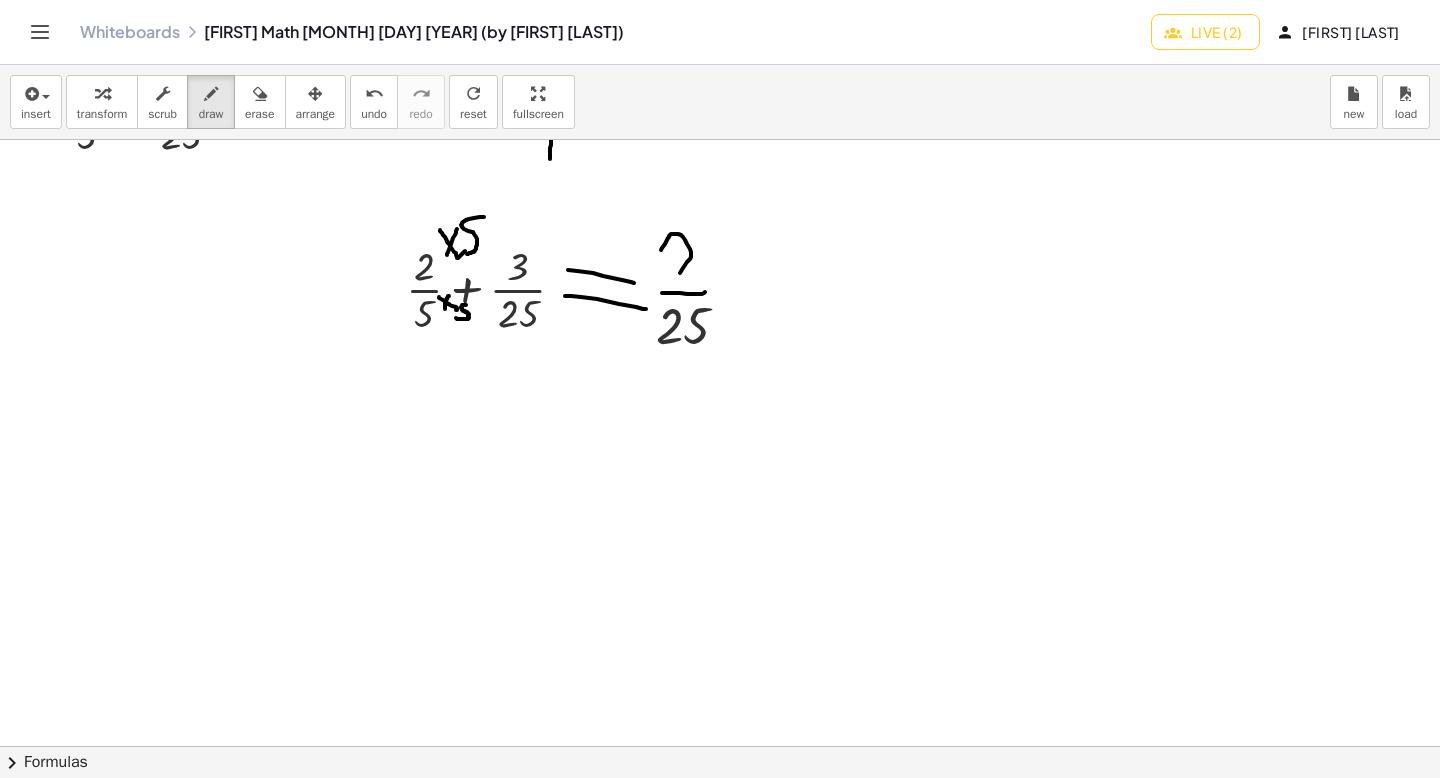 drag, startPoint x: 661, startPoint y: 250, endPoint x: 679, endPoint y: 287, distance: 41.14608 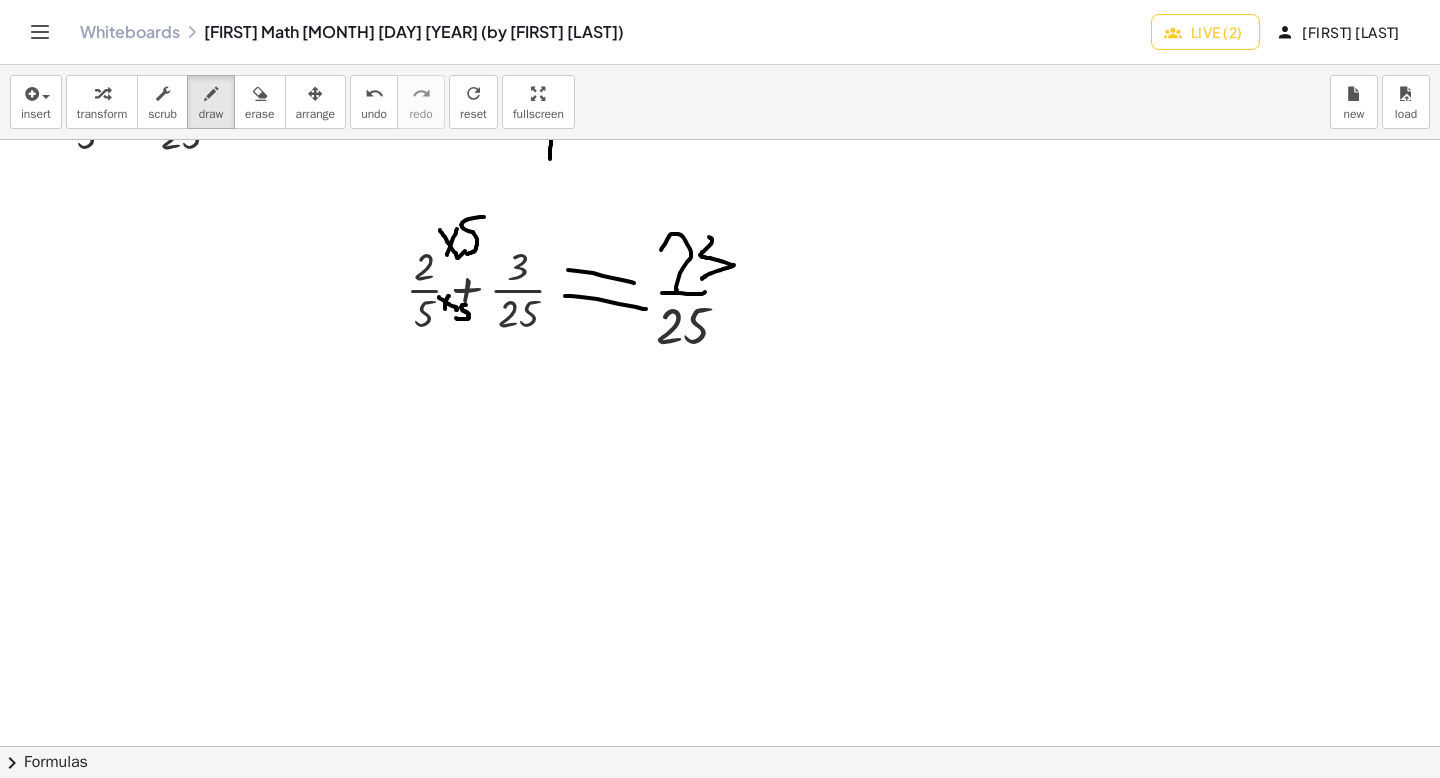 drag, startPoint x: 712, startPoint y: 241, endPoint x: 701, endPoint y: 279, distance: 39.56008 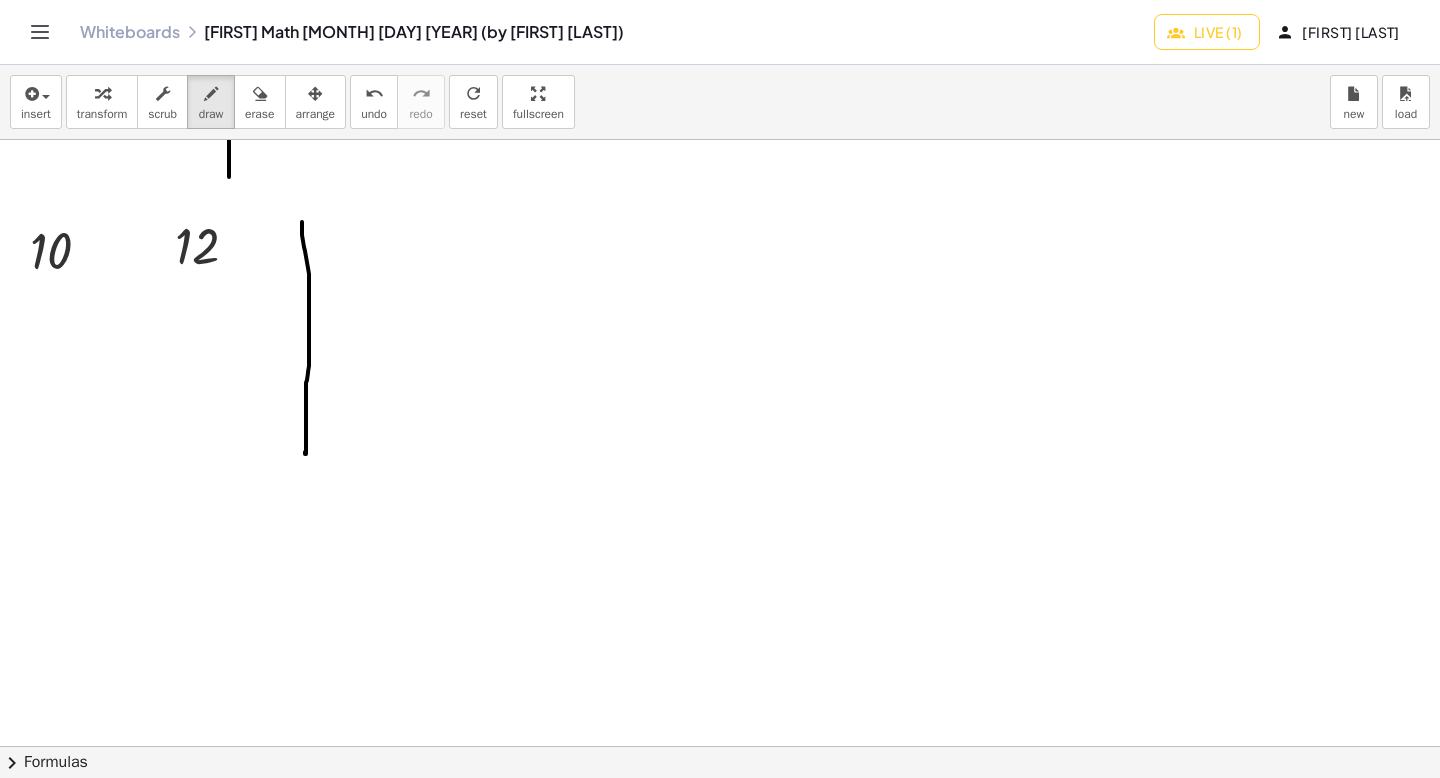 scroll, scrollTop: 2785, scrollLeft: 0, axis: vertical 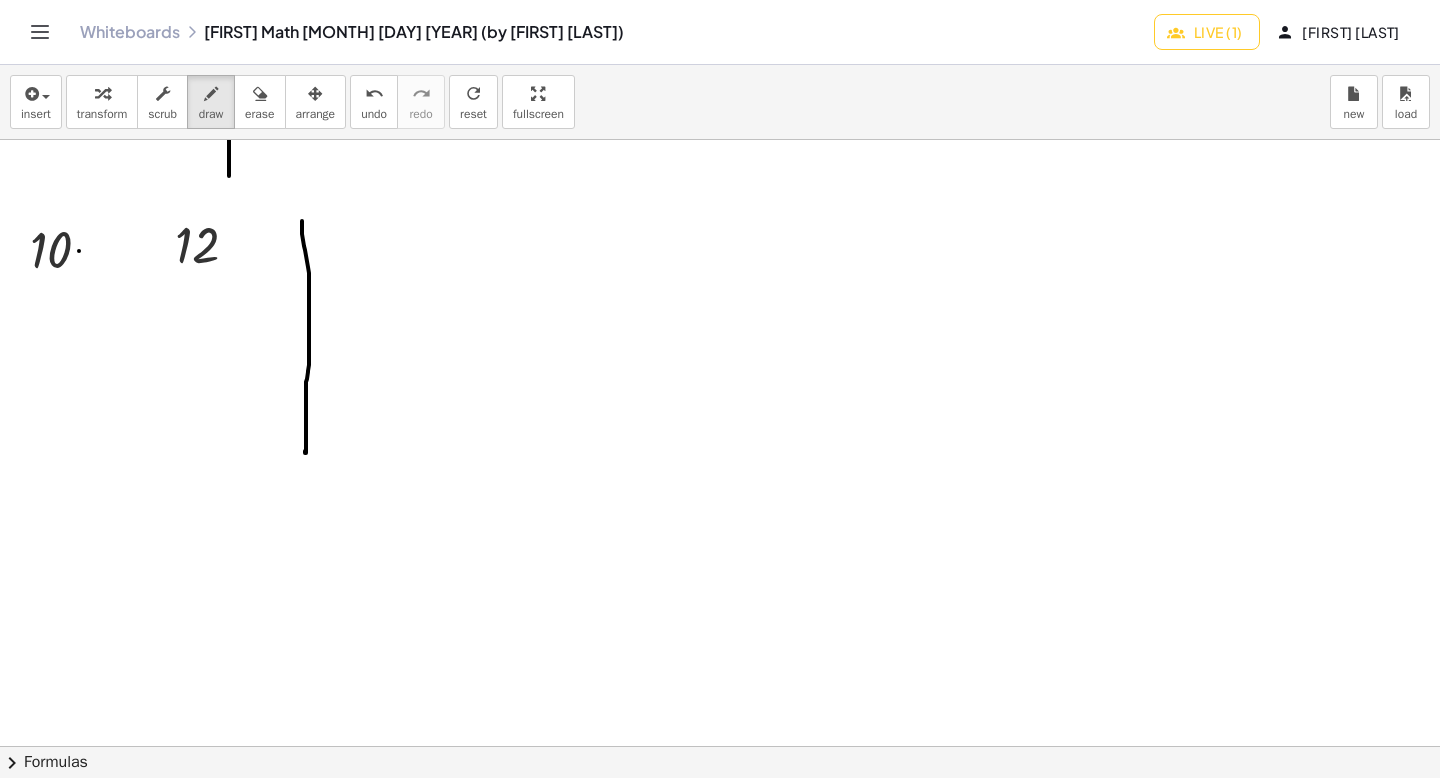 click at bounding box center [720, -827] 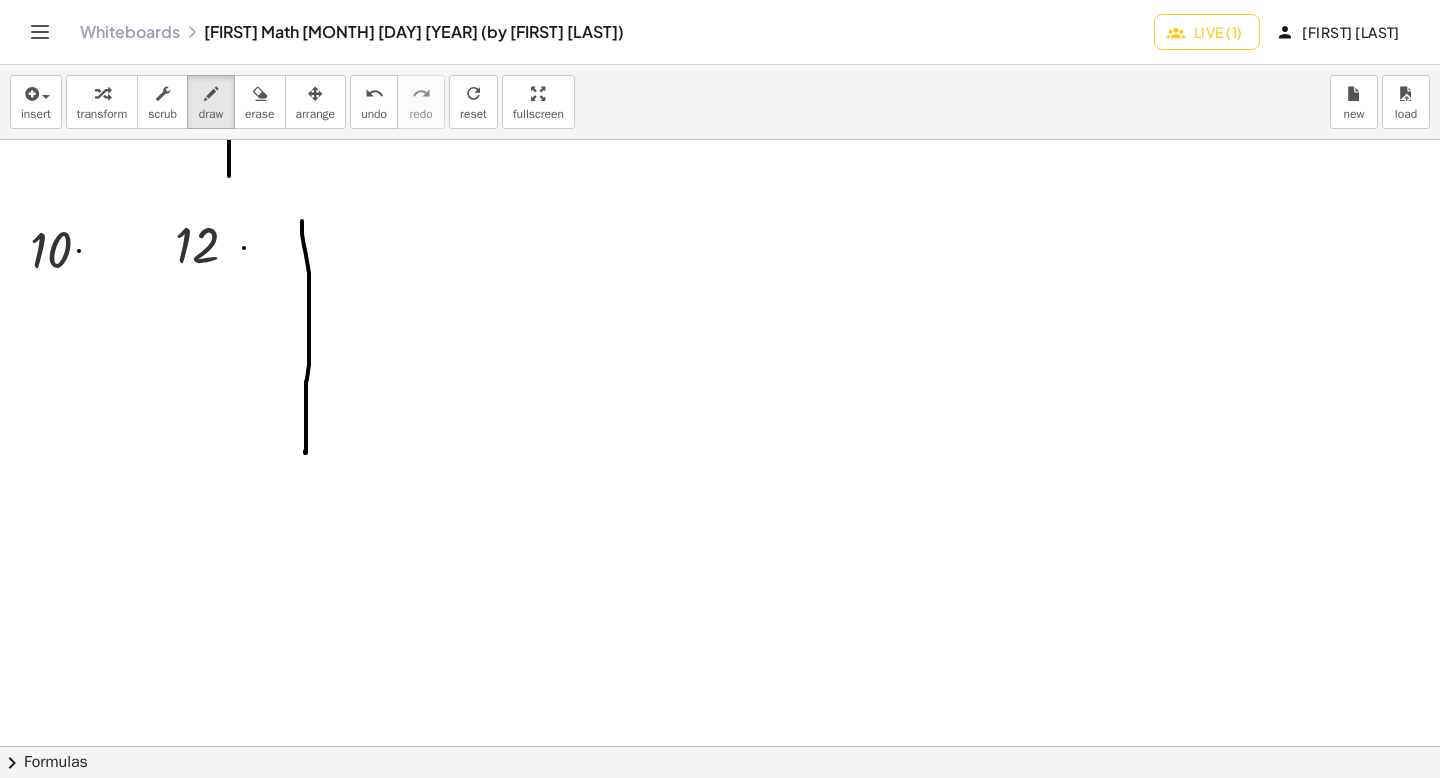 click at bounding box center (720, -827) 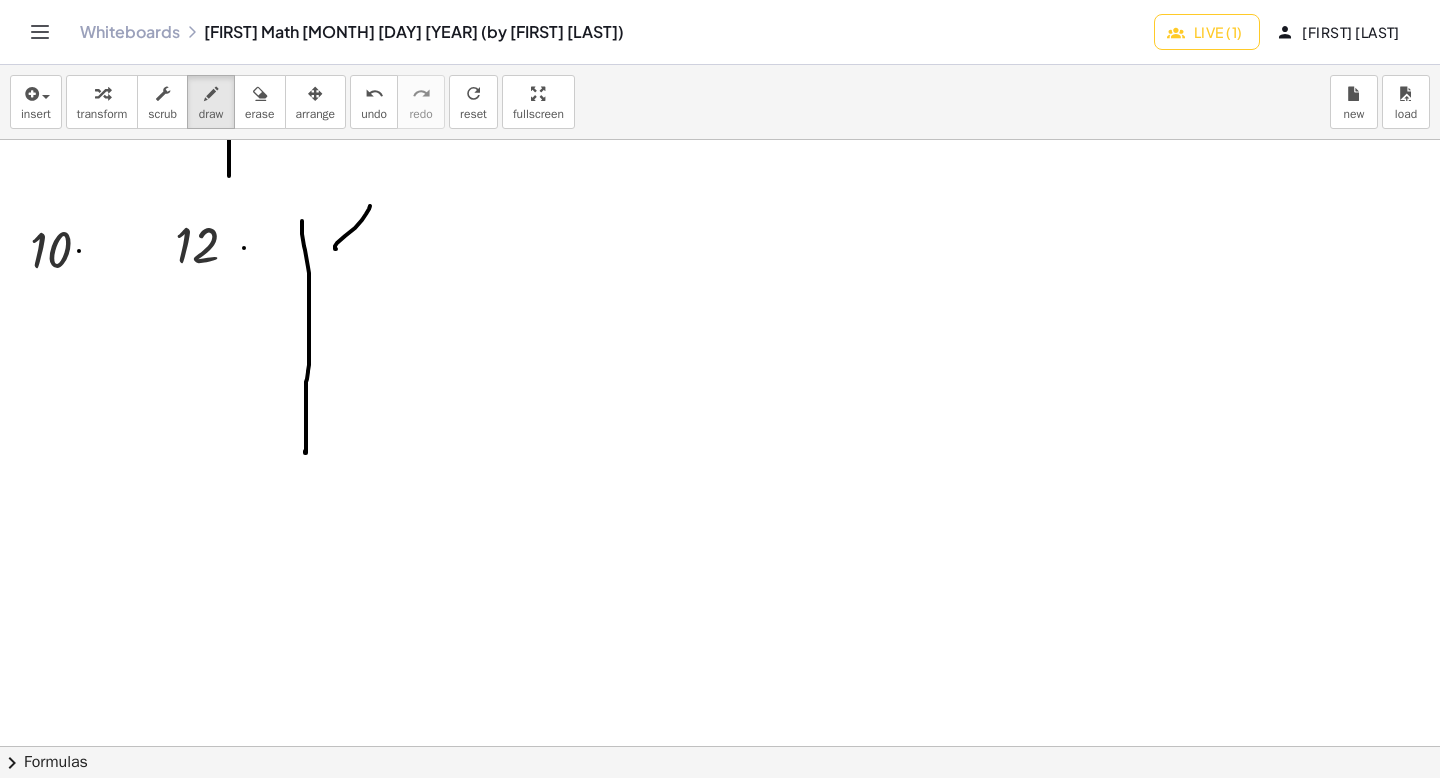 drag, startPoint x: 370, startPoint y: 206, endPoint x: 336, endPoint y: 249, distance: 54.81788 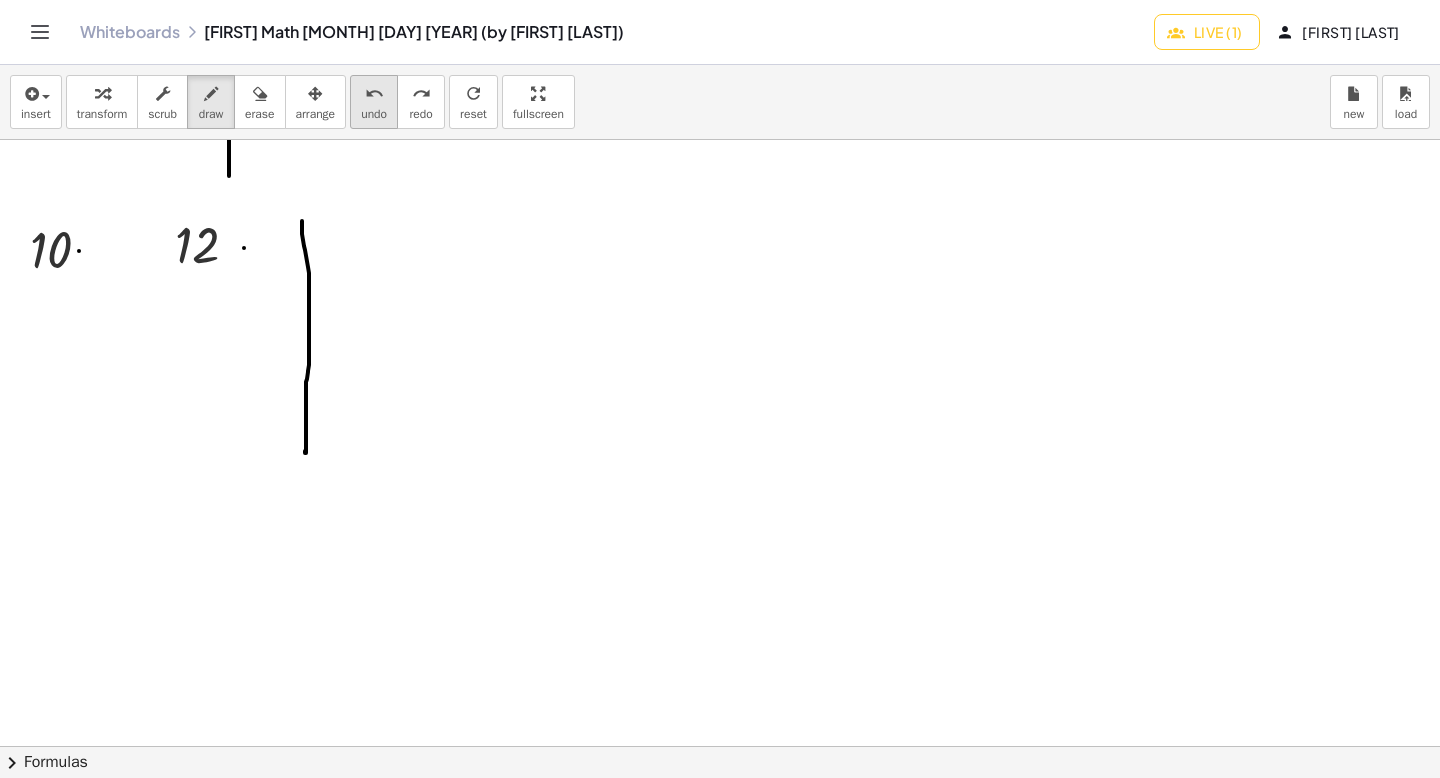 click on "undo" at bounding box center [374, 93] 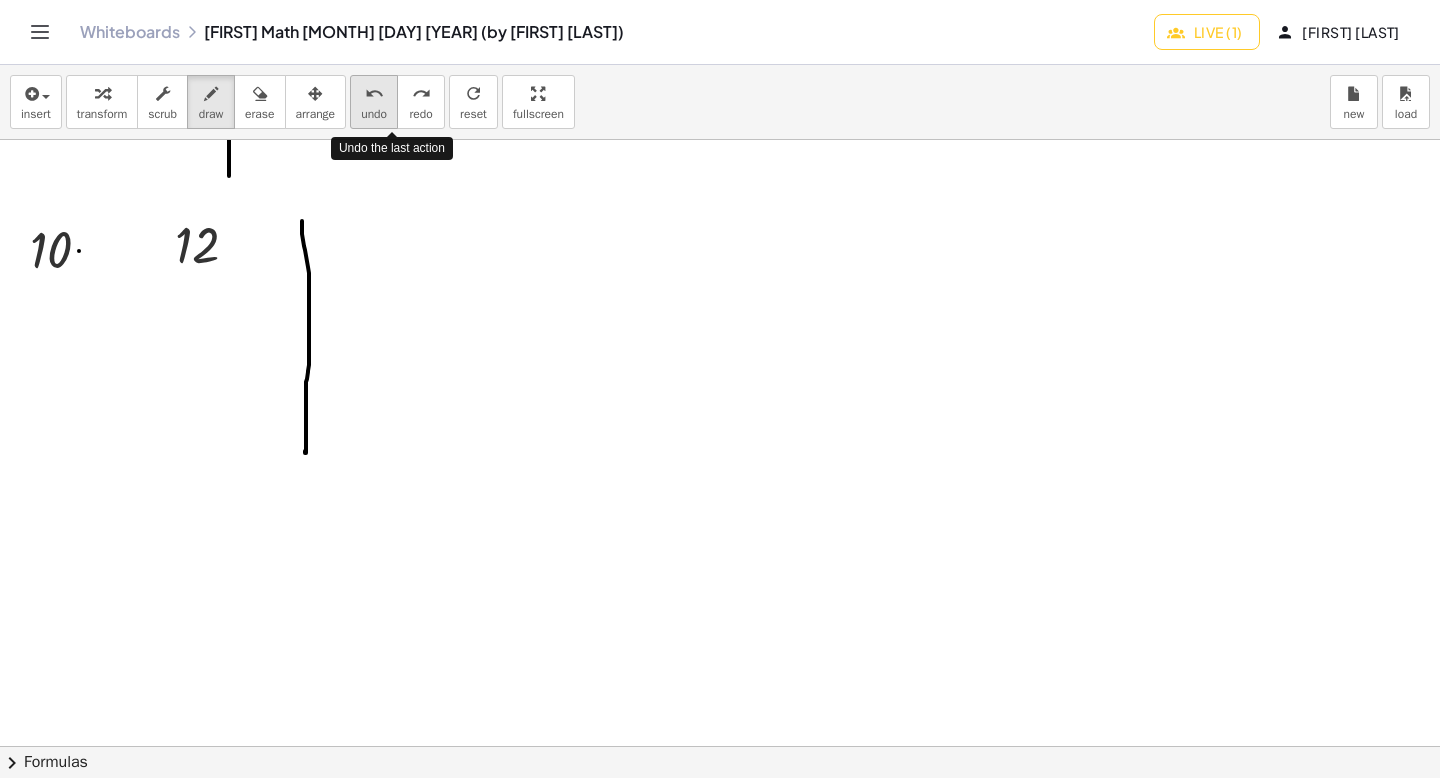 click on "undo" at bounding box center (374, 93) 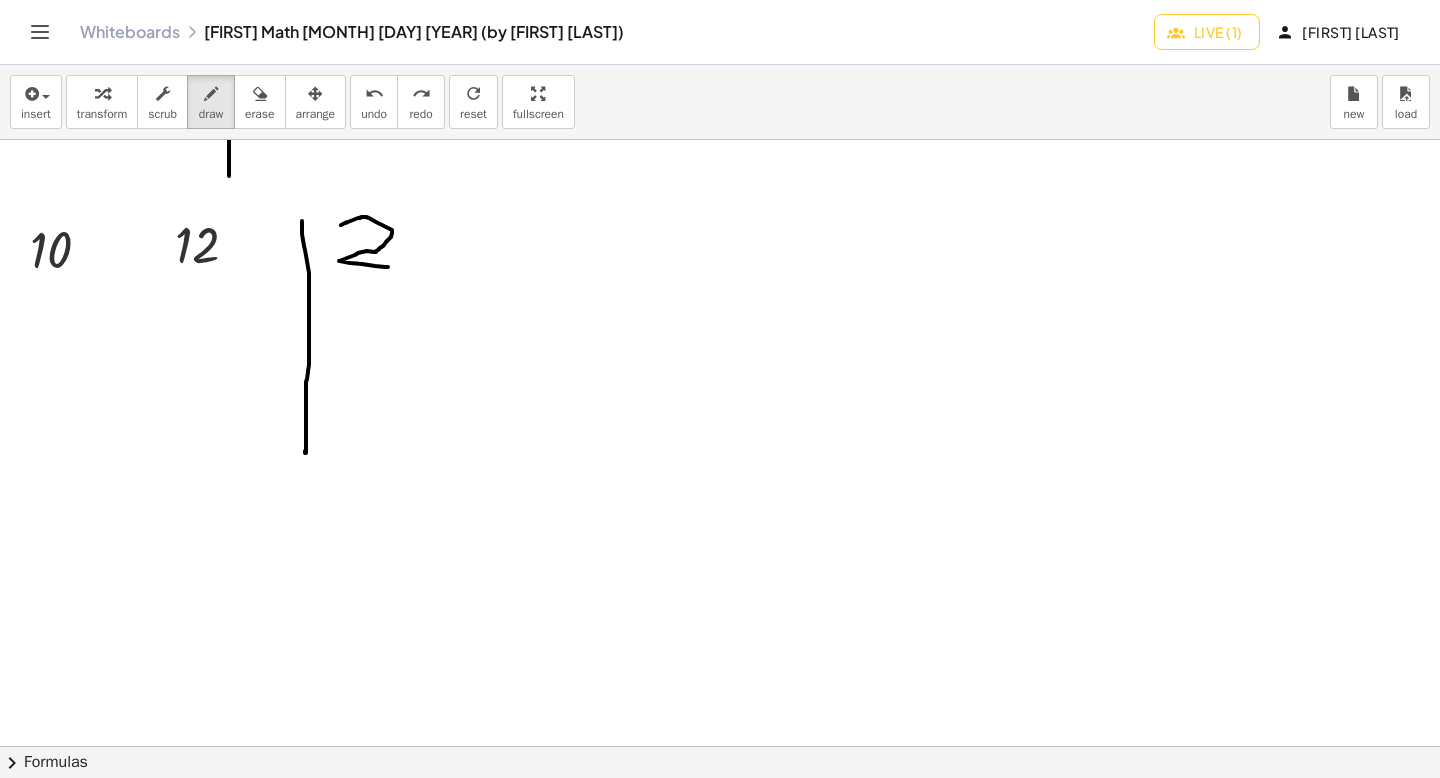 drag, startPoint x: 341, startPoint y: 225, endPoint x: 388, endPoint y: 267, distance: 63.03174 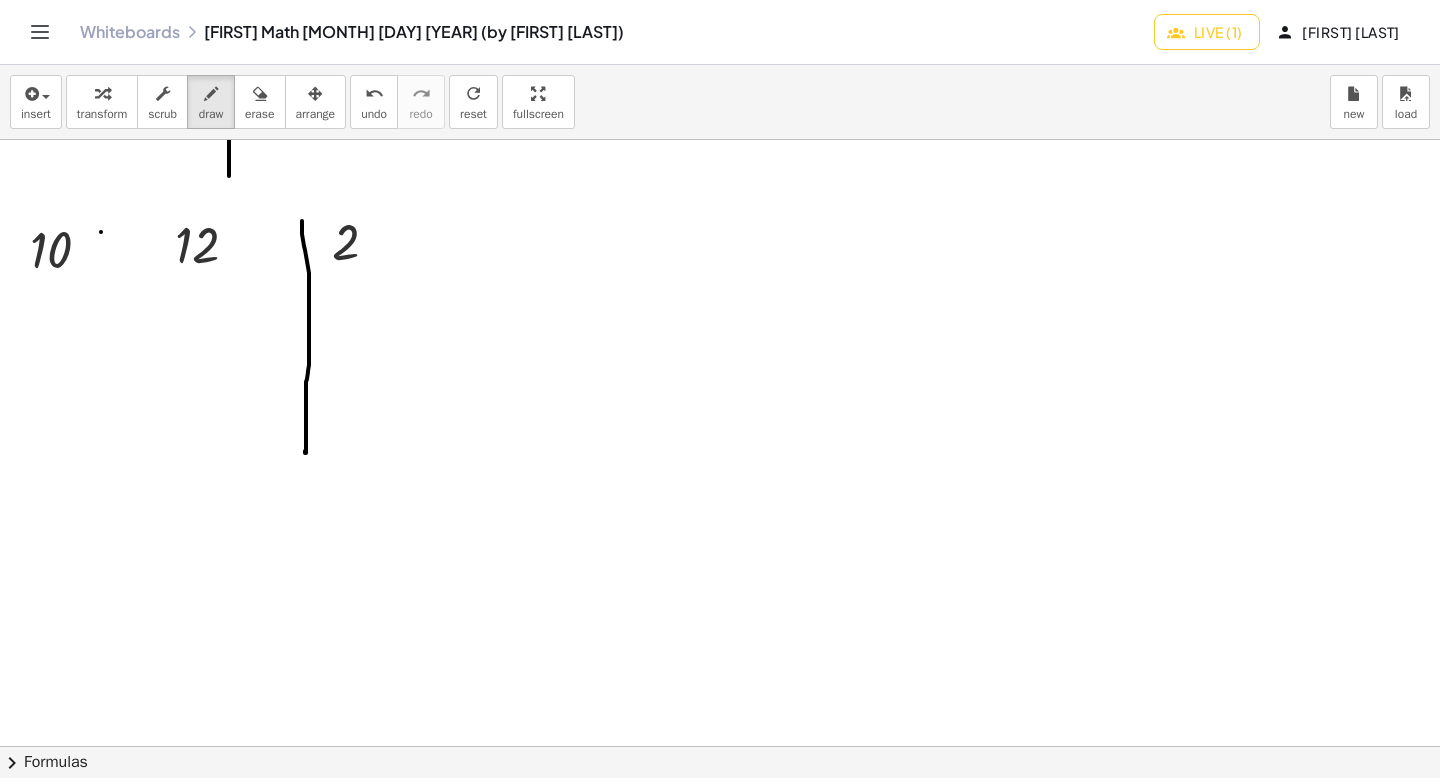 click at bounding box center [720, -827] 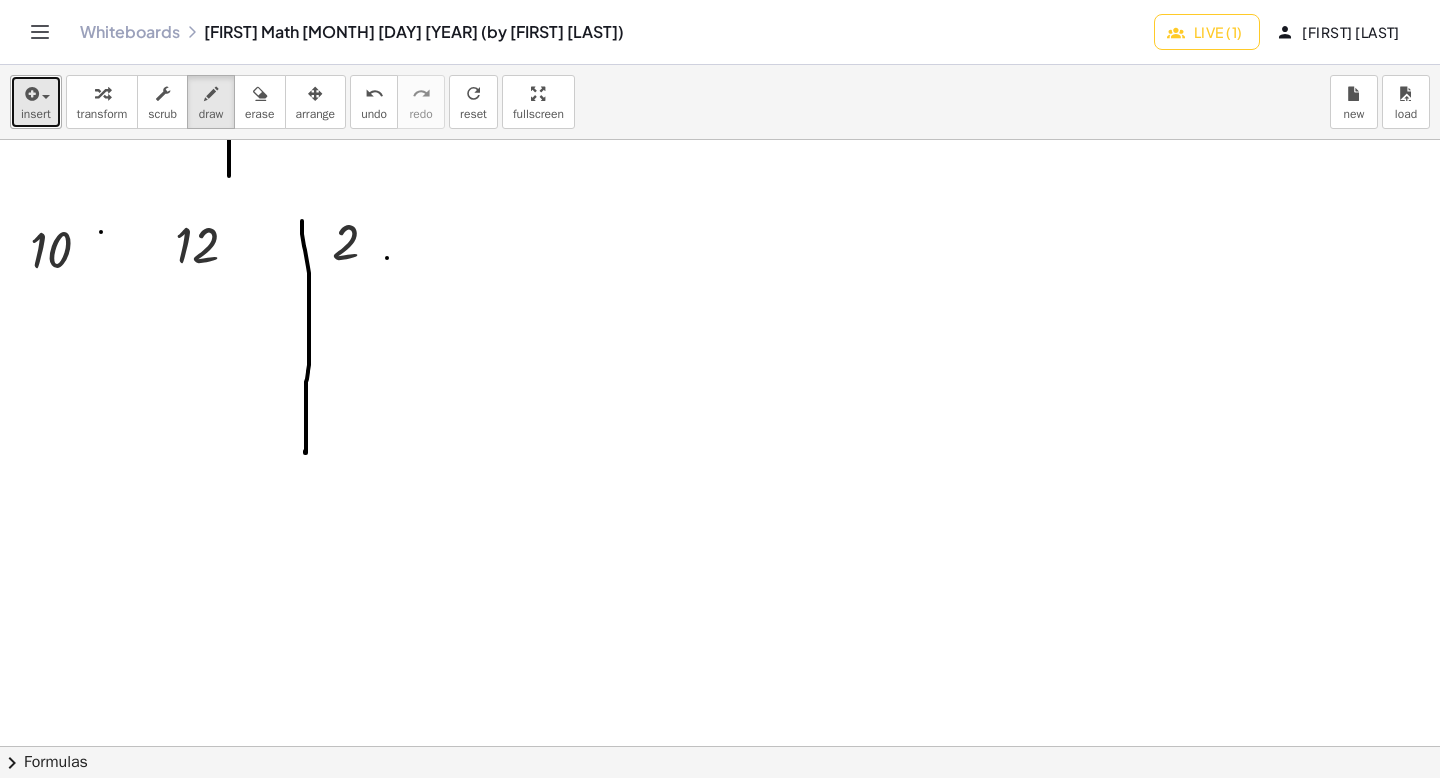 click on "insert" at bounding box center [36, 114] 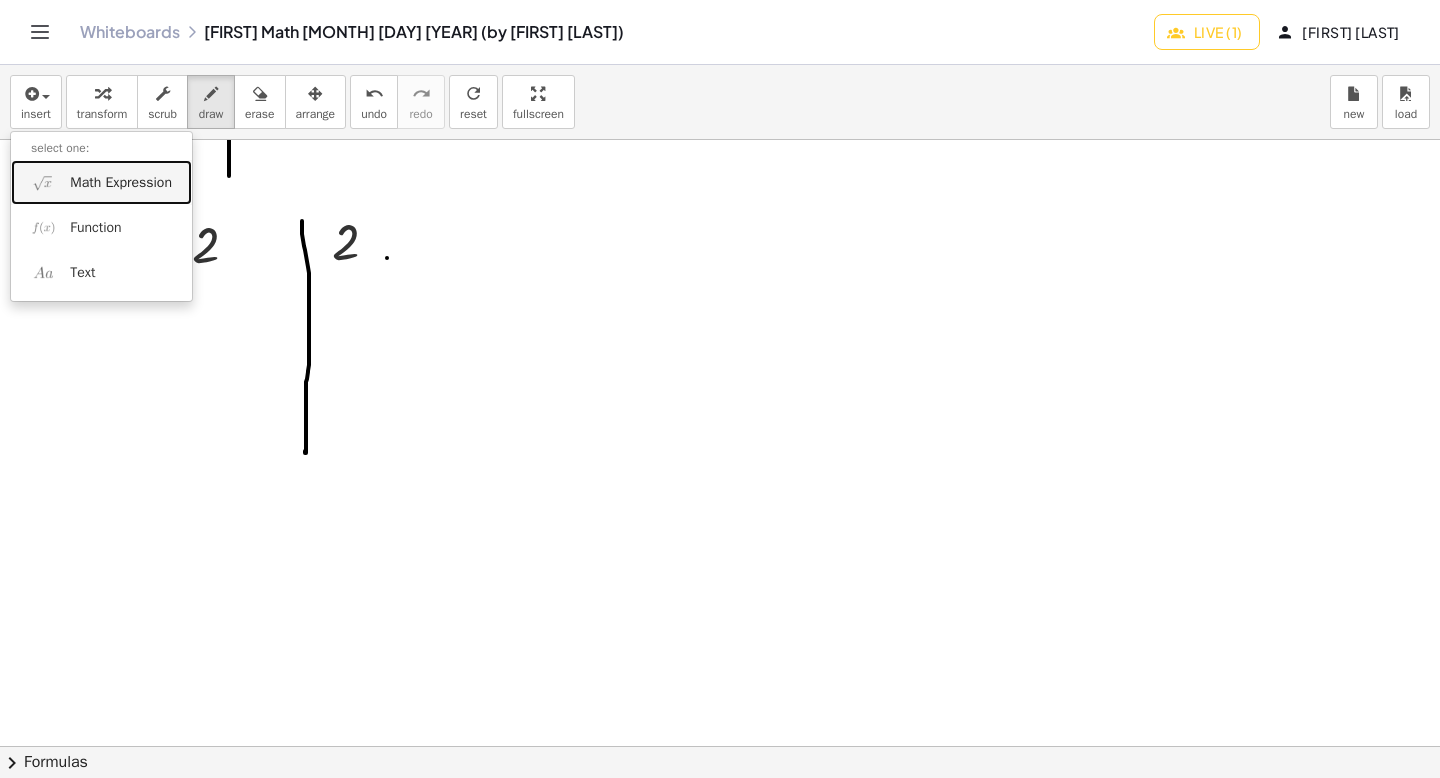 click at bounding box center [43, 182] 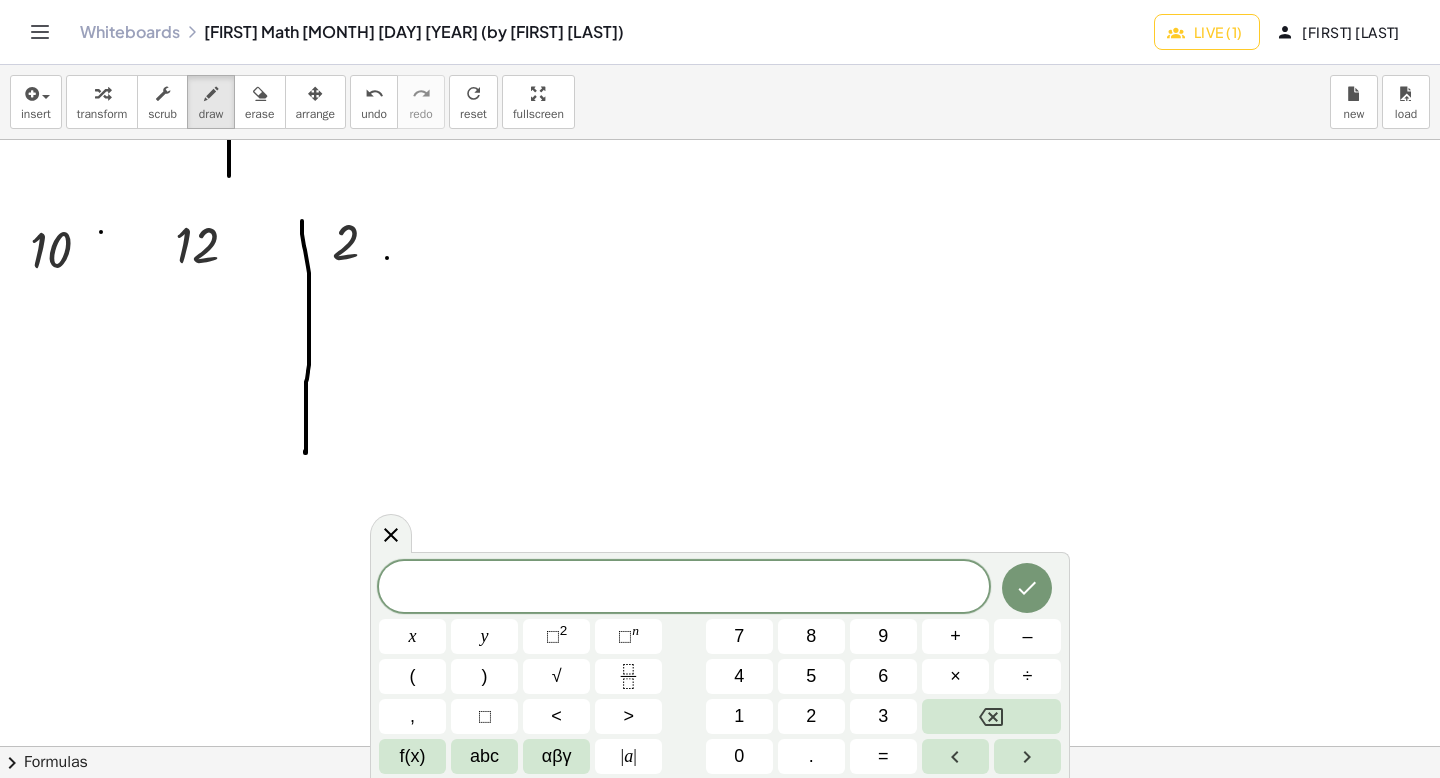 click on "x y ⬚ 2 ⬚ n 7 8 9 + – ( ) √ 4 5 6 × ÷ , ⬚ < > 1 2 3 f(x) abc αβγ | a | 0 . =" at bounding box center (720, 667) 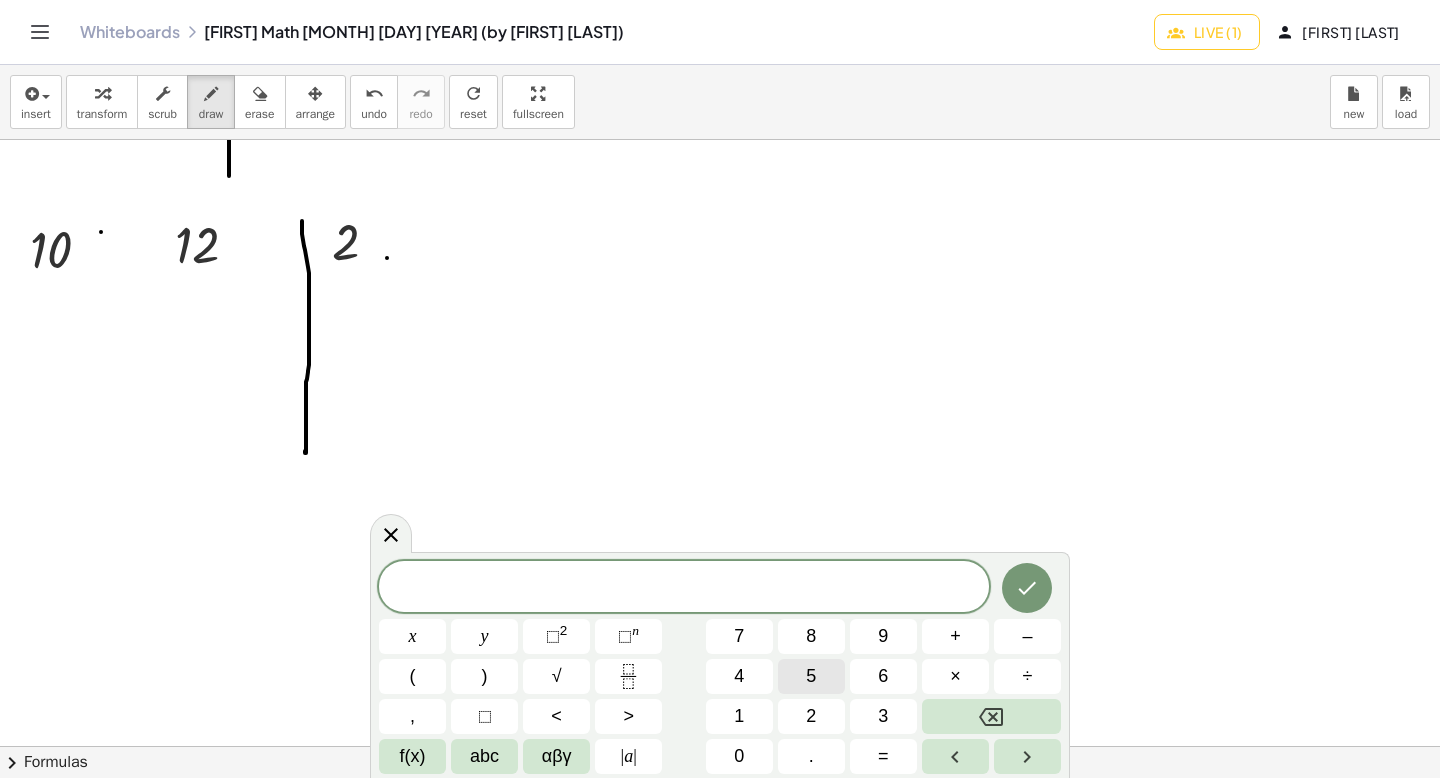 click on "5" at bounding box center [811, 676] 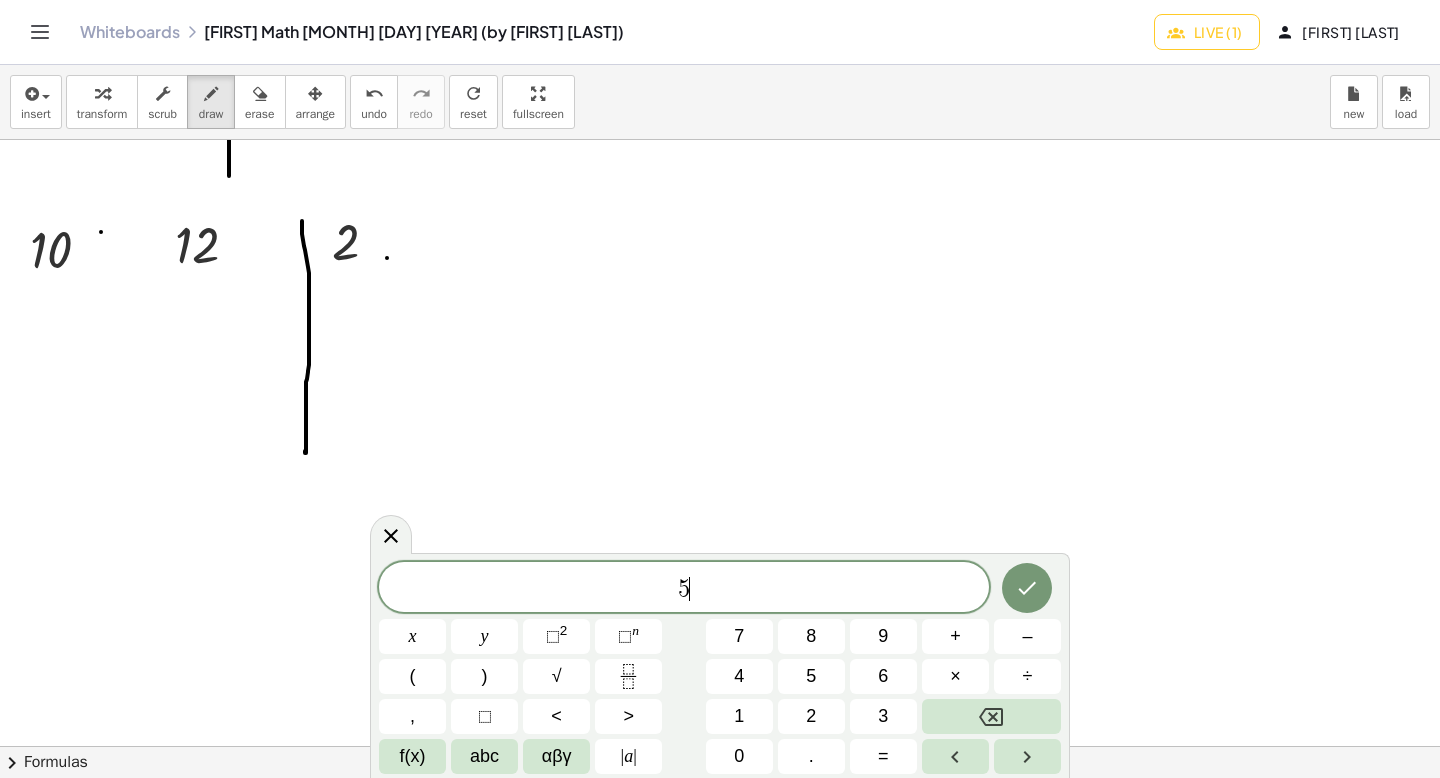 click at bounding box center (1027, 588) 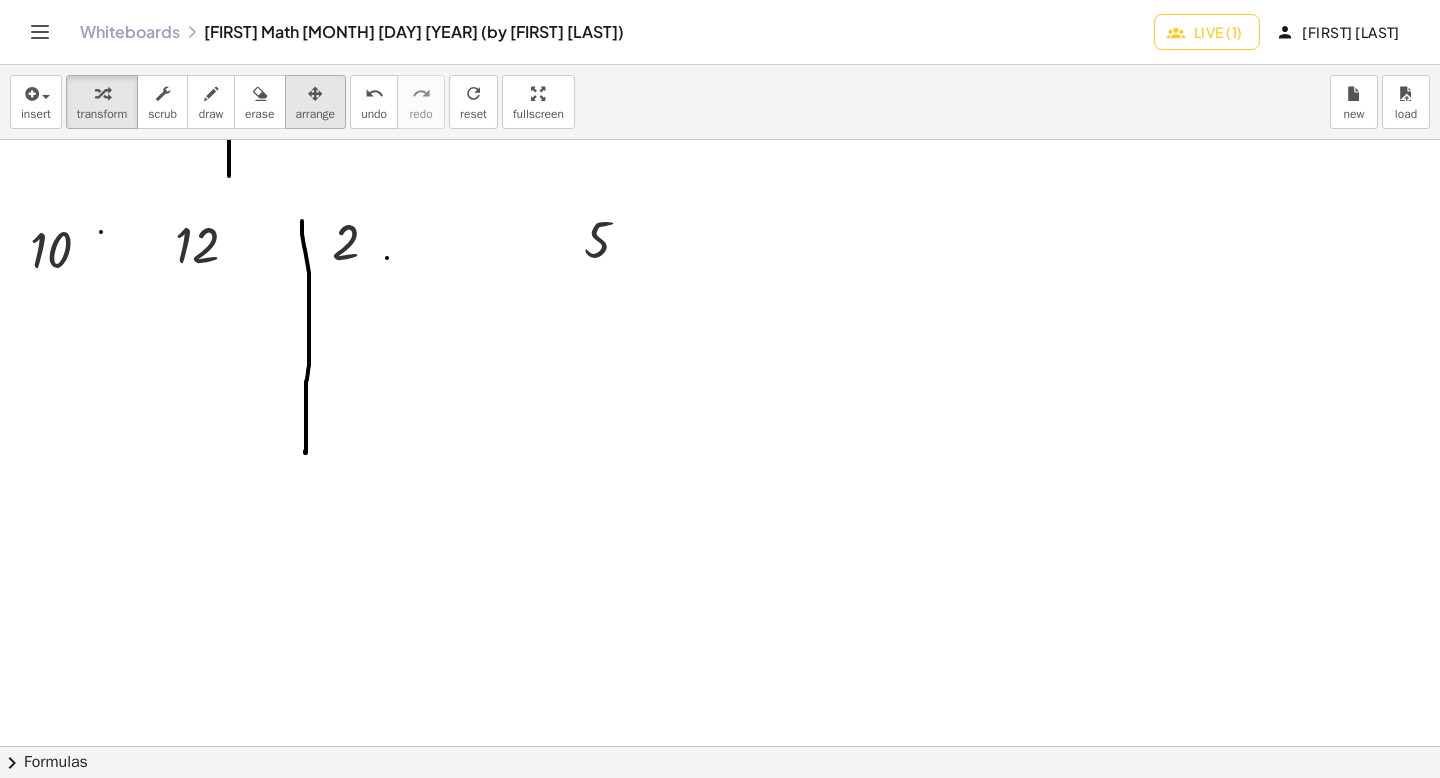 drag, startPoint x: 328, startPoint y: 99, endPoint x: 357, endPoint y: 146, distance: 55.226807 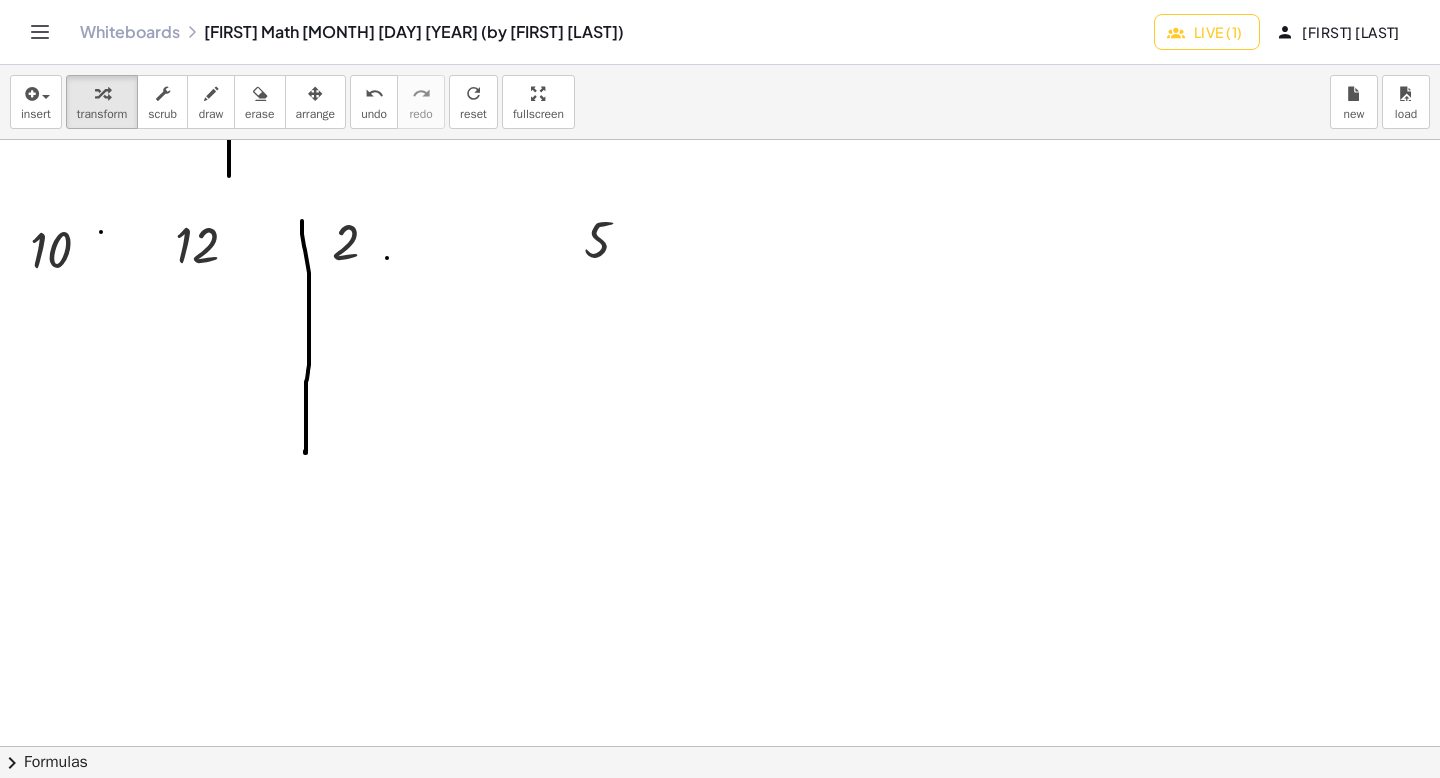 click at bounding box center (315, 94) 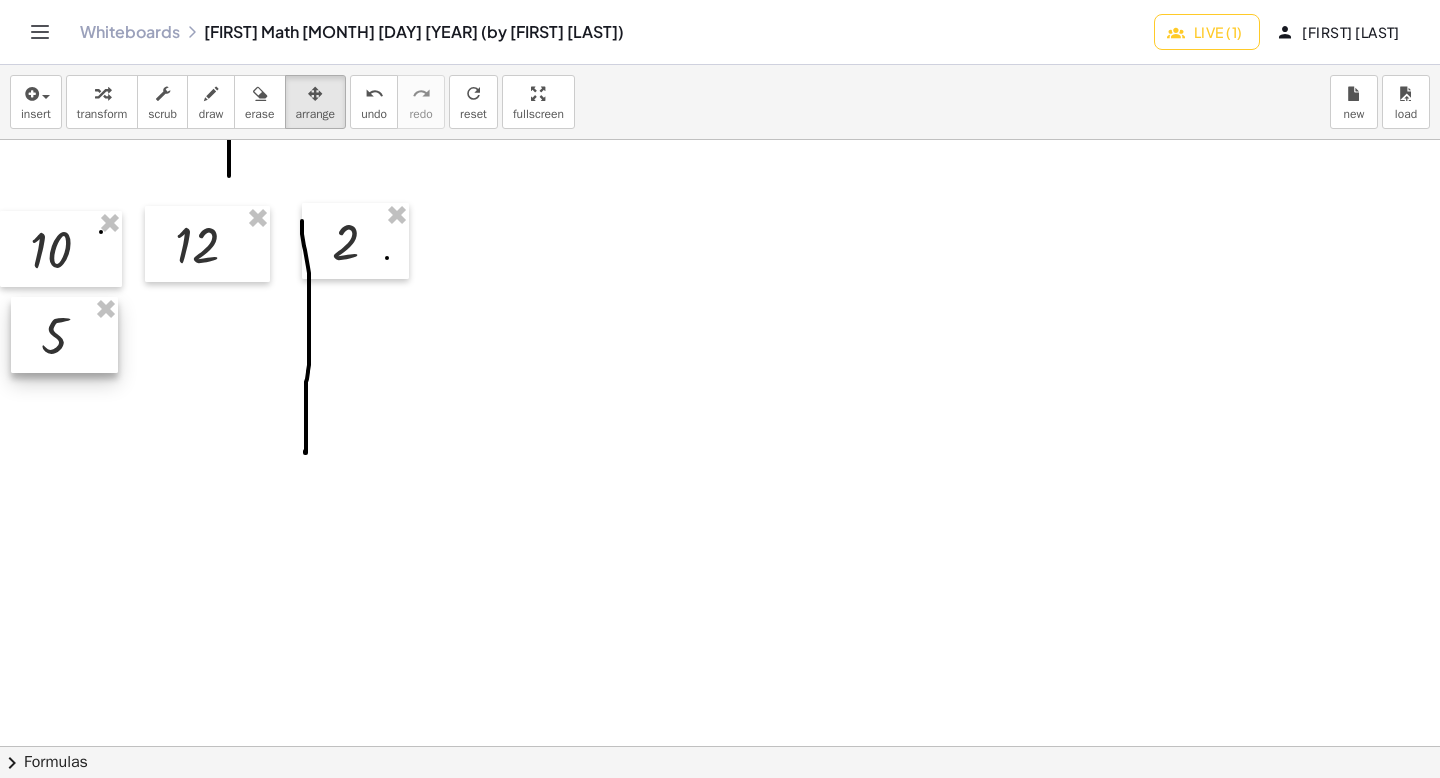 drag, startPoint x: 578, startPoint y: 259, endPoint x: 36, endPoint y: 349, distance: 549.4215 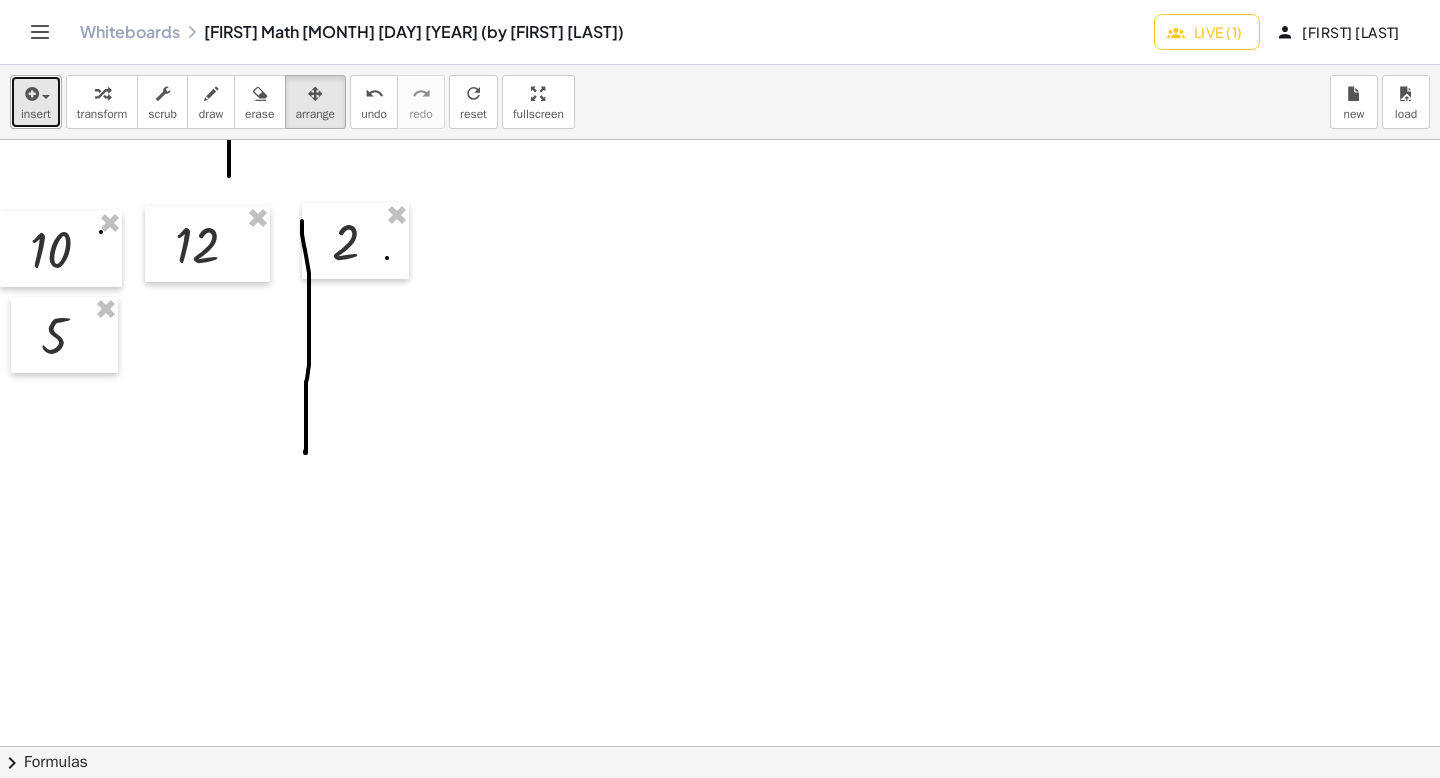 click on "insert" at bounding box center (36, 114) 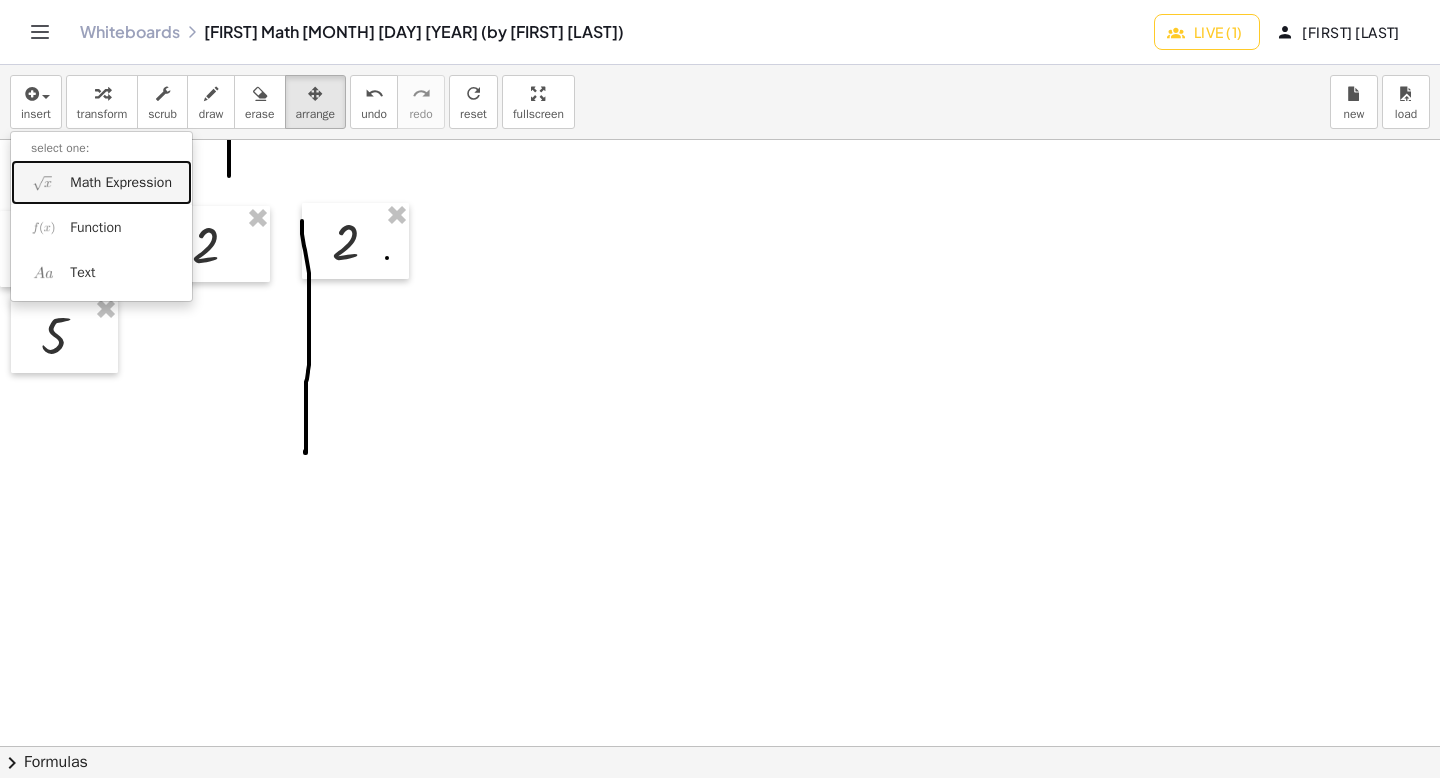 click at bounding box center (43, 182) 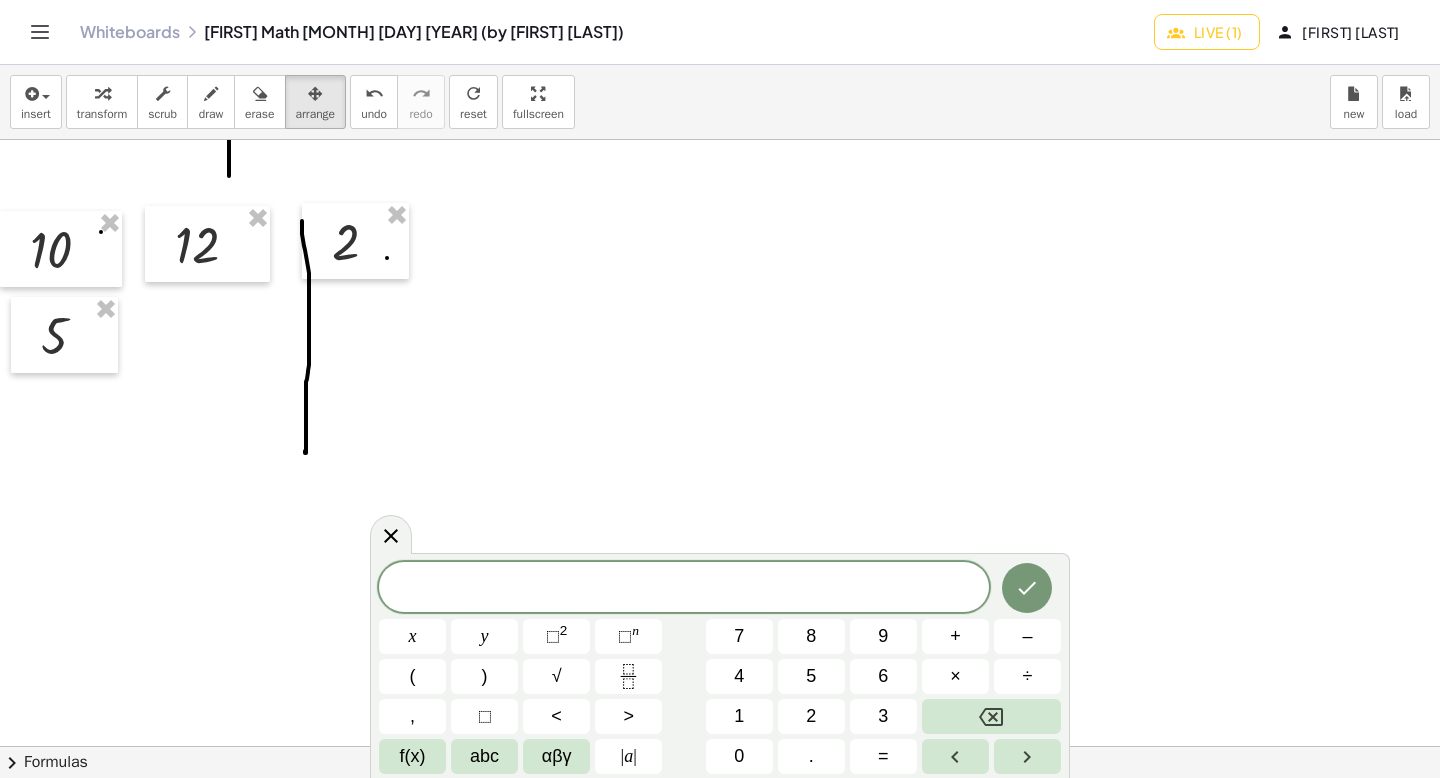 click on "draw" at bounding box center [211, 114] 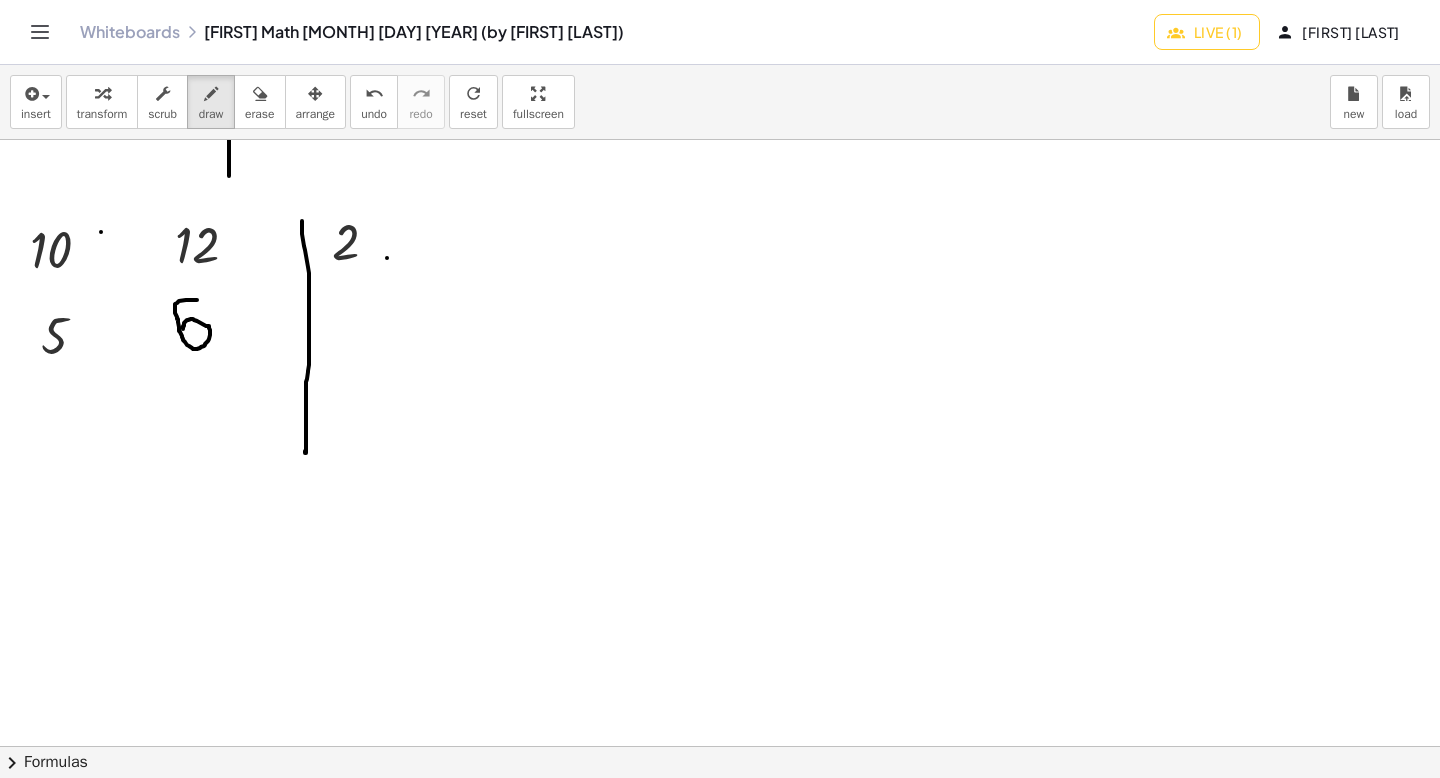 drag, startPoint x: 197, startPoint y: 300, endPoint x: 182, endPoint y: 329, distance: 32.649654 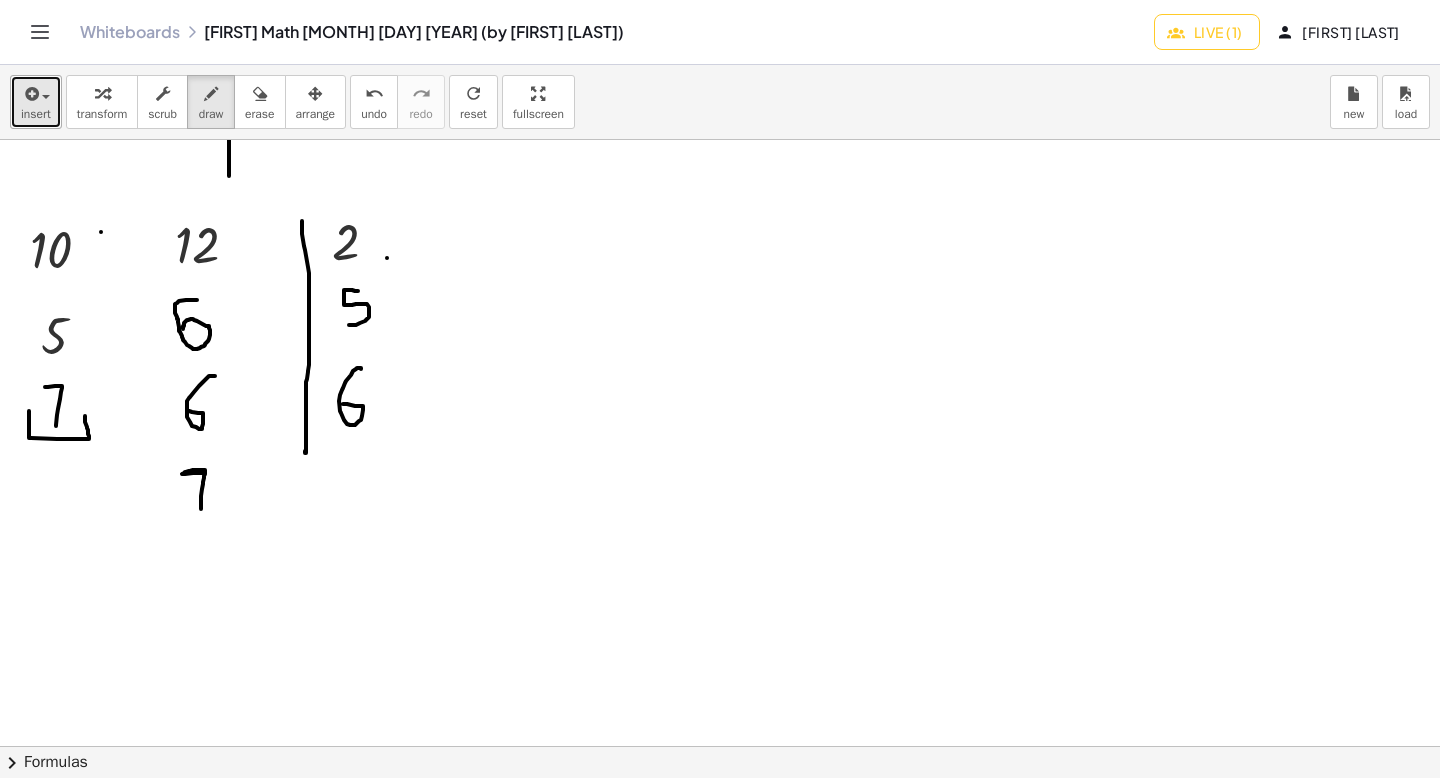 click on "insert" at bounding box center (36, 114) 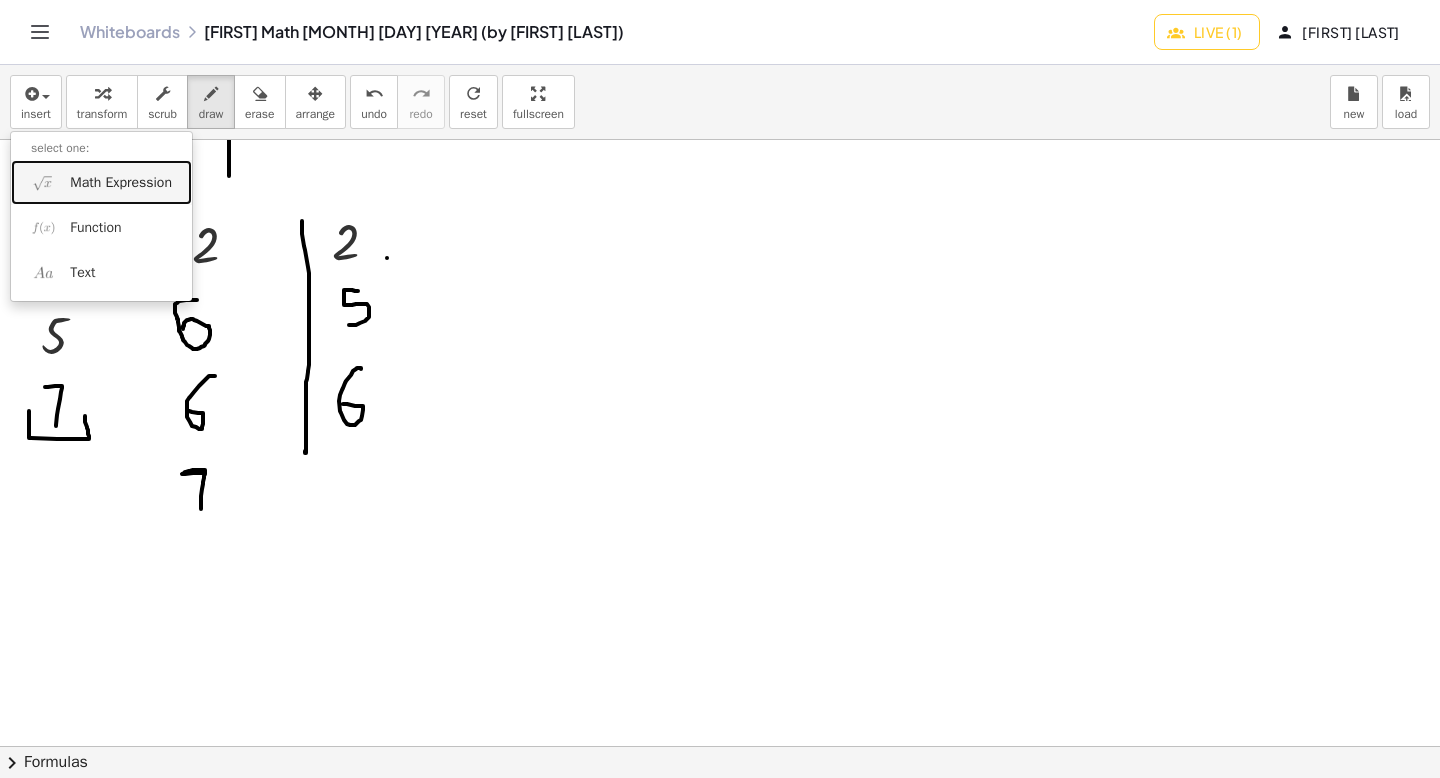 click at bounding box center [43, 182] 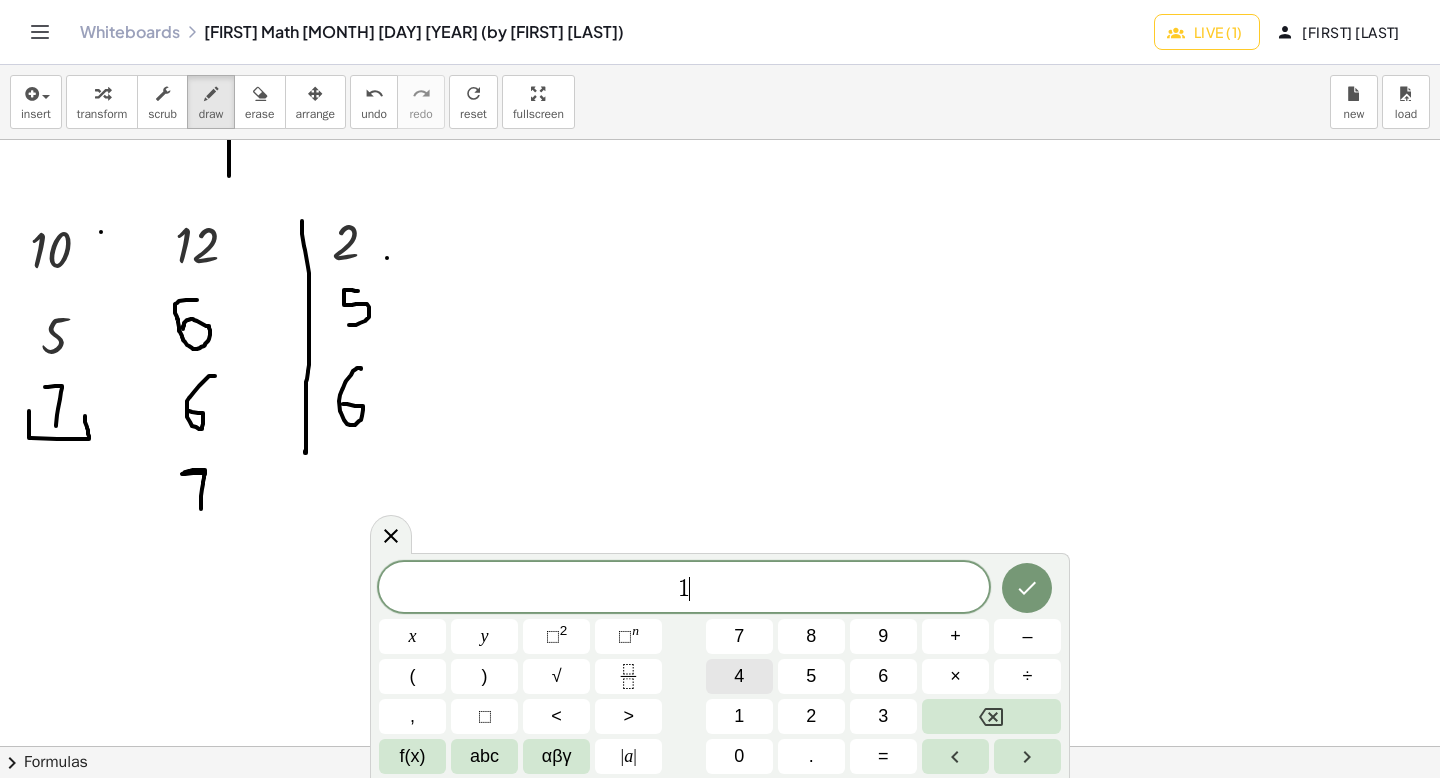 scroll, scrollTop: 2, scrollLeft: 0, axis: vertical 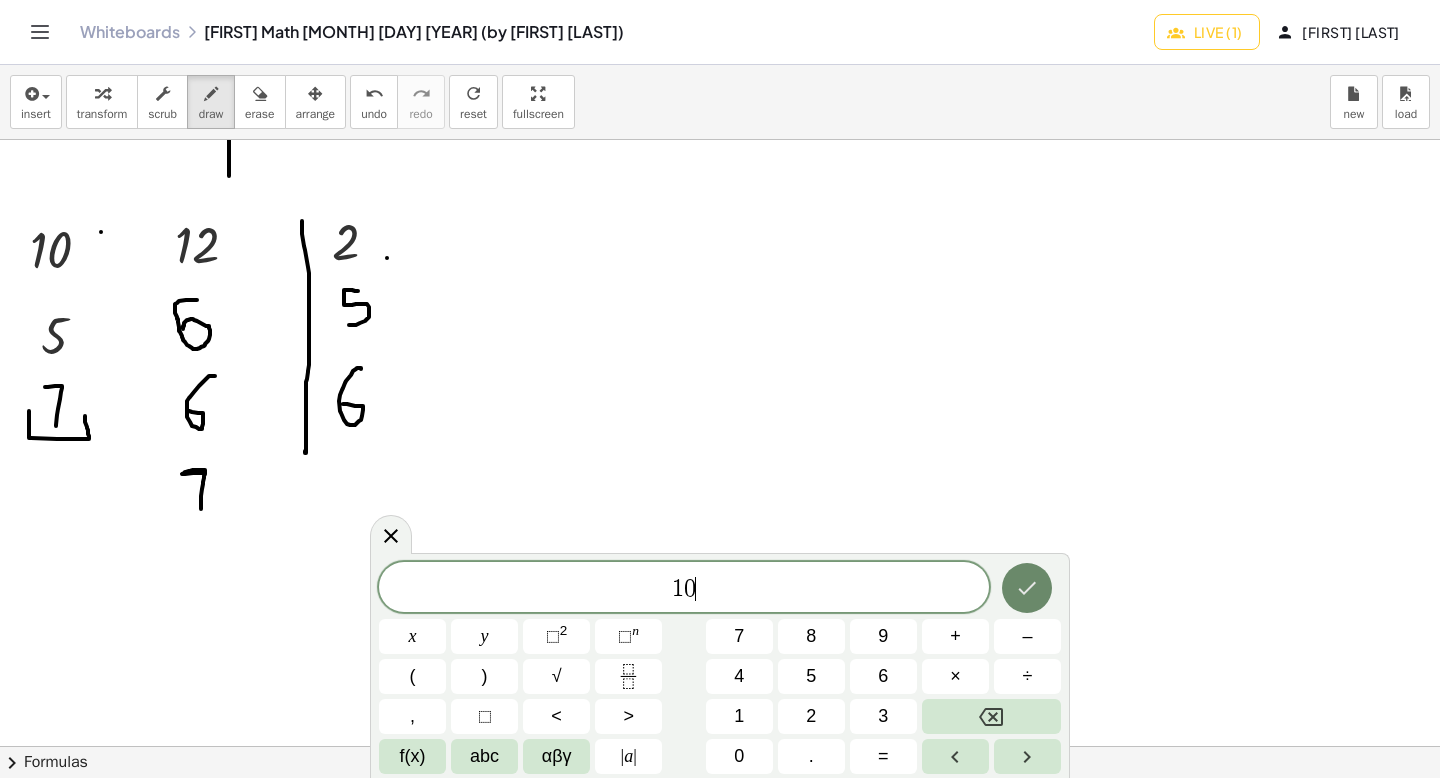click at bounding box center [1027, 588] 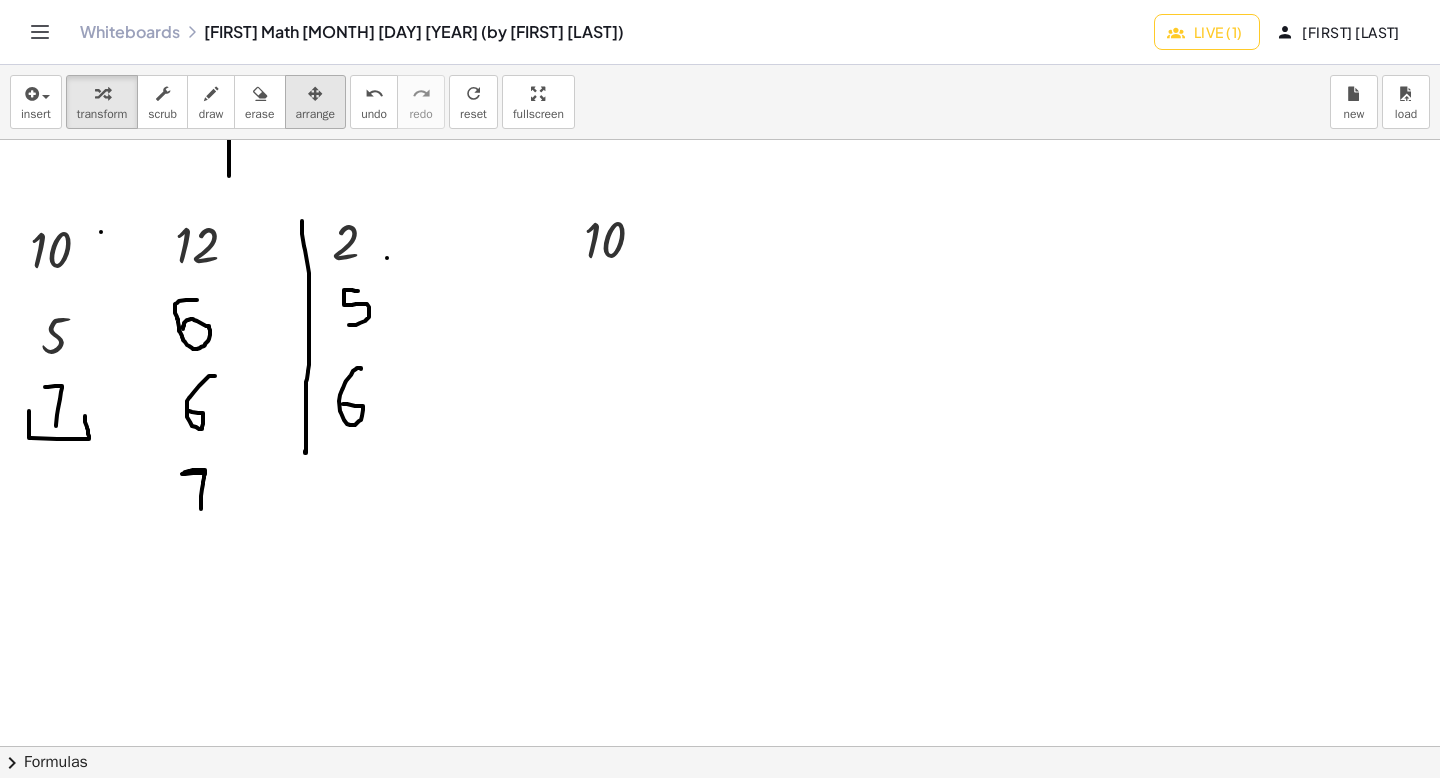 click on "arrange" at bounding box center [316, 114] 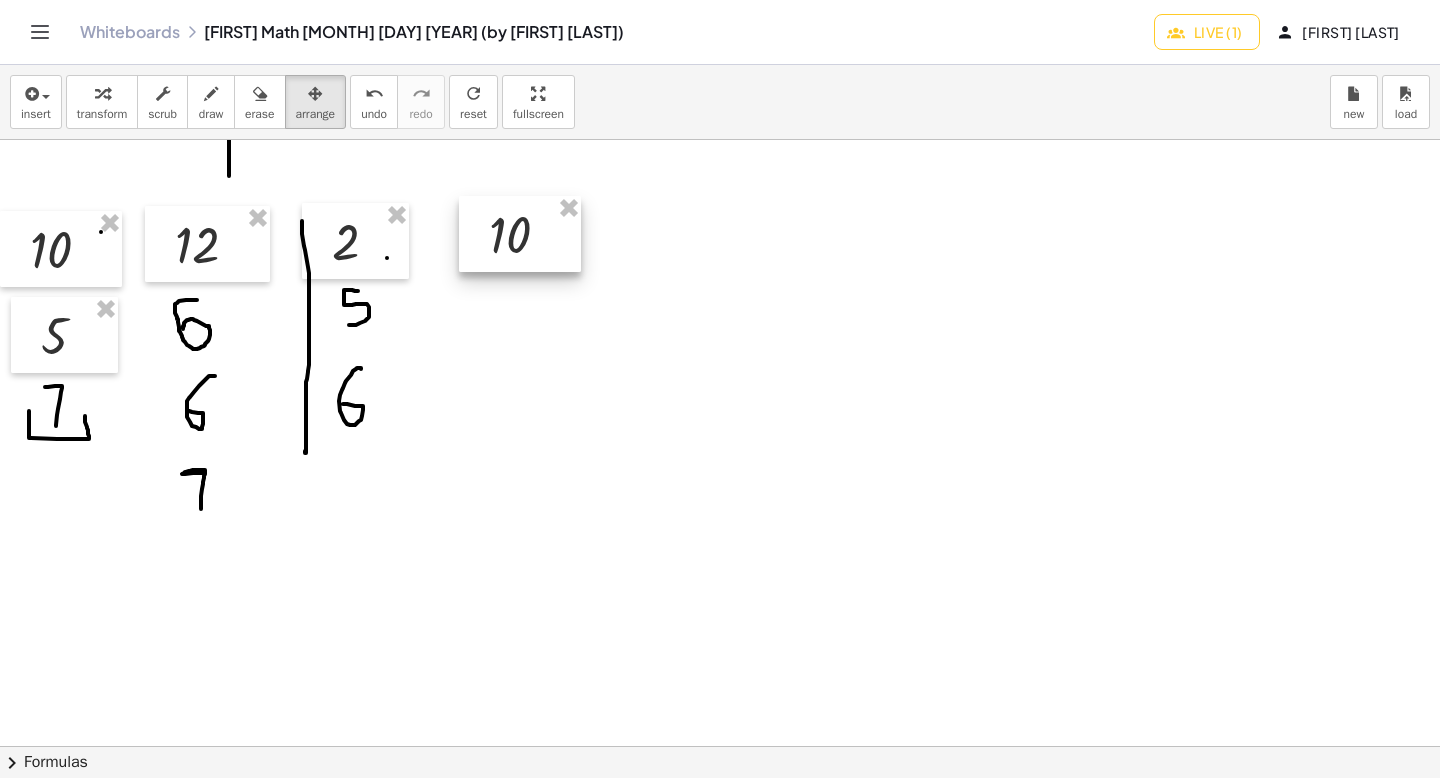 drag, startPoint x: 591, startPoint y: 229, endPoint x: 499, endPoint y: 217, distance: 92.779305 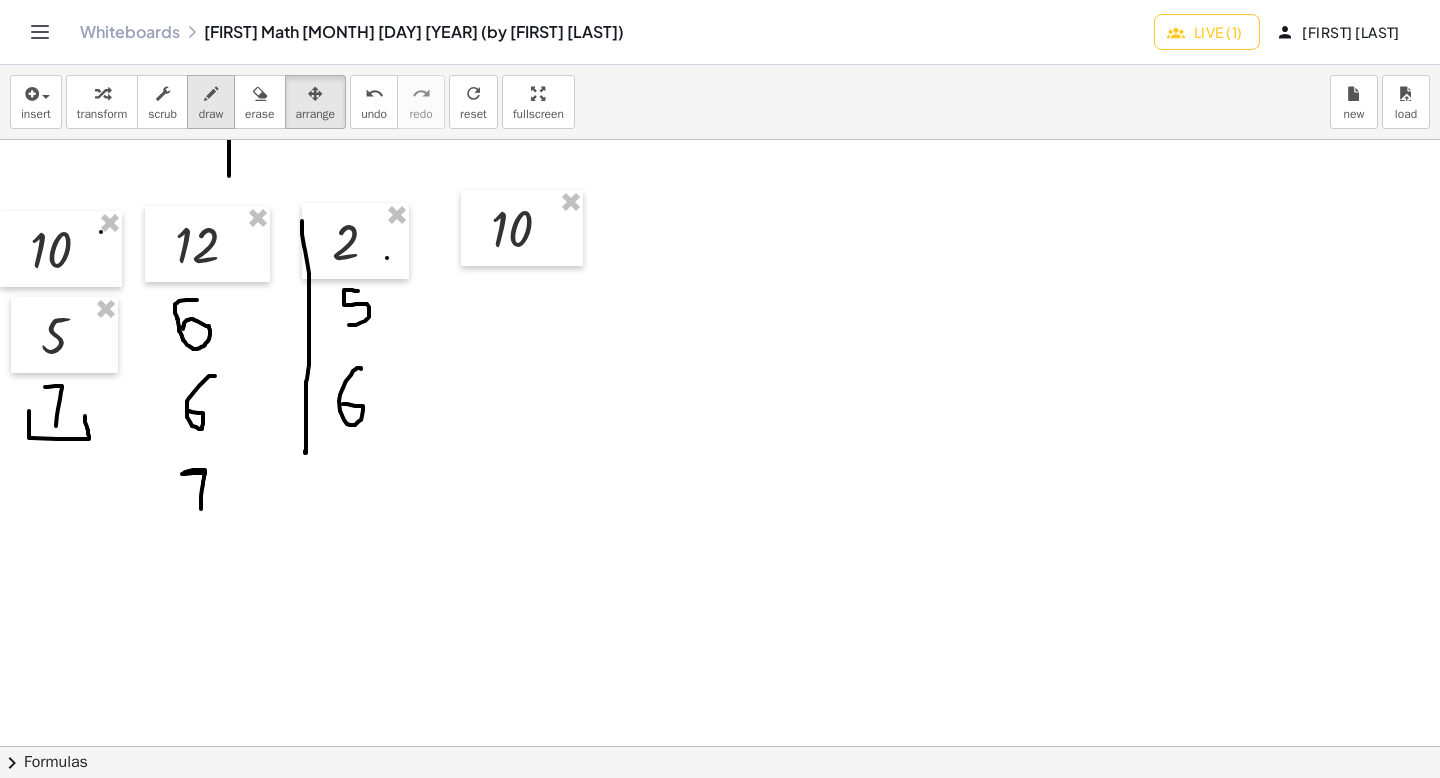 click at bounding box center (211, 94) 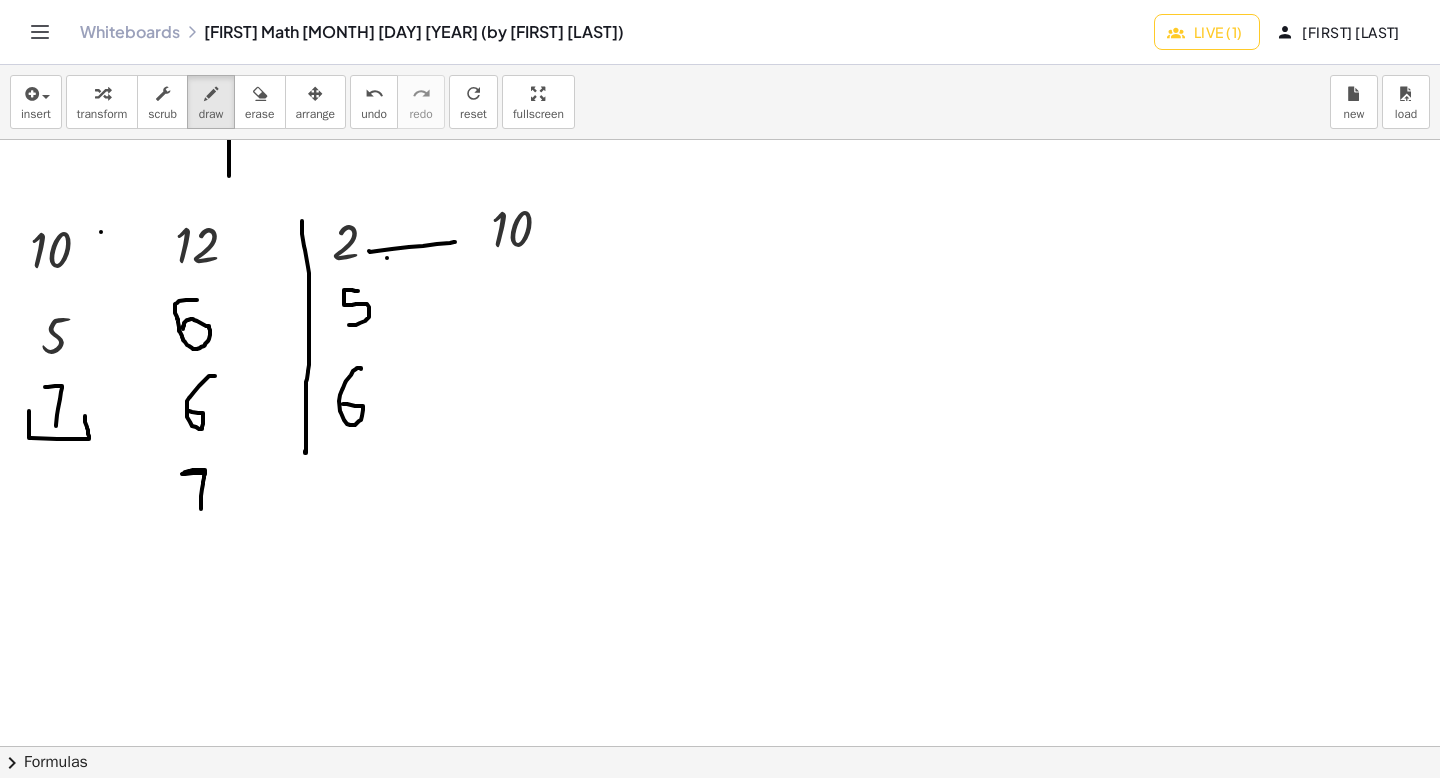drag, startPoint x: 369, startPoint y: 251, endPoint x: 455, endPoint y: 242, distance: 86.46965 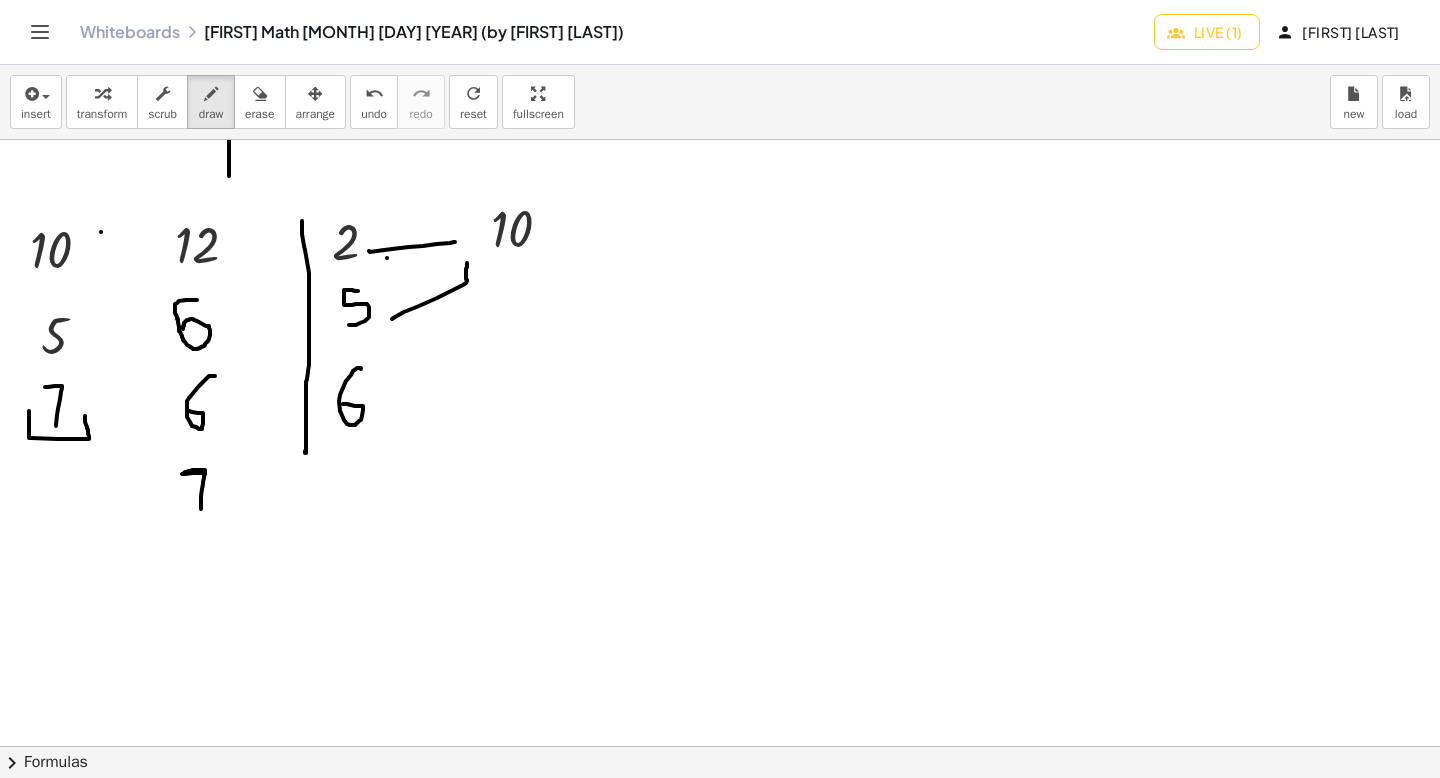 drag, startPoint x: 392, startPoint y: 319, endPoint x: 467, endPoint y: 263, distance: 93.60021 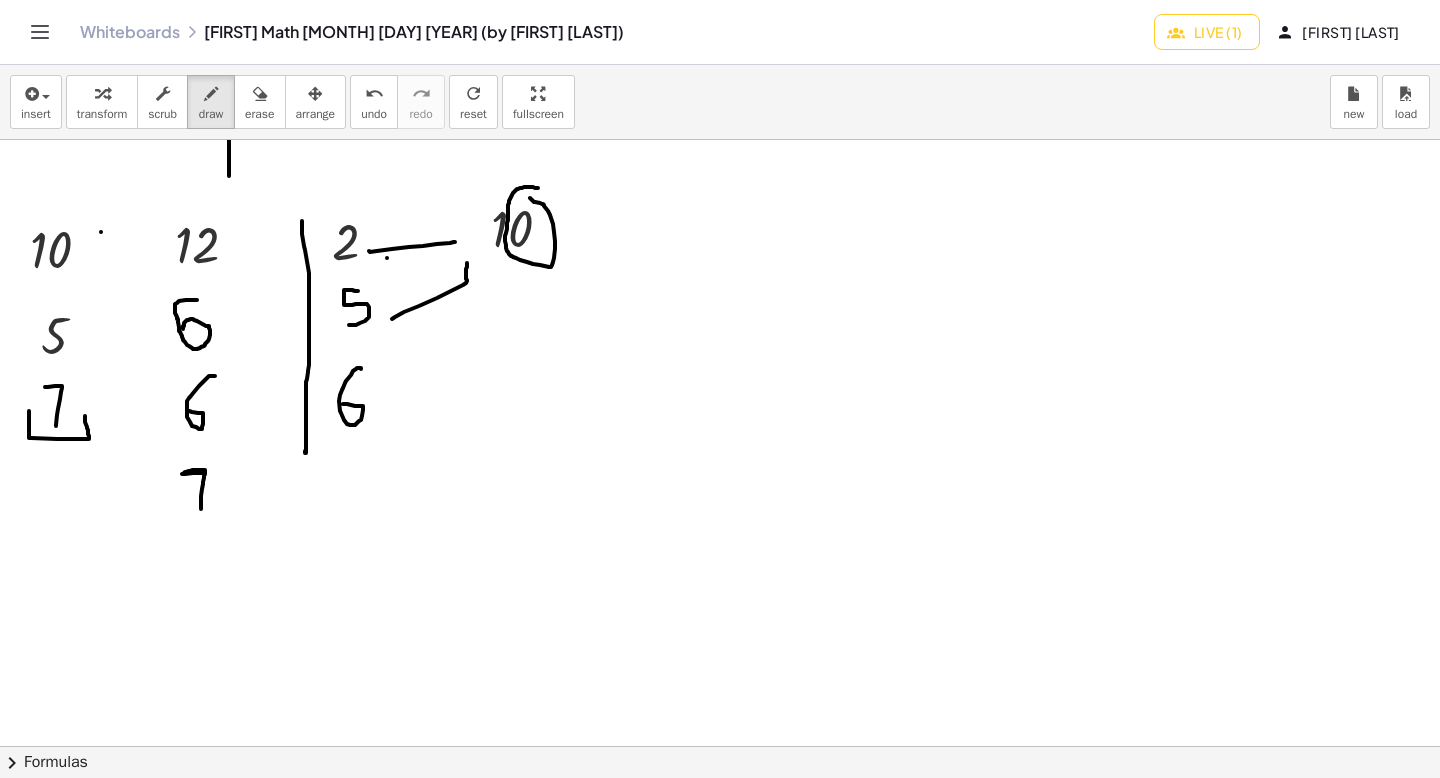 drag, startPoint x: 538, startPoint y: 188, endPoint x: 498, endPoint y: 172, distance: 43.081318 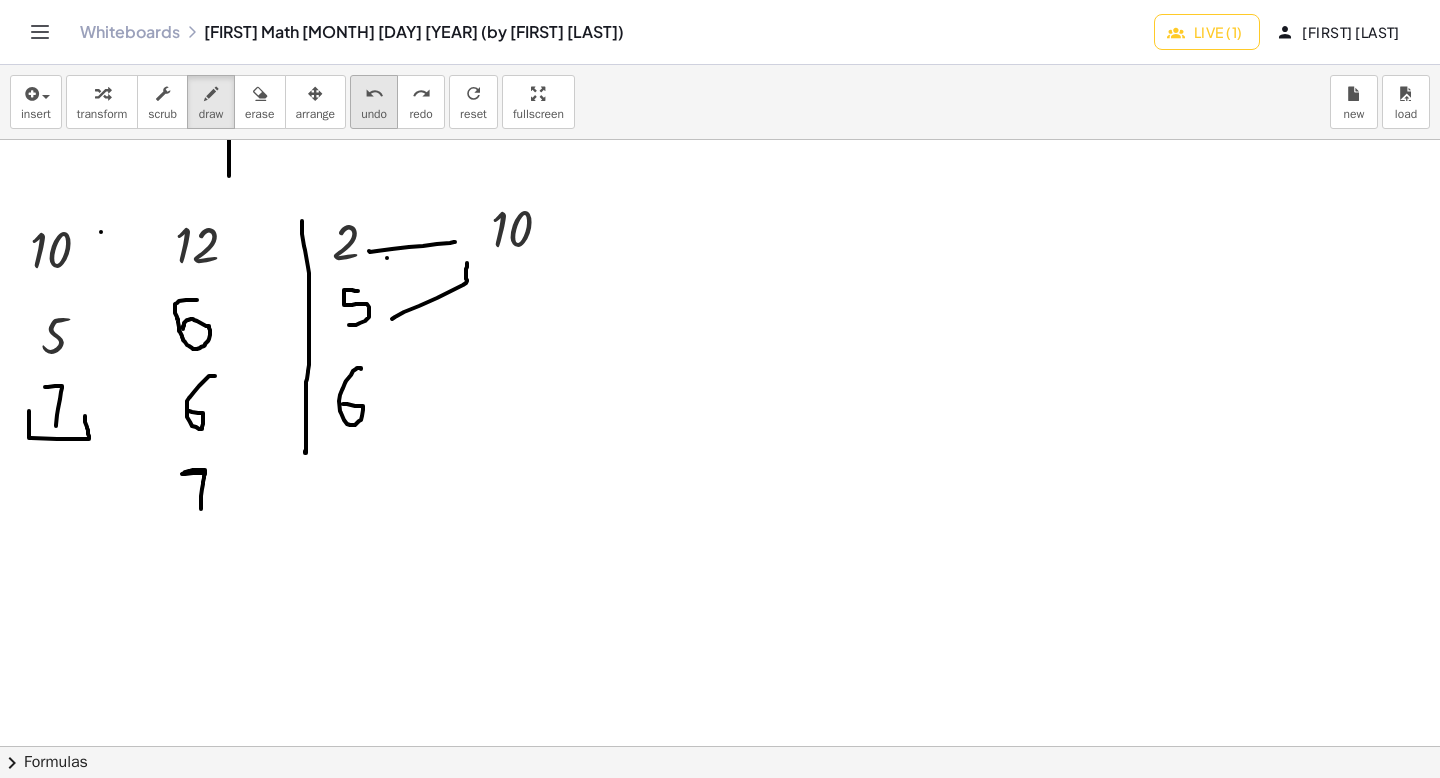 click on "undo" at bounding box center [374, 94] 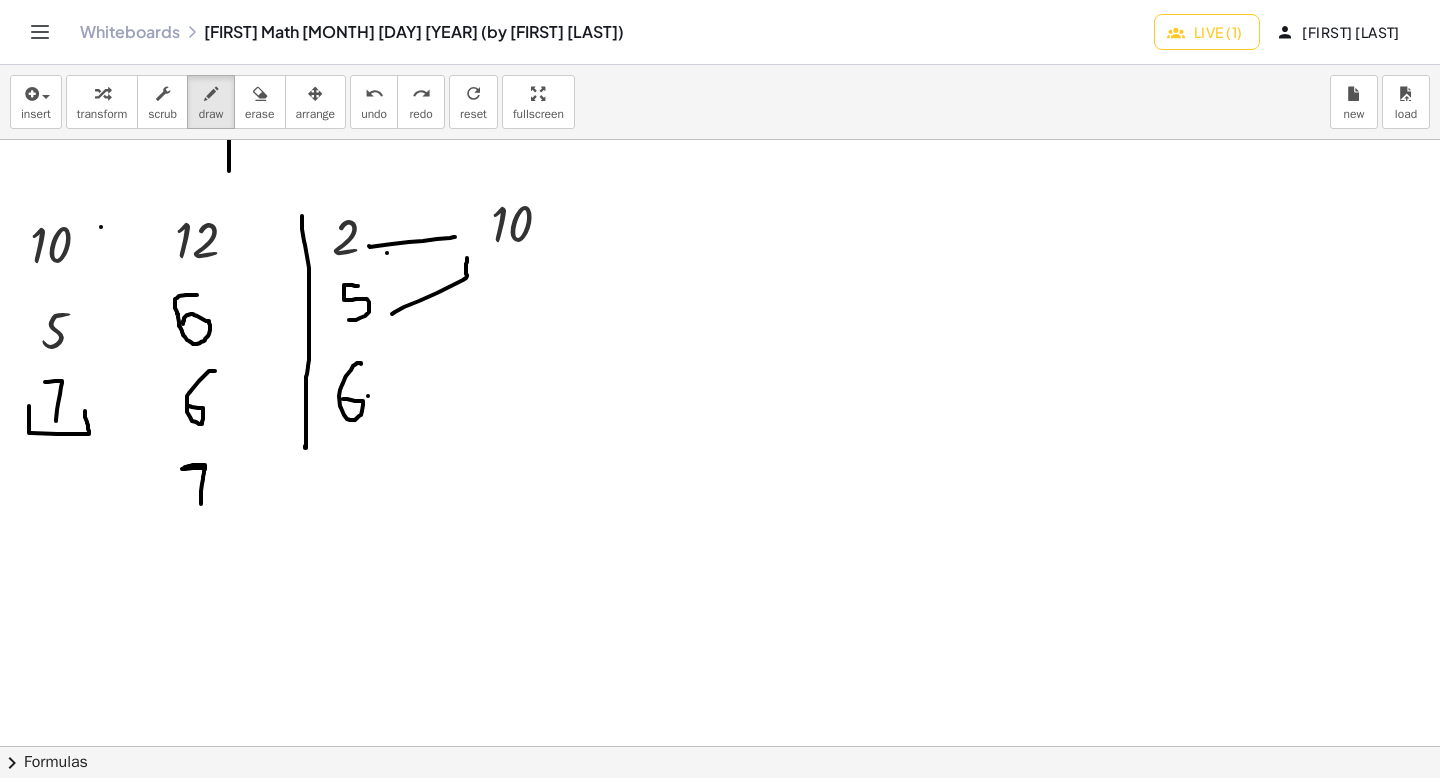 scroll, scrollTop: 2796, scrollLeft: 0, axis: vertical 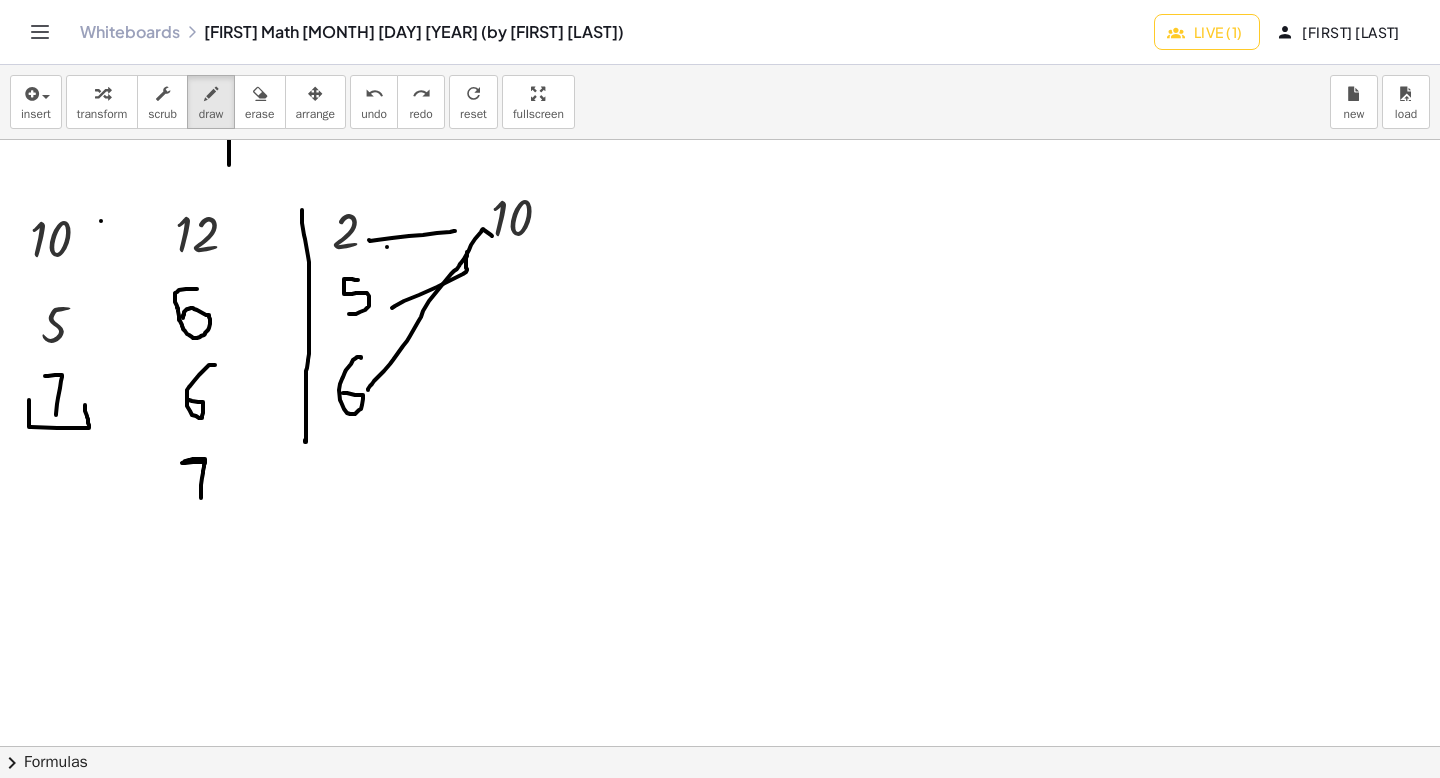 drag, startPoint x: 368, startPoint y: 396, endPoint x: 492, endPoint y: 242, distance: 197.71696 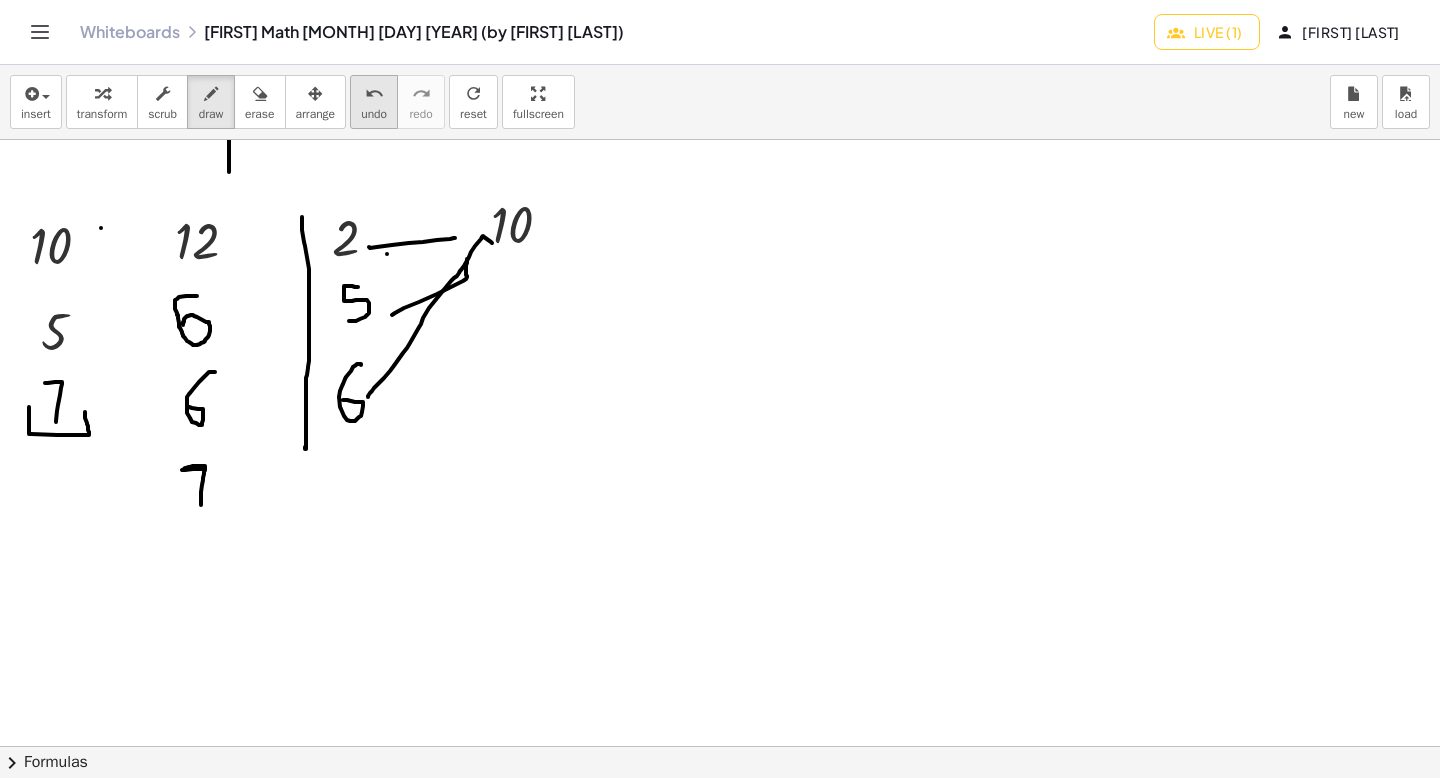 click on "undo" at bounding box center (374, 114) 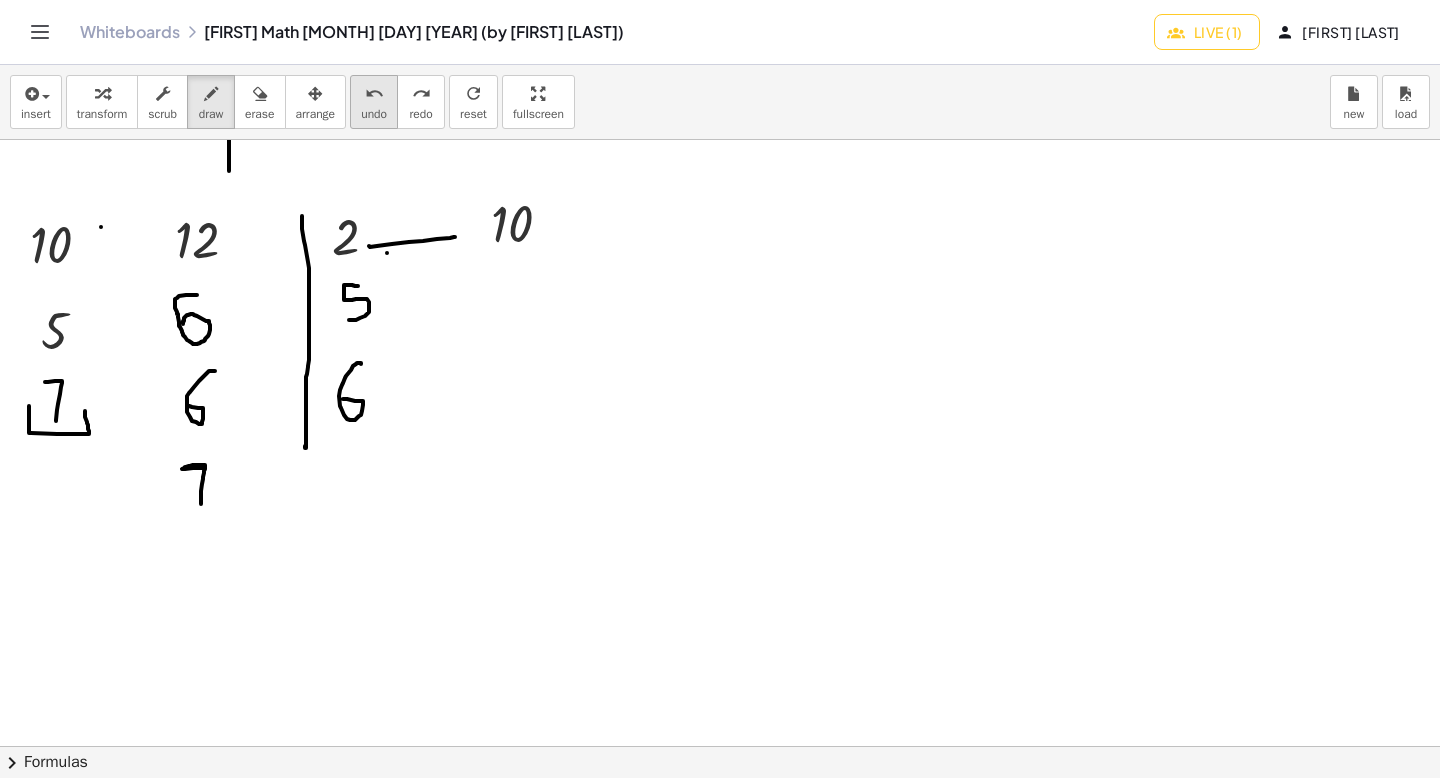 click on "undo" at bounding box center (374, 114) 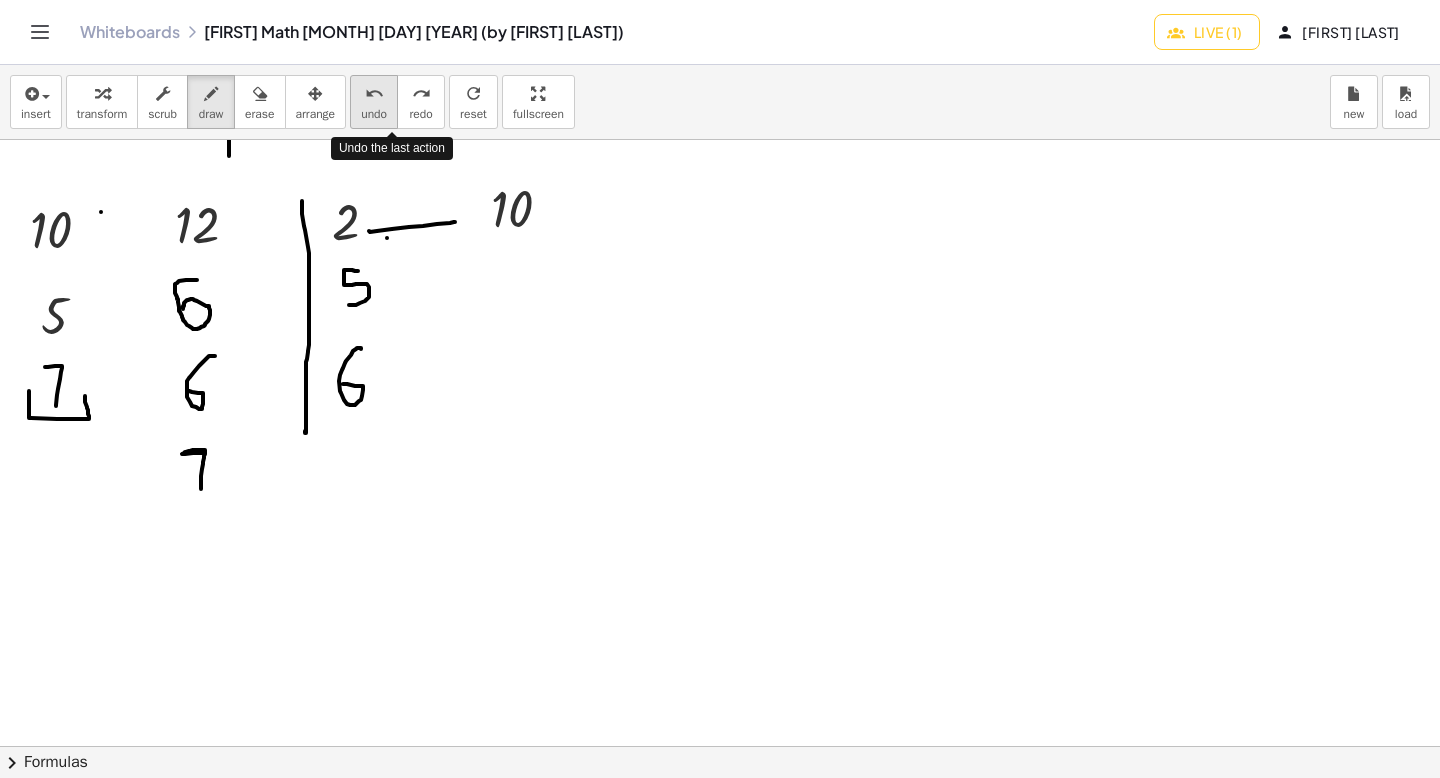 click on "undo" at bounding box center (374, 114) 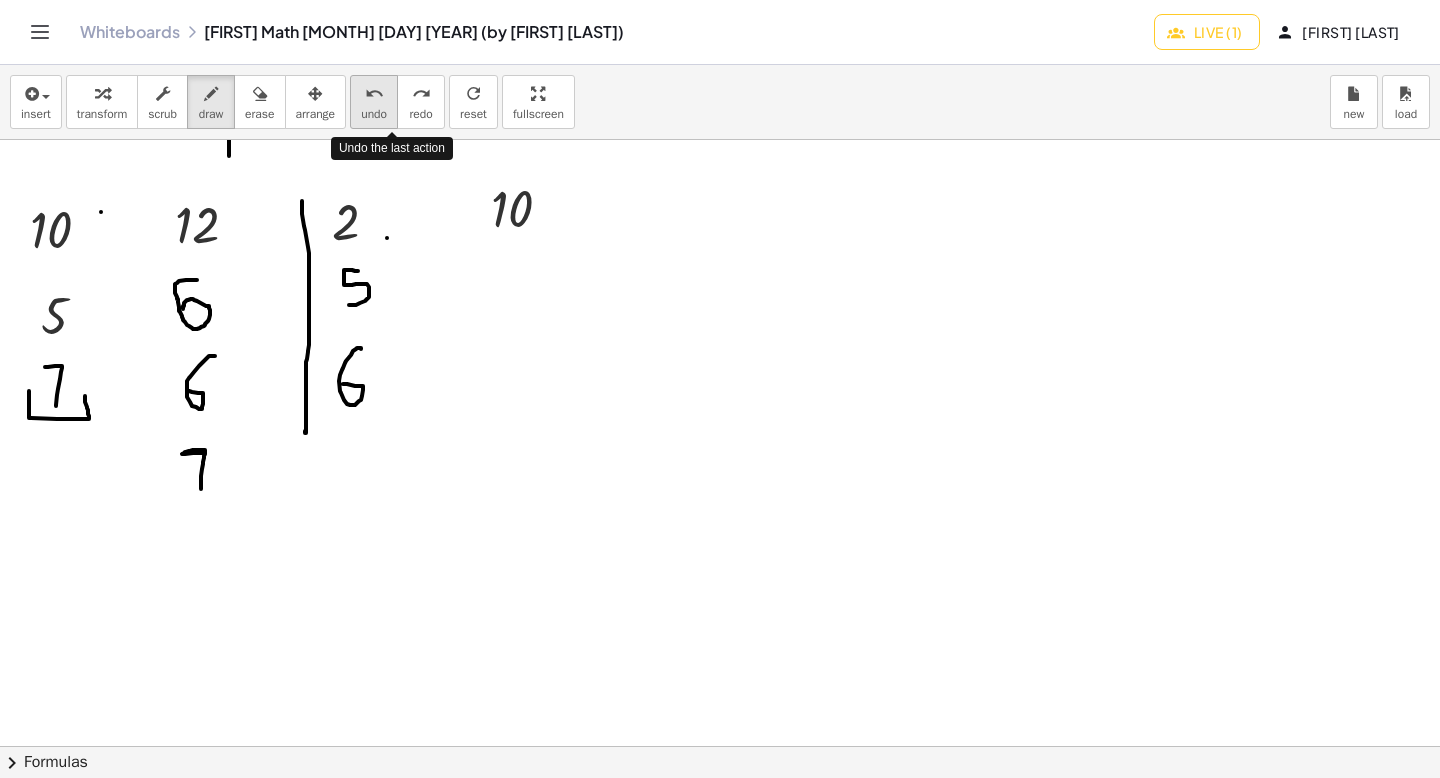scroll, scrollTop: 2800, scrollLeft: 0, axis: vertical 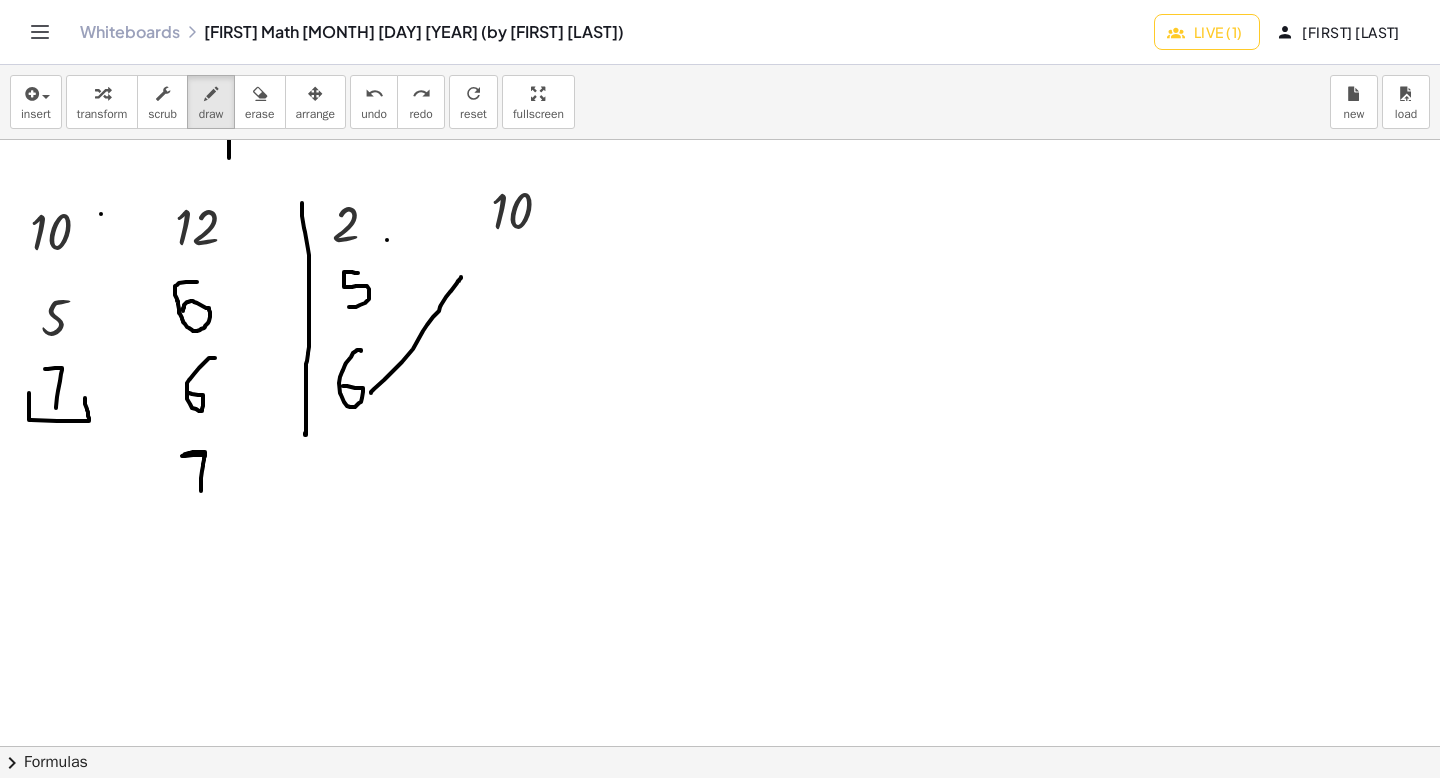 drag, startPoint x: 371, startPoint y: 396, endPoint x: 490, endPoint y: 249, distance: 189.12958 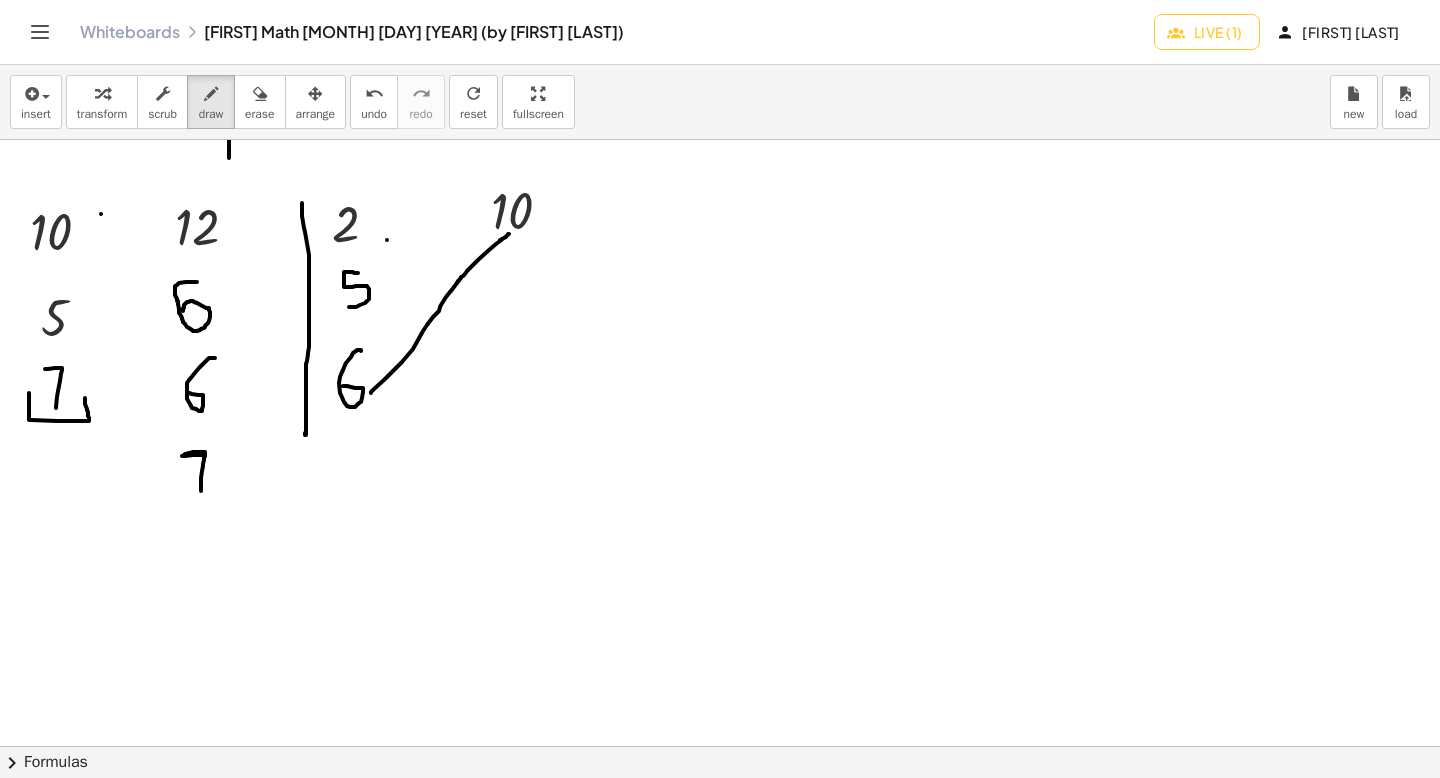 scroll, scrollTop: 2805, scrollLeft: 0, axis: vertical 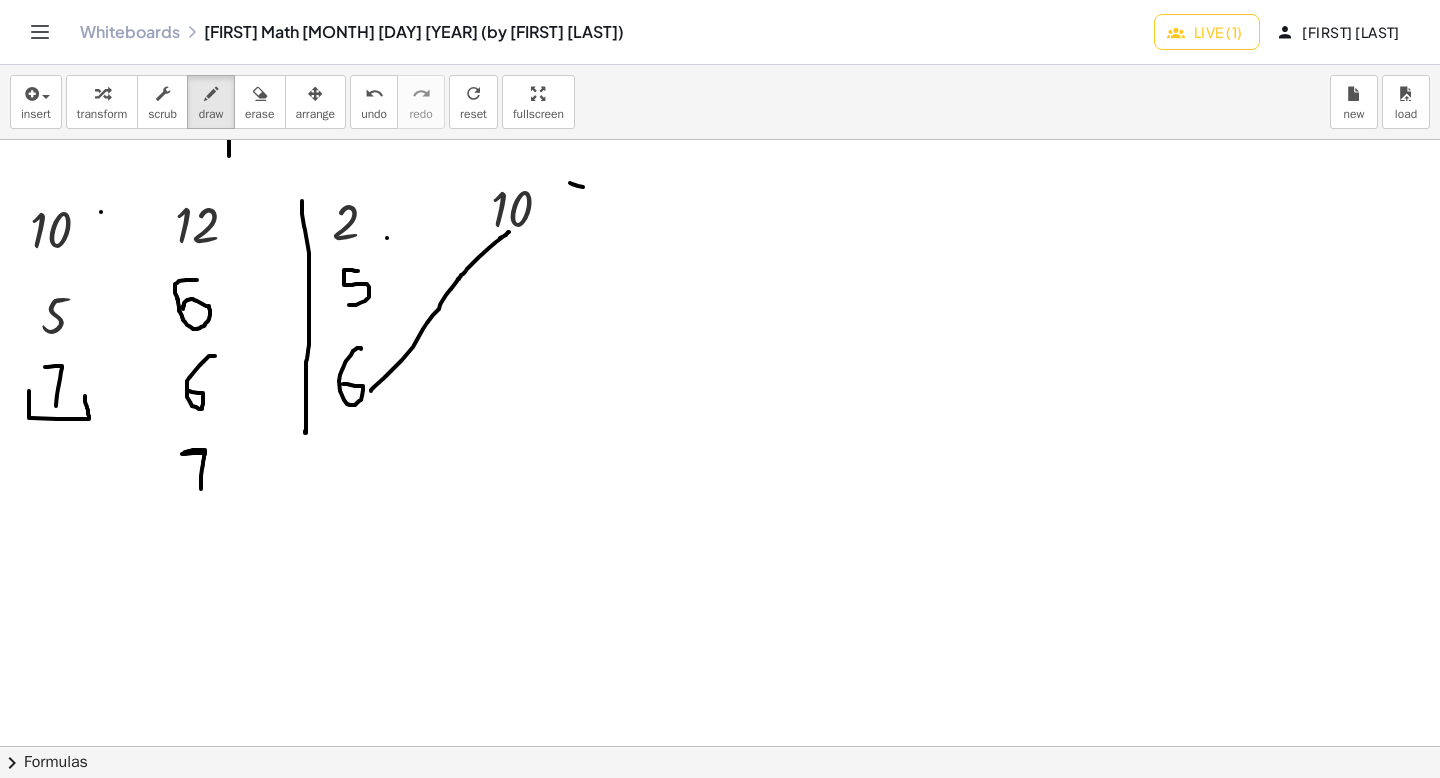 drag, startPoint x: 583, startPoint y: 187, endPoint x: 609, endPoint y: 186, distance: 26.019224 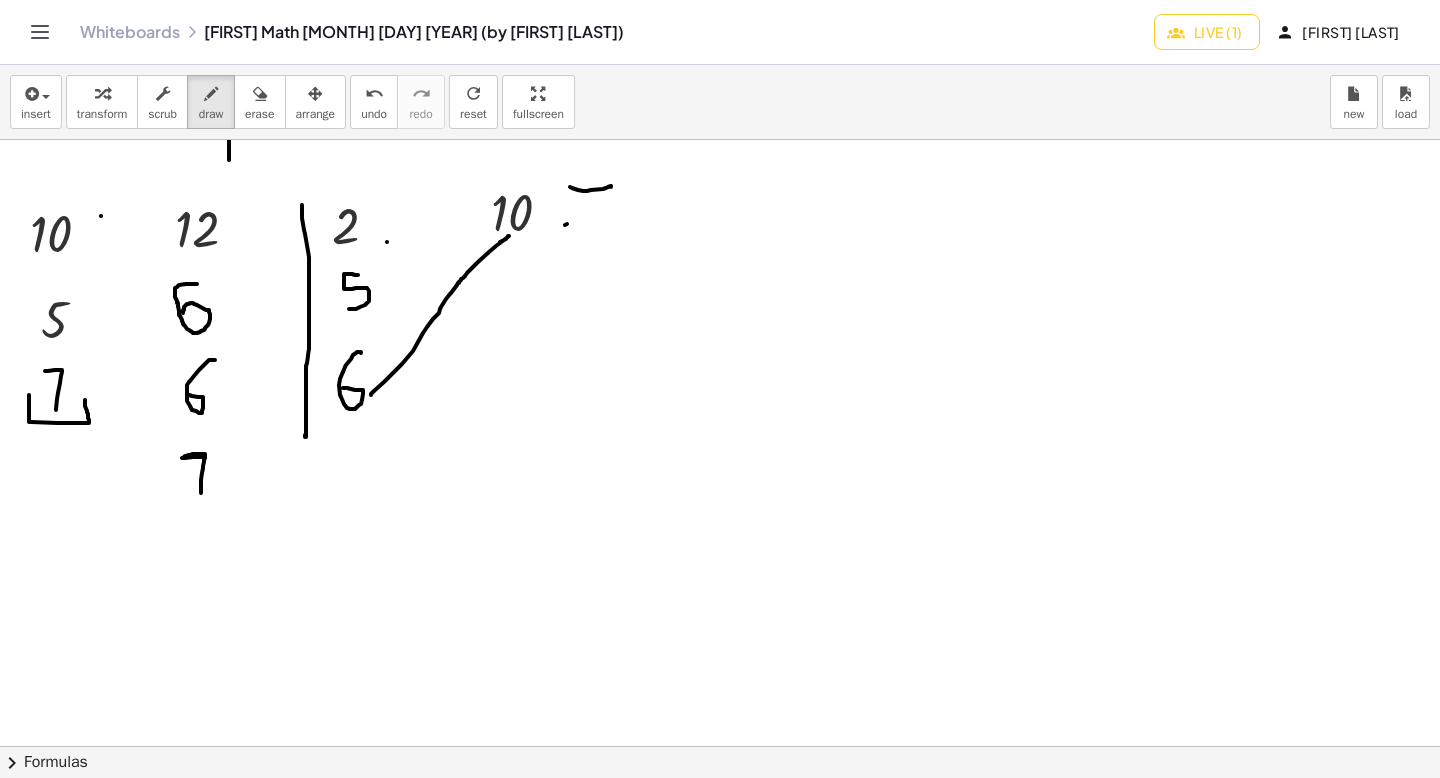 scroll, scrollTop: 2802, scrollLeft: 0, axis: vertical 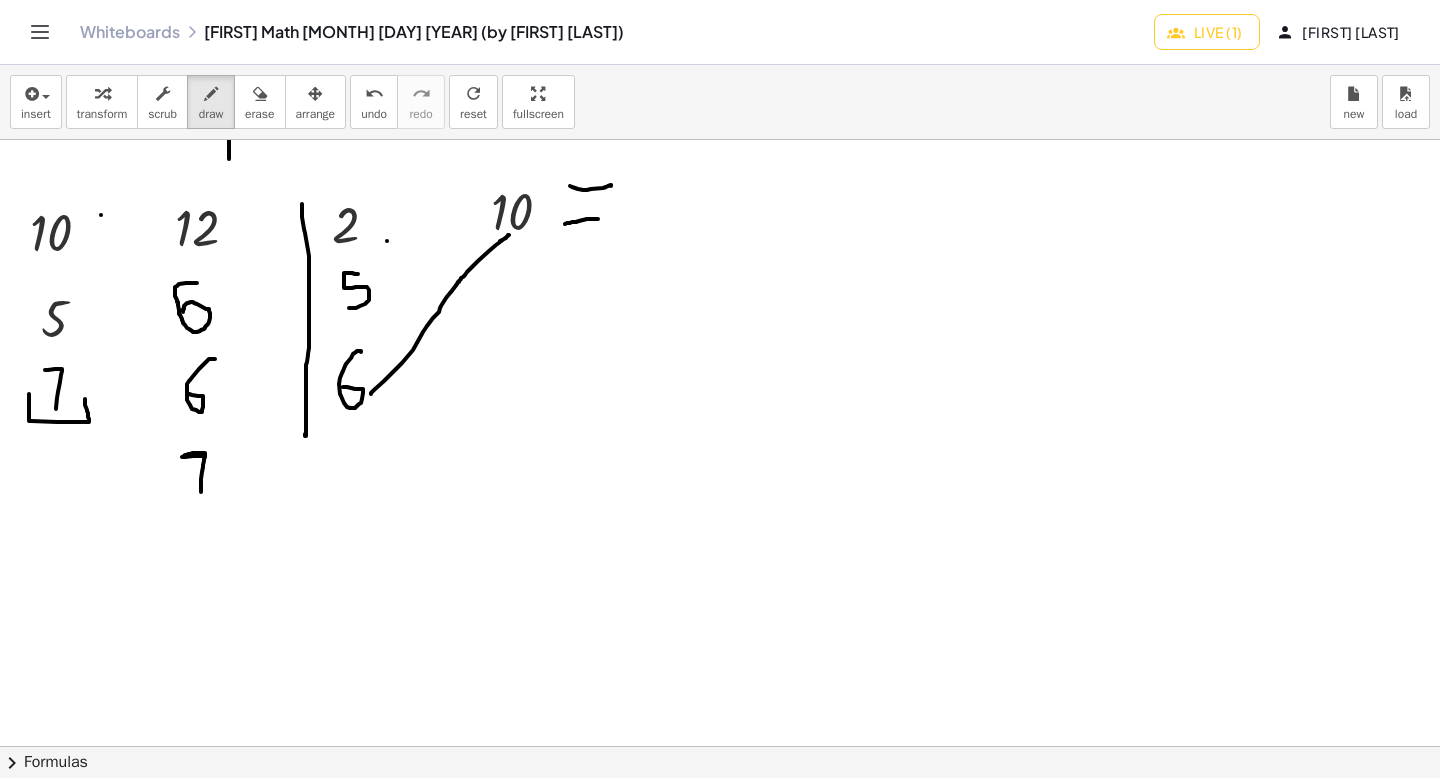 drag, startPoint x: 567, startPoint y: 223, endPoint x: 271, endPoint y: 189, distance: 297.9463 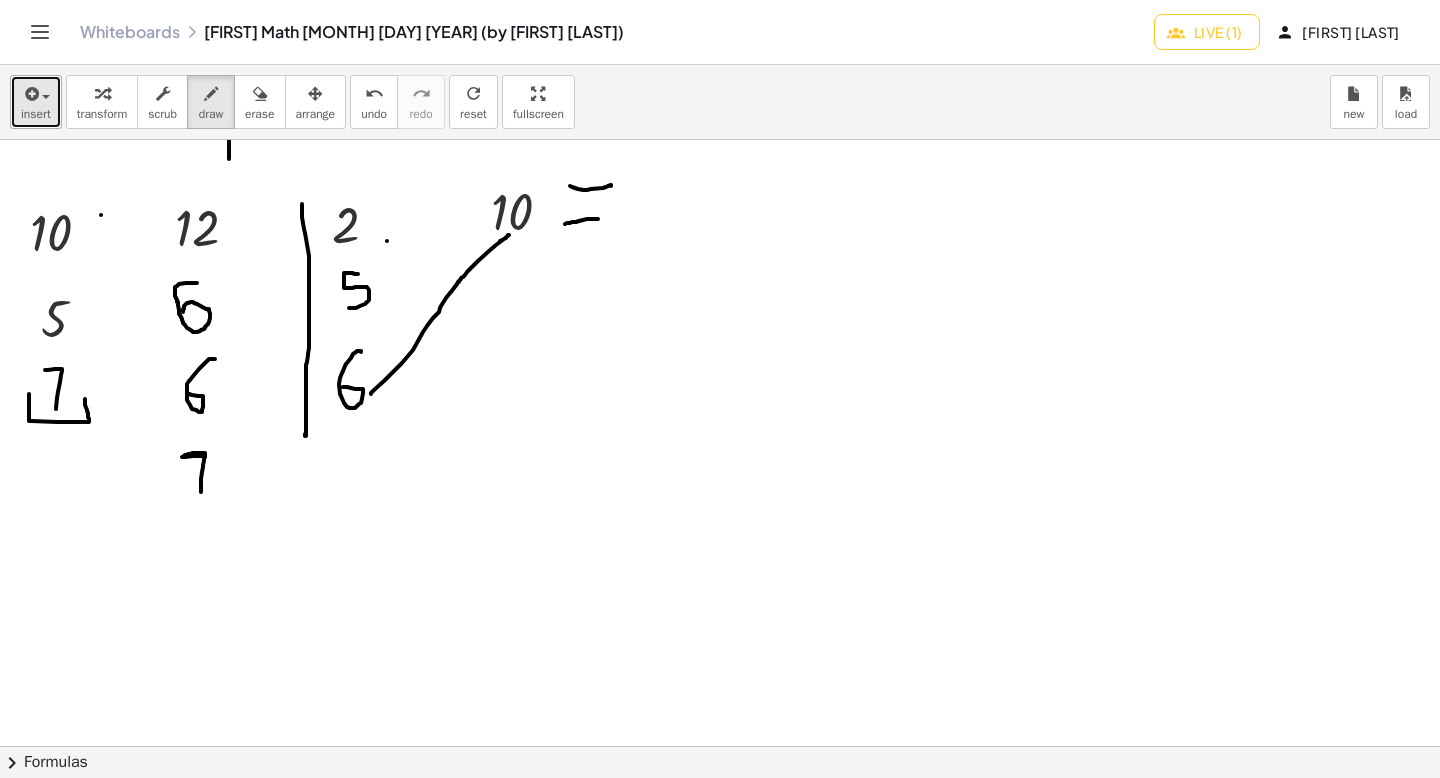 click on "insert" at bounding box center (36, 114) 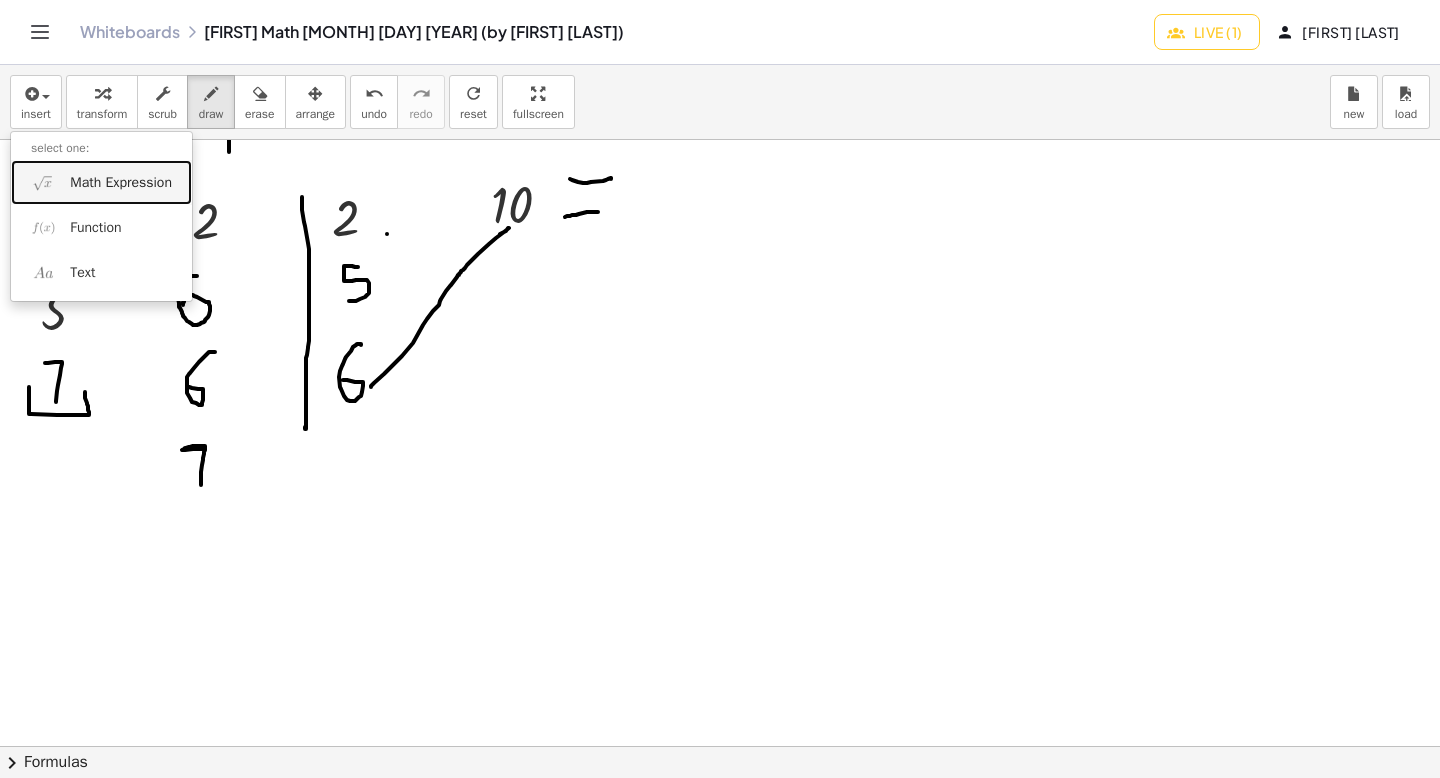 click on "Math Expression" at bounding box center [101, 182] 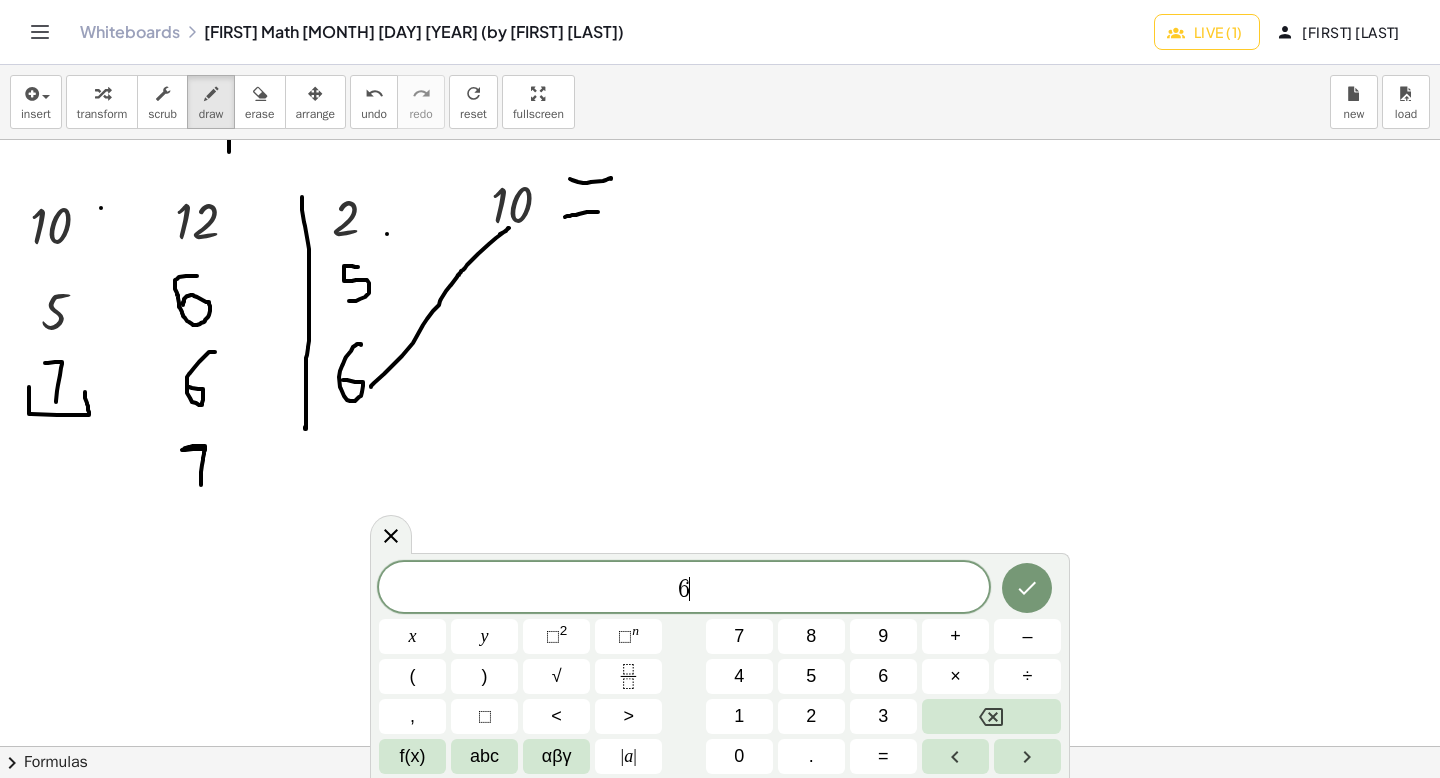 scroll, scrollTop: 4, scrollLeft: 0, axis: vertical 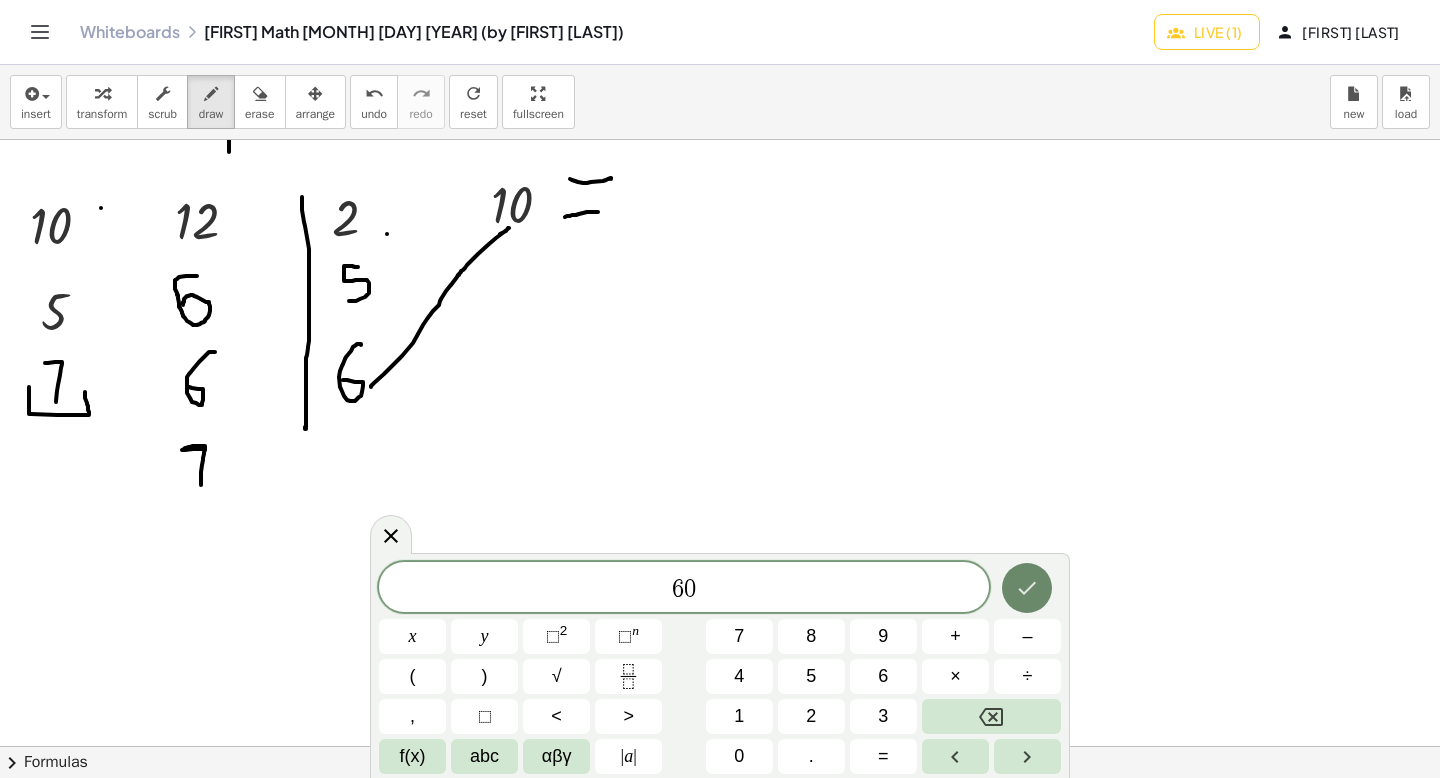 click at bounding box center [1027, 588] 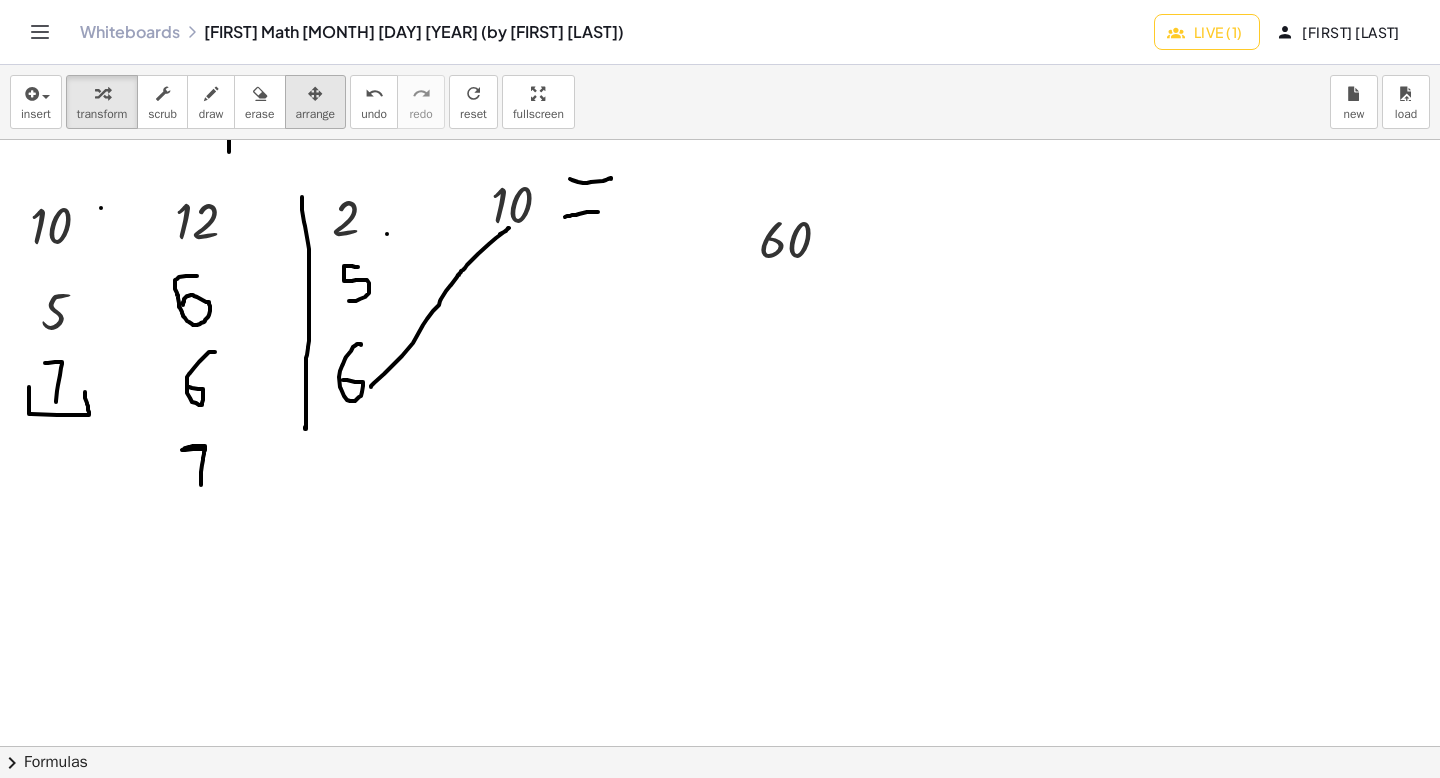 click at bounding box center (315, 94) 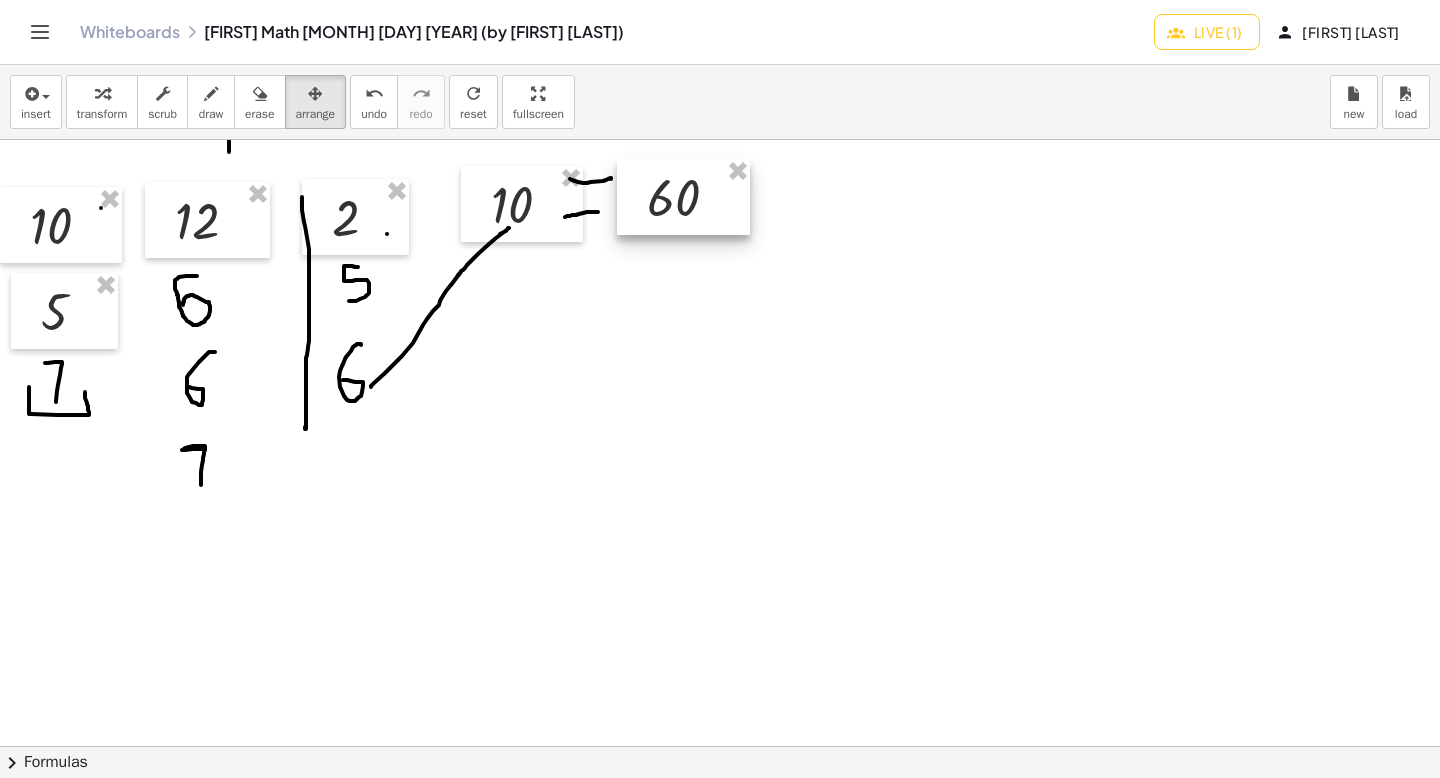 drag, startPoint x: 755, startPoint y: 252, endPoint x: 644, endPoint y: 209, distance: 119.03781 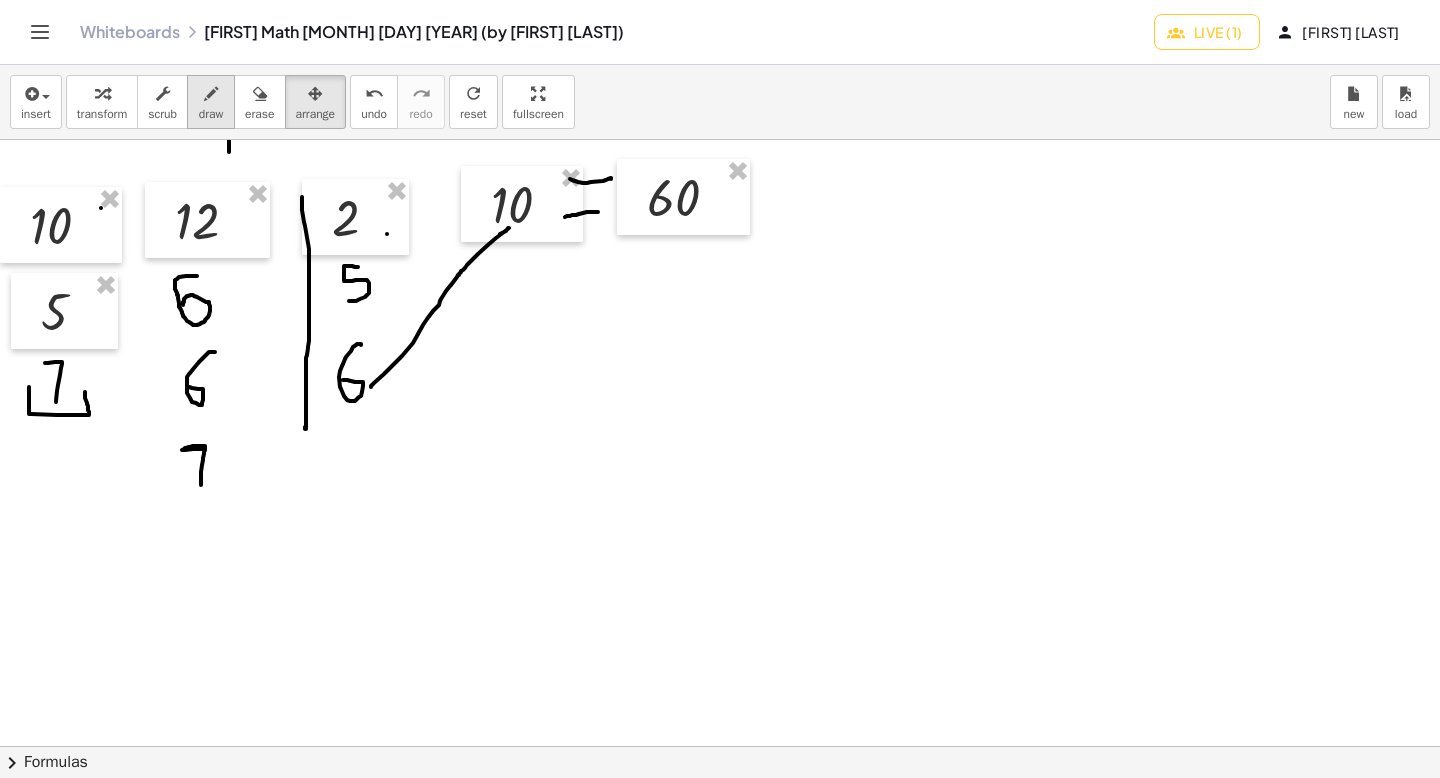 click on "draw" at bounding box center (211, 102) 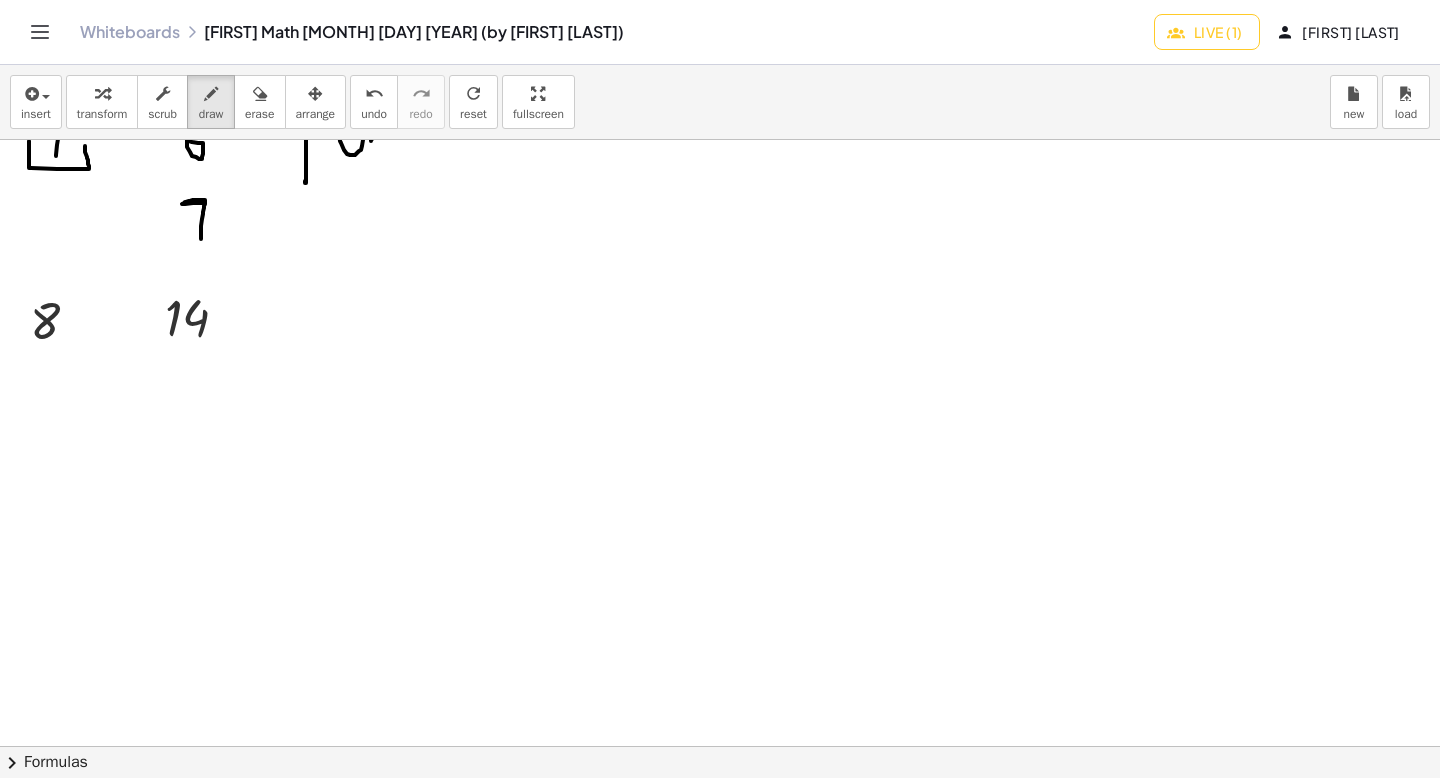 scroll, scrollTop: 3054, scrollLeft: 0, axis: vertical 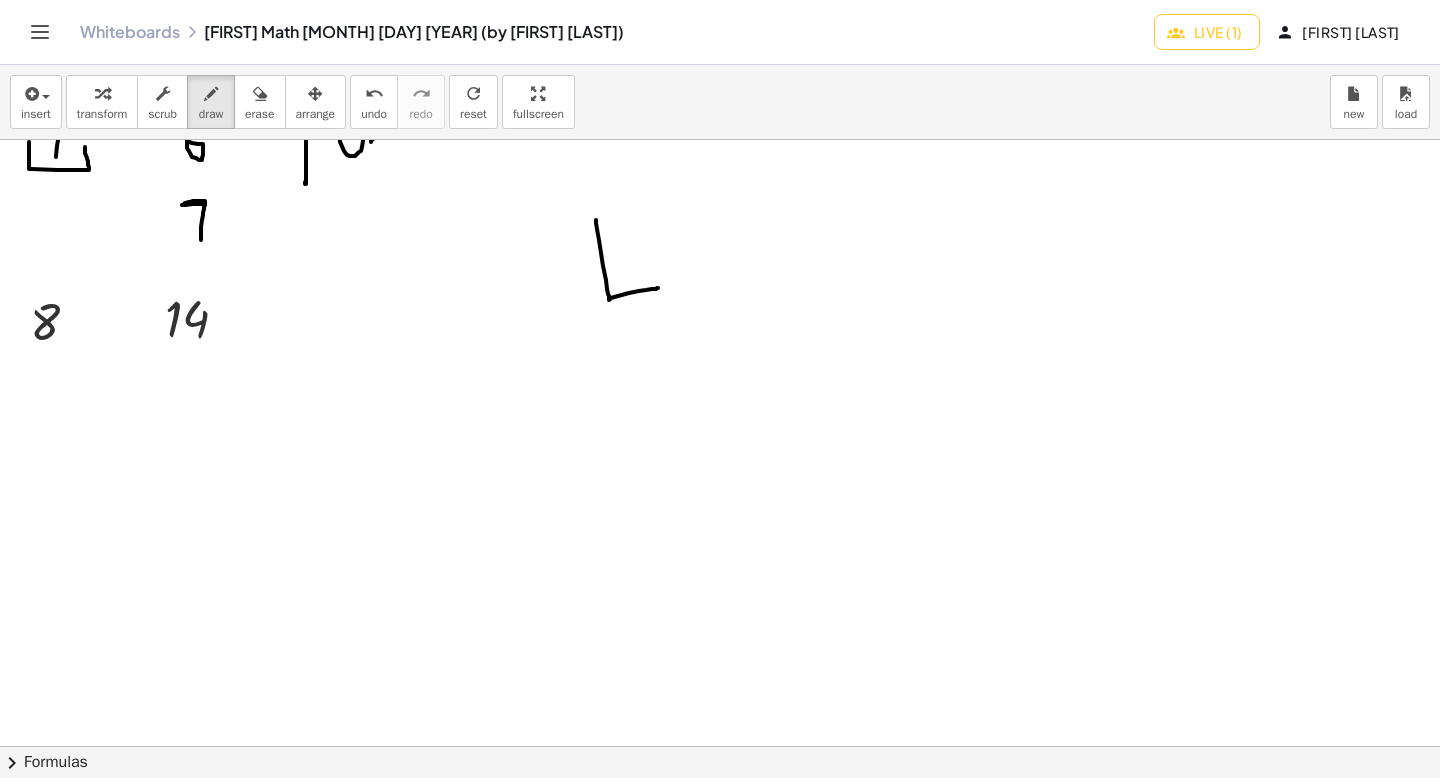 drag, startPoint x: 596, startPoint y: 220, endPoint x: 658, endPoint y: 288, distance: 92.021736 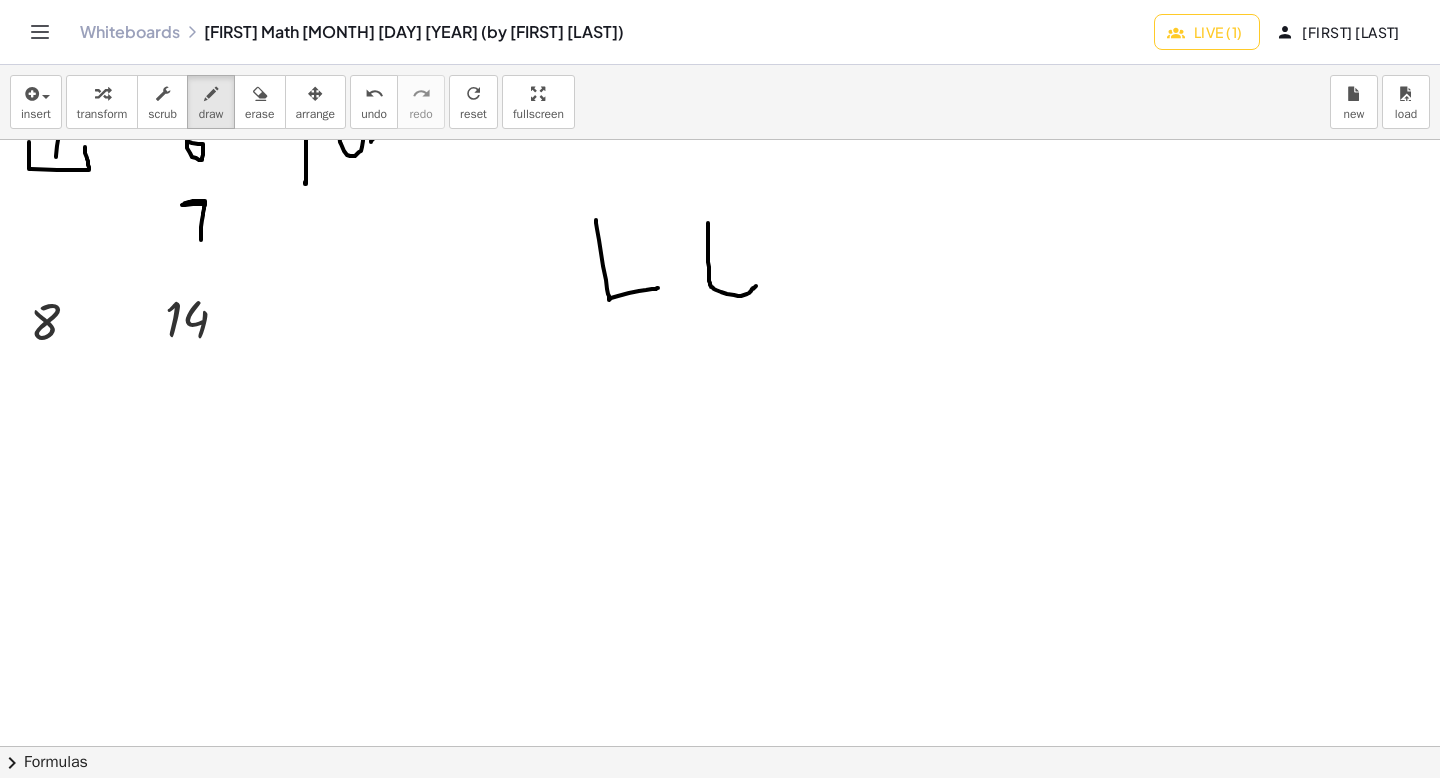 drag, startPoint x: 708, startPoint y: 225, endPoint x: 756, endPoint y: 286, distance: 77.62087 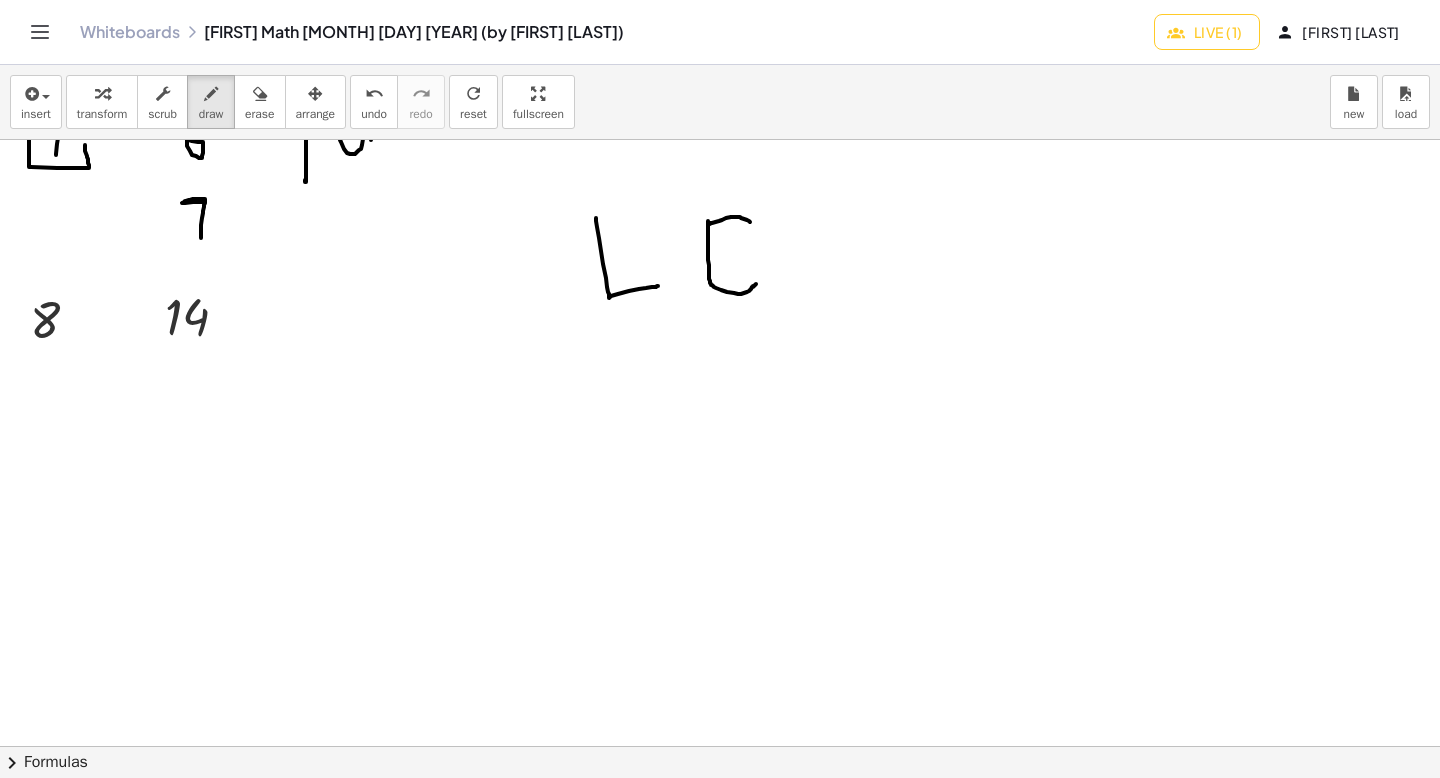 drag, startPoint x: 711, startPoint y: 225, endPoint x: 748, endPoint y: 223, distance: 37.054016 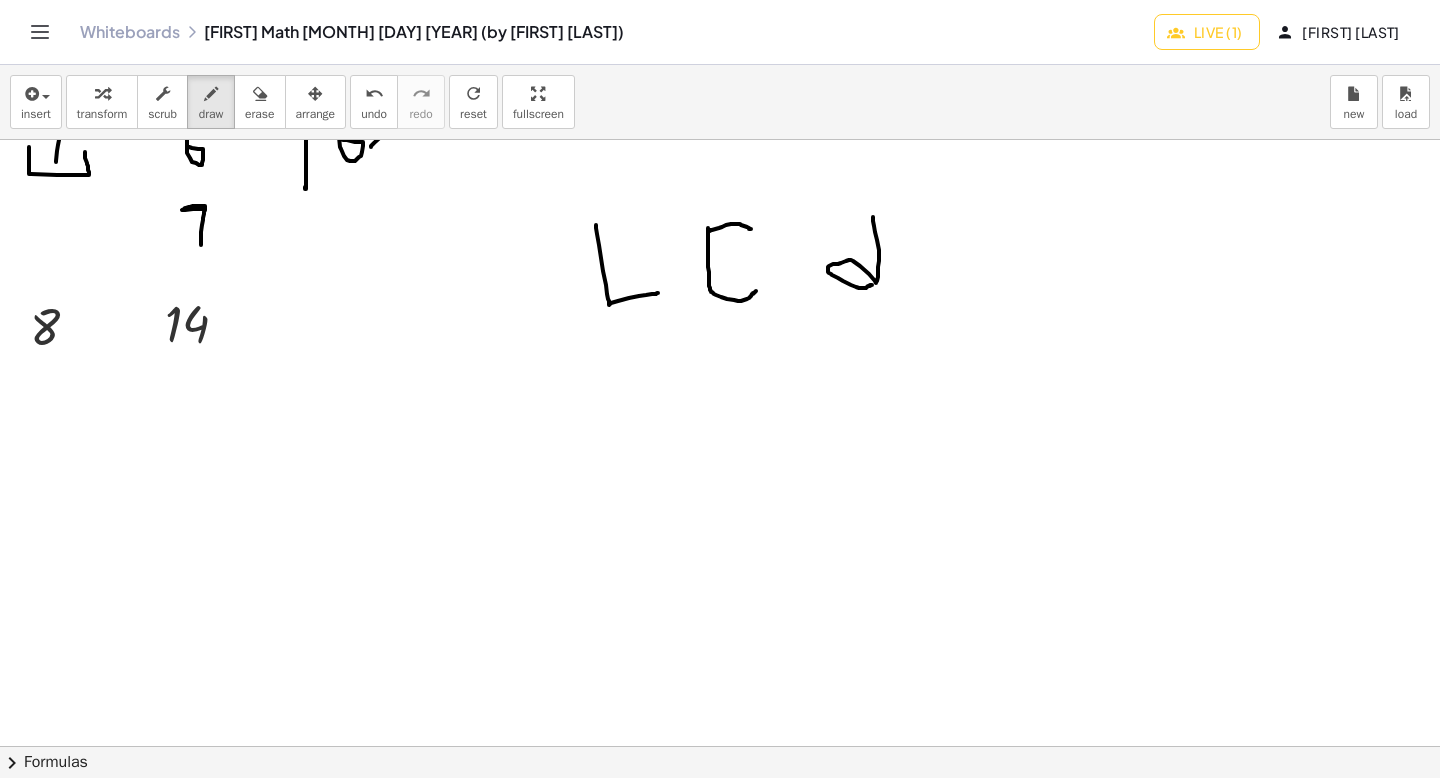 drag, startPoint x: 875, startPoint y: 232, endPoint x: 875, endPoint y: 282, distance: 50 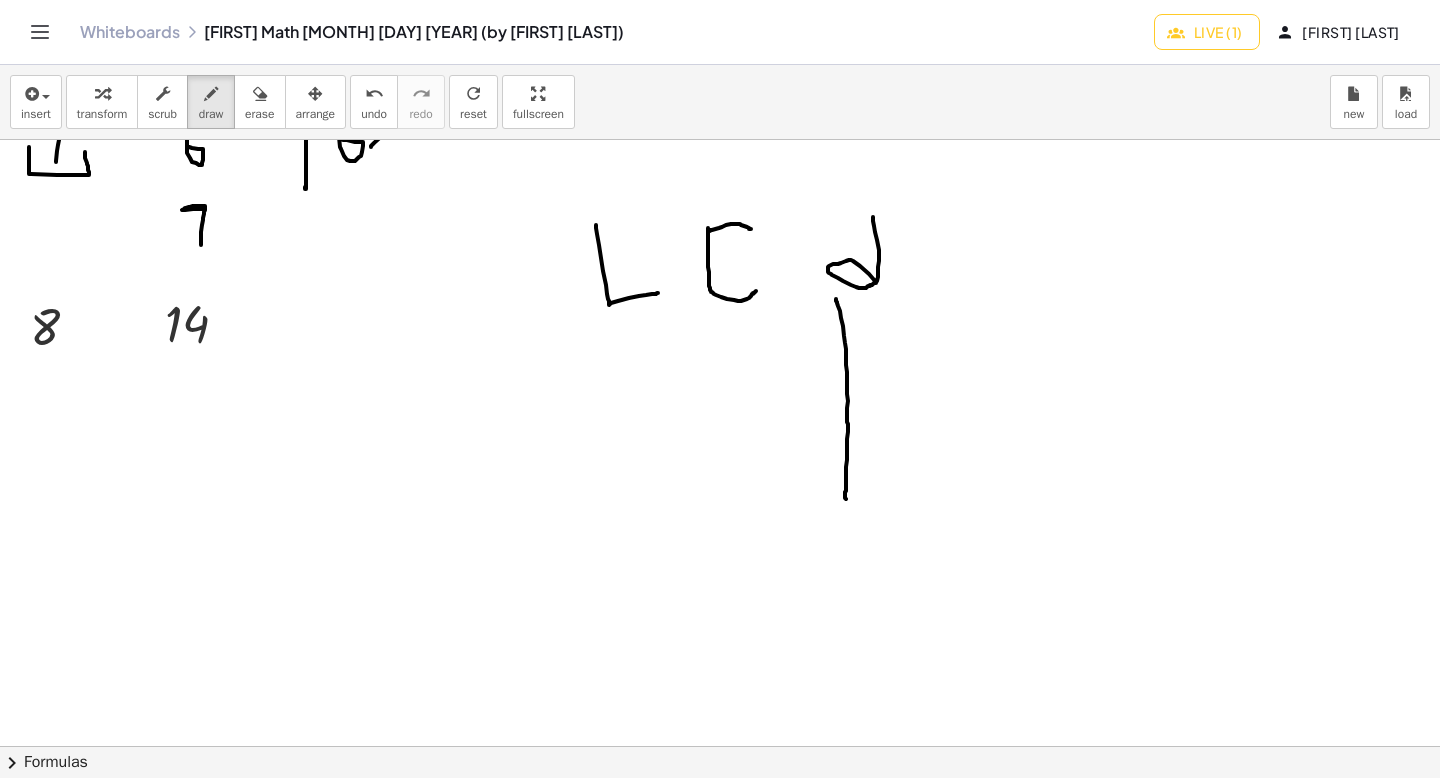 drag, startPoint x: 836, startPoint y: 299, endPoint x: 728, endPoint y: 344, distance: 117 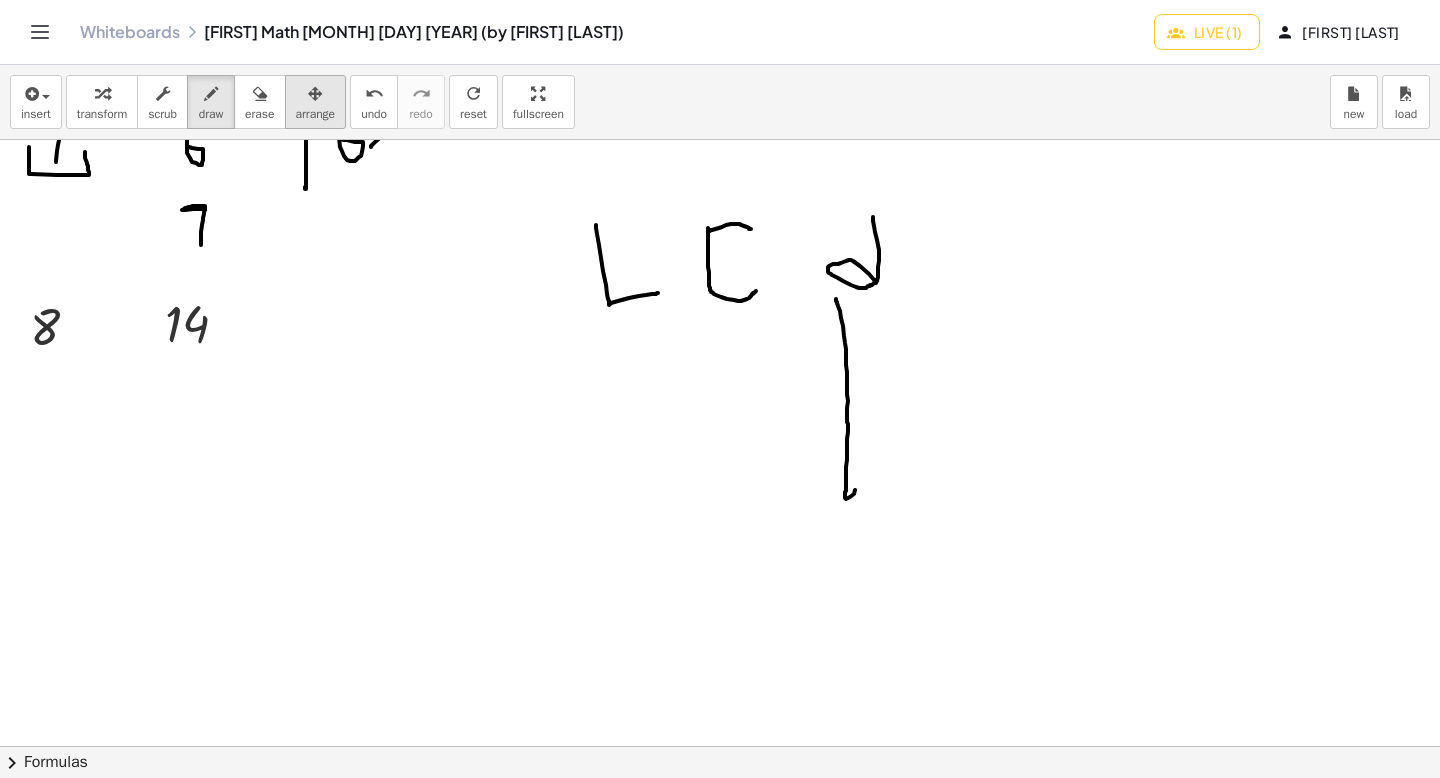 click on "arrange" at bounding box center [316, 114] 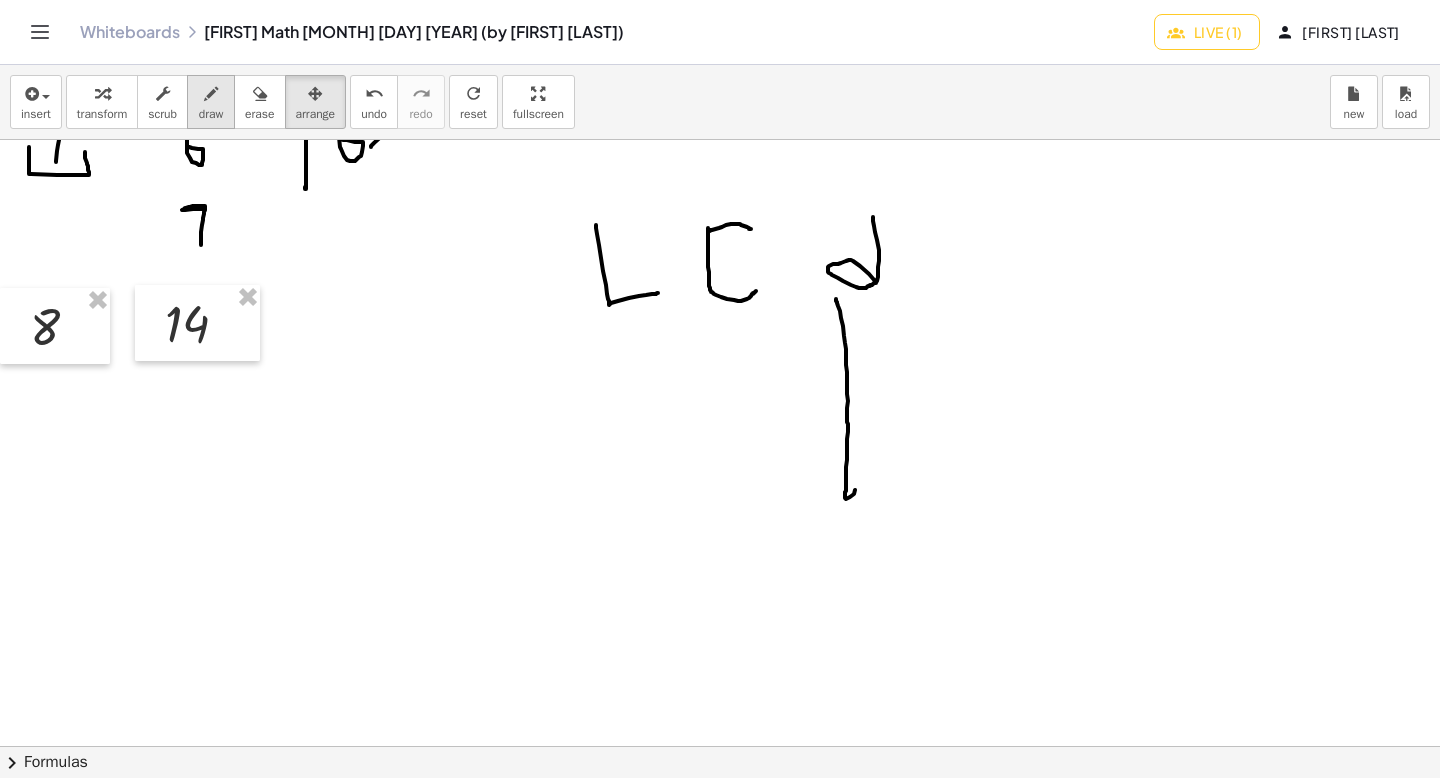 drag, startPoint x: 217, startPoint y: 101, endPoint x: 210, endPoint y: 109, distance: 10.630146 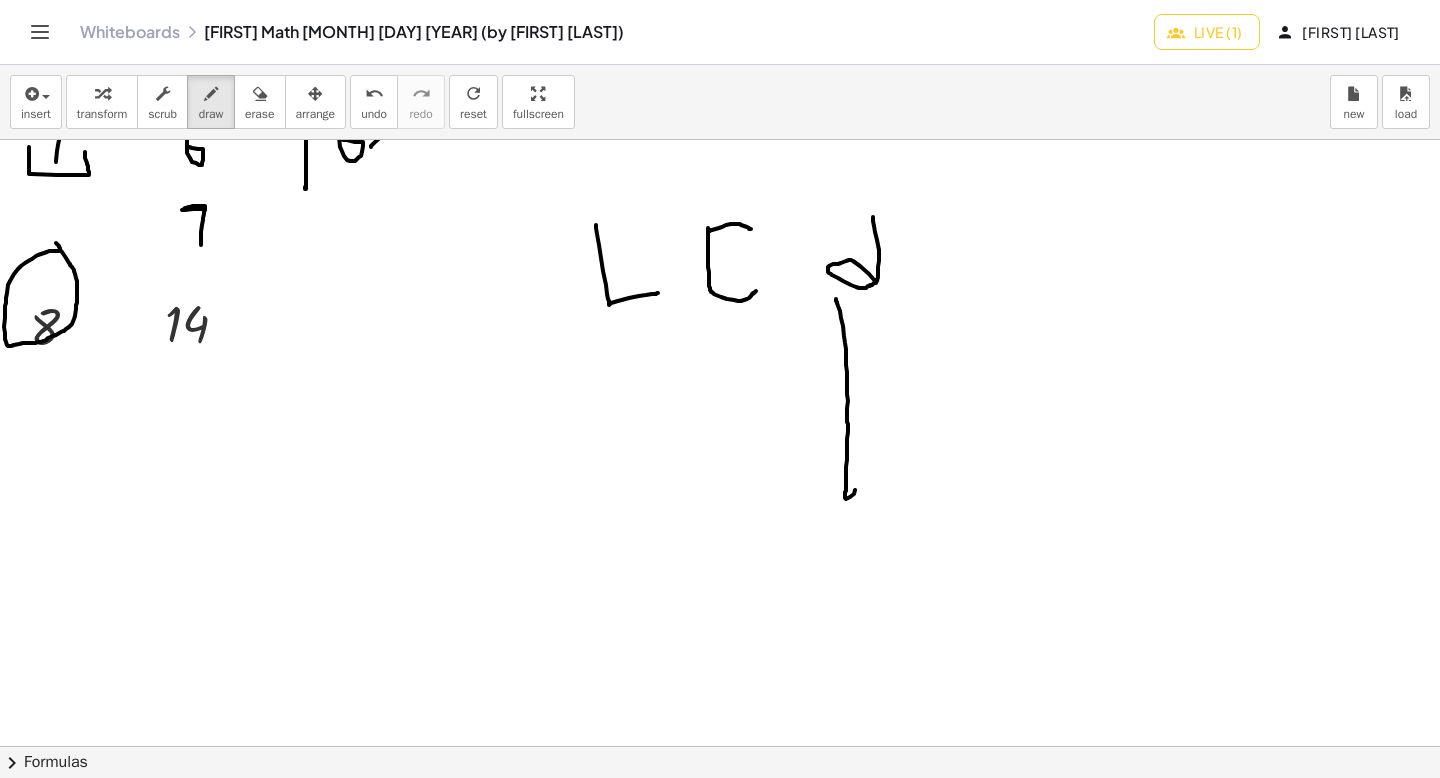 drag, startPoint x: 52, startPoint y: 251, endPoint x: 62, endPoint y: 241, distance: 14.142136 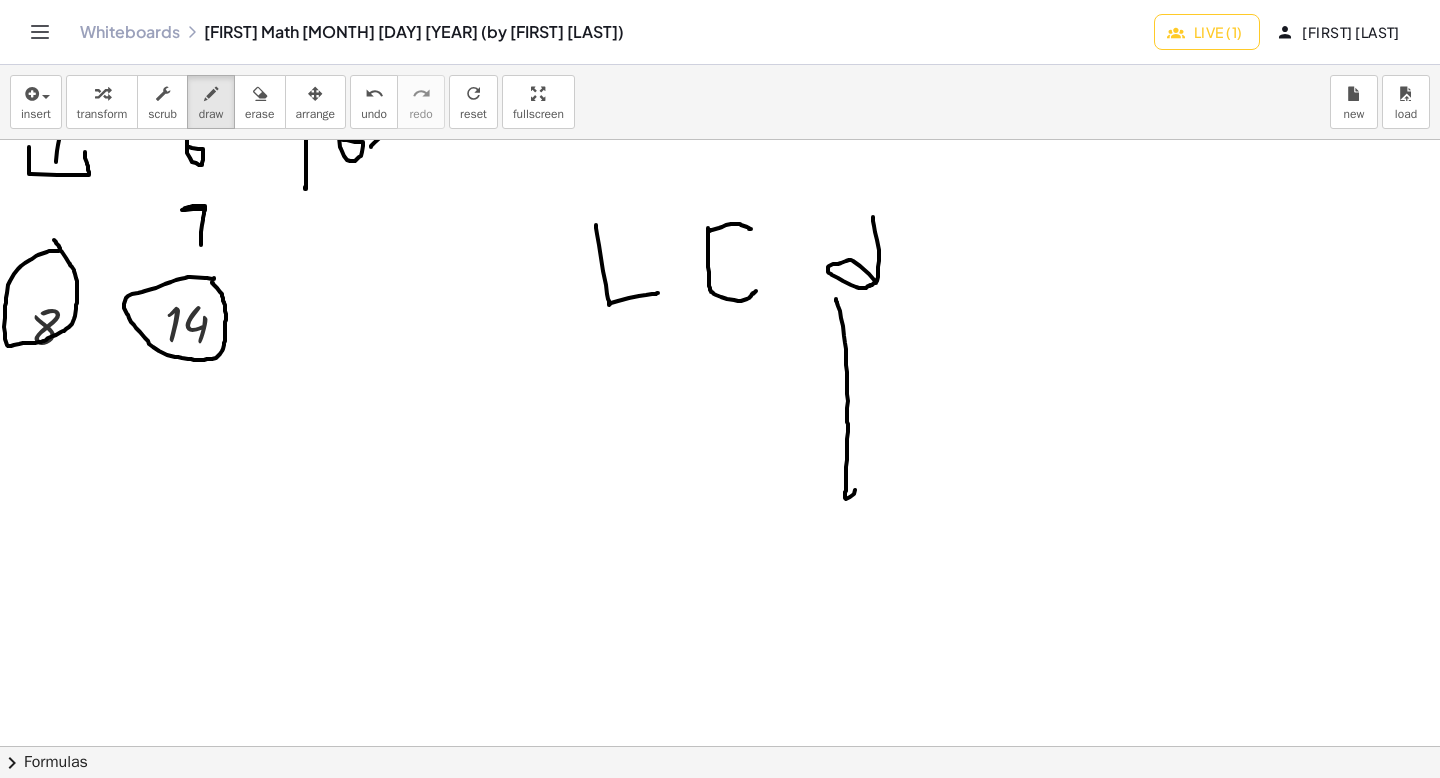 click at bounding box center (720, -788) 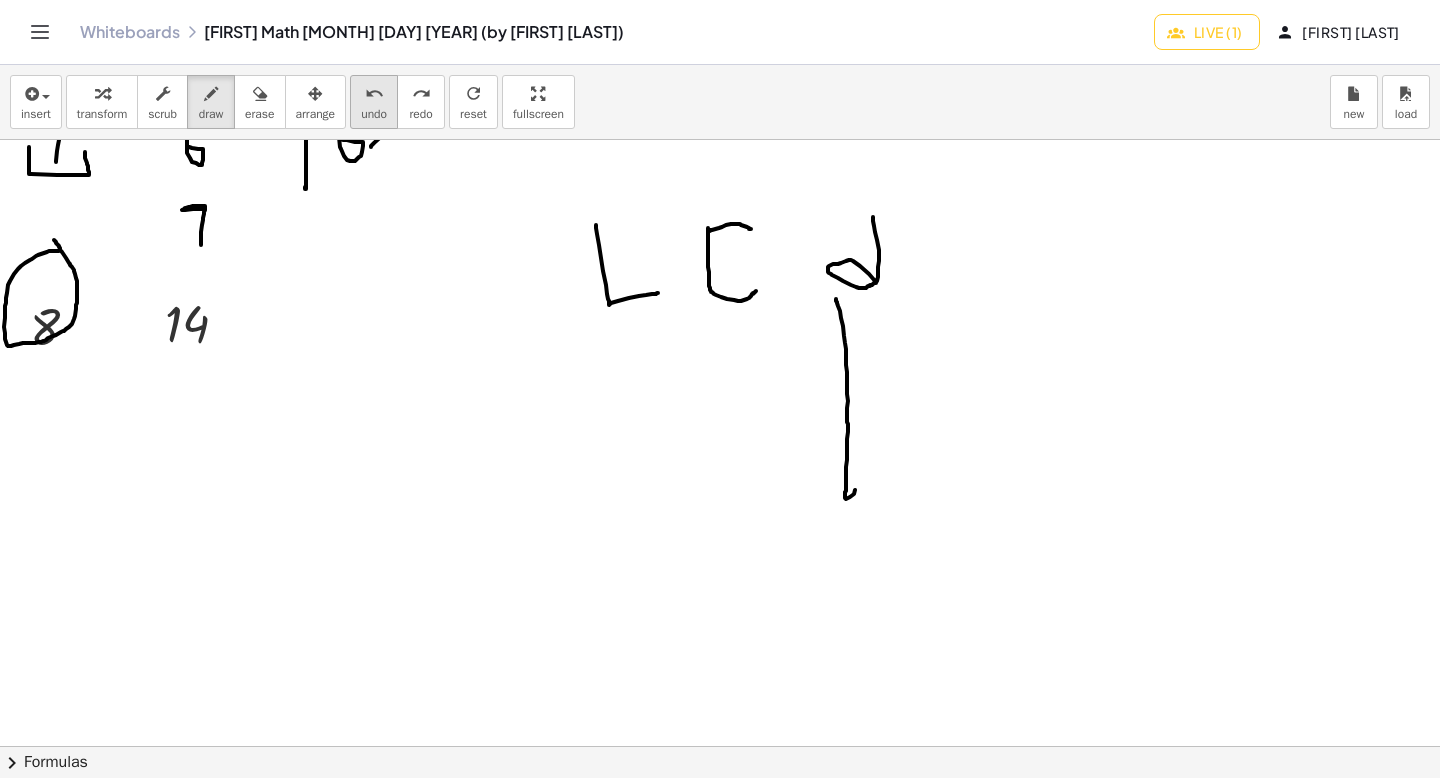 click on "undo" at bounding box center [374, 94] 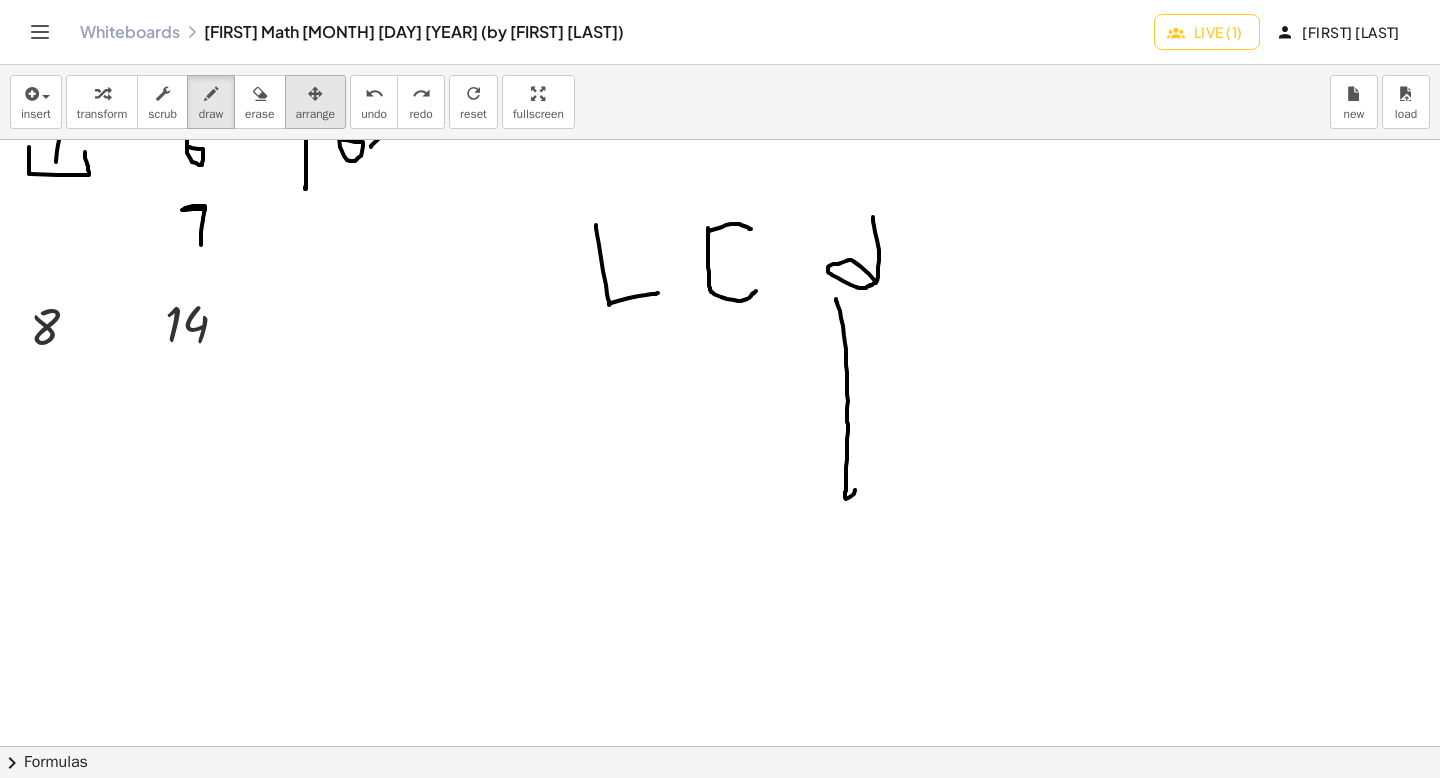 click at bounding box center (316, 93) 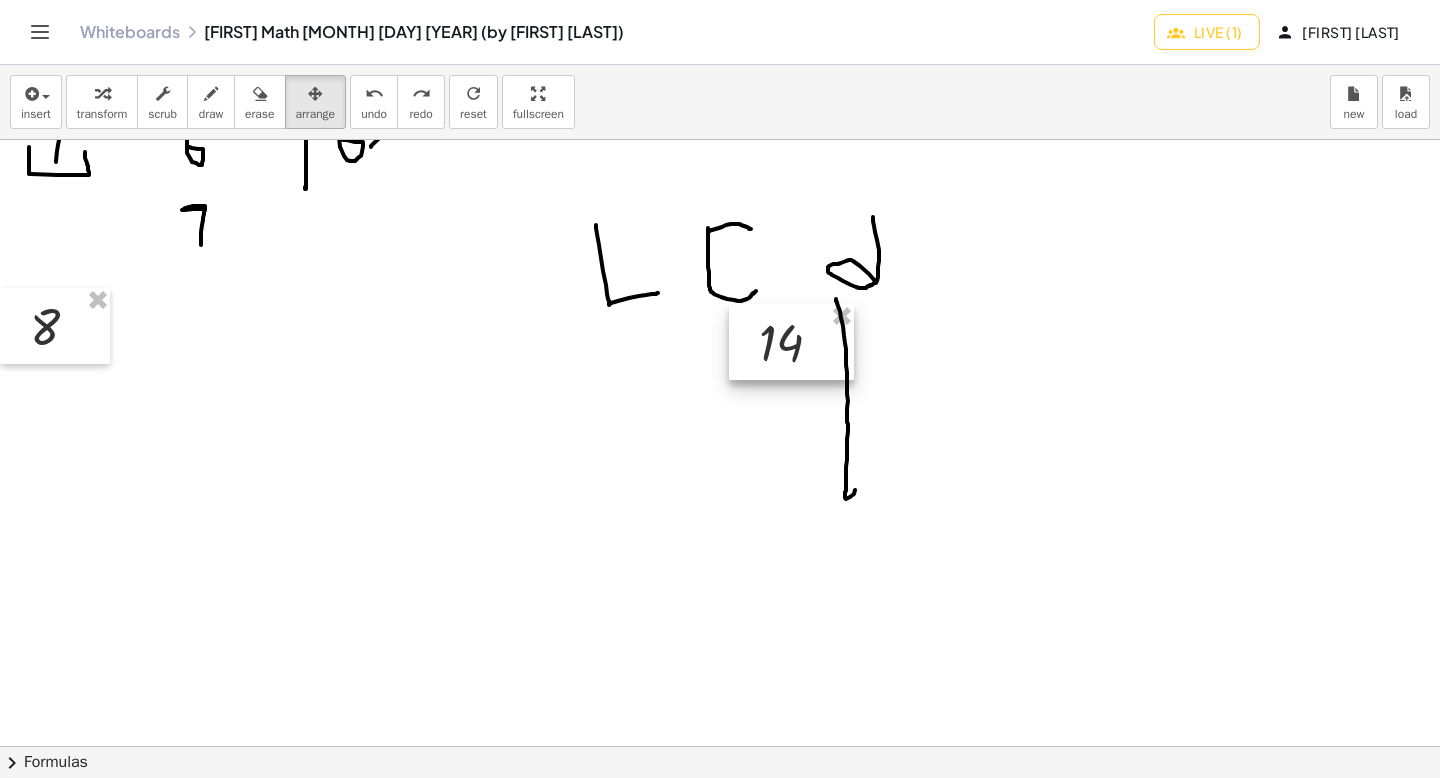 drag, startPoint x: 191, startPoint y: 305, endPoint x: 785, endPoint y: 324, distance: 594.3038 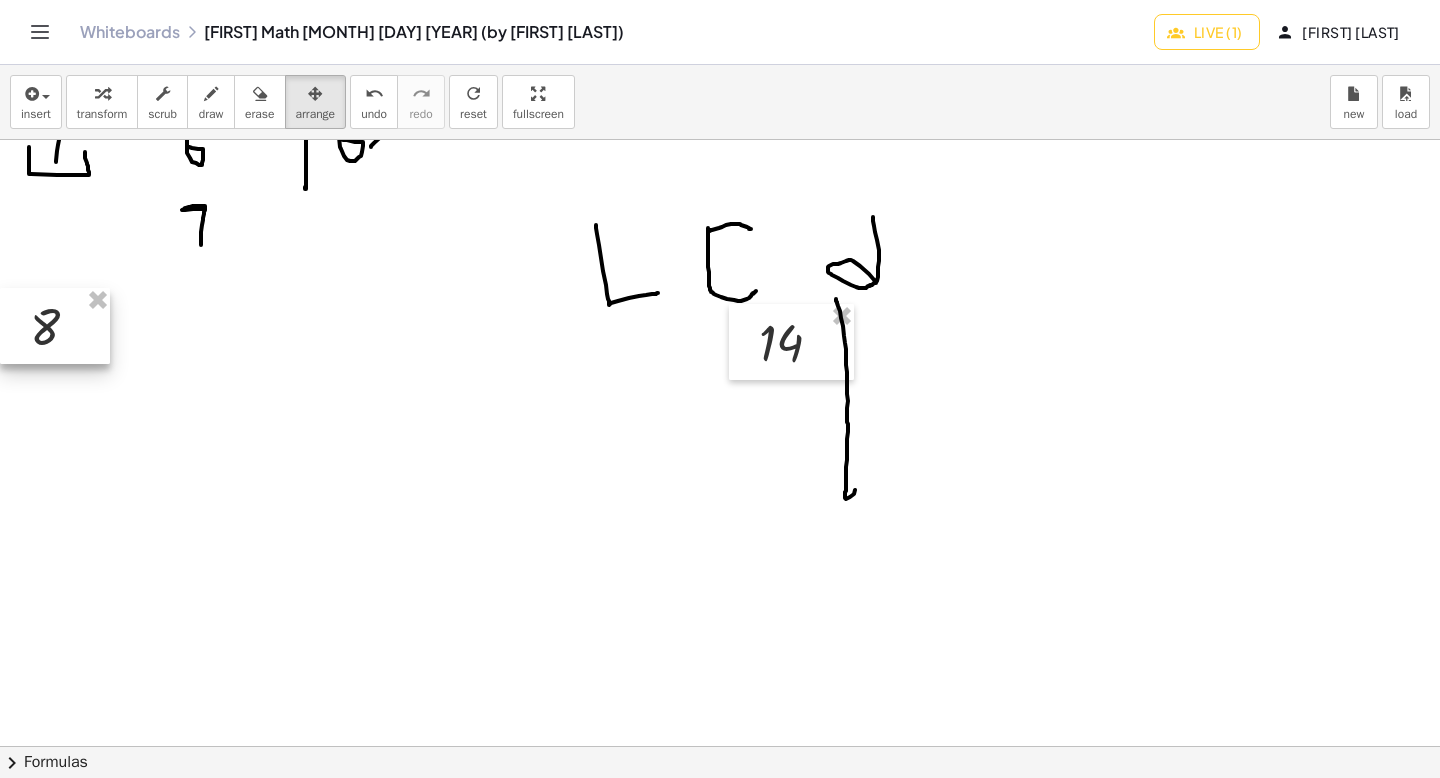 scroll, scrollTop: 3061, scrollLeft: 0, axis: vertical 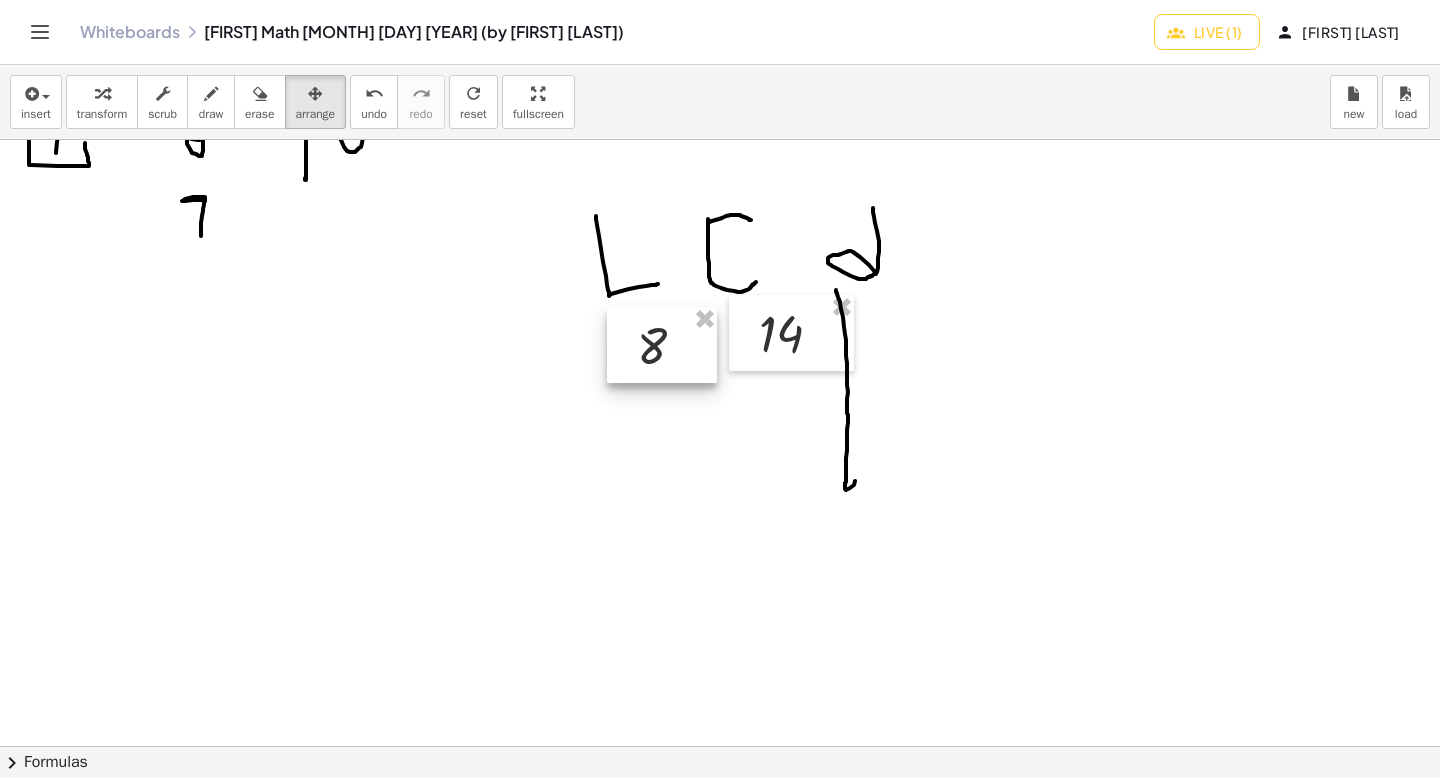 drag, startPoint x: 58, startPoint y: 317, endPoint x: 666, endPoint y: 345, distance: 608.6444 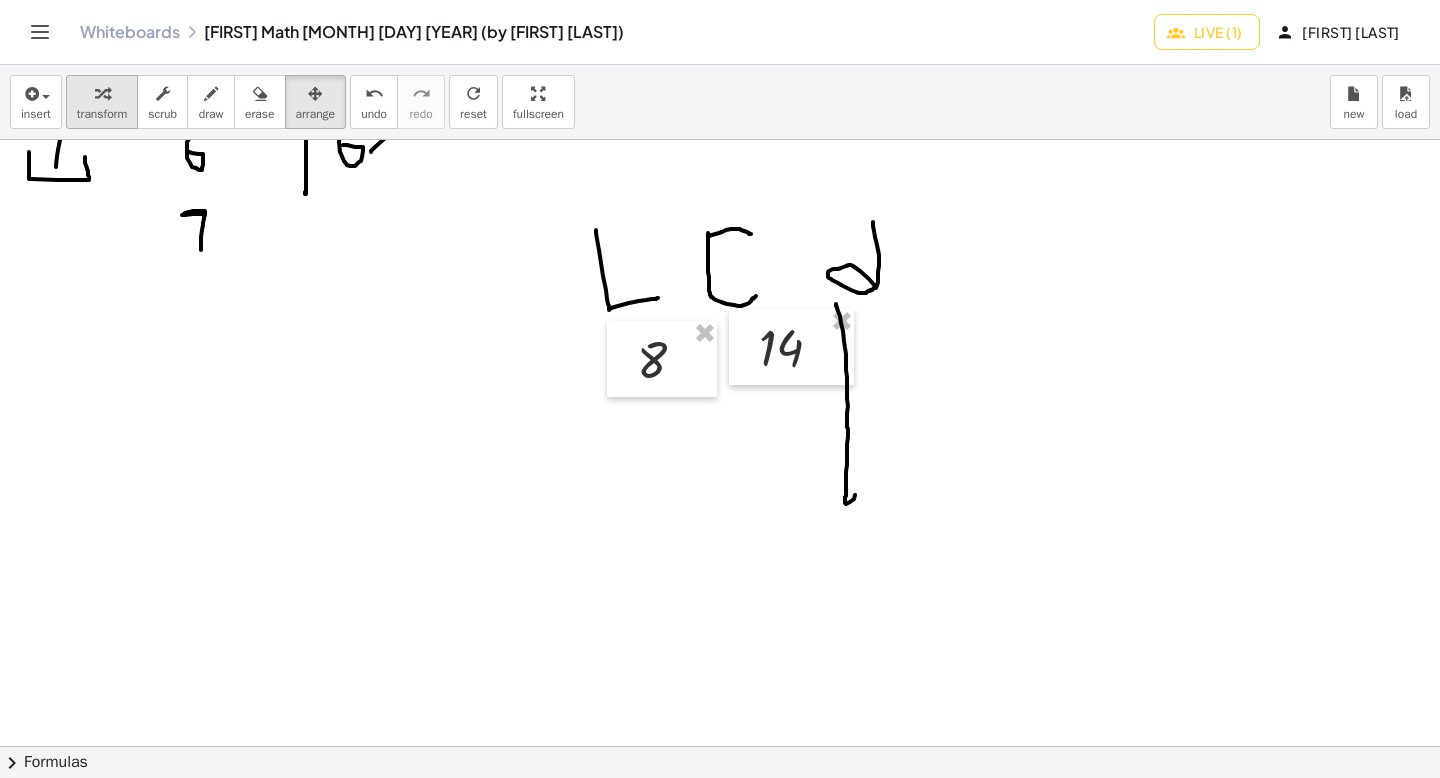 scroll, scrollTop: 3045, scrollLeft: 0, axis: vertical 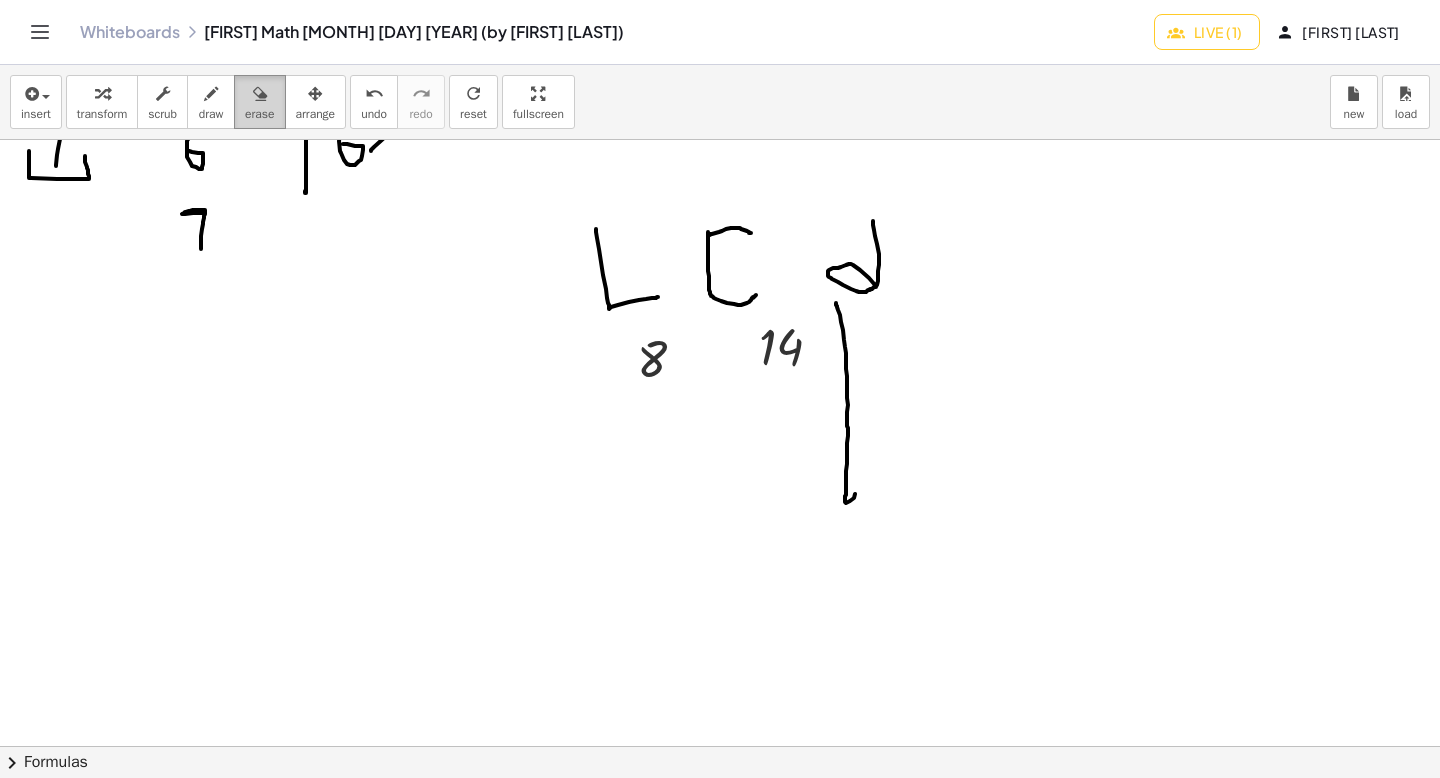 click on "erase" at bounding box center [259, 114] 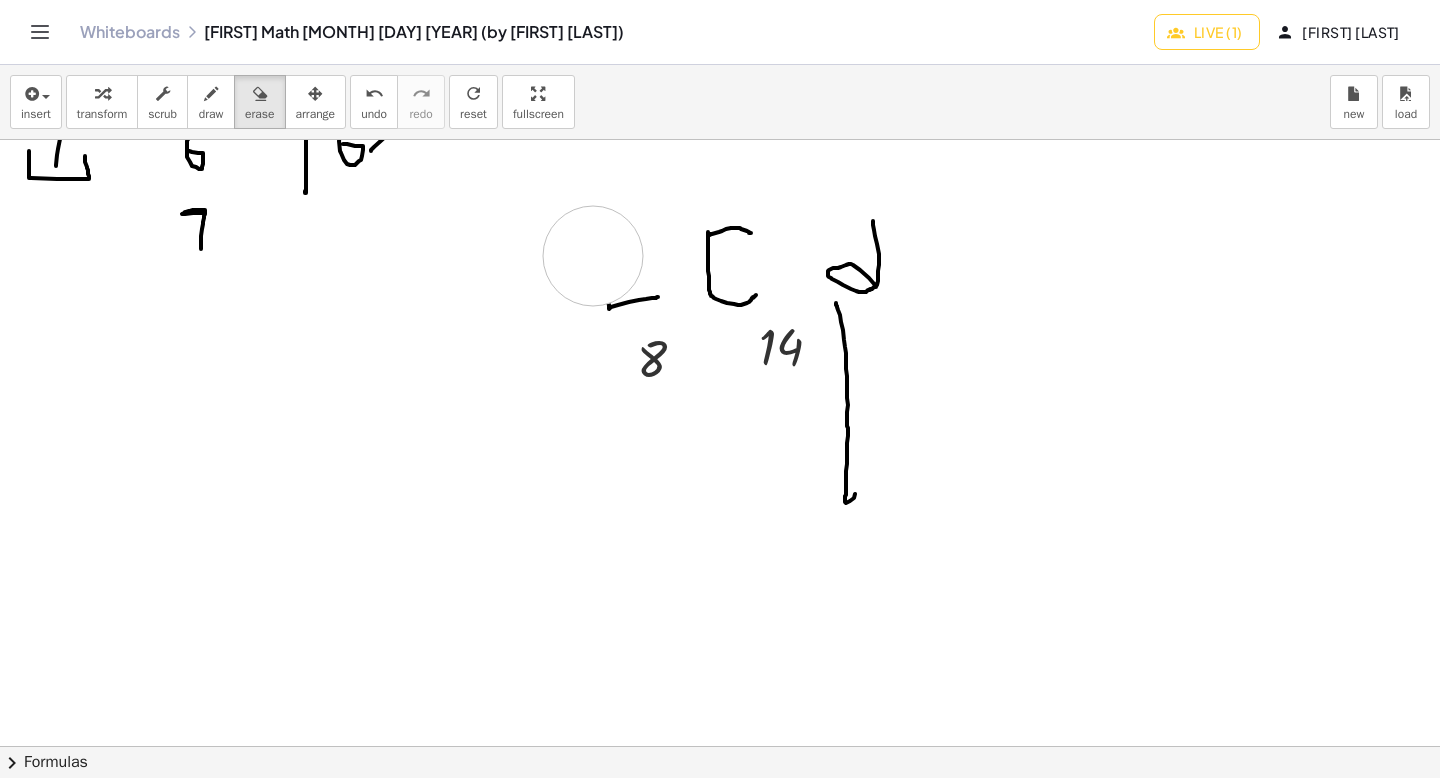 scroll, scrollTop: 3052, scrollLeft: 0, axis: vertical 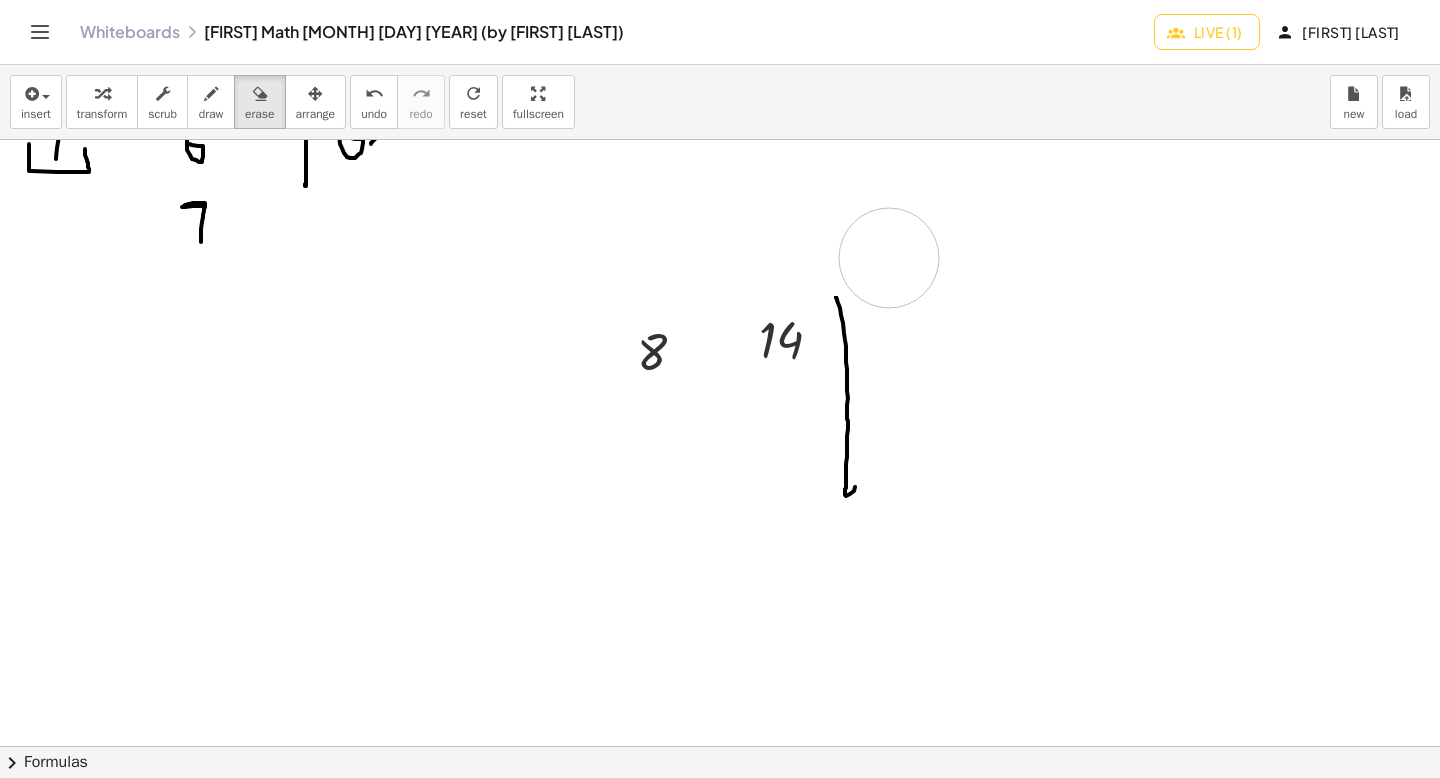 drag, startPoint x: 593, startPoint y: 256, endPoint x: 231, endPoint y: 129, distance: 383.63135 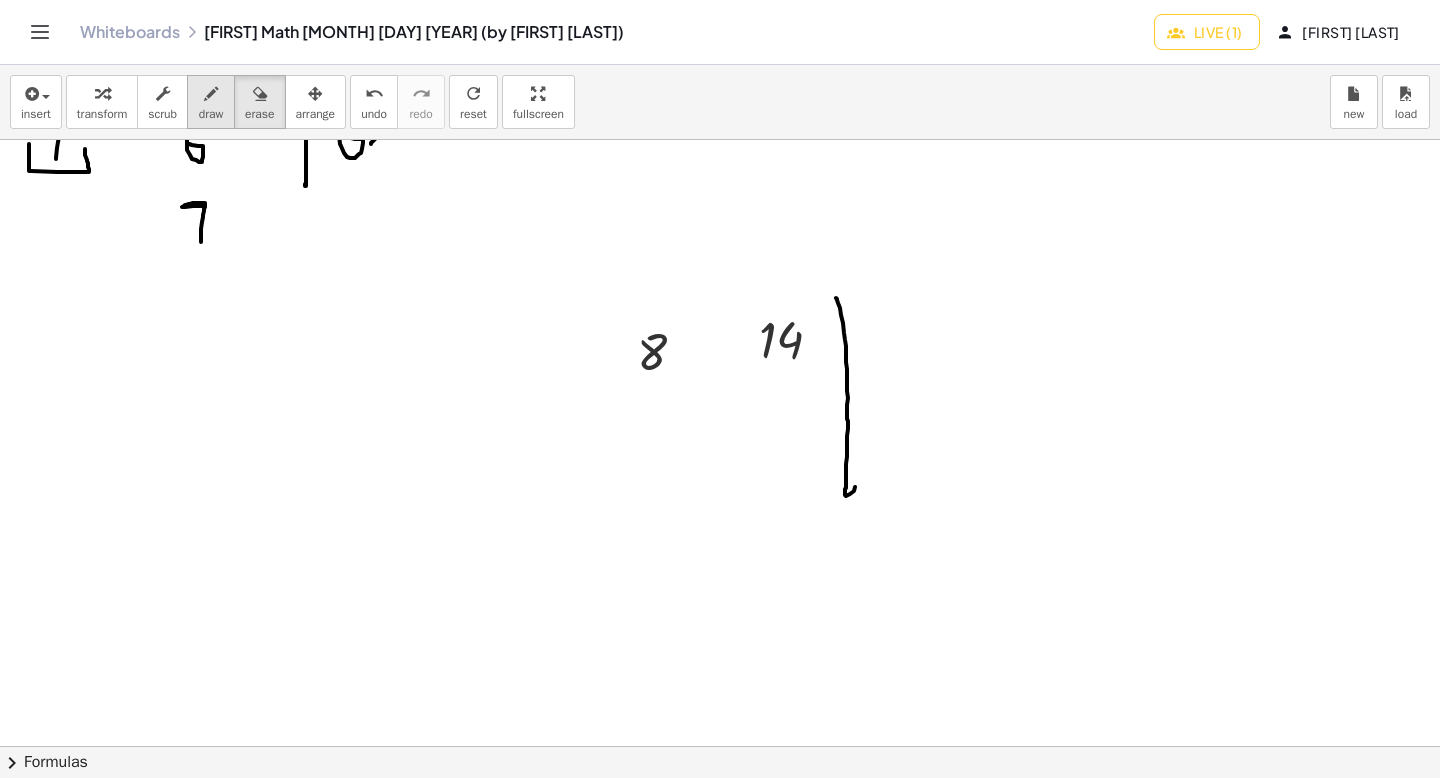 click on "draw" at bounding box center [211, 114] 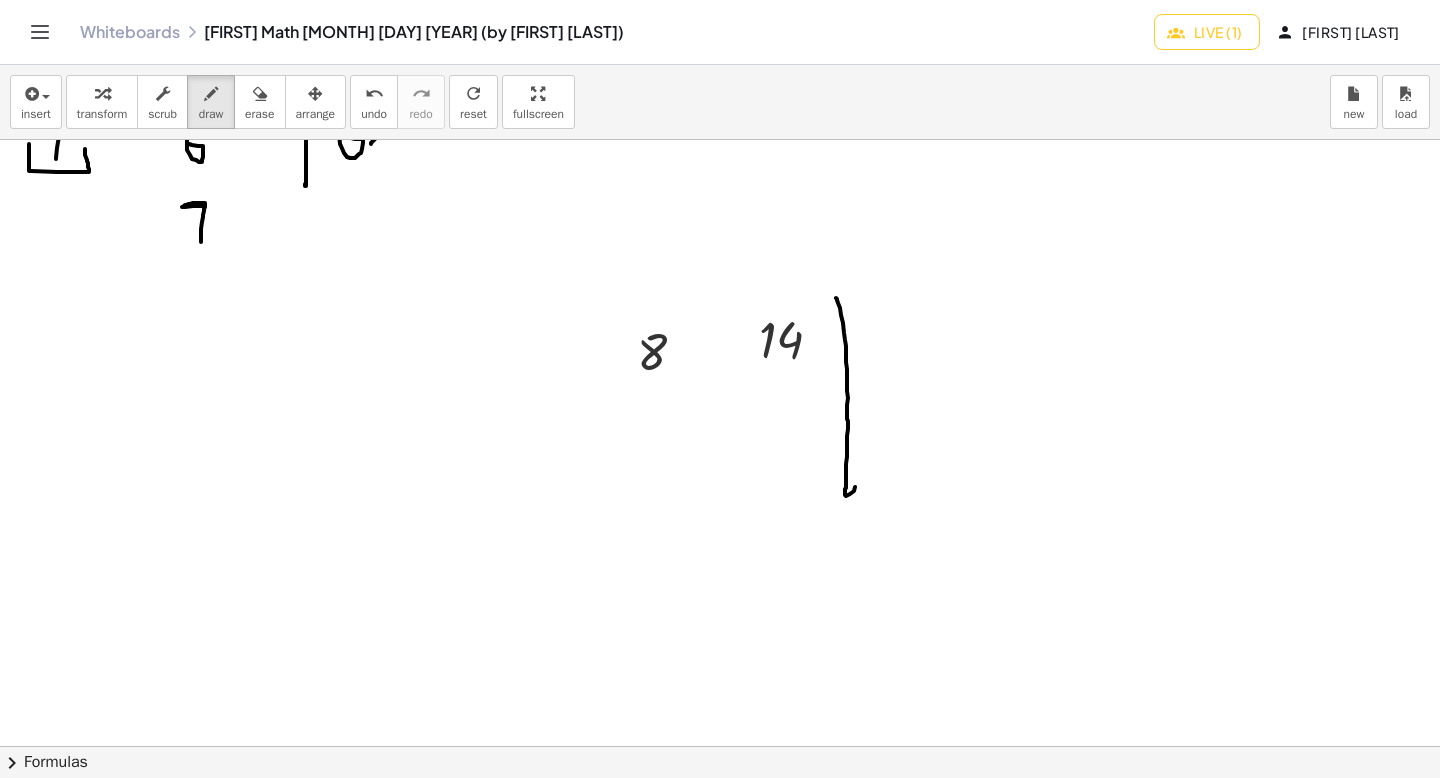 click at bounding box center (720, -791) 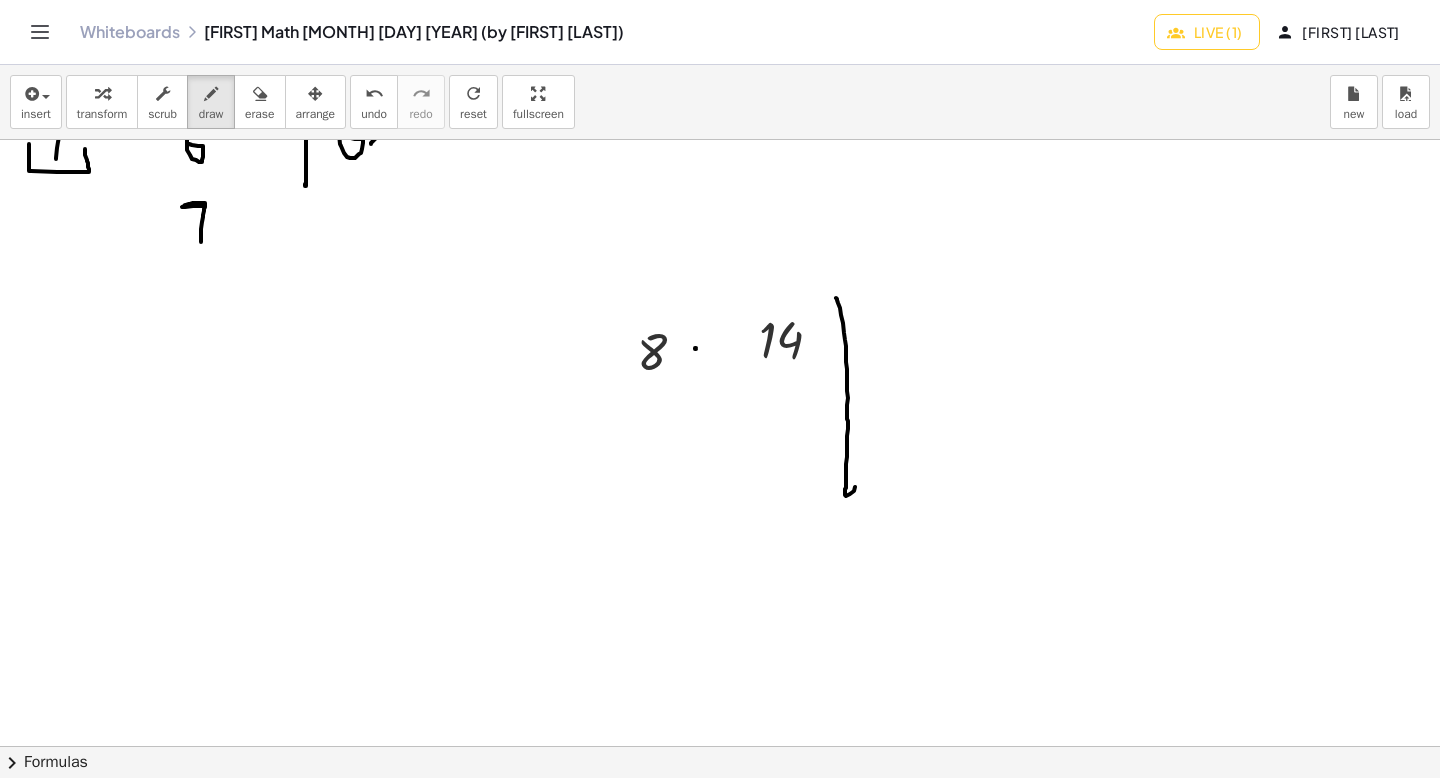 click at bounding box center (720, -791) 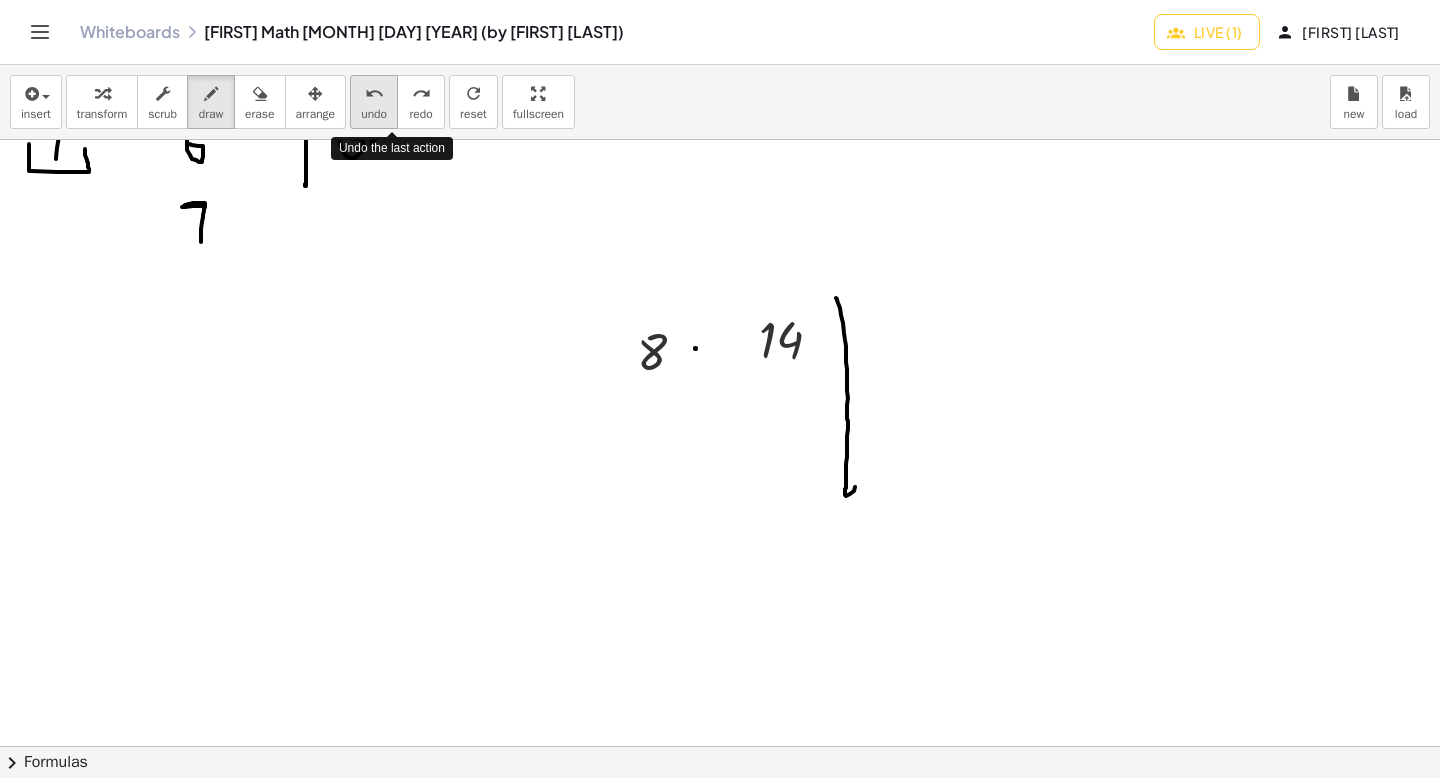 click on "undo undo" at bounding box center (374, 102) 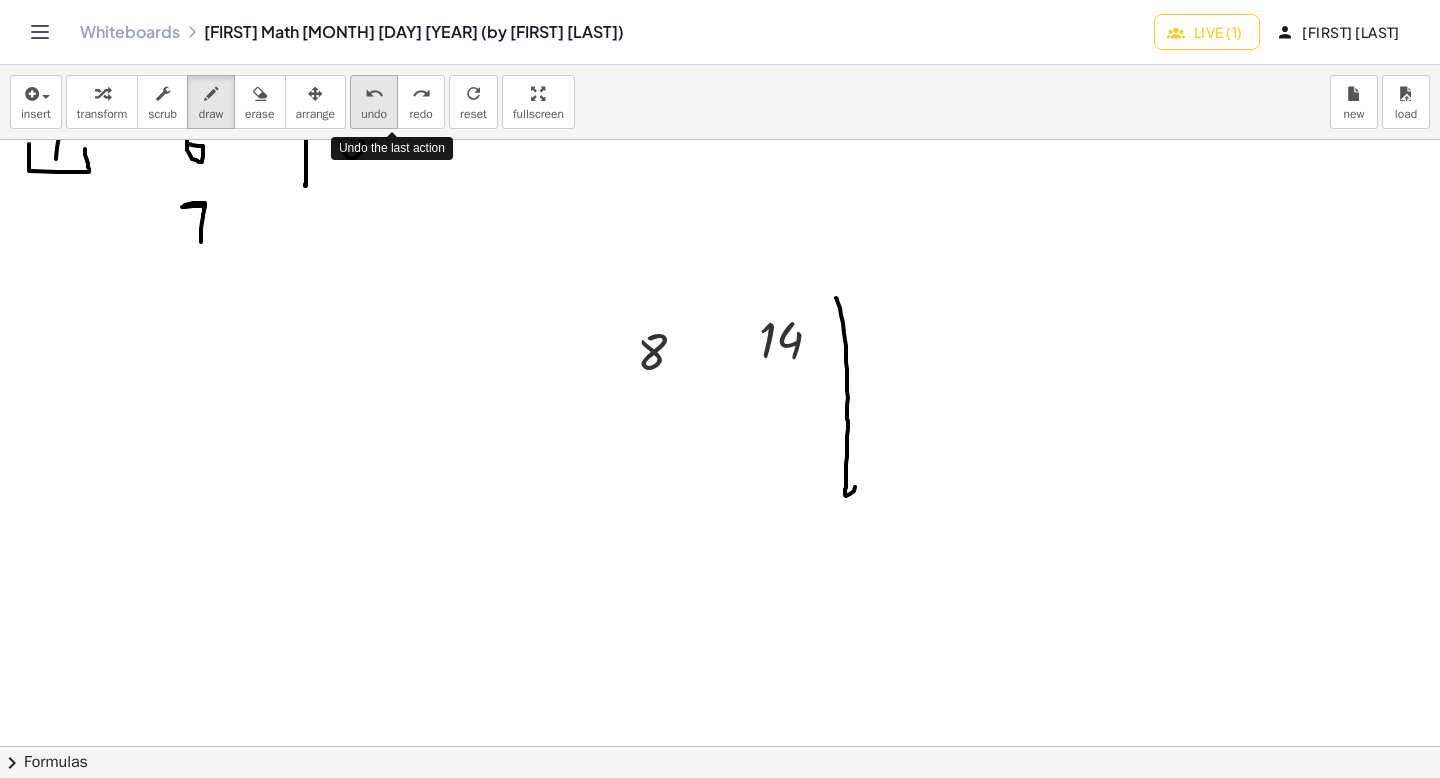 click on "undo undo" at bounding box center (374, 102) 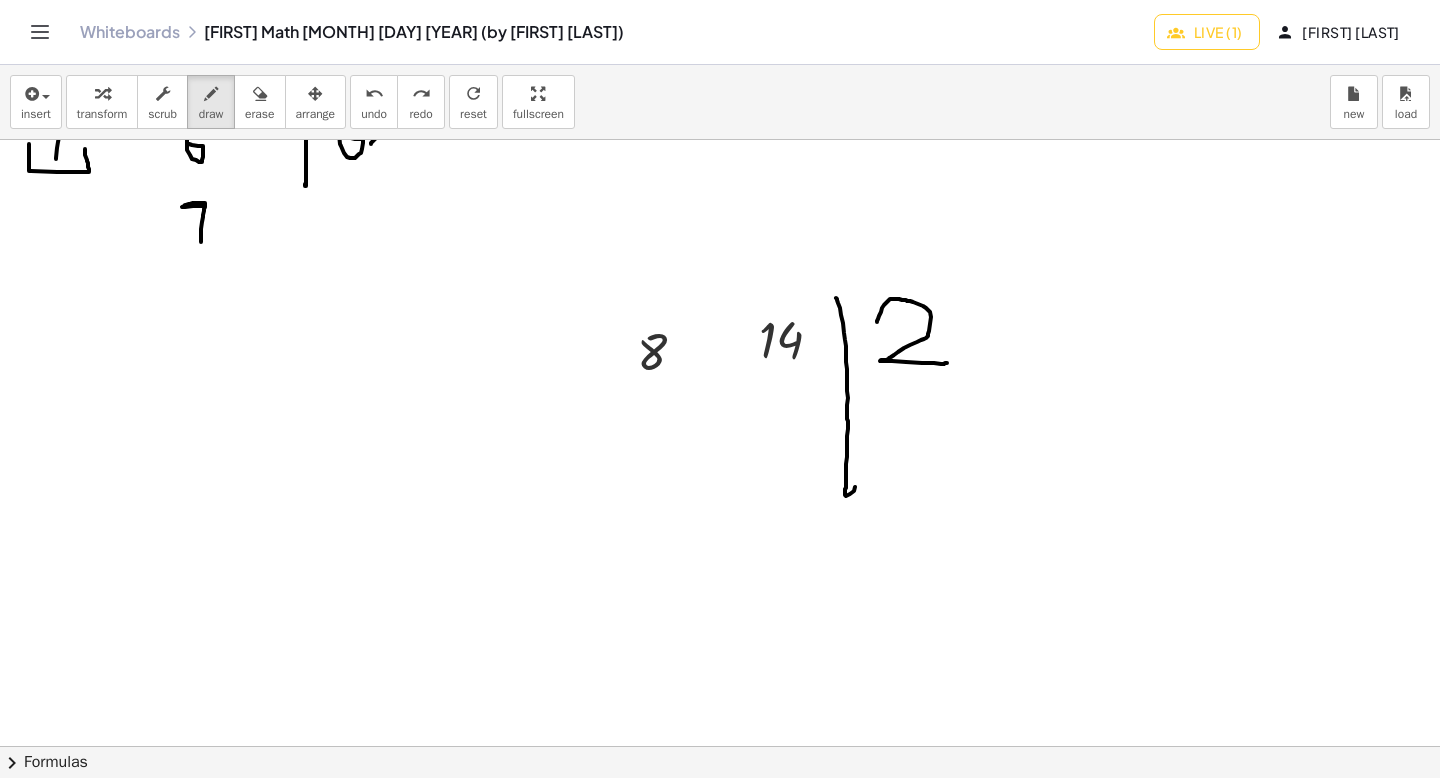 drag, startPoint x: 877, startPoint y: 321, endPoint x: 947, endPoint y: 362, distance: 81.12336 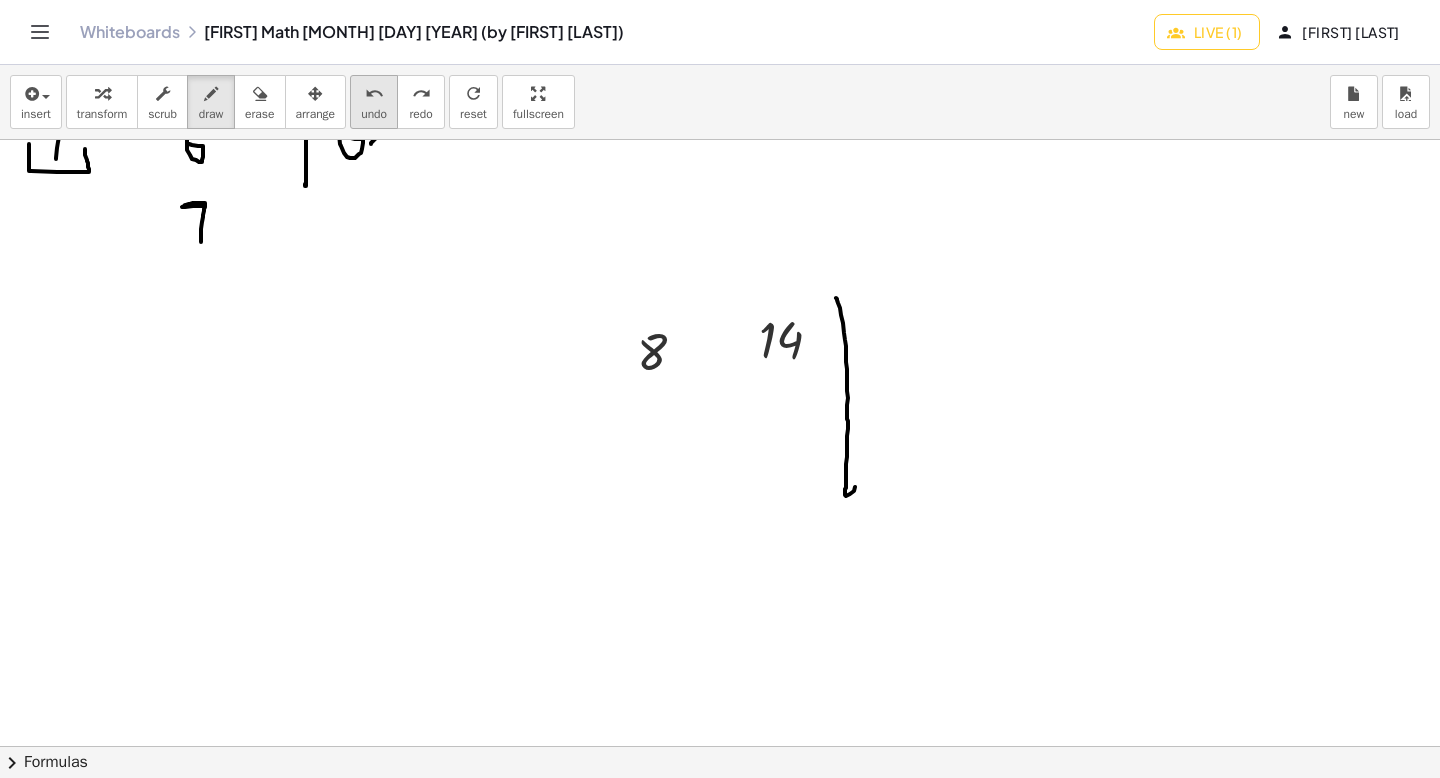 click on "undo" at bounding box center (374, 114) 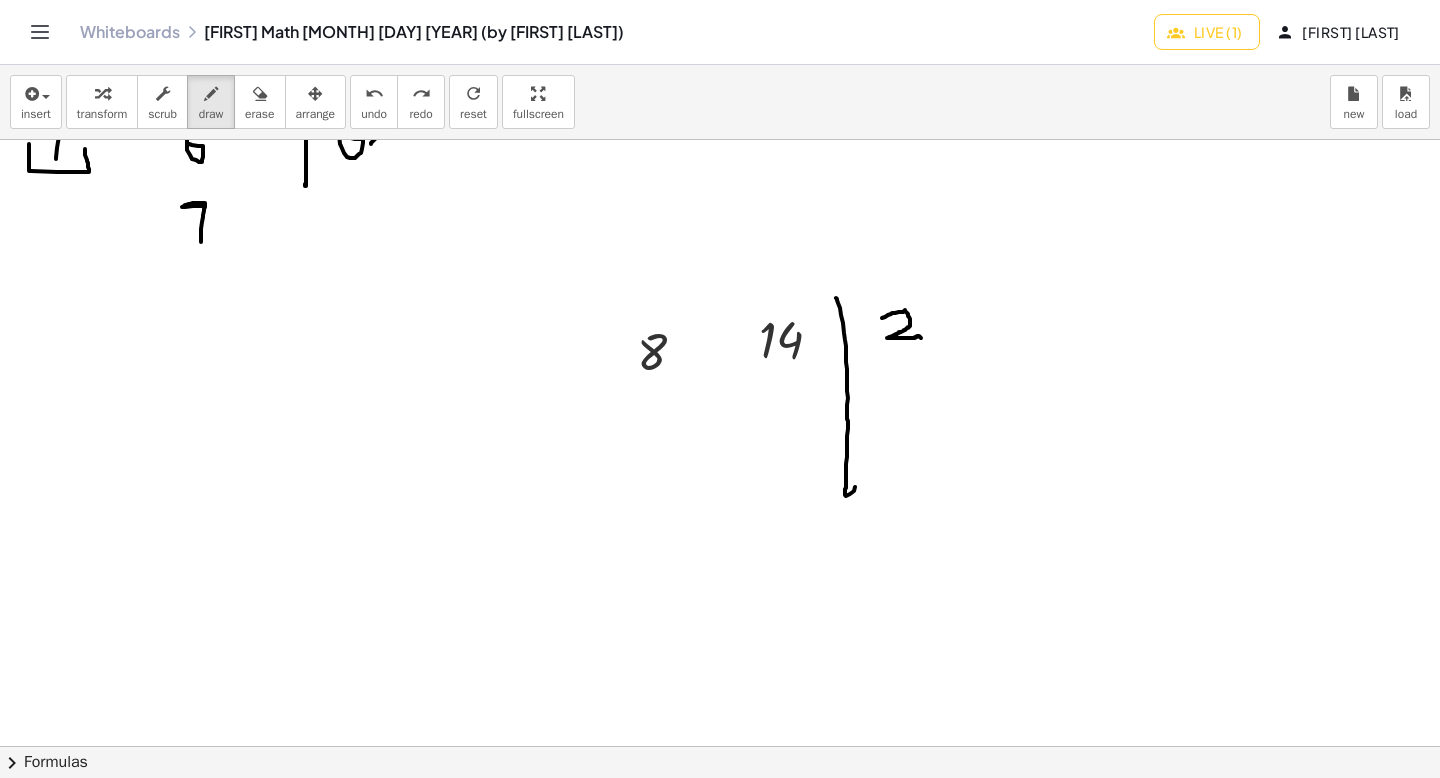 drag, startPoint x: 882, startPoint y: 318, endPoint x: 921, endPoint y: 338, distance: 43.829212 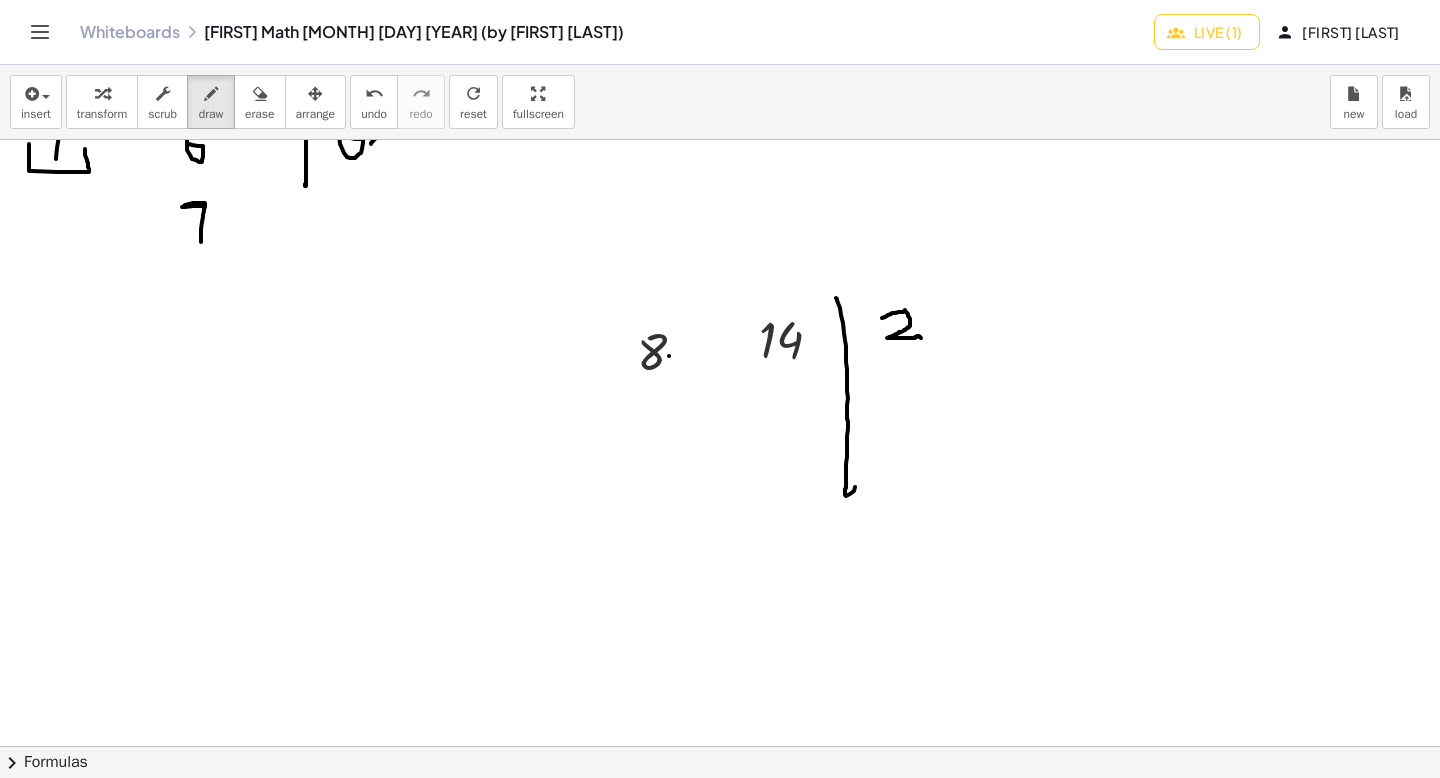 drag, startPoint x: 669, startPoint y: 356, endPoint x: 671, endPoint y: 346, distance: 10.198039 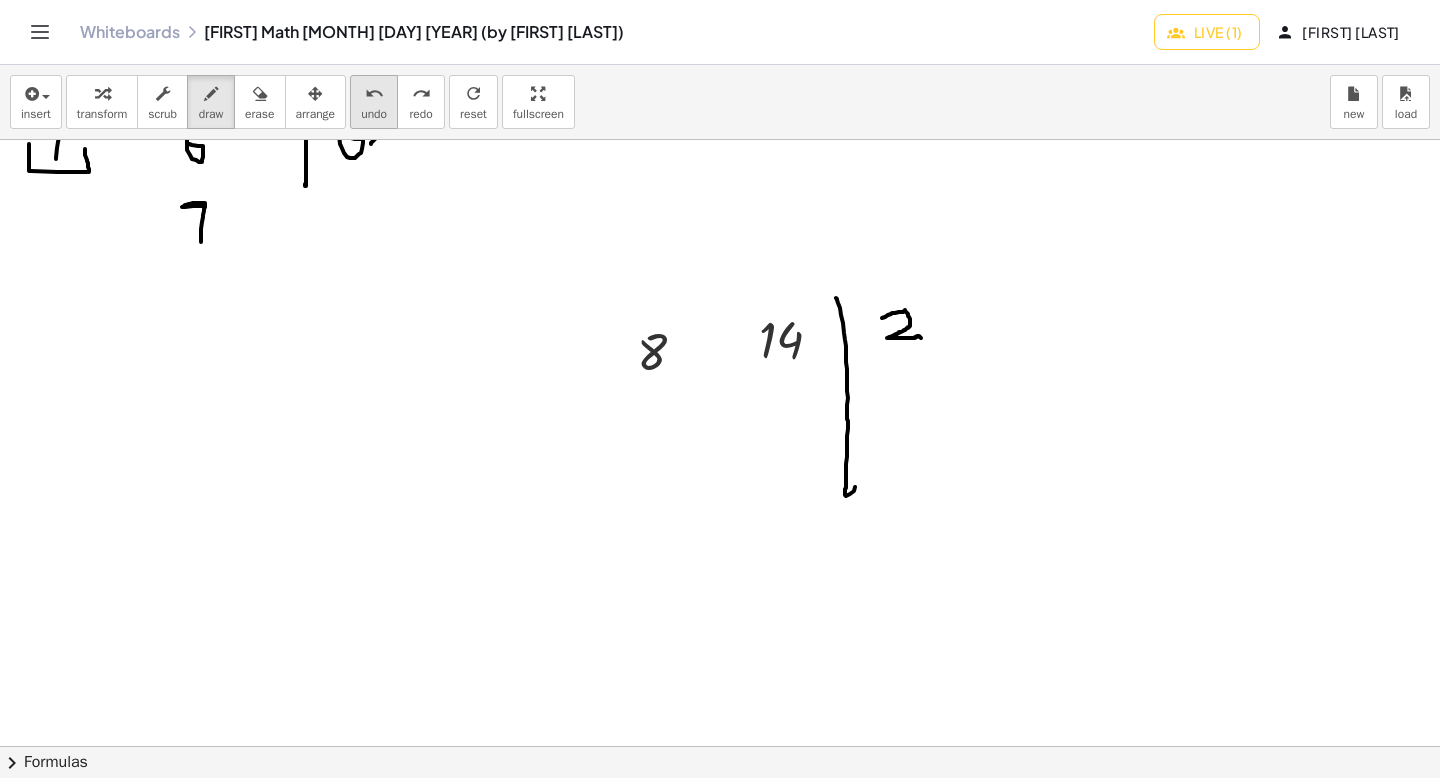 click on "undo" at bounding box center [374, 114] 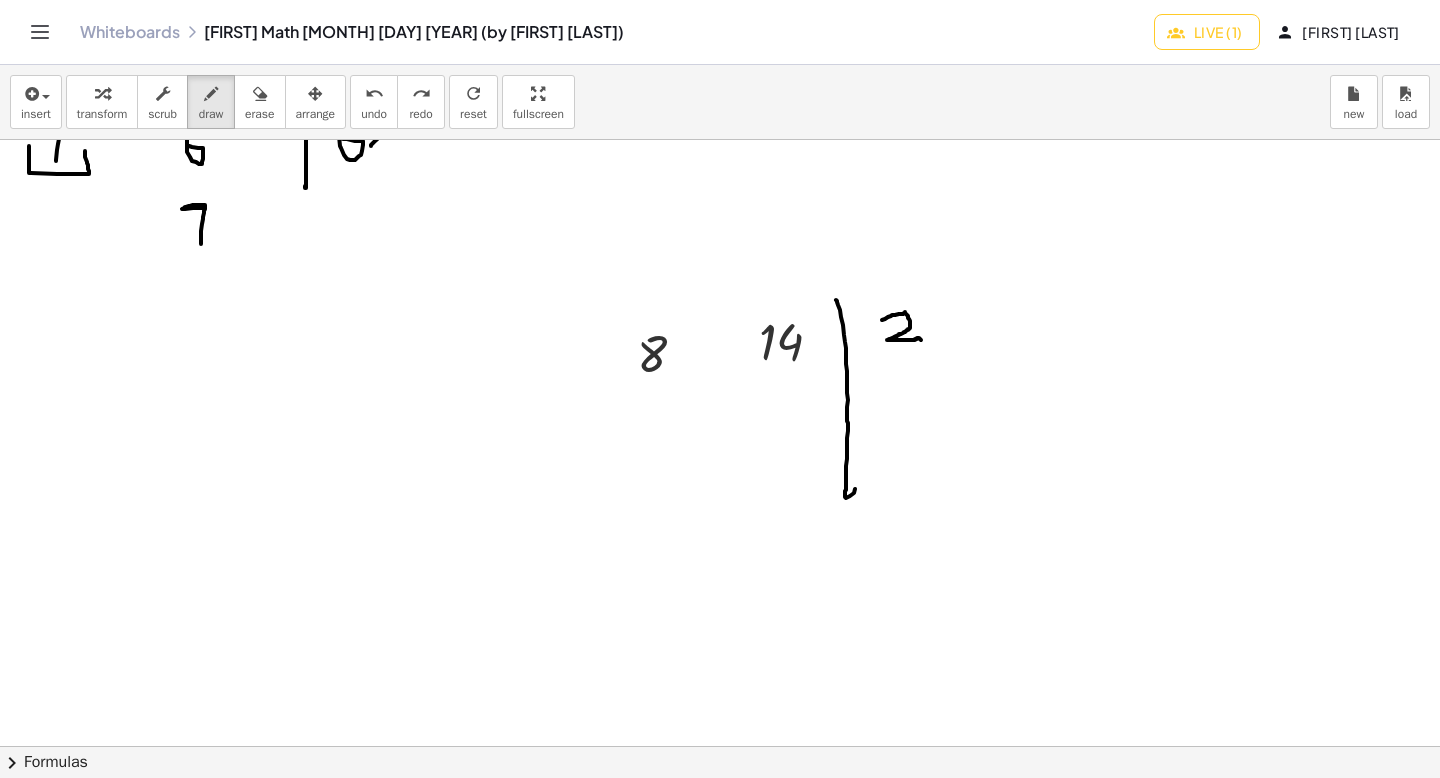 scroll, scrollTop: 3056, scrollLeft: 0, axis: vertical 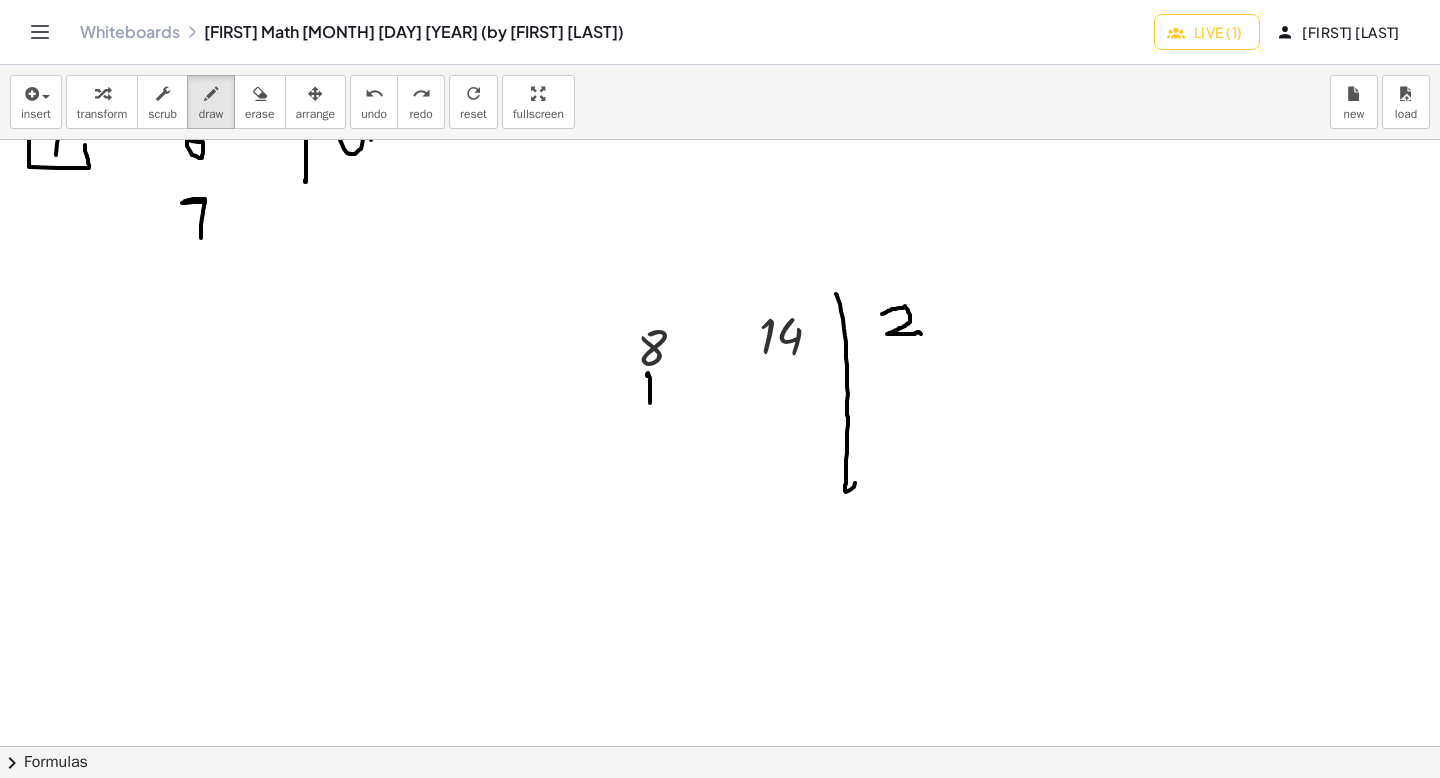 drag, startPoint x: 647, startPoint y: 376, endPoint x: 650, endPoint y: 401, distance: 25.179358 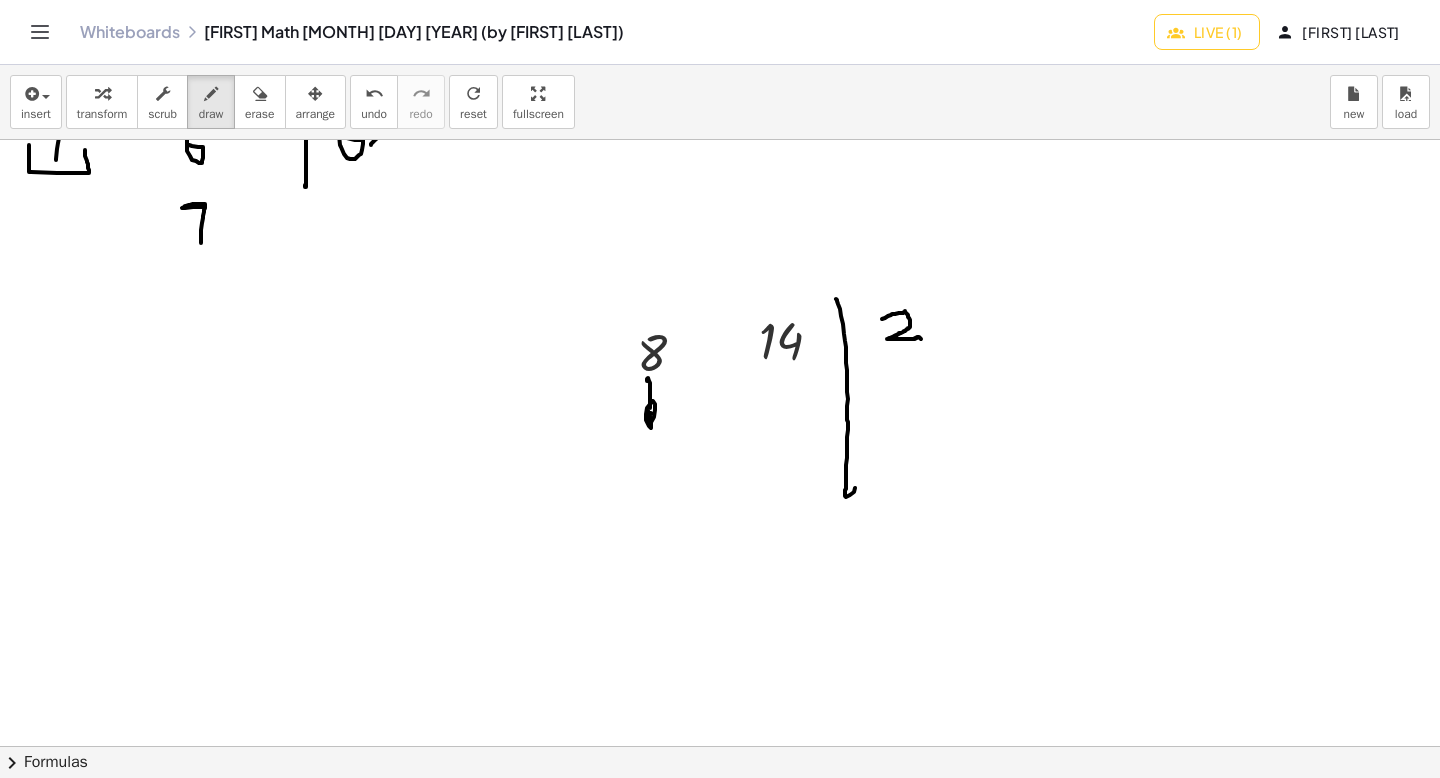 scroll, scrollTop: 3049, scrollLeft: 0, axis: vertical 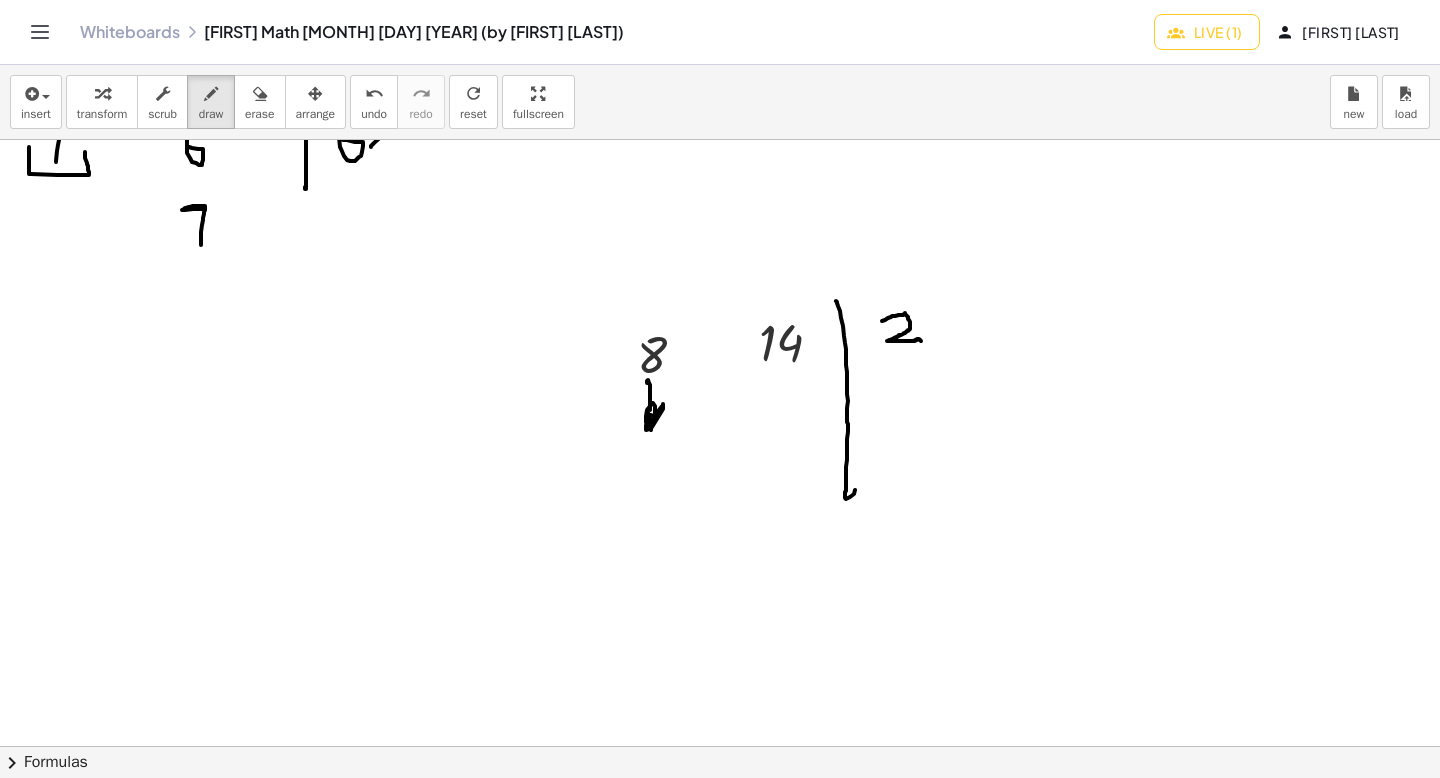click at bounding box center (720, -788) 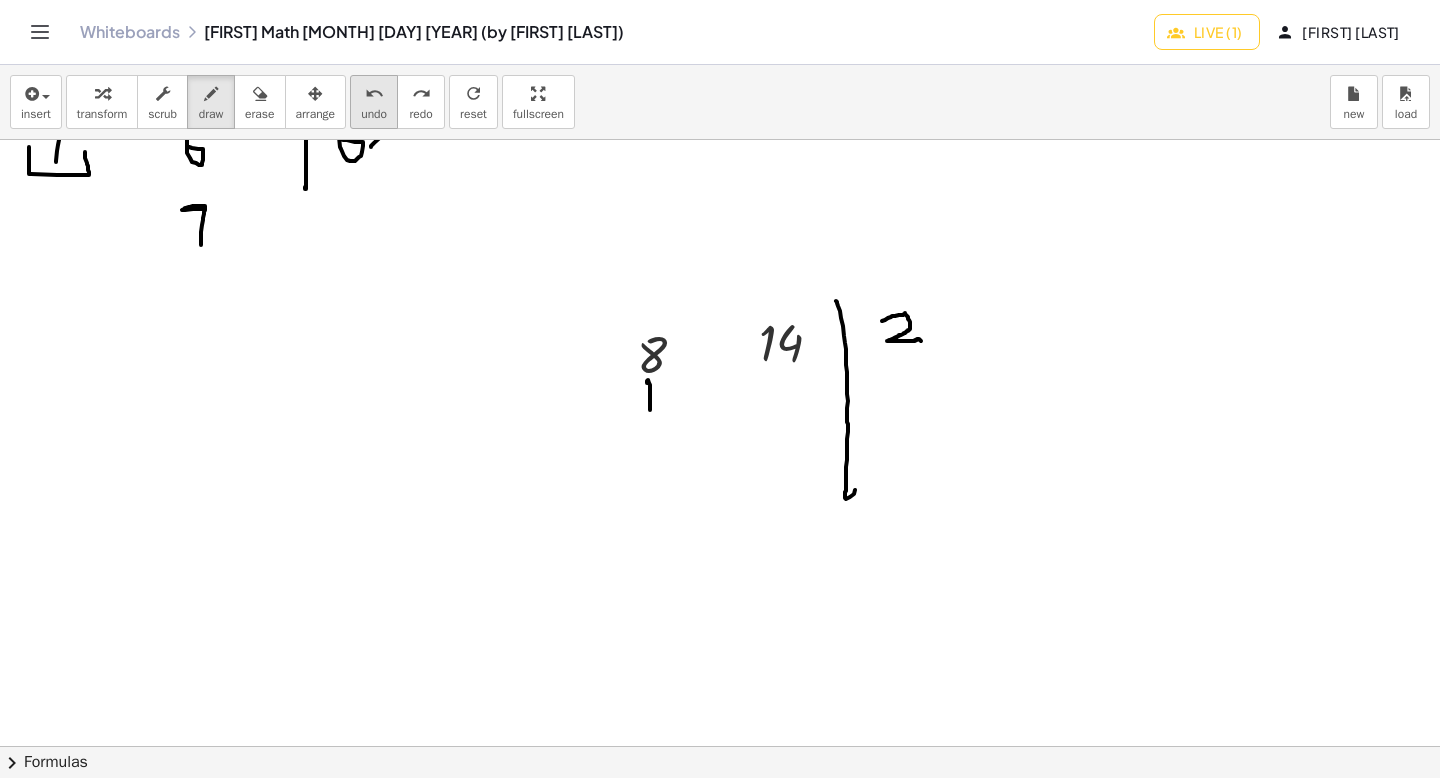 click on "undo" at bounding box center [374, 94] 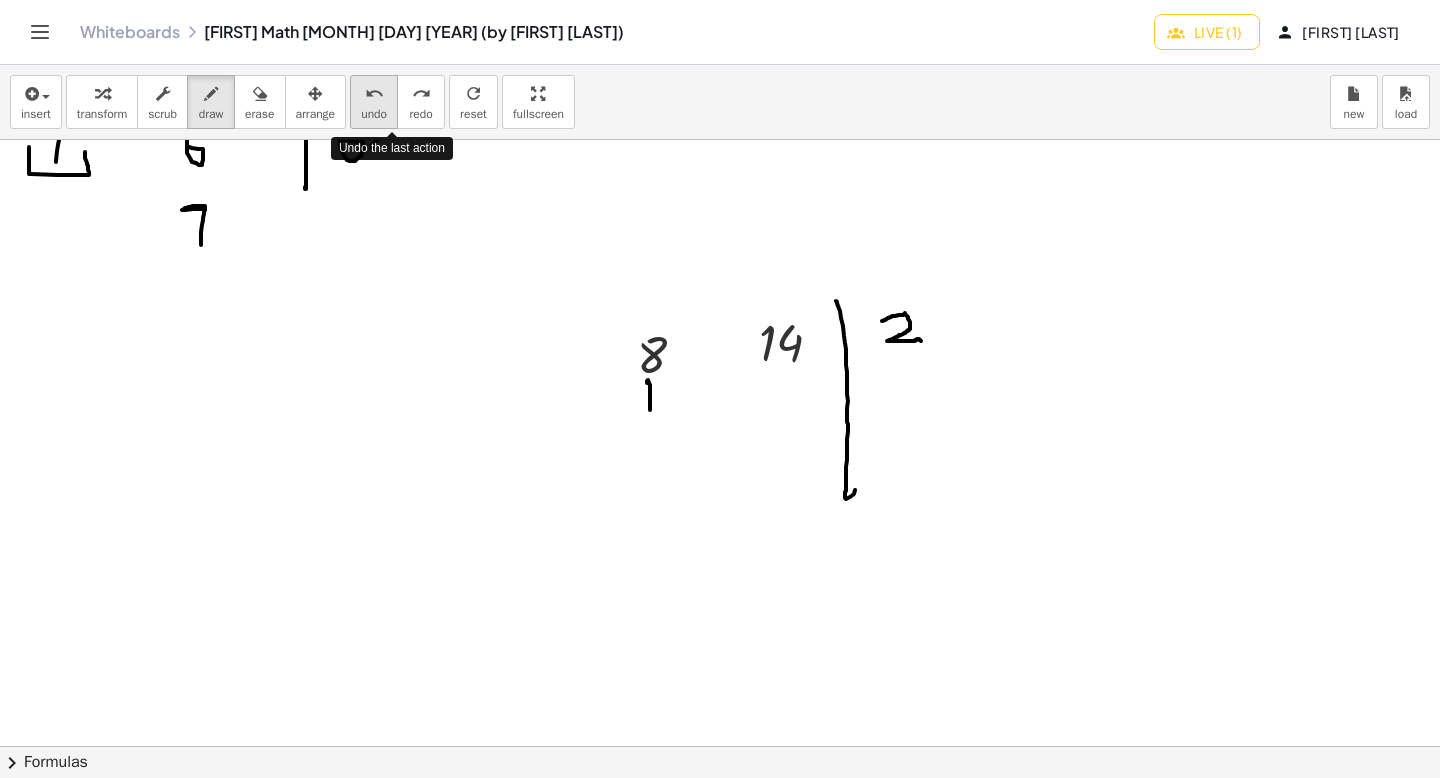 scroll, scrollTop: 3053, scrollLeft: 0, axis: vertical 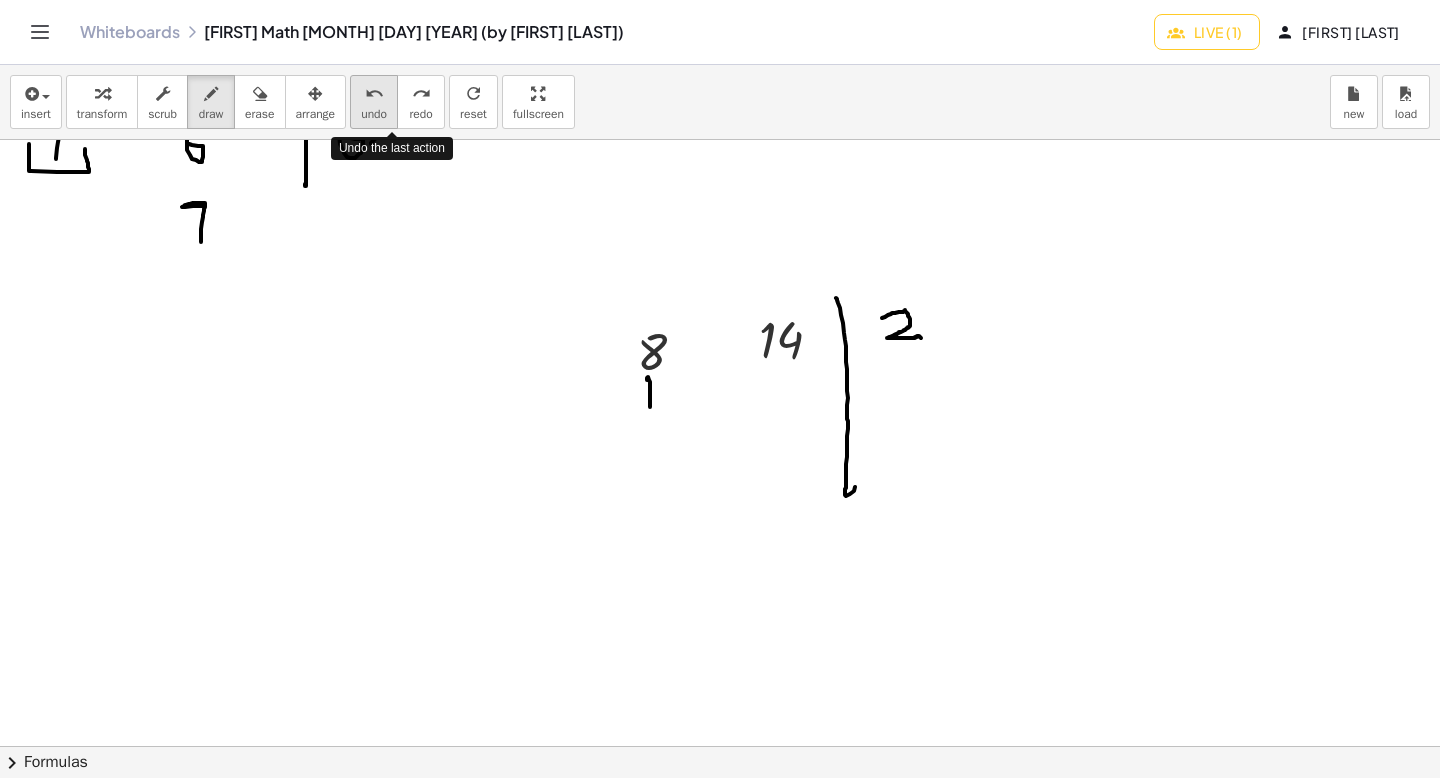click on "undo" at bounding box center [374, 94] 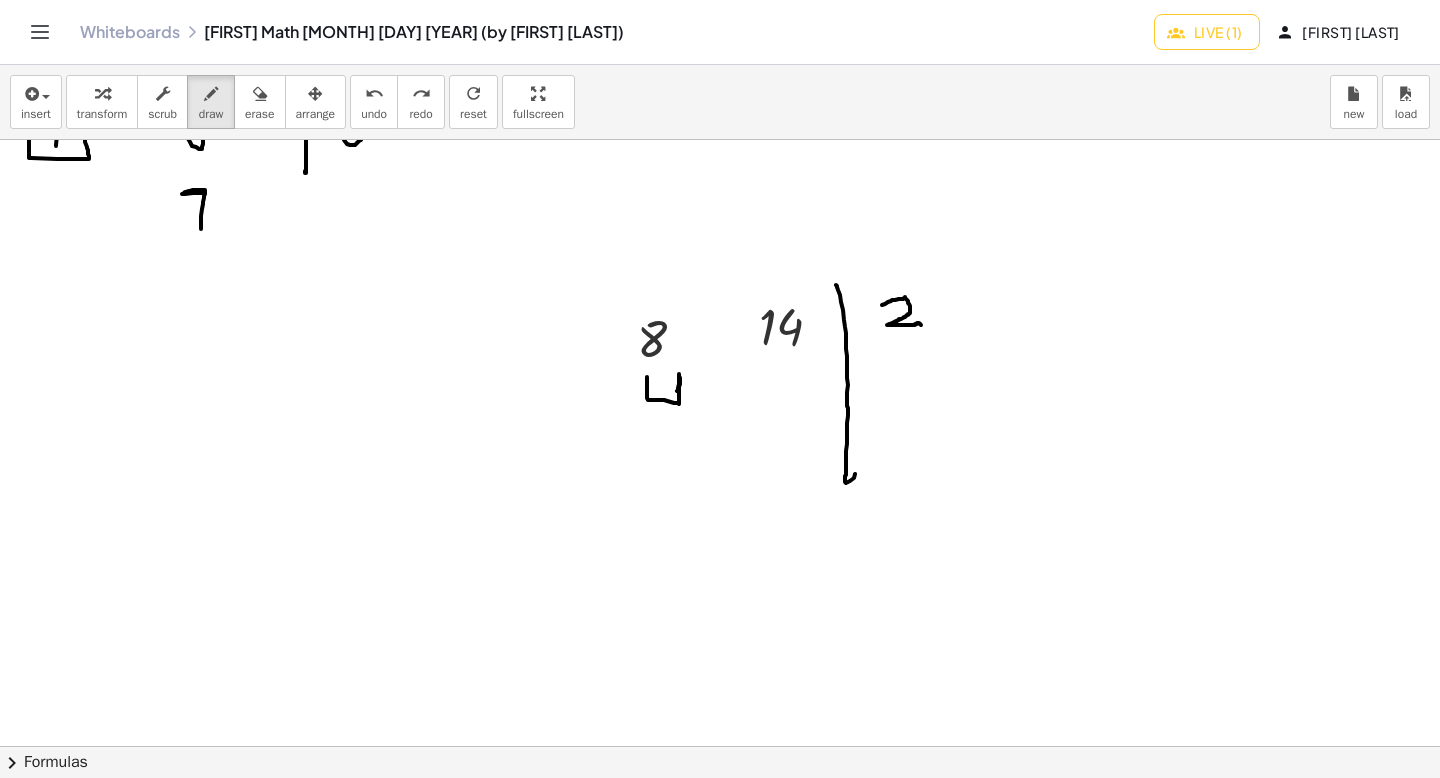 scroll, scrollTop: 3064, scrollLeft: 0, axis: vertical 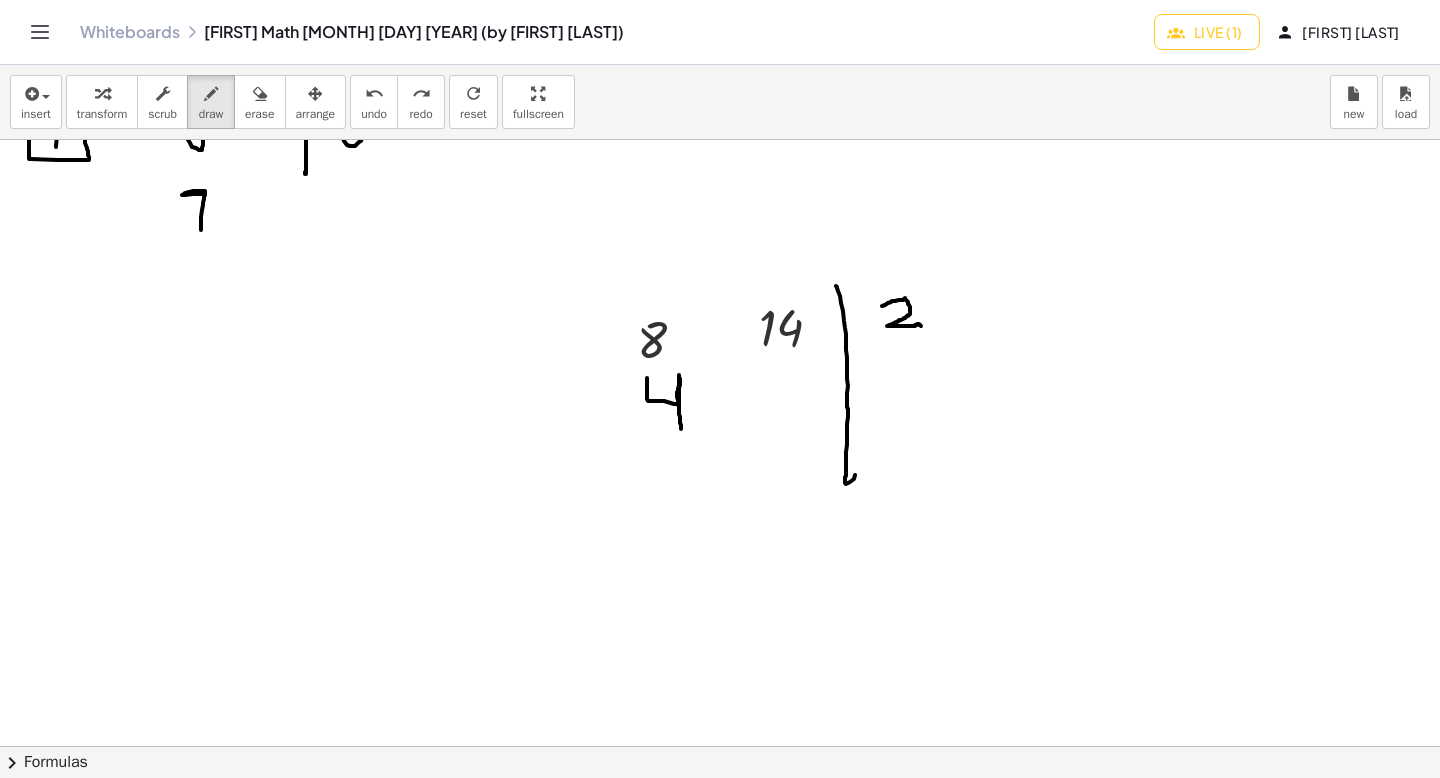 drag, startPoint x: 647, startPoint y: 384, endPoint x: 670, endPoint y: 432, distance: 53.225933 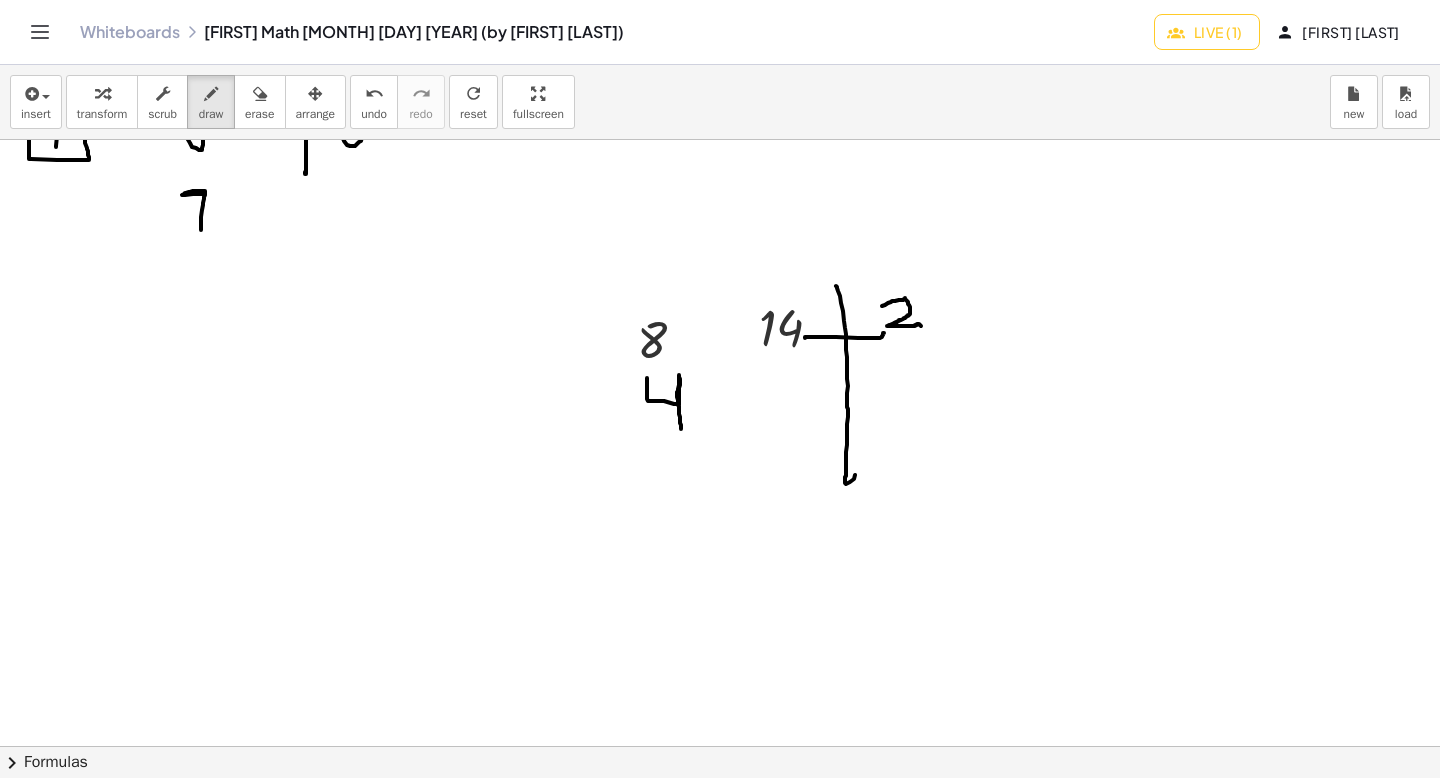 drag, startPoint x: 805, startPoint y: 338, endPoint x: 884, endPoint y: 333, distance: 79.15807 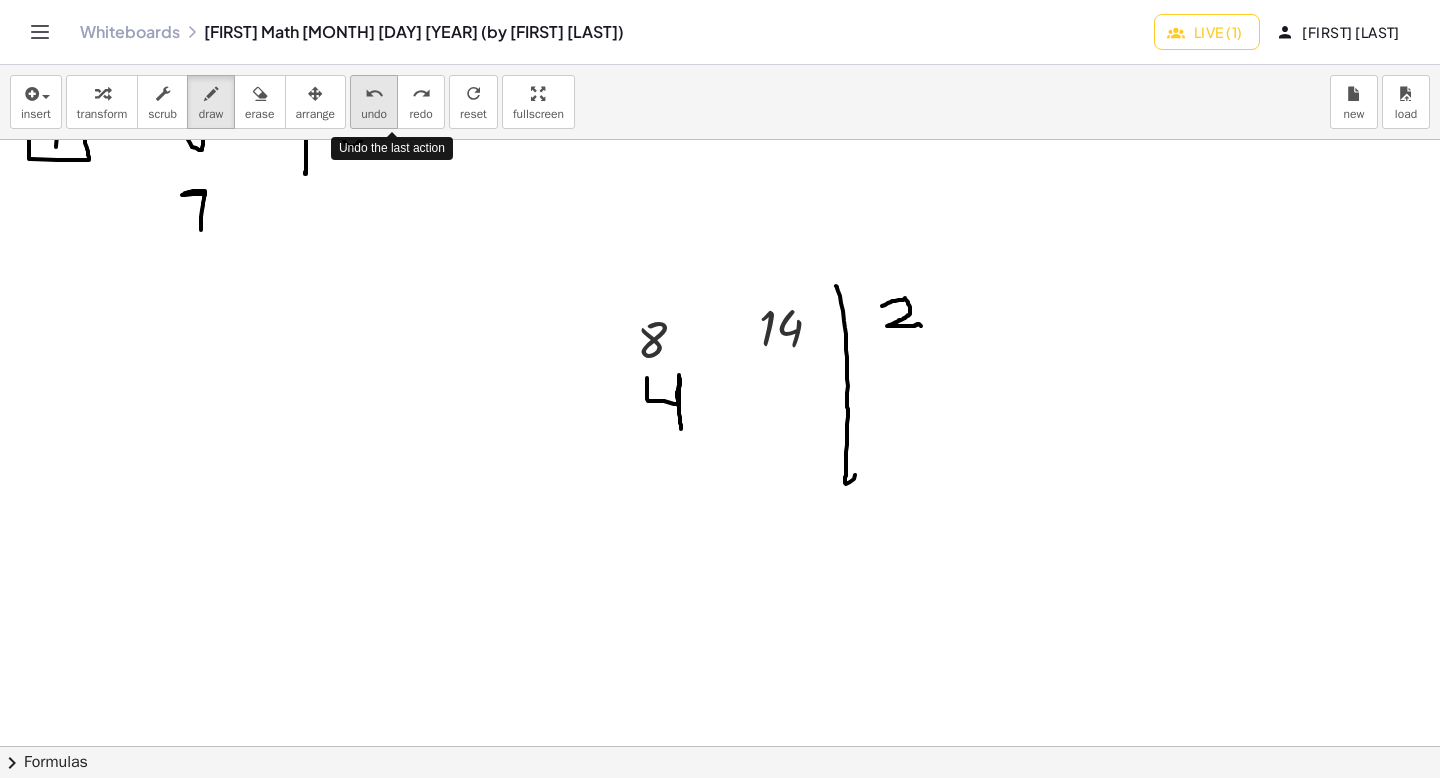 click on "undo" at bounding box center (374, 114) 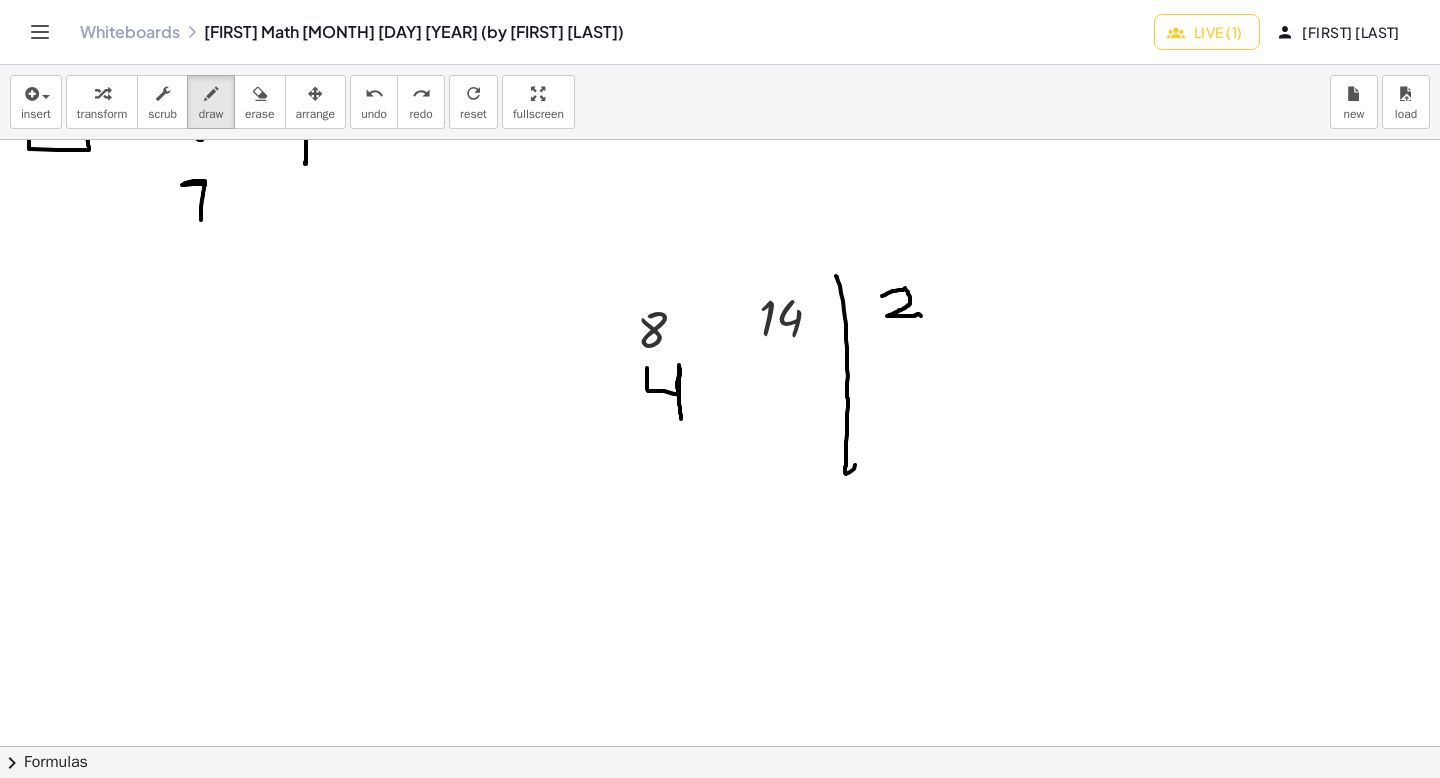 scroll, scrollTop: 3073, scrollLeft: 0, axis: vertical 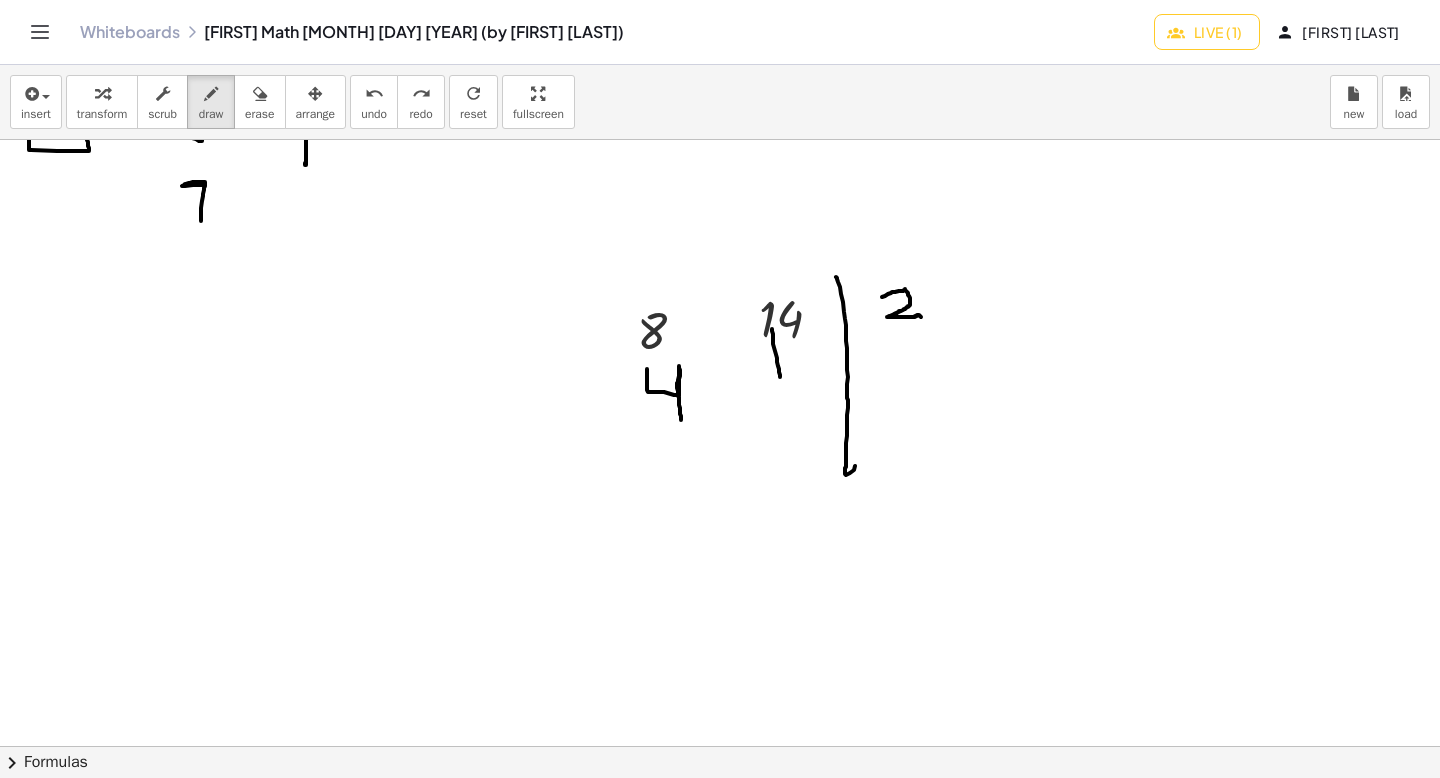 drag, startPoint x: 772, startPoint y: 331, endPoint x: 780, endPoint y: 377, distance: 46.69047 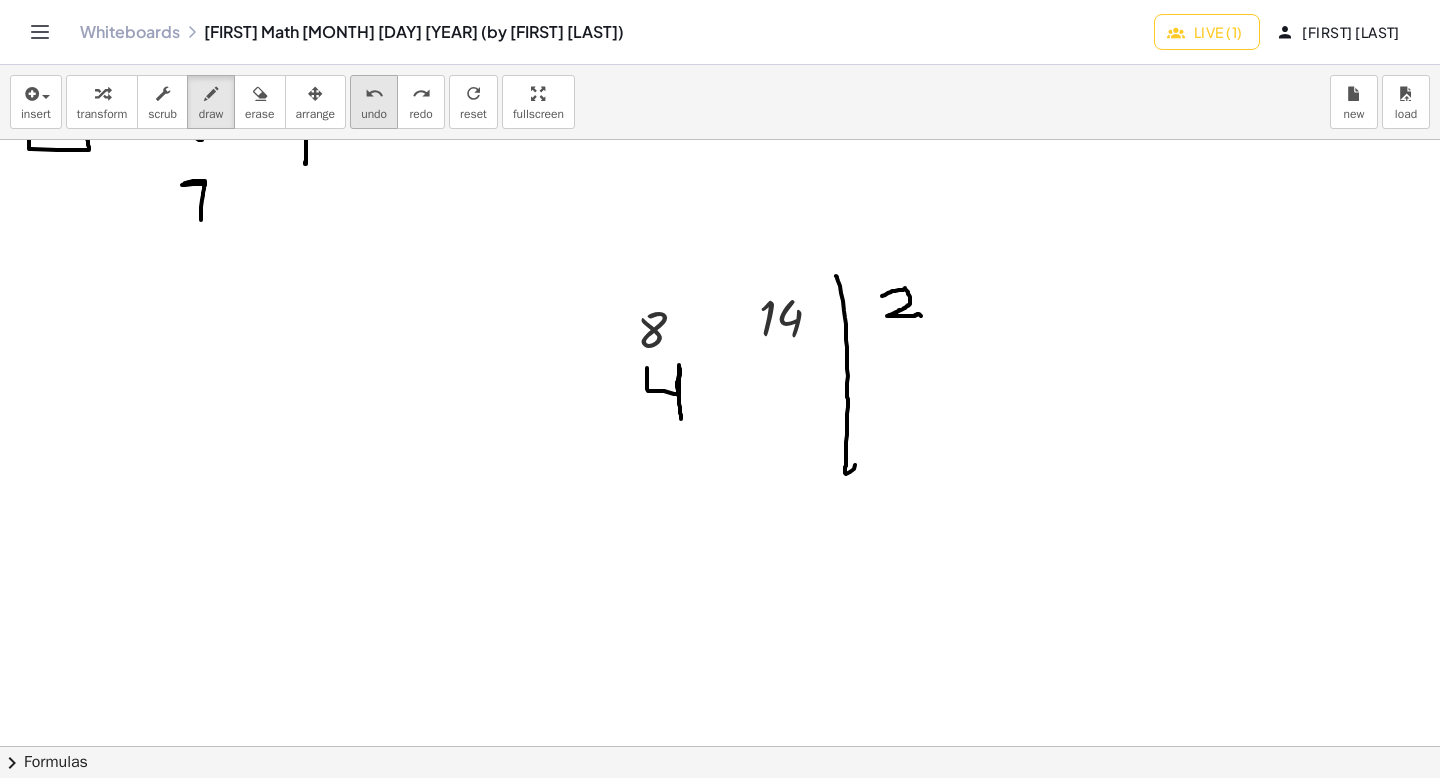 click on "undo" at bounding box center (374, 114) 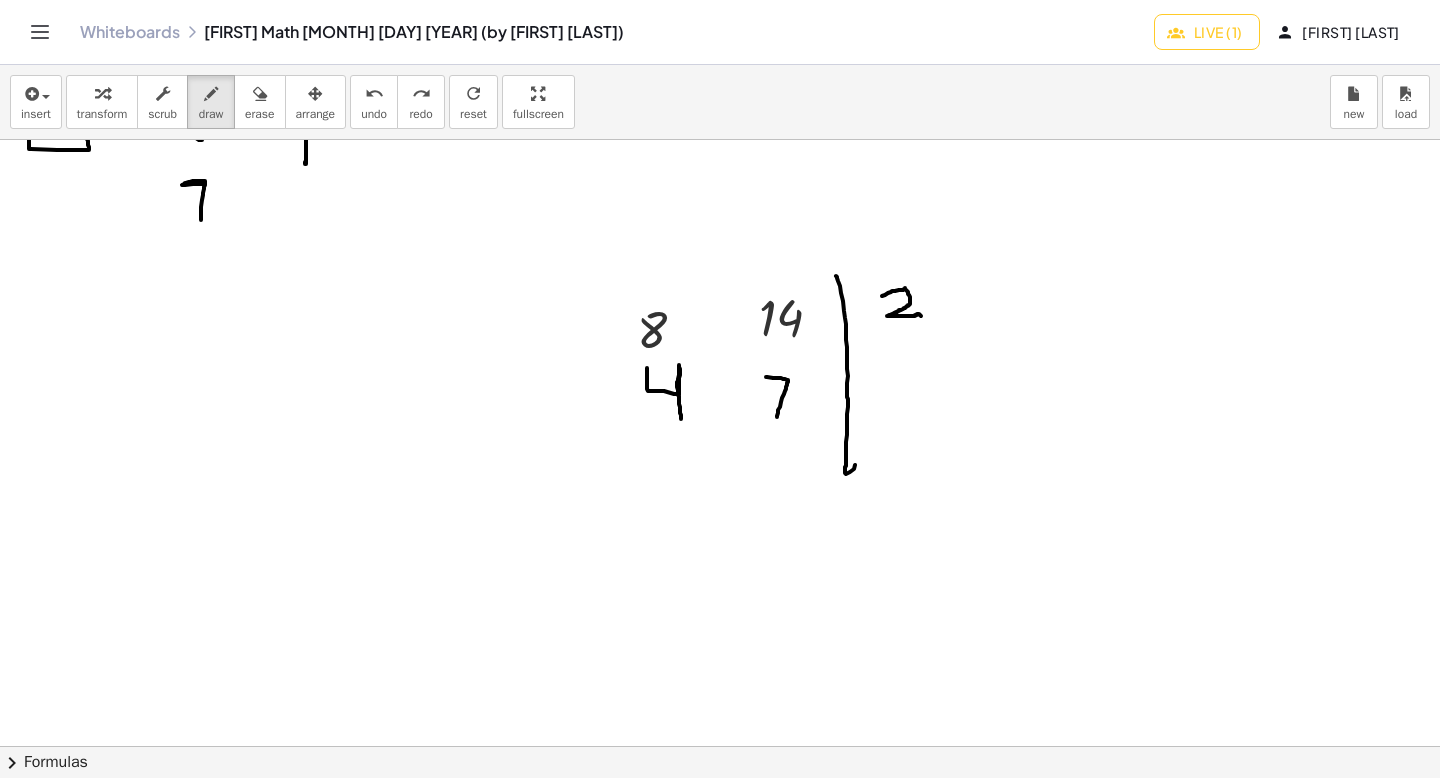 drag, startPoint x: 766, startPoint y: 377, endPoint x: 777, endPoint y: 421, distance: 45.35416 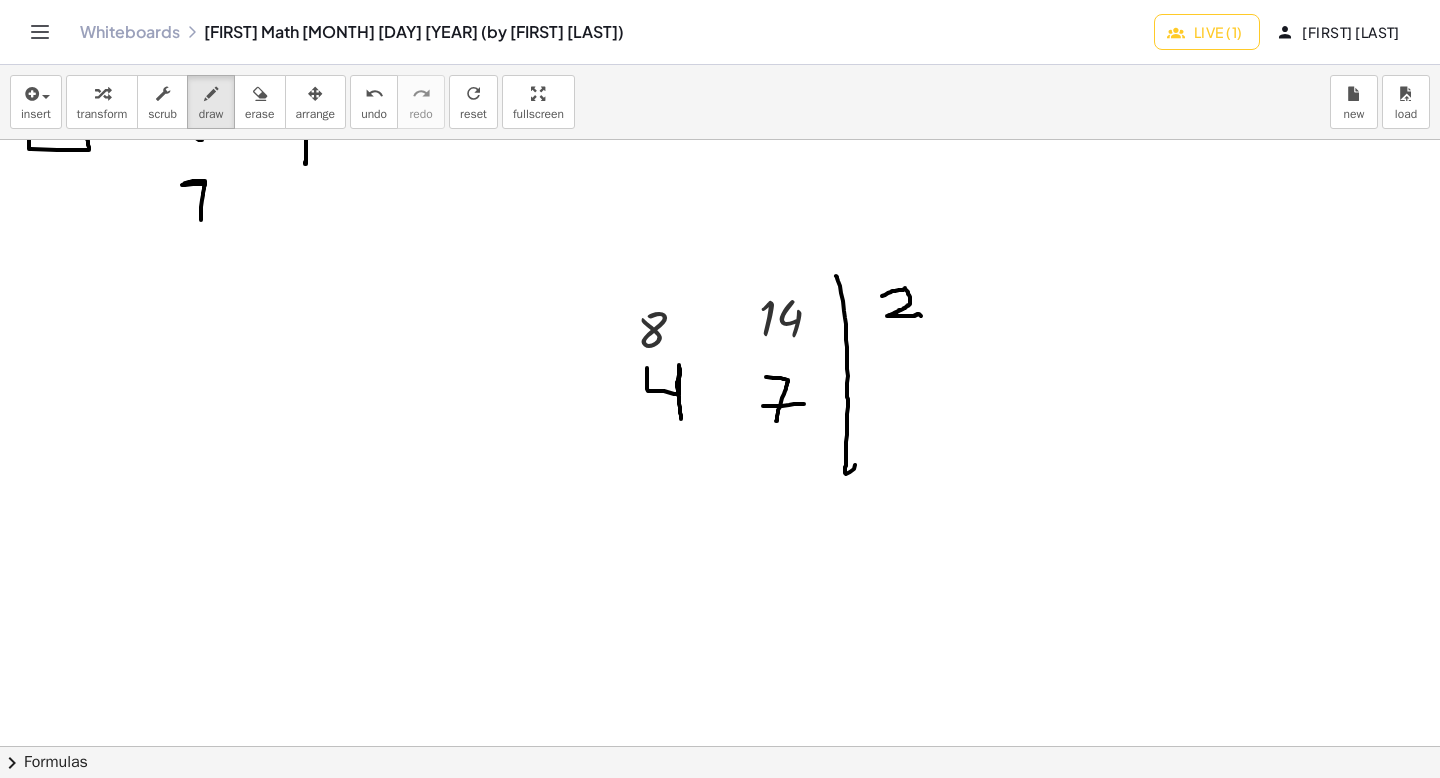 drag, startPoint x: 782, startPoint y: 406, endPoint x: 804, endPoint y: 404, distance: 22.090721 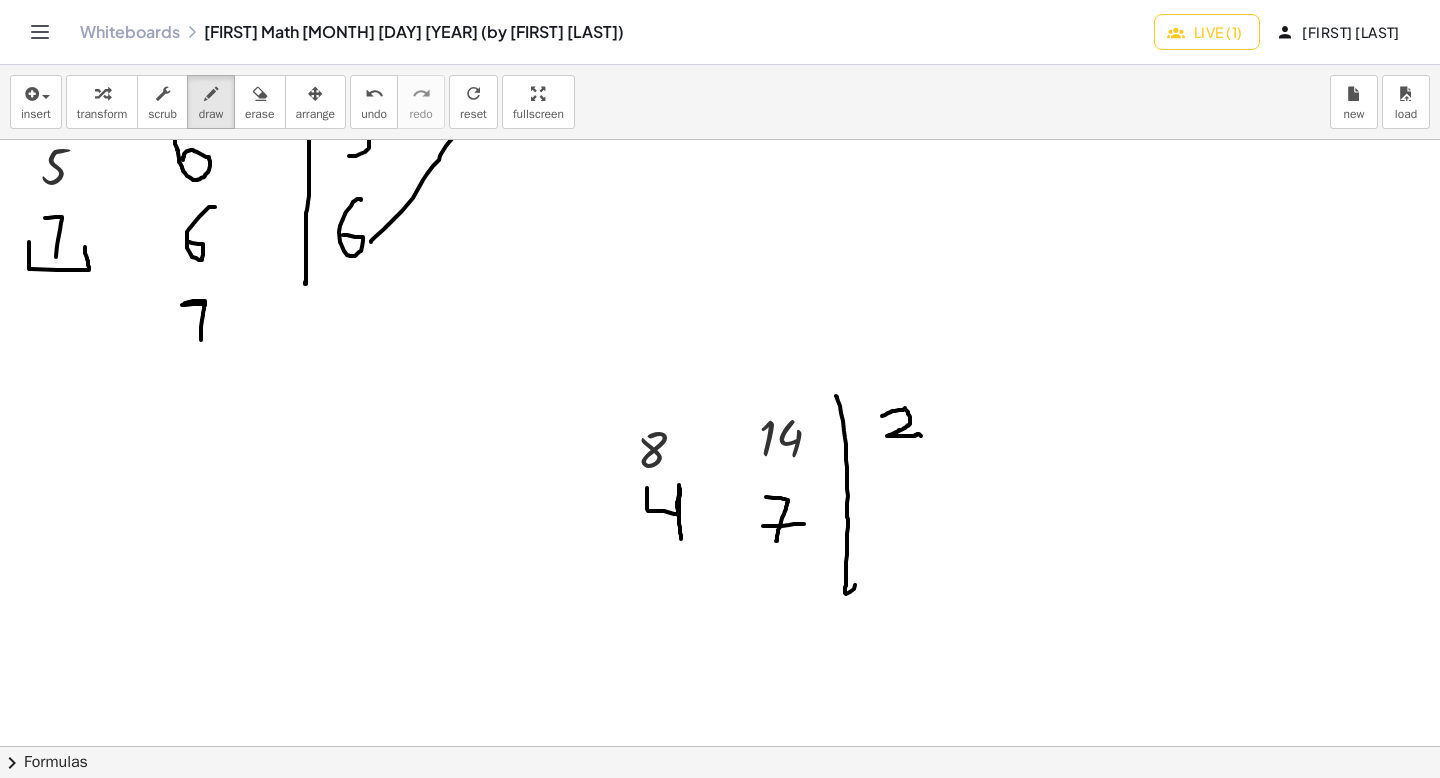 scroll, scrollTop: 2934, scrollLeft: 0, axis: vertical 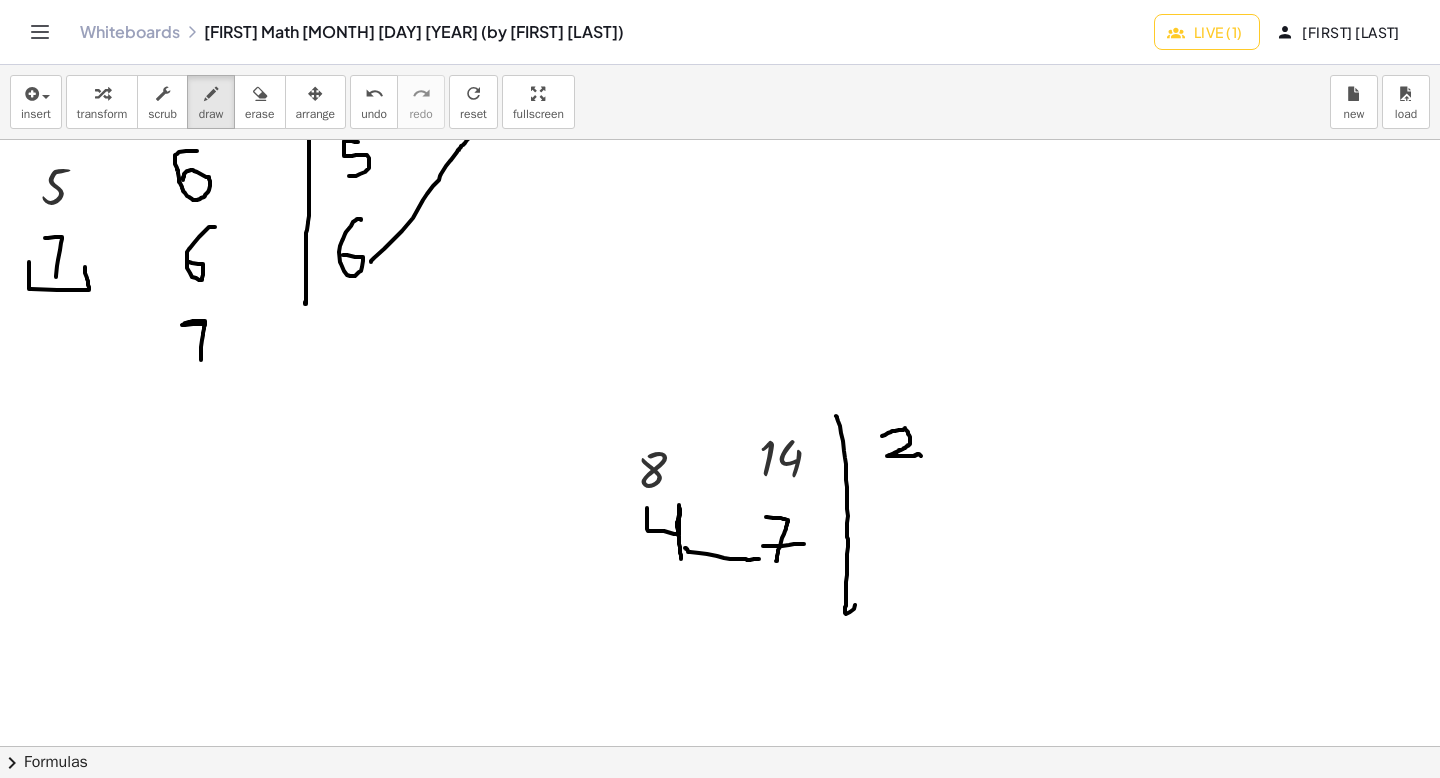 drag, startPoint x: 688, startPoint y: 551, endPoint x: 759, endPoint y: 559, distance: 71.44928 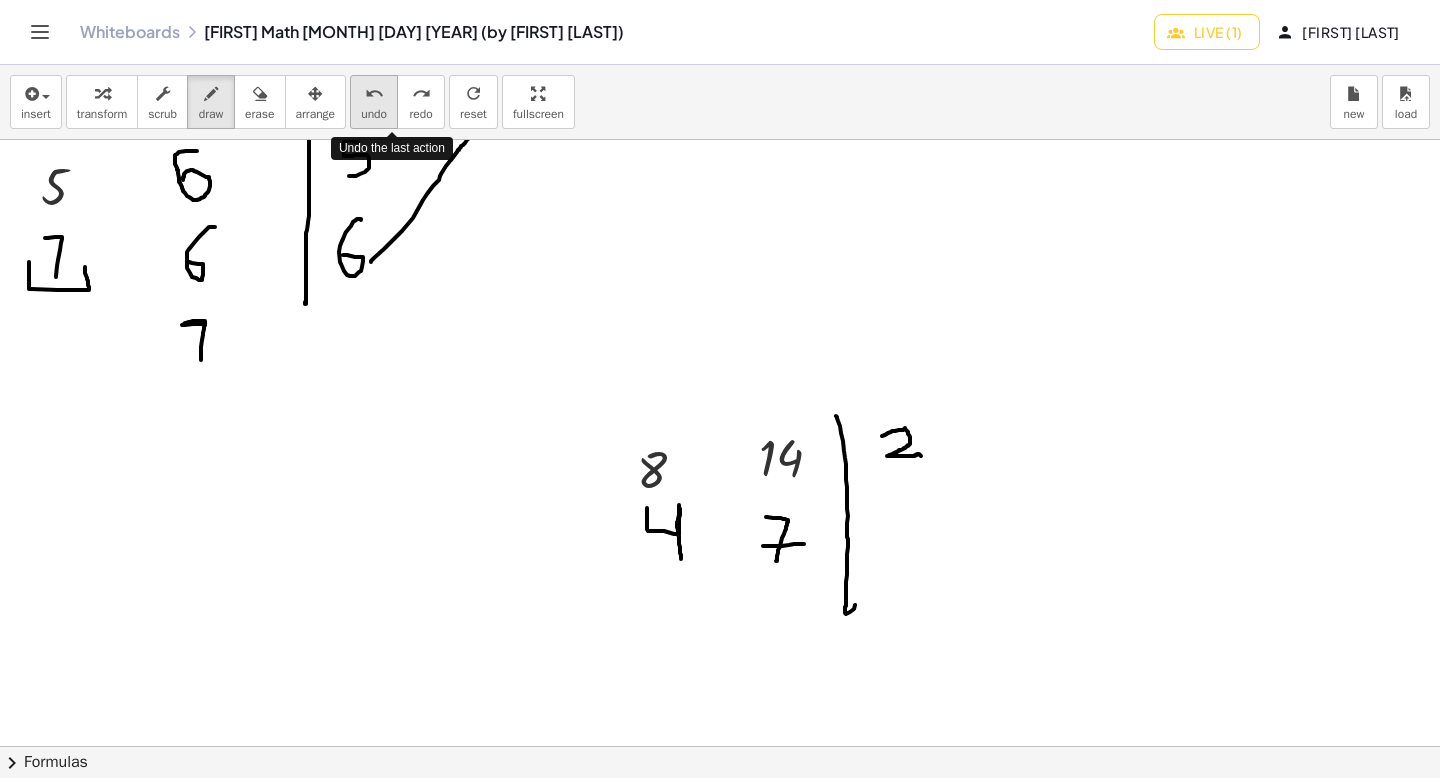 click on "undo" at bounding box center (374, 93) 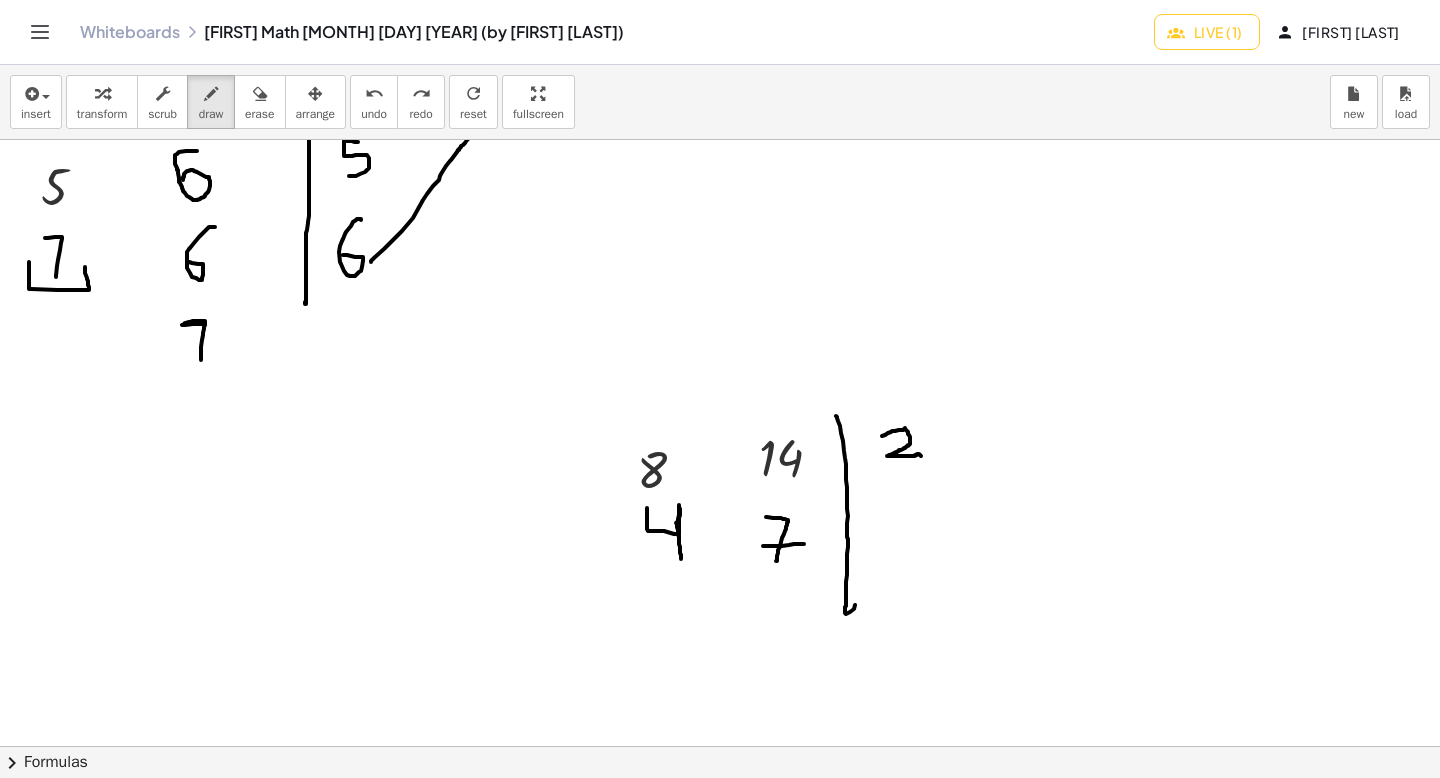 click at bounding box center (720, -673) 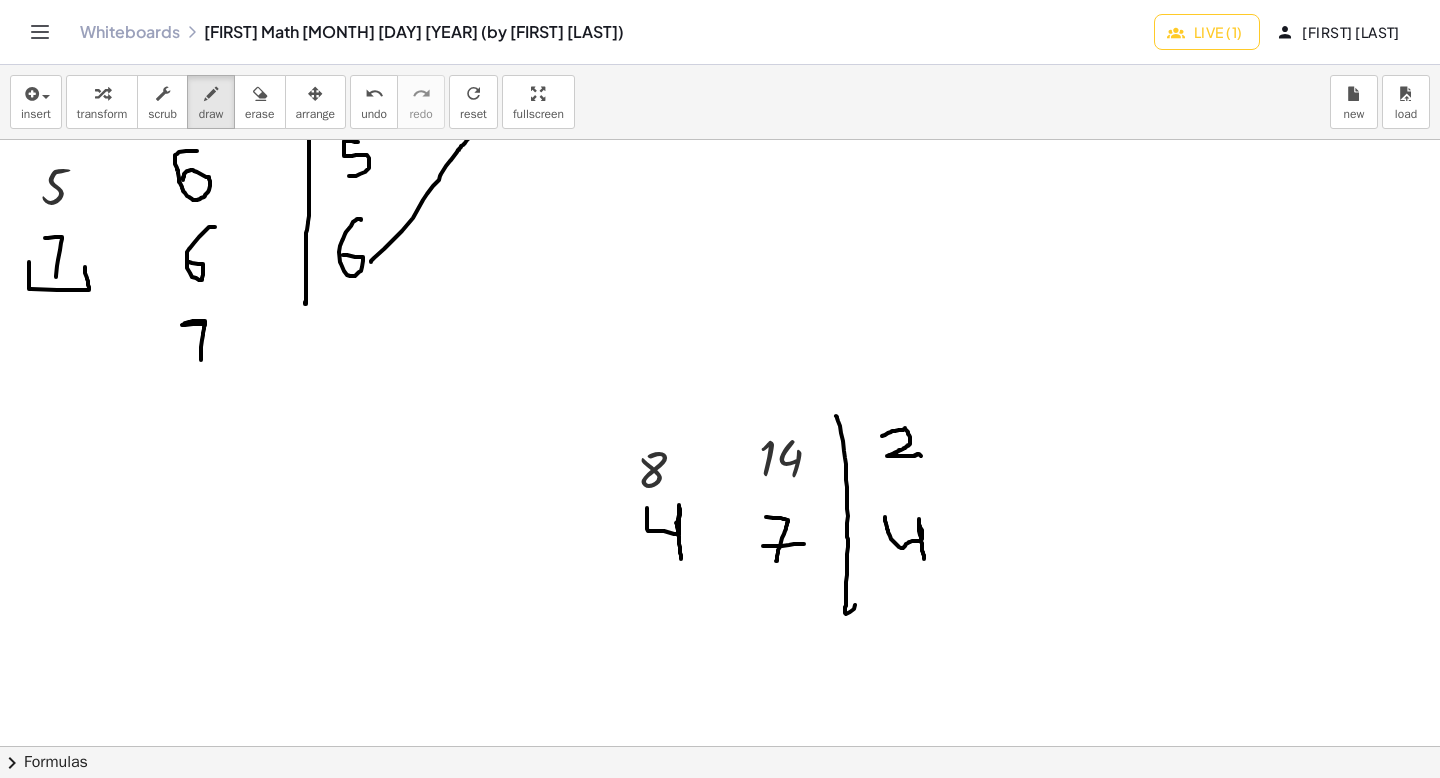 drag, startPoint x: 885, startPoint y: 517, endPoint x: 926, endPoint y: 556, distance: 56.586216 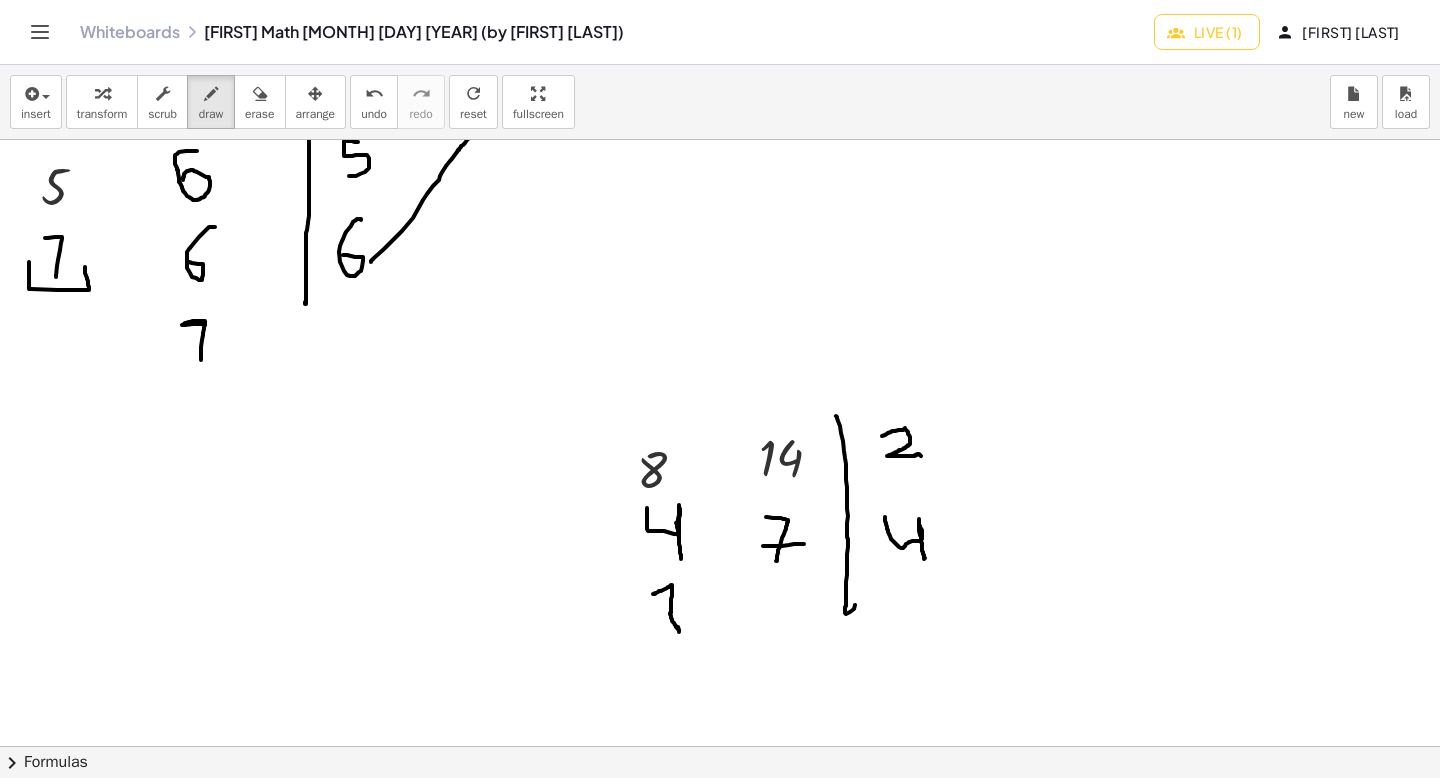 drag, startPoint x: 653, startPoint y: 594, endPoint x: 678, endPoint y: 624, distance: 39.051247 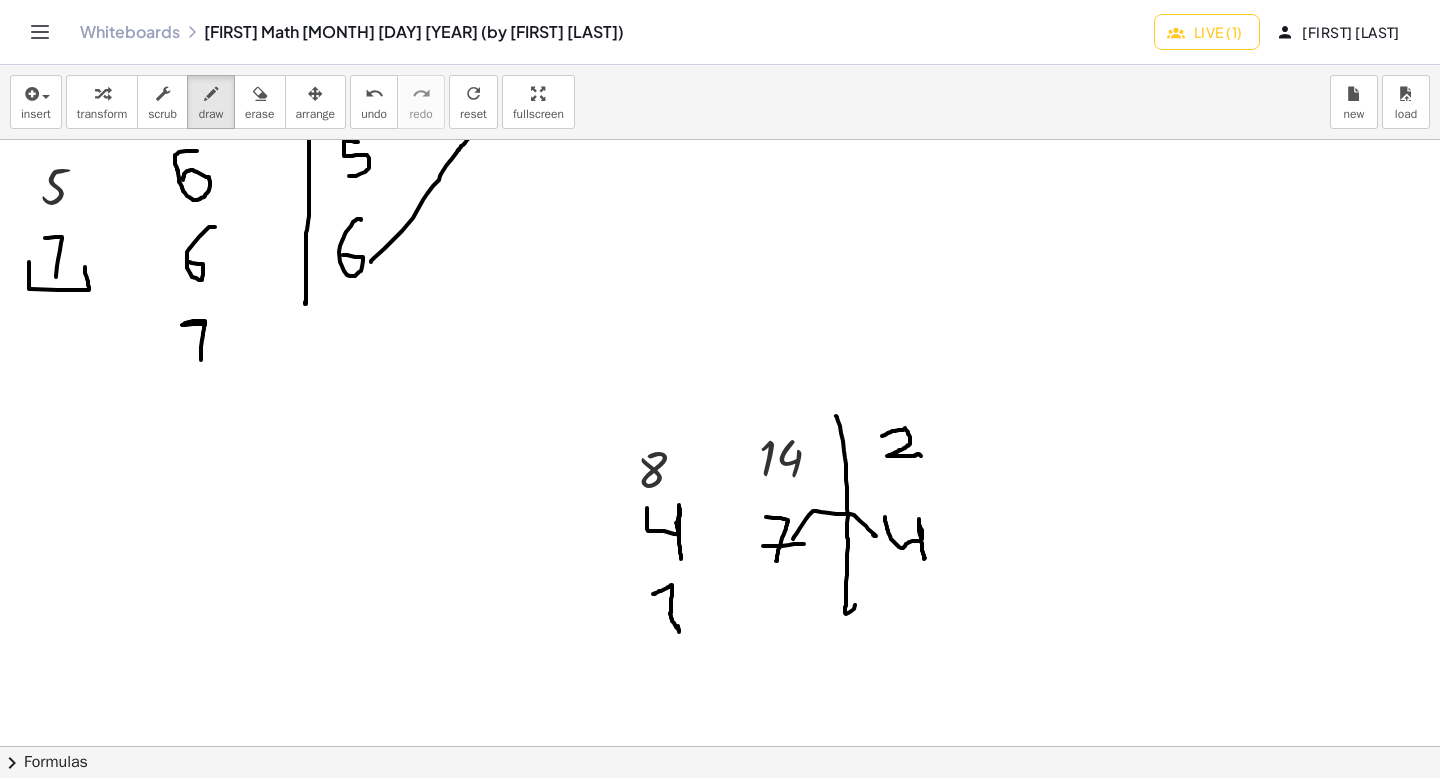 drag, startPoint x: 793, startPoint y: 539, endPoint x: 867, endPoint y: 528, distance: 74.8131 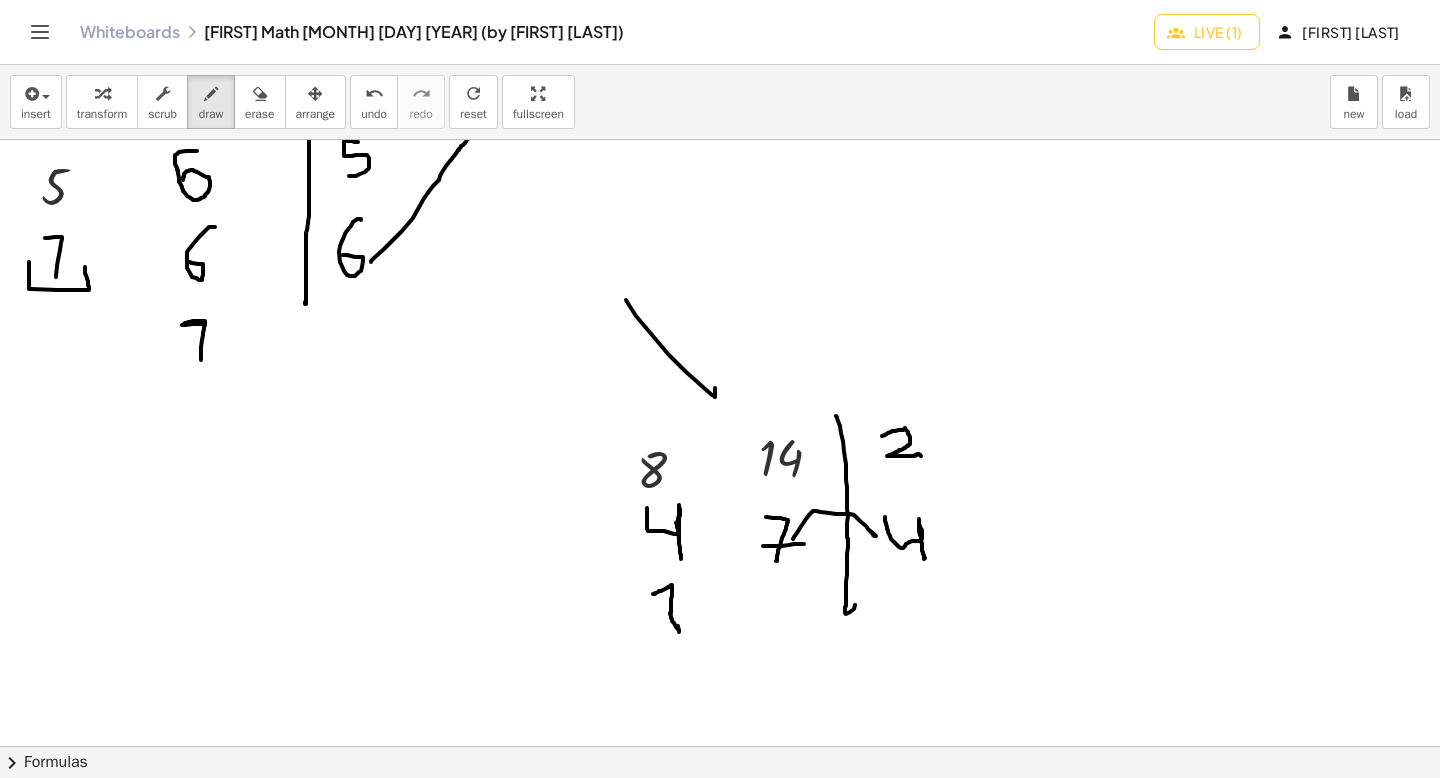 drag, startPoint x: 658, startPoint y: 342, endPoint x: 718, endPoint y: 360, distance: 62.641838 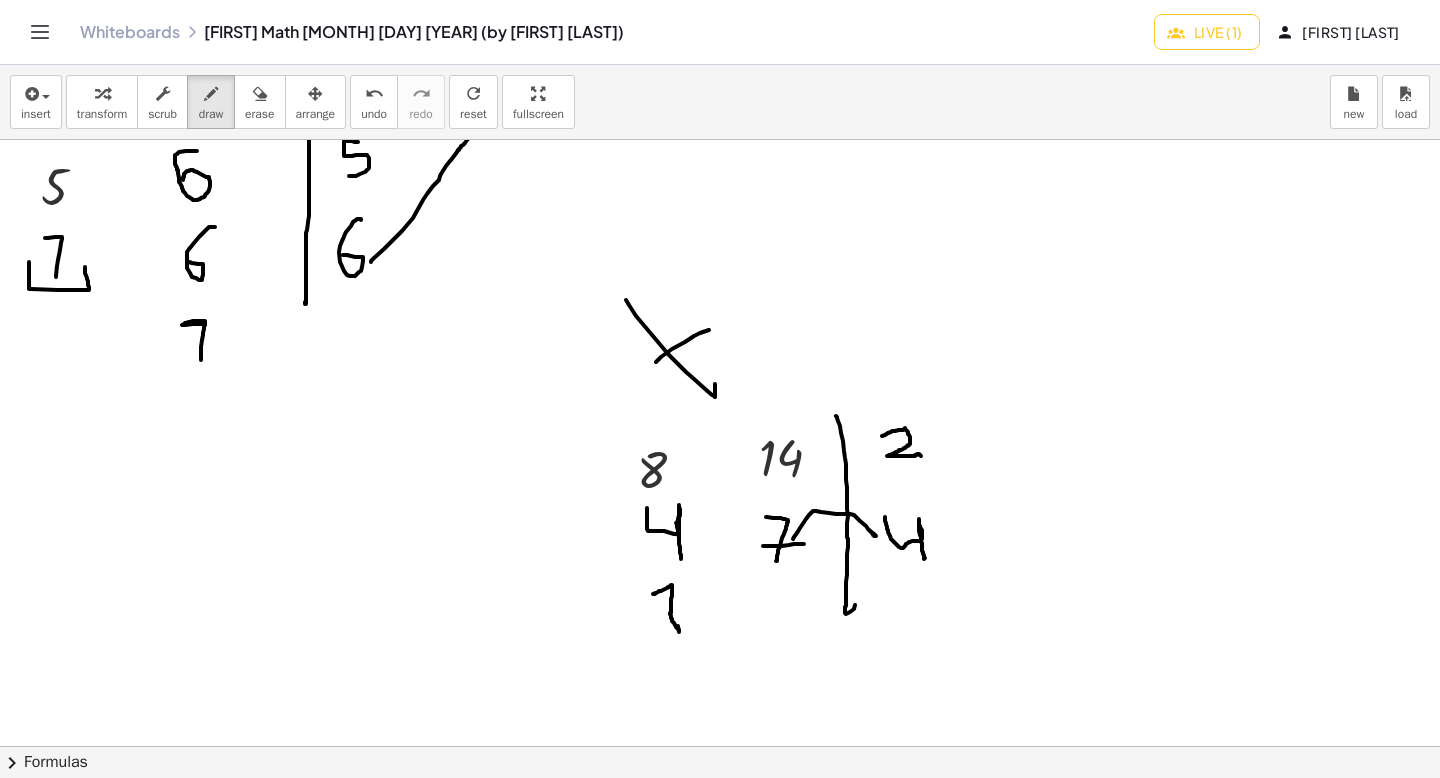 drag, startPoint x: 706, startPoint y: 331, endPoint x: 637, endPoint y: 399, distance: 96.87621 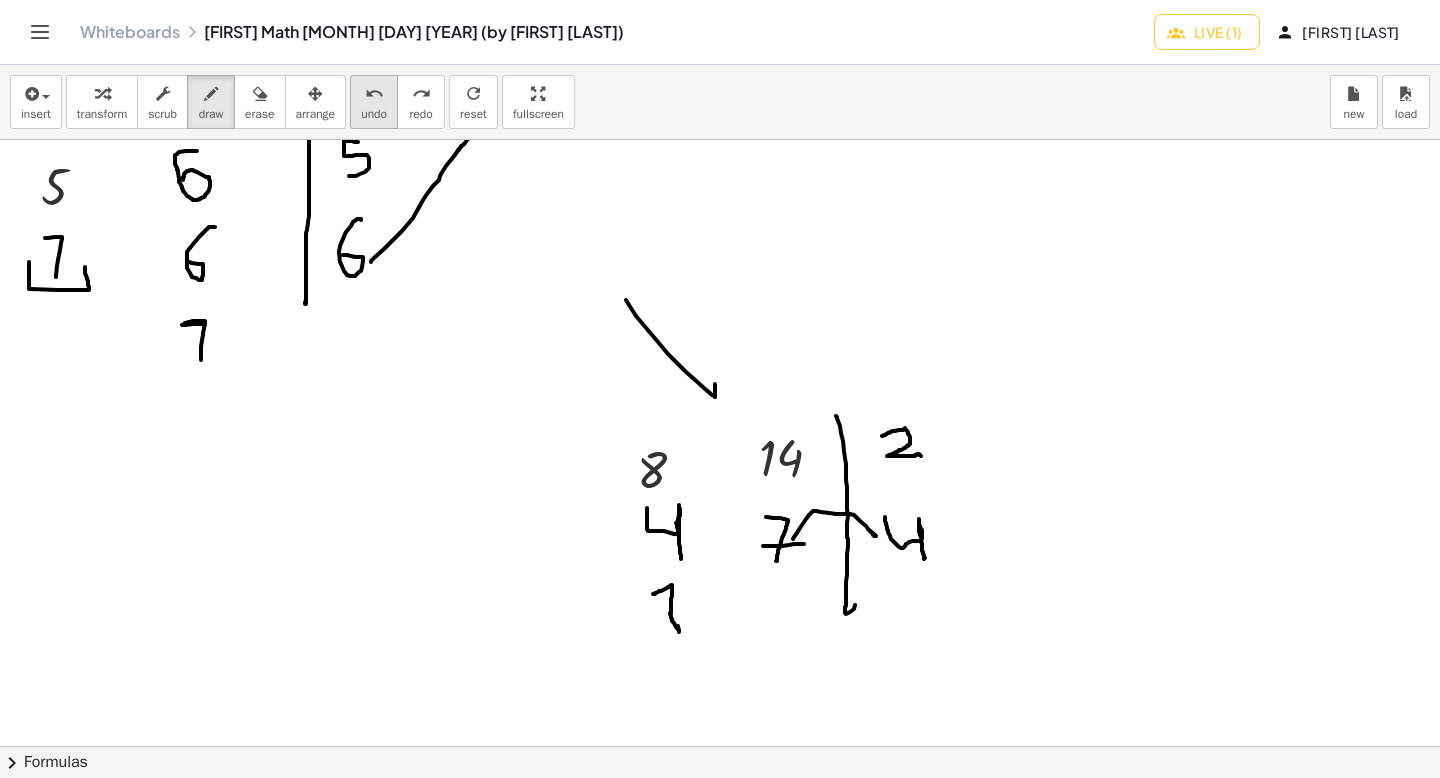 click on "undo" at bounding box center [374, 94] 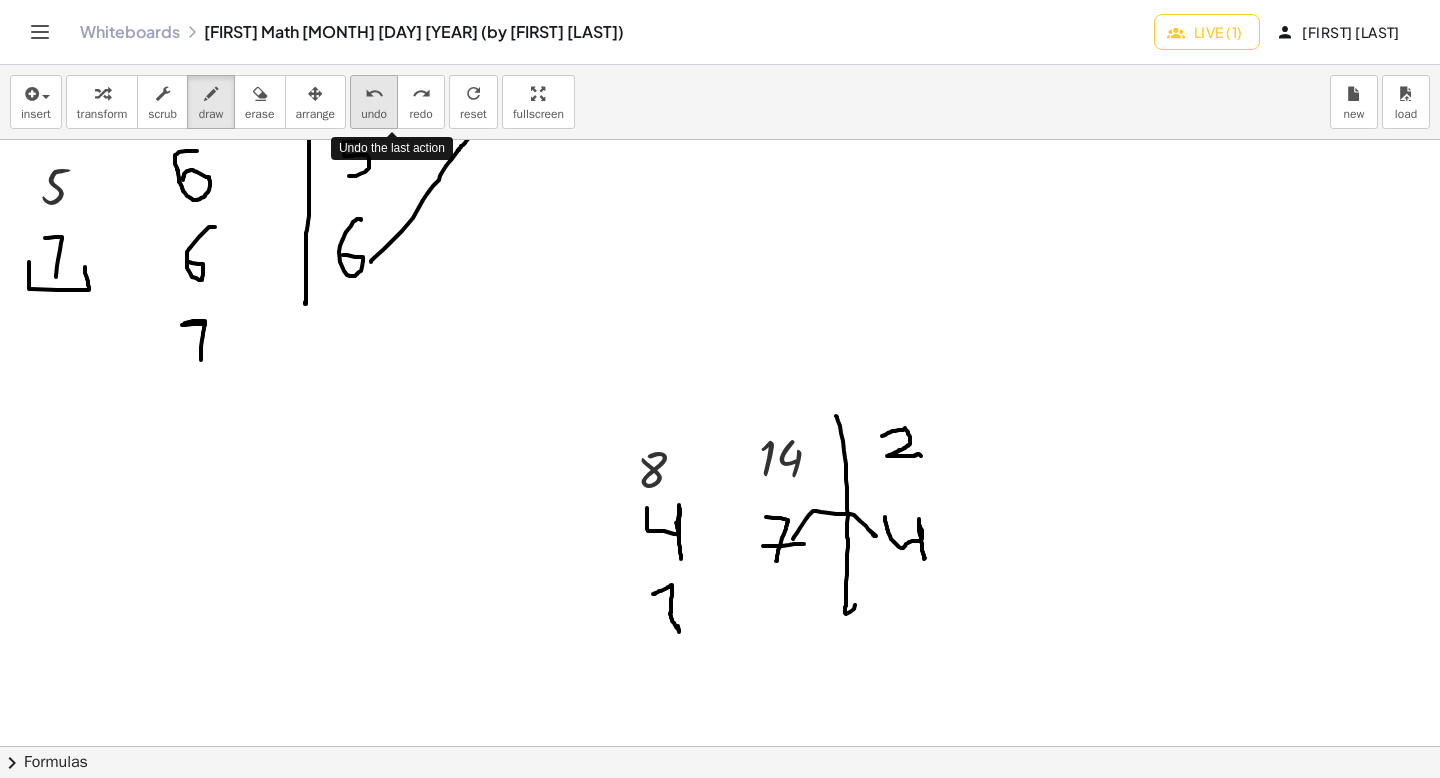 click on "undo" at bounding box center [374, 94] 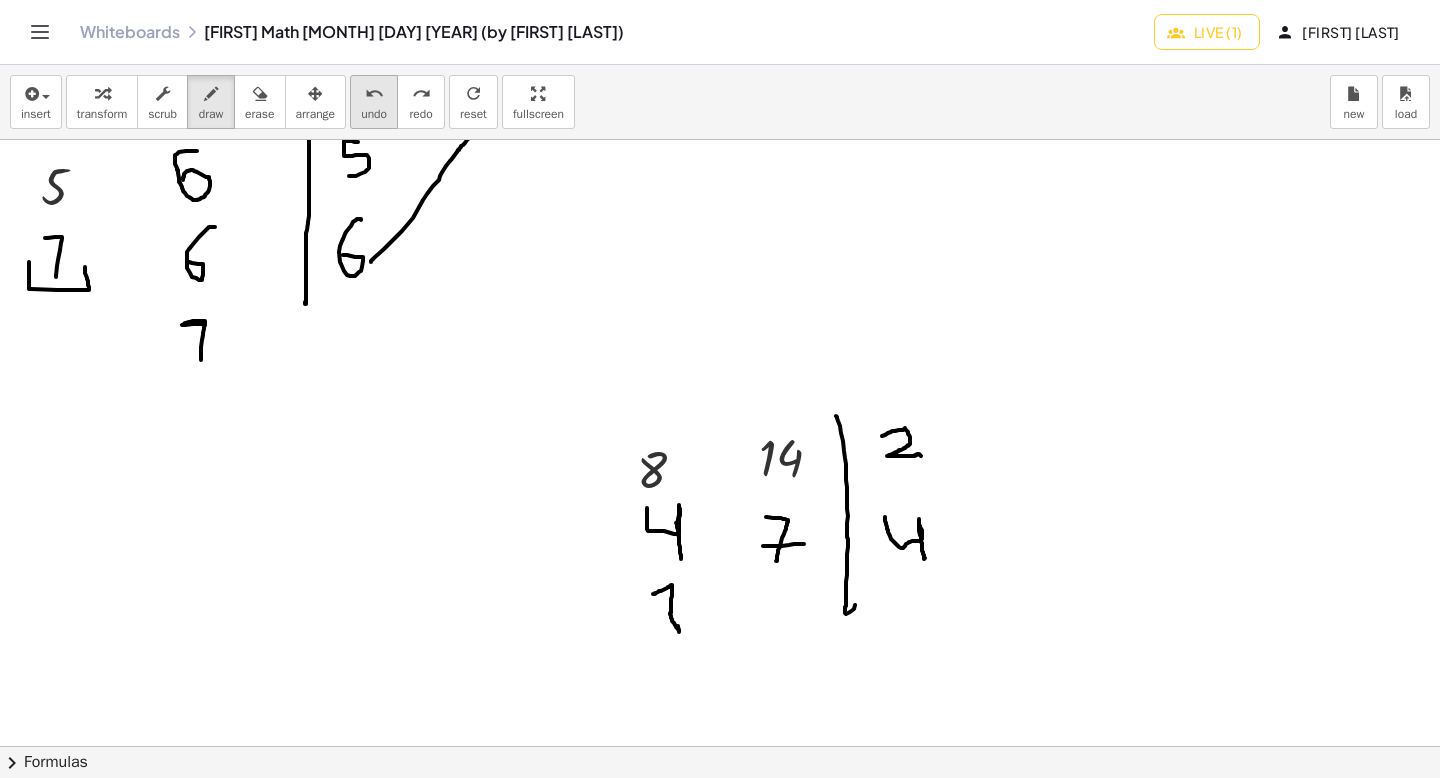 click on "undo" at bounding box center (374, 93) 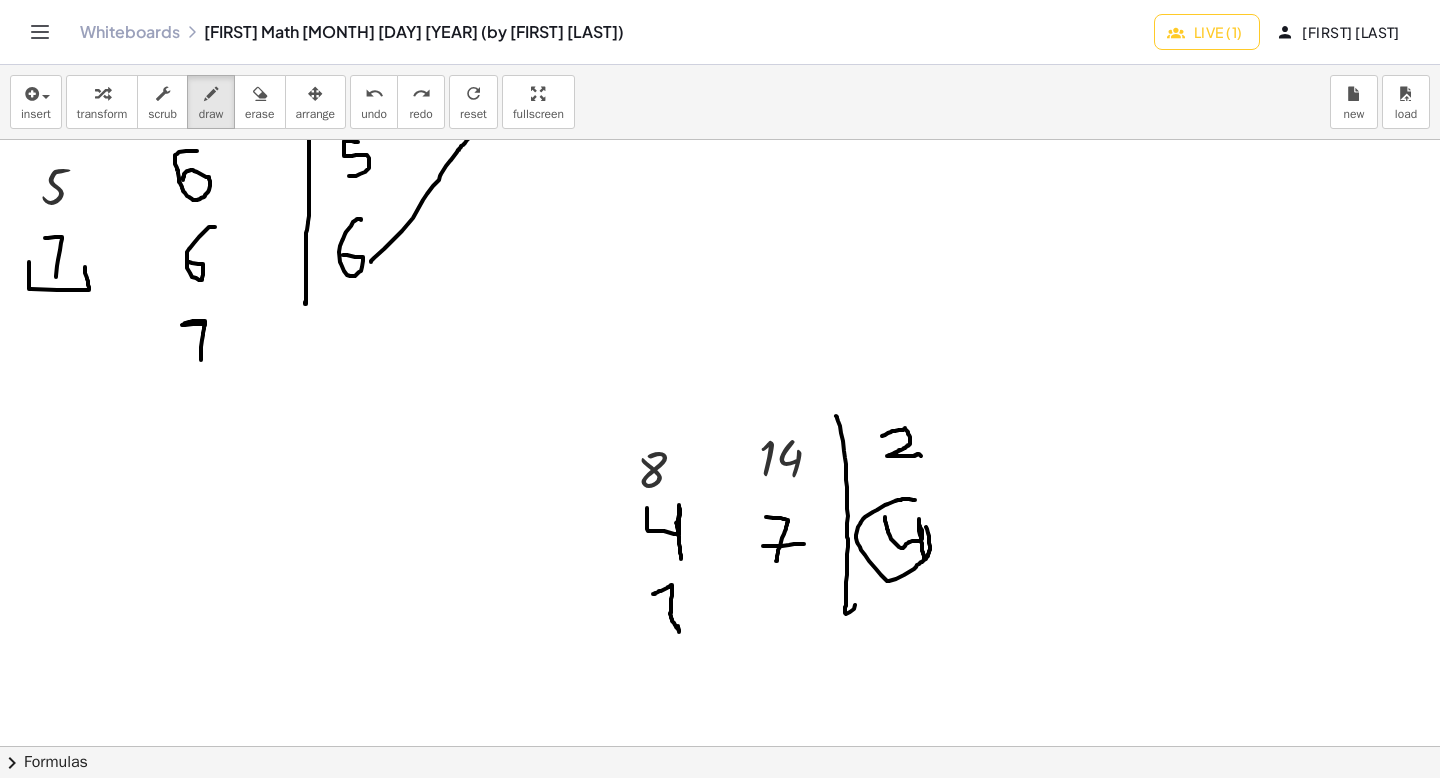 drag, startPoint x: 905, startPoint y: 499, endPoint x: 882, endPoint y: 487, distance: 25.942244 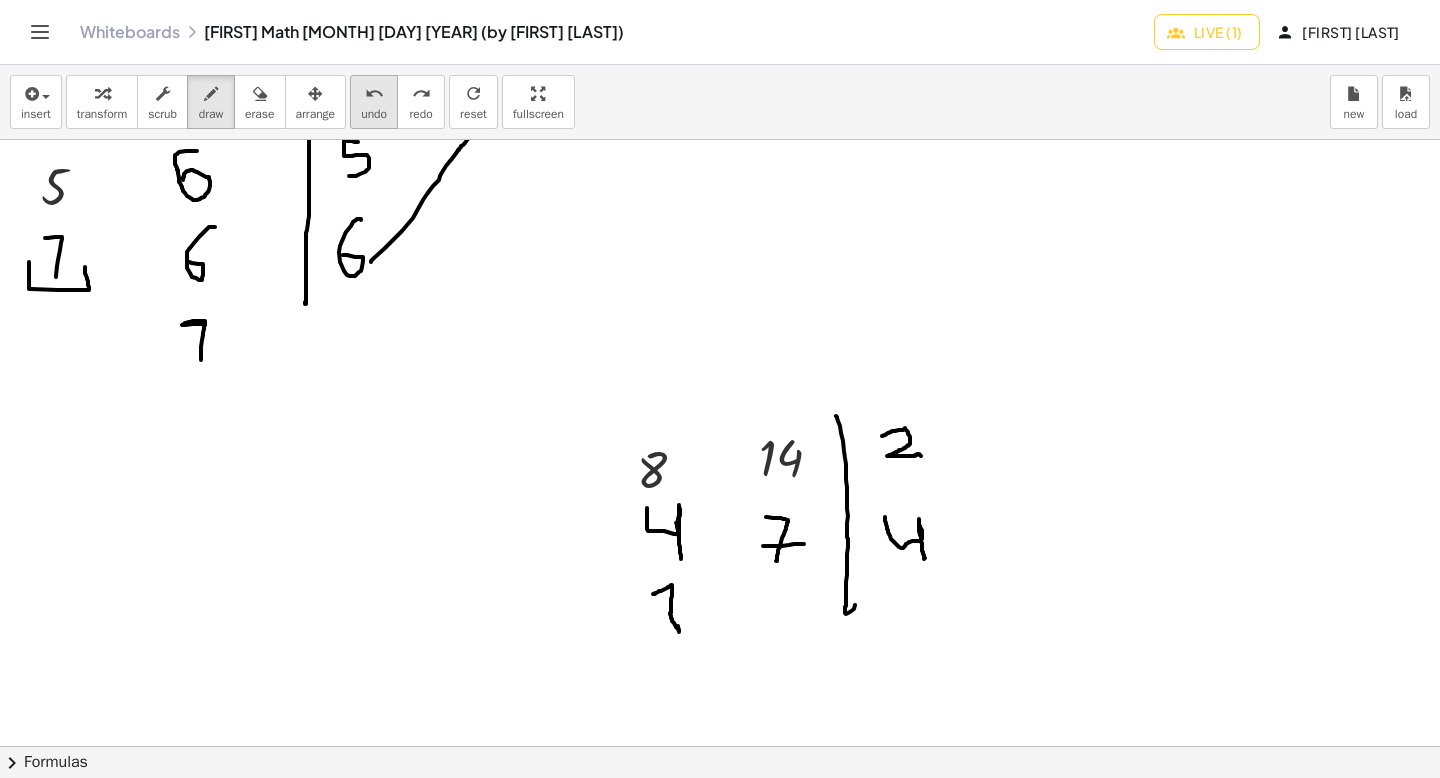 click on "undo" at bounding box center (374, 114) 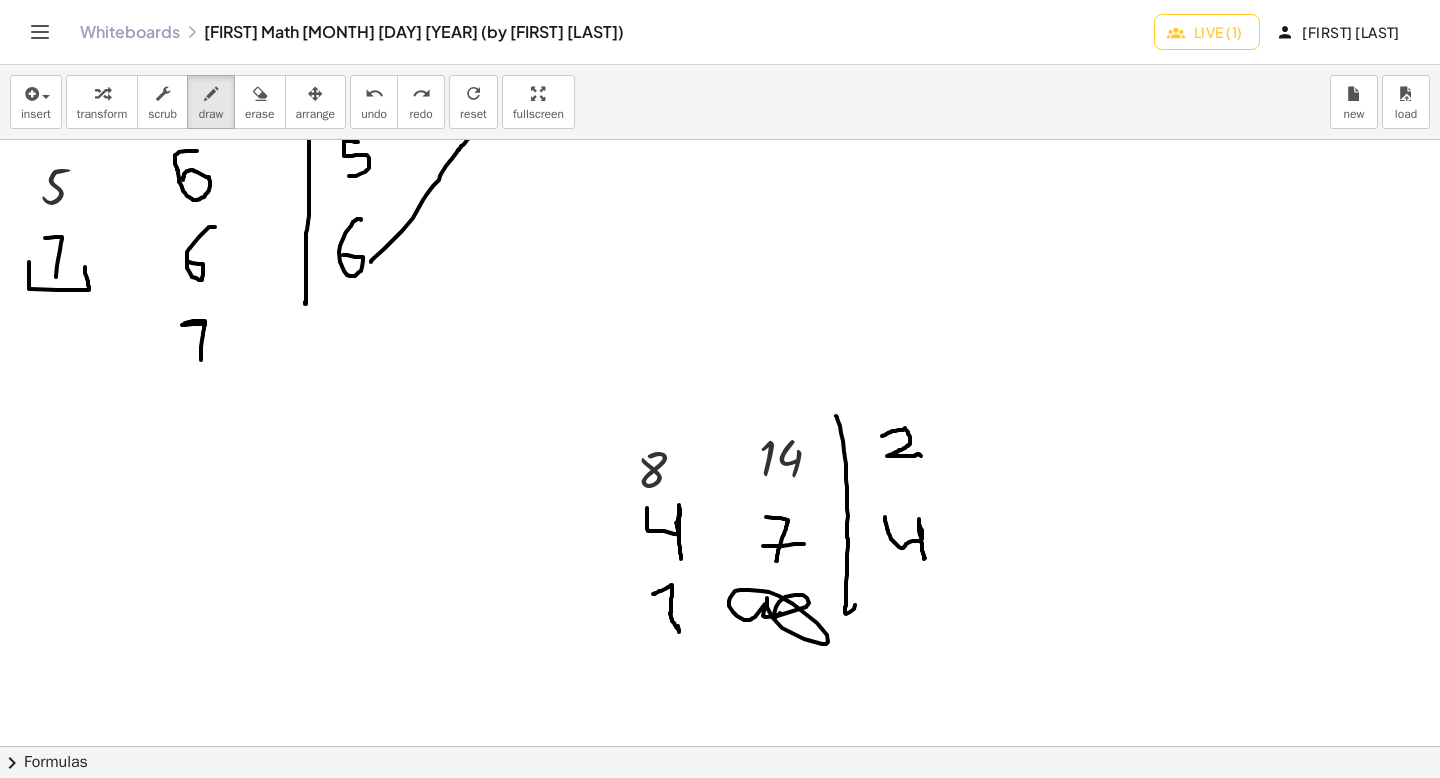 drag, startPoint x: 767, startPoint y: 598, endPoint x: 708, endPoint y: 515, distance: 101.8332 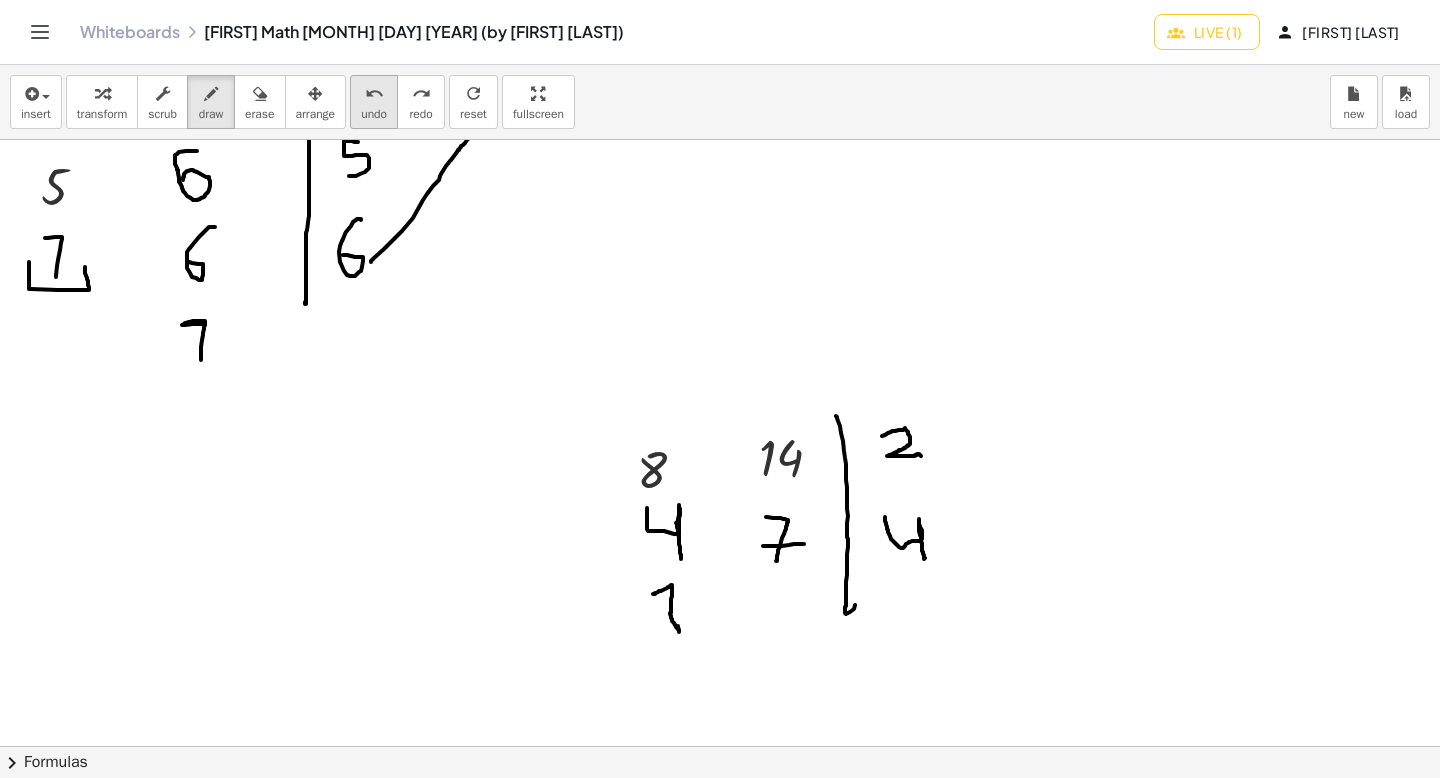 click on "undo" at bounding box center (374, 114) 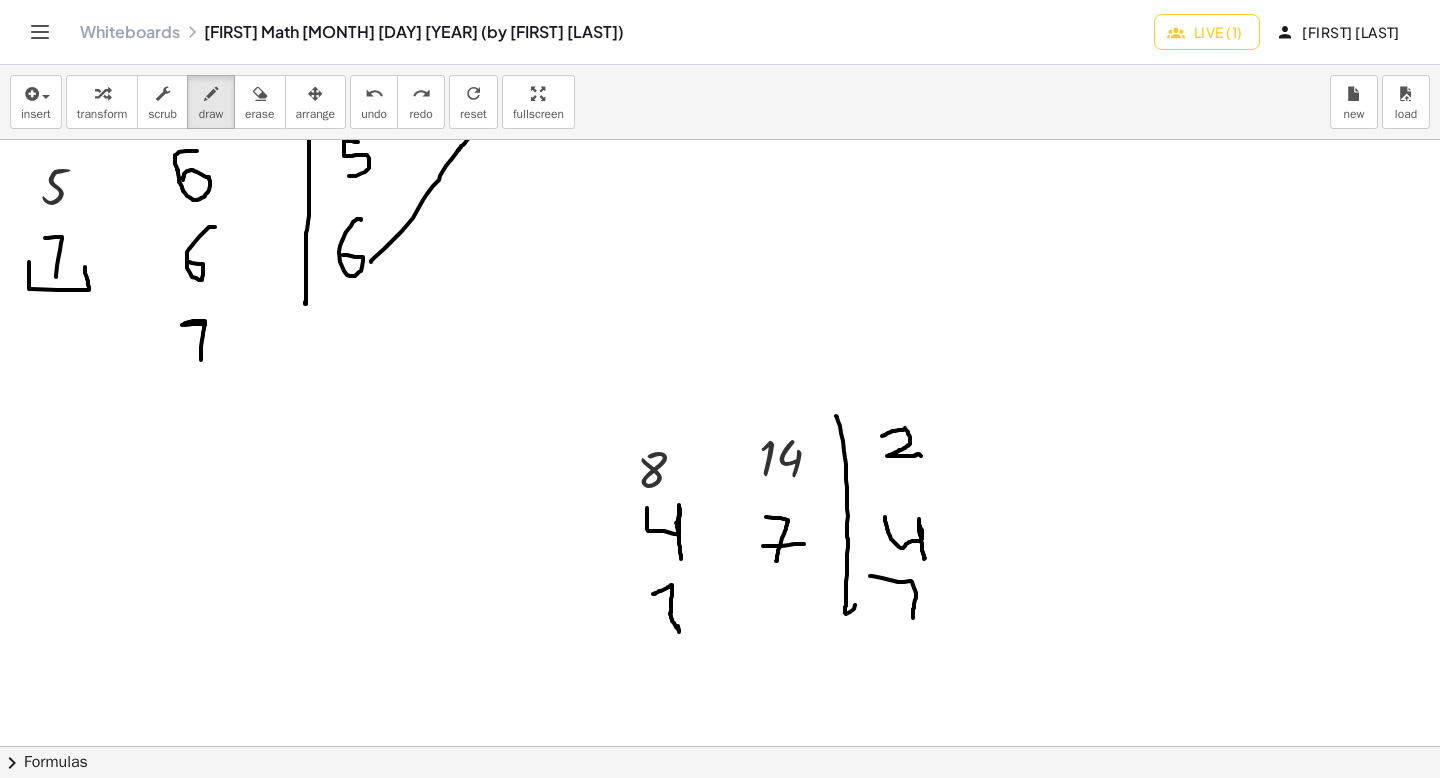 drag, startPoint x: 870, startPoint y: 576, endPoint x: 903, endPoint y: 602, distance: 42.0119 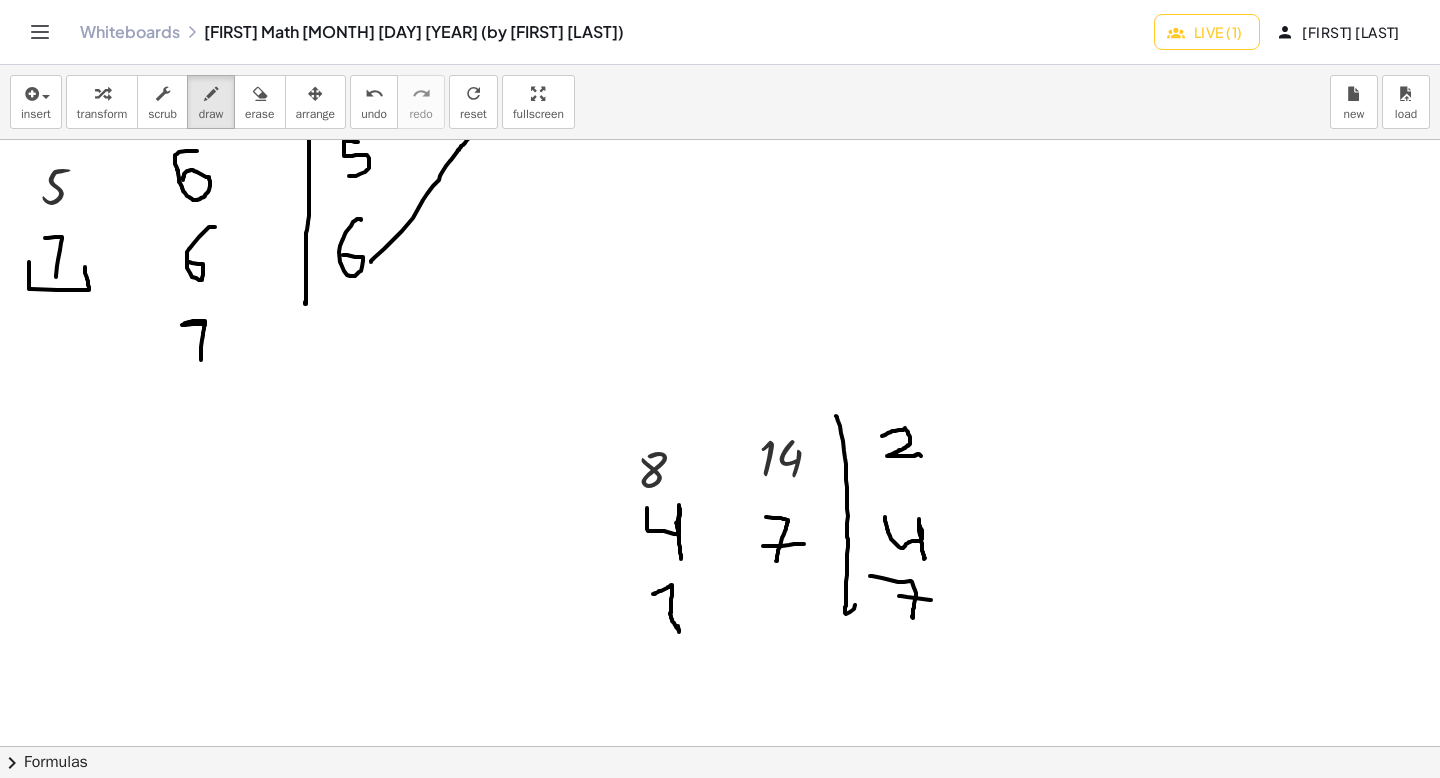 drag, startPoint x: 899, startPoint y: 596, endPoint x: 922, endPoint y: 597, distance: 23.021729 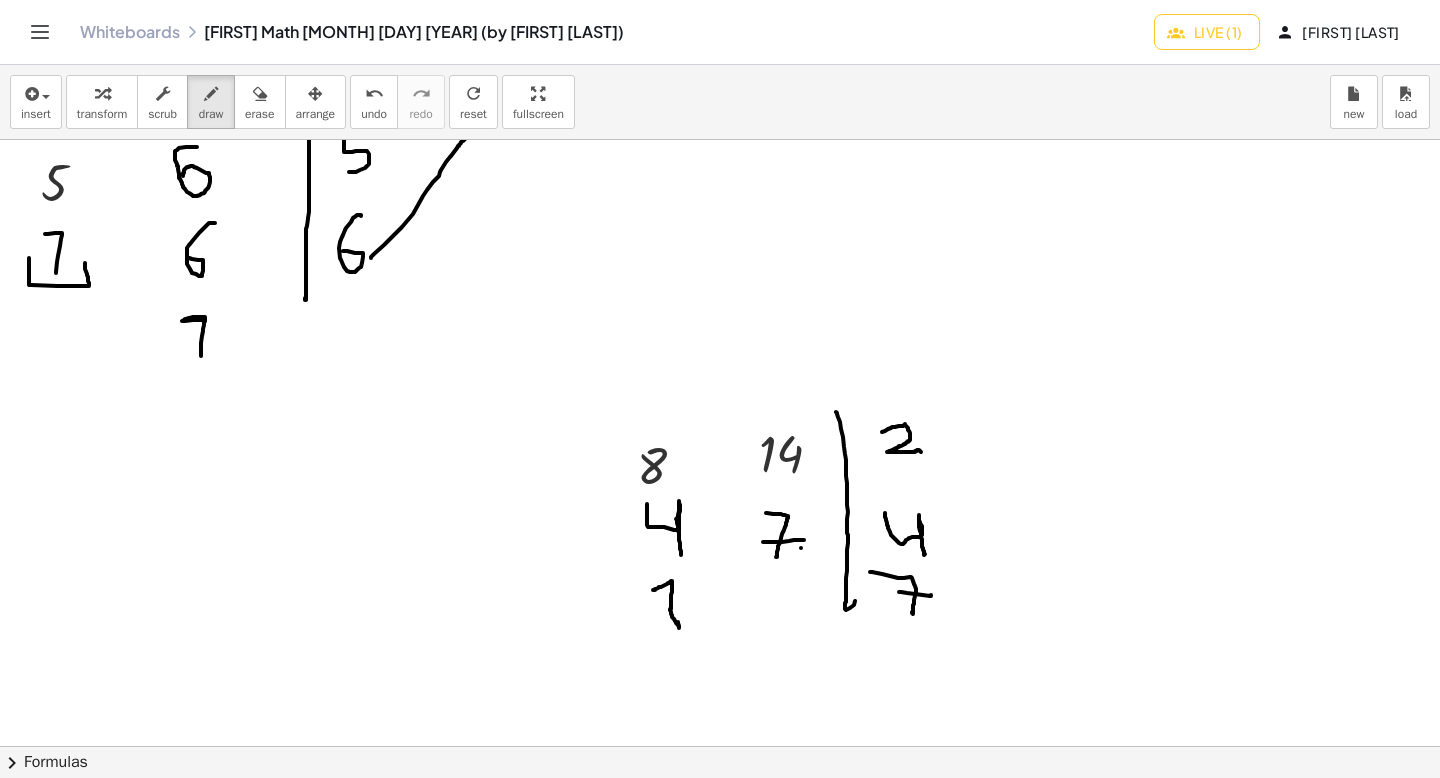 scroll, scrollTop: 2943, scrollLeft: 0, axis: vertical 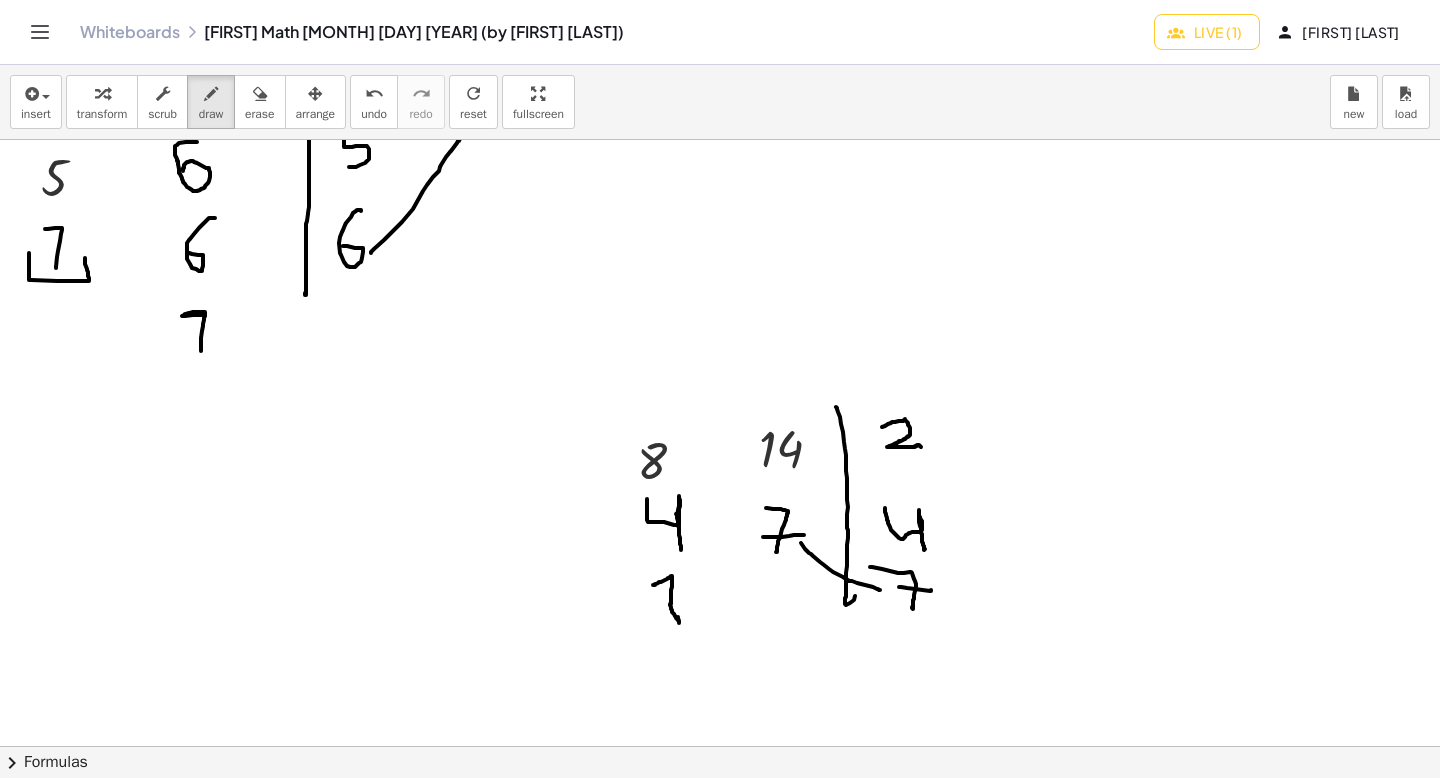 drag, startPoint x: 801, startPoint y: 548, endPoint x: 881, endPoint y: 595, distance: 92.7847 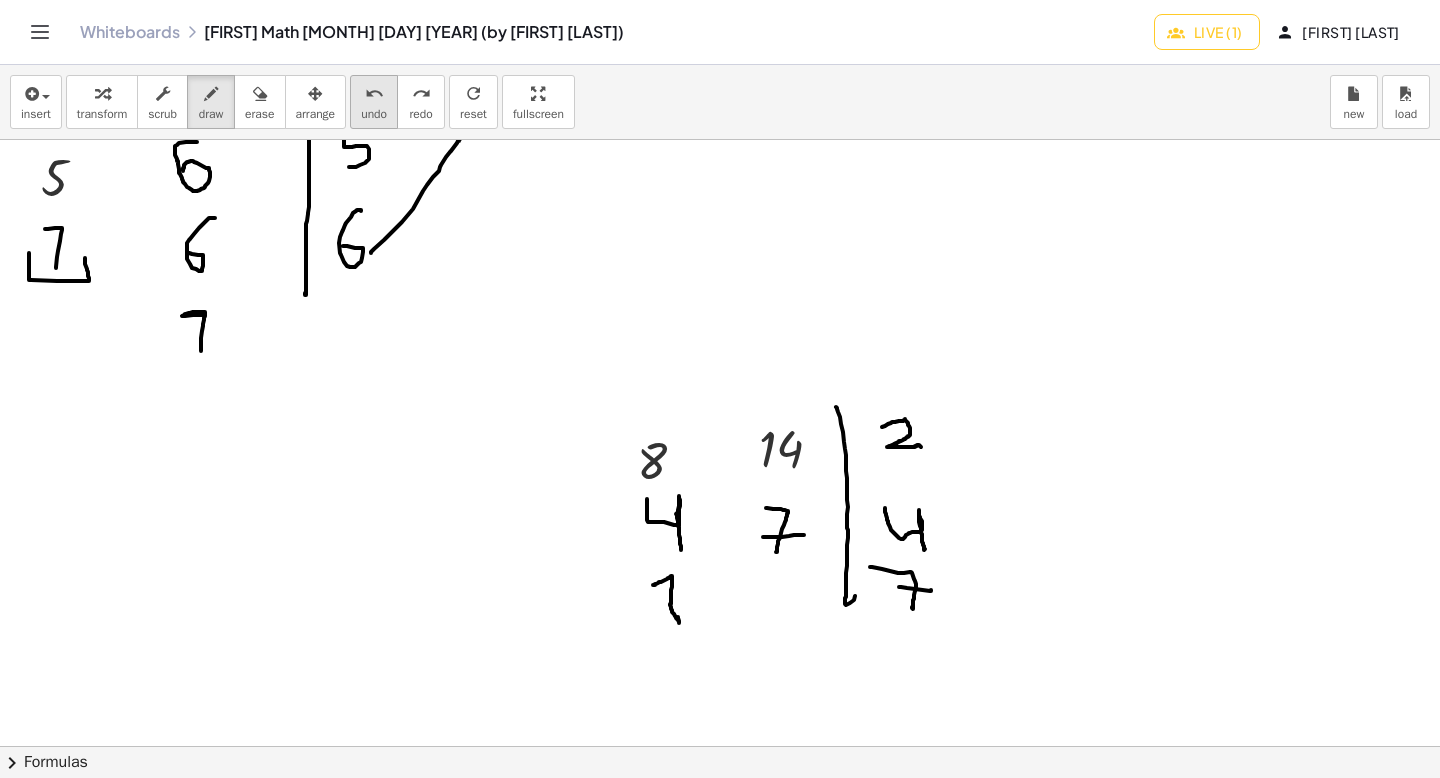 click on "undo" at bounding box center (374, 114) 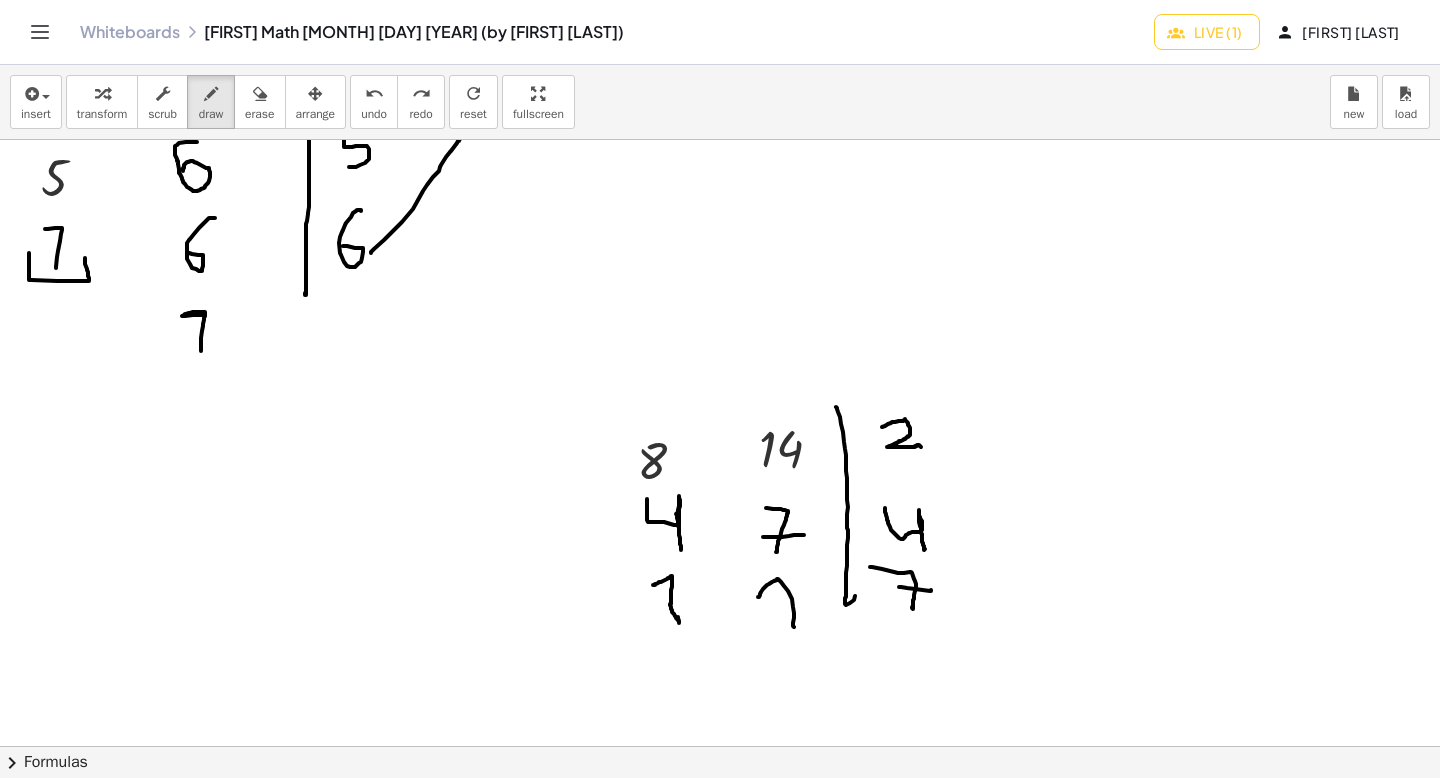 drag, startPoint x: 758, startPoint y: 597, endPoint x: 794, endPoint y: 625, distance: 45.607018 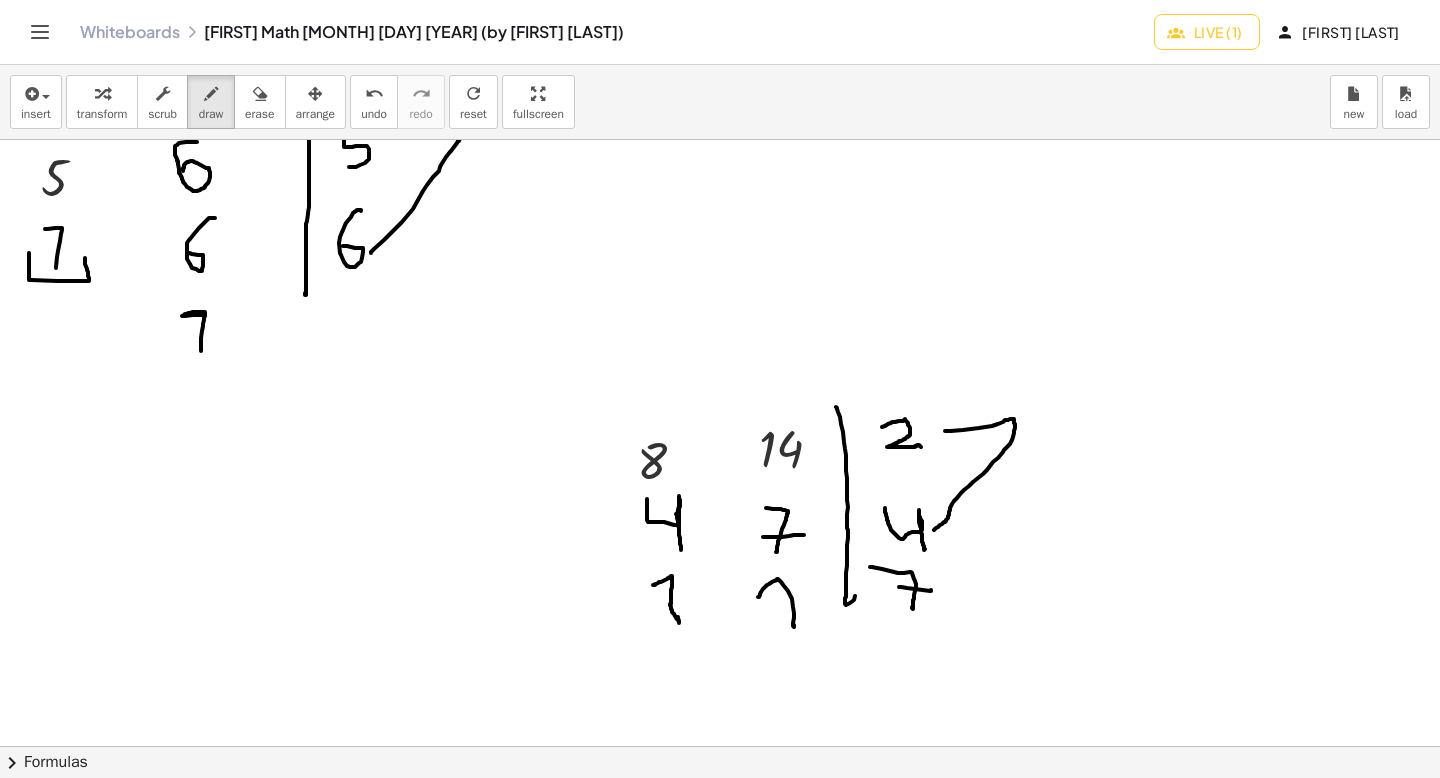drag, startPoint x: 946, startPoint y: 431, endPoint x: 933, endPoint y: 529, distance: 98.85848 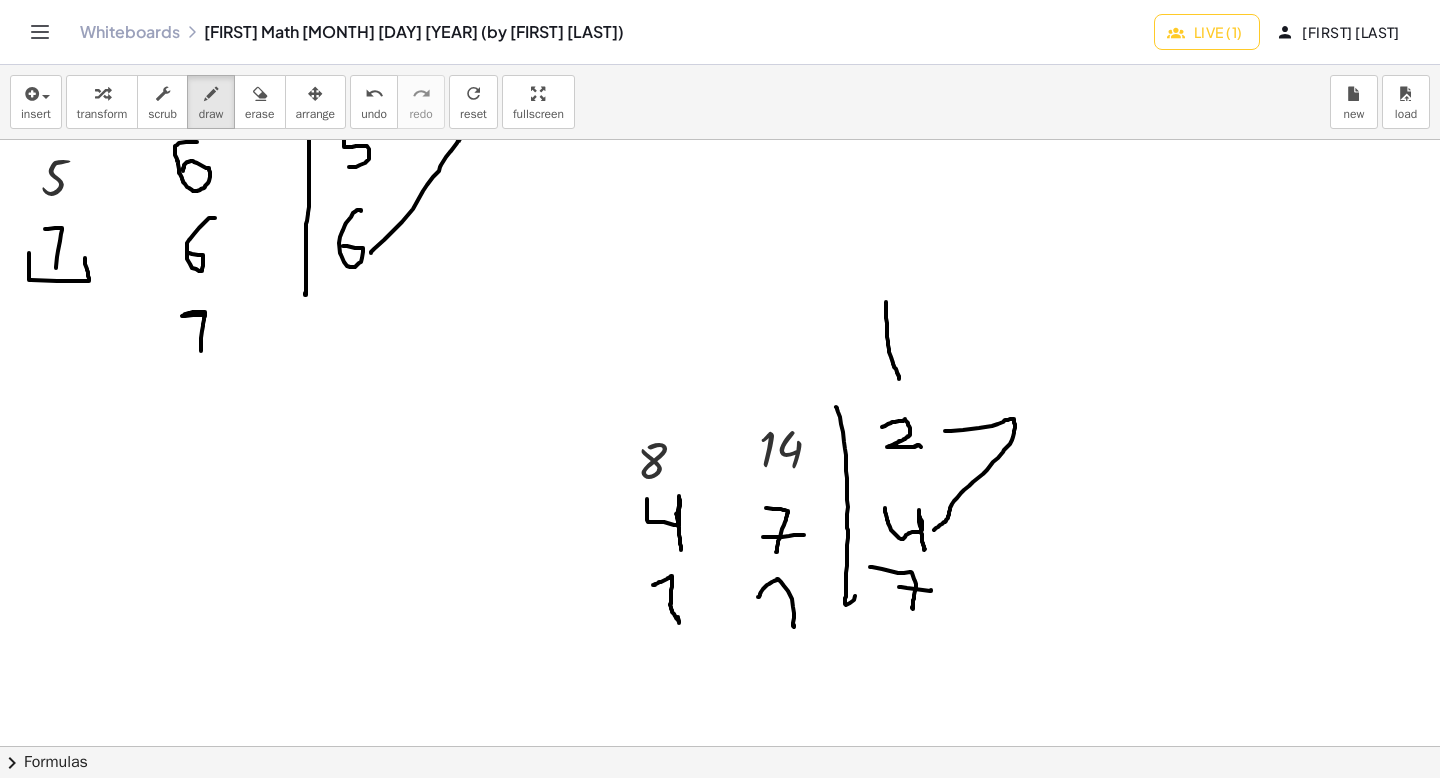 drag, startPoint x: 886, startPoint y: 302, endPoint x: 796, endPoint y: 291, distance: 90.66973 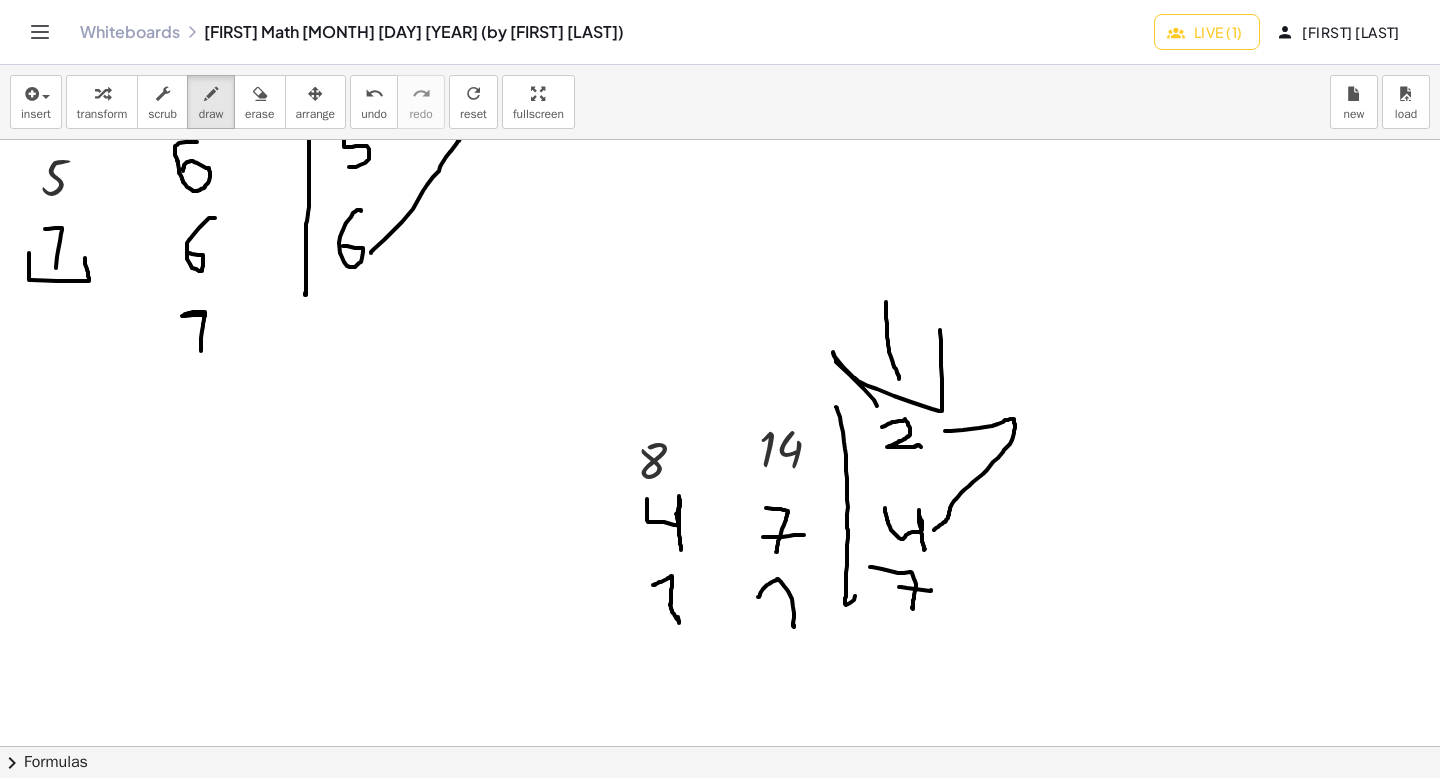 drag, startPoint x: 850, startPoint y: 375, endPoint x: 940, endPoint y: 330, distance: 100.62306 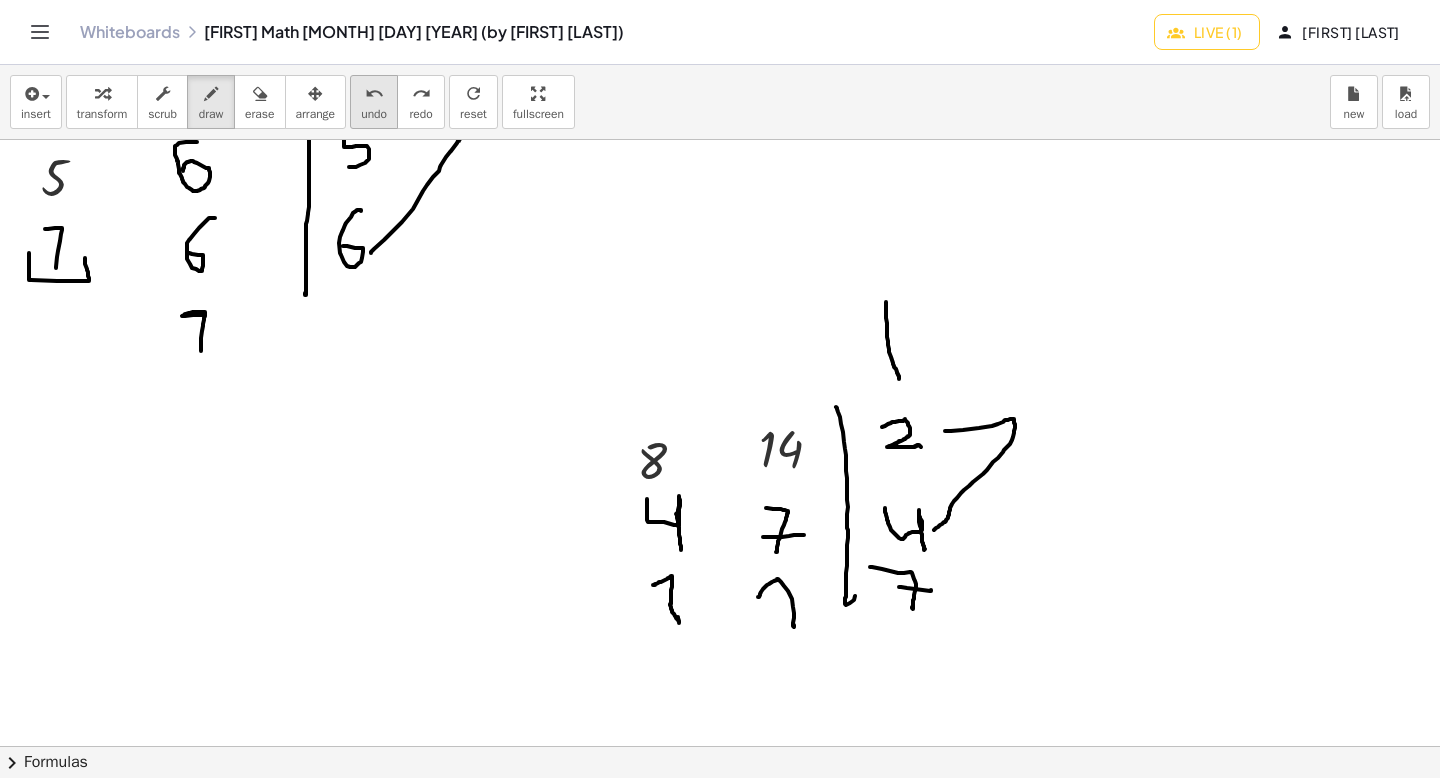 click on "undo" at bounding box center (374, 114) 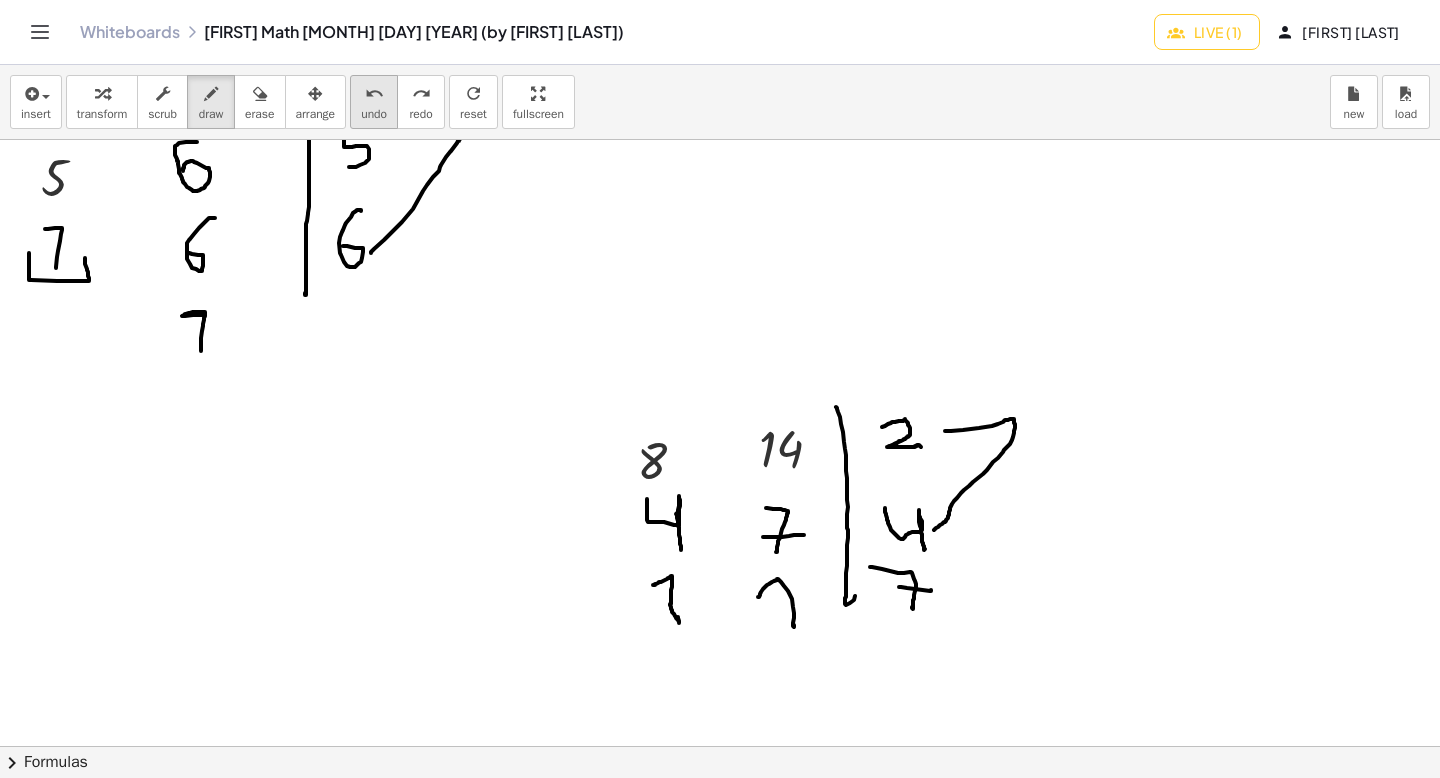 click on "undo" at bounding box center [374, 114] 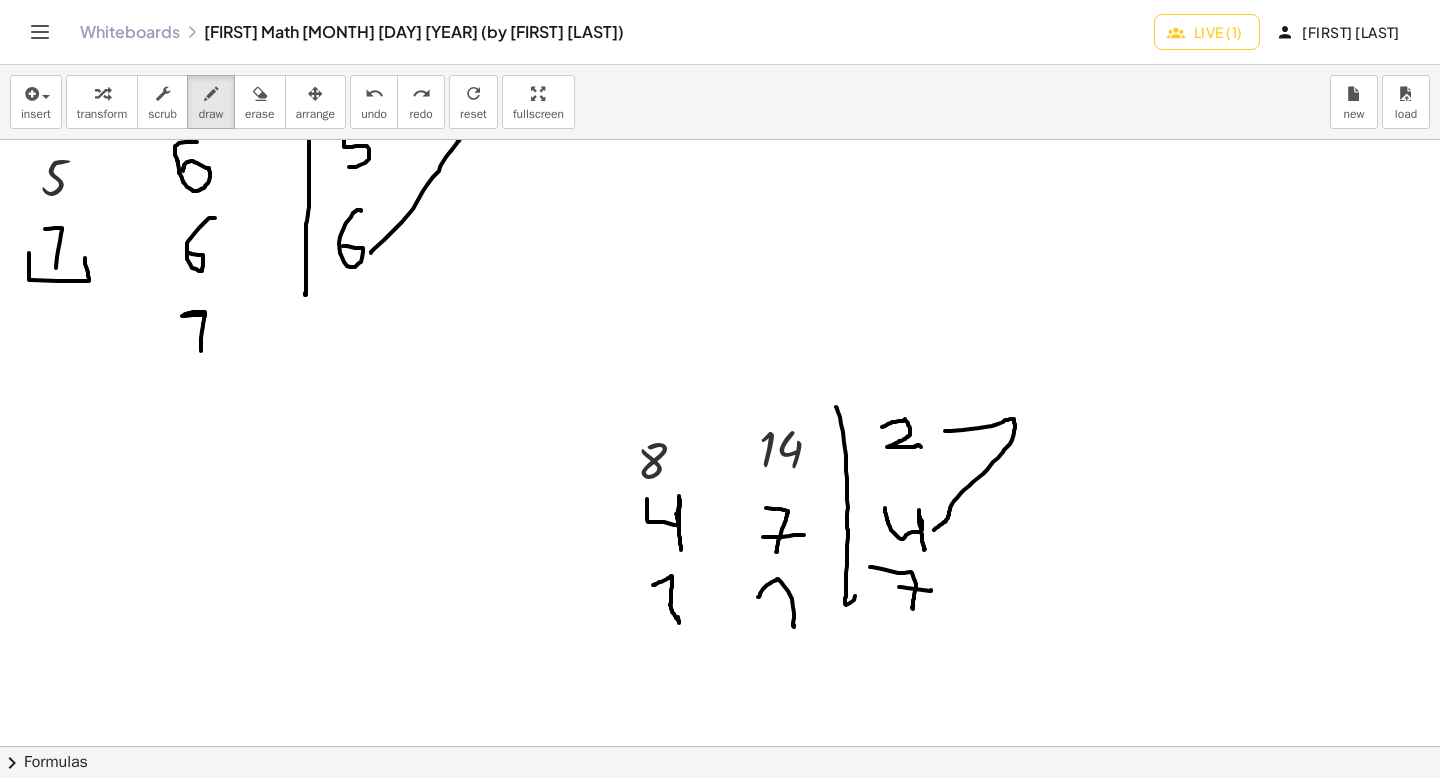 scroll, scrollTop: 2947, scrollLeft: 0, axis: vertical 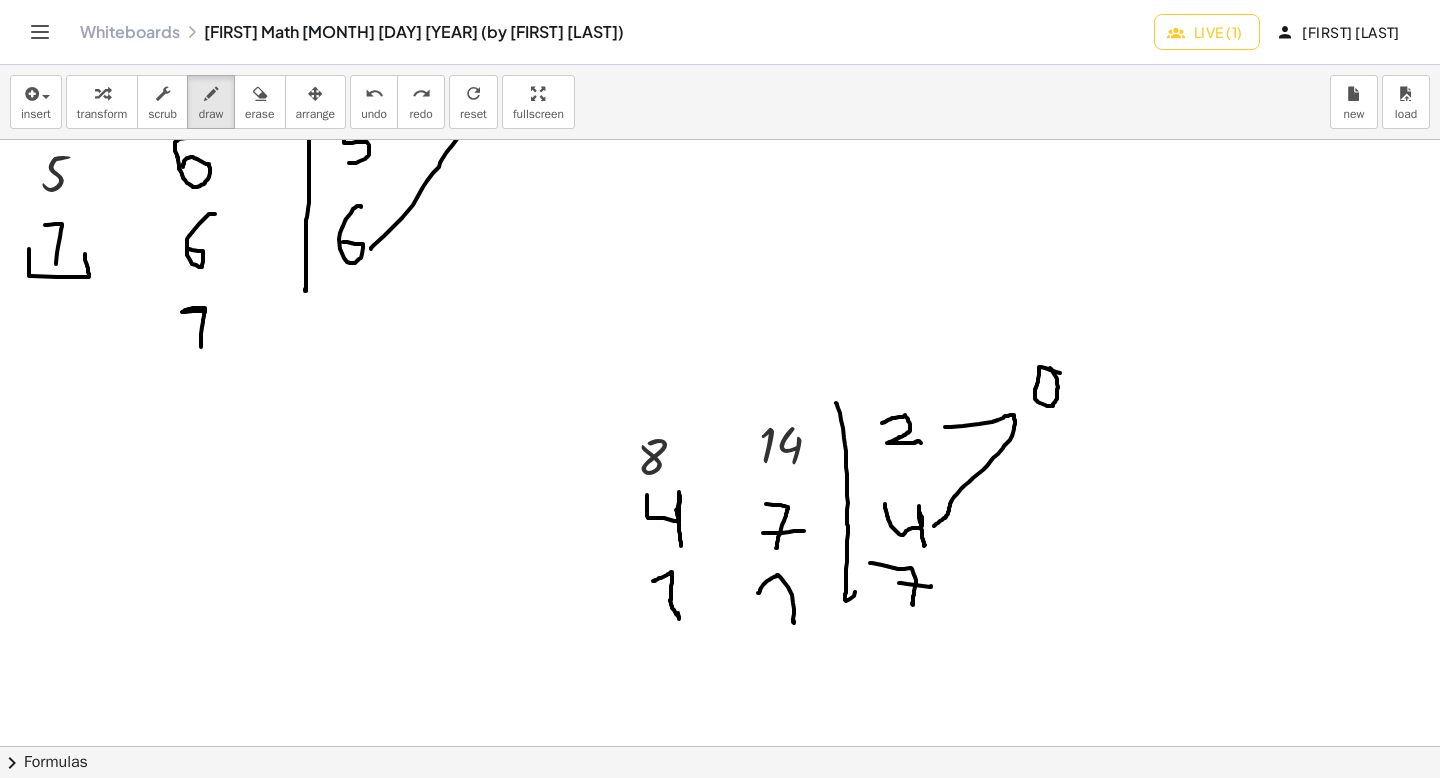 click at bounding box center [720, -686] 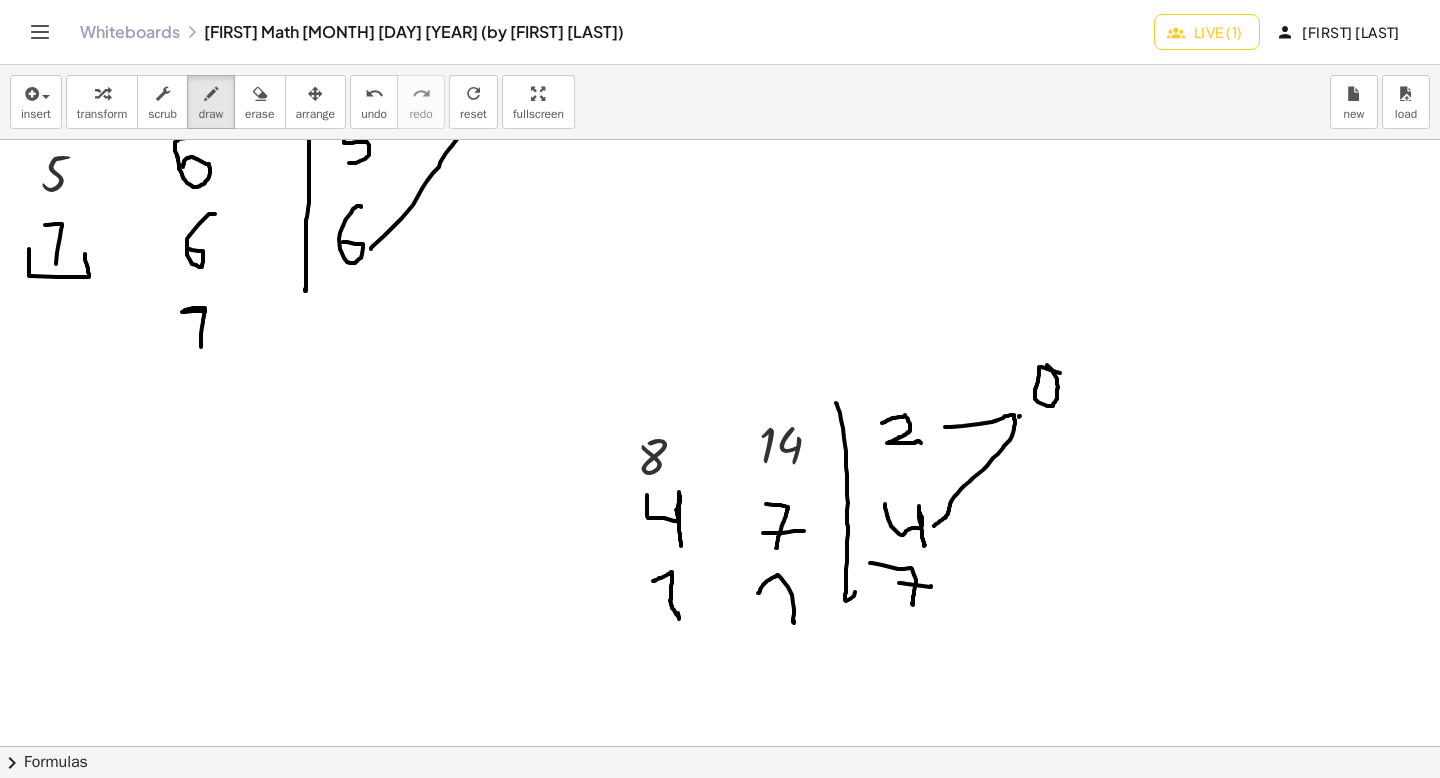 drag, startPoint x: 1020, startPoint y: 416, endPoint x: 1038, endPoint y: 408, distance: 19.697716 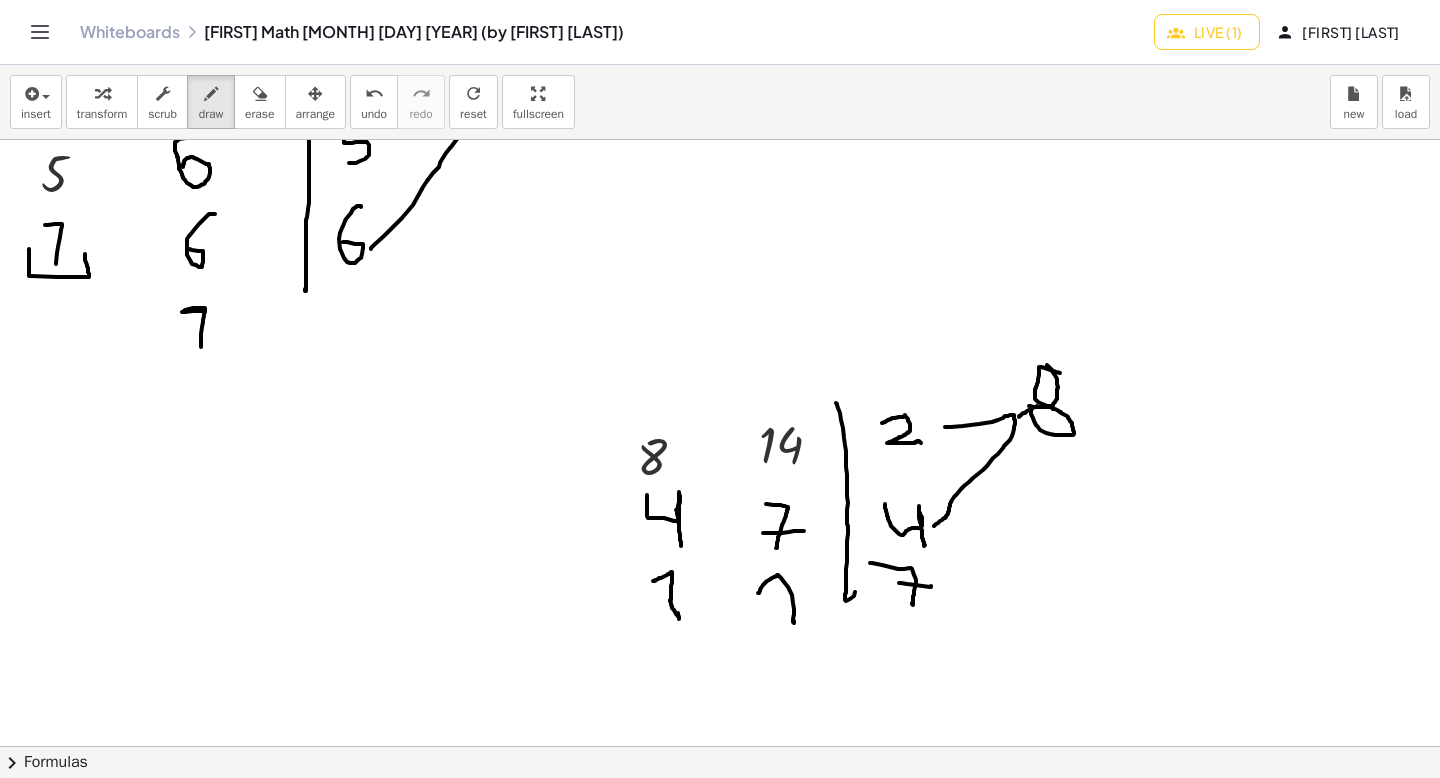 click at bounding box center [720, -686] 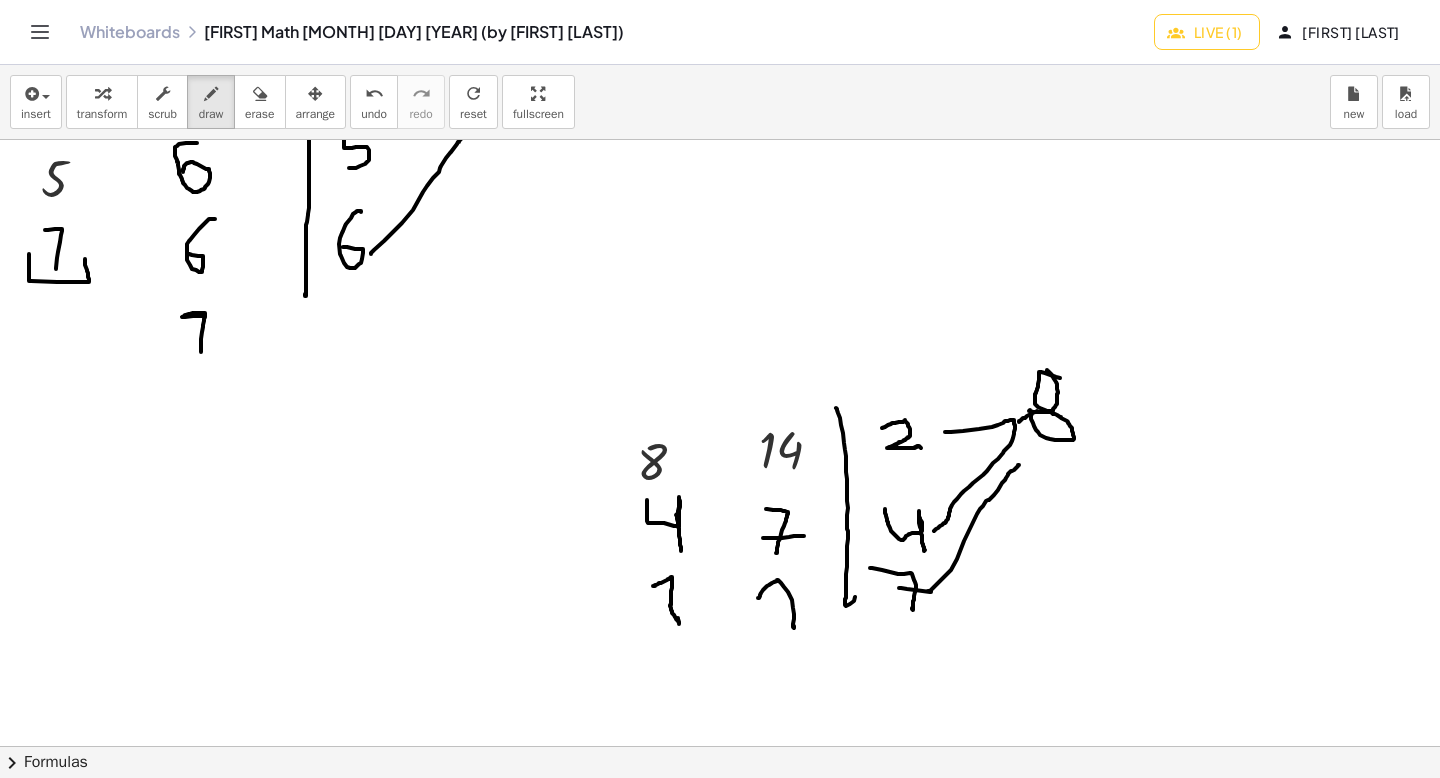 scroll, scrollTop: 2950, scrollLeft: 0, axis: vertical 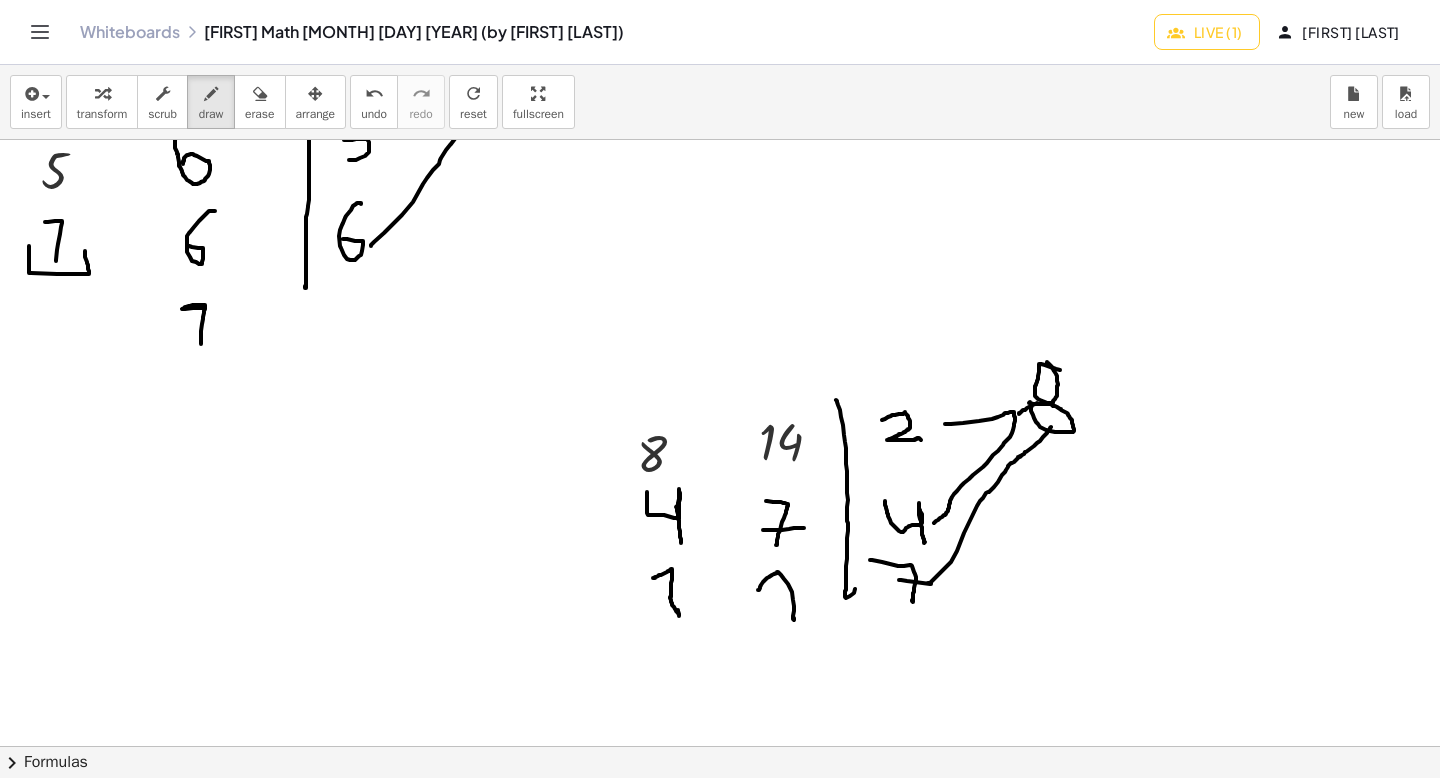 drag, startPoint x: 928, startPoint y: 586, endPoint x: 1051, endPoint y: 430, distance: 198.658 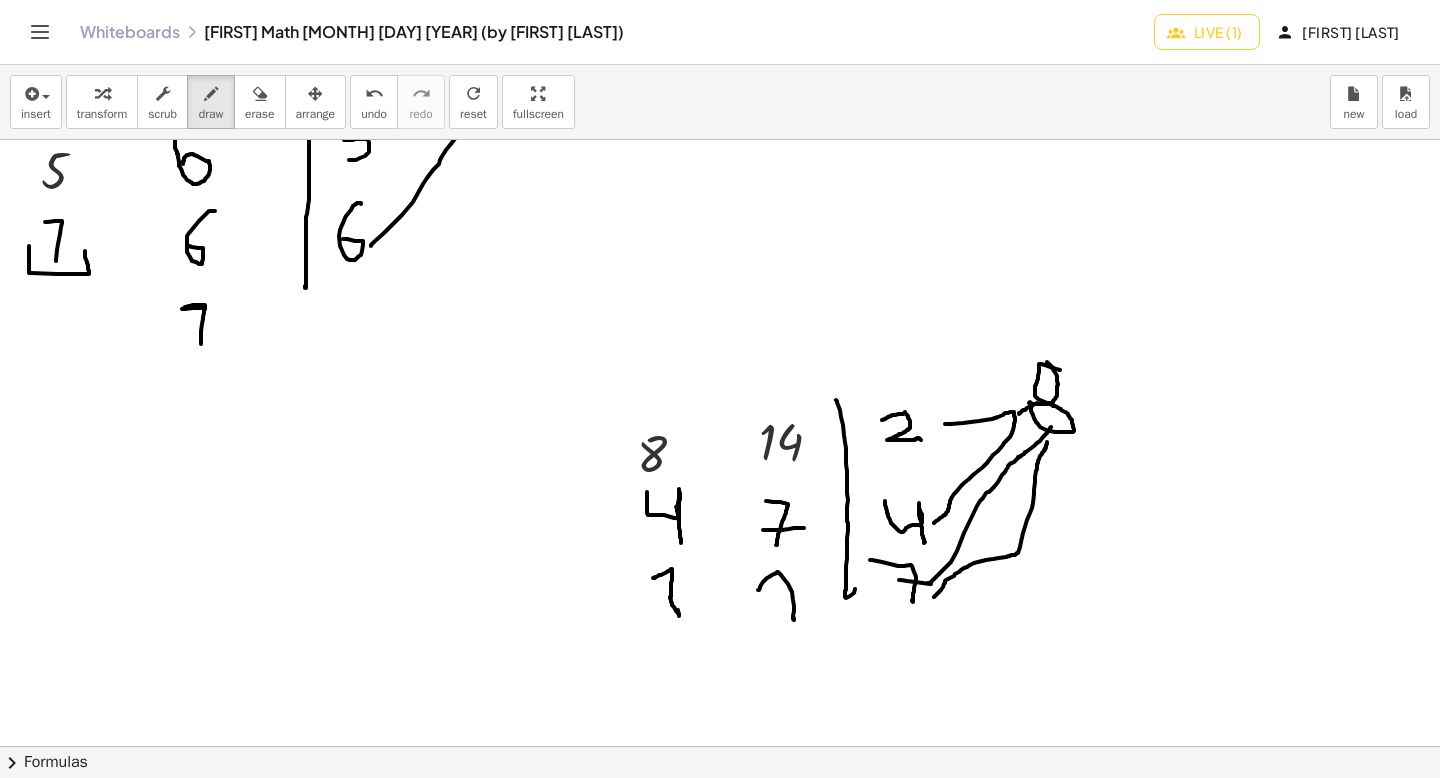 drag, startPoint x: 934, startPoint y: 597, endPoint x: 1047, endPoint y: 442, distance: 191.81763 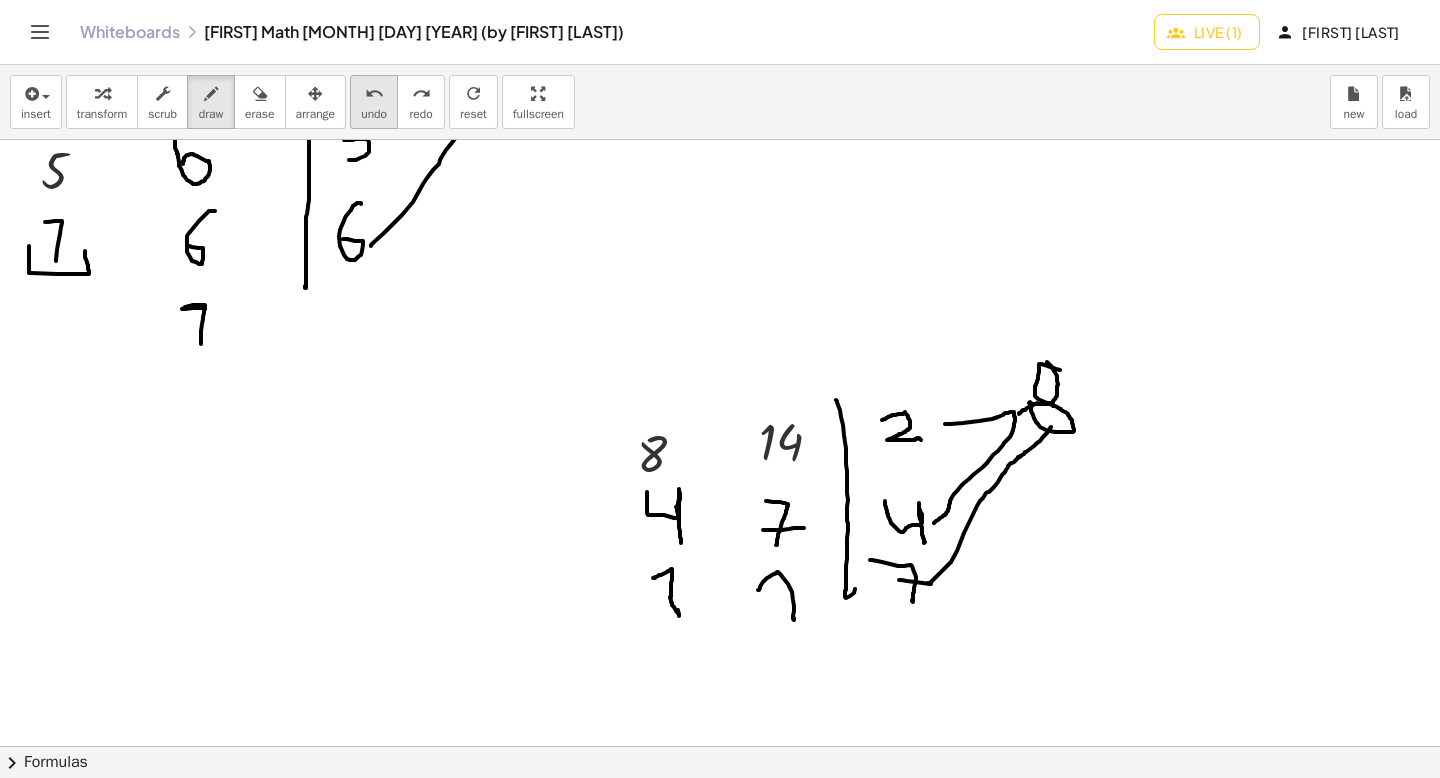 click on "undo" at bounding box center (374, 94) 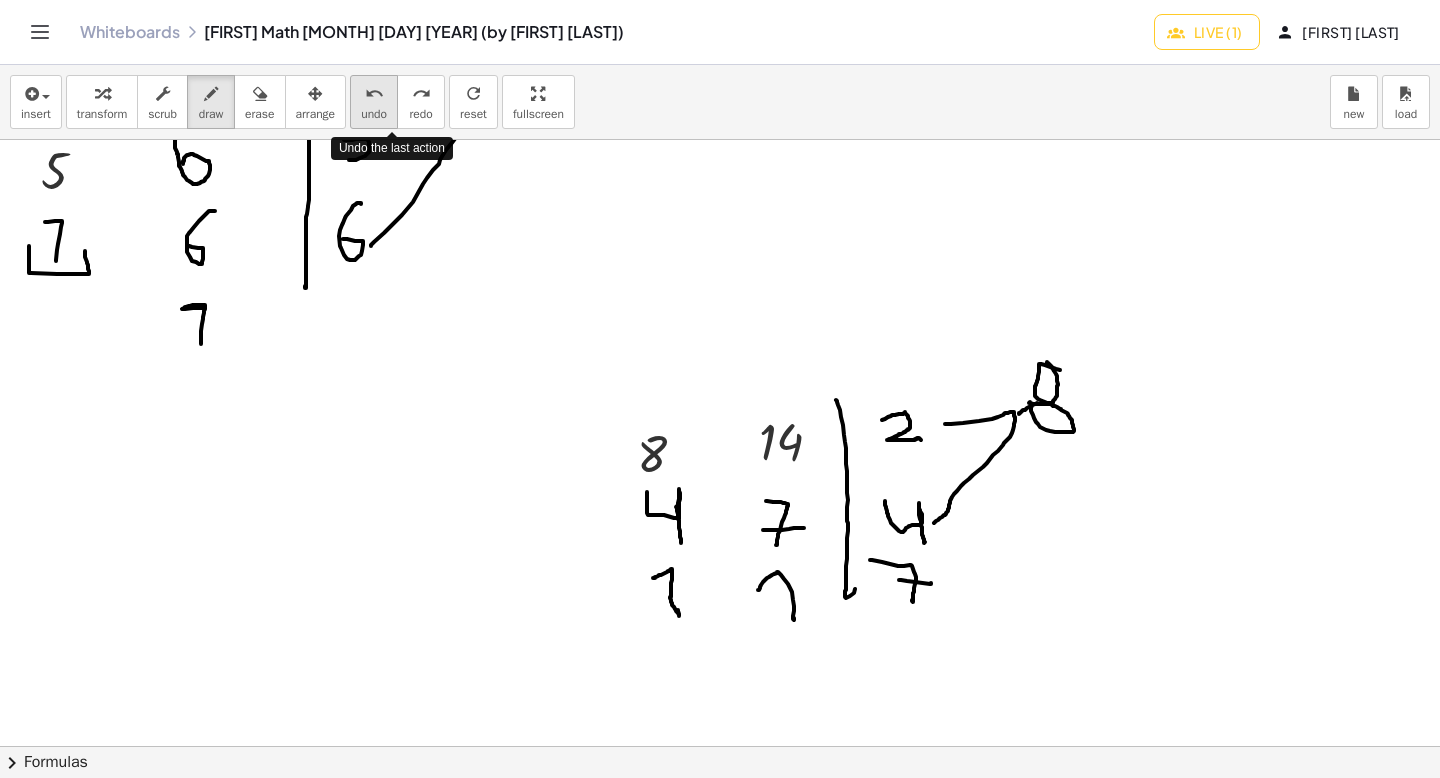 click on "undo" at bounding box center (374, 94) 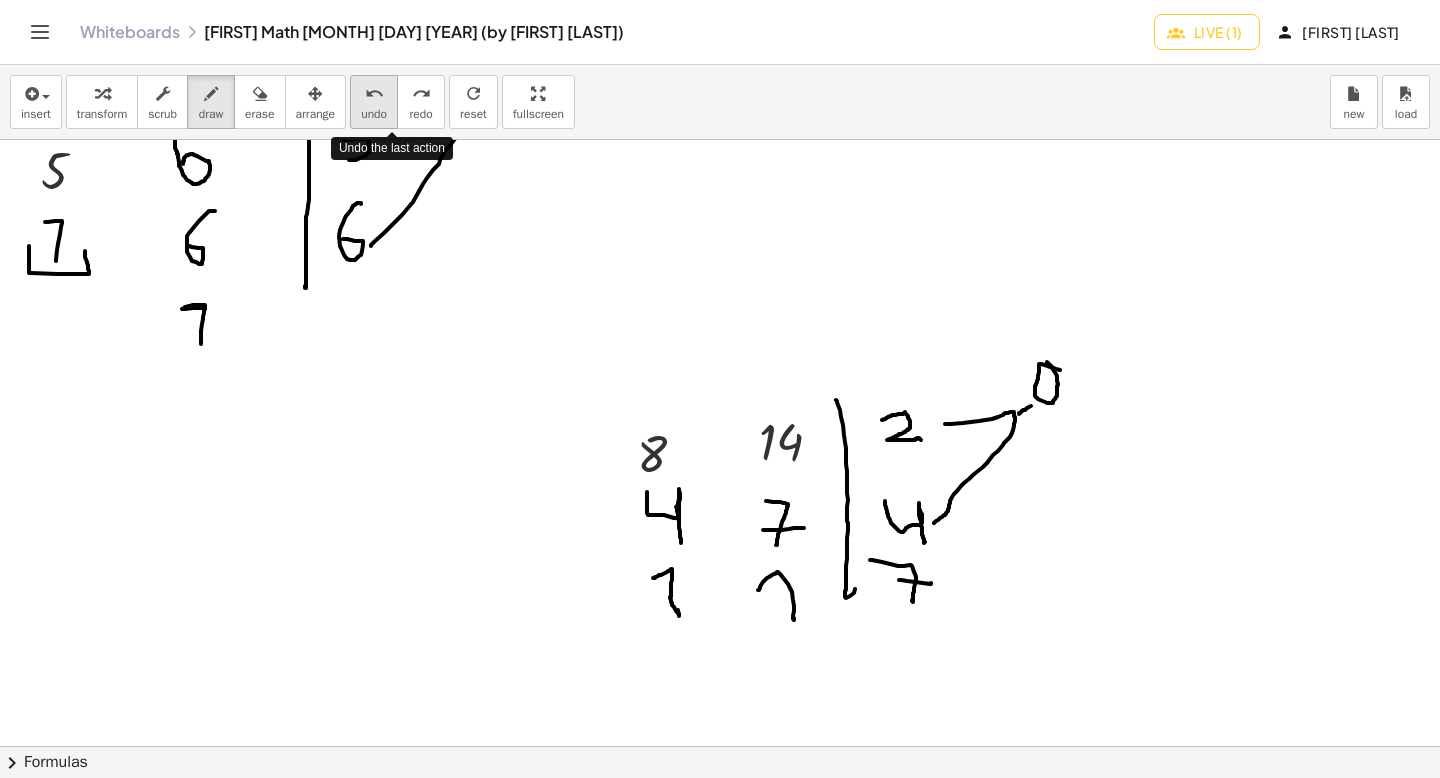 click on "undo" at bounding box center [374, 94] 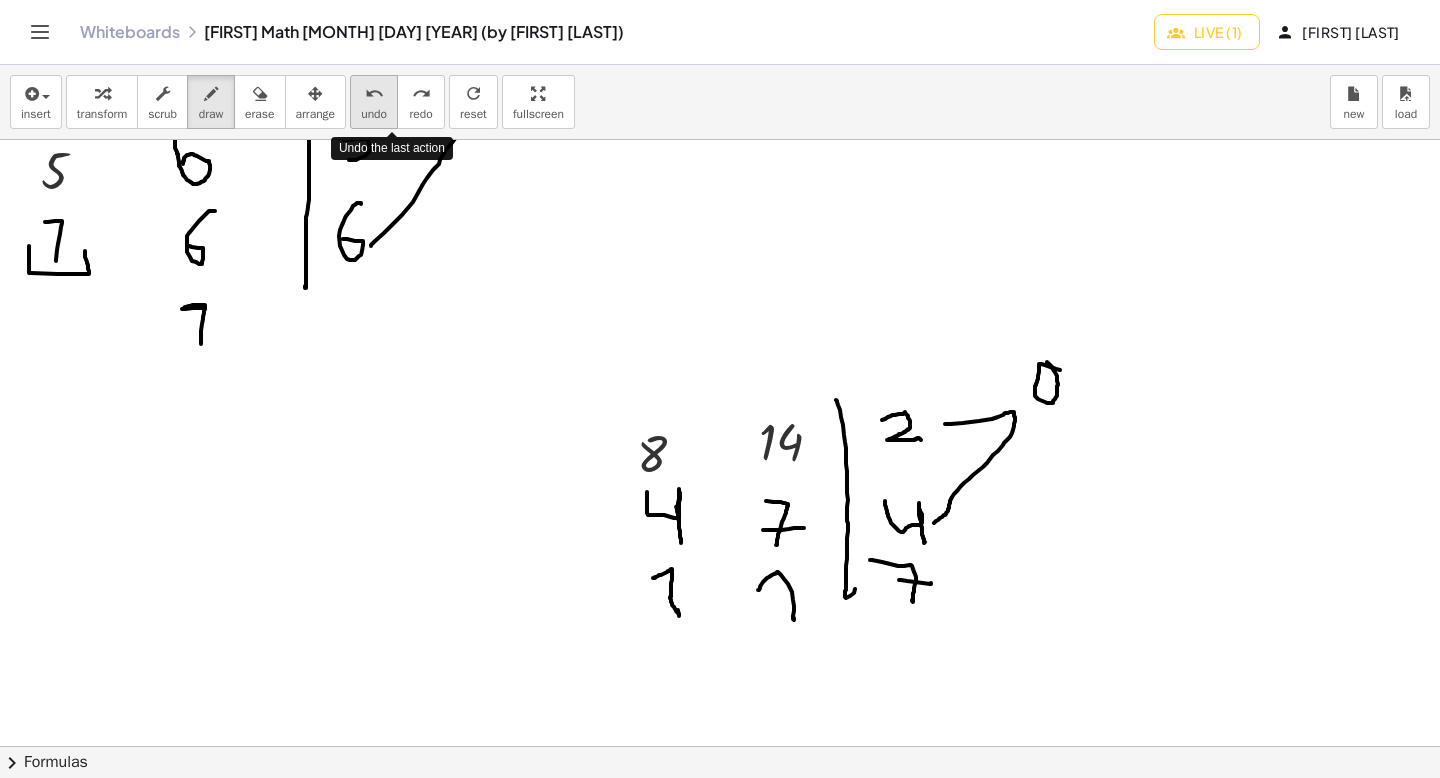 click on "undo" at bounding box center [374, 94] 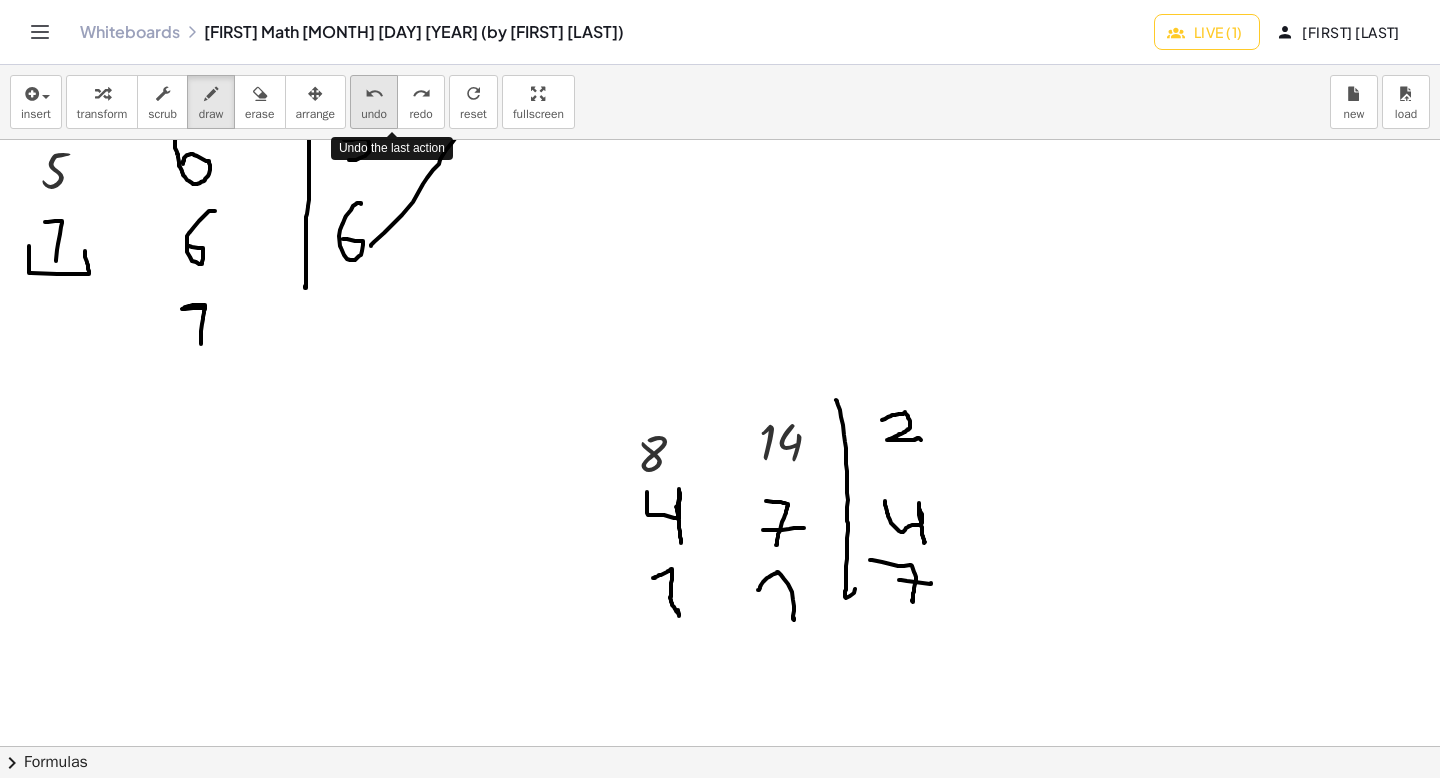 click on "undo" at bounding box center [374, 94] 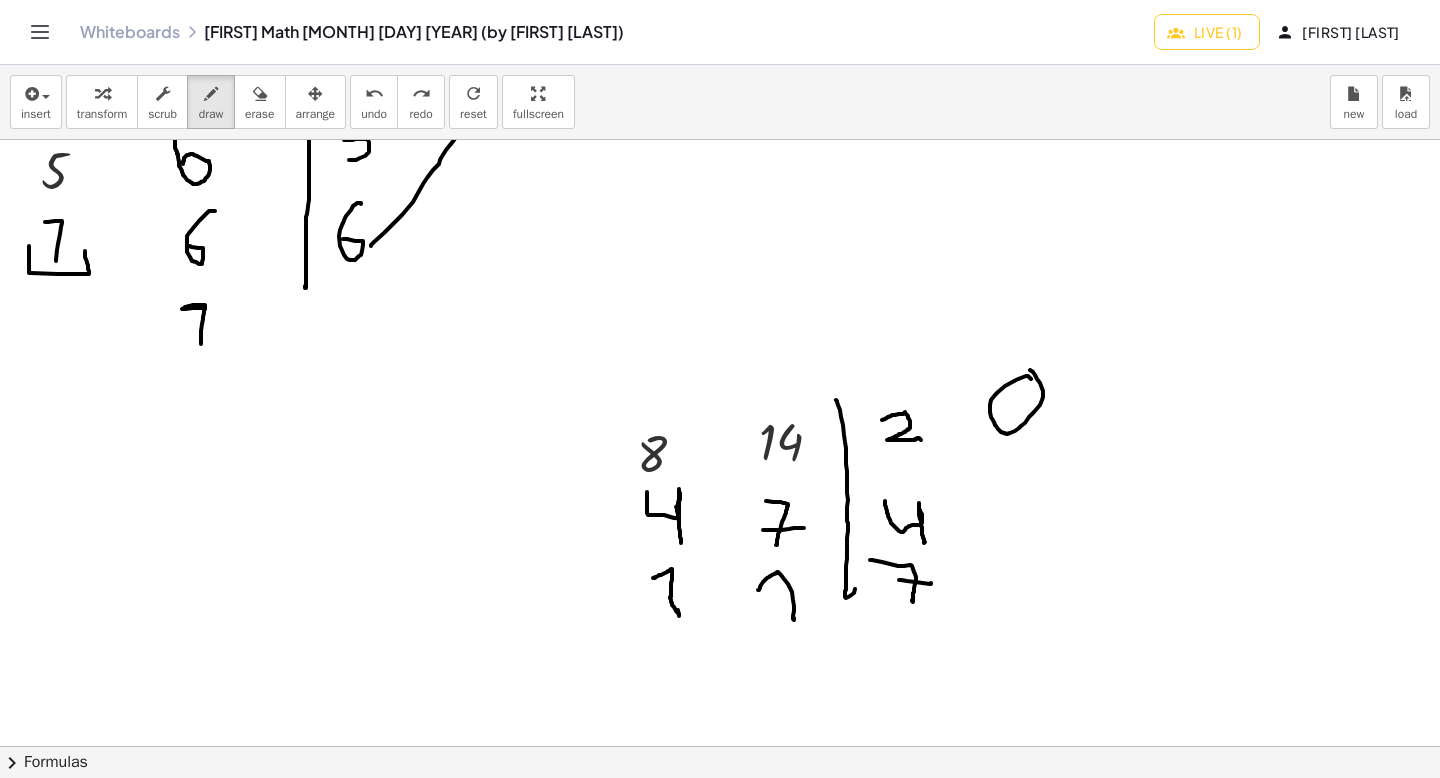 drag, startPoint x: 1031, startPoint y: 379, endPoint x: 1018, endPoint y: 390, distance: 17.029387 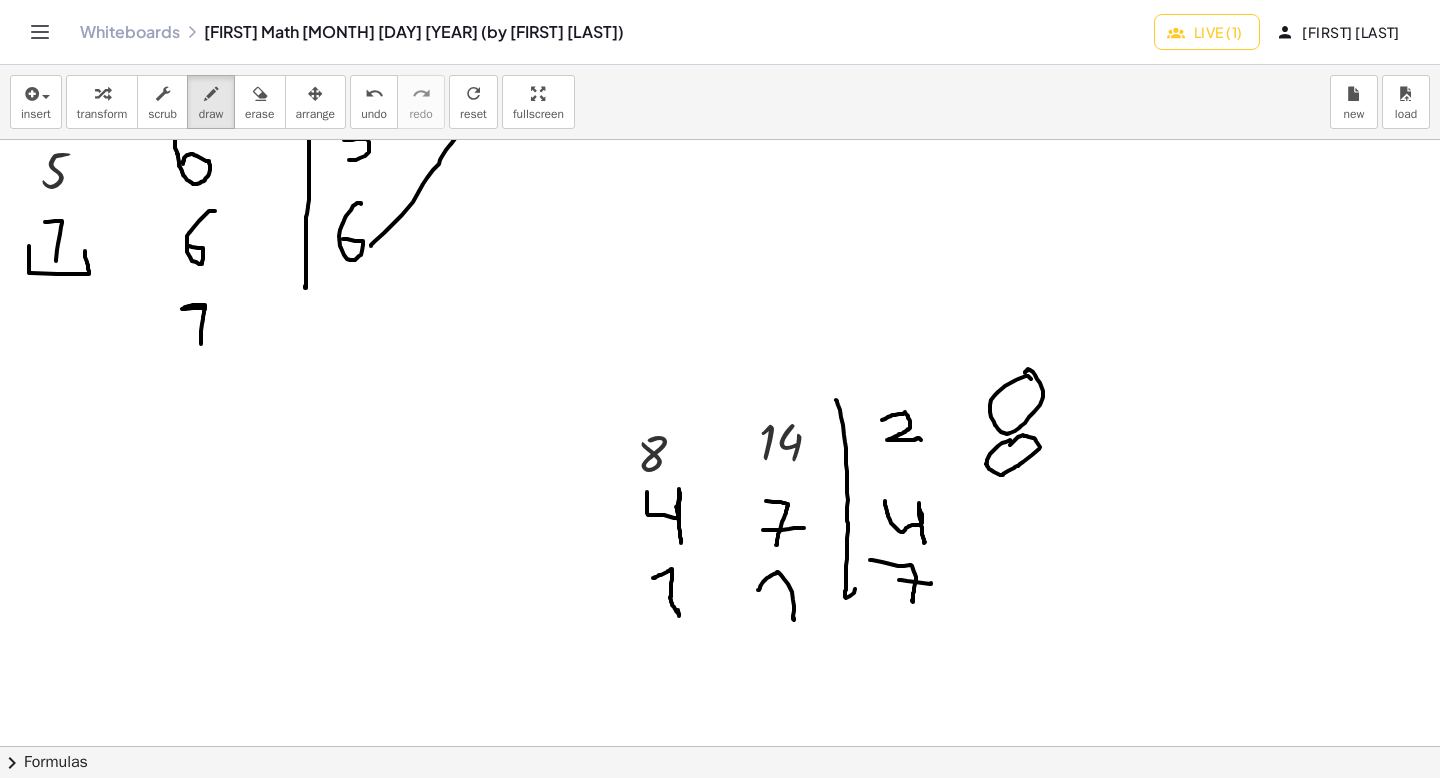click at bounding box center [720, -689] 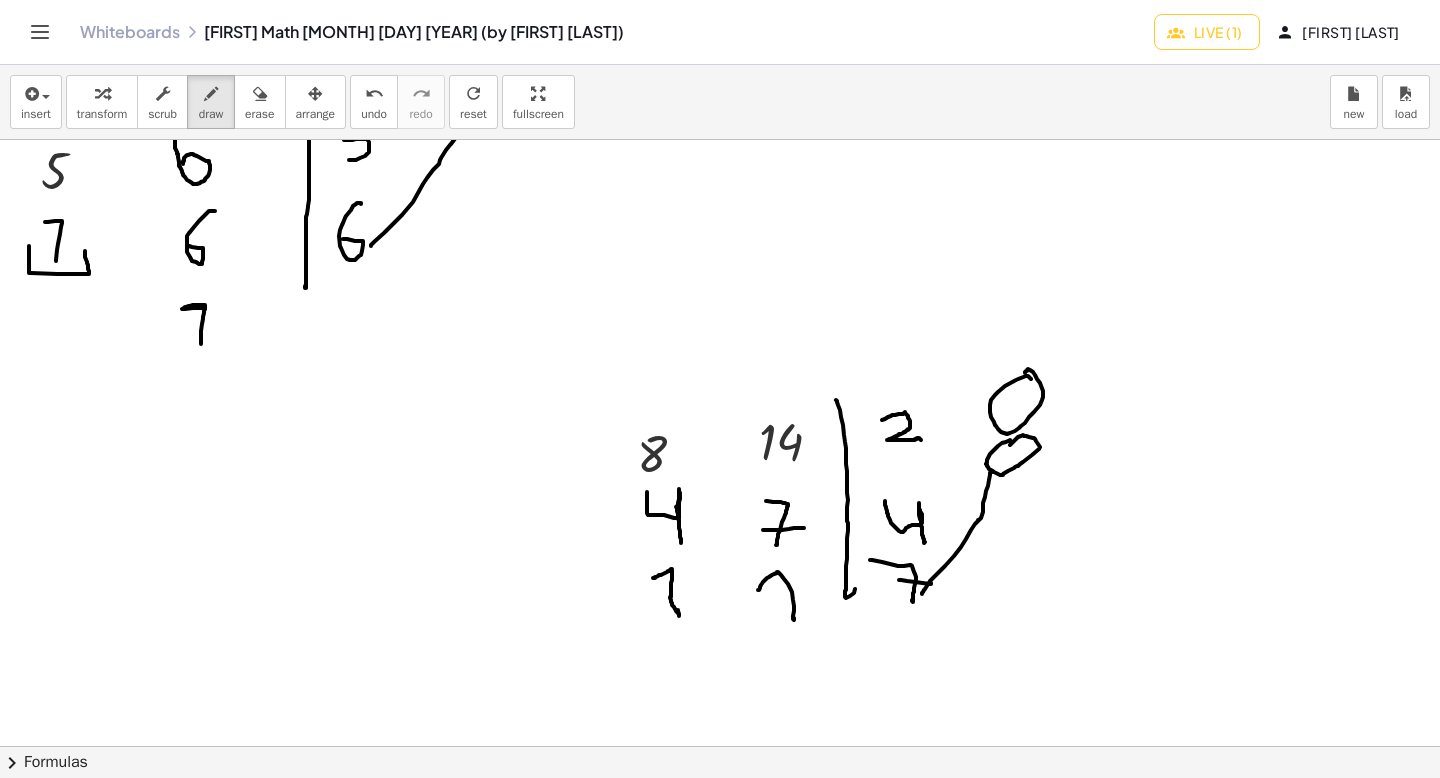 drag, startPoint x: 922, startPoint y: 594, endPoint x: 983, endPoint y: 473, distance: 135.50645 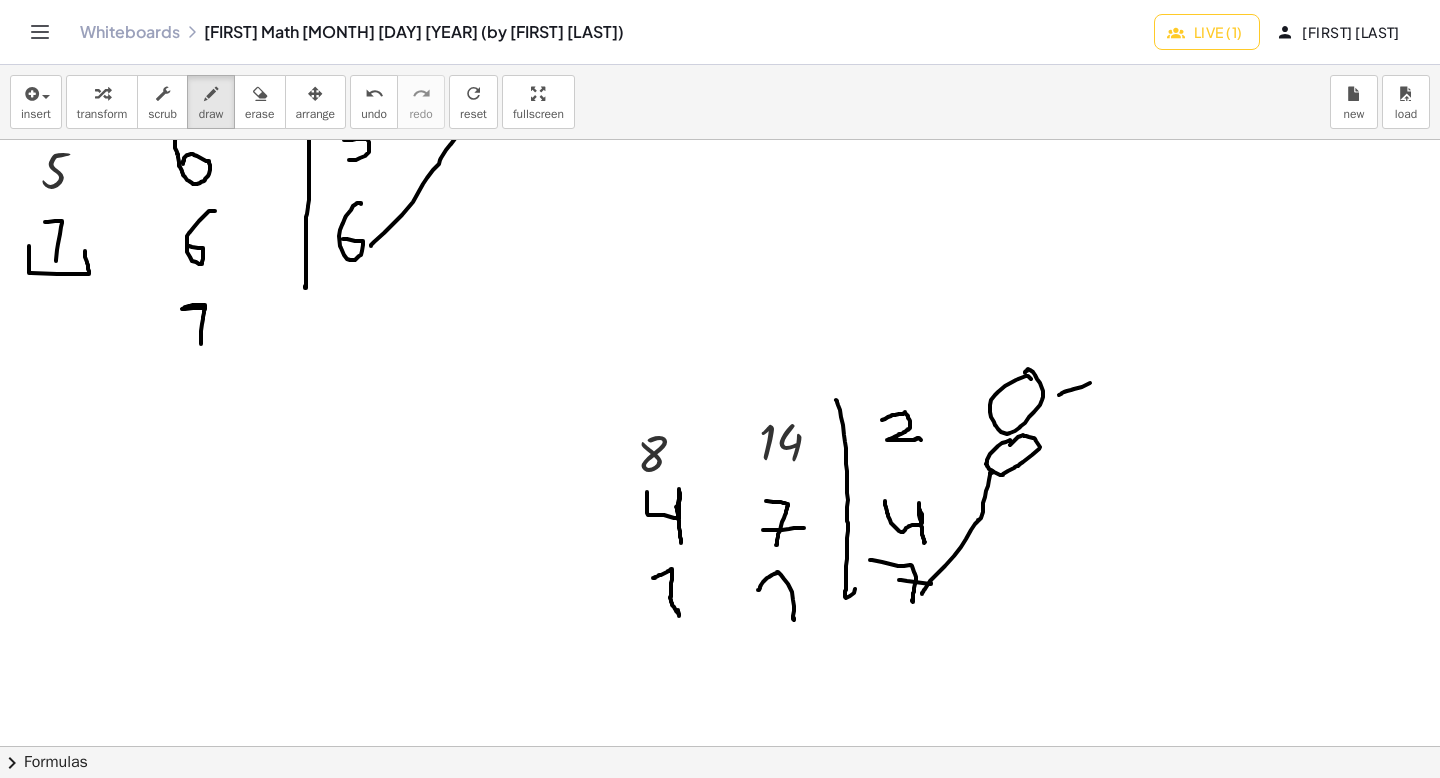 drag, startPoint x: 1059, startPoint y: 395, endPoint x: 1089, endPoint y: 388, distance: 30.805843 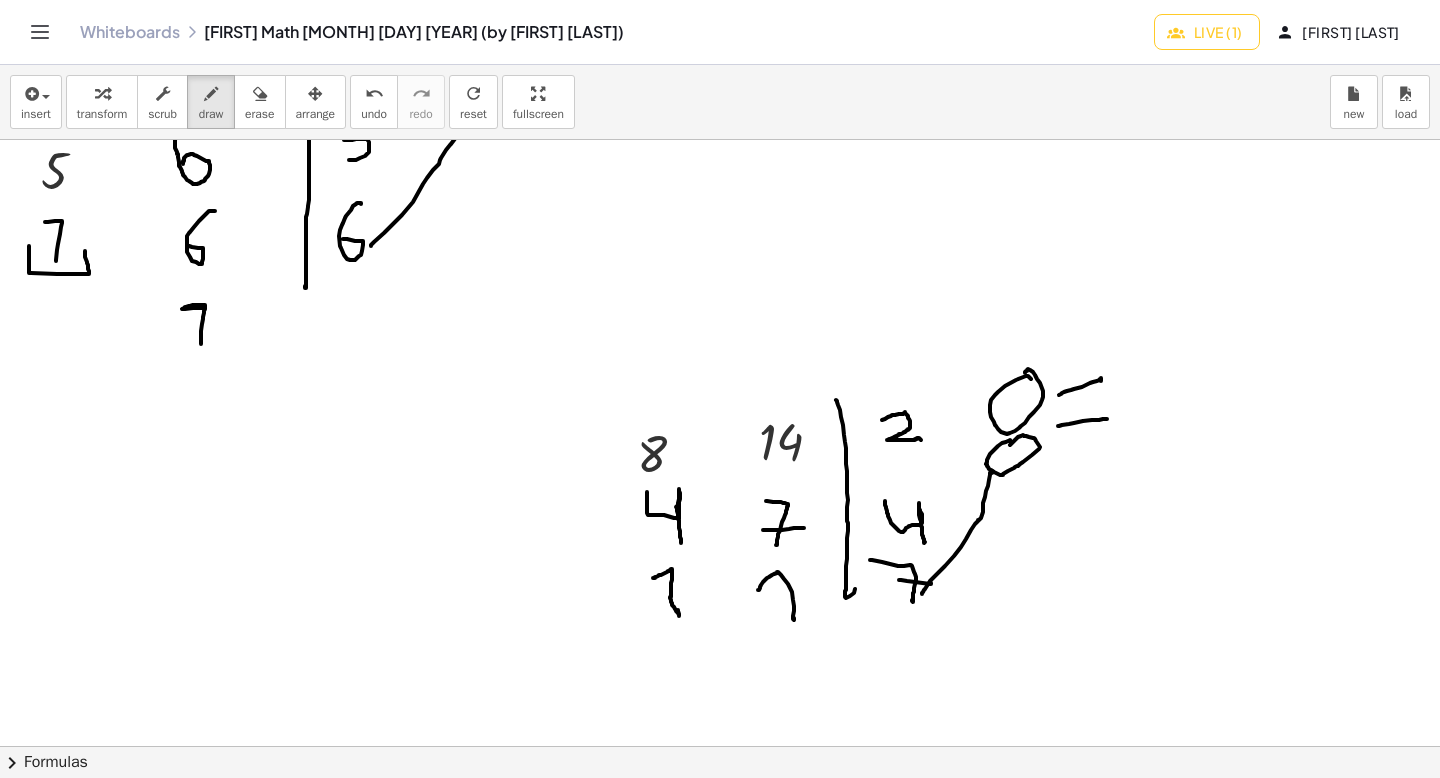 drag, startPoint x: 1058, startPoint y: 426, endPoint x: 1107, endPoint y: 419, distance: 49.497475 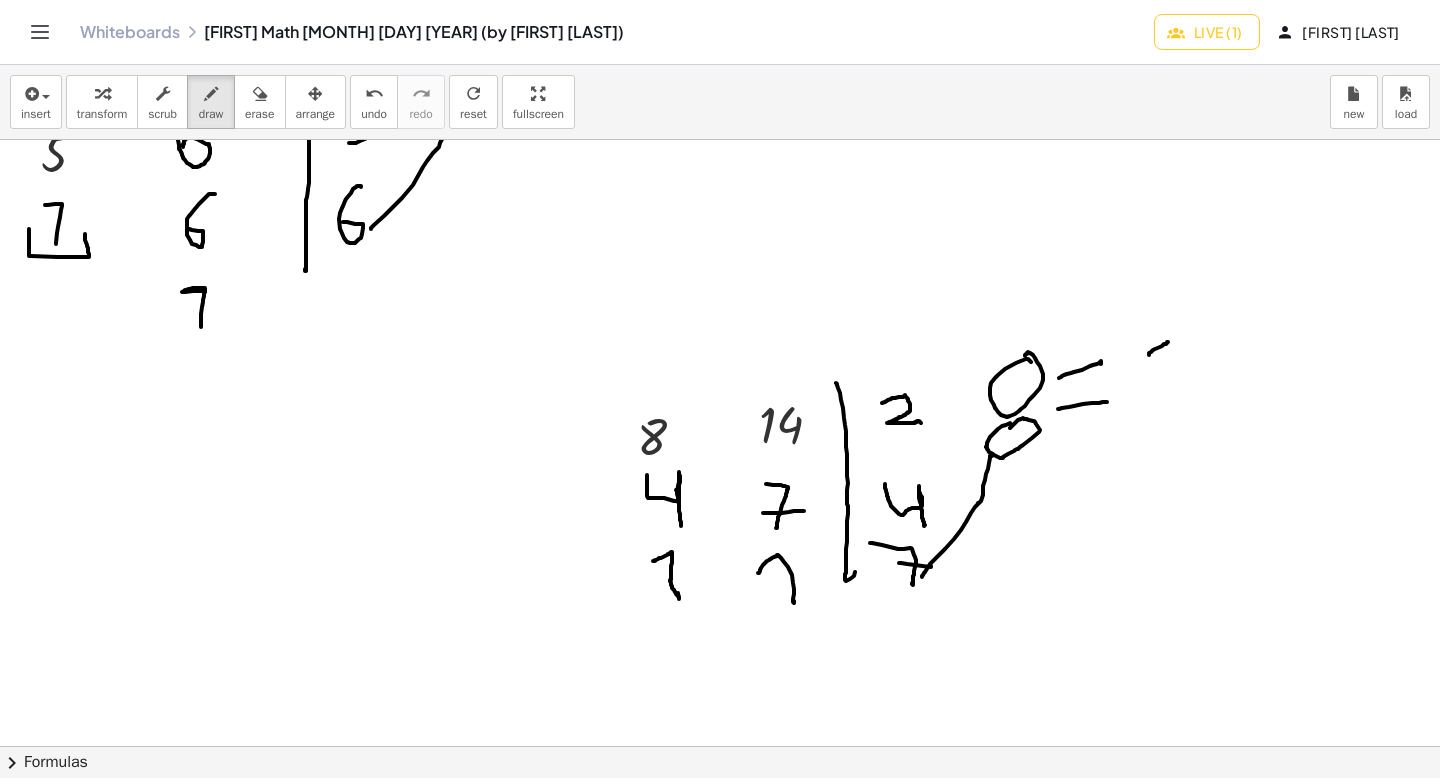 scroll, scrollTop: 2965, scrollLeft: 0, axis: vertical 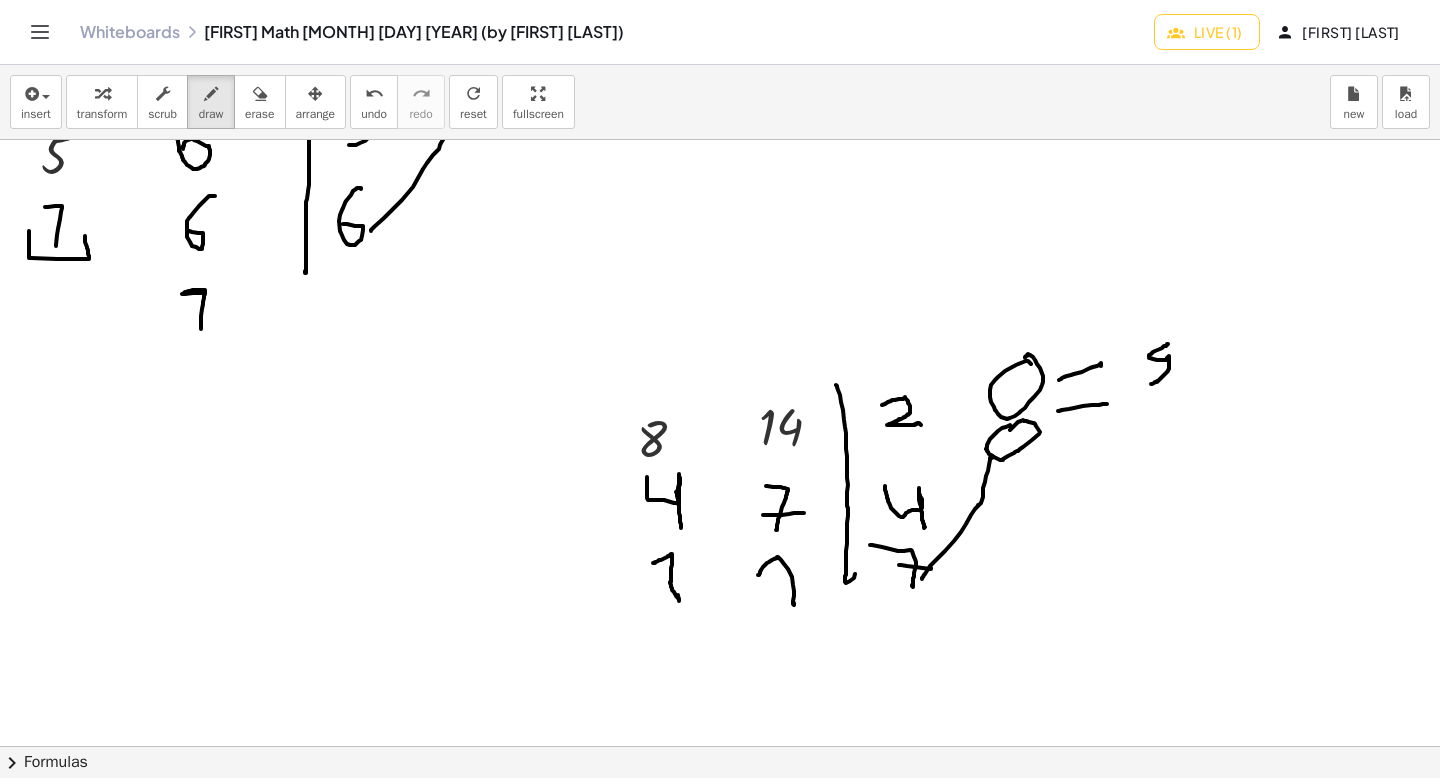 drag, startPoint x: 1168, startPoint y: 359, endPoint x: 1151, endPoint y: 399, distance: 43.462627 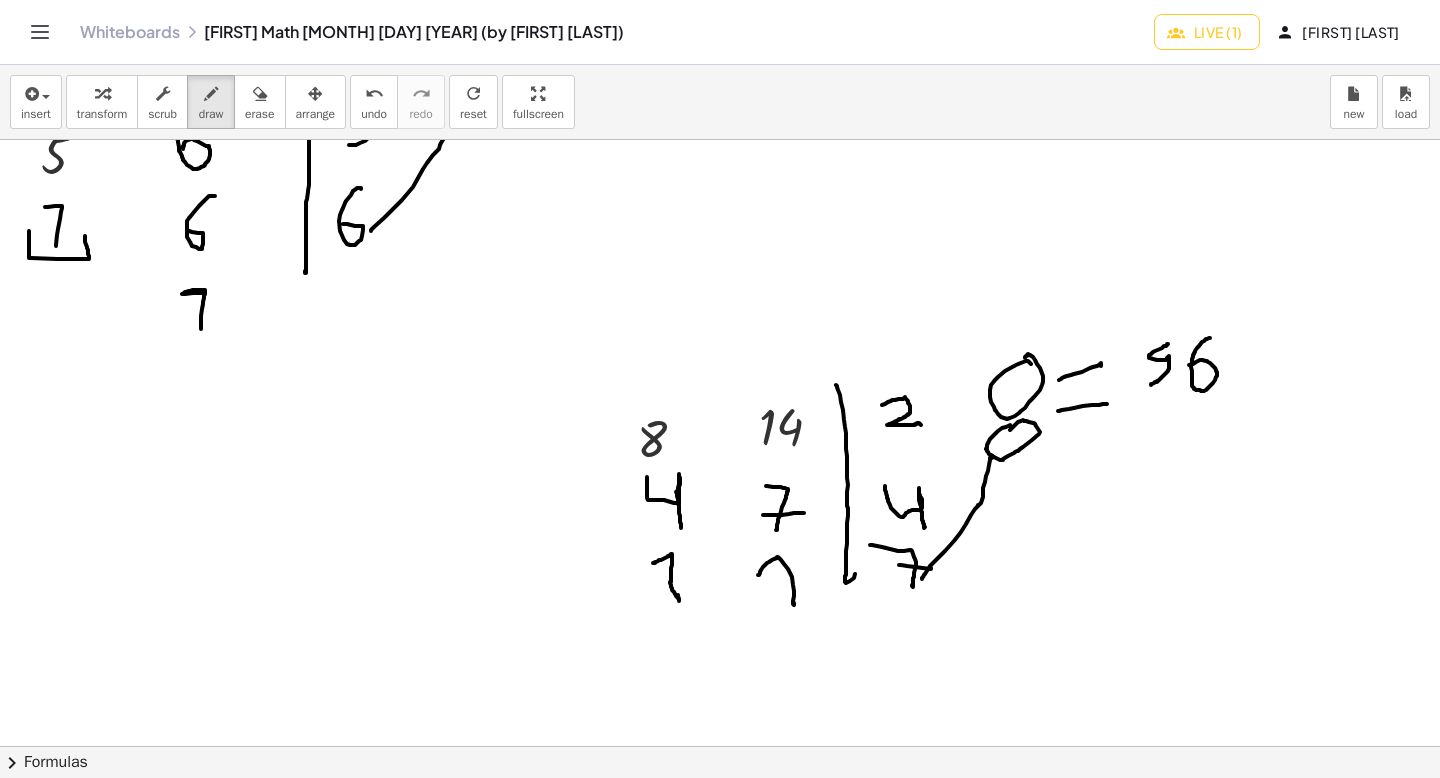 drag, startPoint x: 1210, startPoint y: 338, endPoint x: 1189, endPoint y: 365, distance: 34.20526 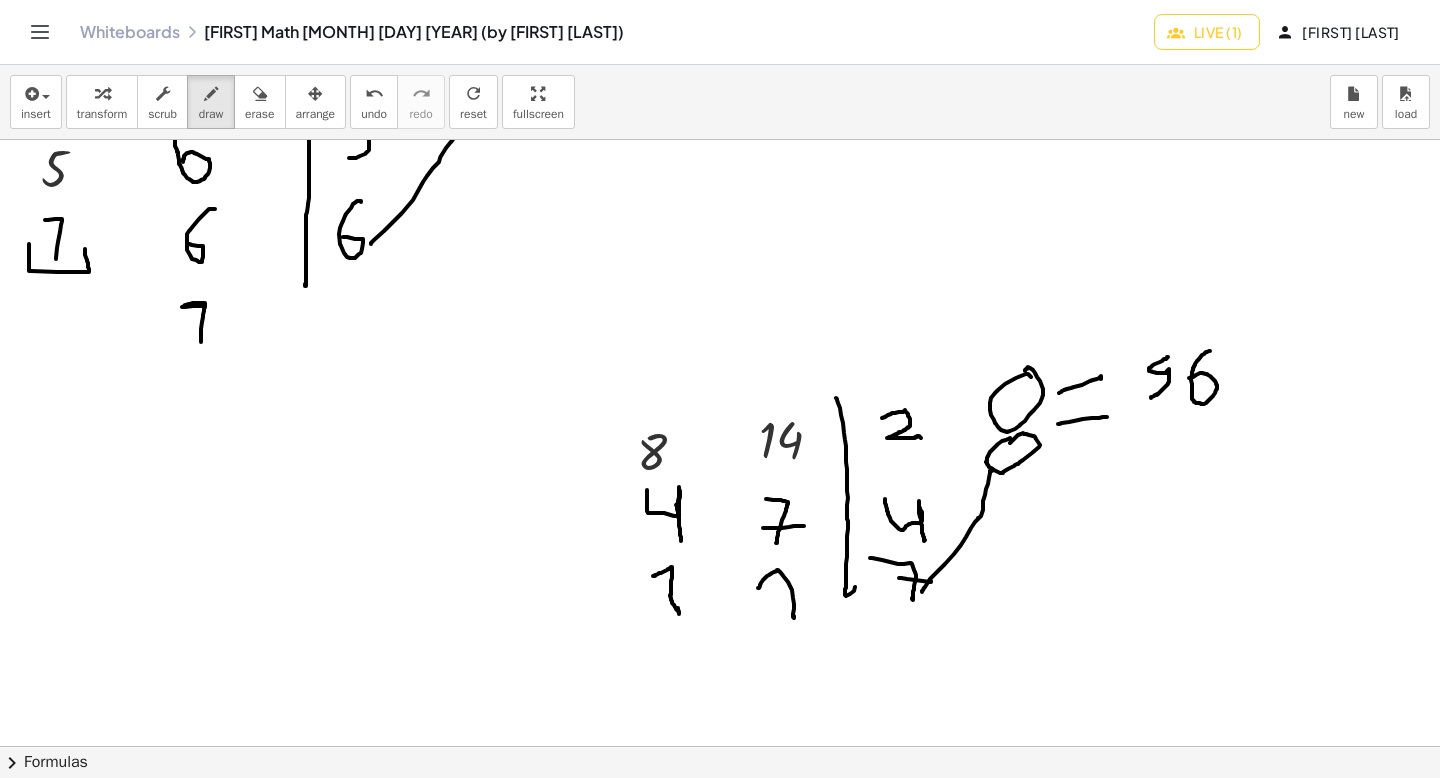 scroll, scrollTop: 2960, scrollLeft: 0, axis: vertical 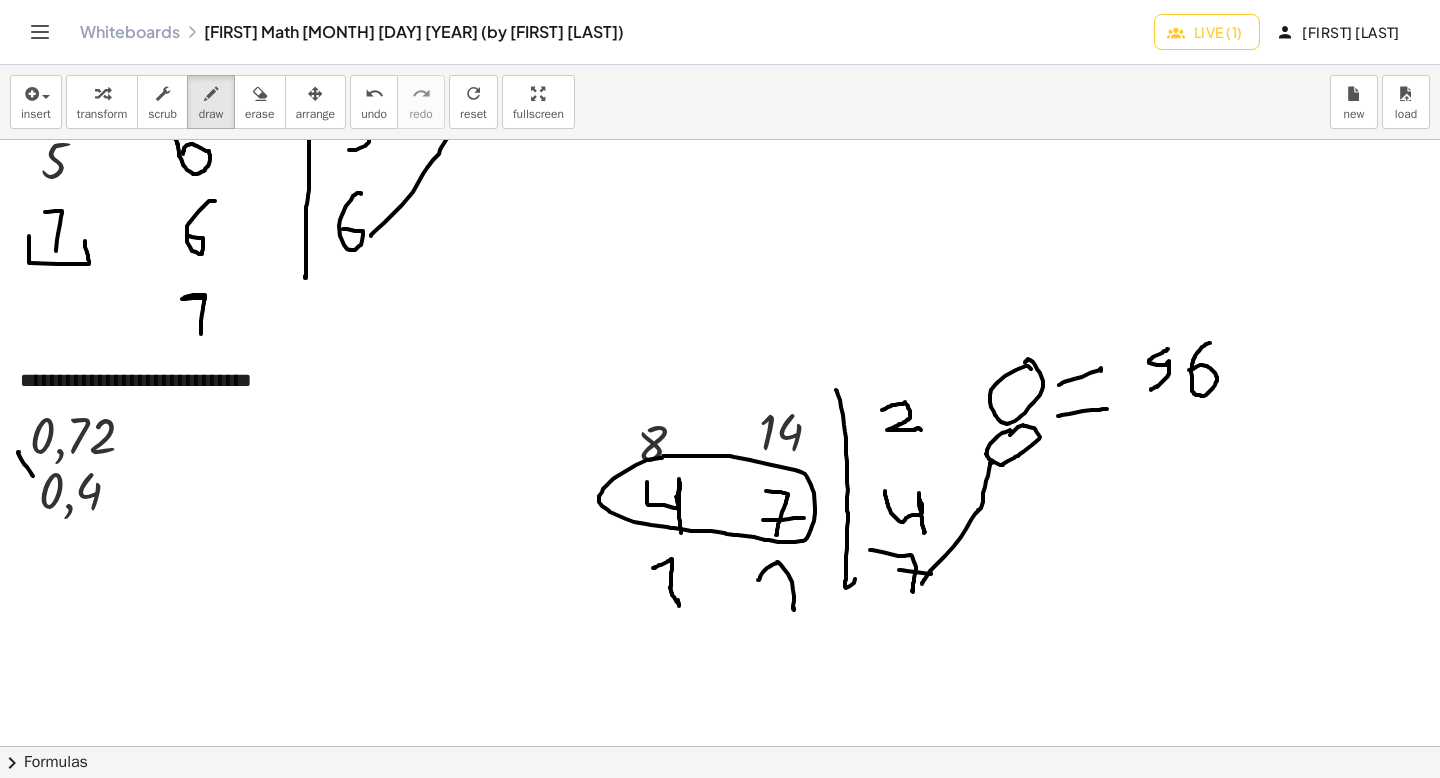 drag, startPoint x: 19, startPoint y: 466, endPoint x: 37, endPoint y: 476, distance: 20.59126 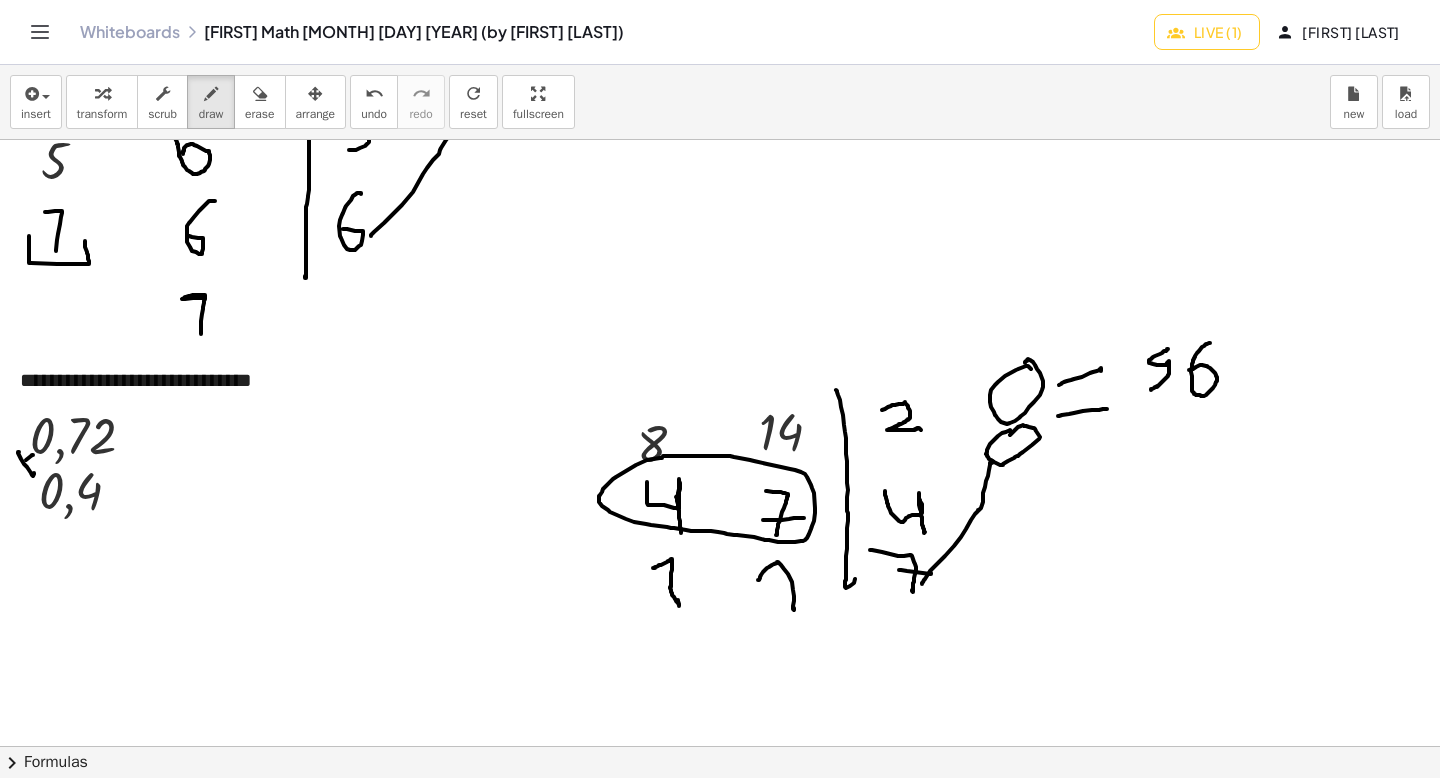 scroll, scrollTop: 2963, scrollLeft: 0, axis: vertical 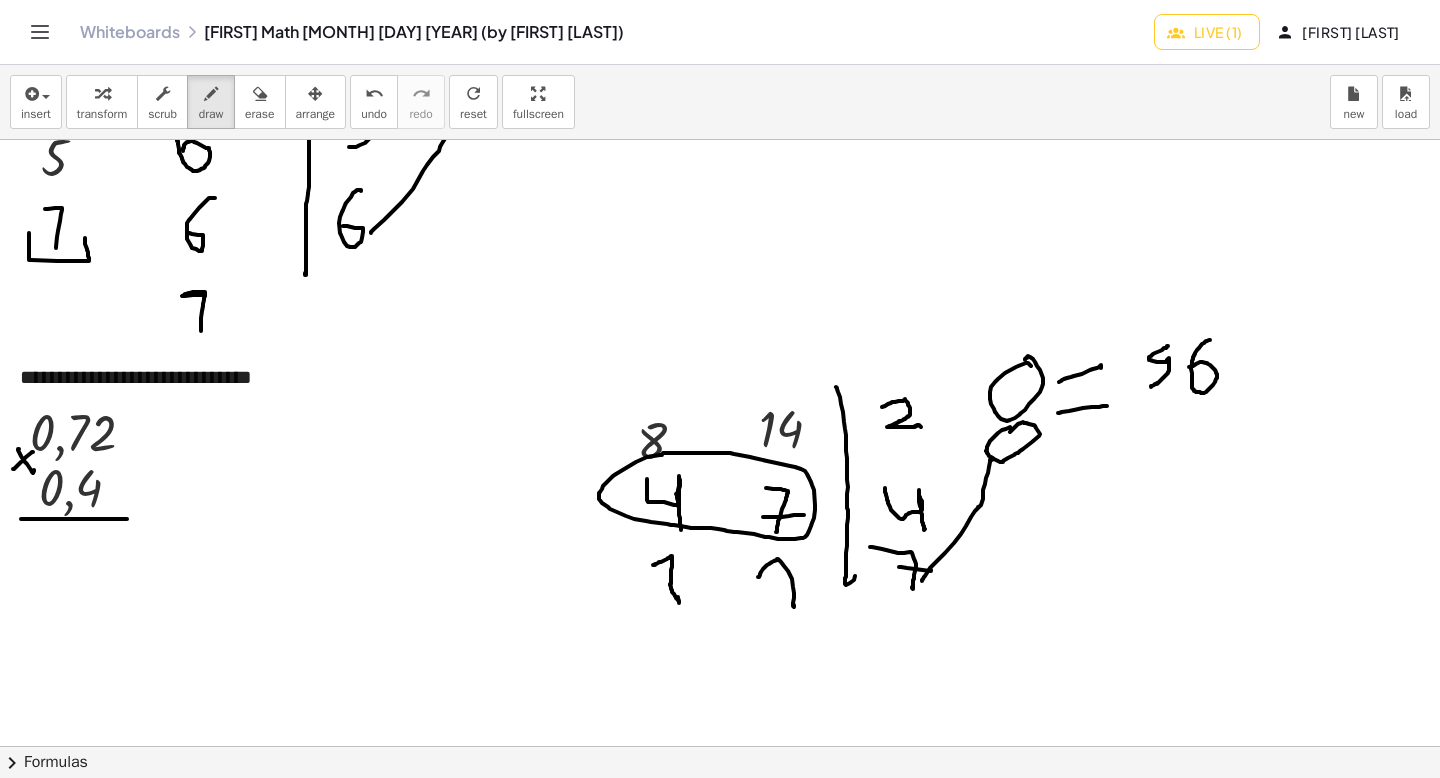 drag, startPoint x: 33, startPoint y: 455, endPoint x: 12, endPoint y: 472, distance: 27.018513 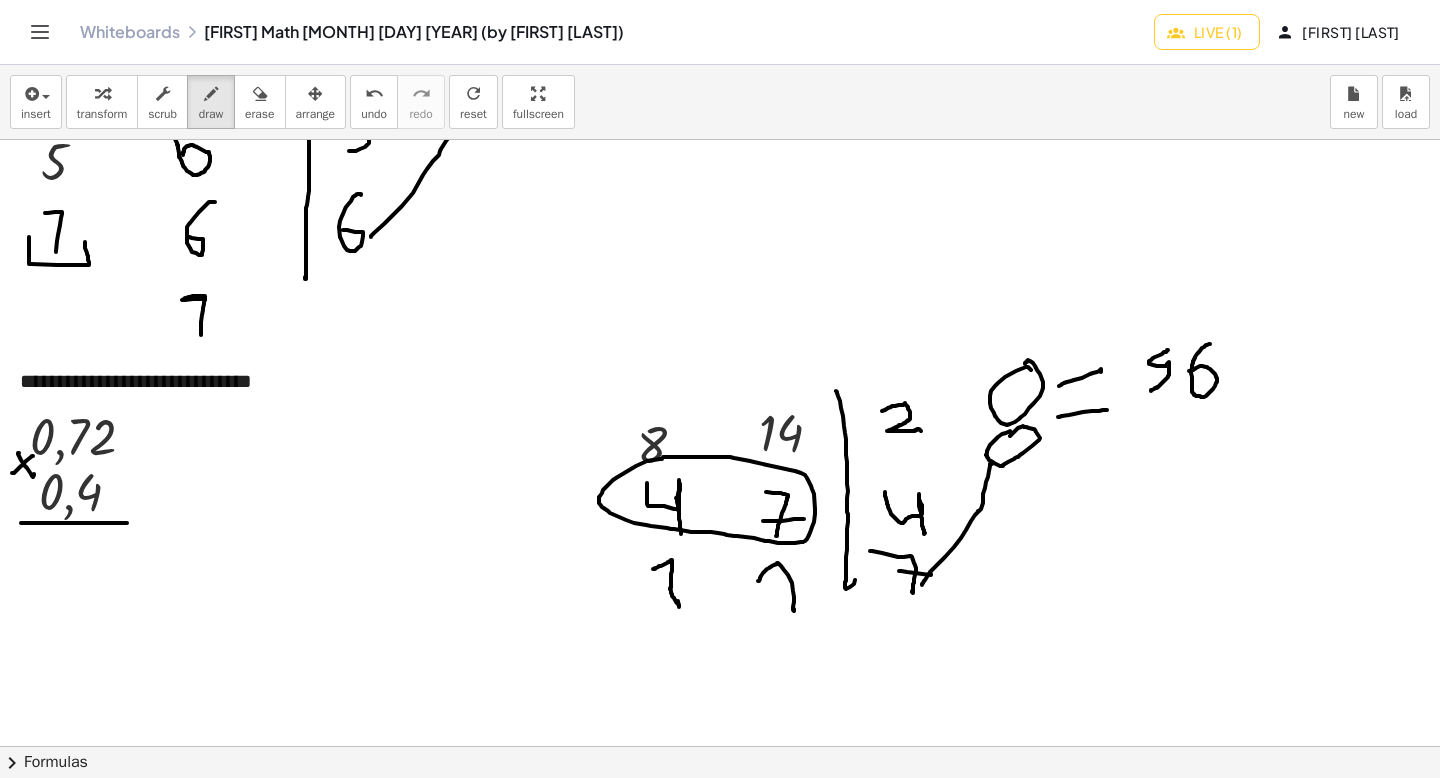 scroll, scrollTop: 2964, scrollLeft: 0, axis: vertical 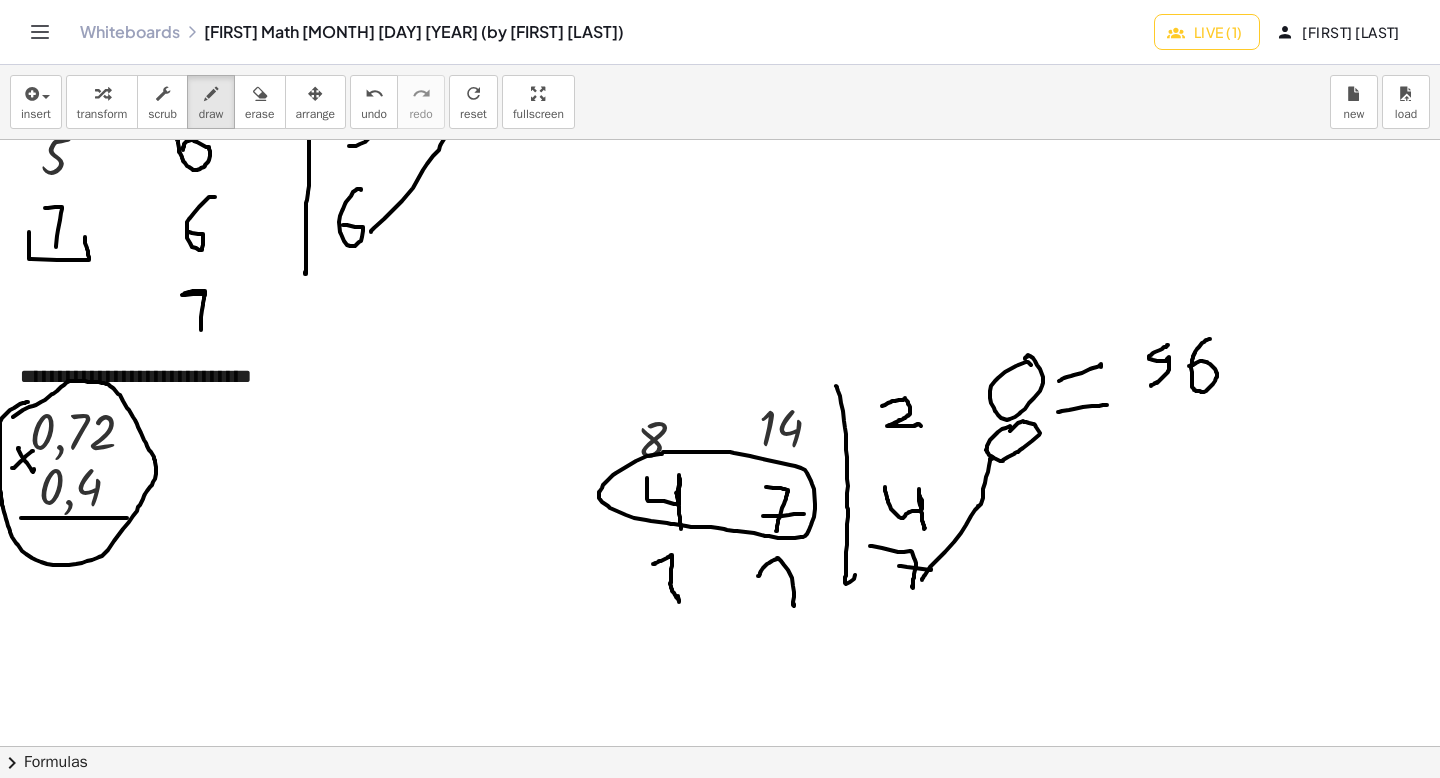 drag, startPoint x: 28, startPoint y: 402, endPoint x: 13, endPoint y: 416, distance: 20.518284 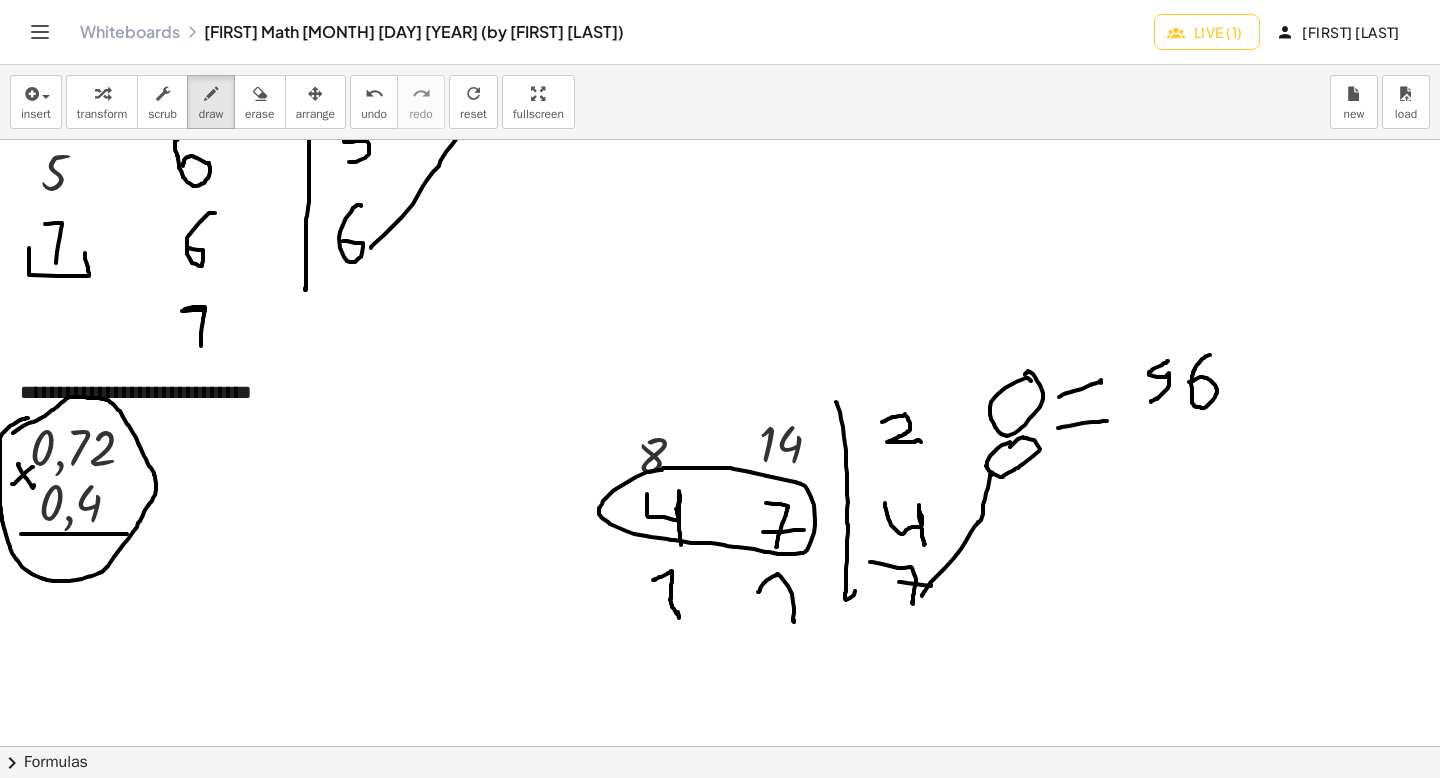 scroll, scrollTop: 2946, scrollLeft: 0, axis: vertical 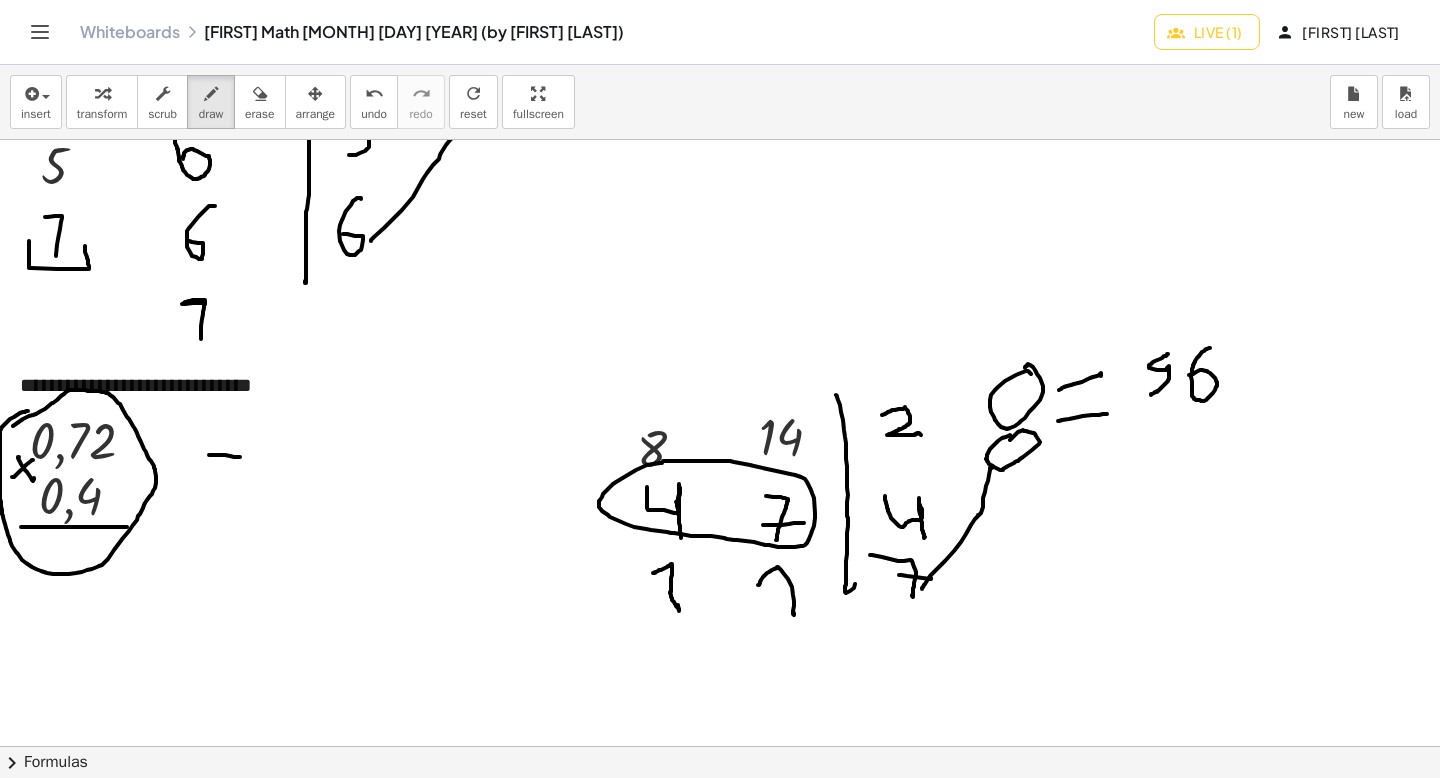drag, startPoint x: 240, startPoint y: 463, endPoint x: 209, endPoint y: 461, distance: 31.06445 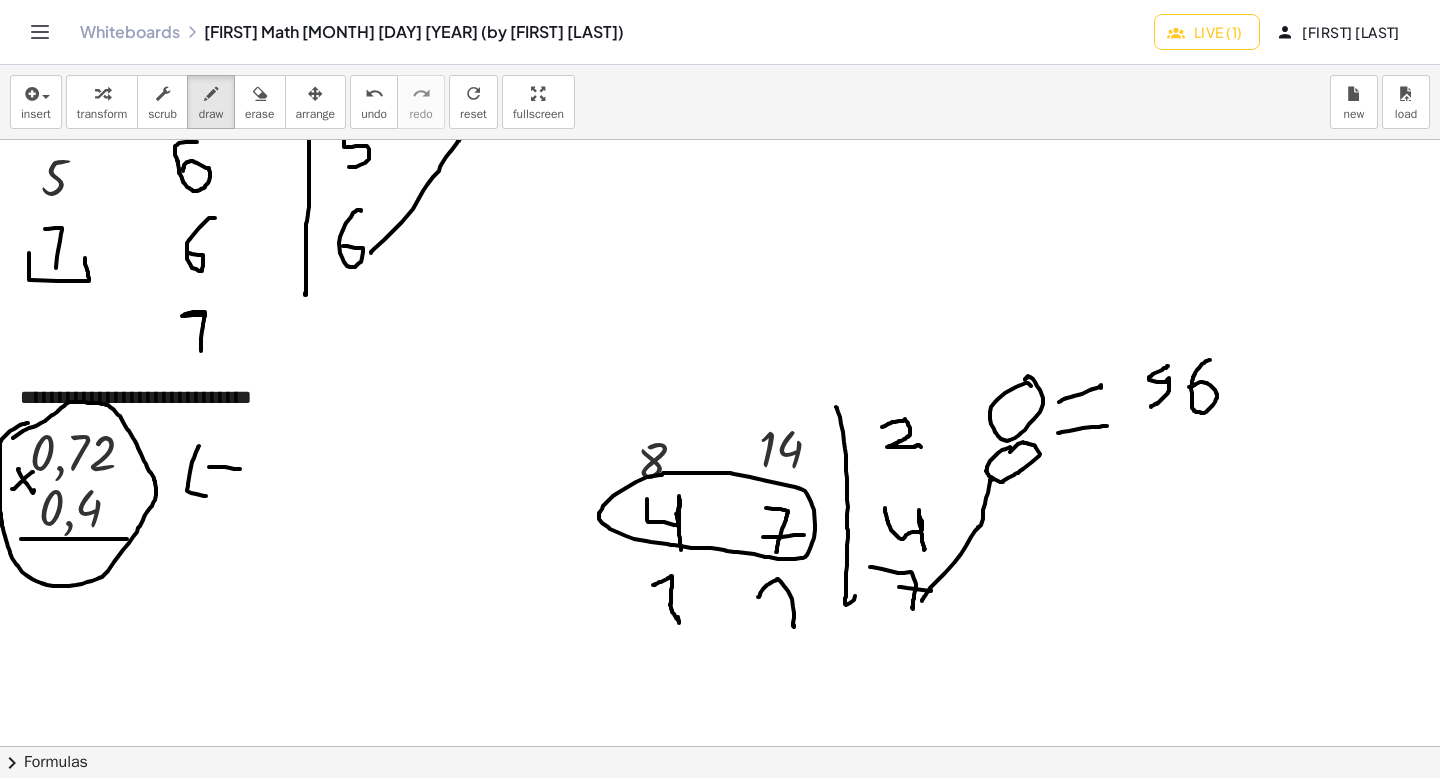 drag, startPoint x: 198, startPoint y: 452, endPoint x: 215, endPoint y: 501, distance: 51.86521 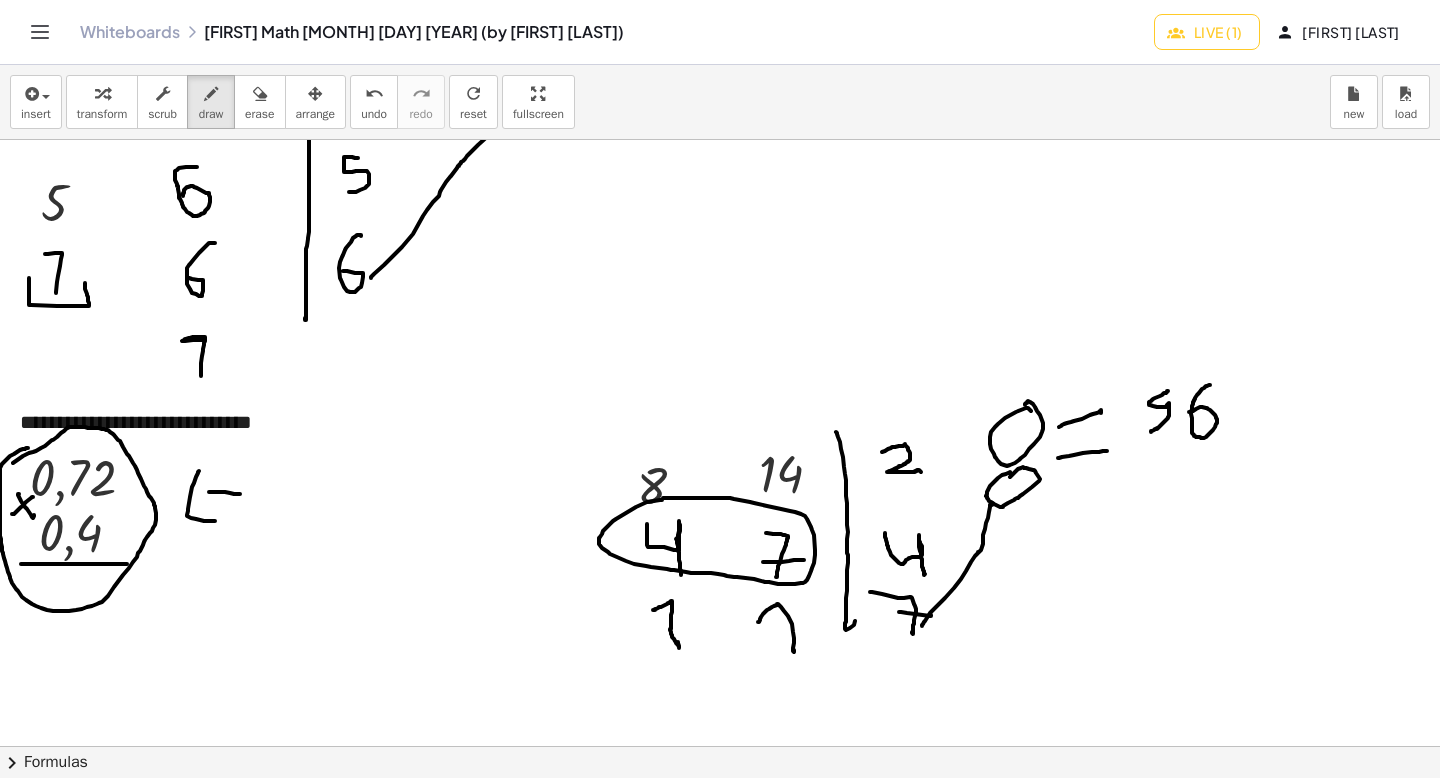 scroll, scrollTop: 2915, scrollLeft: 0, axis: vertical 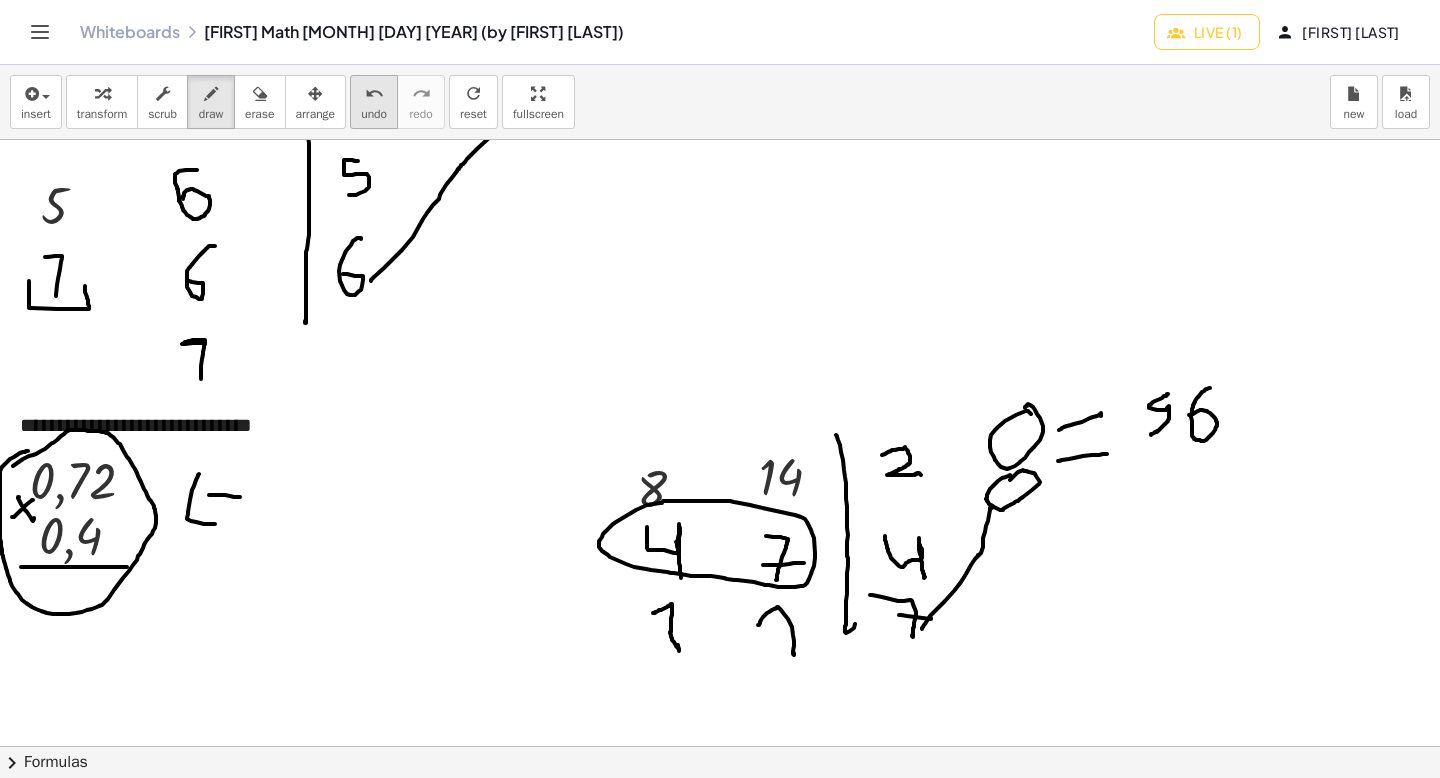 click on "undo" at bounding box center [374, 94] 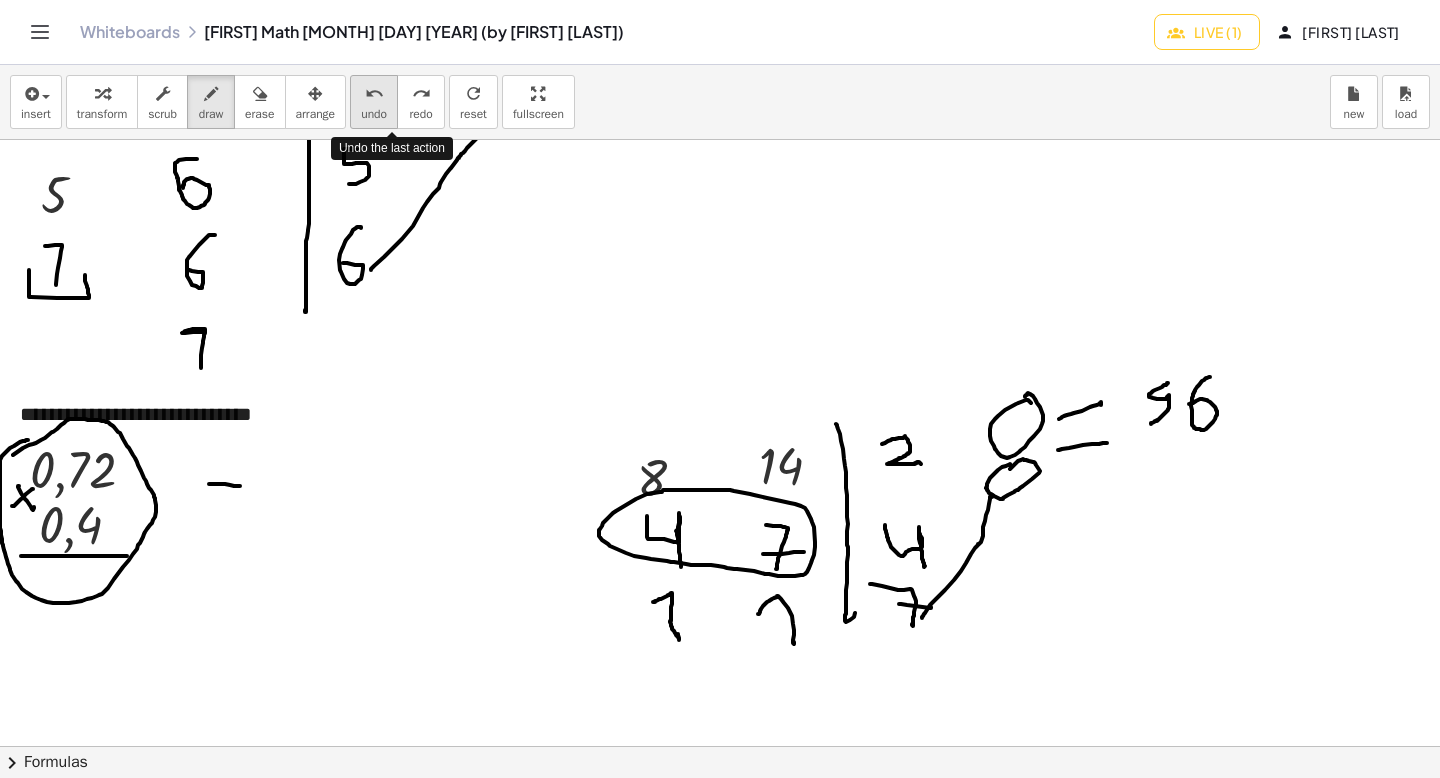 click on "undo" at bounding box center [374, 94] 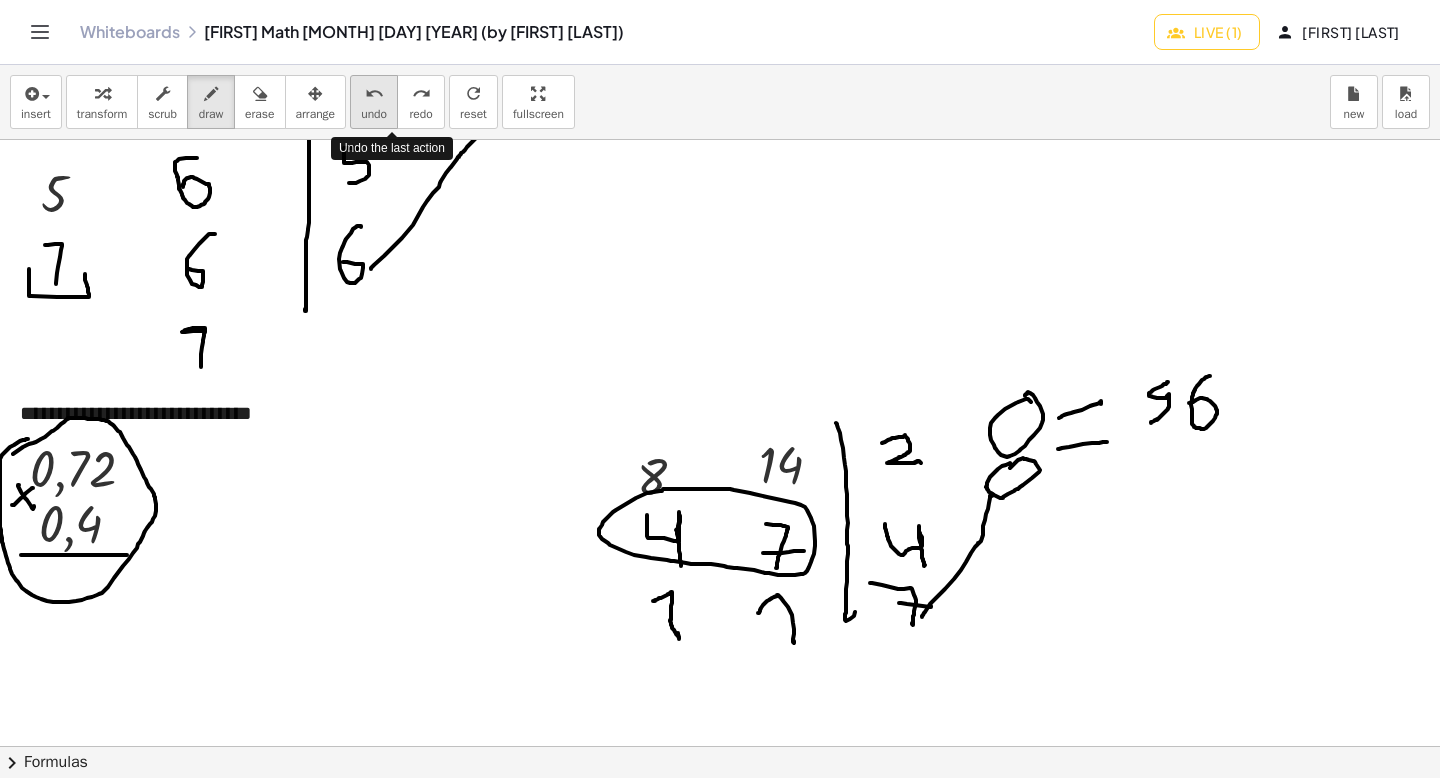 scroll, scrollTop: 2926, scrollLeft: 0, axis: vertical 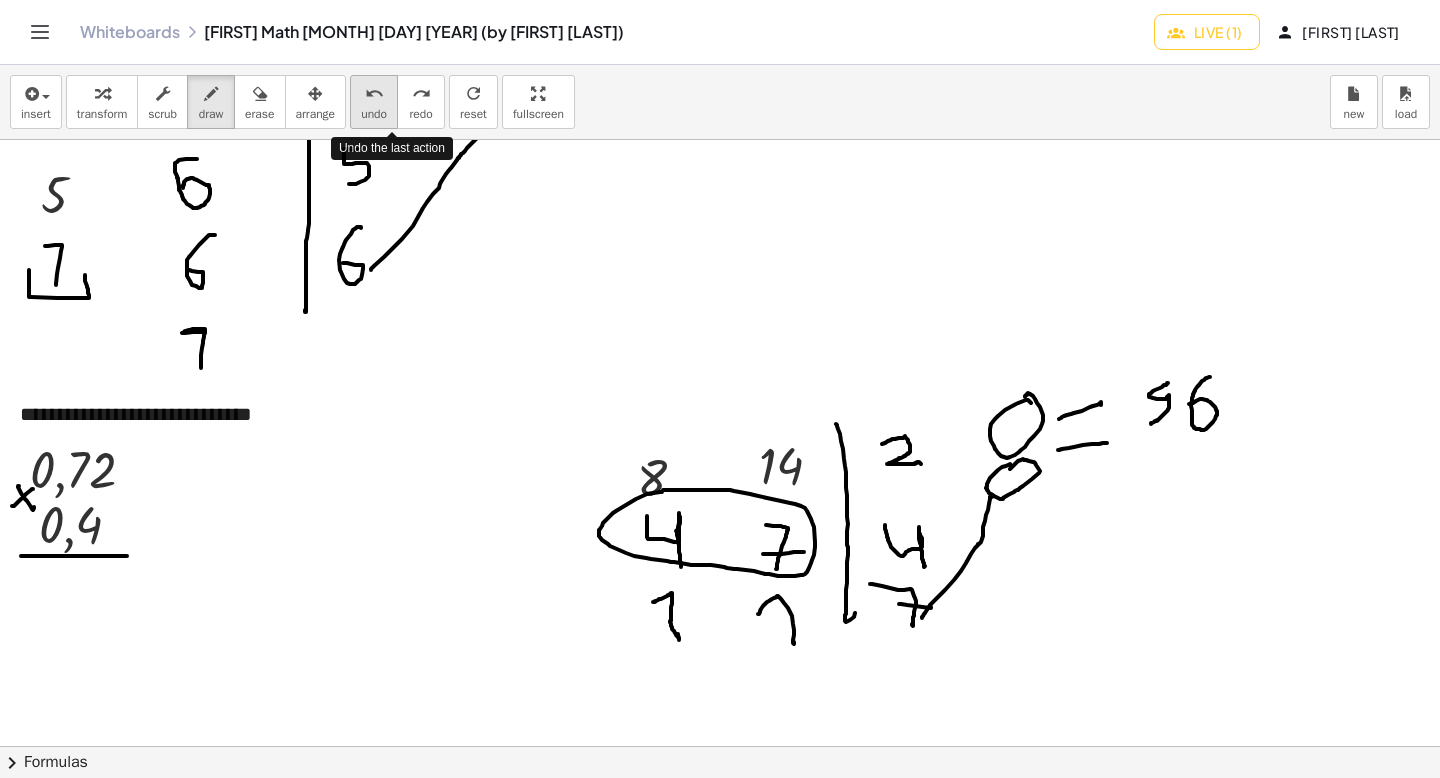 click on "undo" at bounding box center (374, 94) 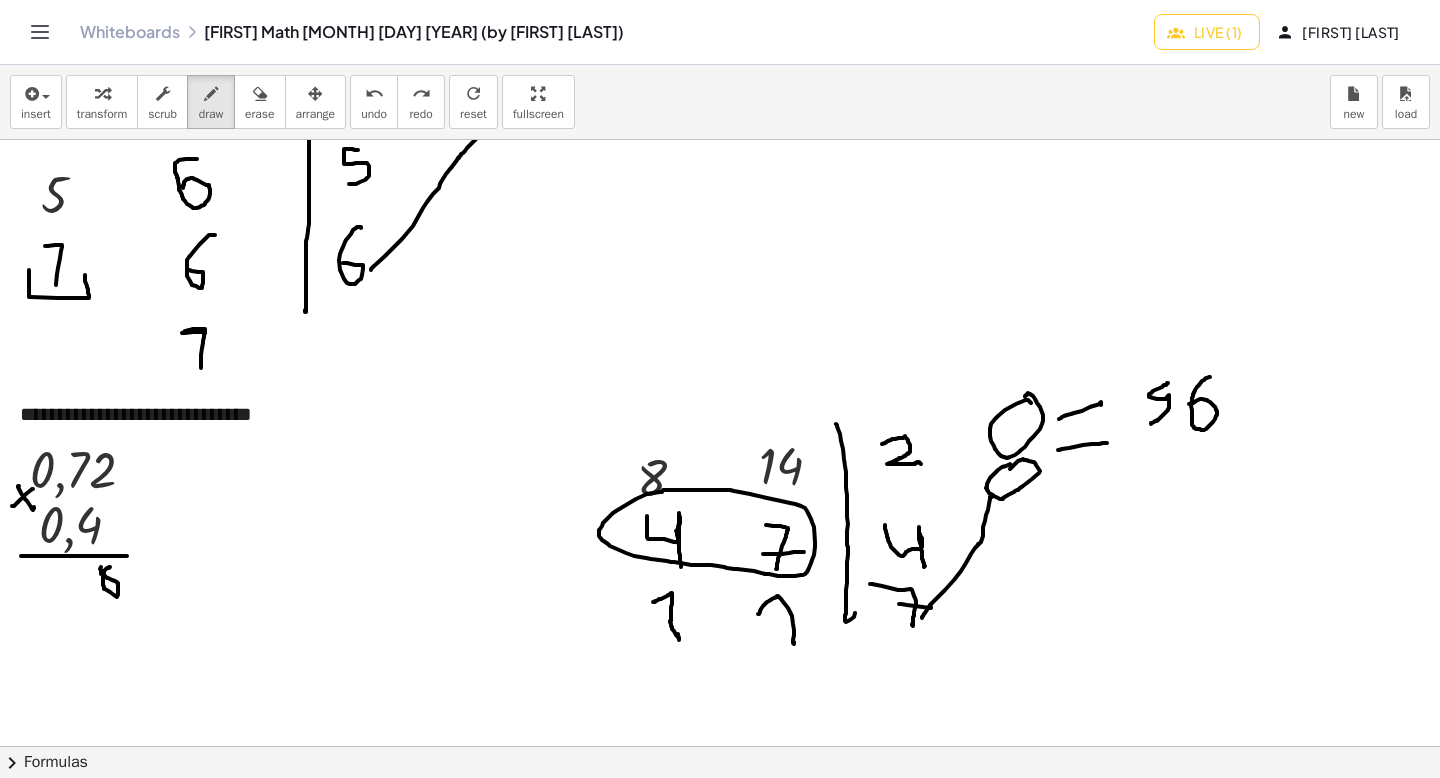 drag, startPoint x: 110, startPoint y: 567, endPoint x: 95, endPoint y: 561, distance: 16.155495 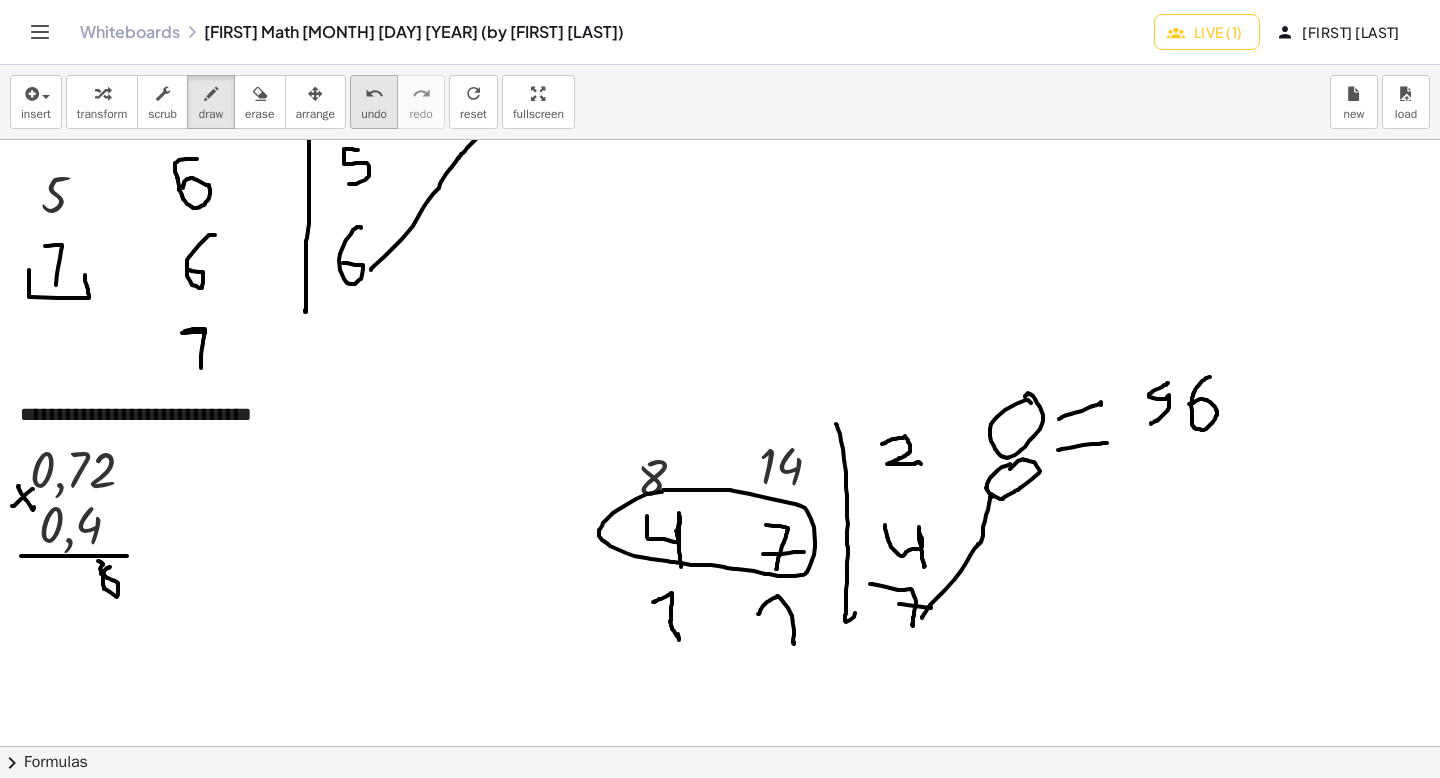 click on "undo undo" at bounding box center [374, 102] 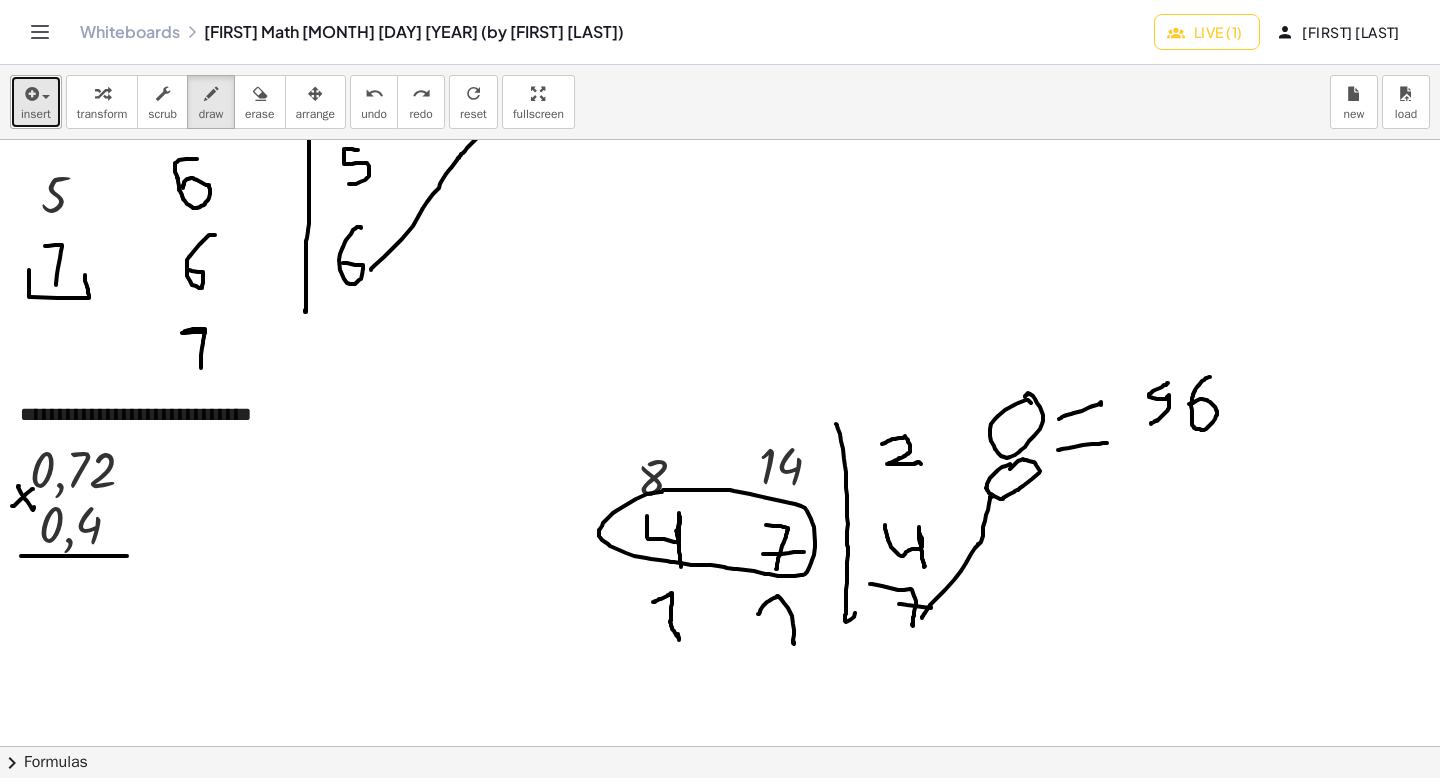 click at bounding box center [36, 93] 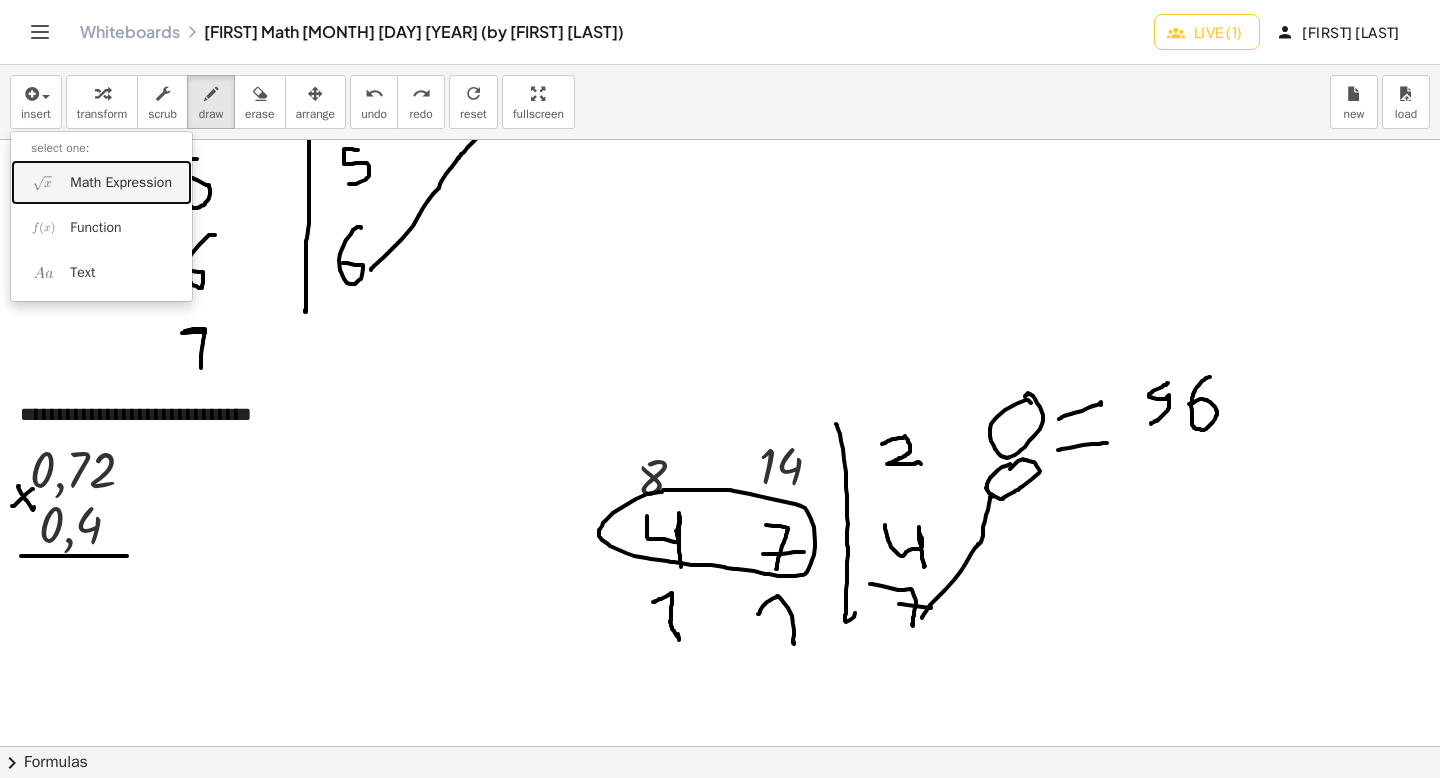 click on "Math Expression" at bounding box center [121, 183] 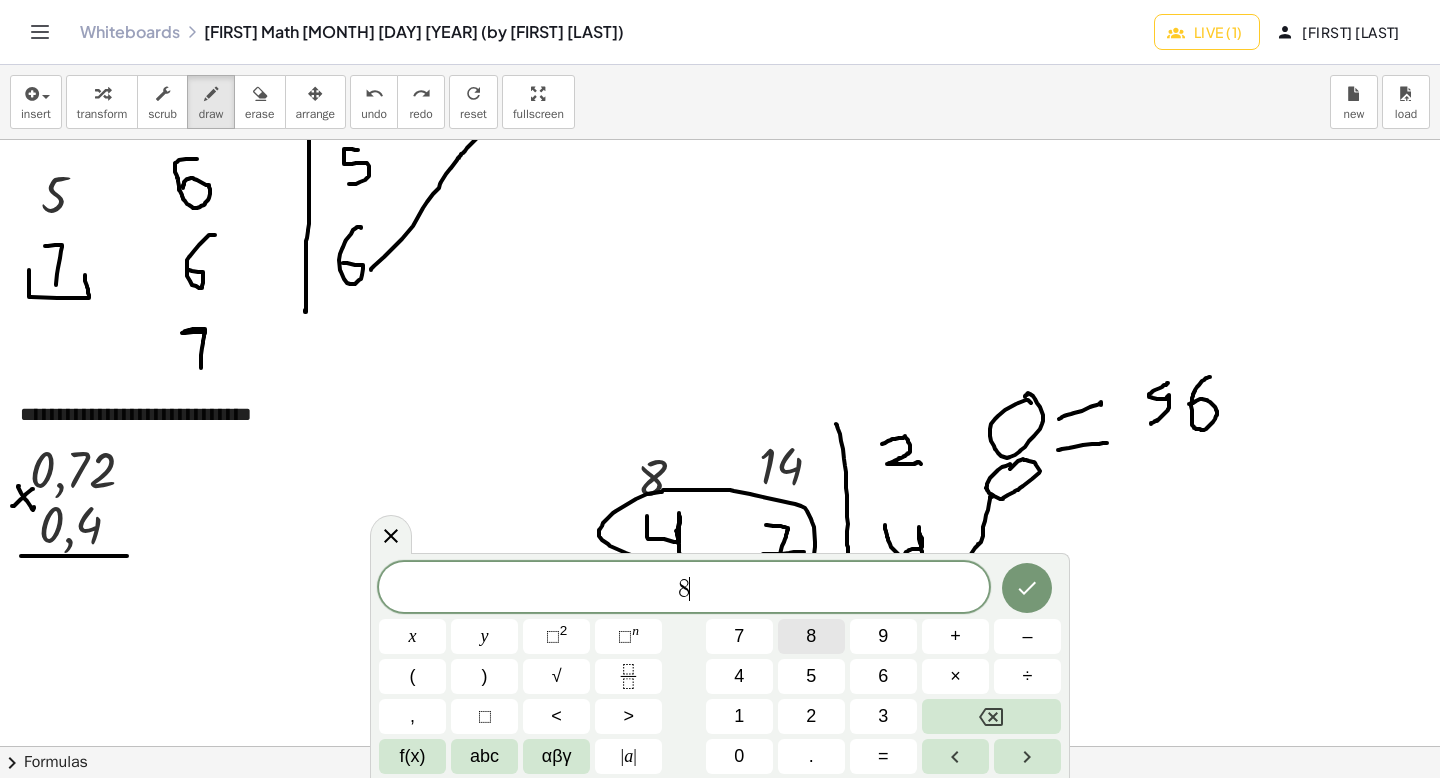 scroll, scrollTop: 5, scrollLeft: 0, axis: vertical 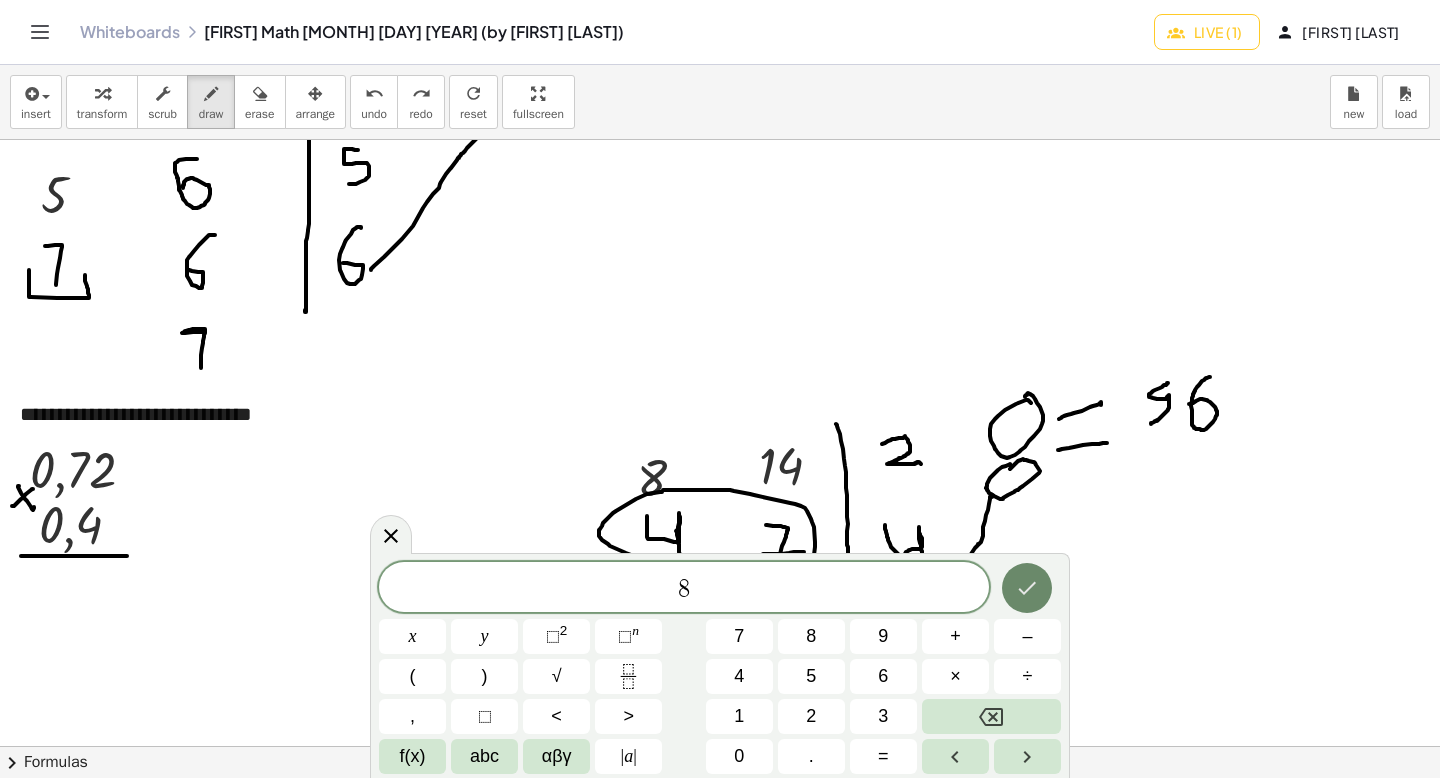 click 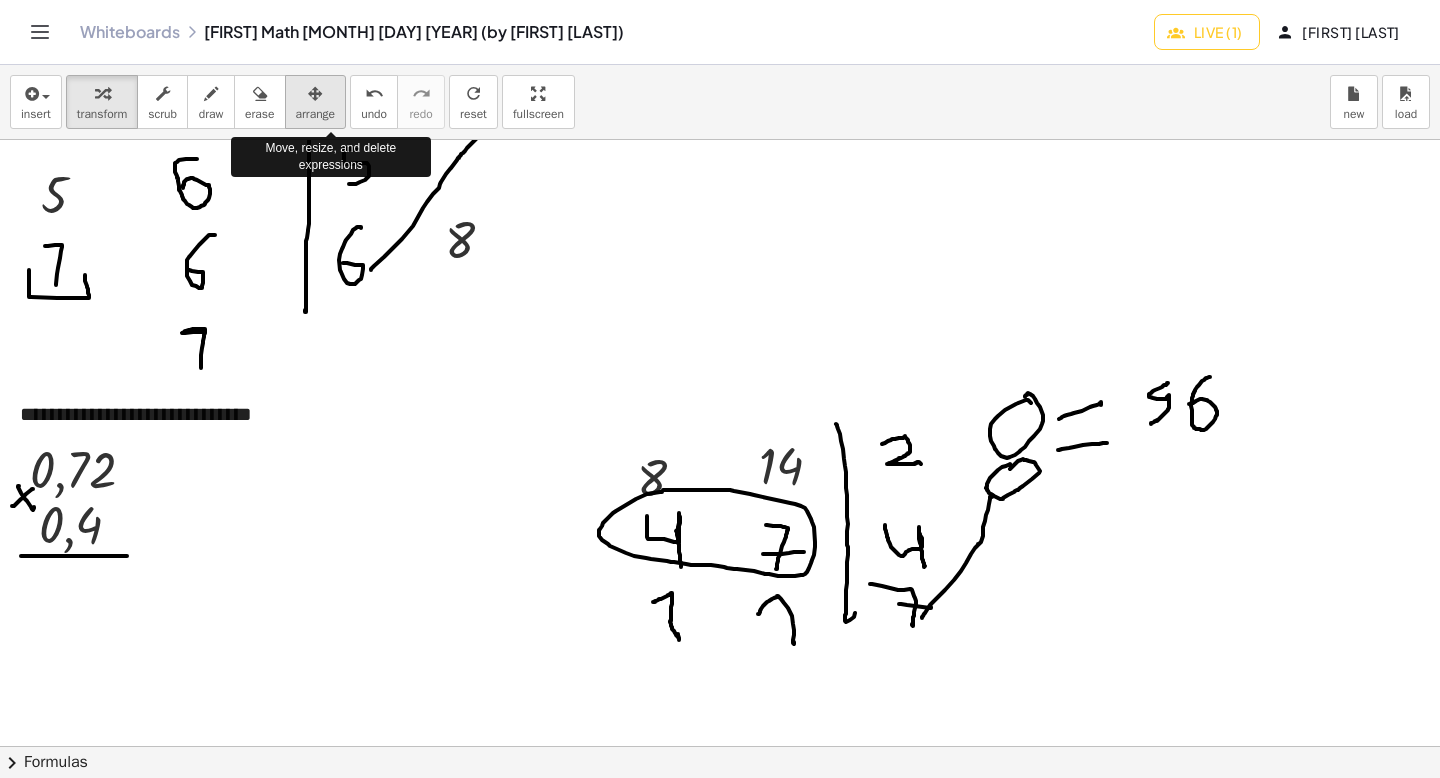 click at bounding box center [315, 94] 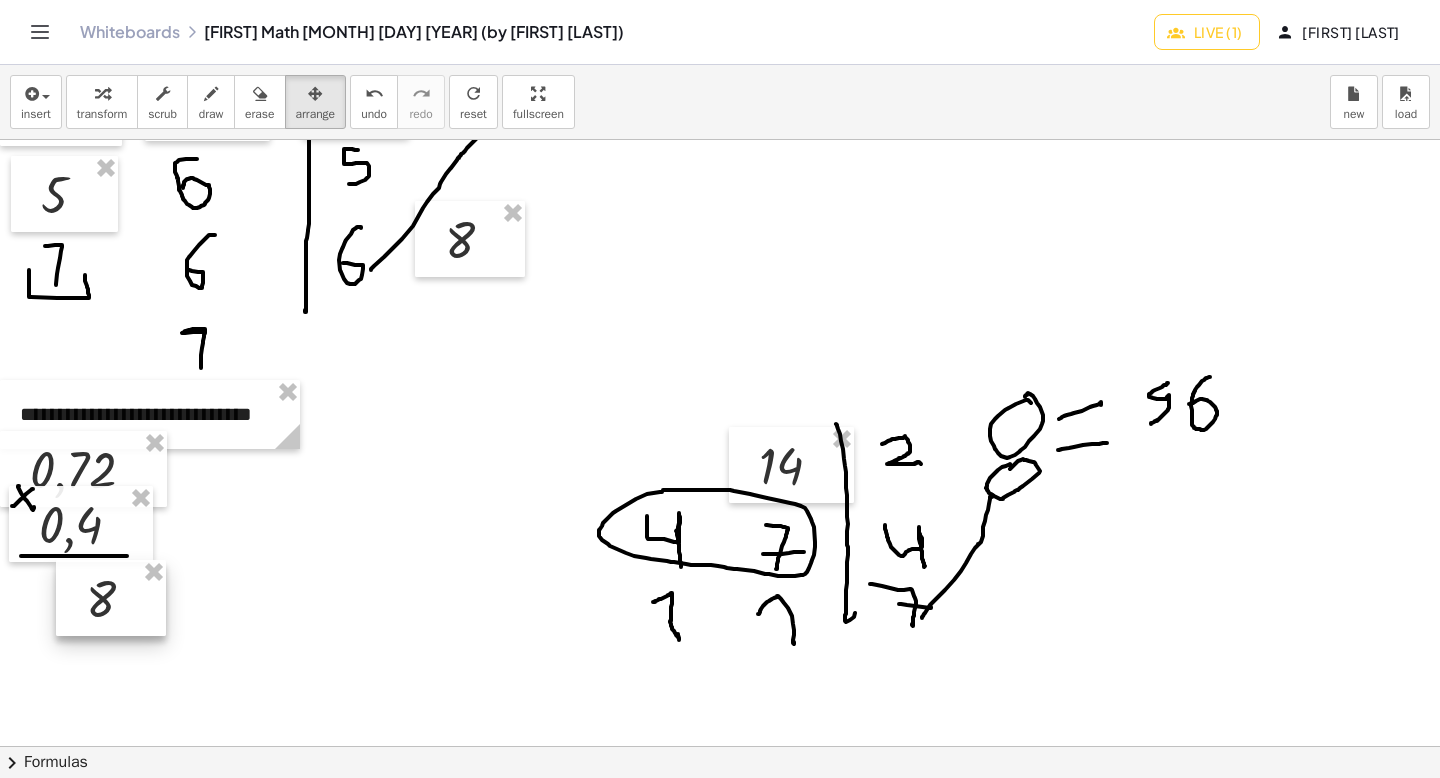 drag, startPoint x: 643, startPoint y: 483, endPoint x: 91, endPoint y: 604, distance: 565.1062 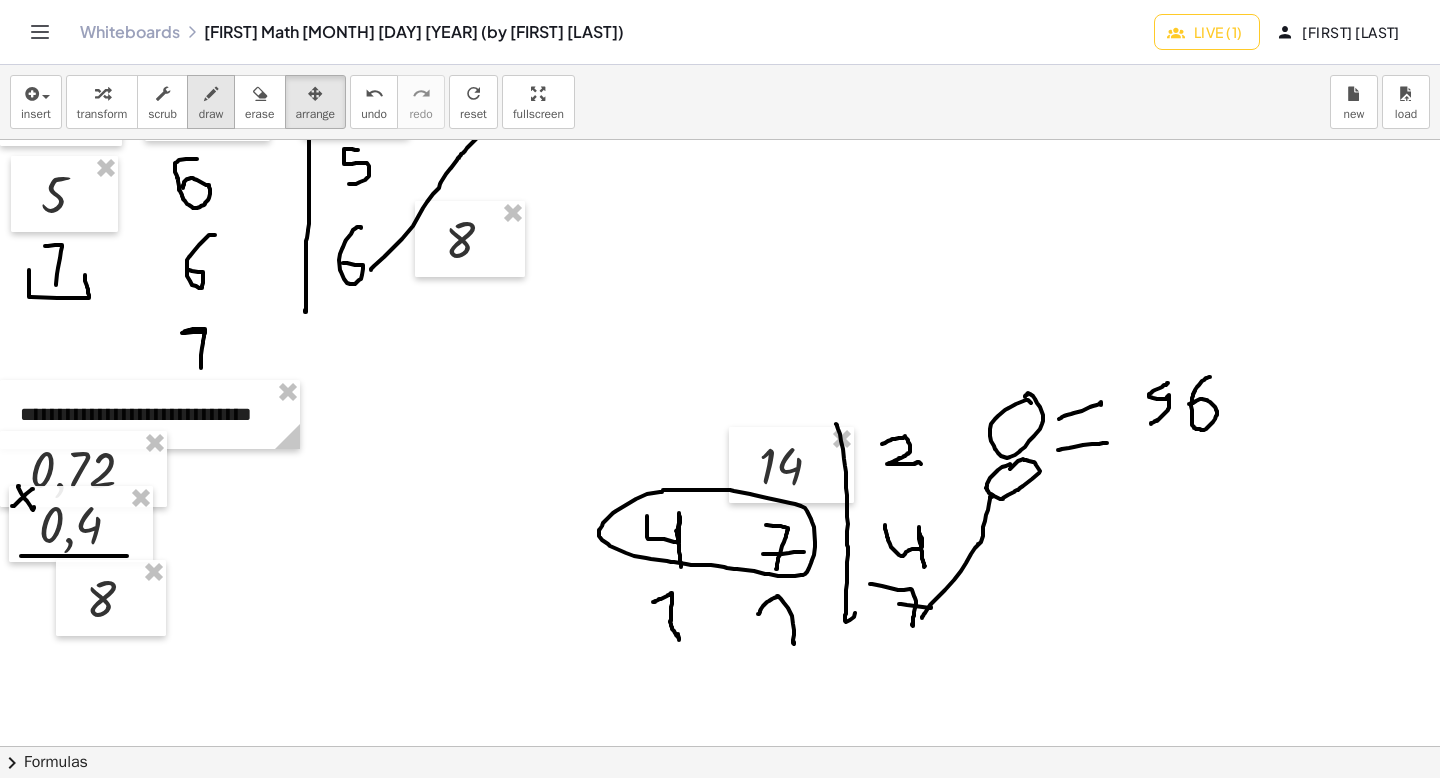 click at bounding box center [211, 94] 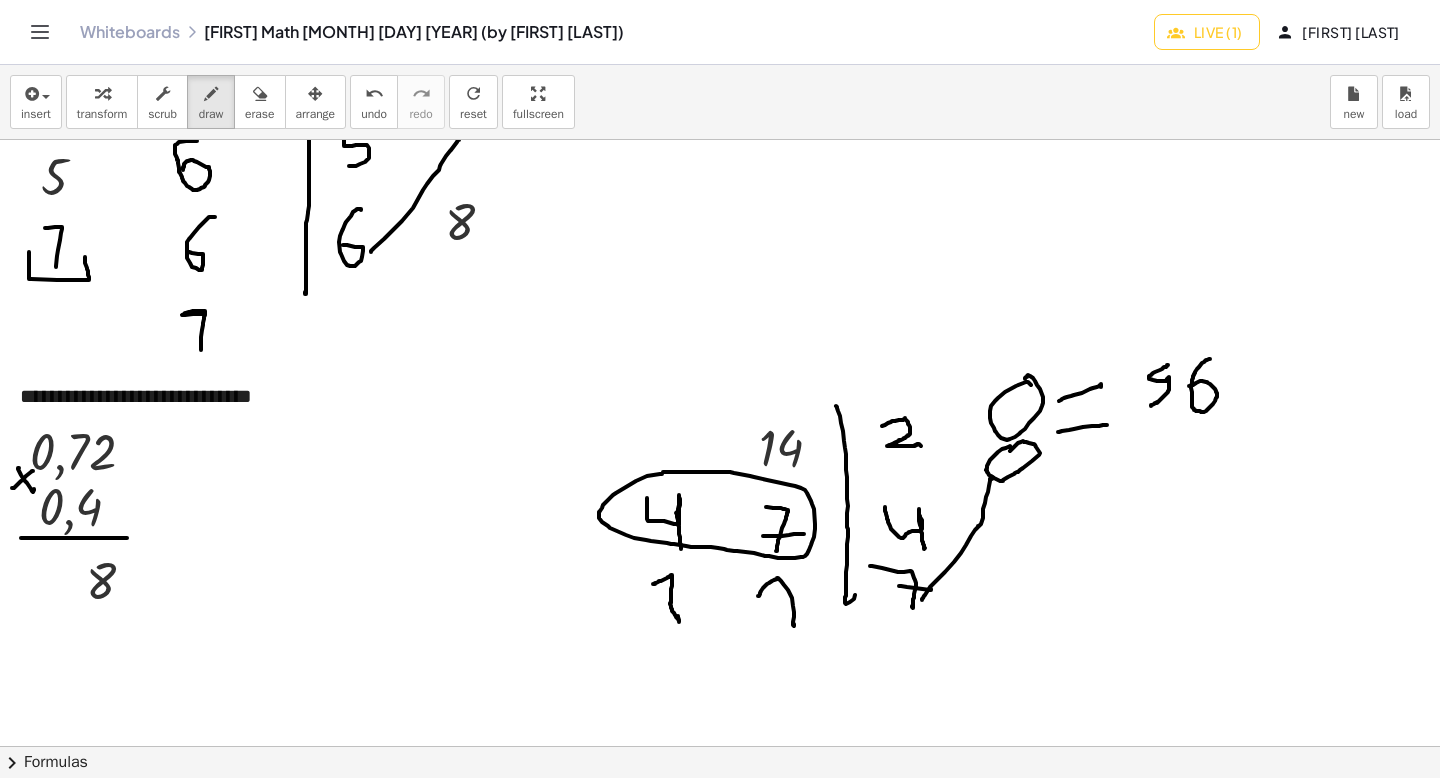 scroll, scrollTop: 2939, scrollLeft: 0, axis: vertical 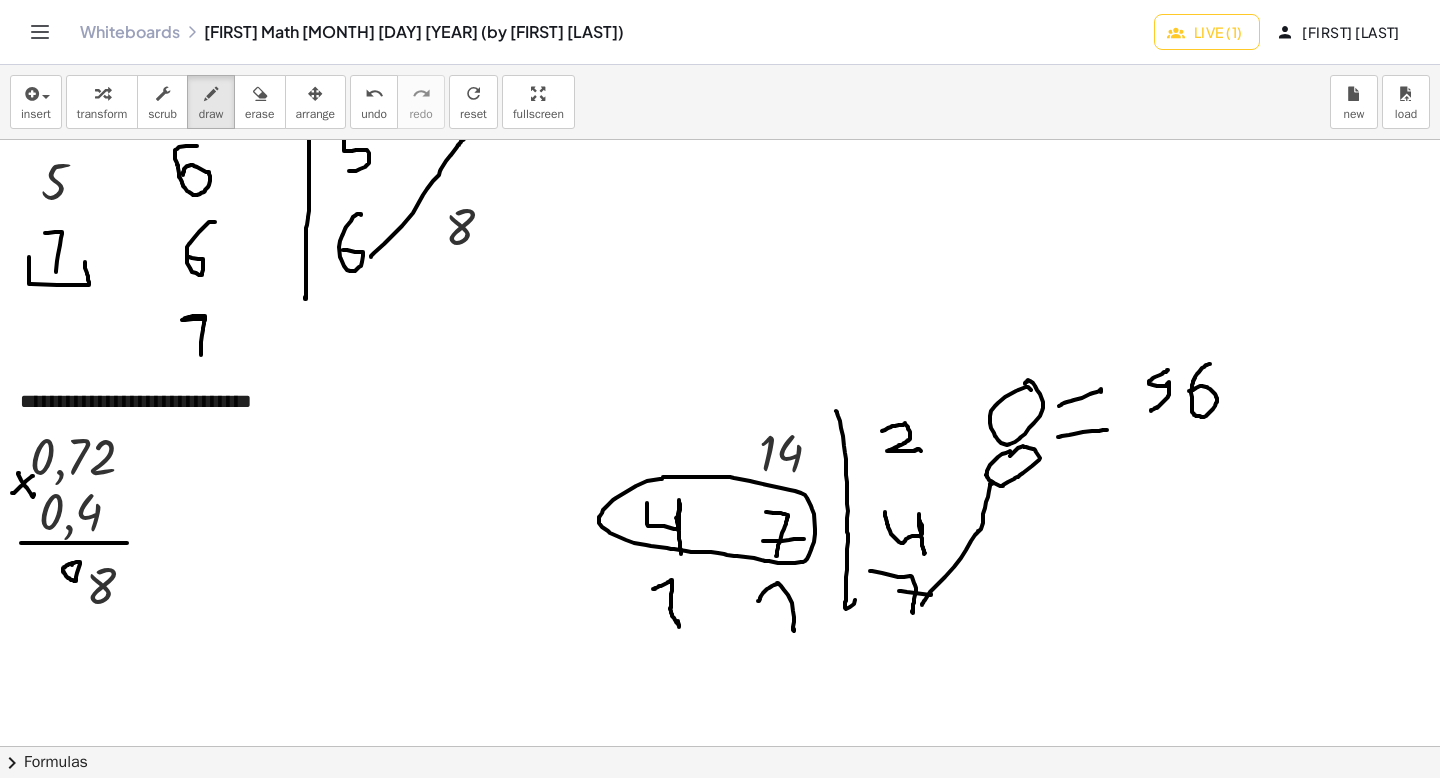drag, startPoint x: 72, startPoint y: 565, endPoint x: 64, endPoint y: 572, distance: 10.630146 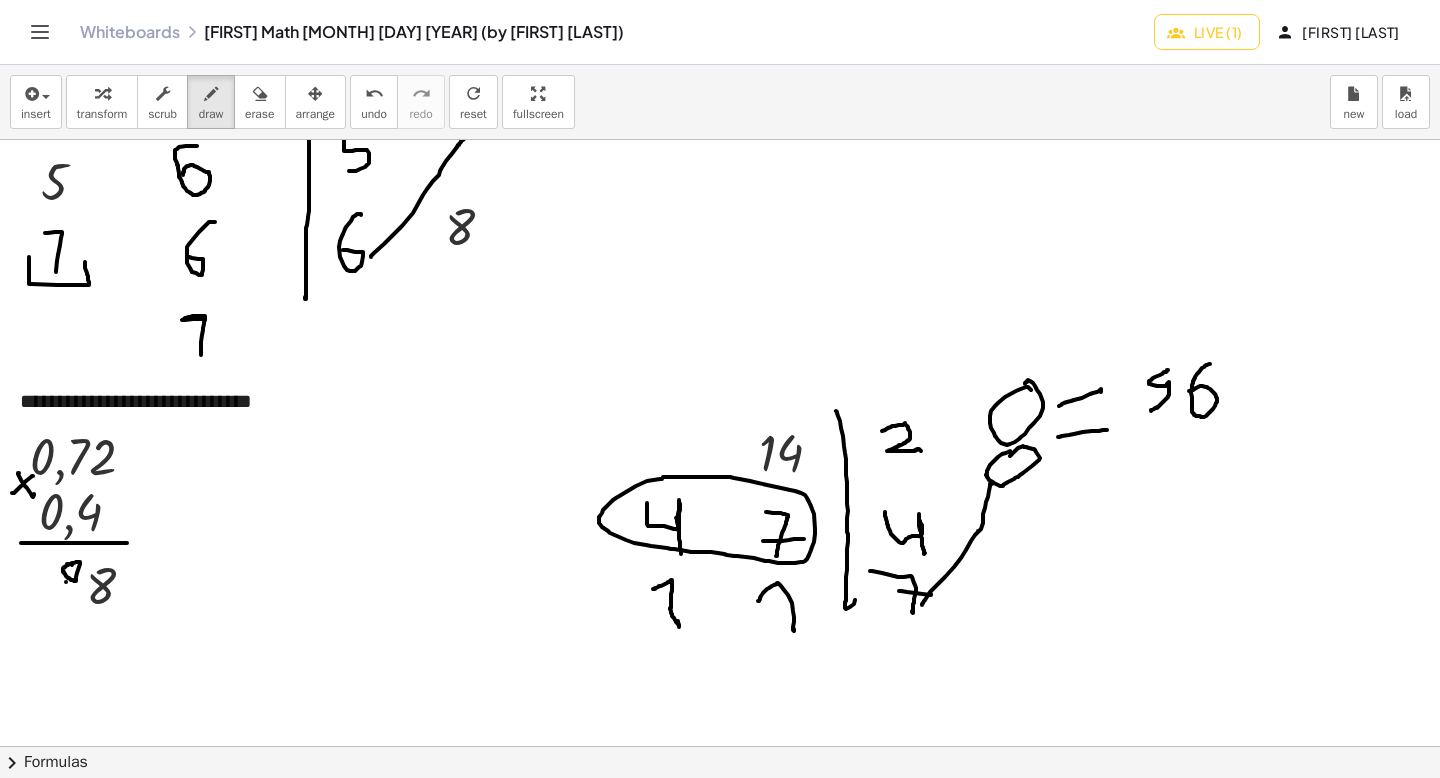 scroll, scrollTop: 2940, scrollLeft: 0, axis: vertical 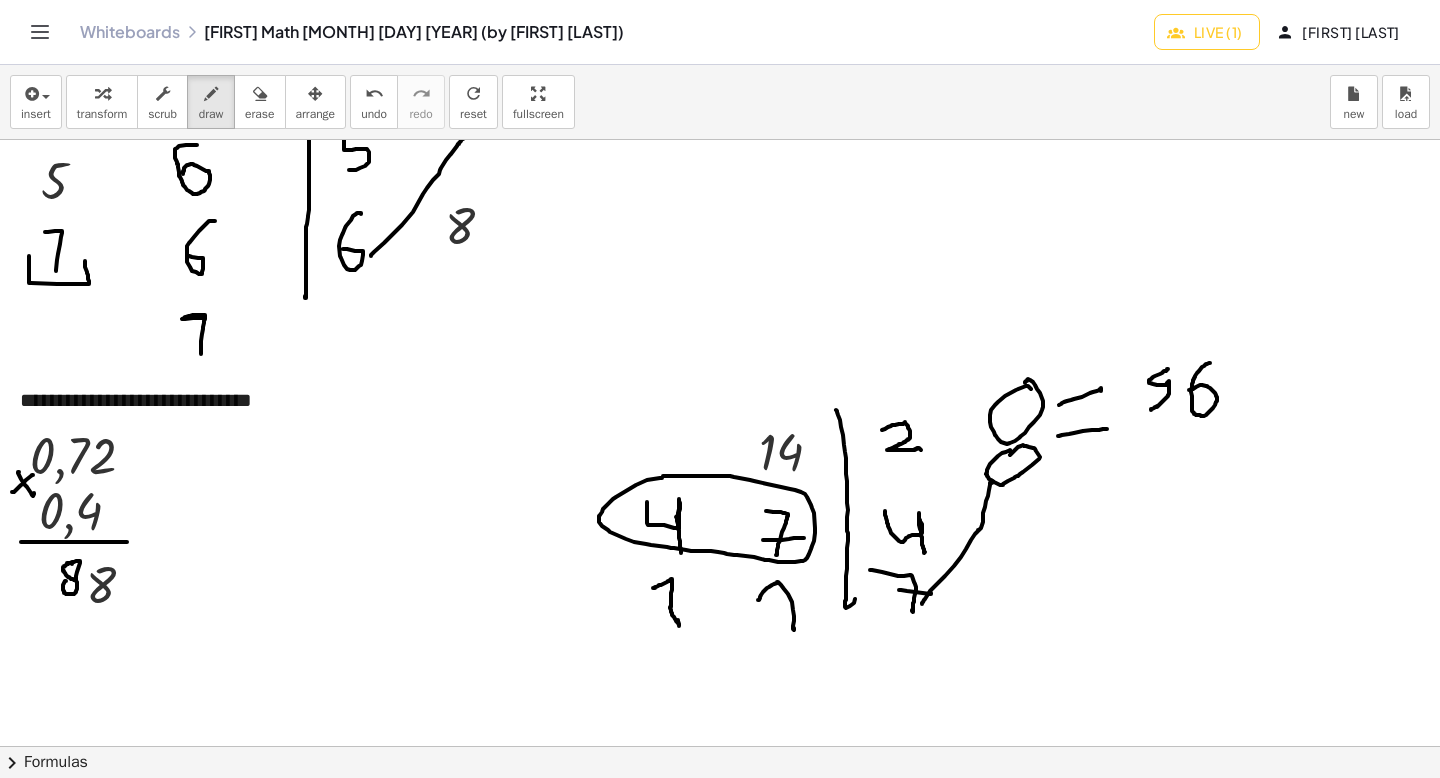 click at bounding box center [720, -679] 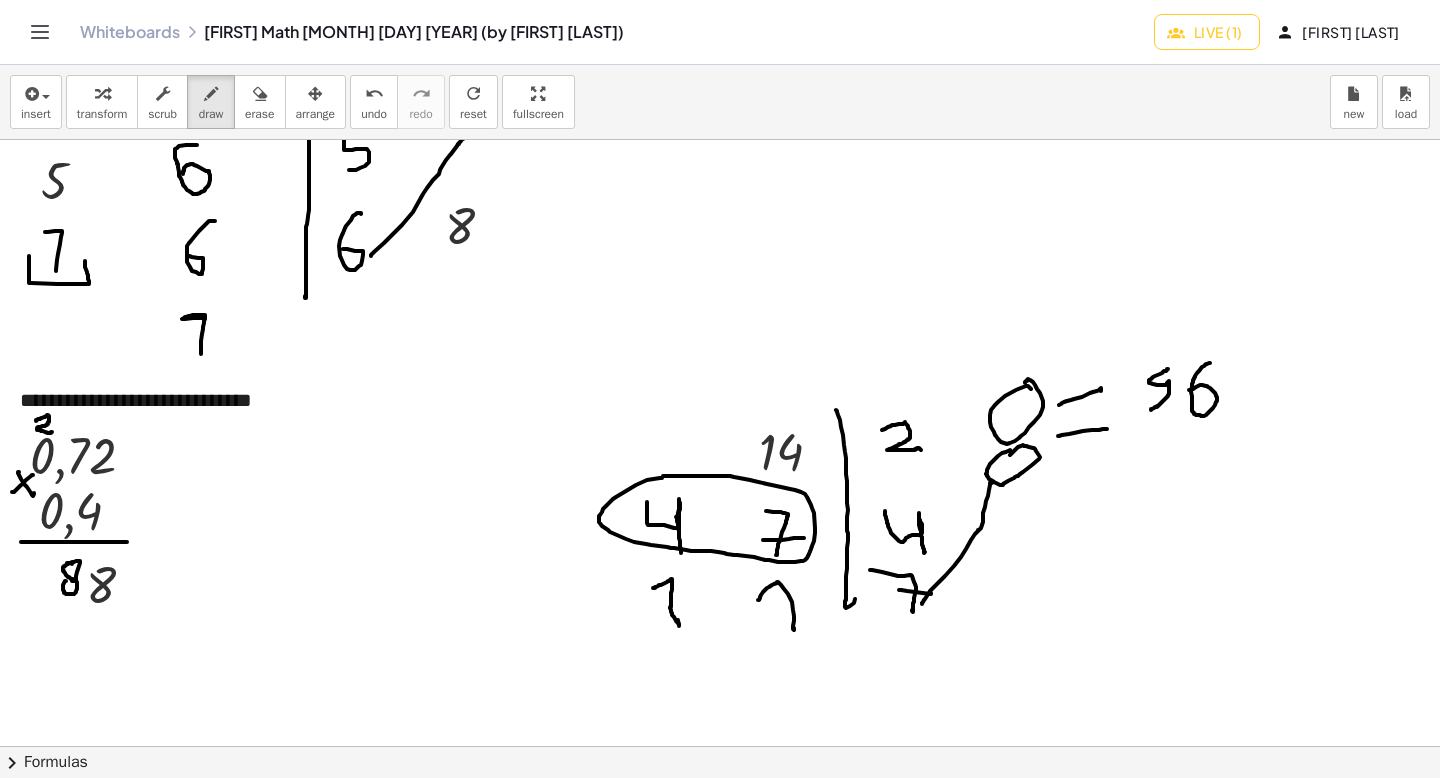 drag, startPoint x: 36, startPoint y: 421, endPoint x: 52, endPoint y: 432, distance: 19.416489 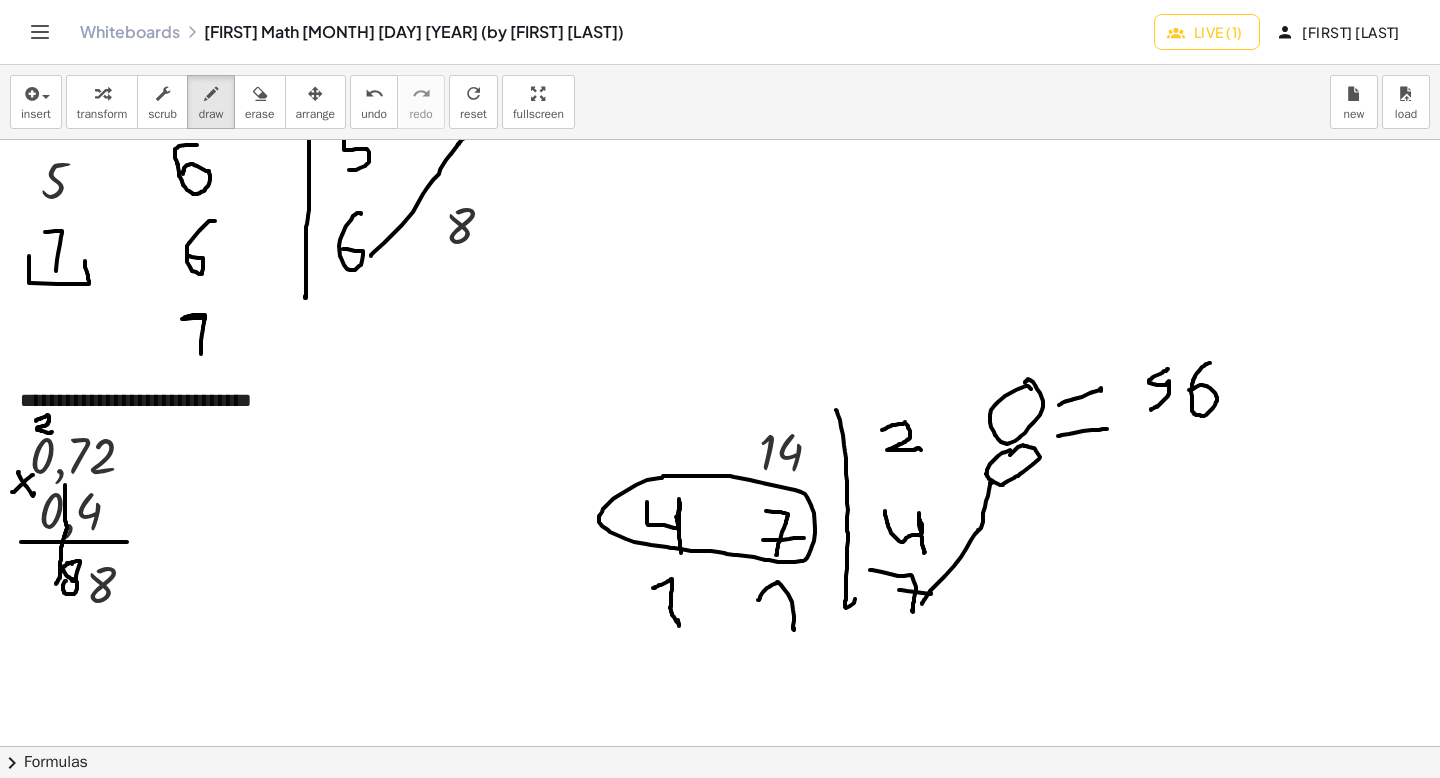 drag, startPoint x: 65, startPoint y: 485, endPoint x: 55, endPoint y: 587, distance: 102.48902 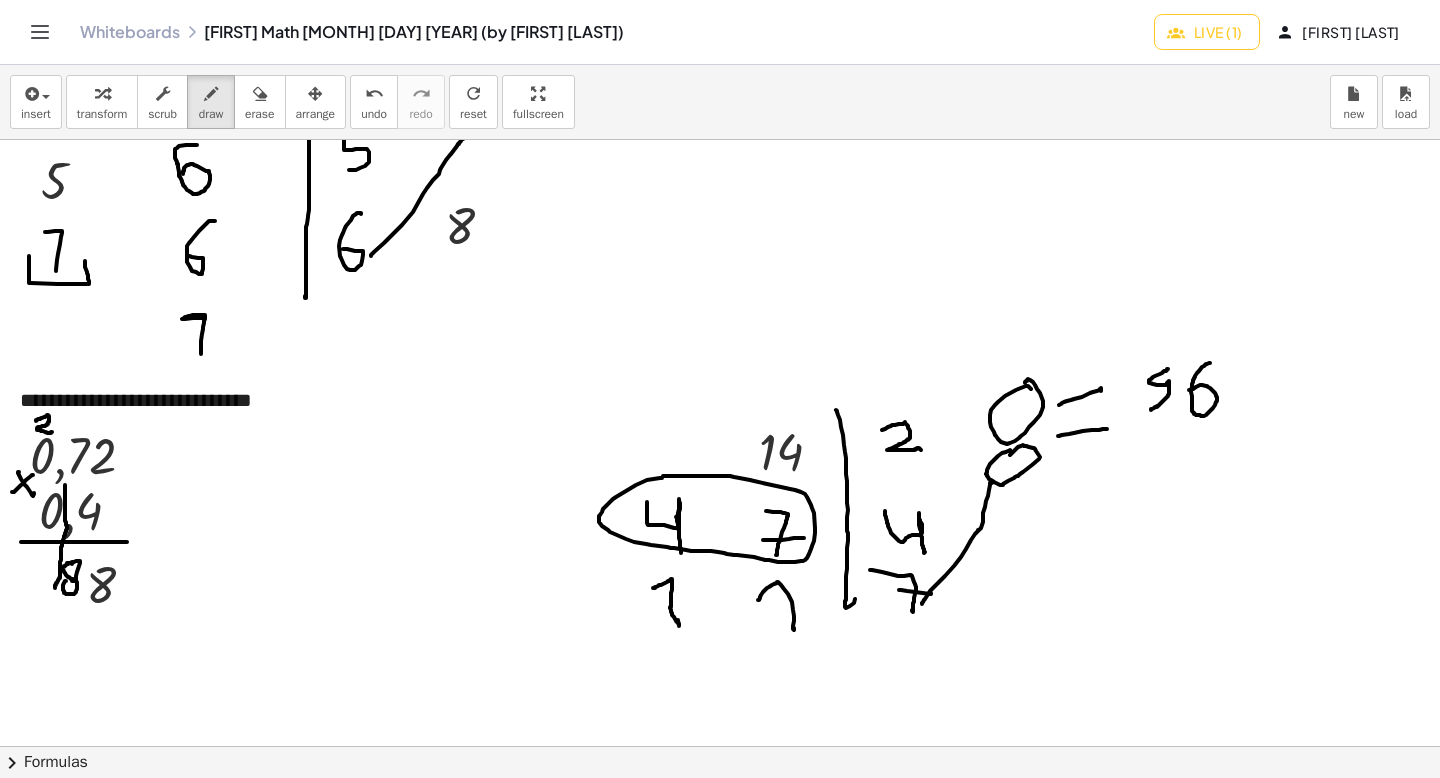 scroll, scrollTop: 2925, scrollLeft: 0, axis: vertical 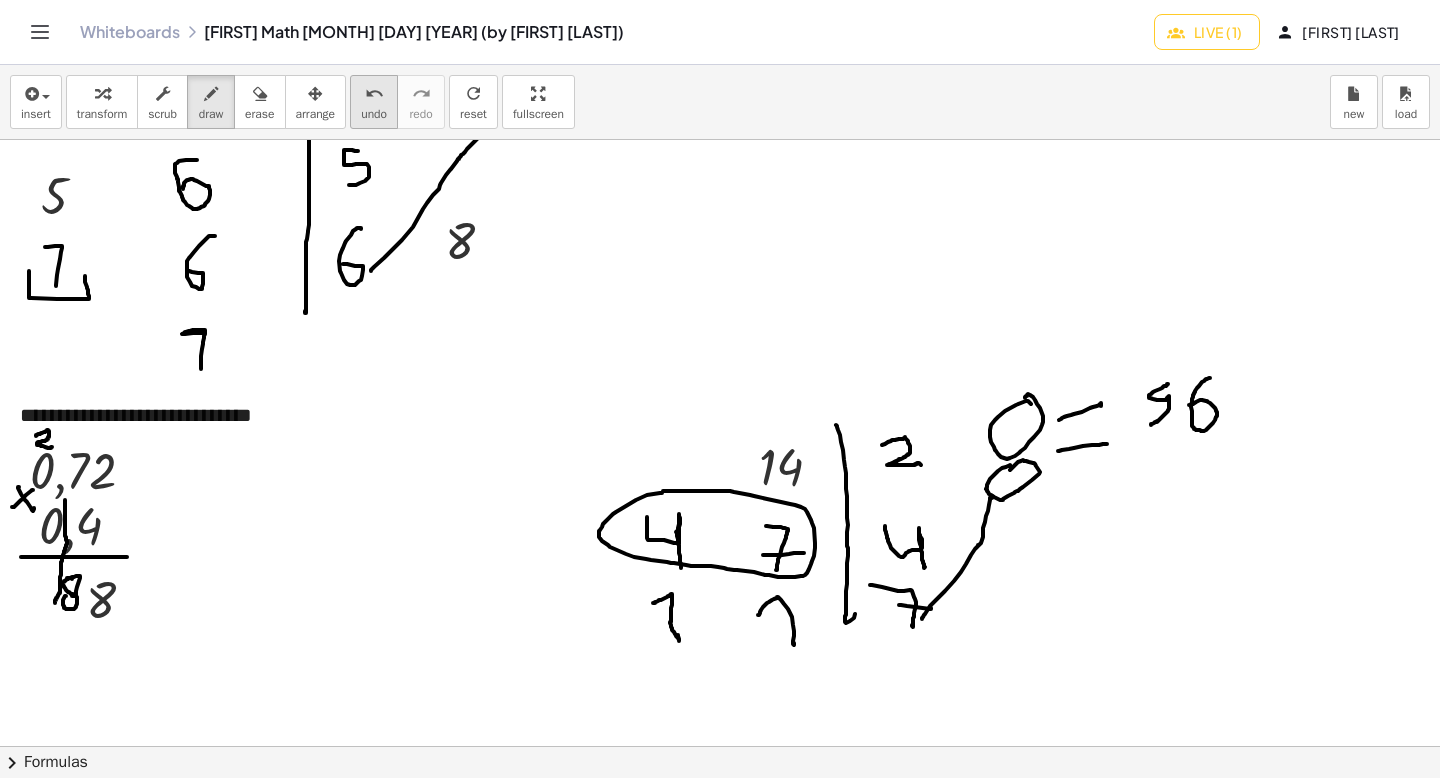 click on "undo undo" at bounding box center [374, 102] 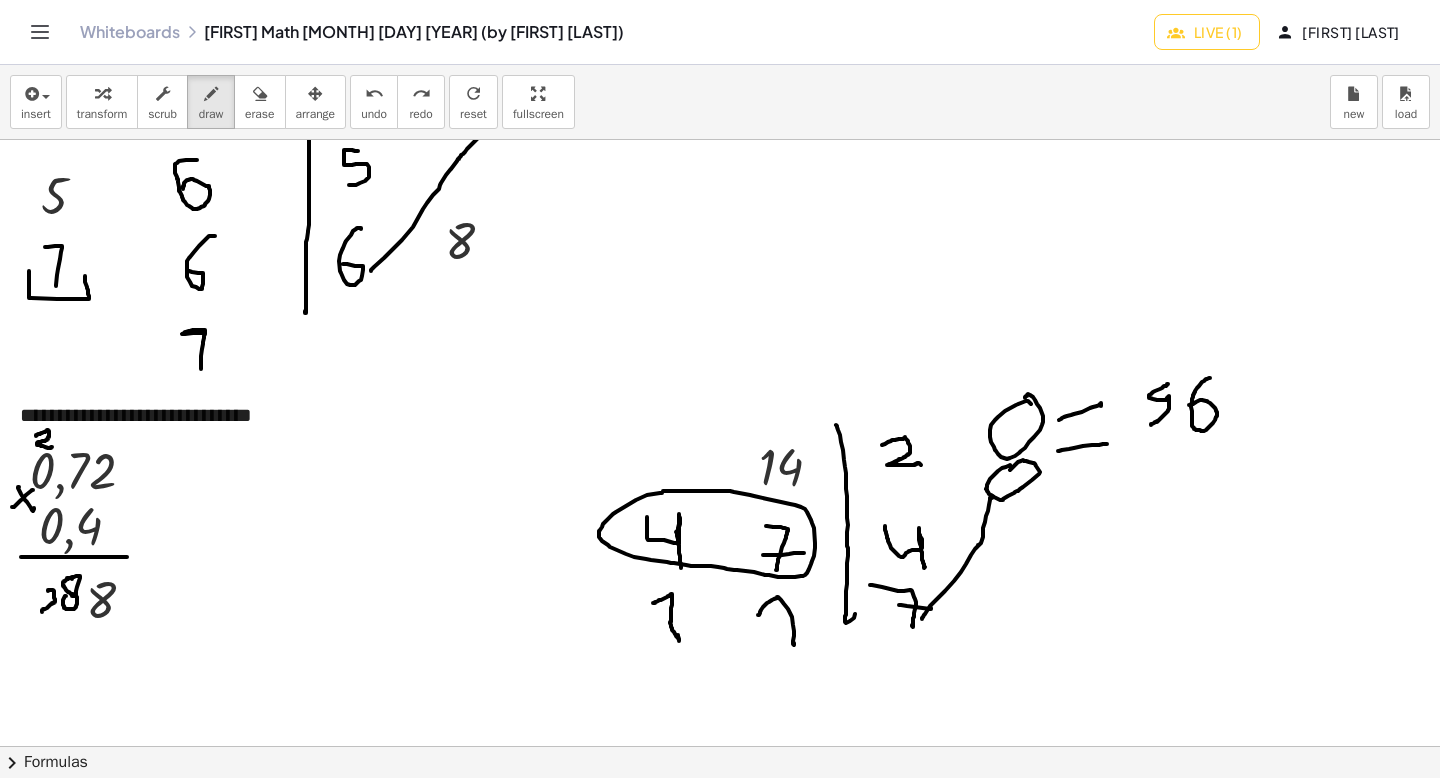 drag, startPoint x: 48, startPoint y: 591, endPoint x: 41, endPoint y: 612, distance: 22.135944 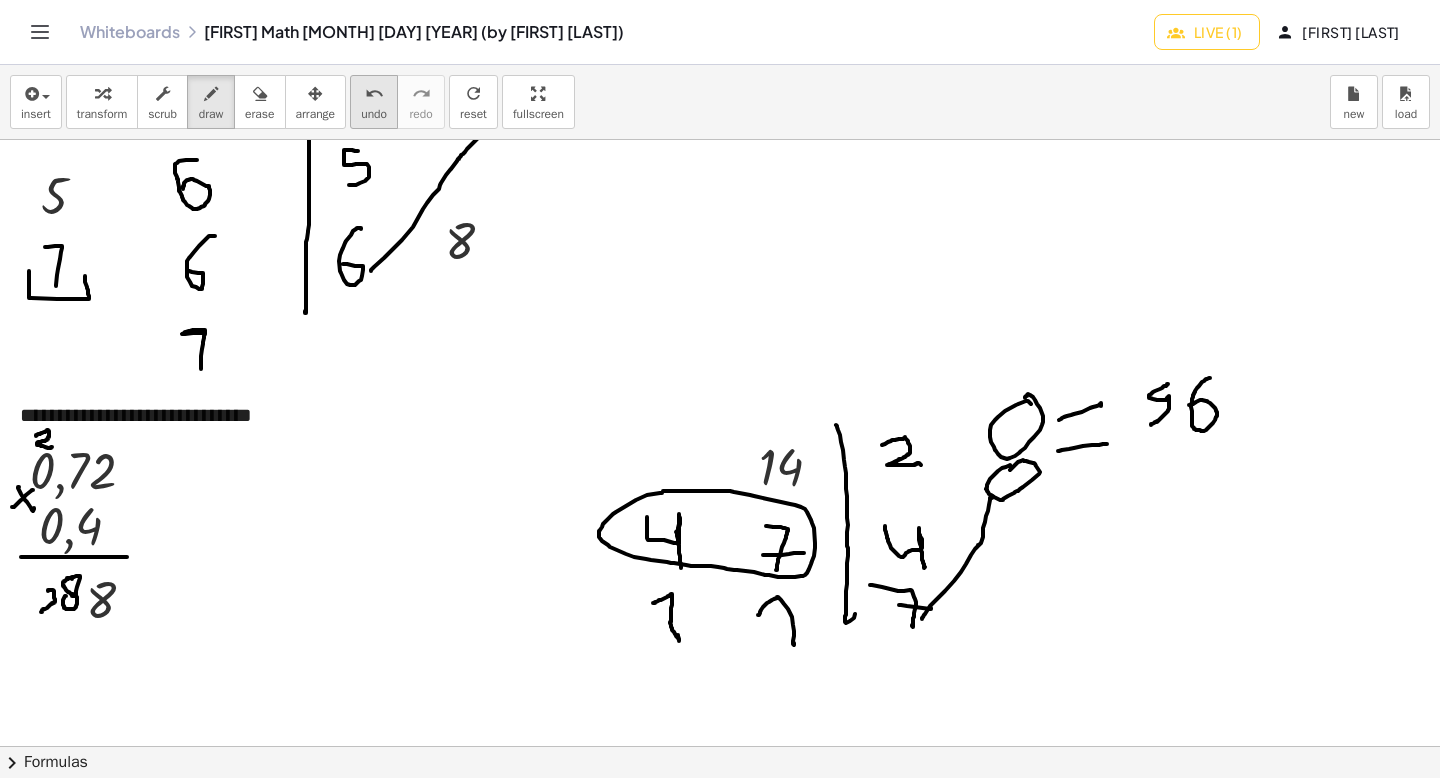 click on "undo" at bounding box center [374, 94] 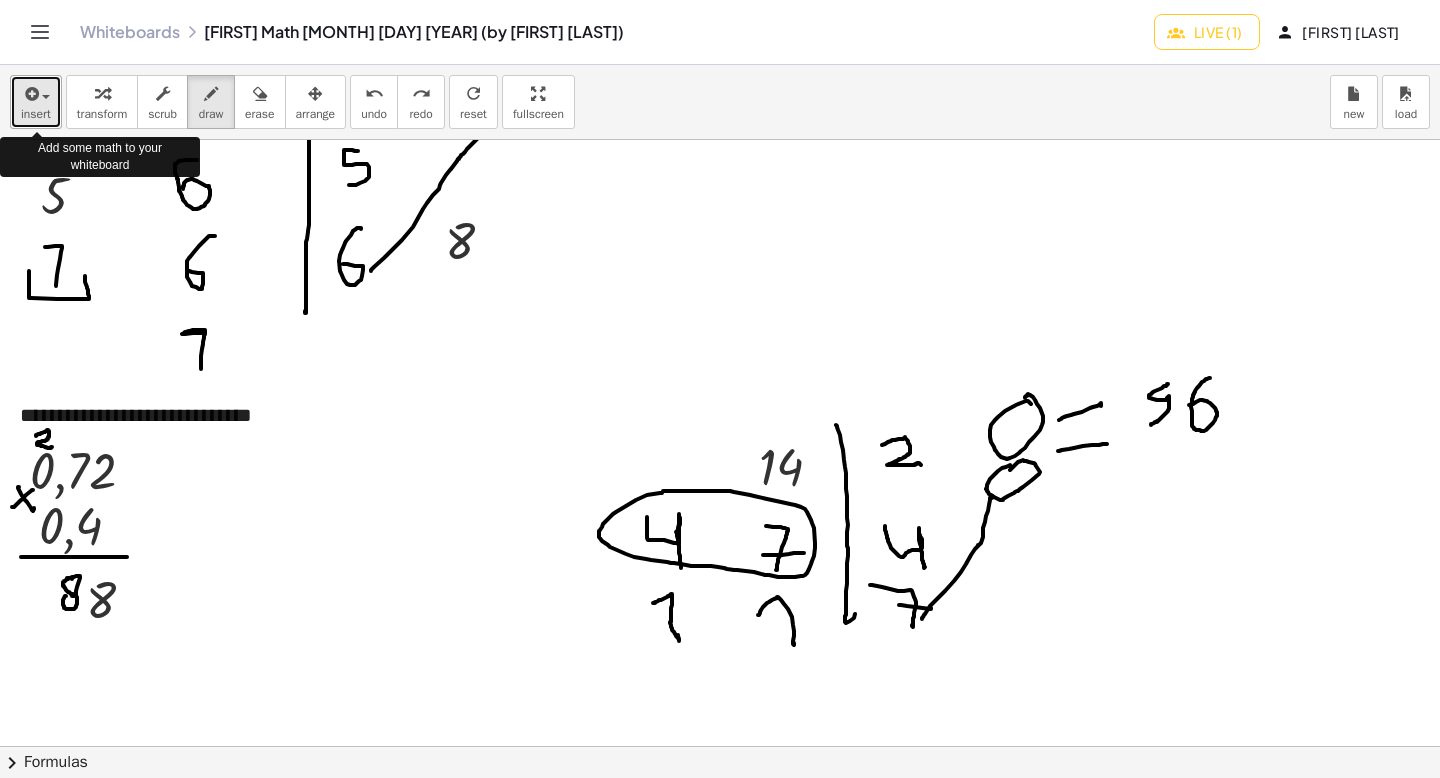click on "insert" at bounding box center [36, 114] 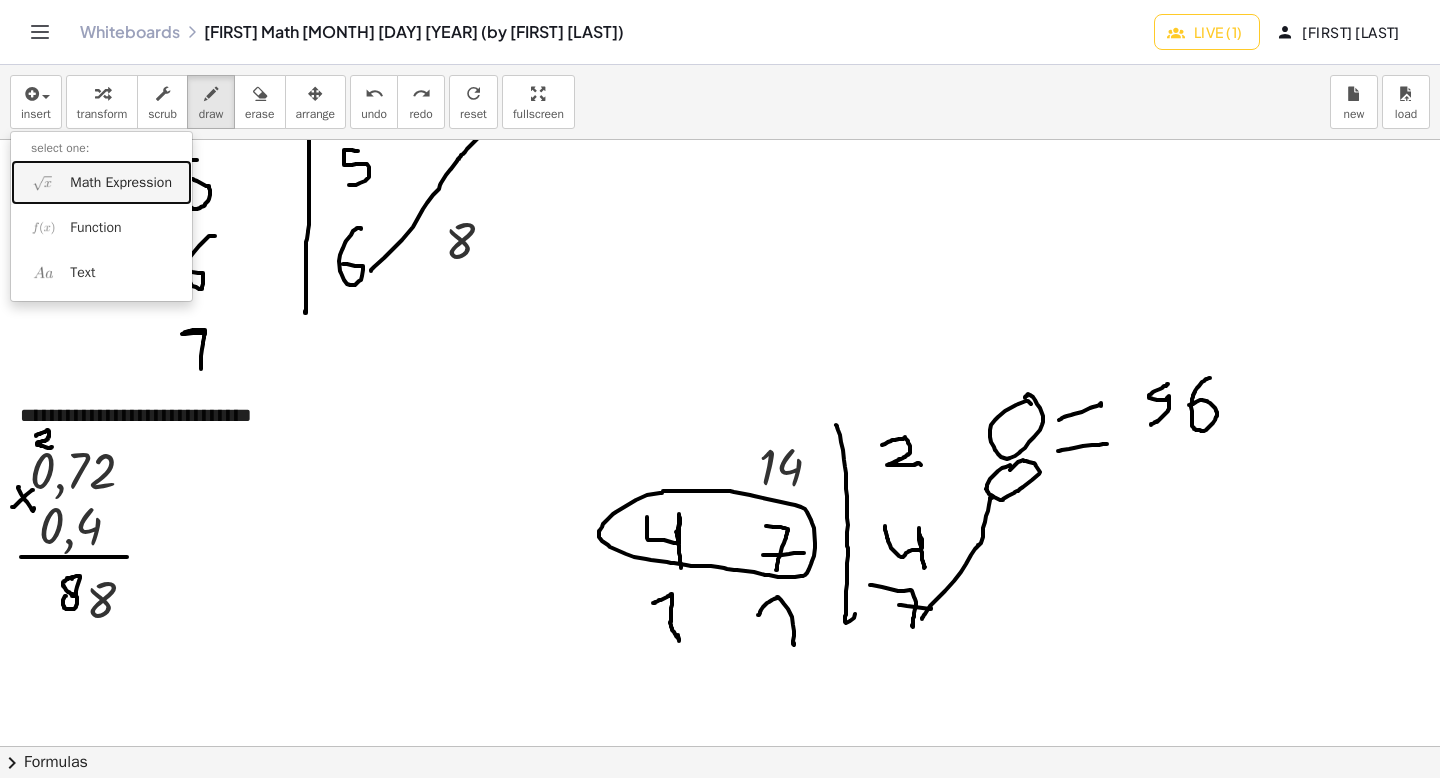 click on "Math Expression" at bounding box center (121, 183) 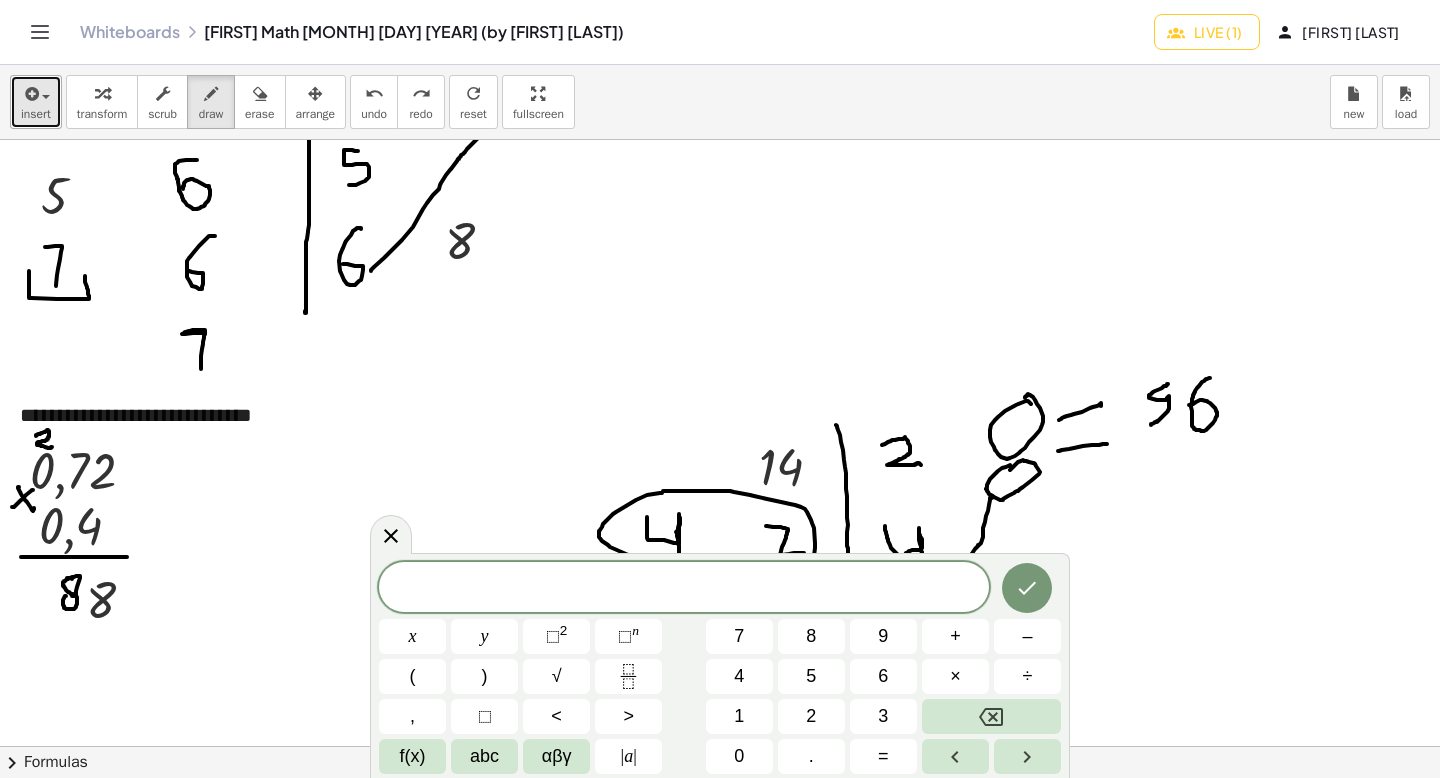 click on "insert" at bounding box center (36, 102) 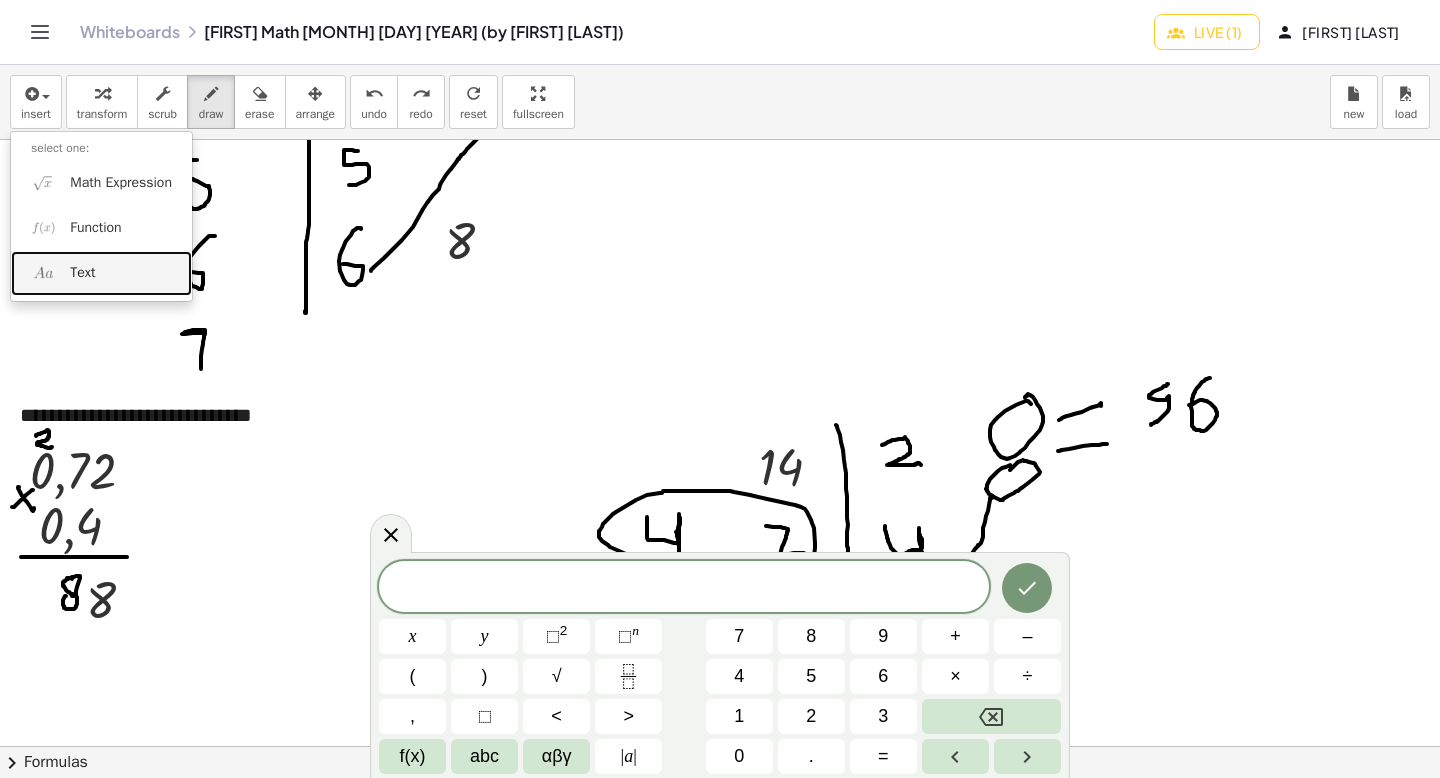 click at bounding box center (43, 273) 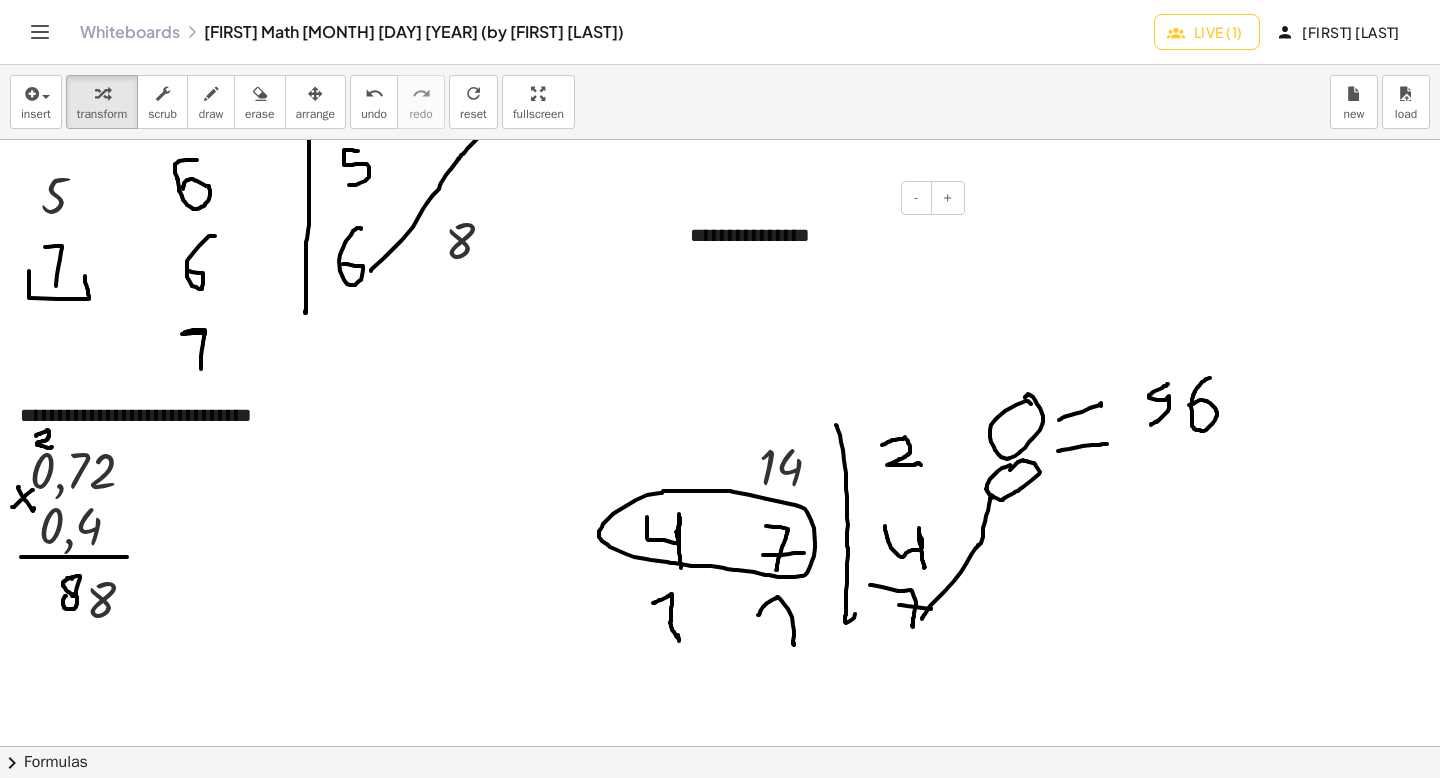 type 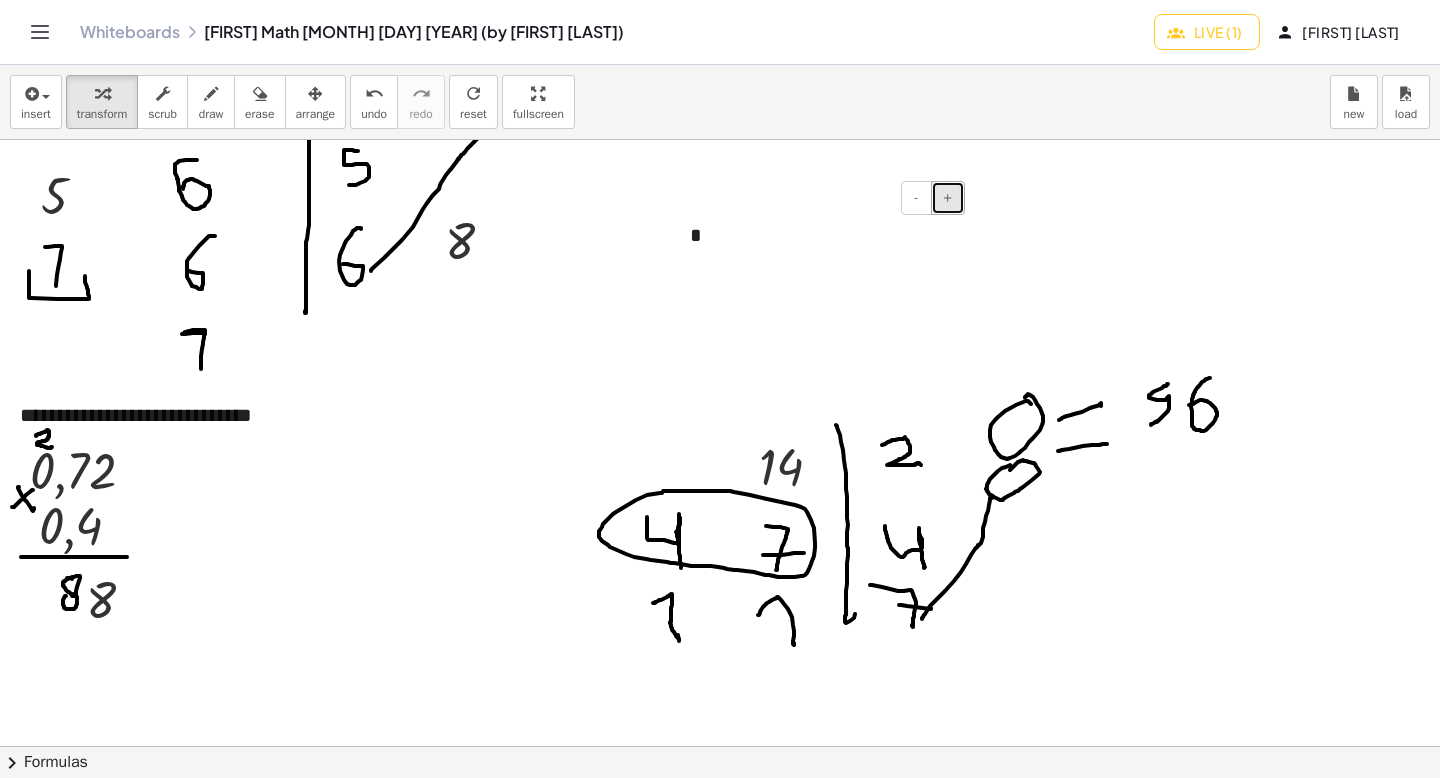 click on "+" at bounding box center [948, 198] 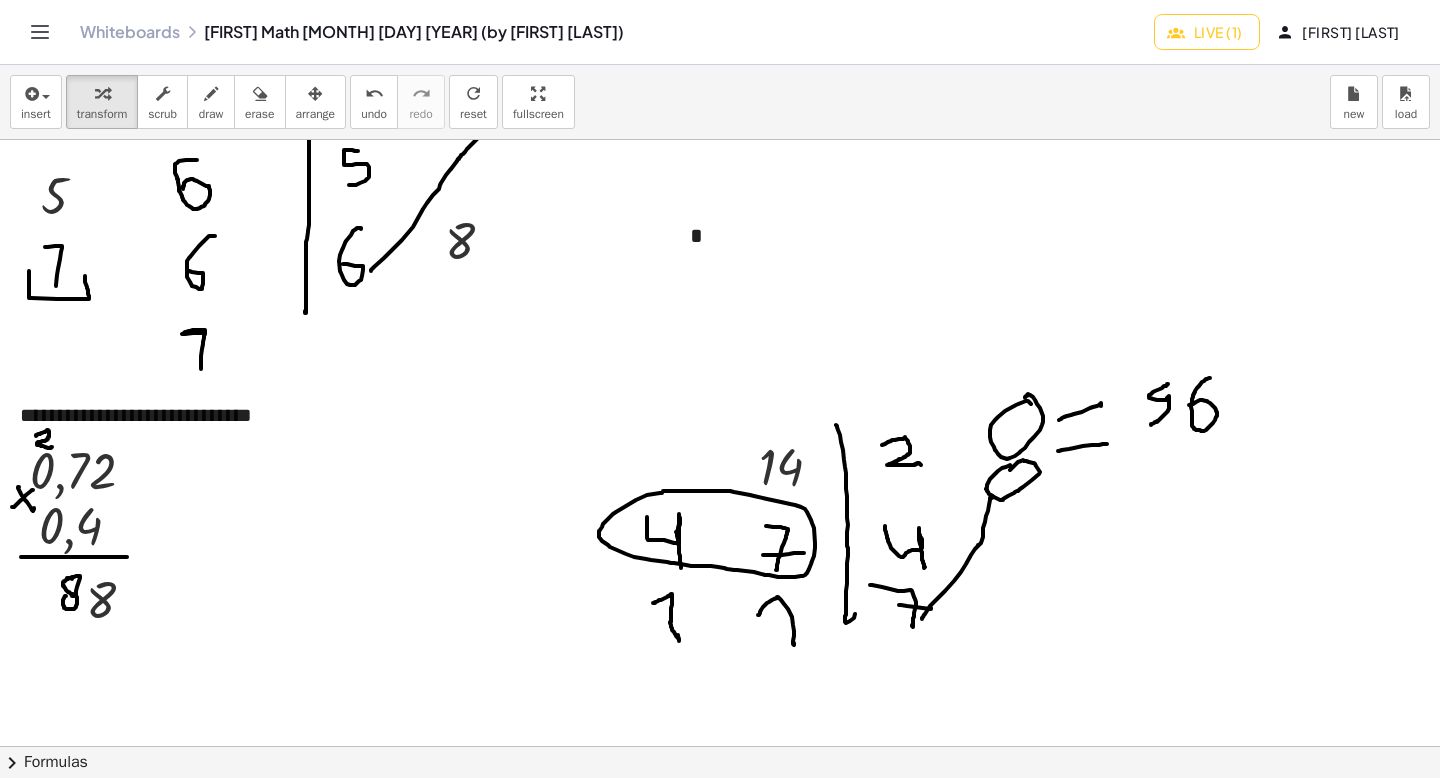 click at bounding box center (316, 93) 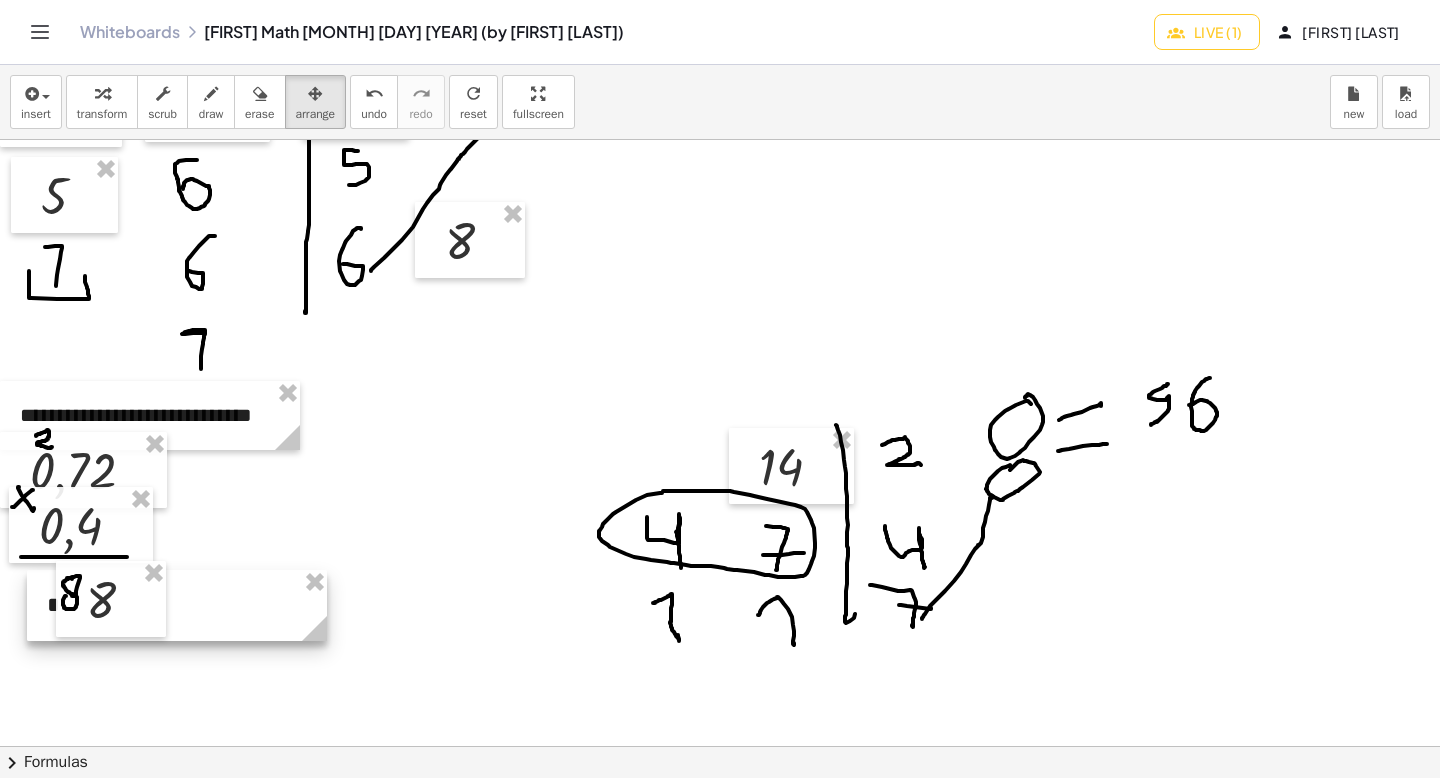 drag, startPoint x: 728, startPoint y: 222, endPoint x: 84, endPoint y: 591, distance: 742.22437 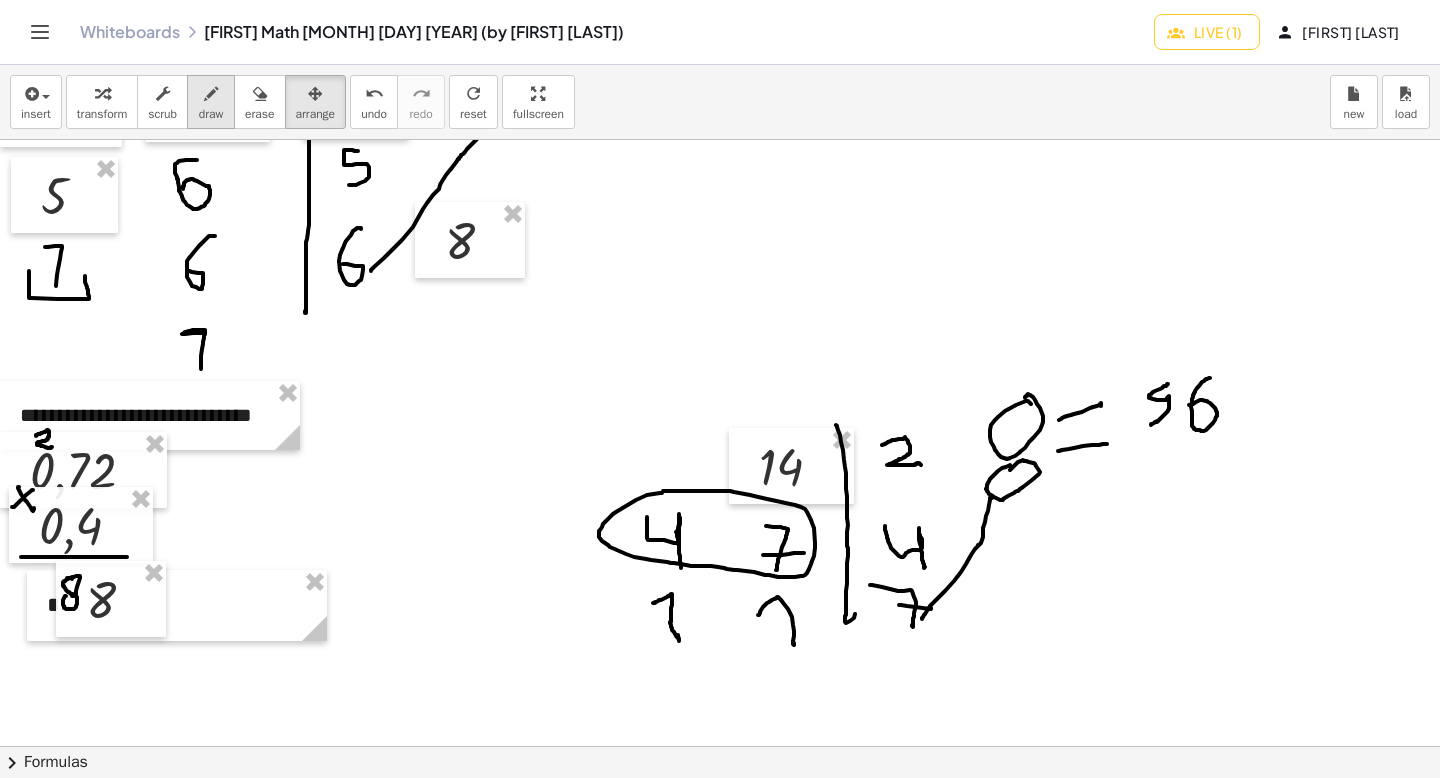 click at bounding box center (211, 93) 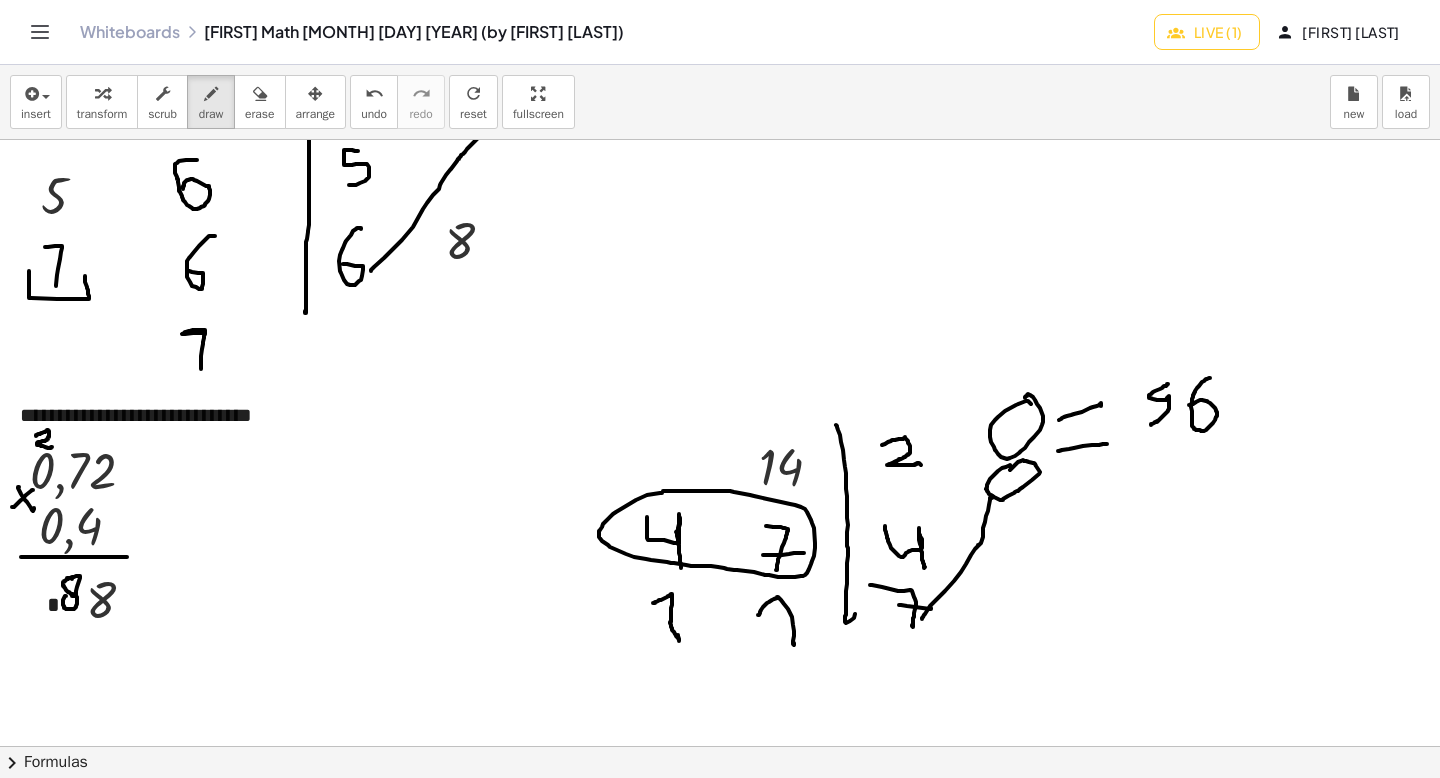 scroll, scrollTop: 2967, scrollLeft: 0, axis: vertical 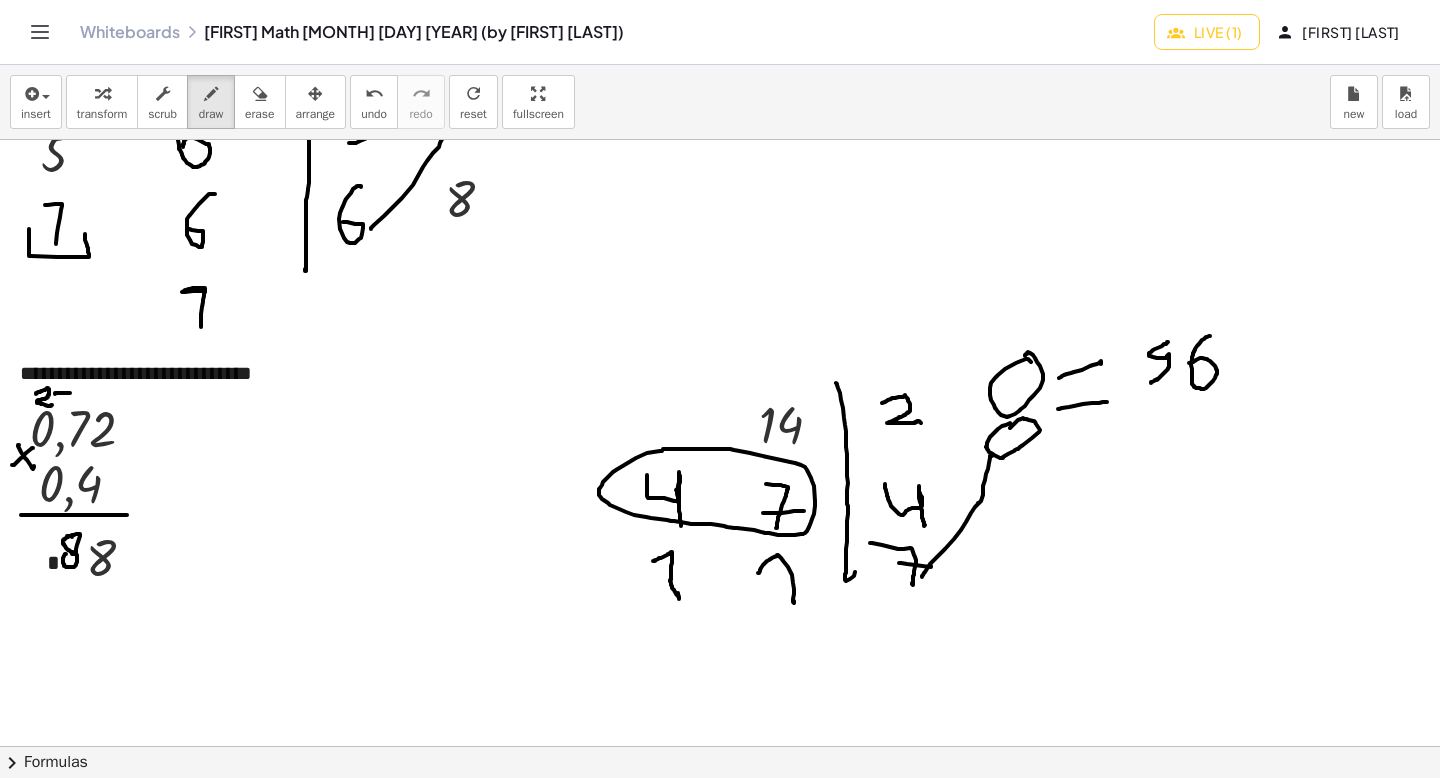 click at bounding box center [720, -706] 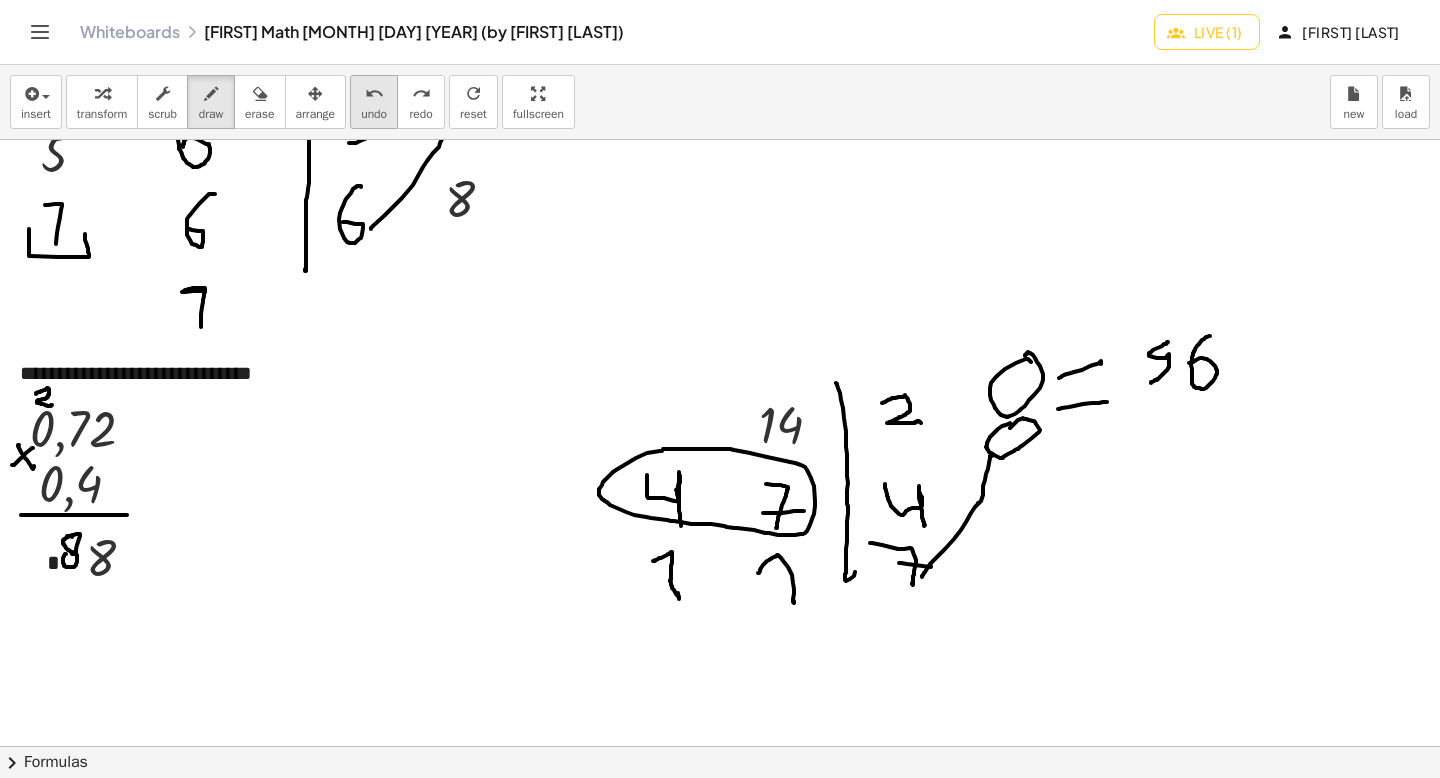 click on "undo undo" at bounding box center [374, 102] 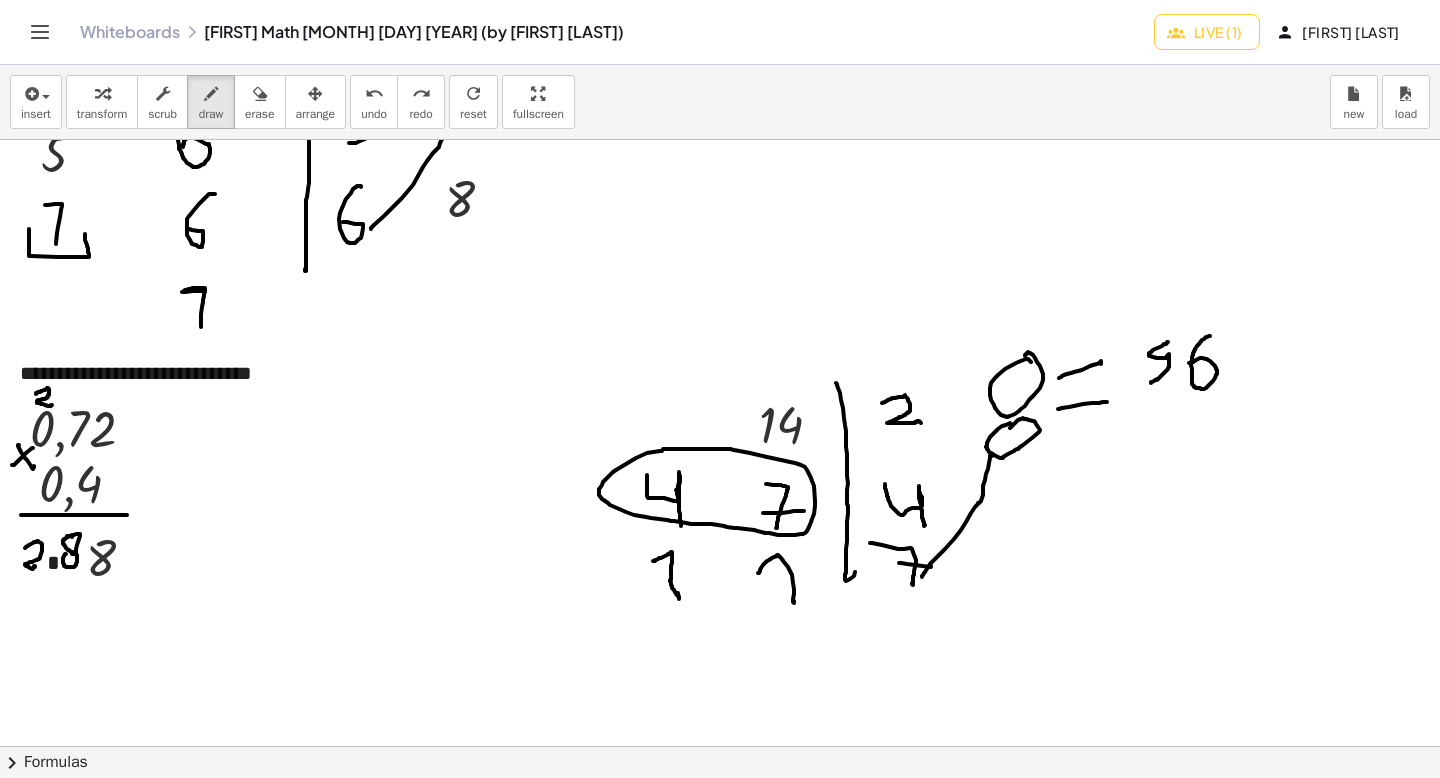 drag, startPoint x: 25, startPoint y: 548, endPoint x: 35, endPoint y: 566, distance: 20.59126 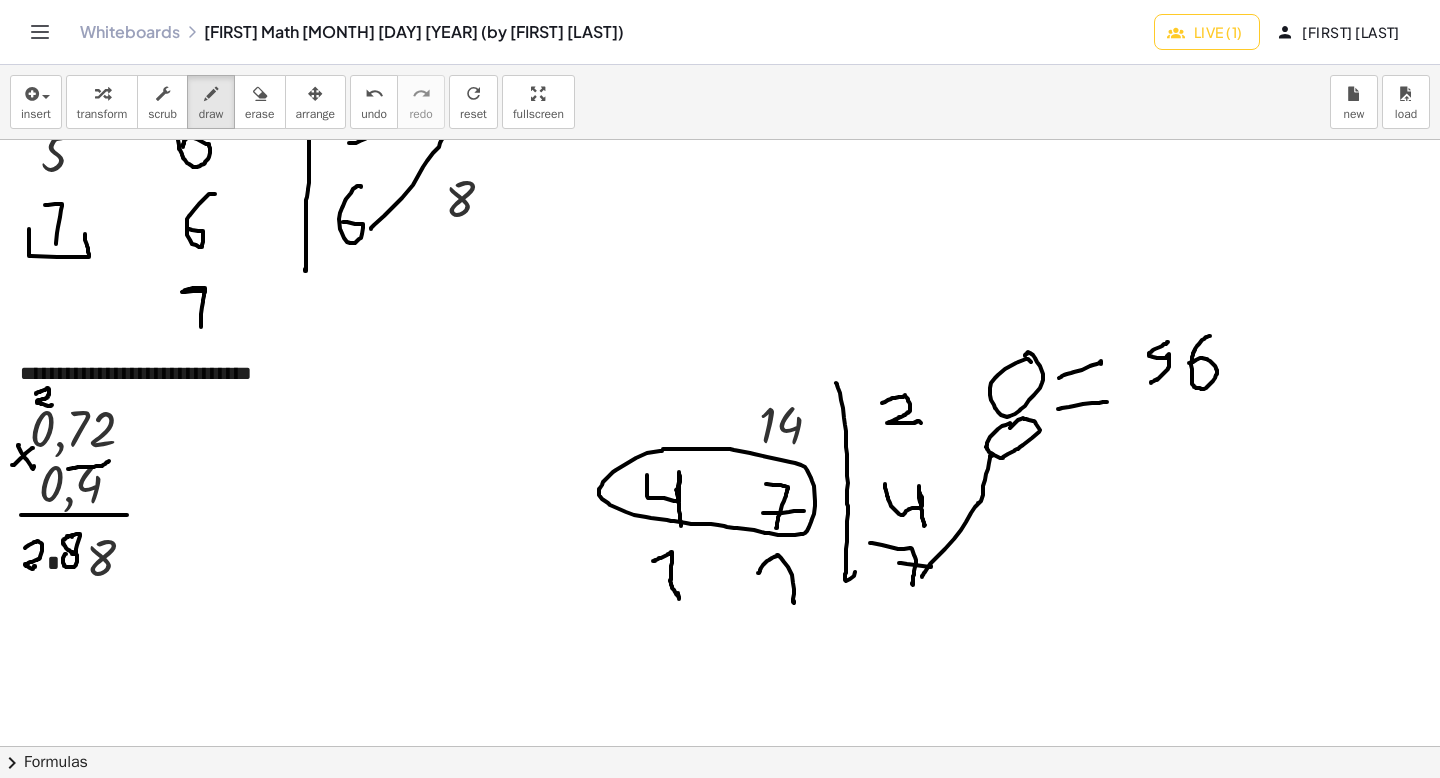 drag, startPoint x: 68, startPoint y: 469, endPoint x: 95, endPoint y: 460, distance: 28.460499 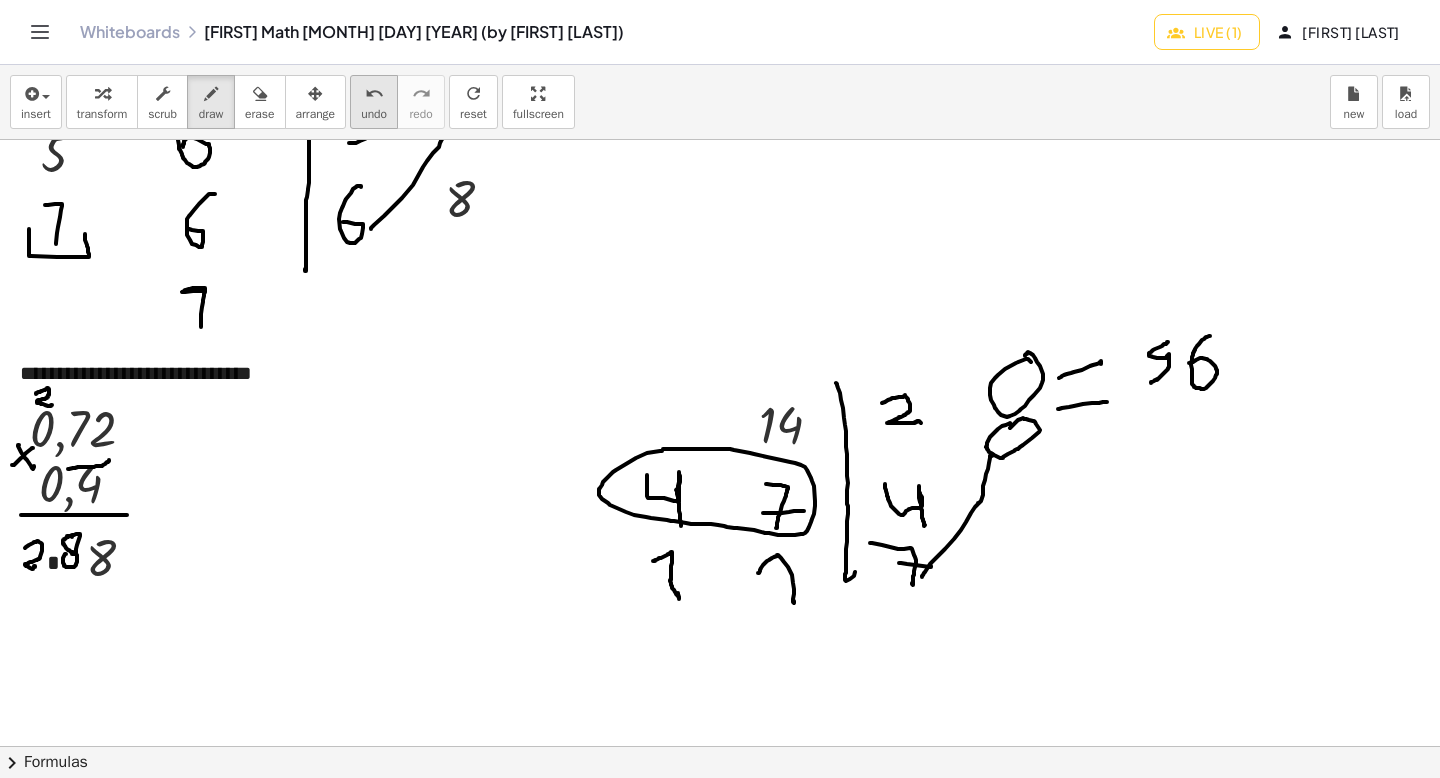click on "undo" at bounding box center [374, 114] 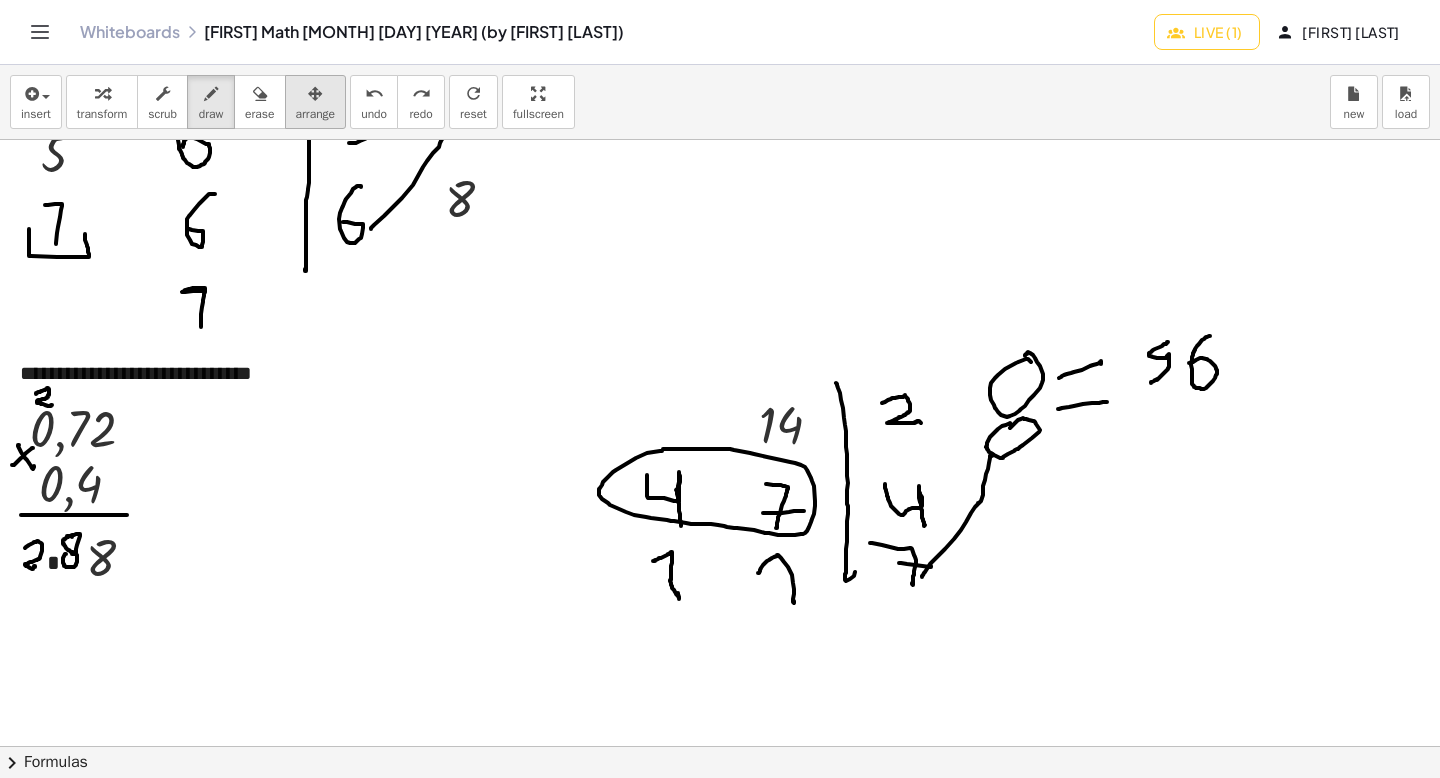 click at bounding box center (315, 94) 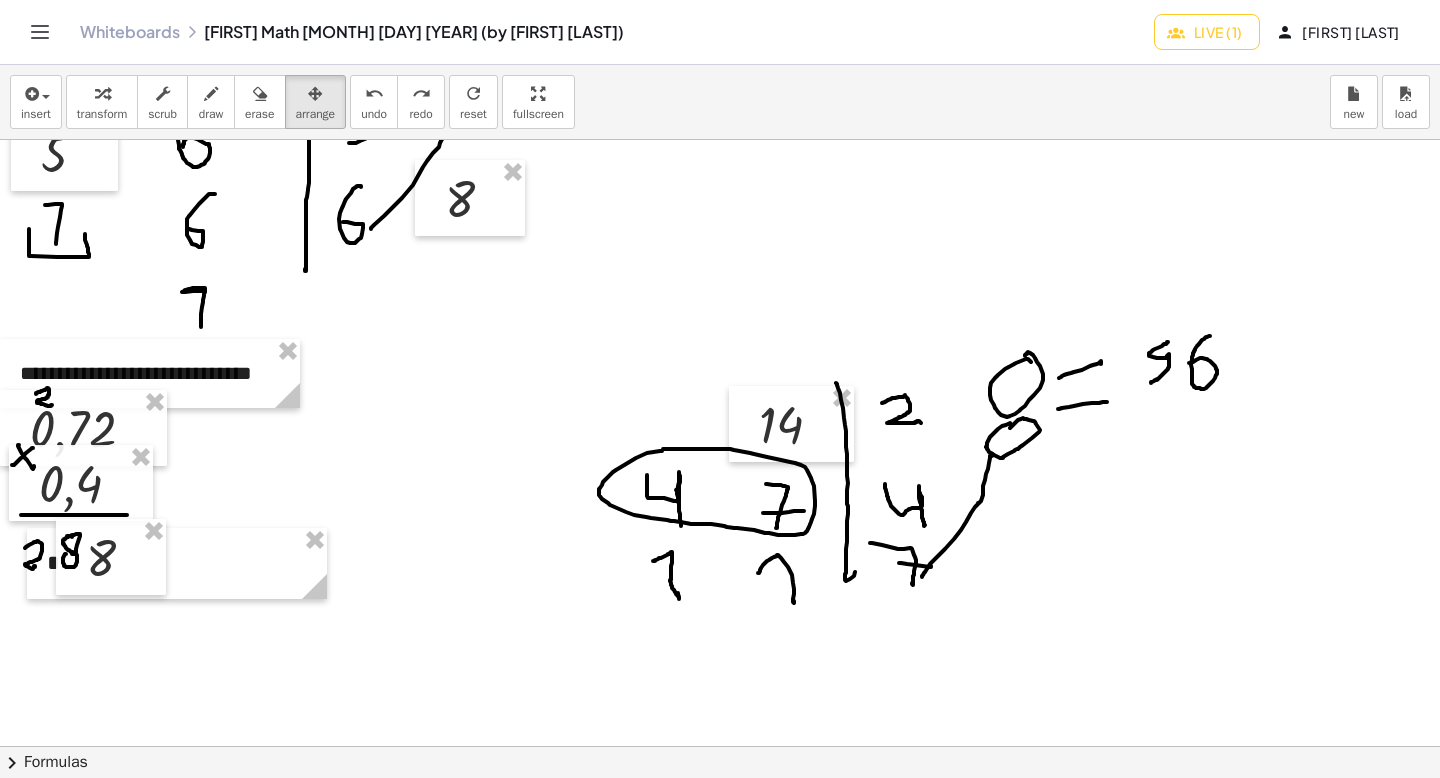 drag, startPoint x: 20, startPoint y: 292, endPoint x: 192, endPoint y: 679, distance: 423.5009 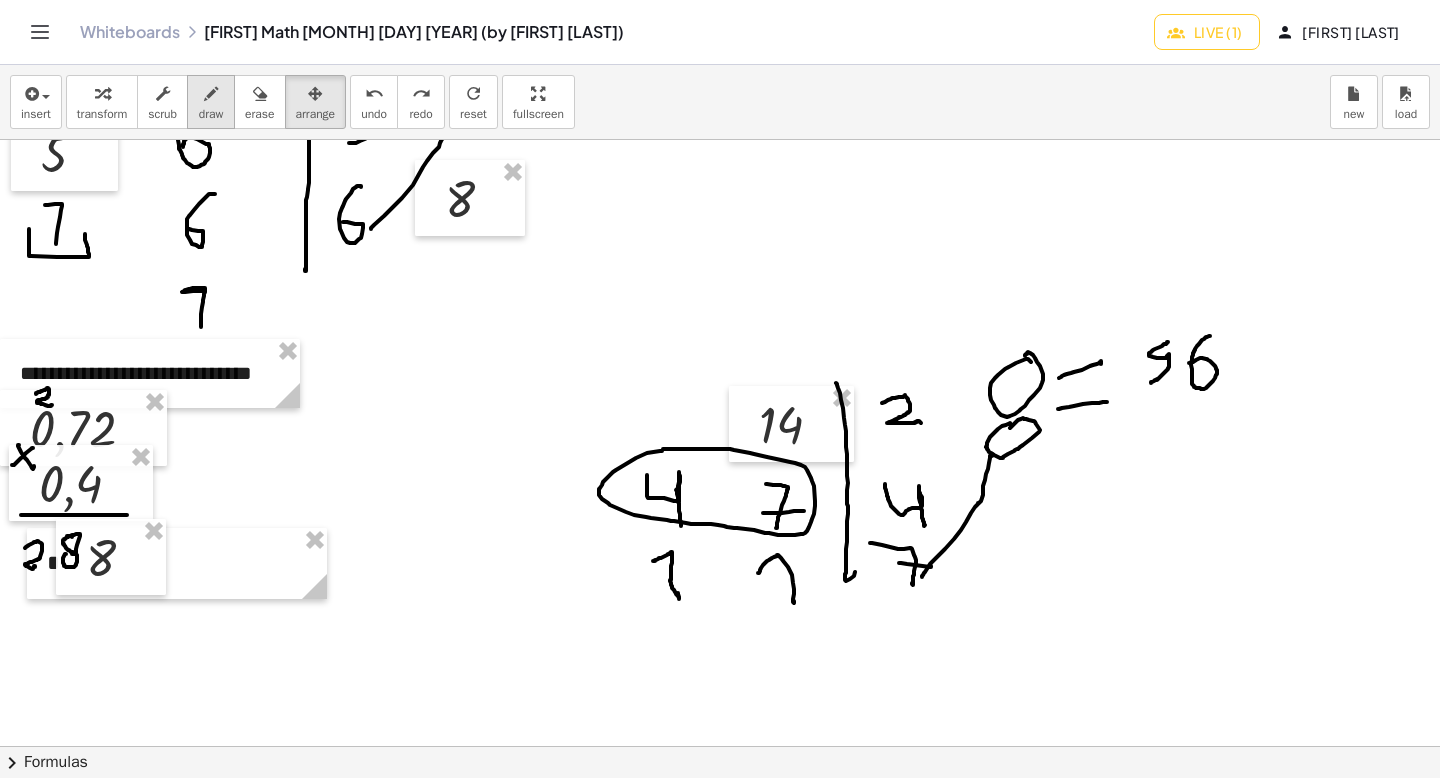 click on "draw" at bounding box center (211, 102) 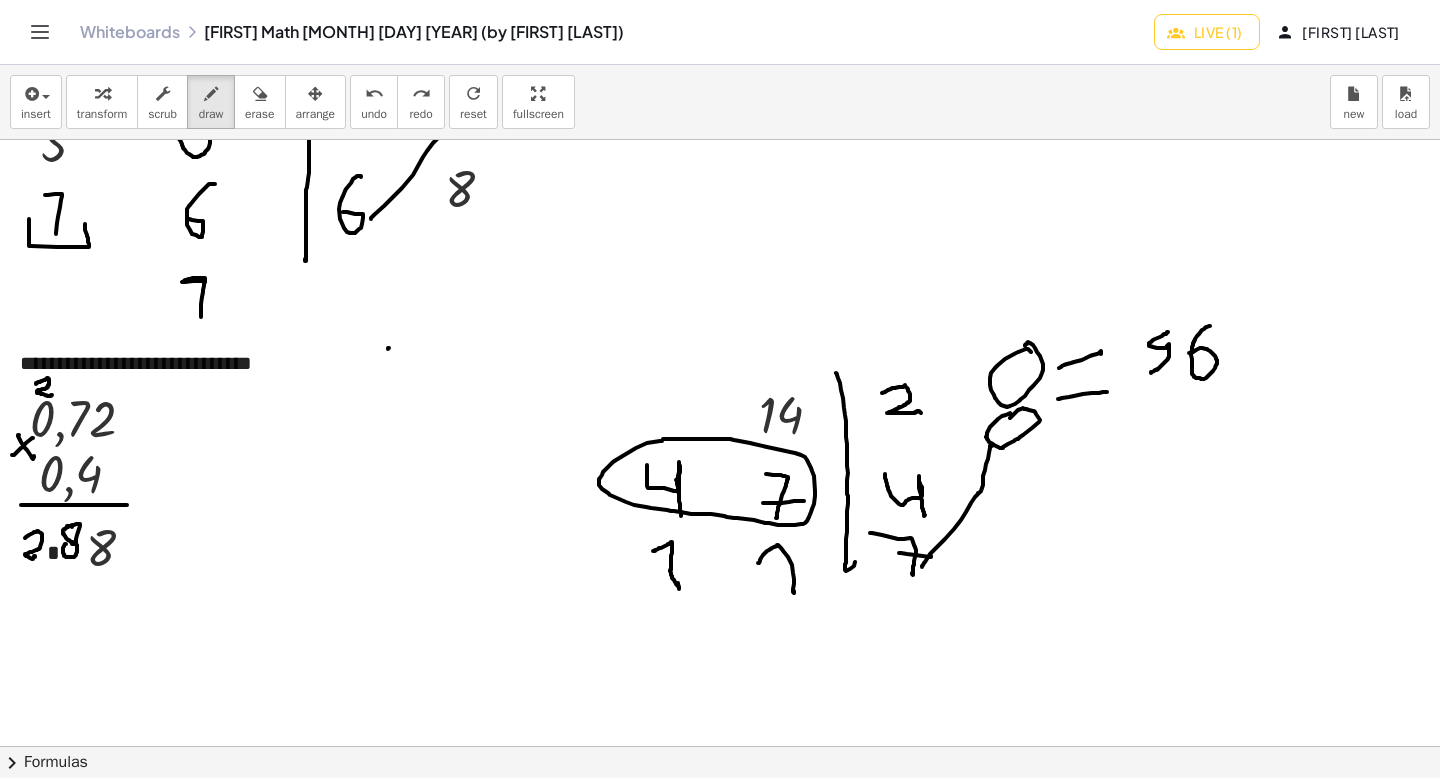 drag, startPoint x: 388, startPoint y: 359, endPoint x: 380, endPoint y: 346, distance: 15.264338 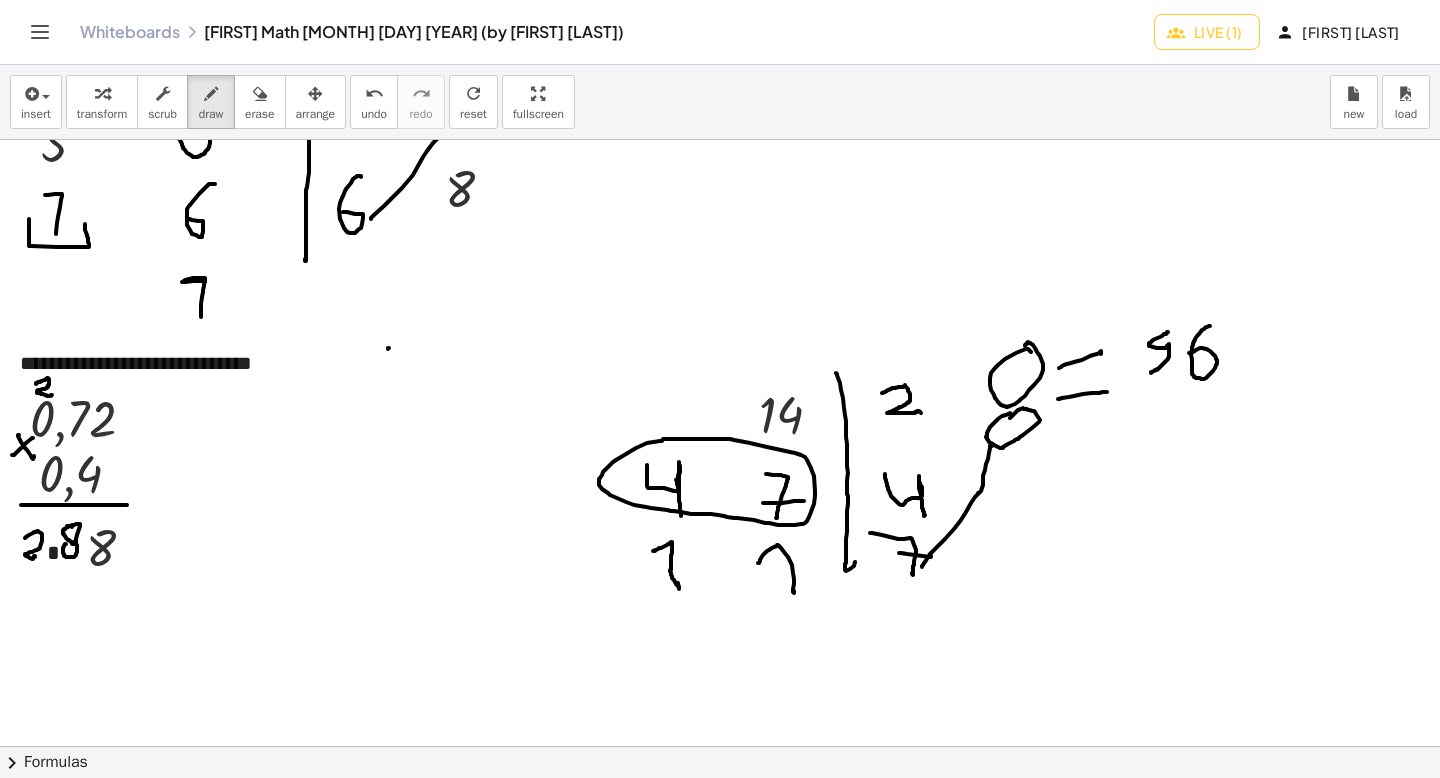scroll, scrollTop: 2976, scrollLeft: 0, axis: vertical 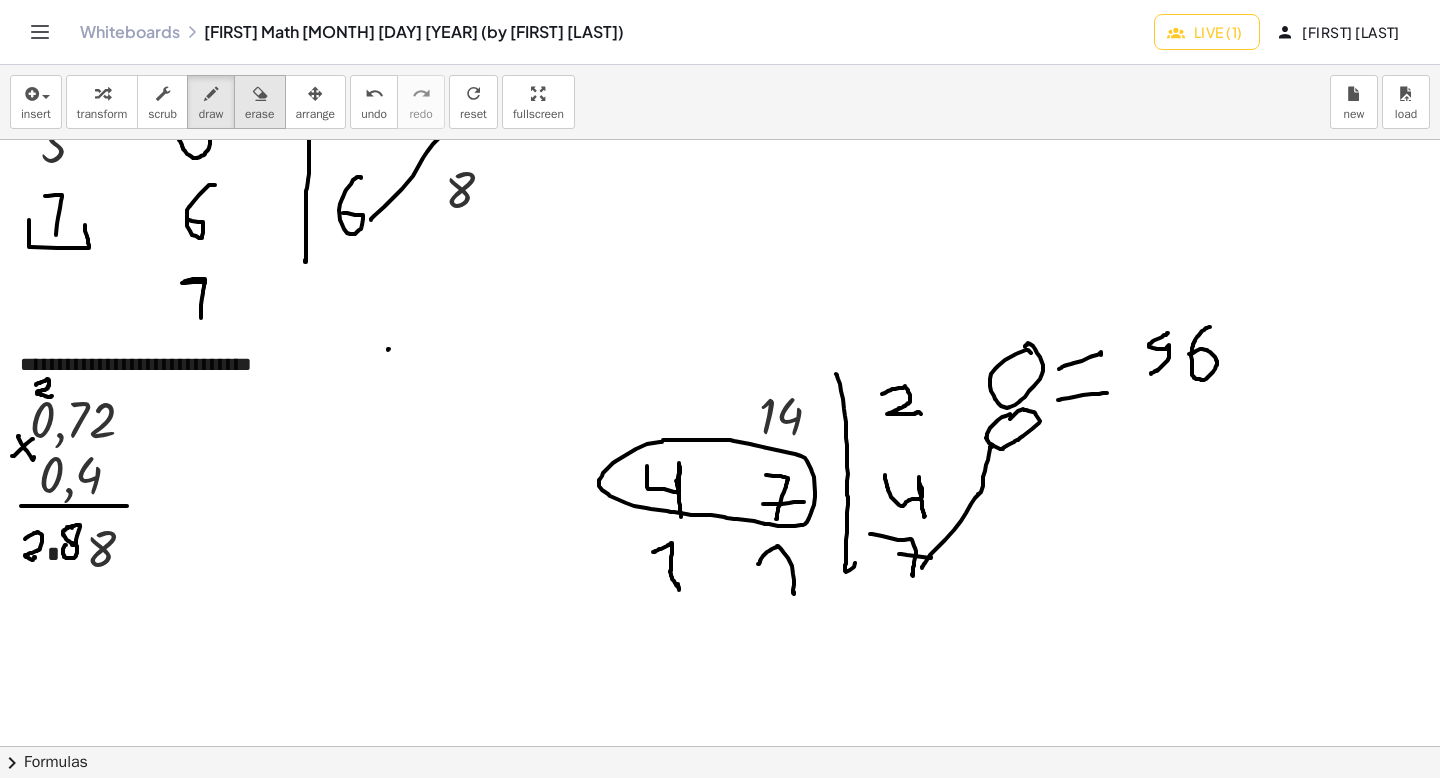 click on "erase" at bounding box center [259, 102] 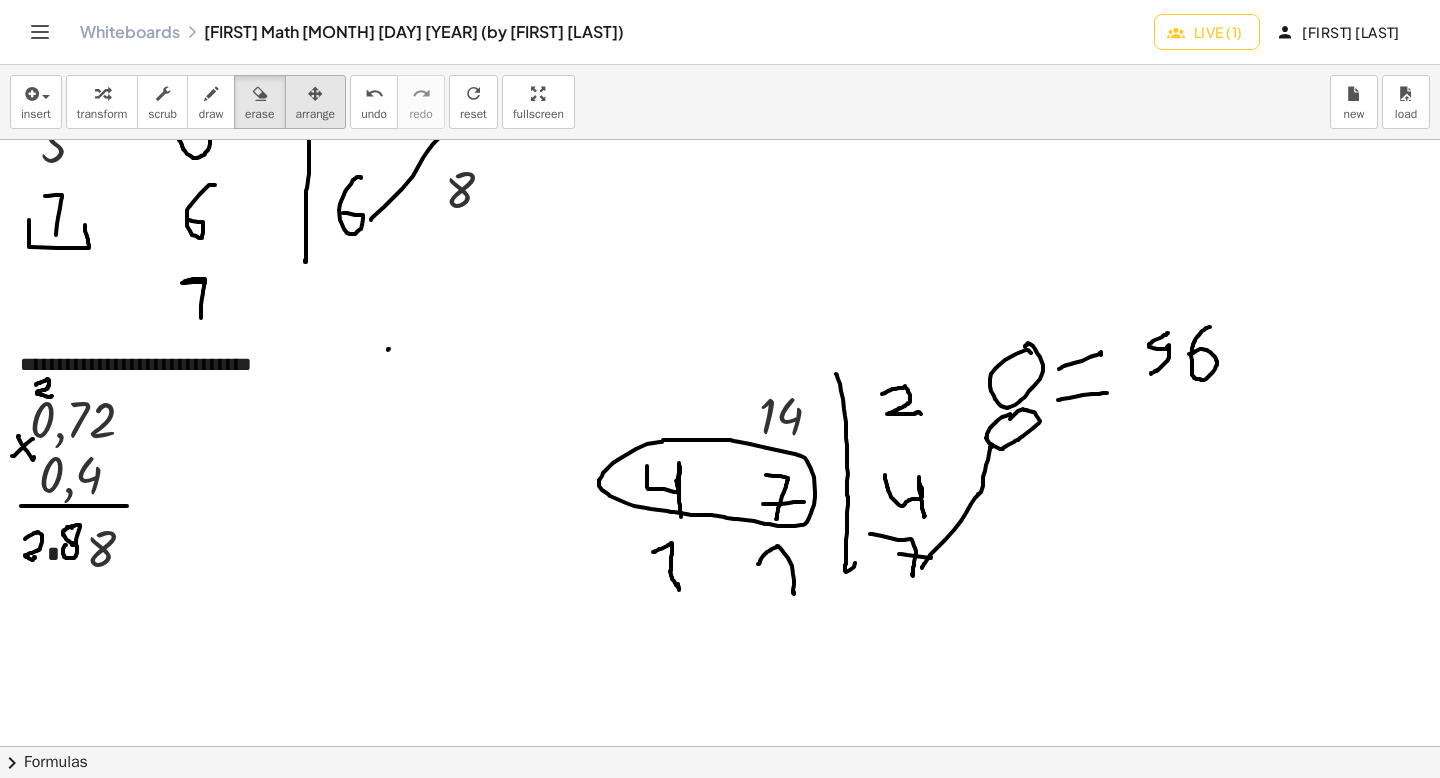 click on "arrange" at bounding box center (316, 102) 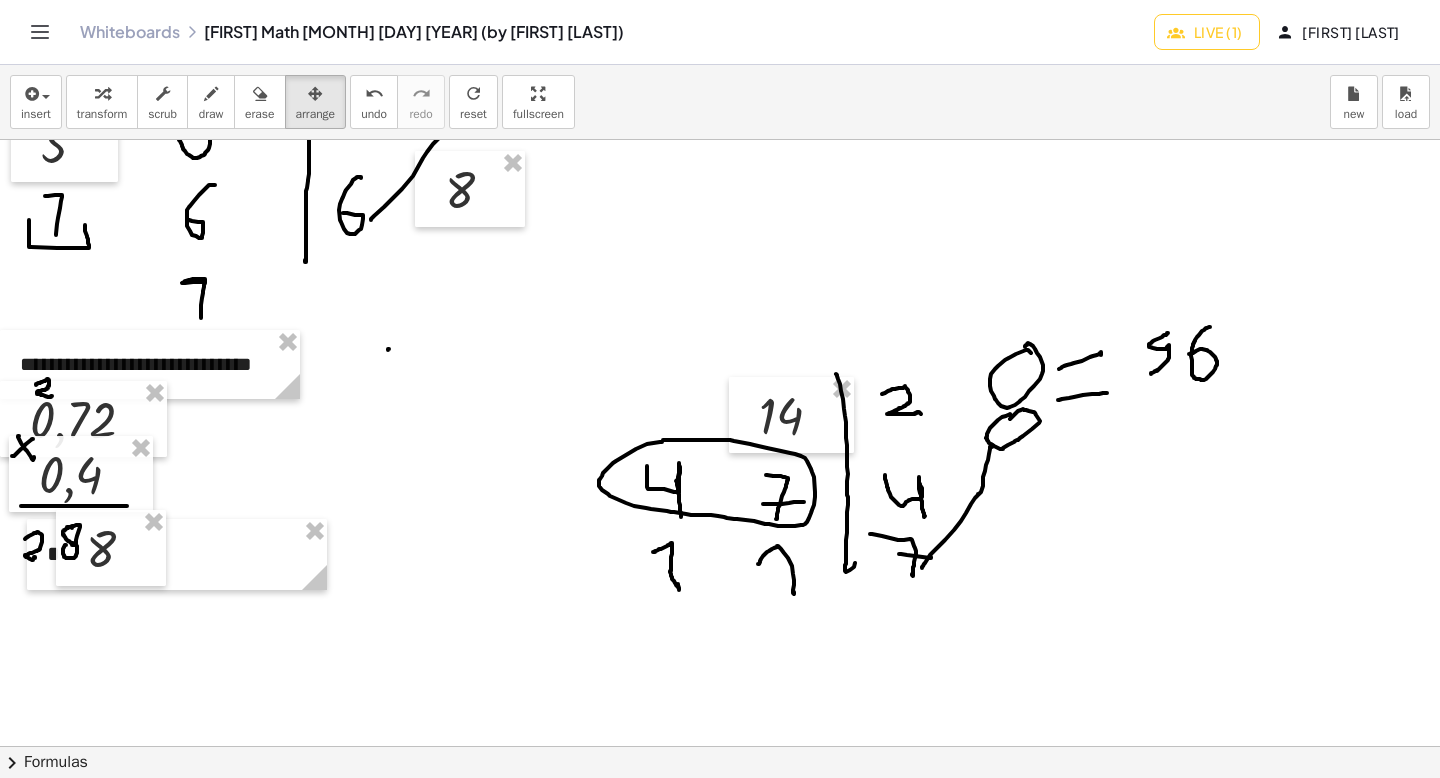 drag, startPoint x: 382, startPoint y: 322, endPoint x: 506, endPoint y: 334, distance: 124.57929 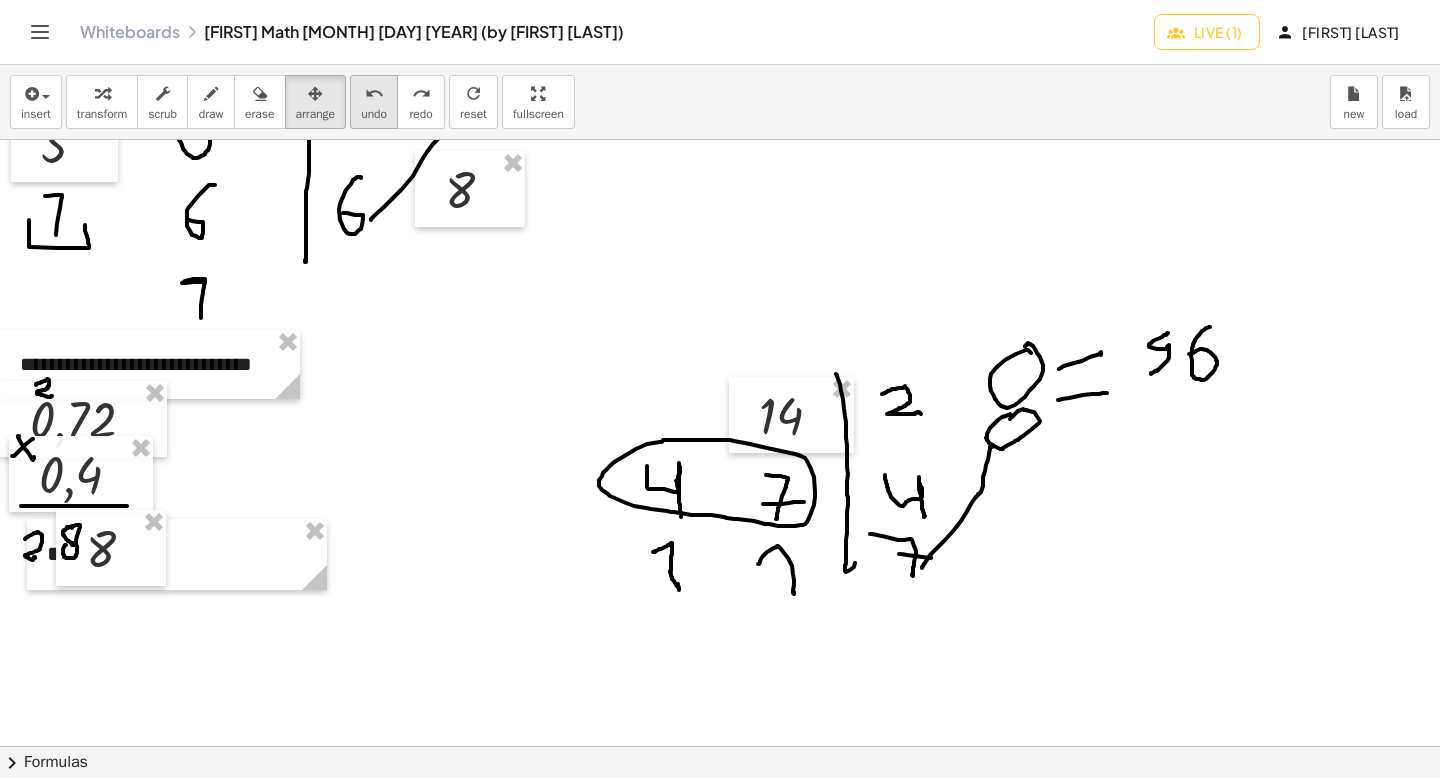 click on "undo" at bounding box center [374, 114] 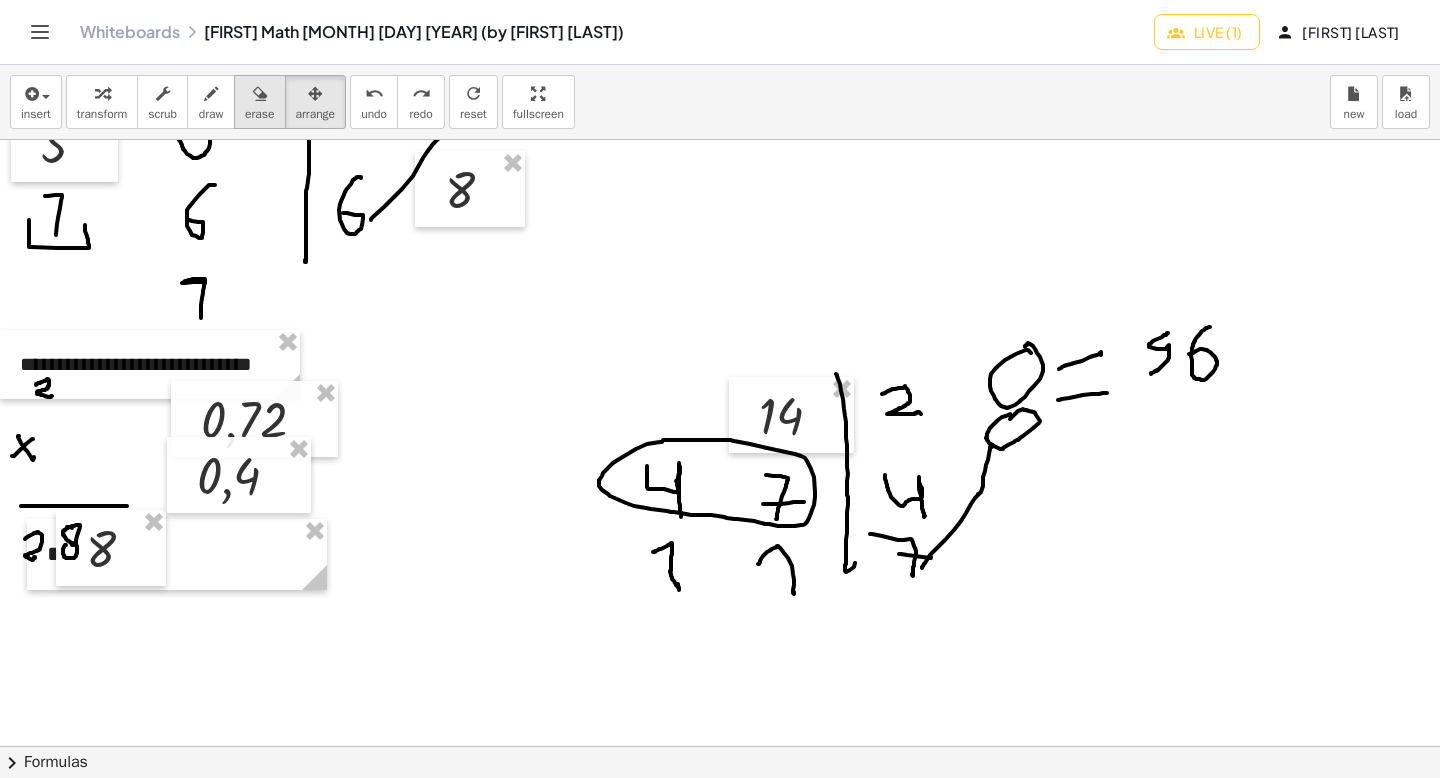 click at bounding box center (260, 94) 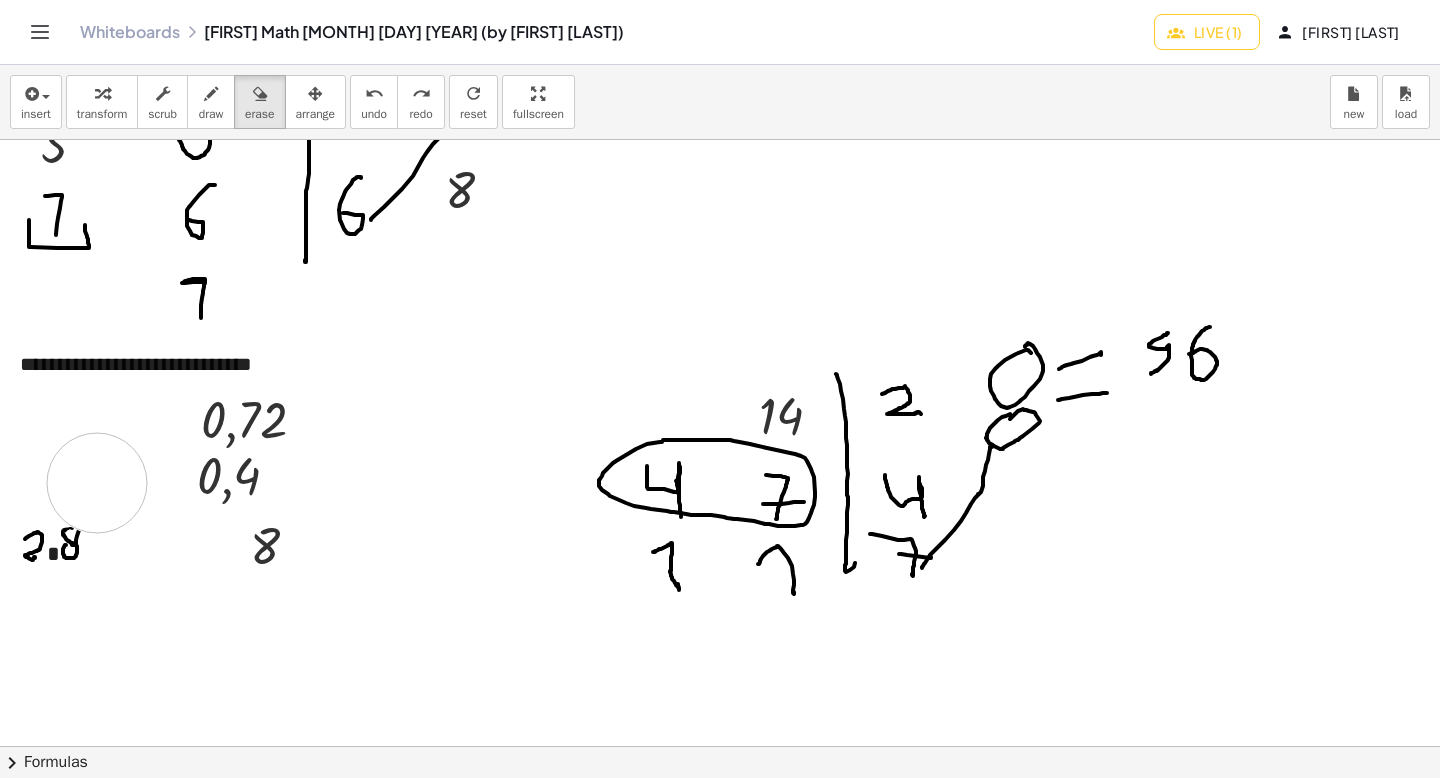 drag, startPoint x: 31, startPoint y: 428, endPoint x: 0, endPoint y: 390, distance: 49.0408 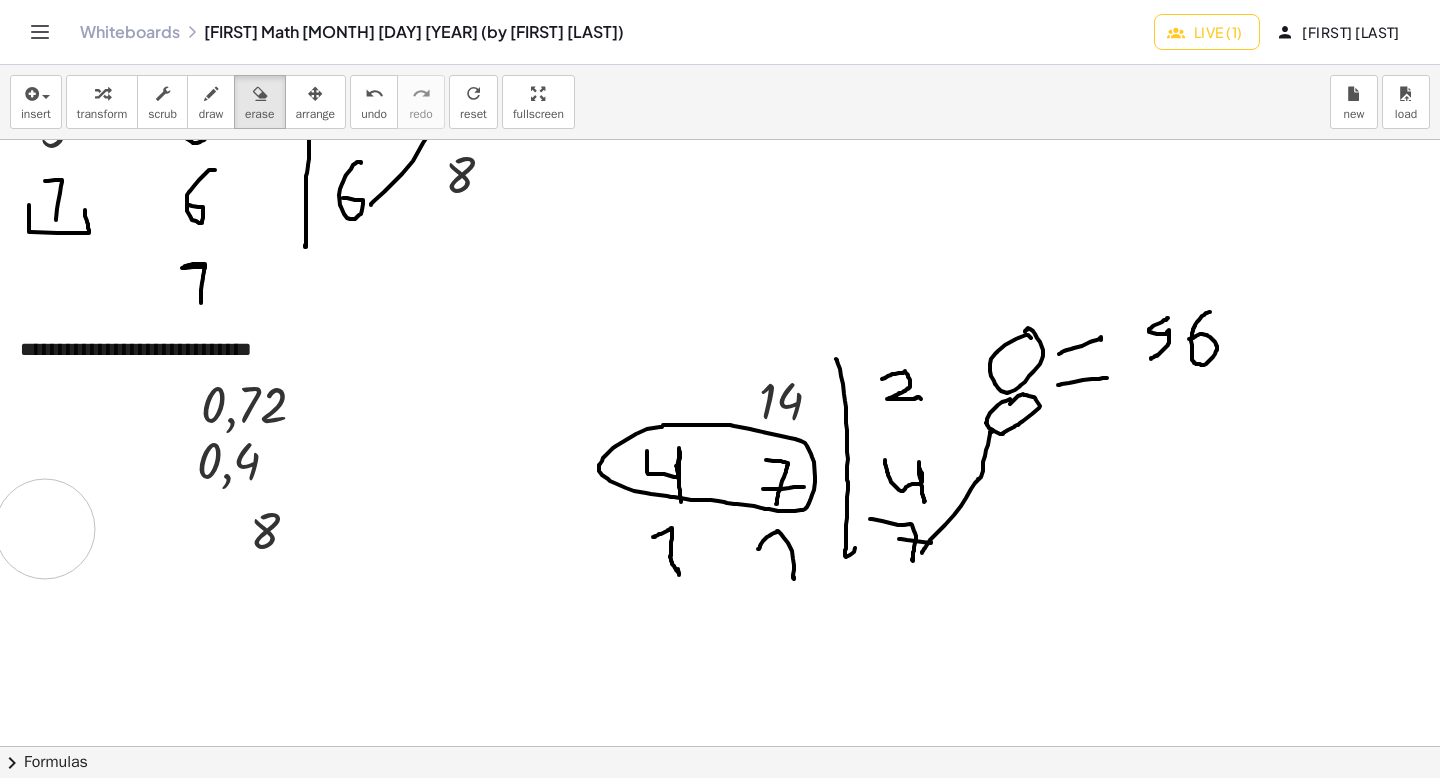drag, startPoint x: 44, startPoint y: 541, endPoint x: 69, endPoint y: 508, distance: 41.400482 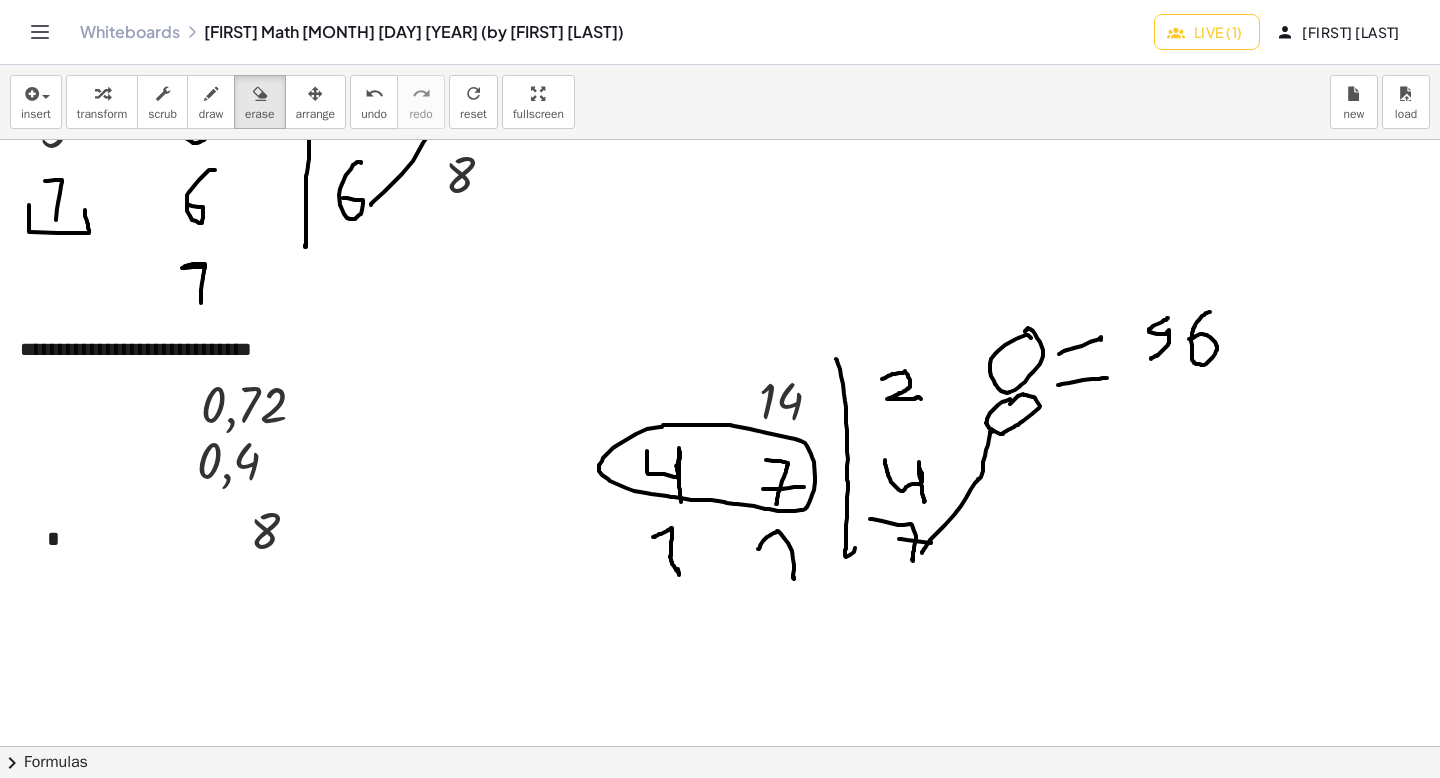 scroll, scrollTop: 2978, scrollLeft: 0, axis: vertical 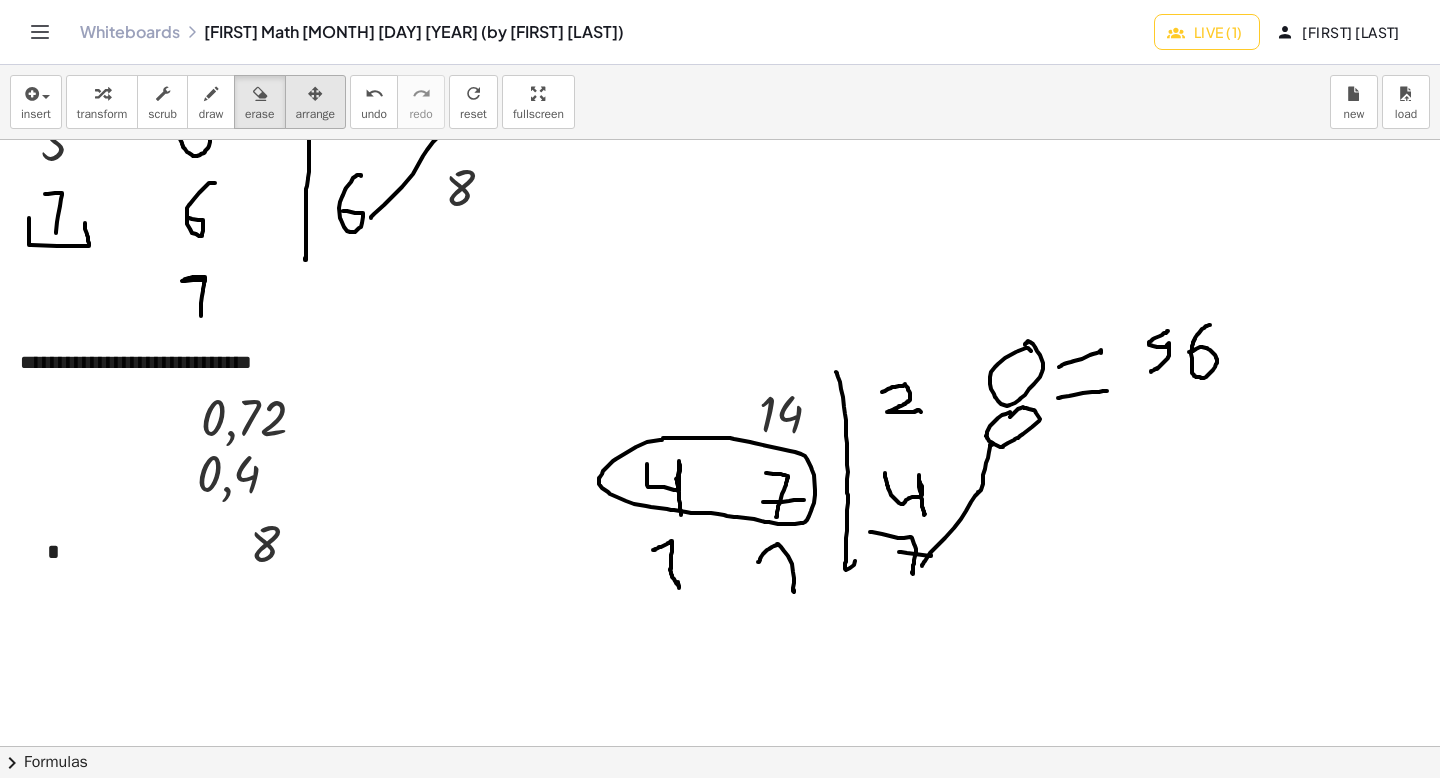 click at bounding box center (316, 93) 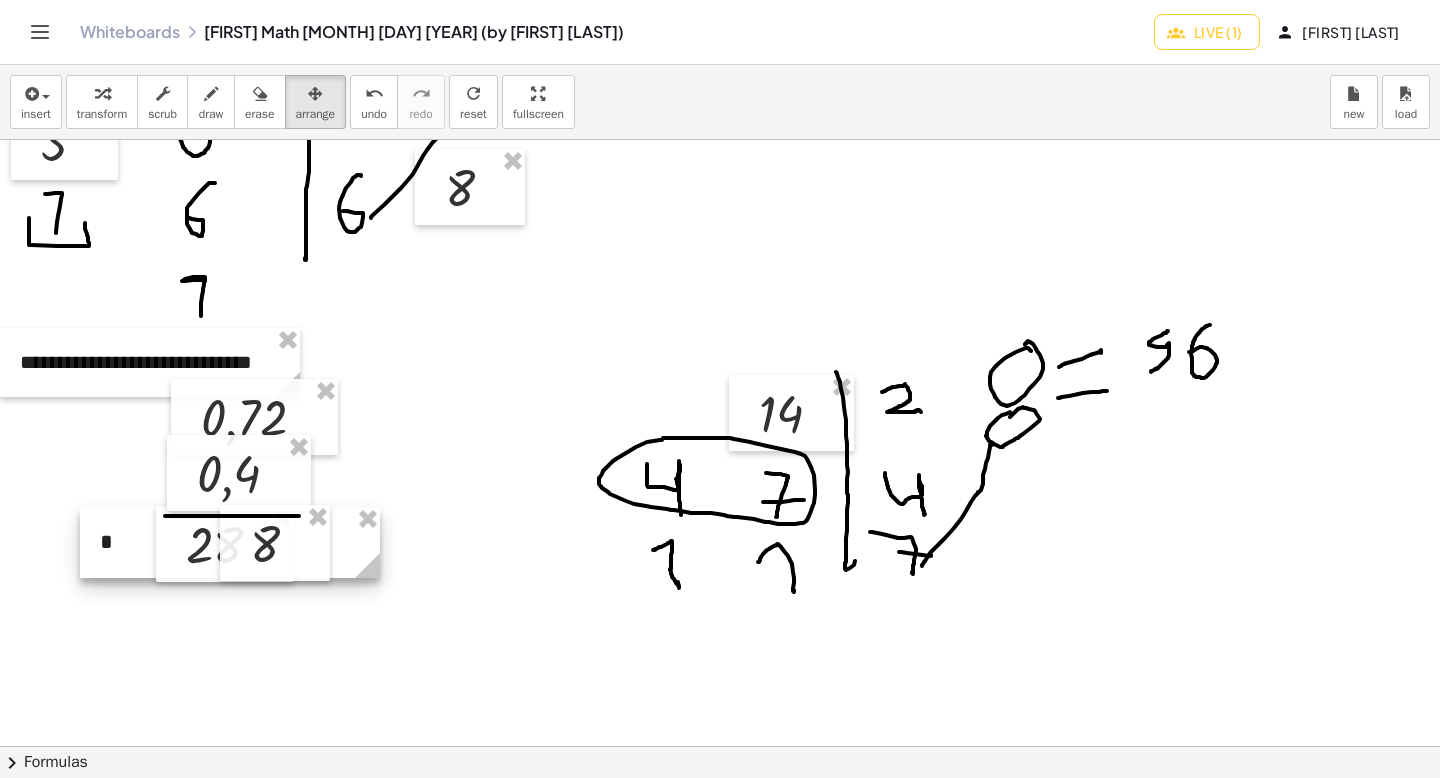 click on "**********" at bounding box center (720, -717) 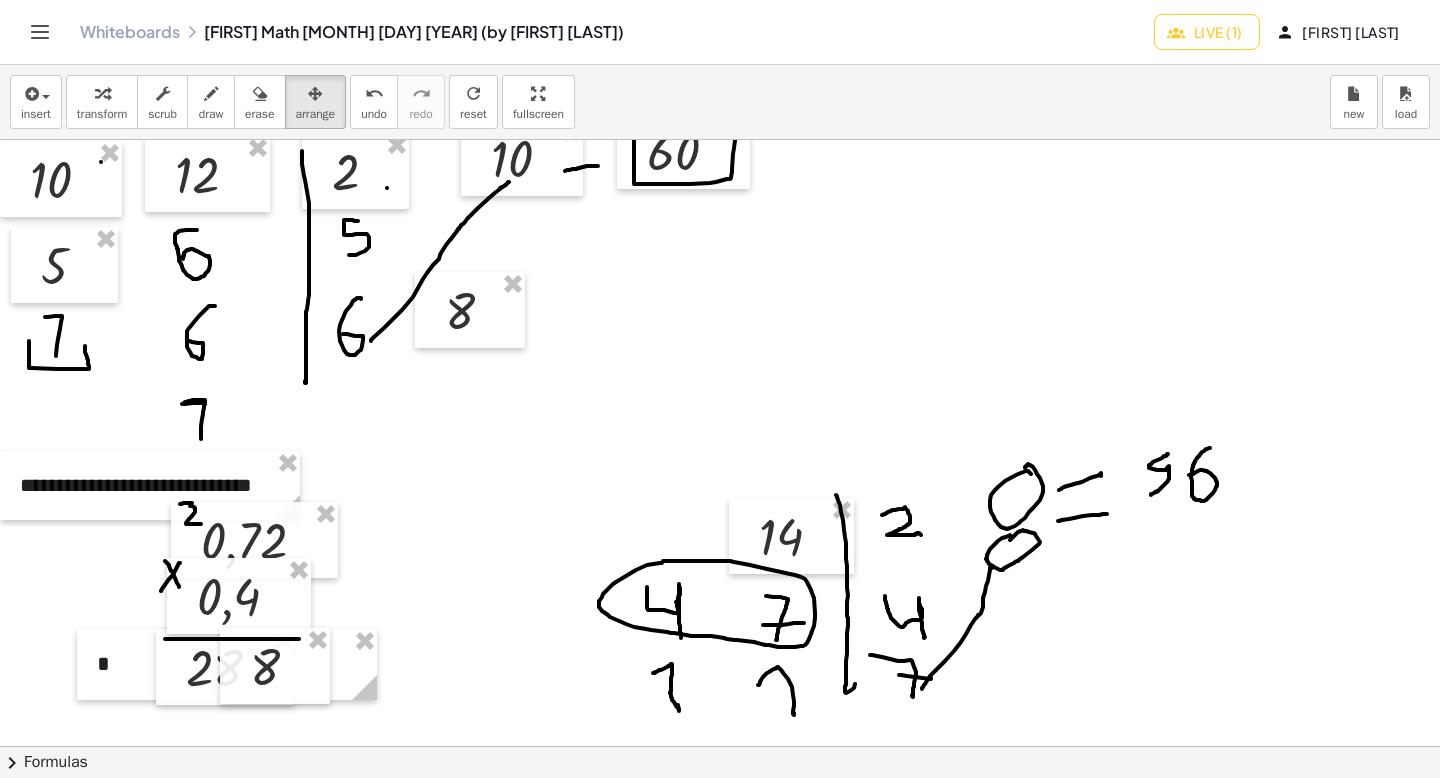 scroll, scrollTop: 2861, scrollLeft: 0, axis: vertical 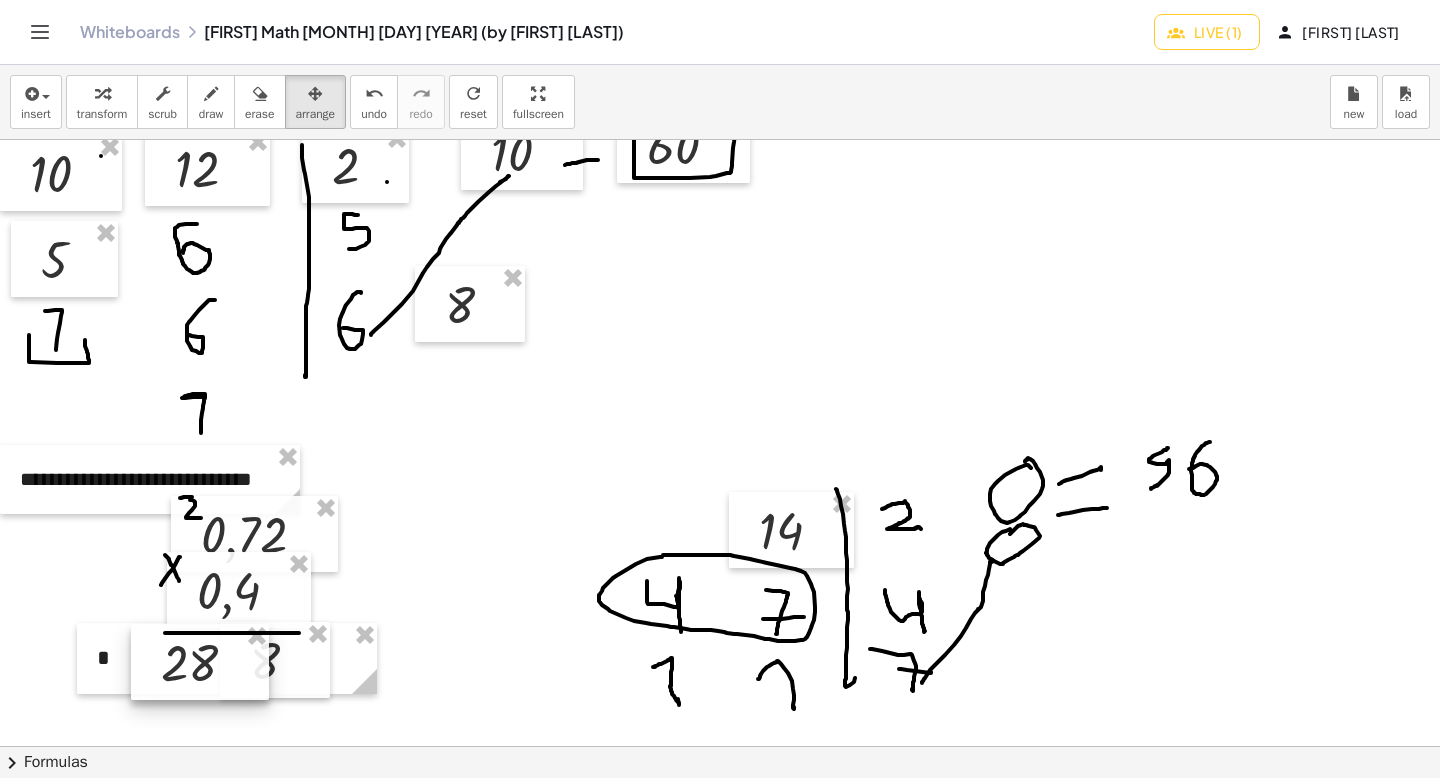 drag, startPoint x: 177, startPoint y: 654, endPoint x: 152, endPoint y: 655, distance: 25.019993 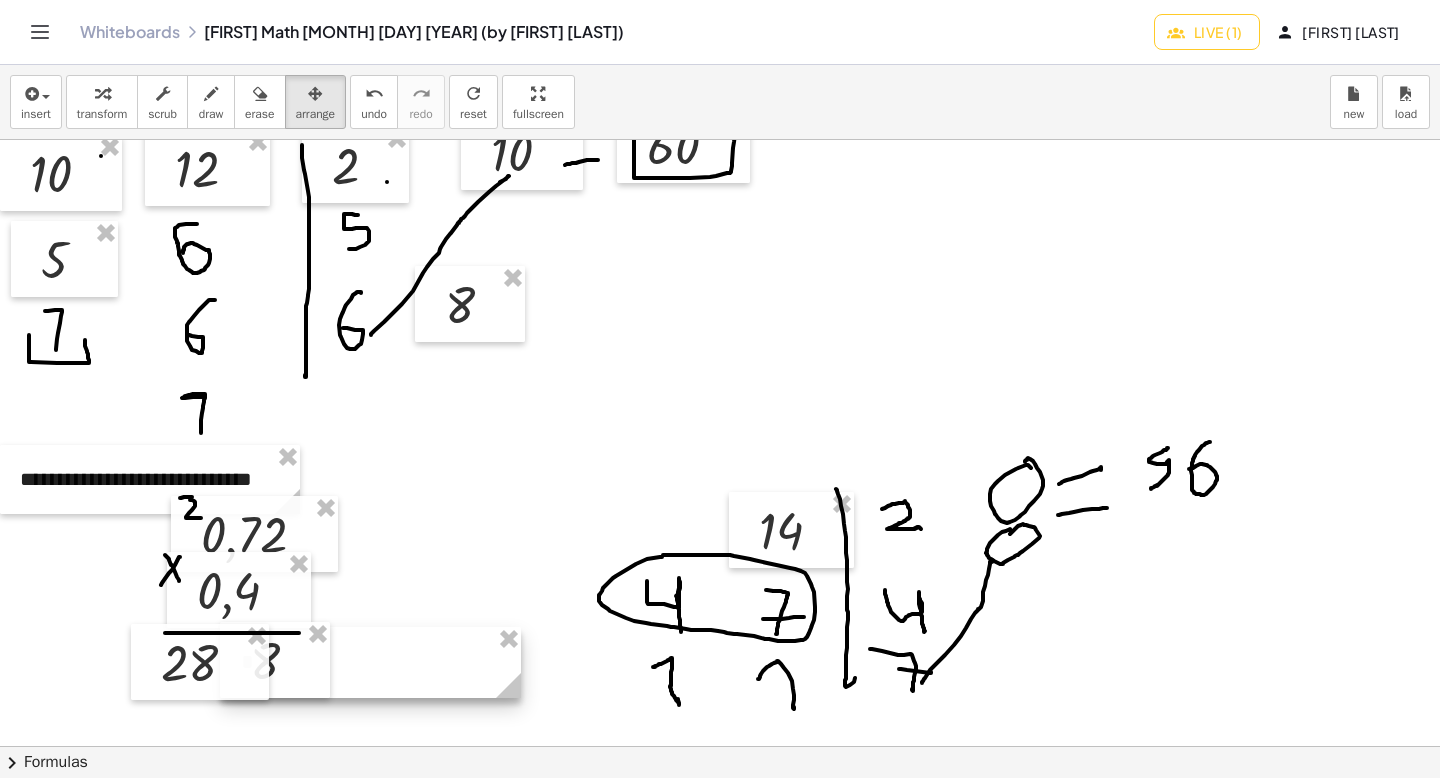 drag, startPoint x: 105, startPoint y: 651, endPoint x: 251, endPoint y: 654, distance: 146.03082 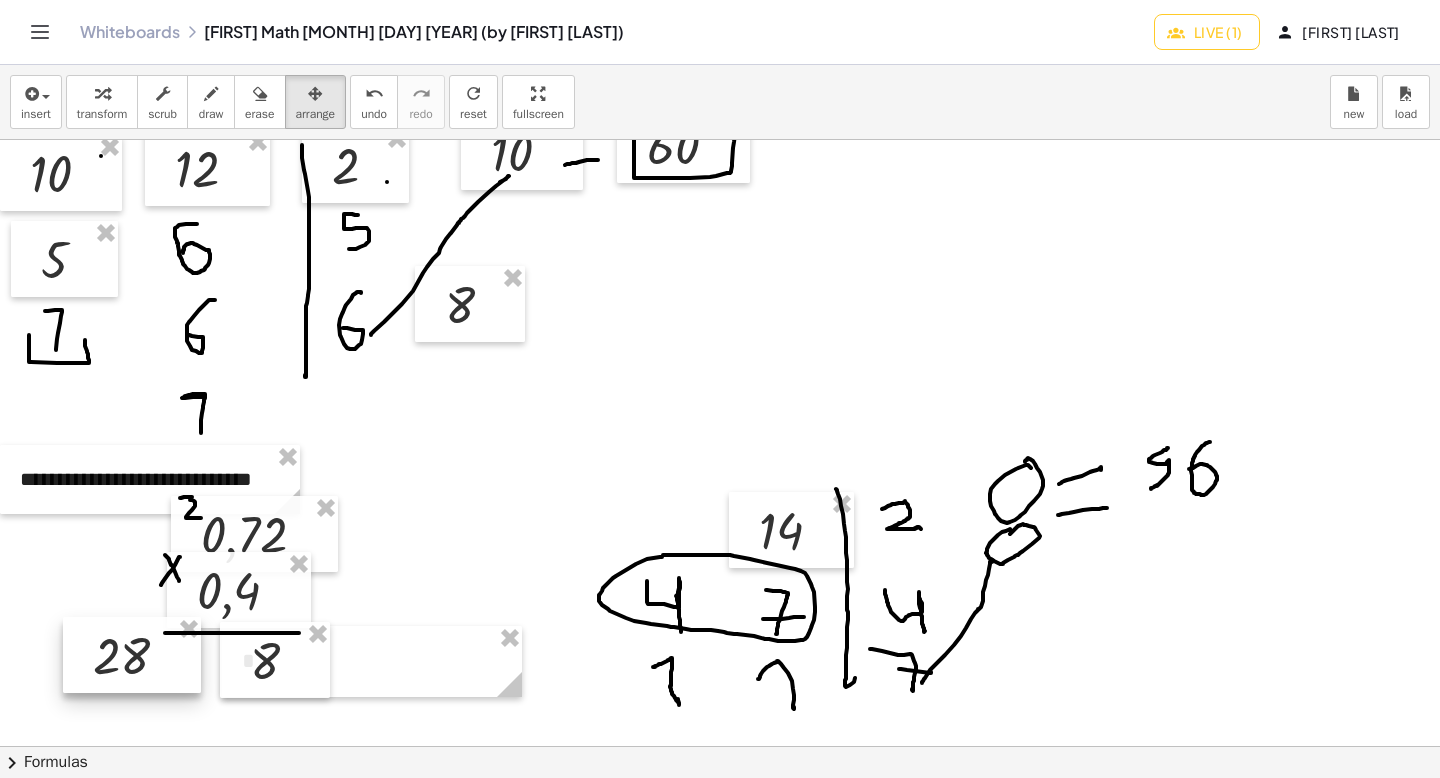 drag, startPoint x: 144, startPoint y: 651, endPoint x: 88, endPoint y: 646, distance: 56.22277 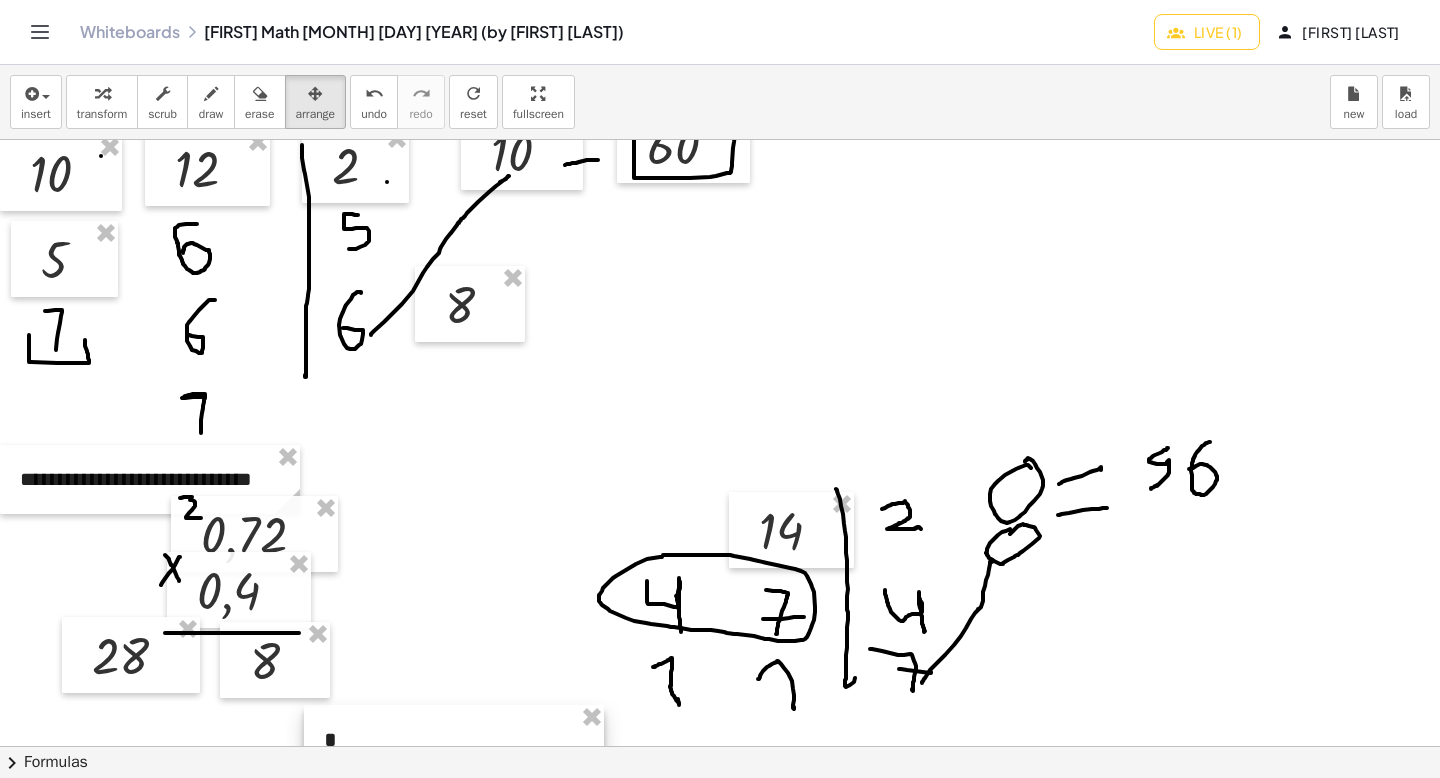 drag, startPoint x: 352, startPoint y: 679, endPoint x: 427, endPoint y: 756, distance: 107.48953 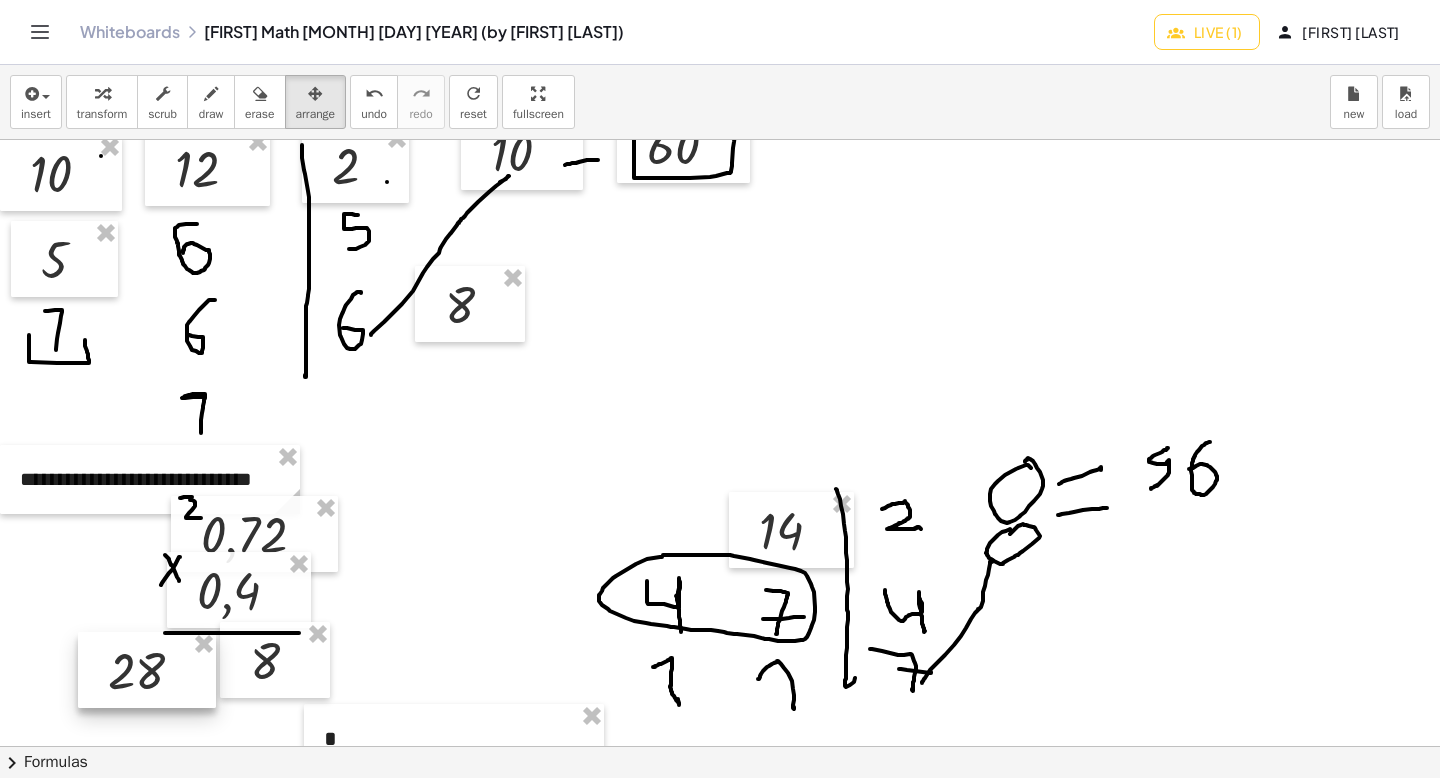 drag, startPoint x: 179, startPoint y: 645, endPoint x: 199, endPoint y: 659, distance: 24.41311 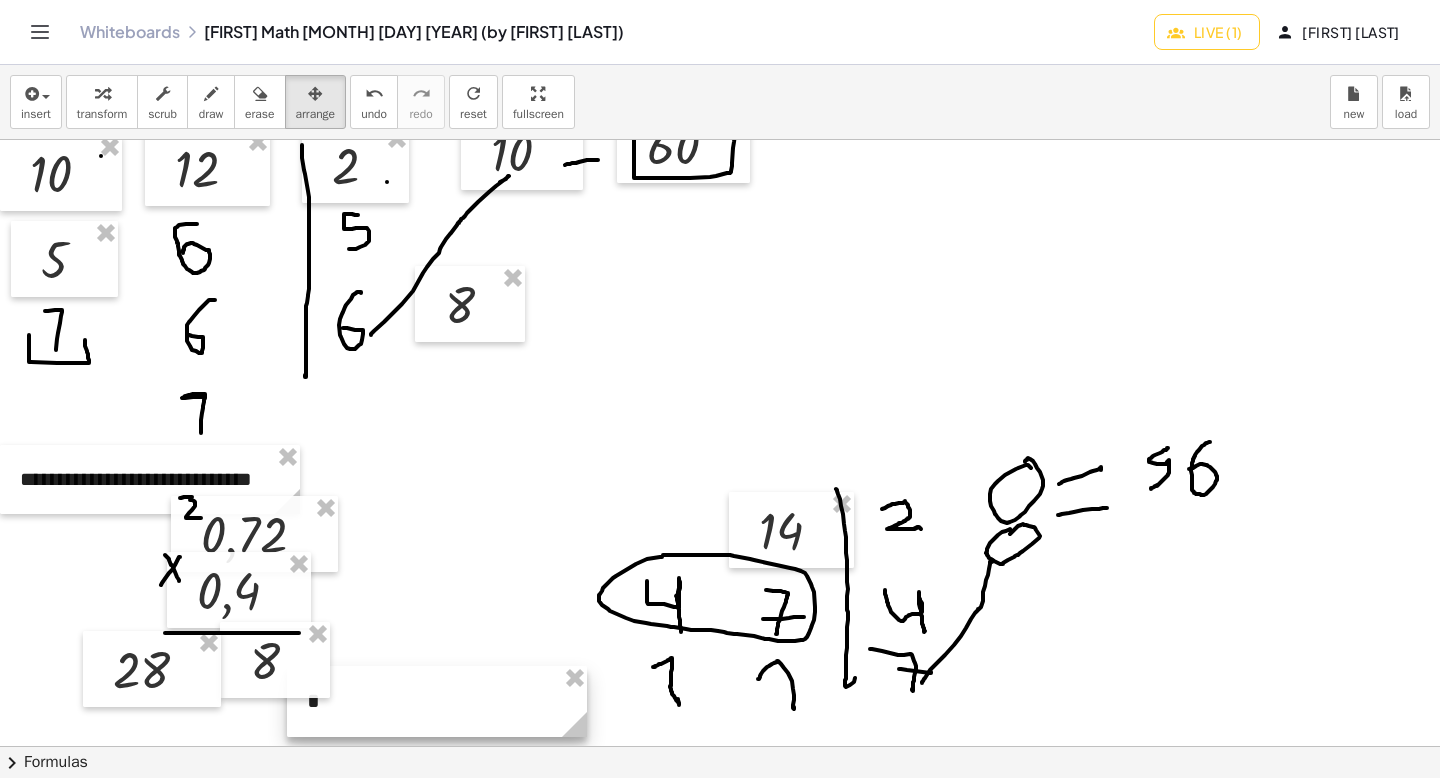 drag, startPoint x: 364, startPoint y: 735, endPoint x: 382, endPoint y: 671, distance: 66.48308 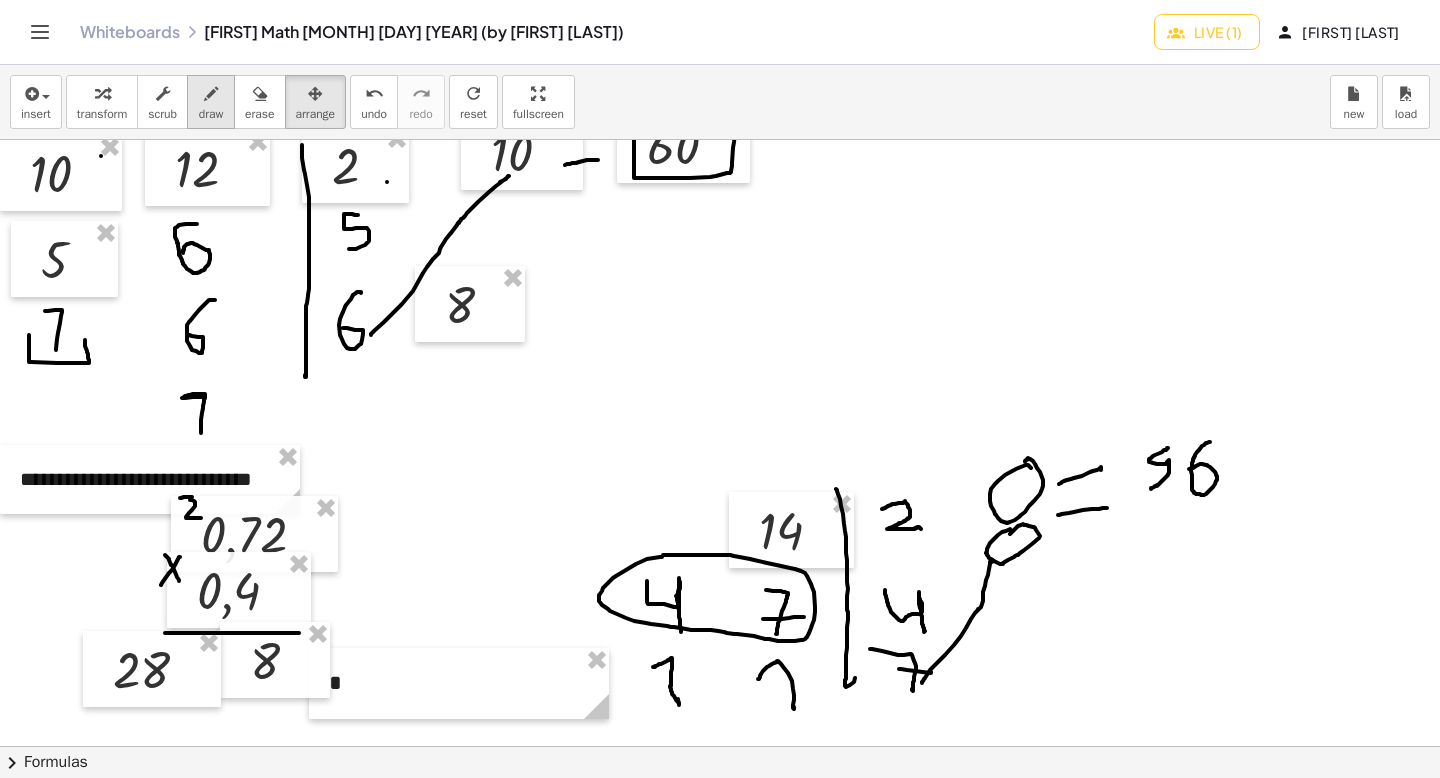 click on "draw" at bounding box center (211, 114) 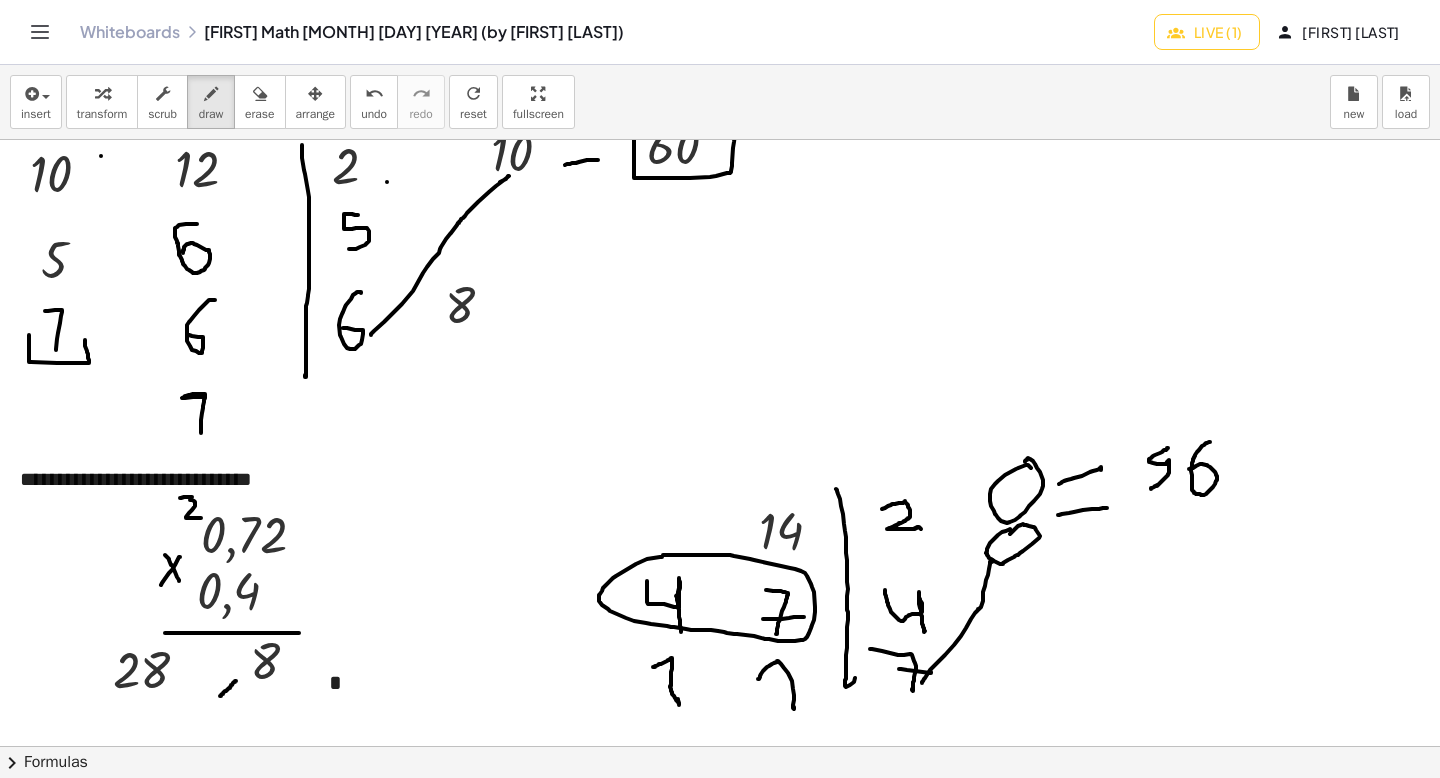drag, startPoint x: 236, startPoint y: 681, endPoint x: 220, endPoint y: 691, distance: 18.867962 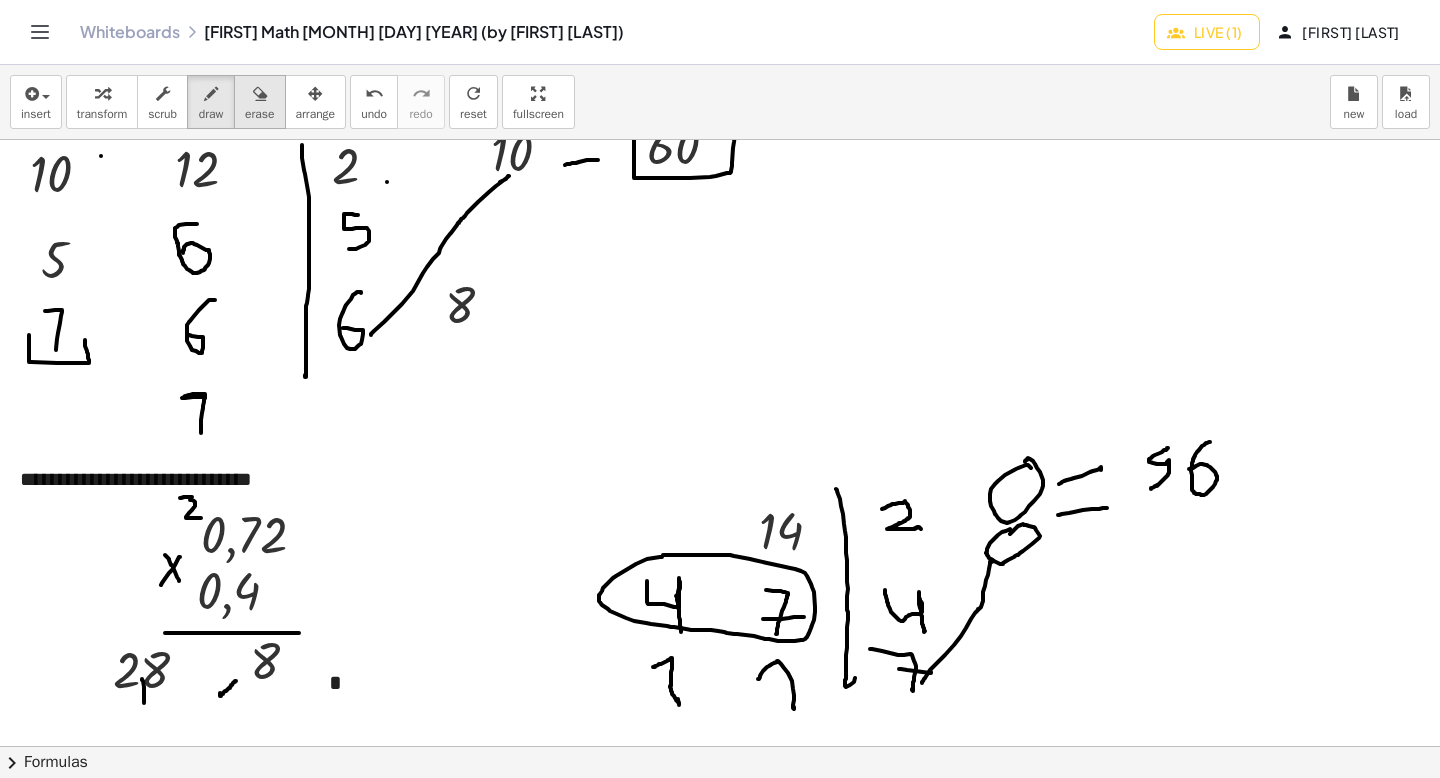 click at bounding box center (259, 93) 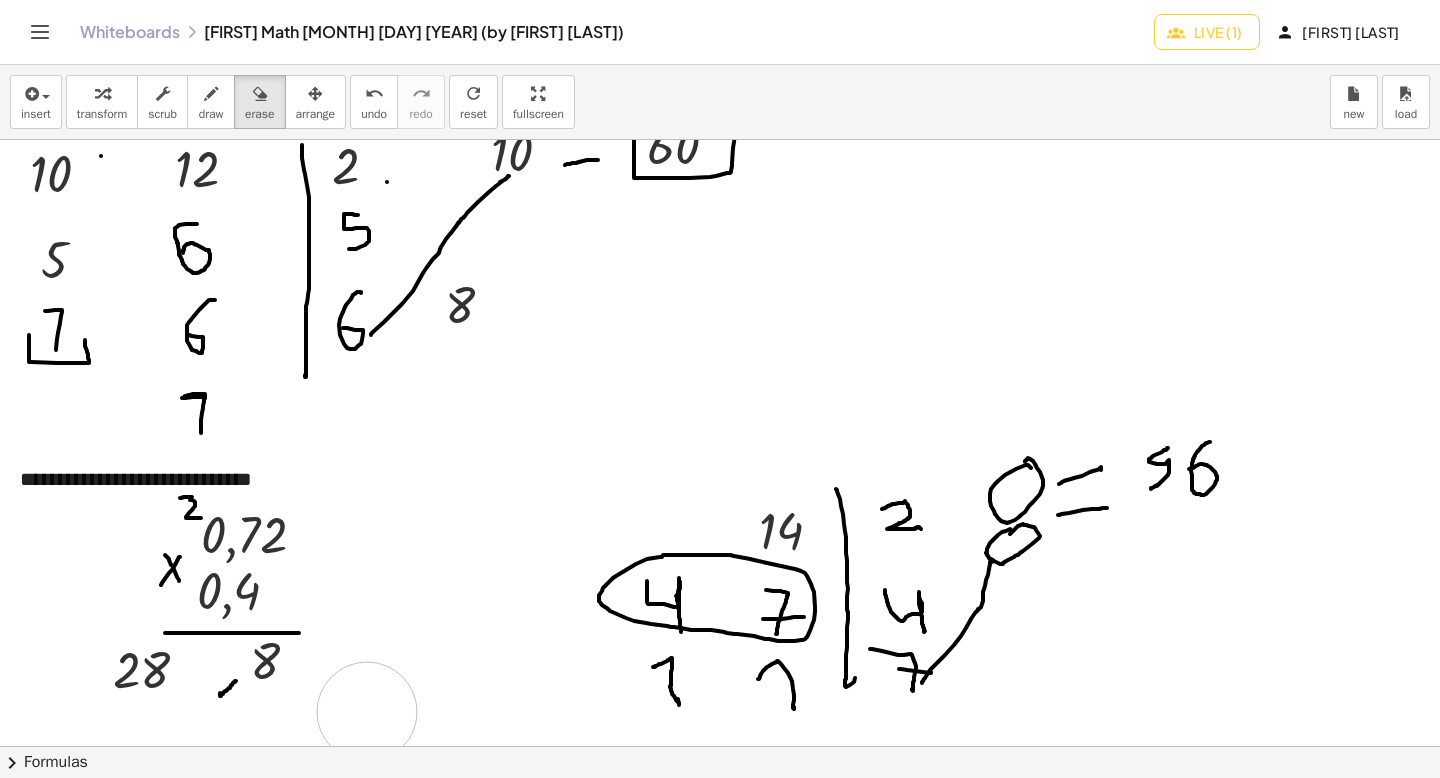 drag, startPoint x: 406, startPoint y: 658, endPoint x: 394, endPoint y: 641, distance: 20.808653 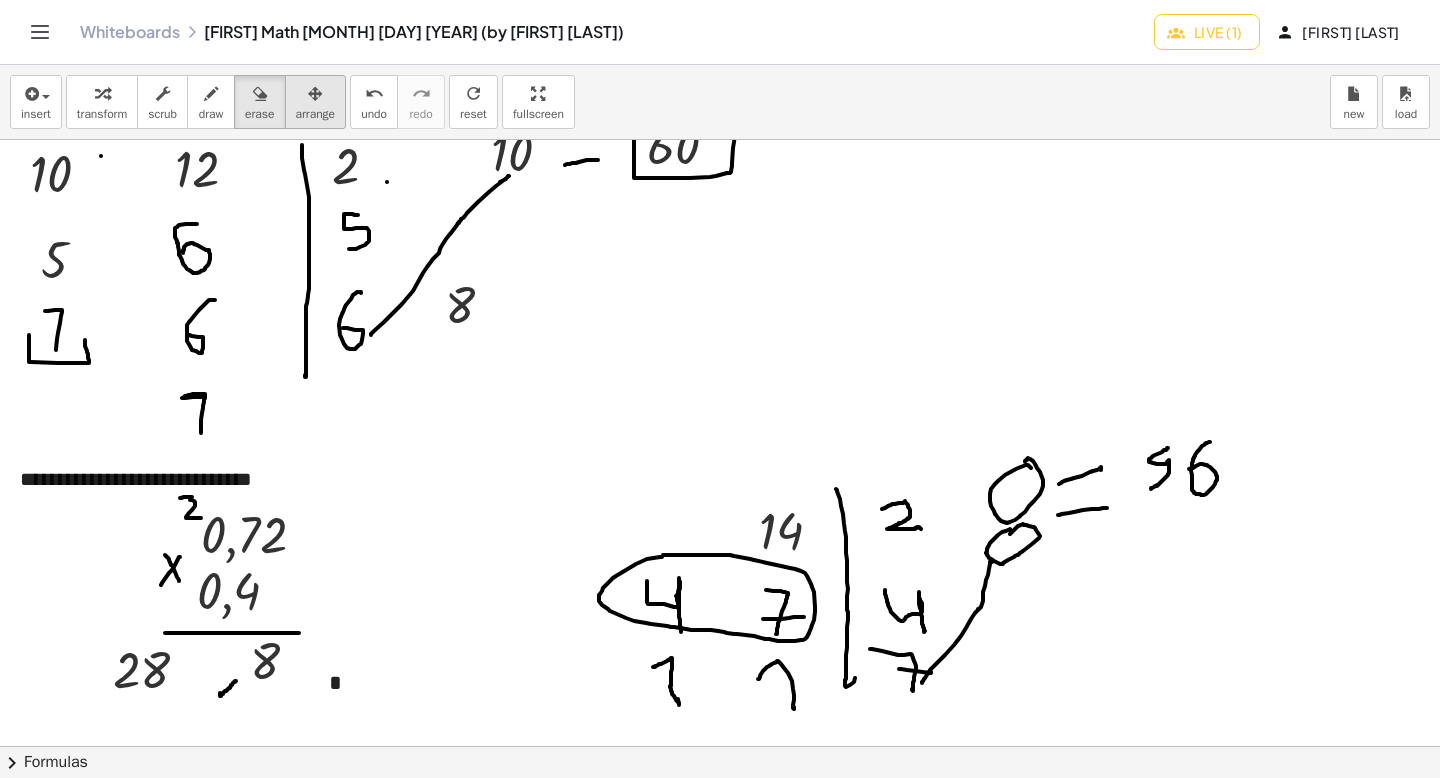 click on "arrange" at bounding box center (316, 114) 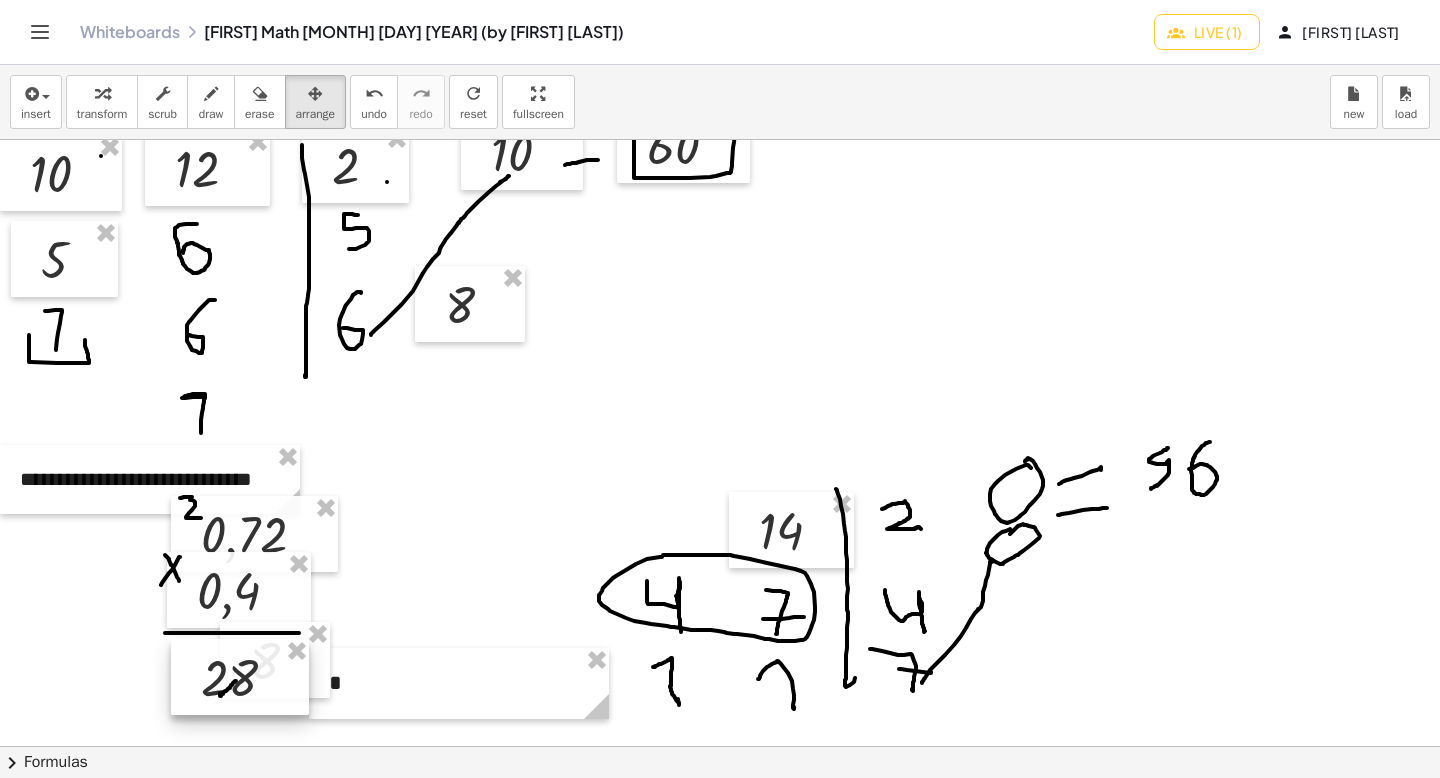 drag, startPoint x: 191, startPoint y: 653, endPoint x: 277, endPoint y: 659, distance: 86.209045 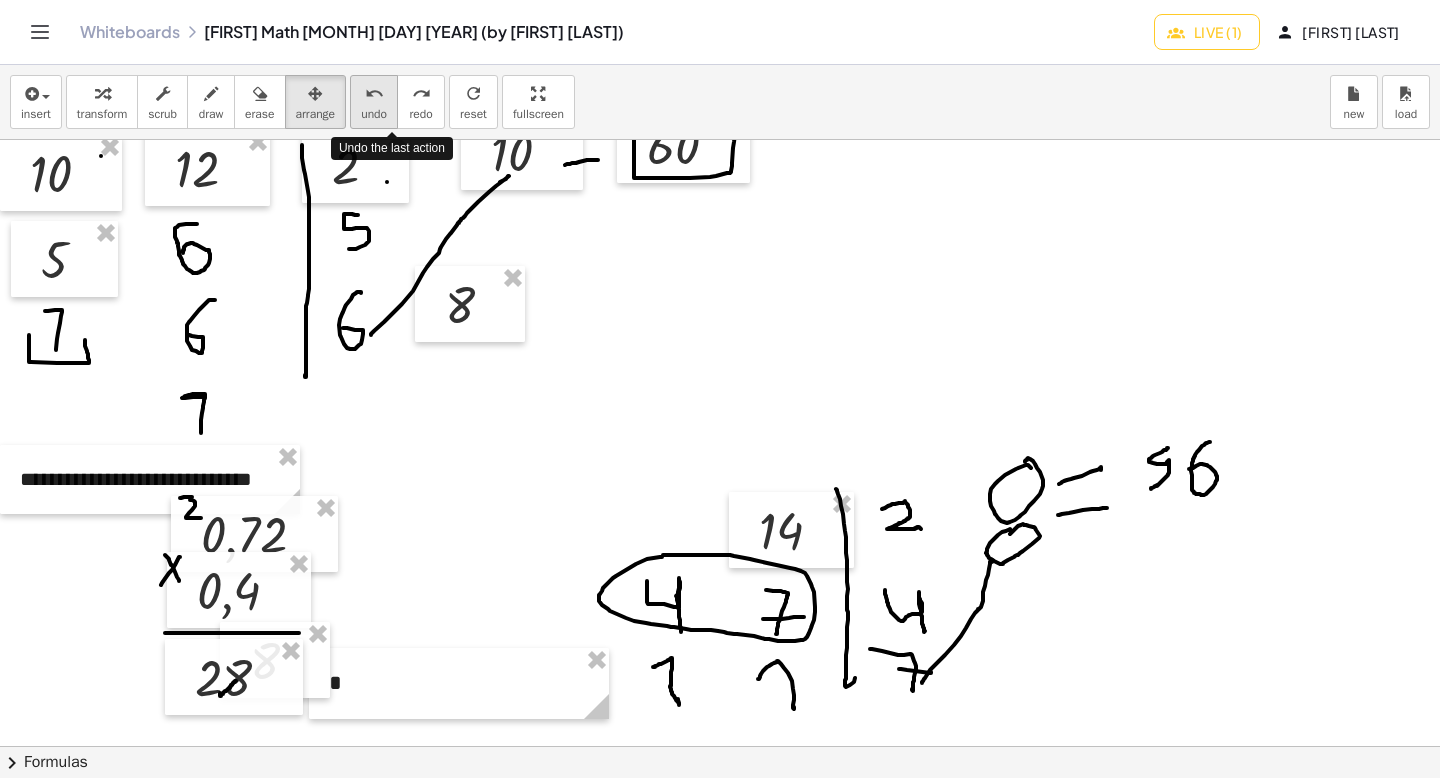 click on "undo undo" at bounding box center [374, 102] 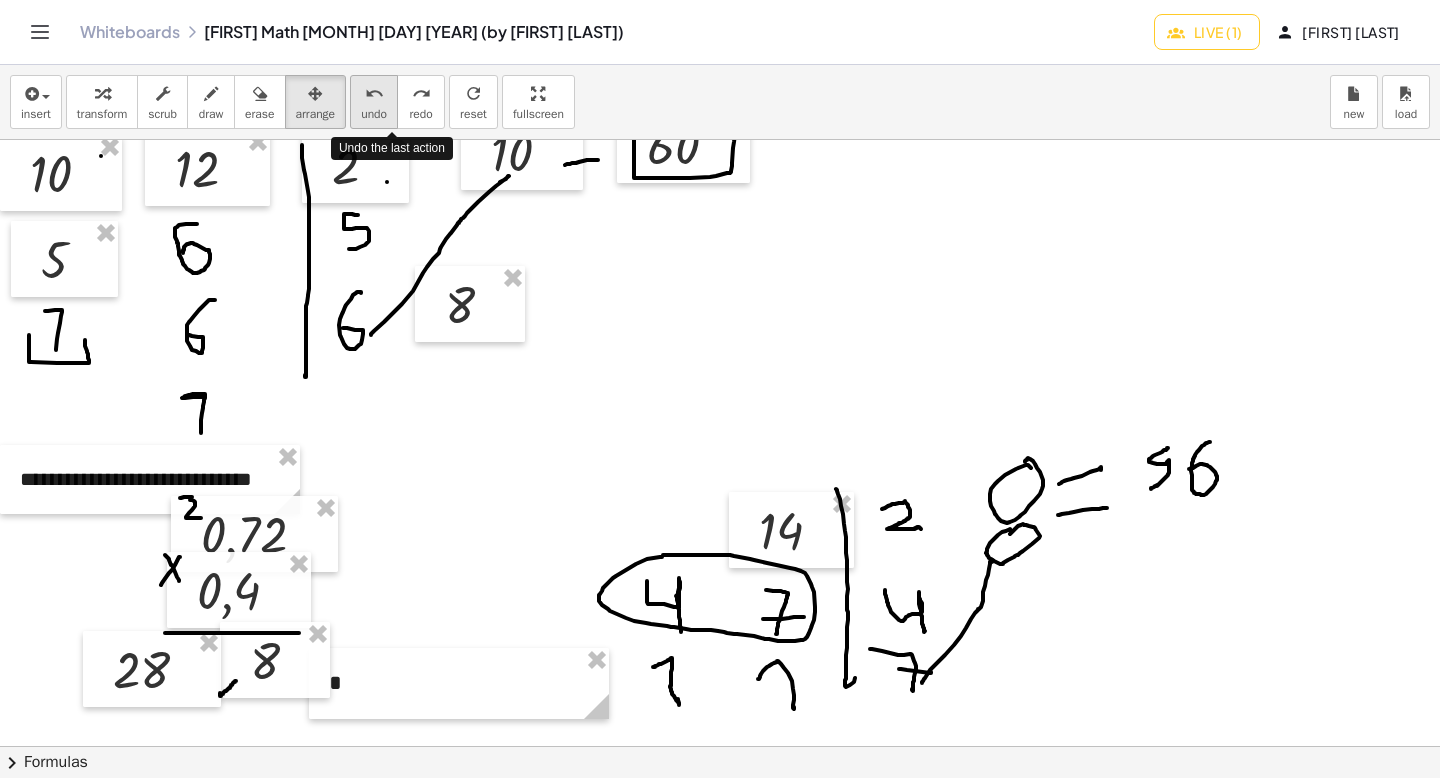click on "undo" at bounding box center [374, 94] 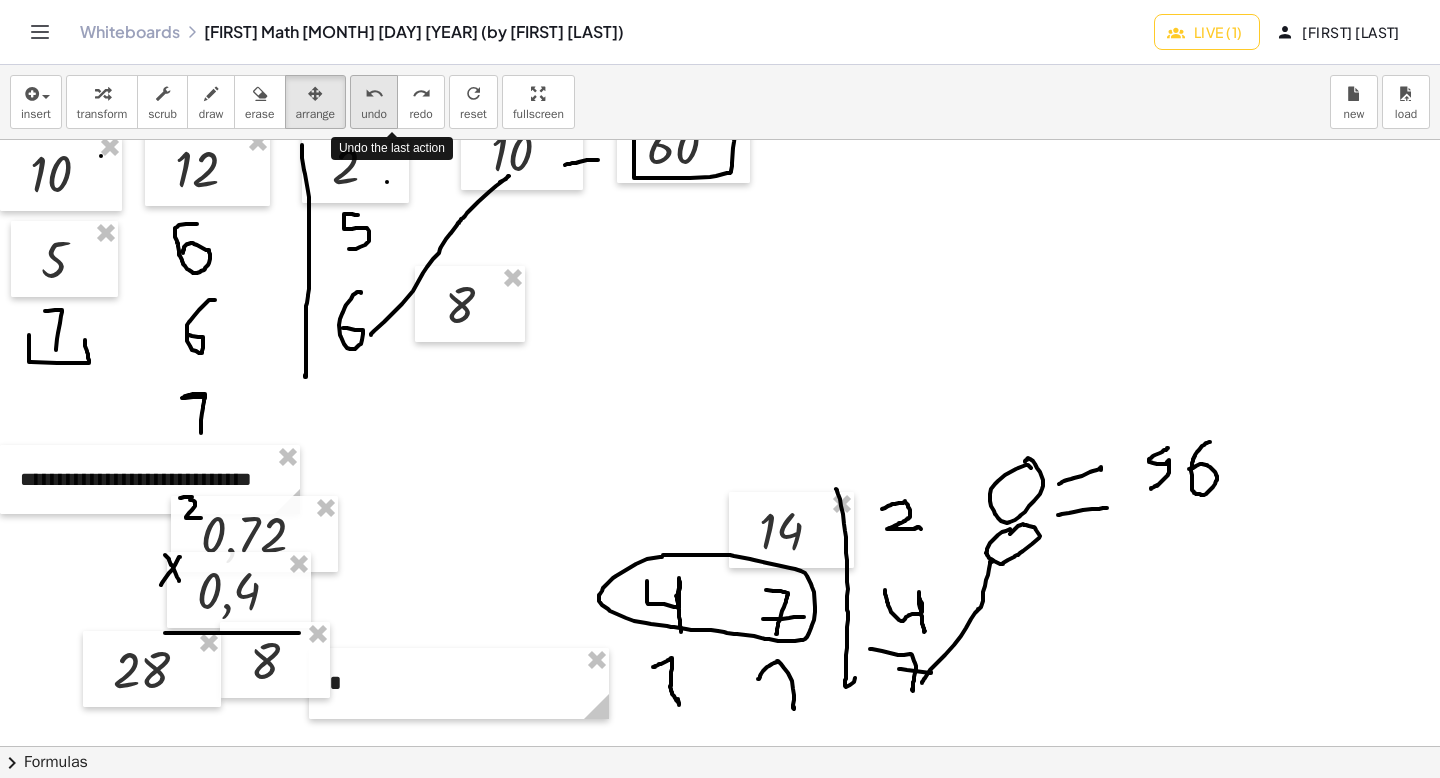click on "undo" at bounding box center [374, 94] 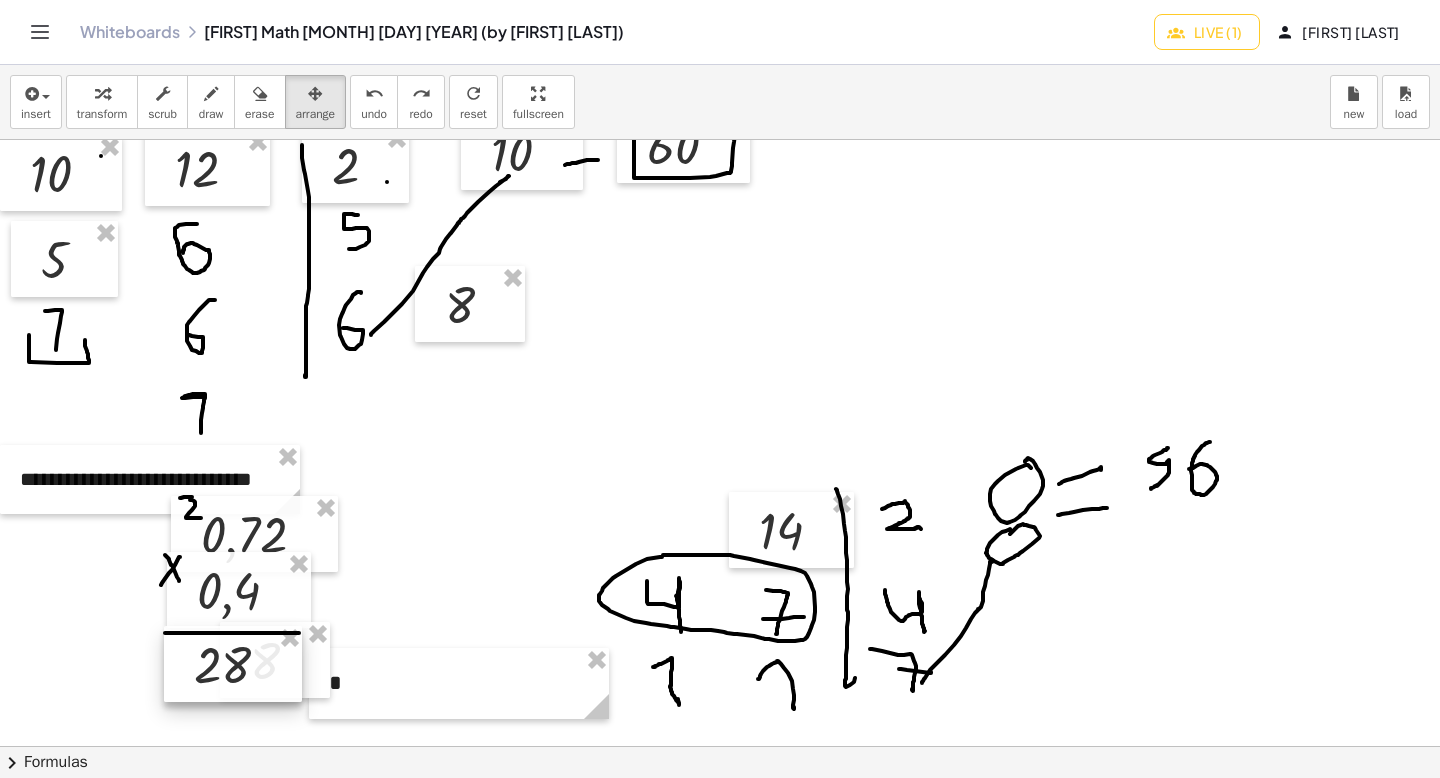 drag, startPoint x: 172, startPoint y: 659, endPoint x: 253, endPoint y: 654, distance: 81.154175 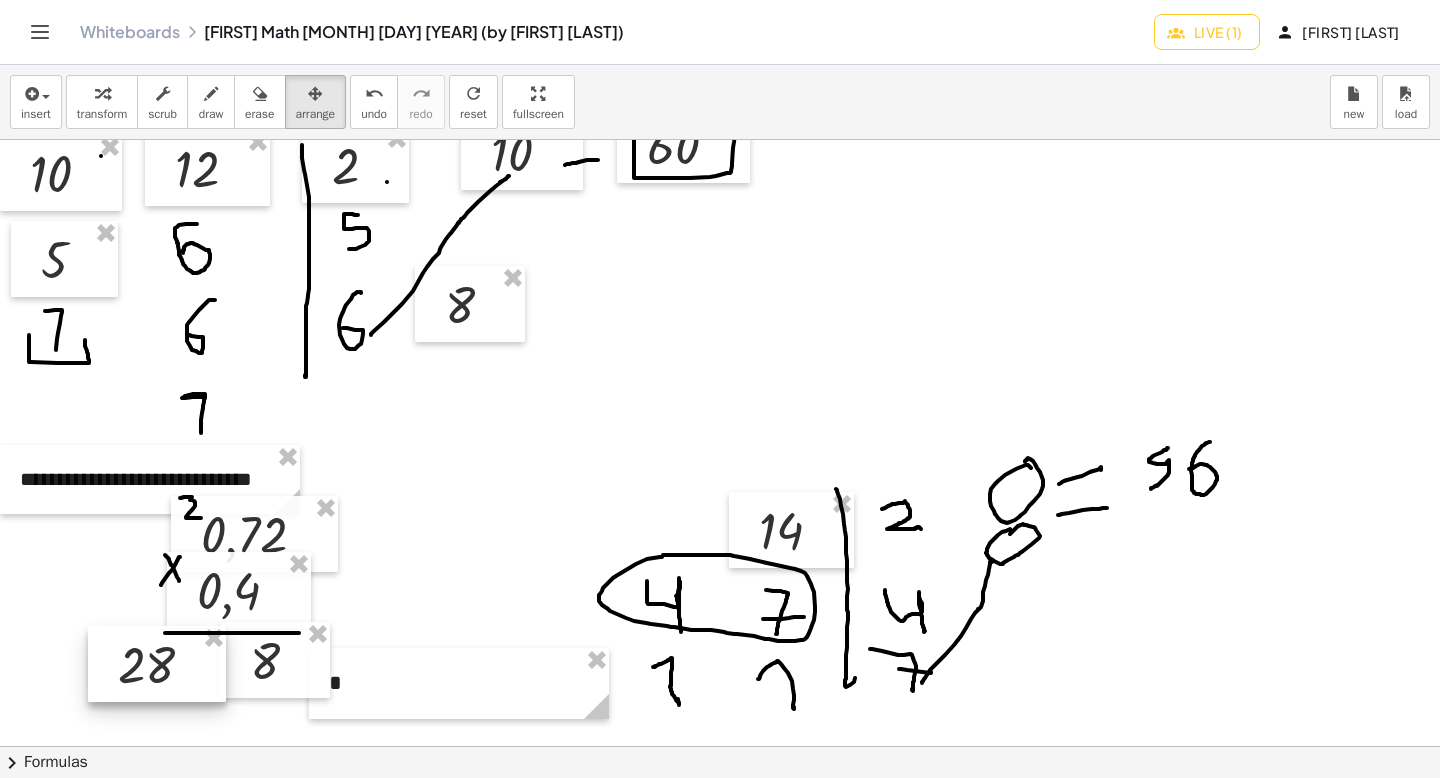 drag, startPoint x: 245, startPoint y: 654, endPoint x: 173, endPoint y: 654, distance: 72 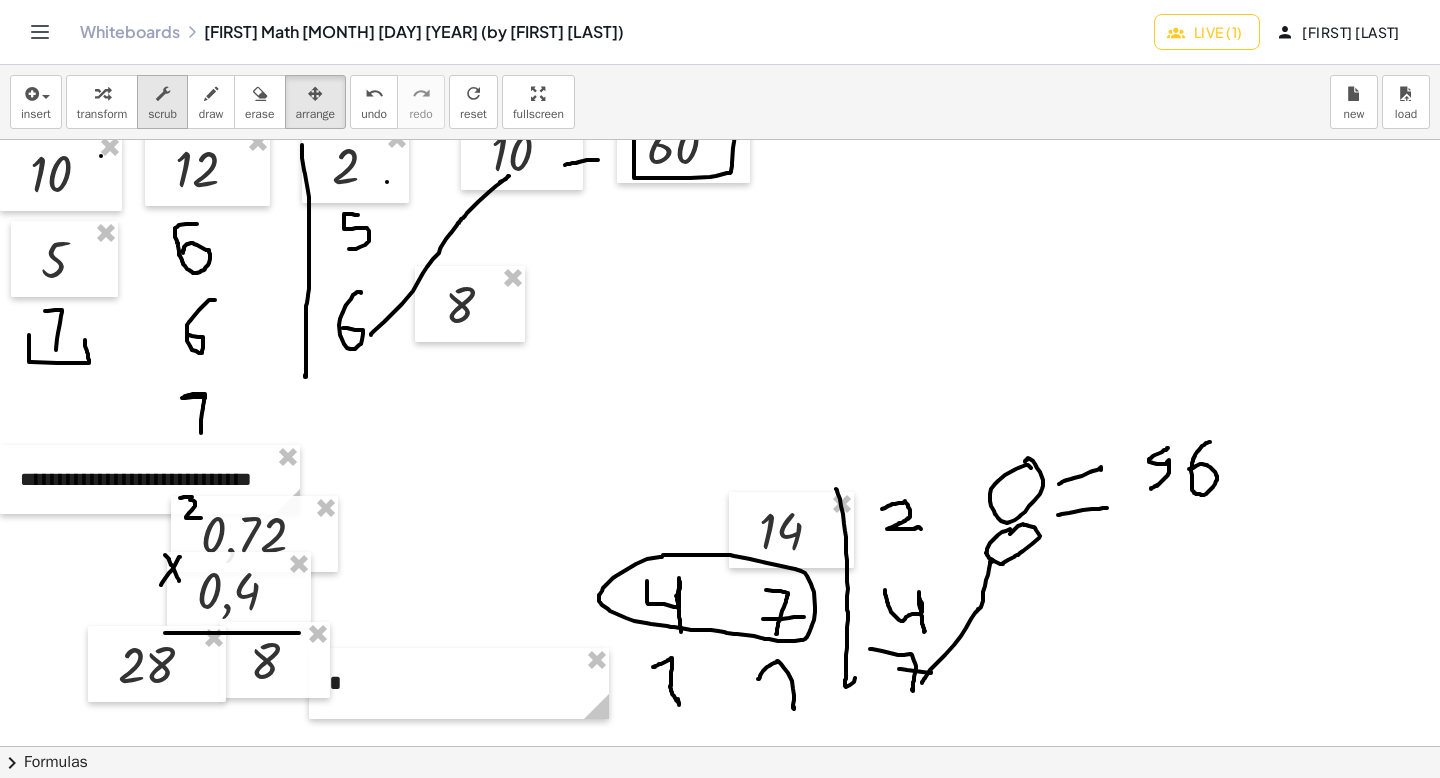 click at bounding box center [162, 93] 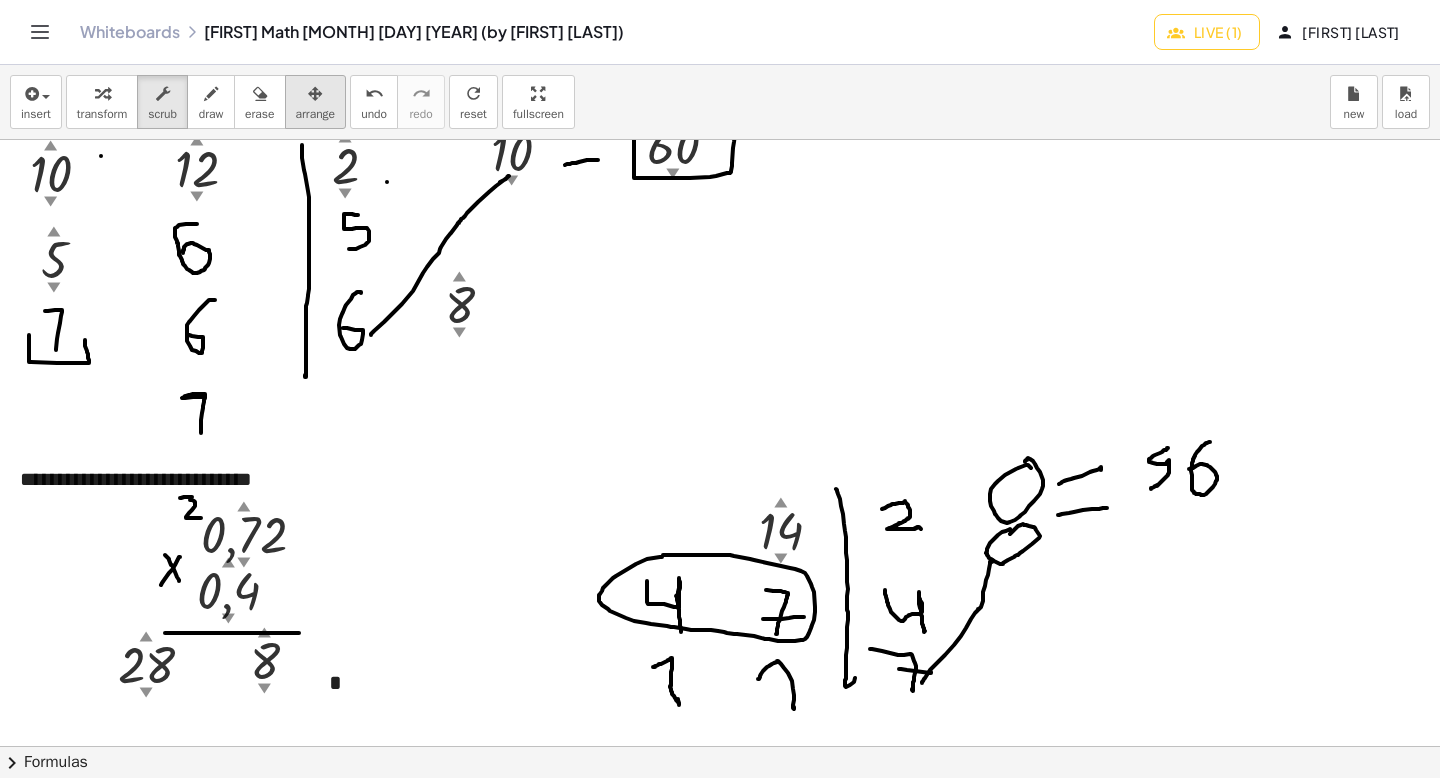 click at bounding box center (315, 94) 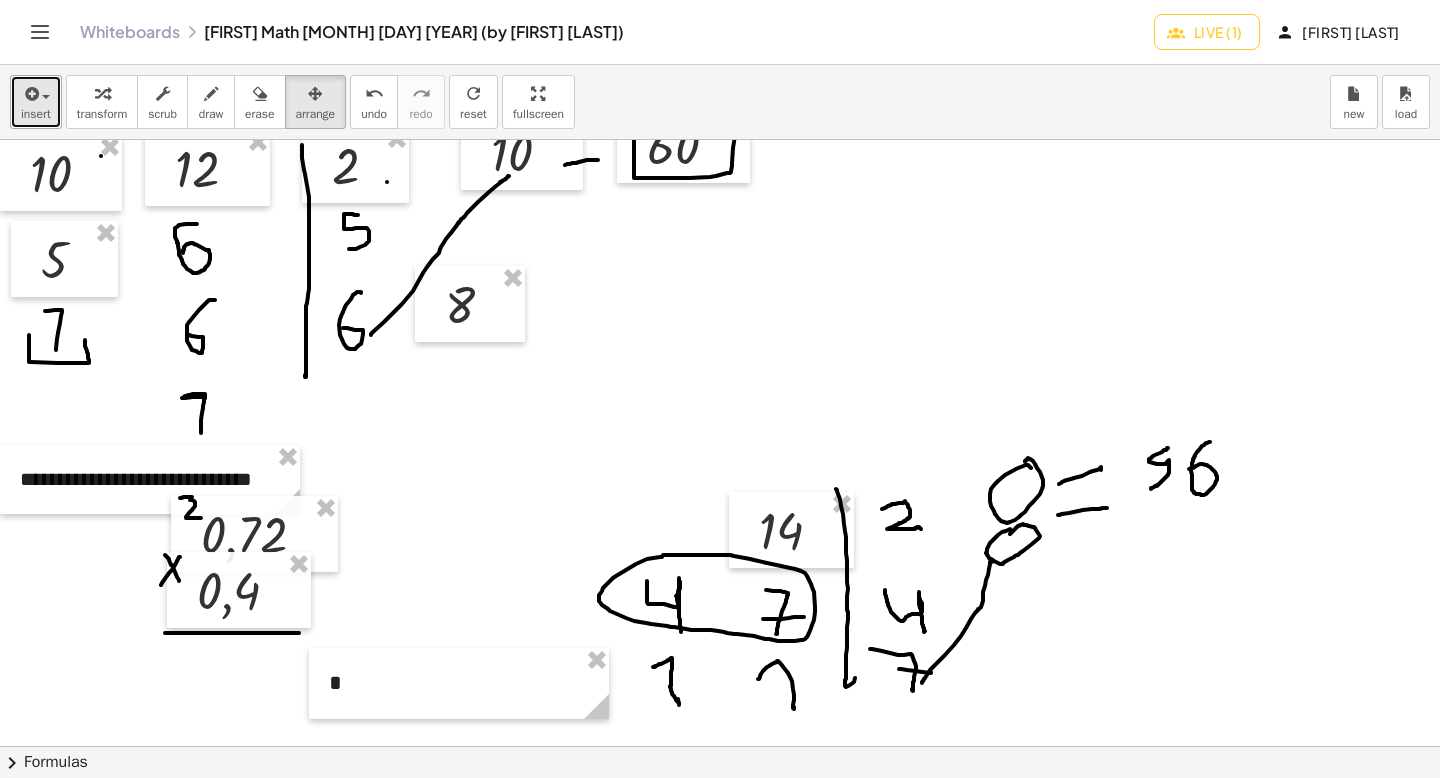 click at bounding box center (30, 94) 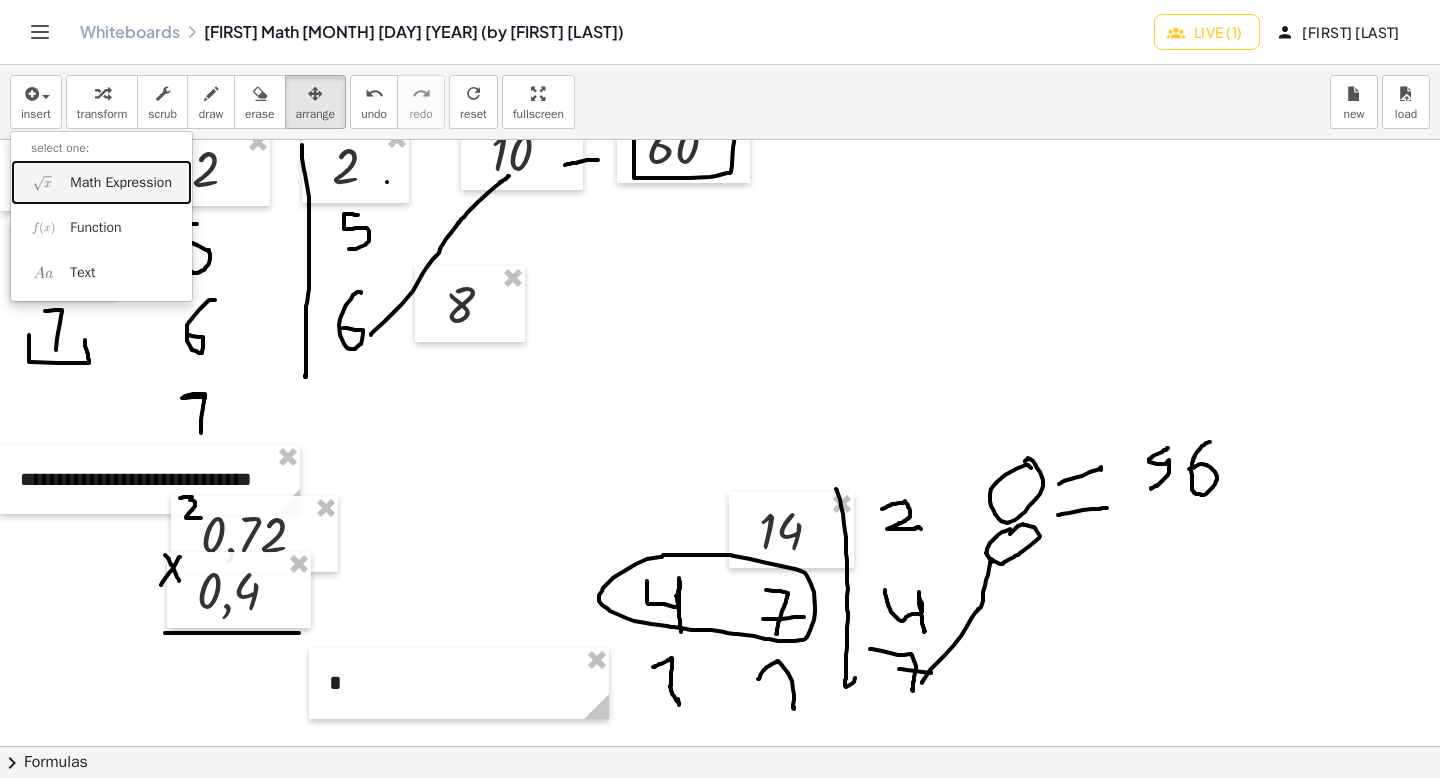 click at bounding box center [43, 182] 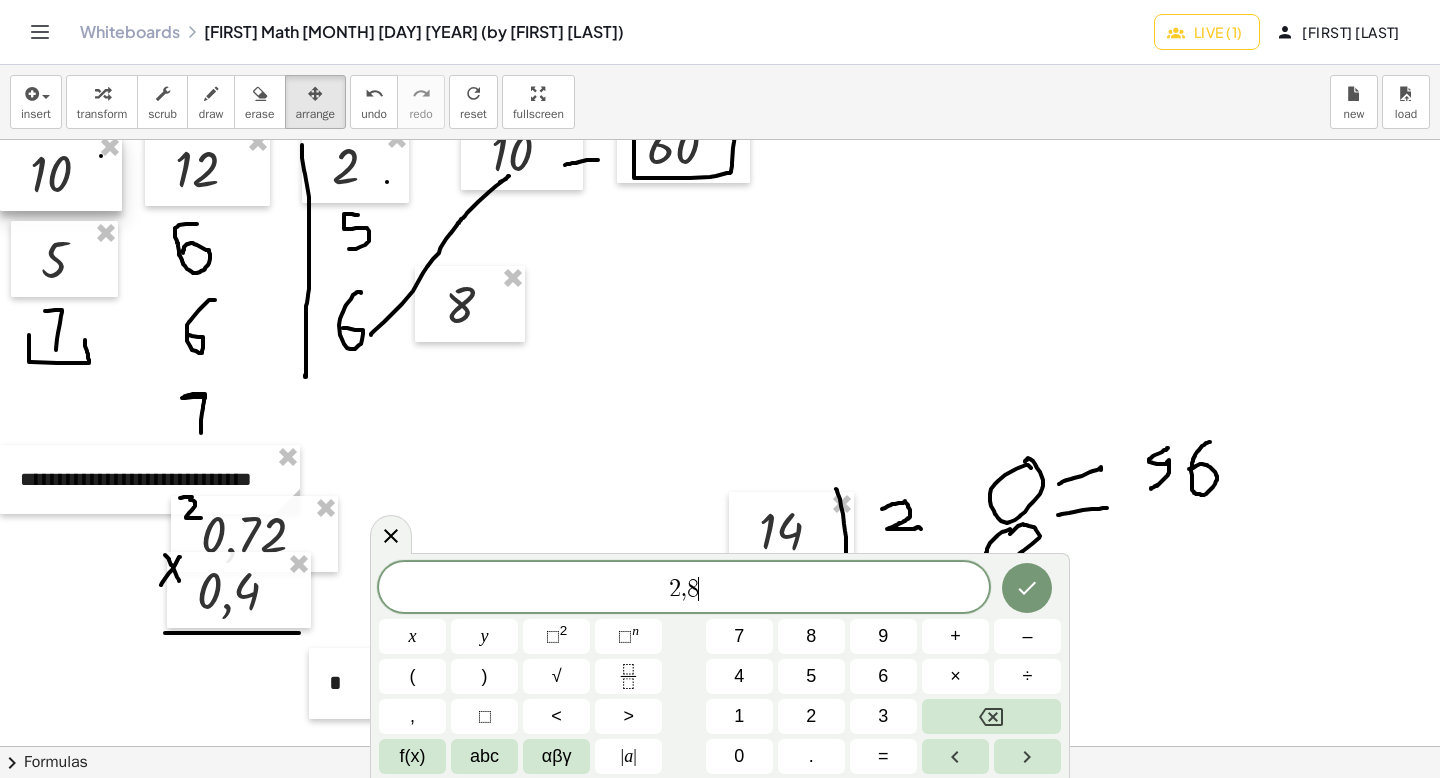 scroll, scrollTop: 9, scrollLeft: 0, axis: vertical 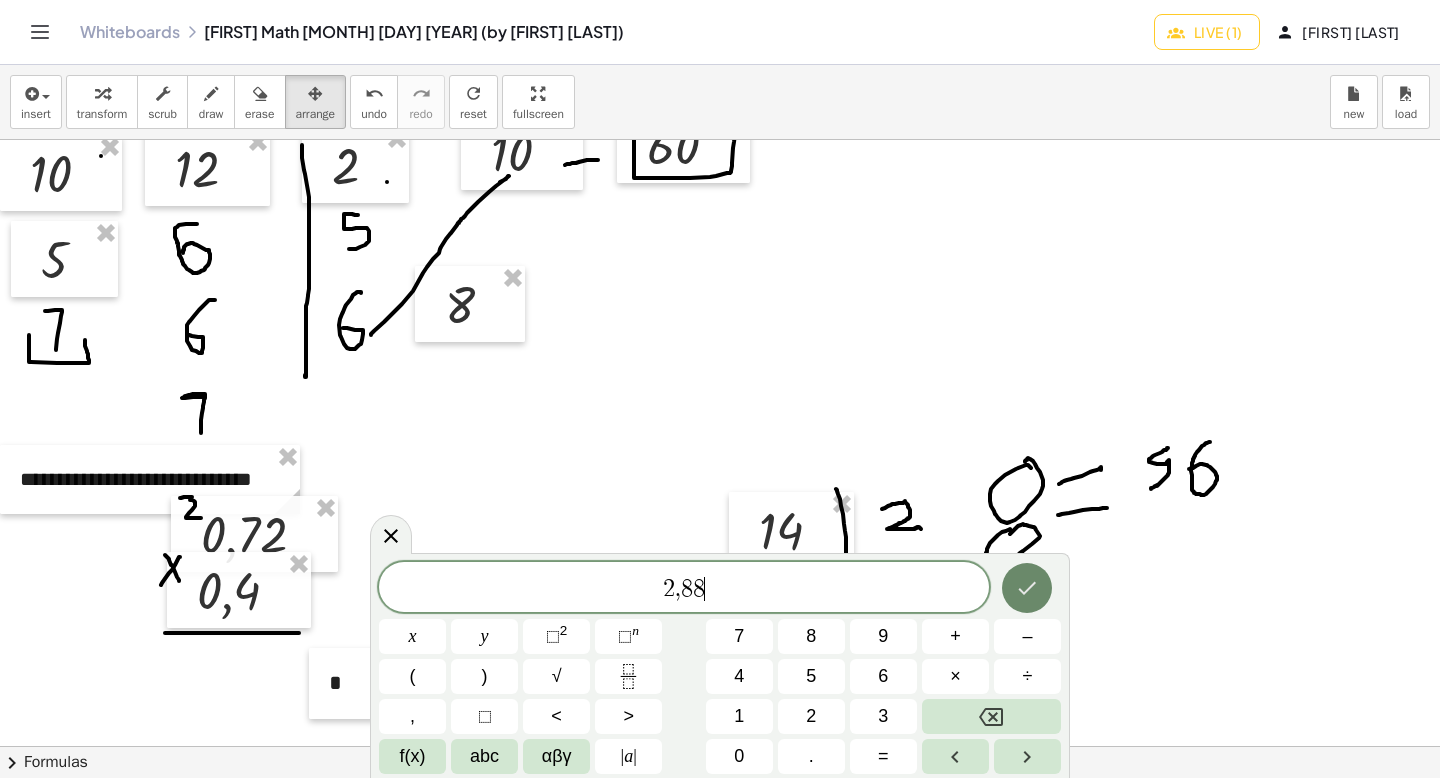 click 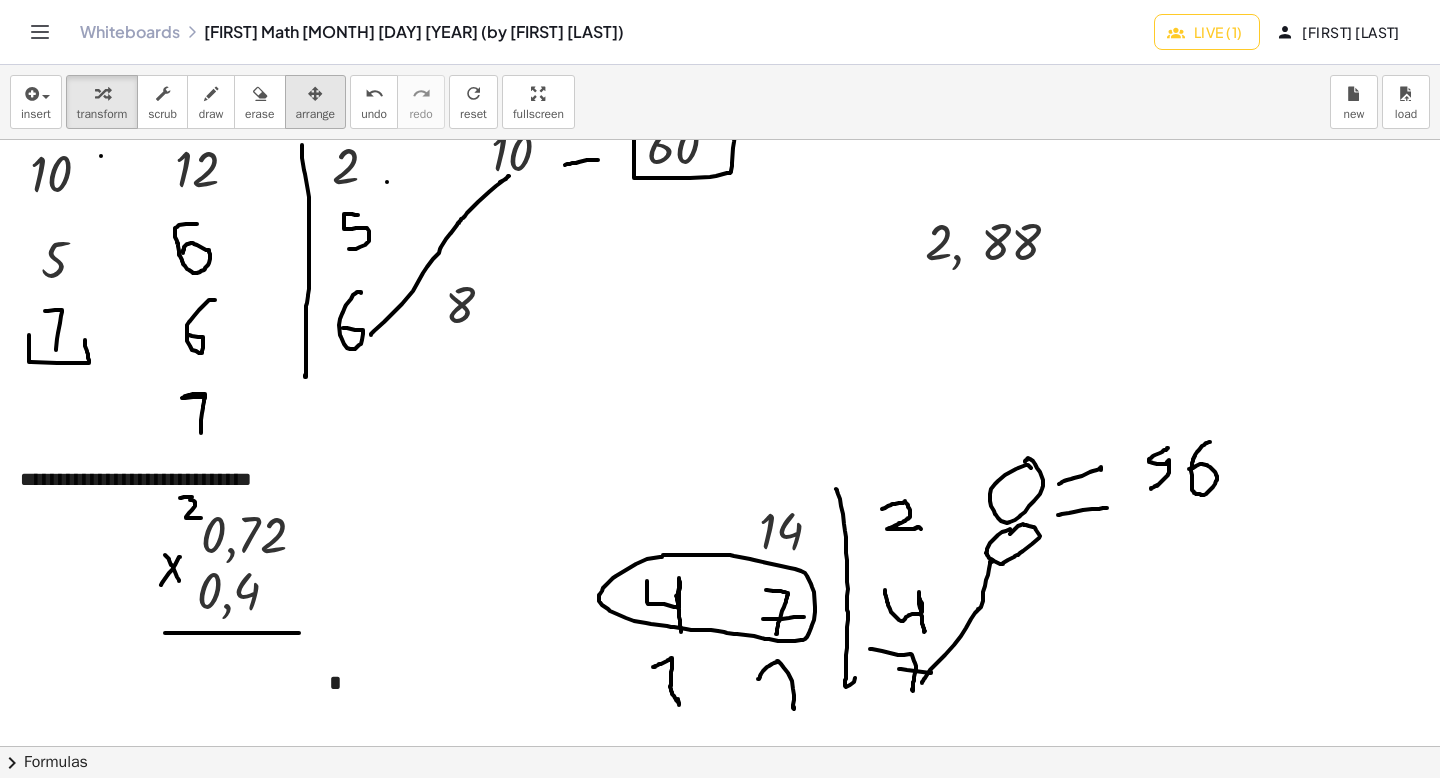 drag, startPoint x: 350, startPoint y: 99, endPoint x: 330, endPoint y: 87, distance: 23.323807 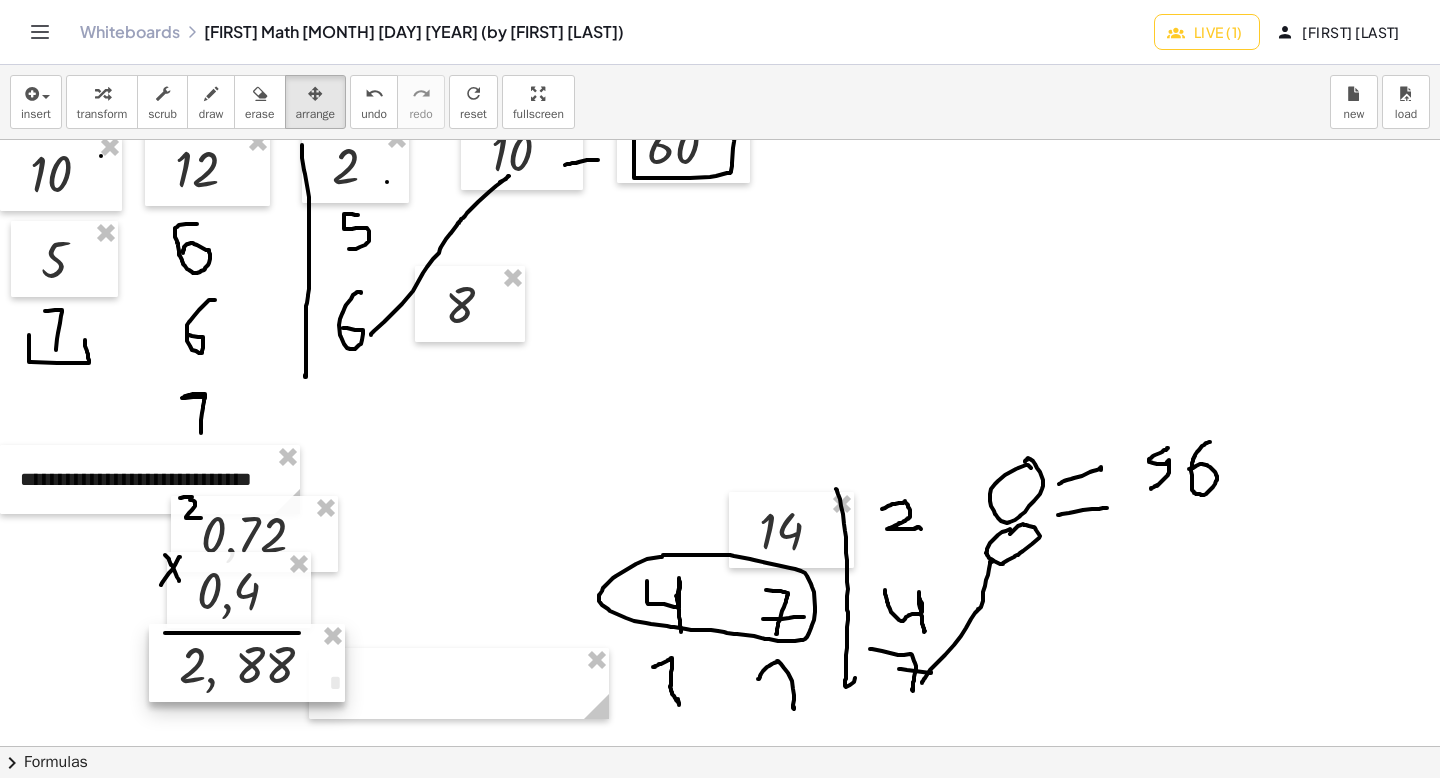 scroll, scrollTop: 2856, scrollLeft: 0, axis: vertical 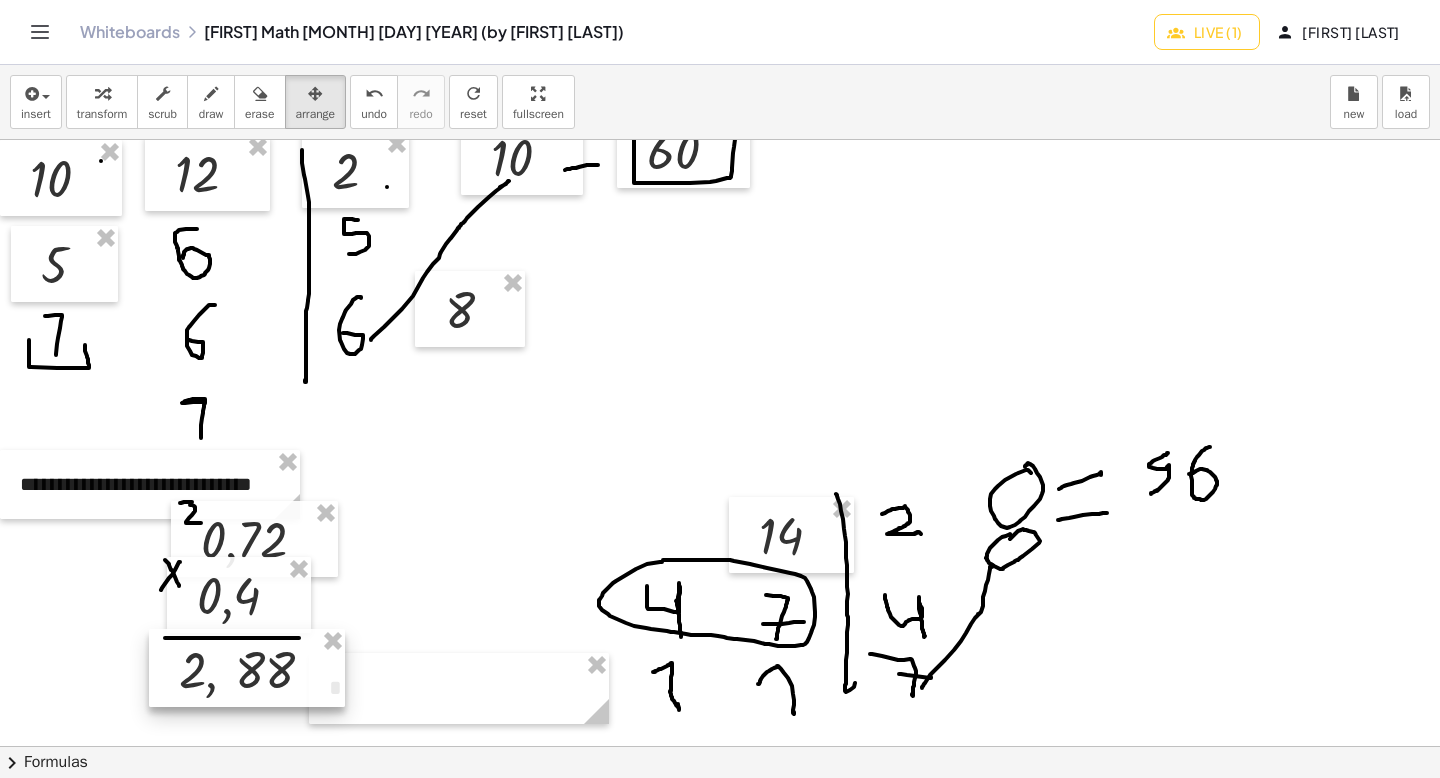 drag, startPoint x: 1000, startPoint y: 268, endPoint x: 252, endPoint y: 696, distance: 861.79346 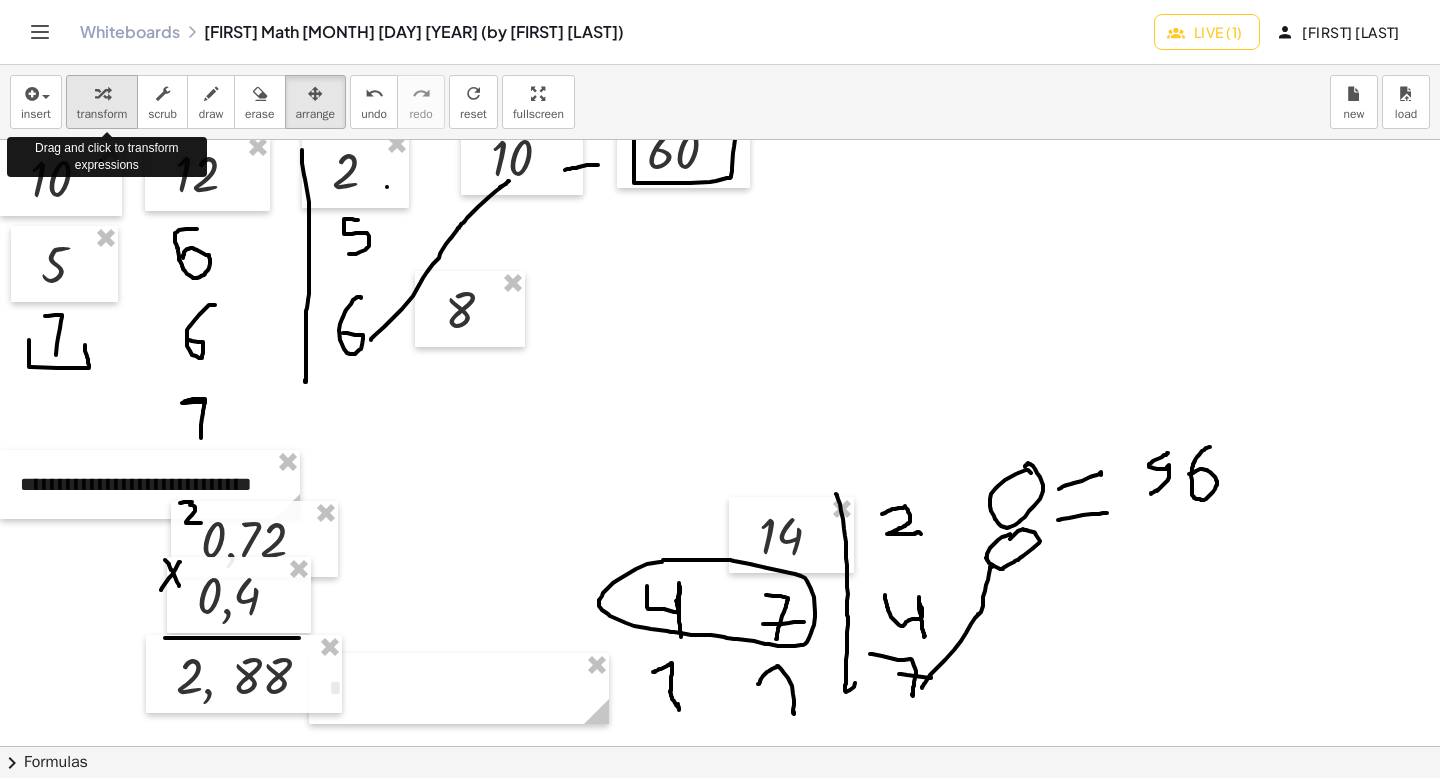 click at bounding box center (102, 94) 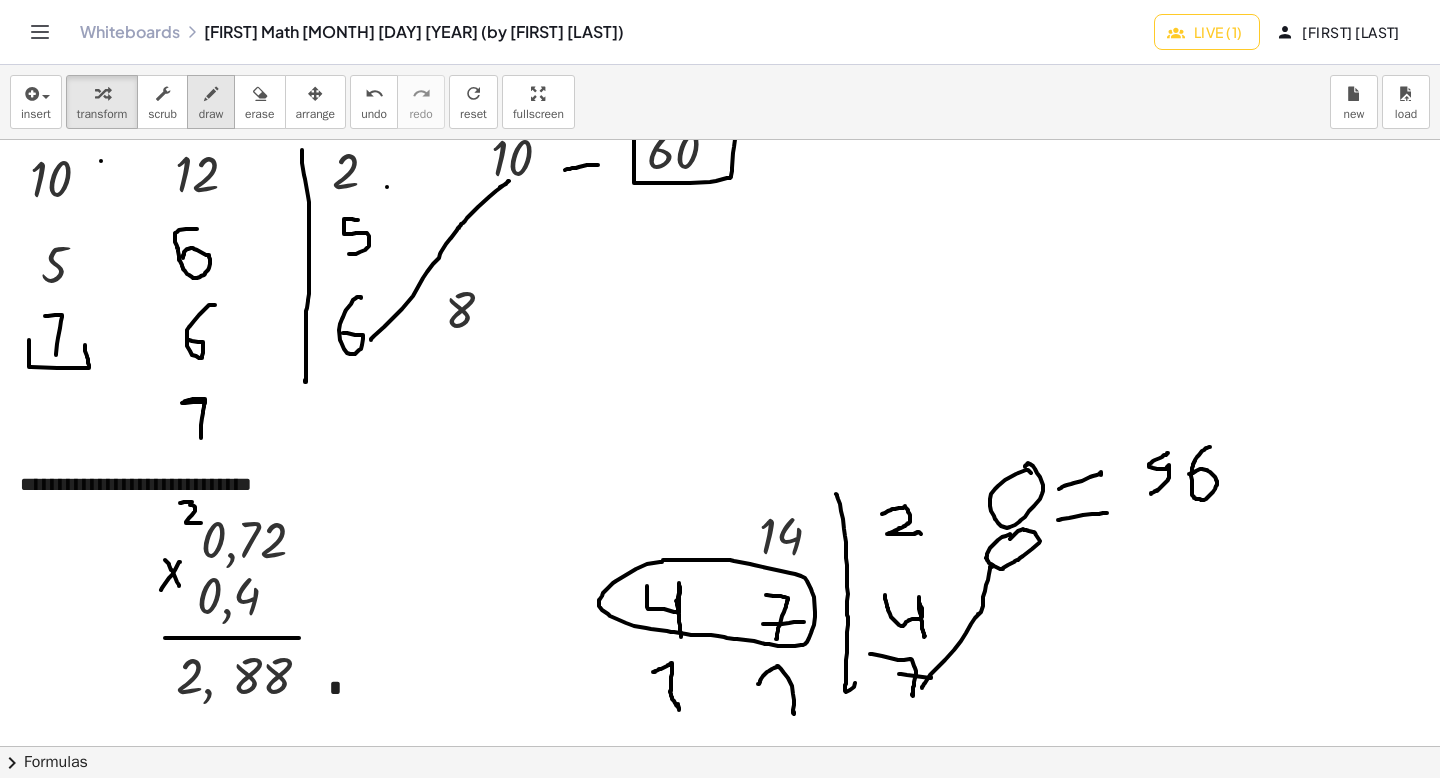 click at bounding box center (211, 93) 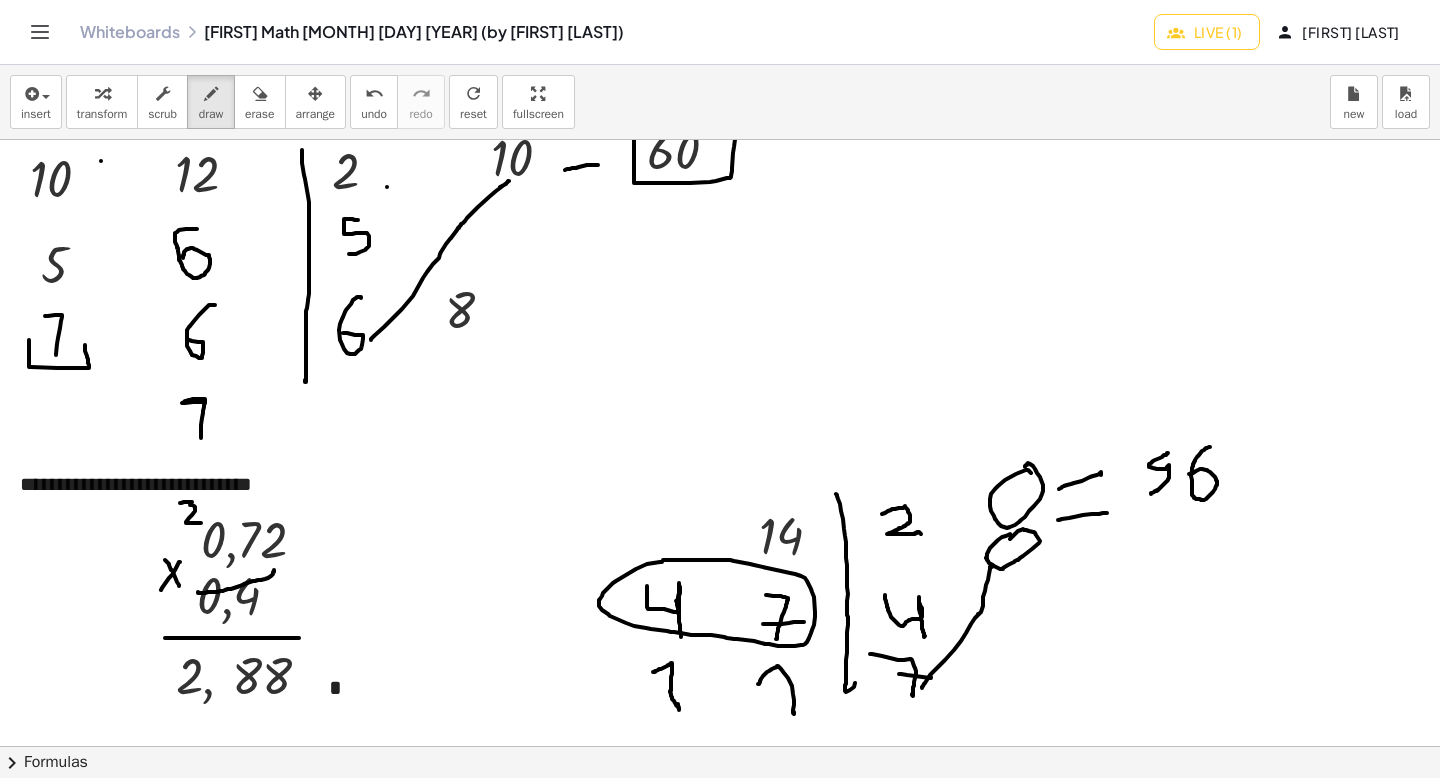 drag, startPoint x: 198, startPoint y: 592, endPoint x: 255, endPoint y: 572, distance: 60.40695 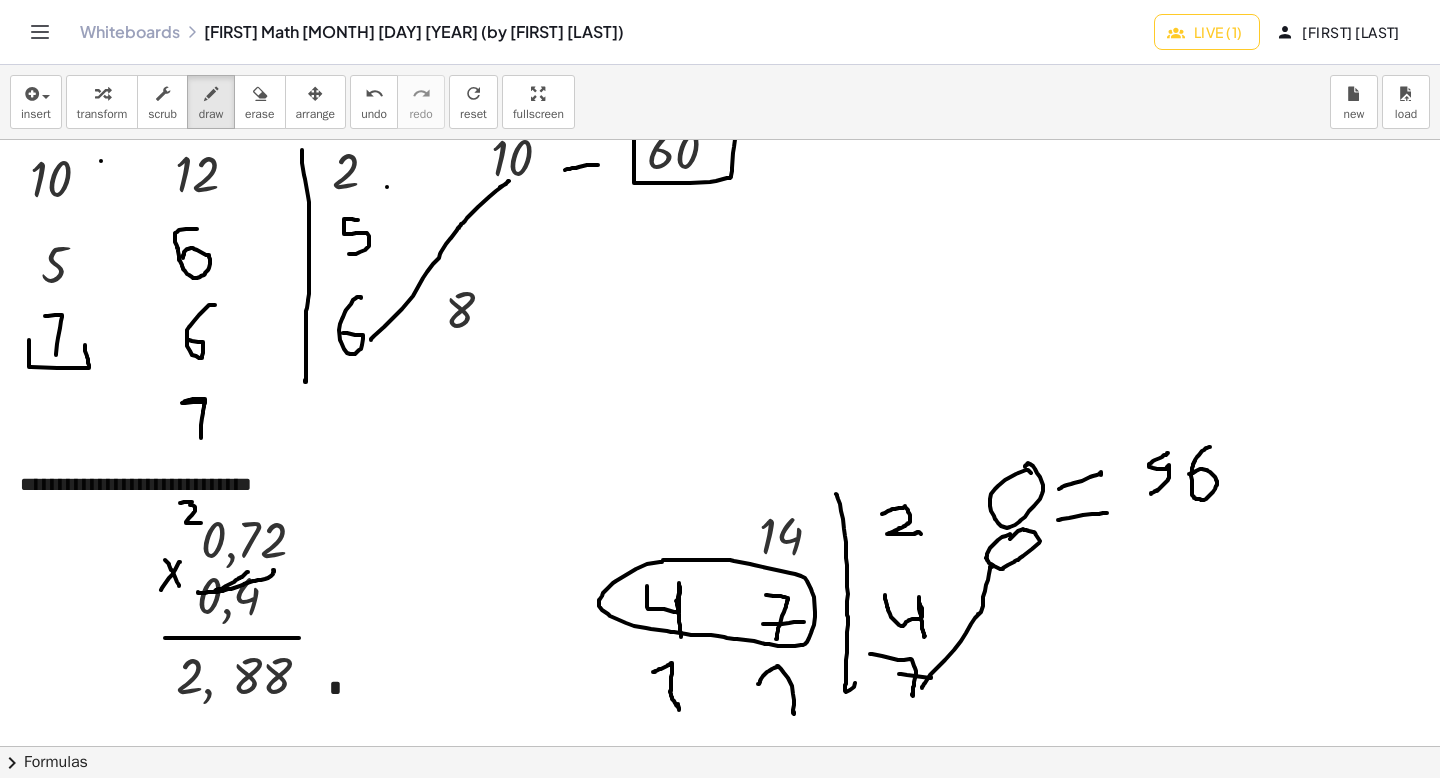 drag, startPoint x: 215, startPoint y: 591, endPoint x: 229, endPoint y: 571, distance: 24.41311 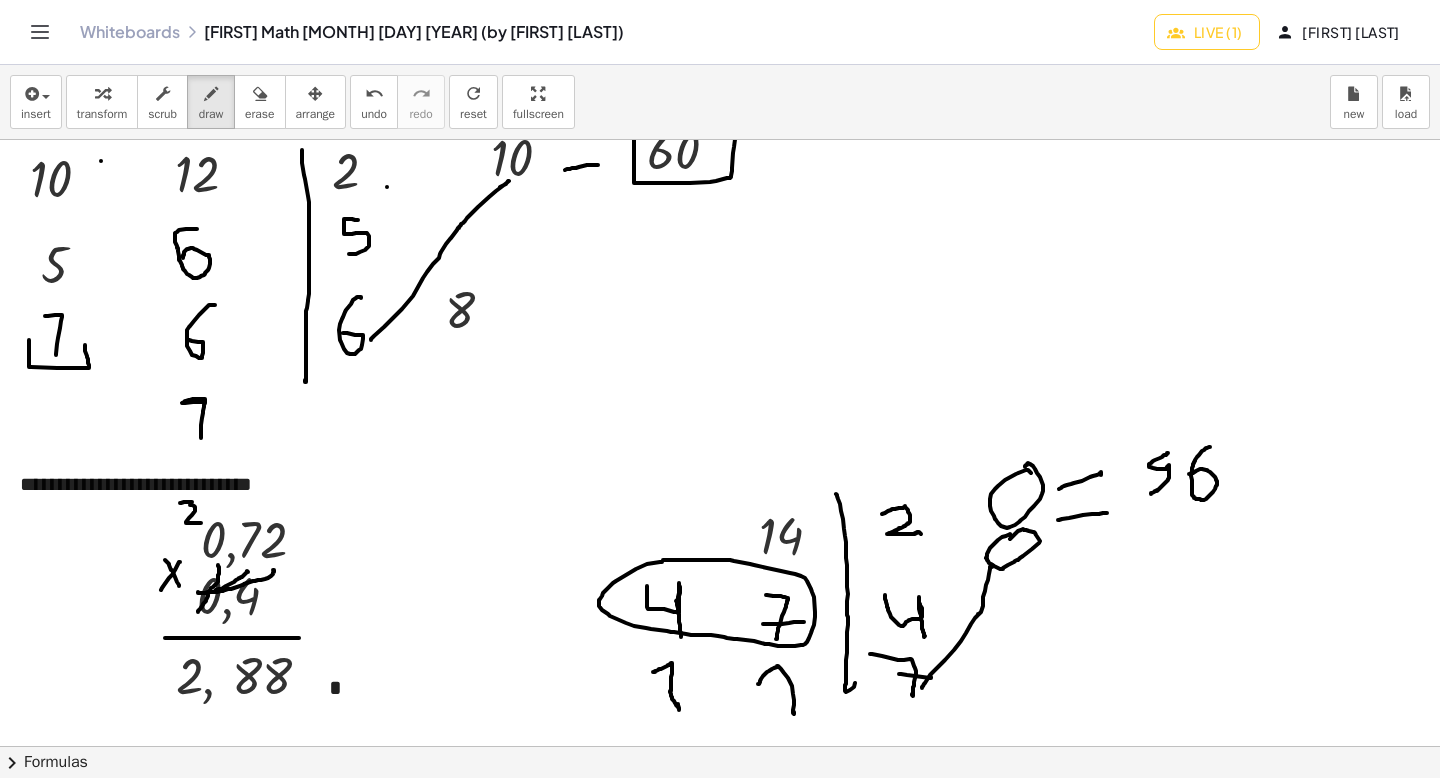 drag, startPoint x: 198, startPoint y: 611, endPoint x: 220, endPoint y: 559, distance: 56.462376 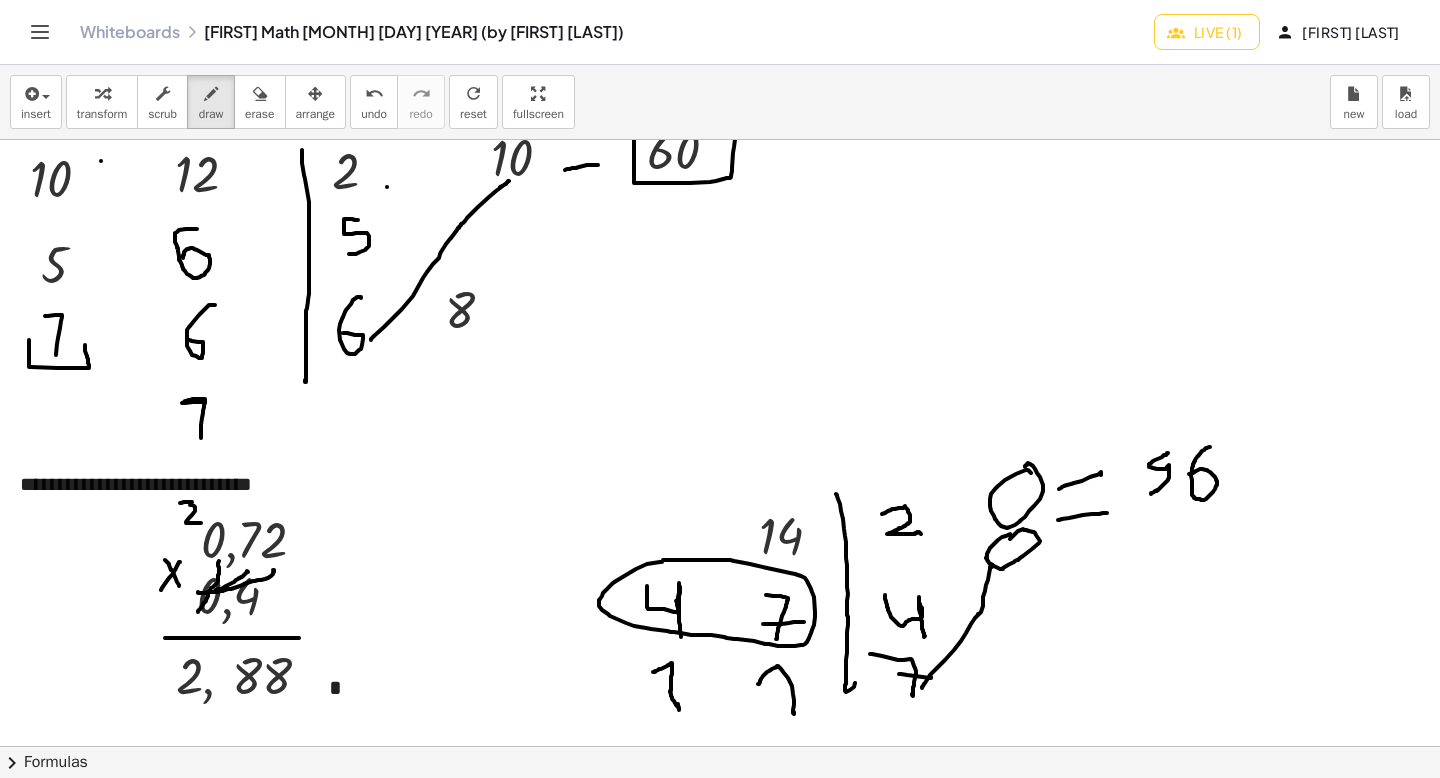 scroll, scrollTop: 2855, scrollLeft: 0, axis: vertical 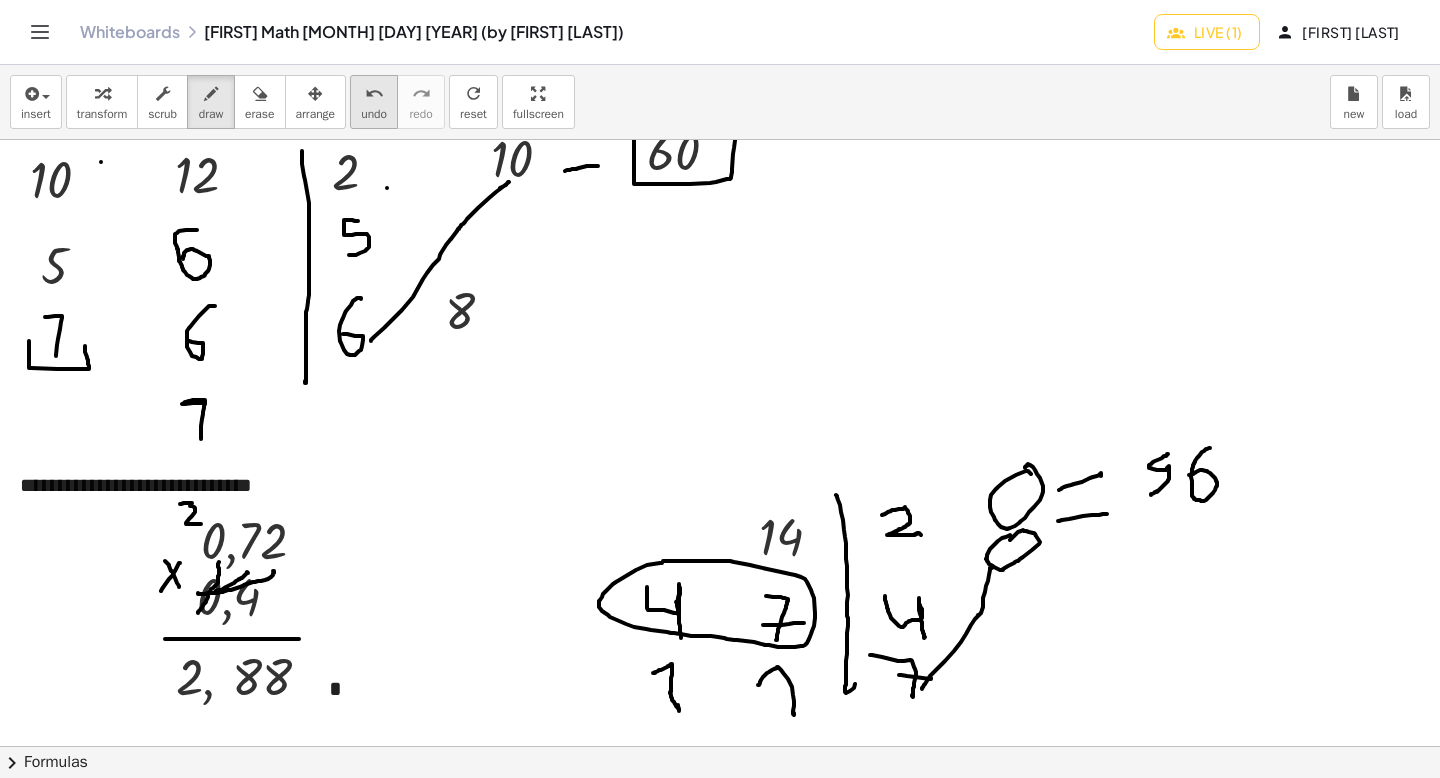 click on "undo" at bounding box center [374, 94] 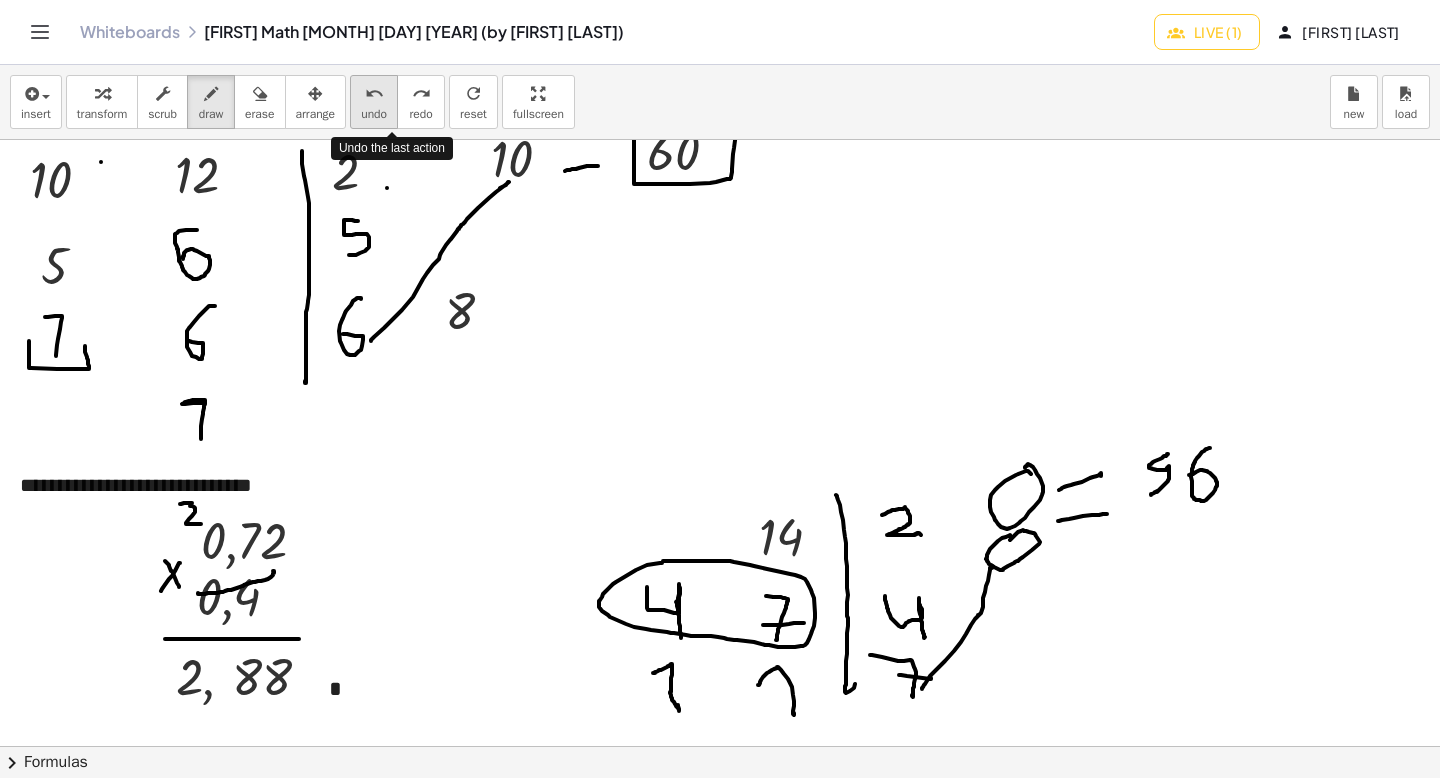 click on "undo" at bounding box center (374, 94) 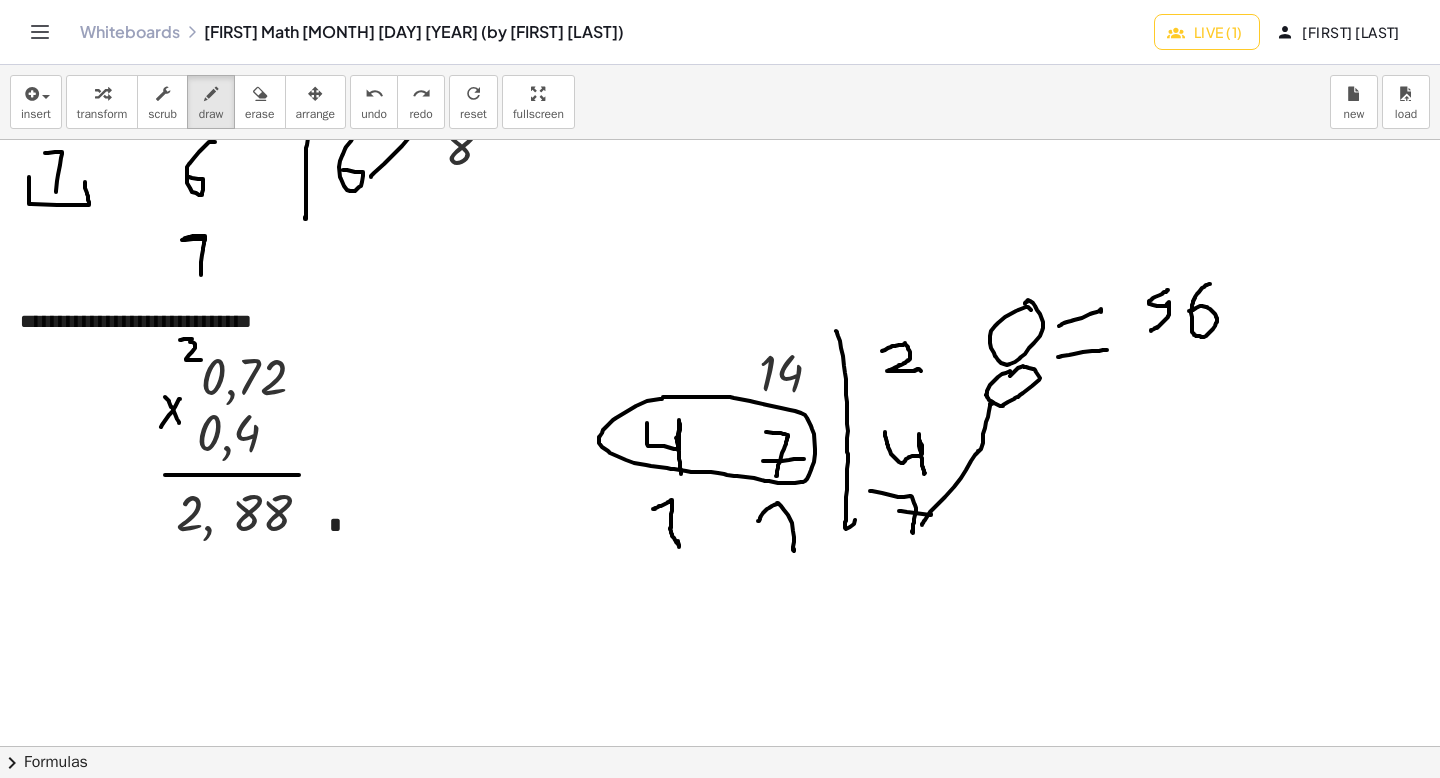 scroll, scrollTop: 3029, scrollLeft: 0, axis: vertical 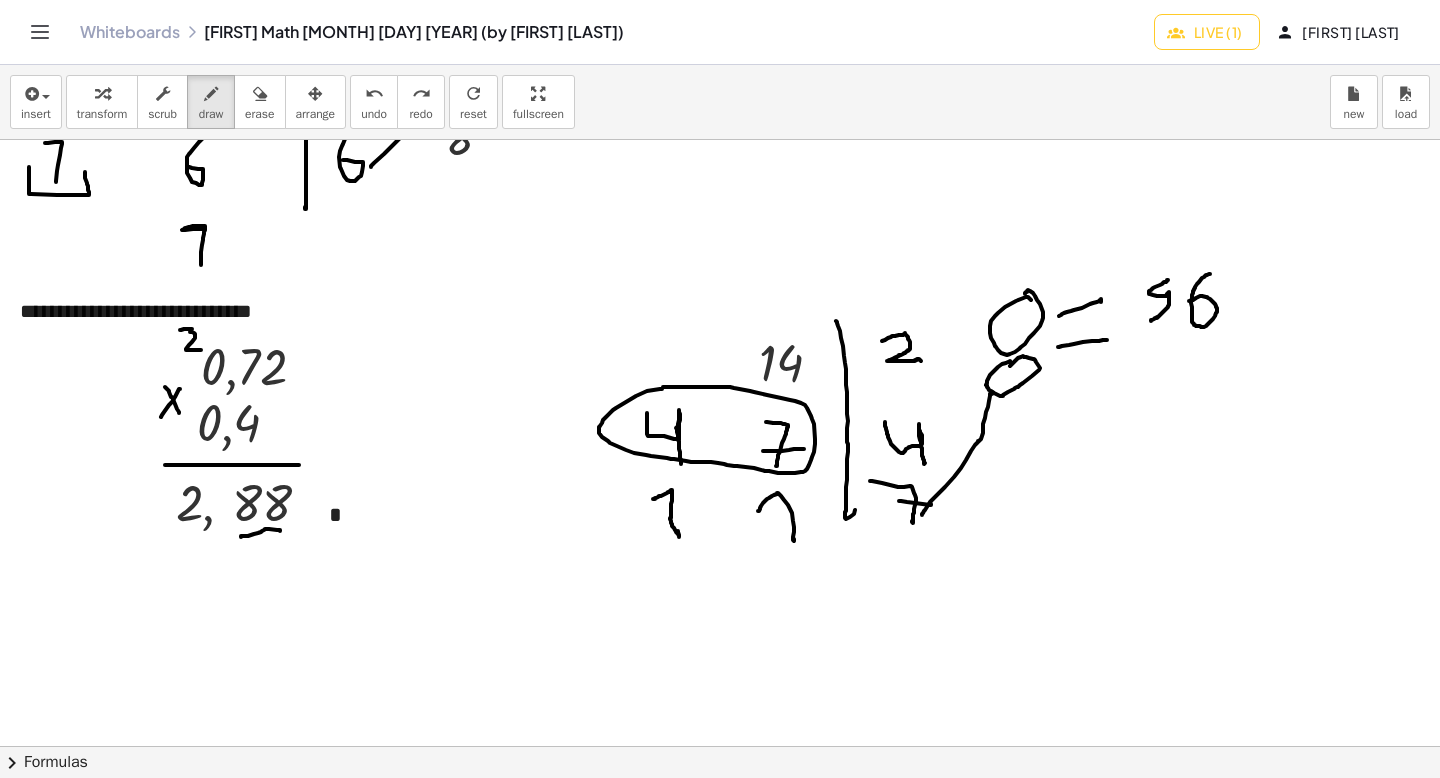 drag, startPoint x: 277, startPoint y: 530, endPoint x: 241, endPoint y: 537, distance: 36.67424 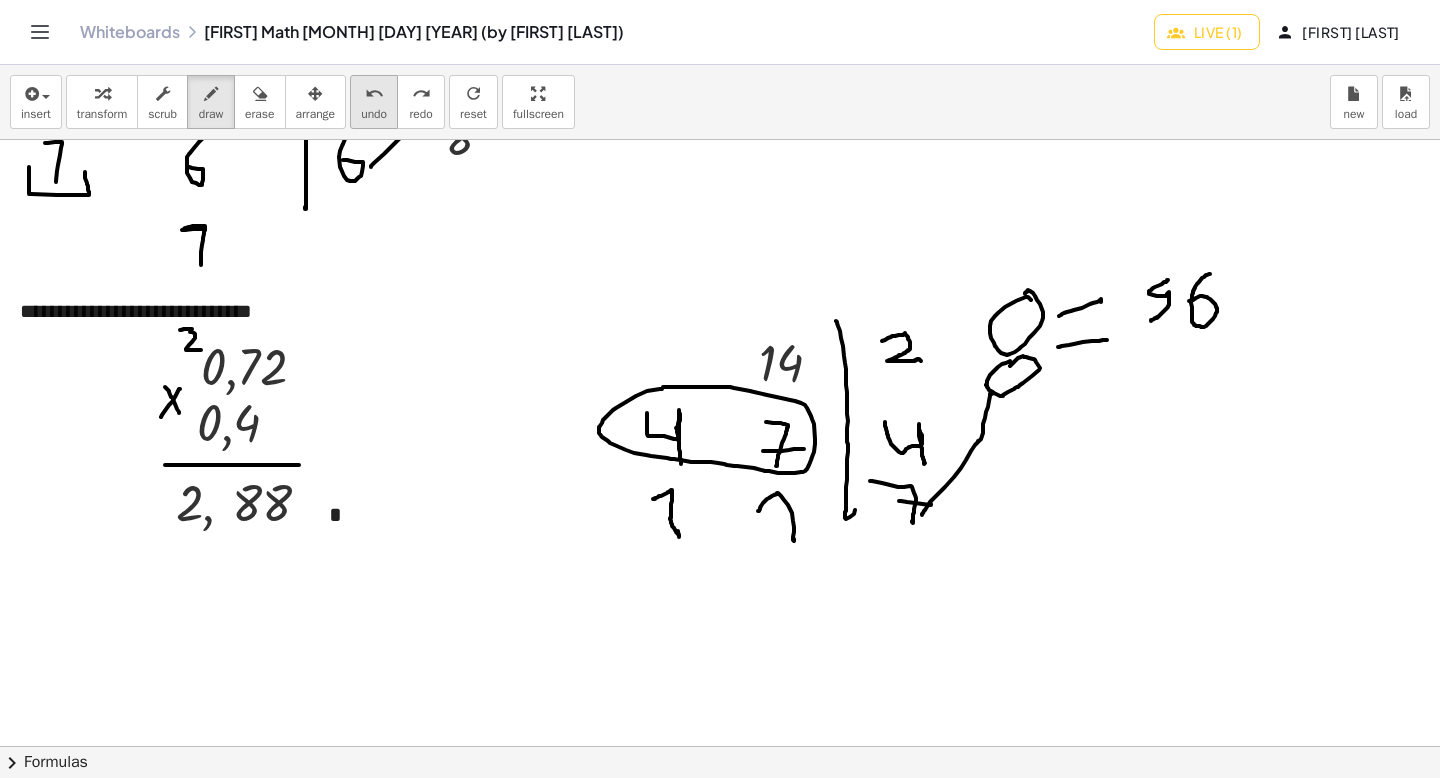 click on "undo" at bounding box center (374, 93) 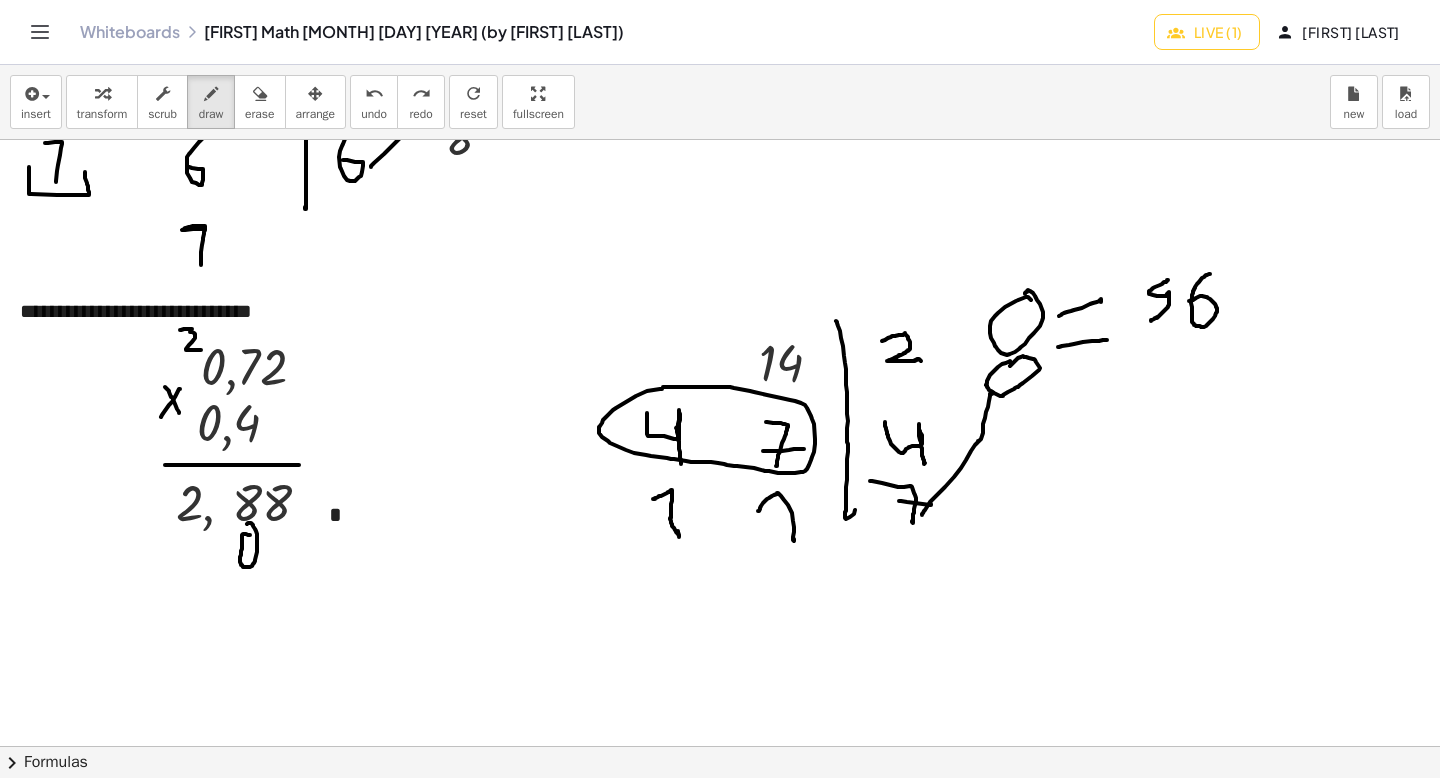 drag, startPoint x: 250, startPoint y: 535, endPoint x: 234, endPoint y: 535, distance: 16 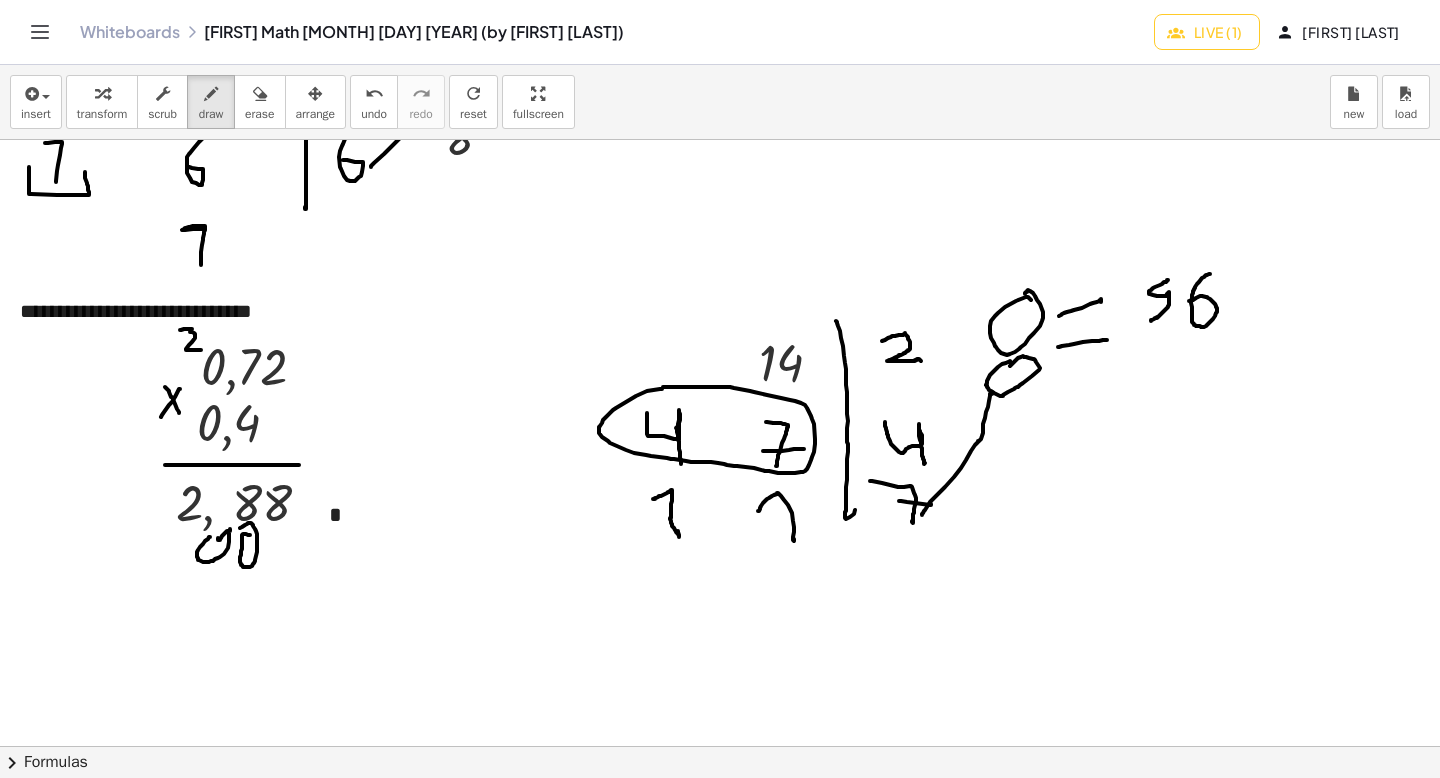 drag, startPoint x: 210, startPoint y: 537, endPoint x: 191, endPoint y: 542, distance: 19.646883 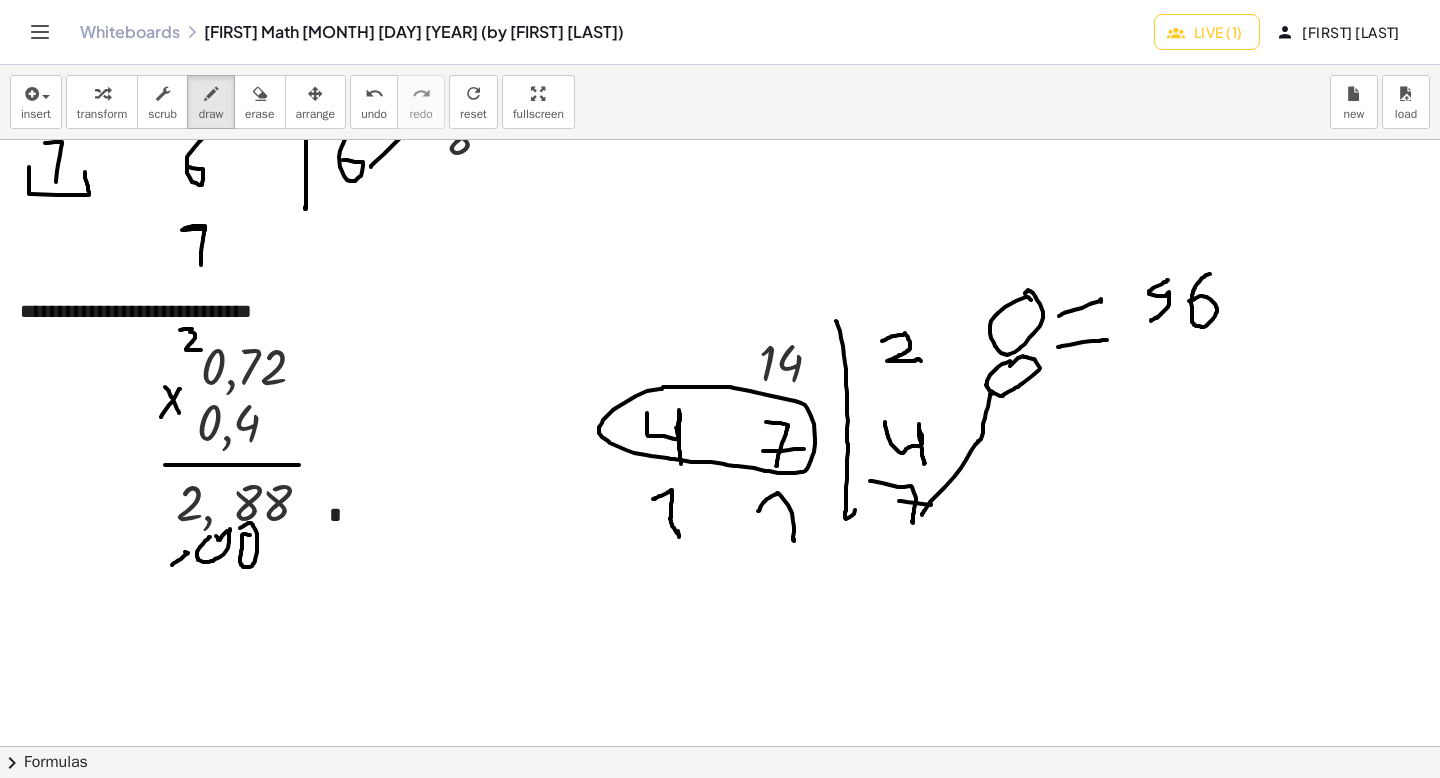 drag, startPoint x: 188, startPoint y: 553, endPoint x: 161, endPoint y: 564, distance: 29.15476 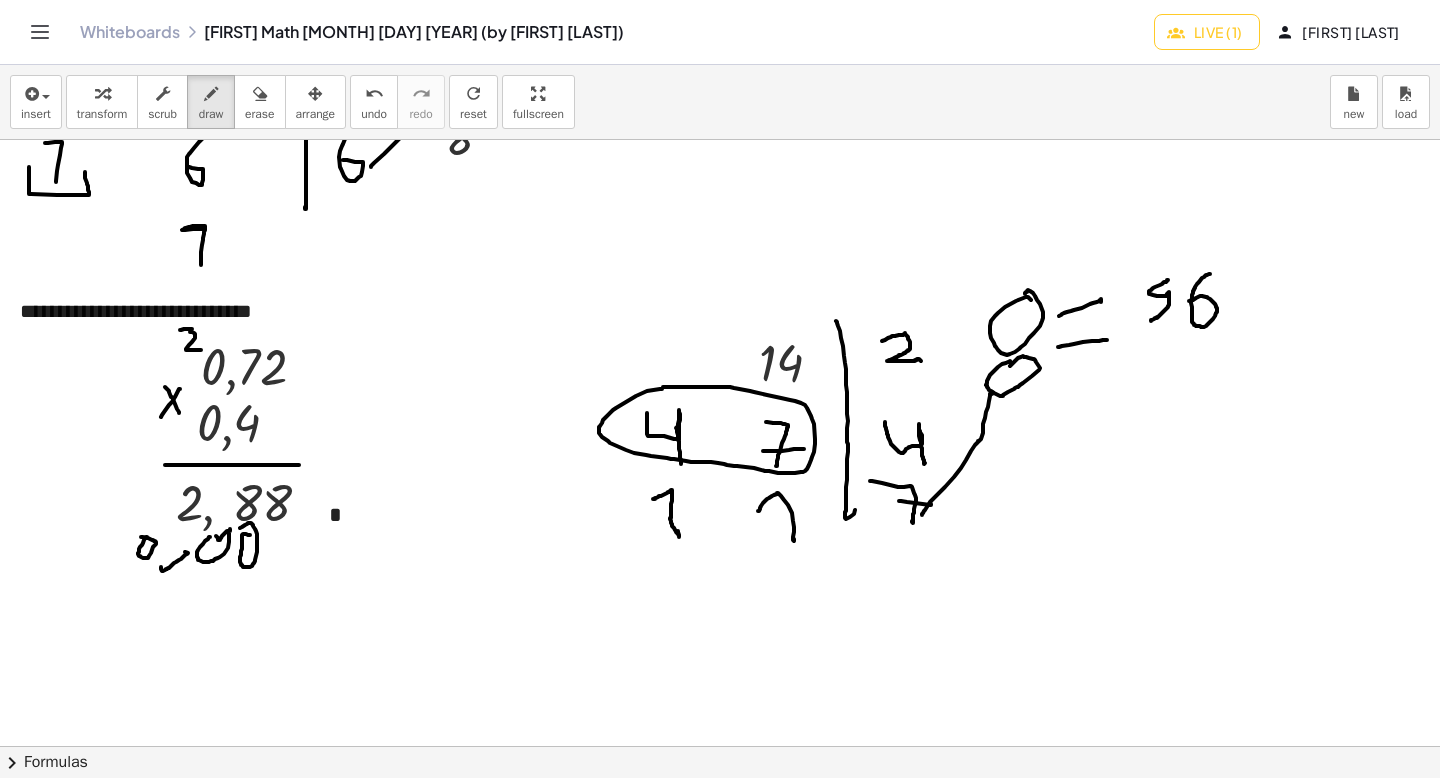 click at bounding box center [720, -768] 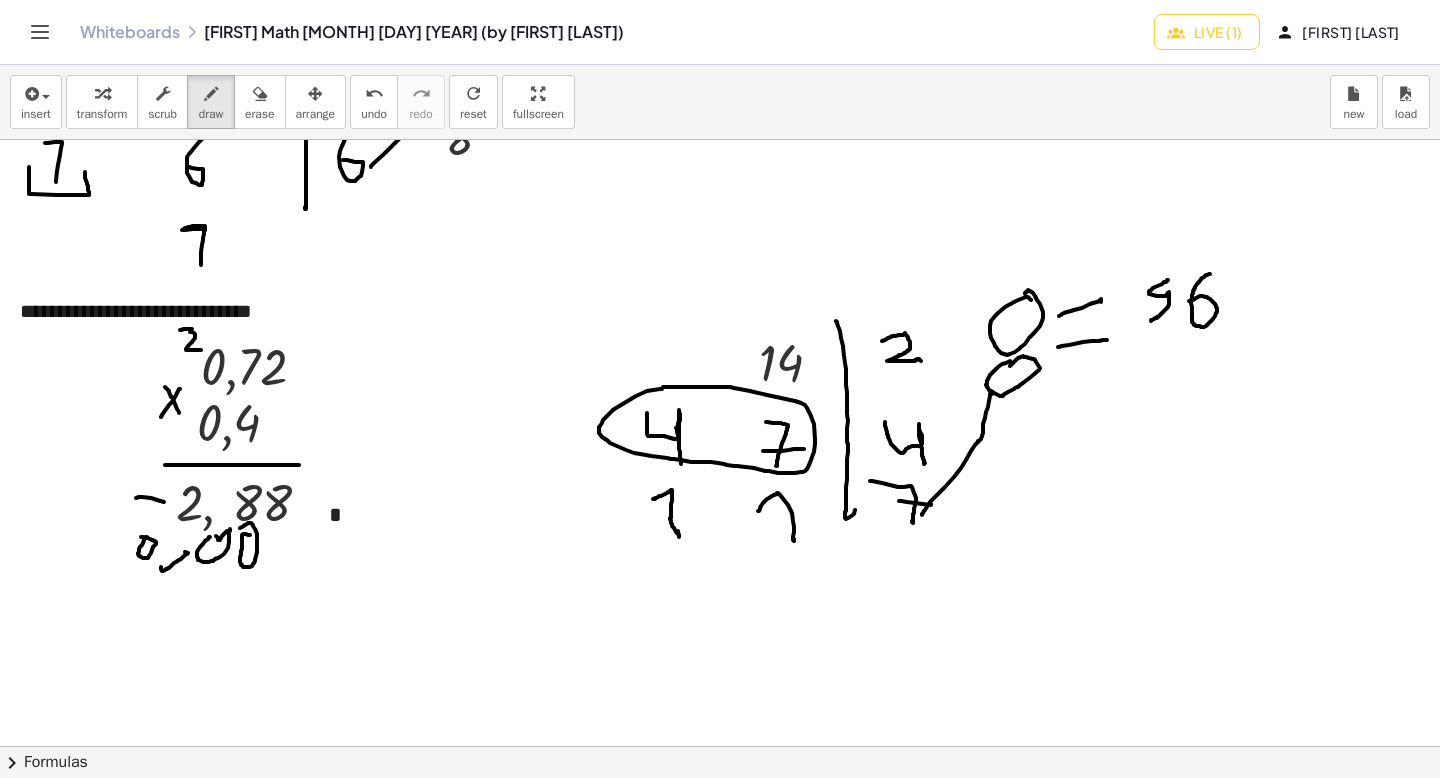 click at bounding box center (720, -768) 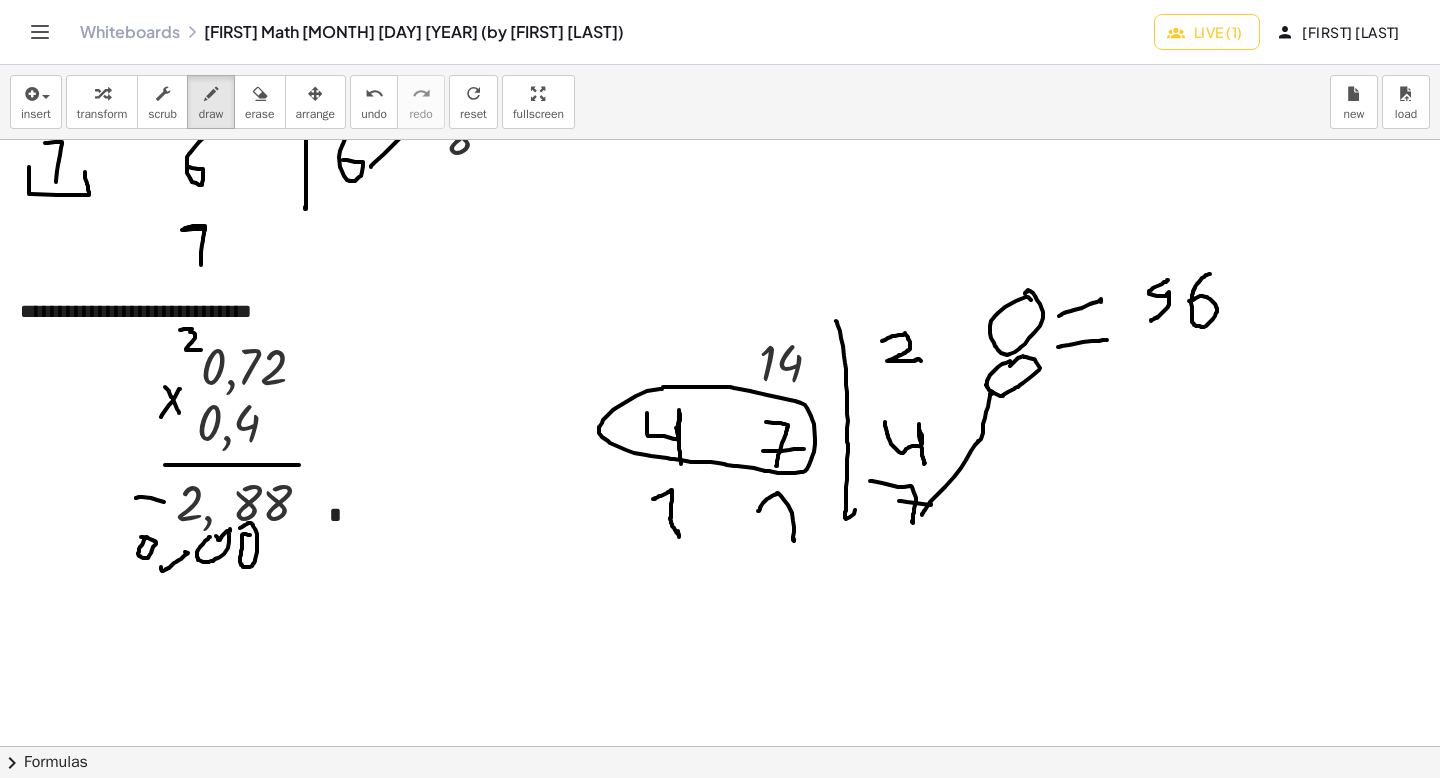 click at bounding box center (720, -768) 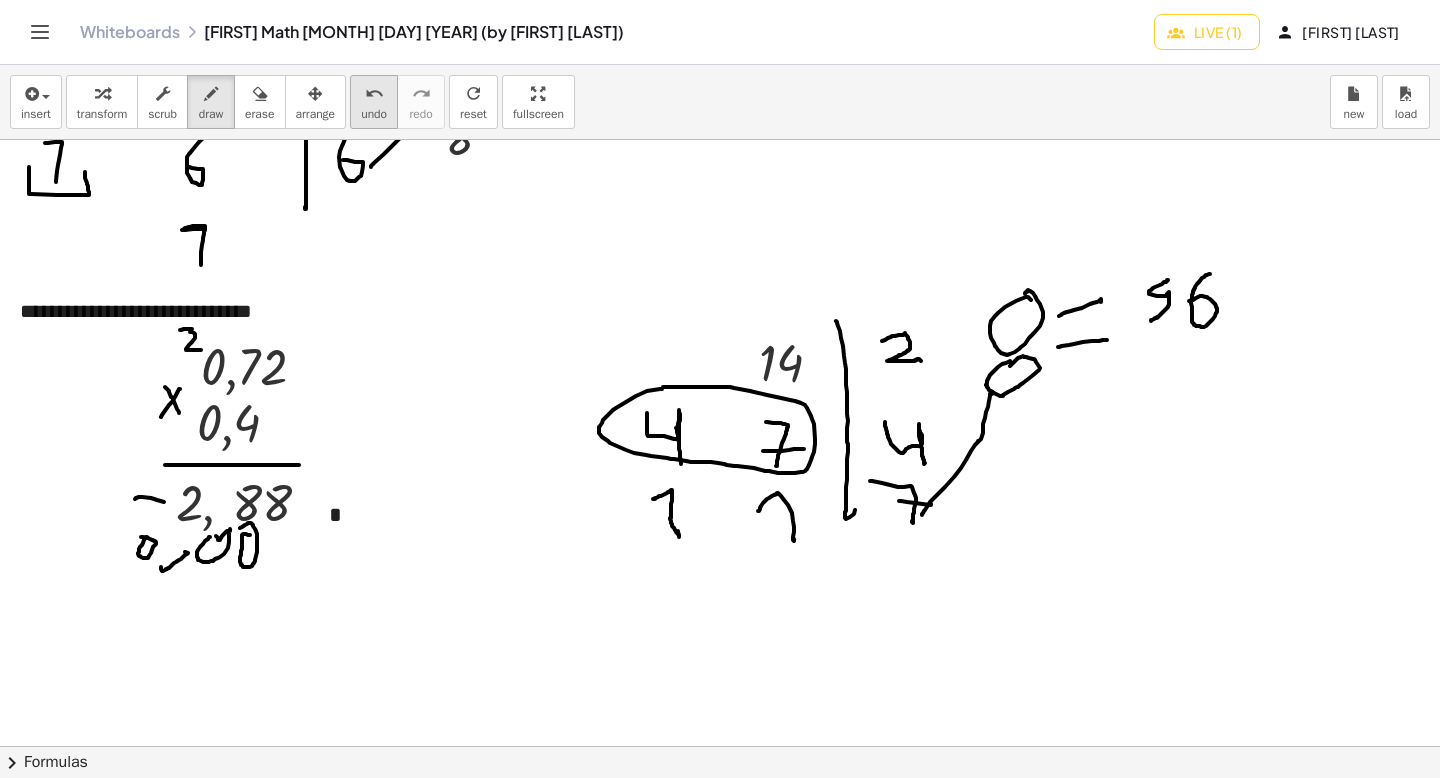 click on "undo undo" at bounding box center (374, 102) 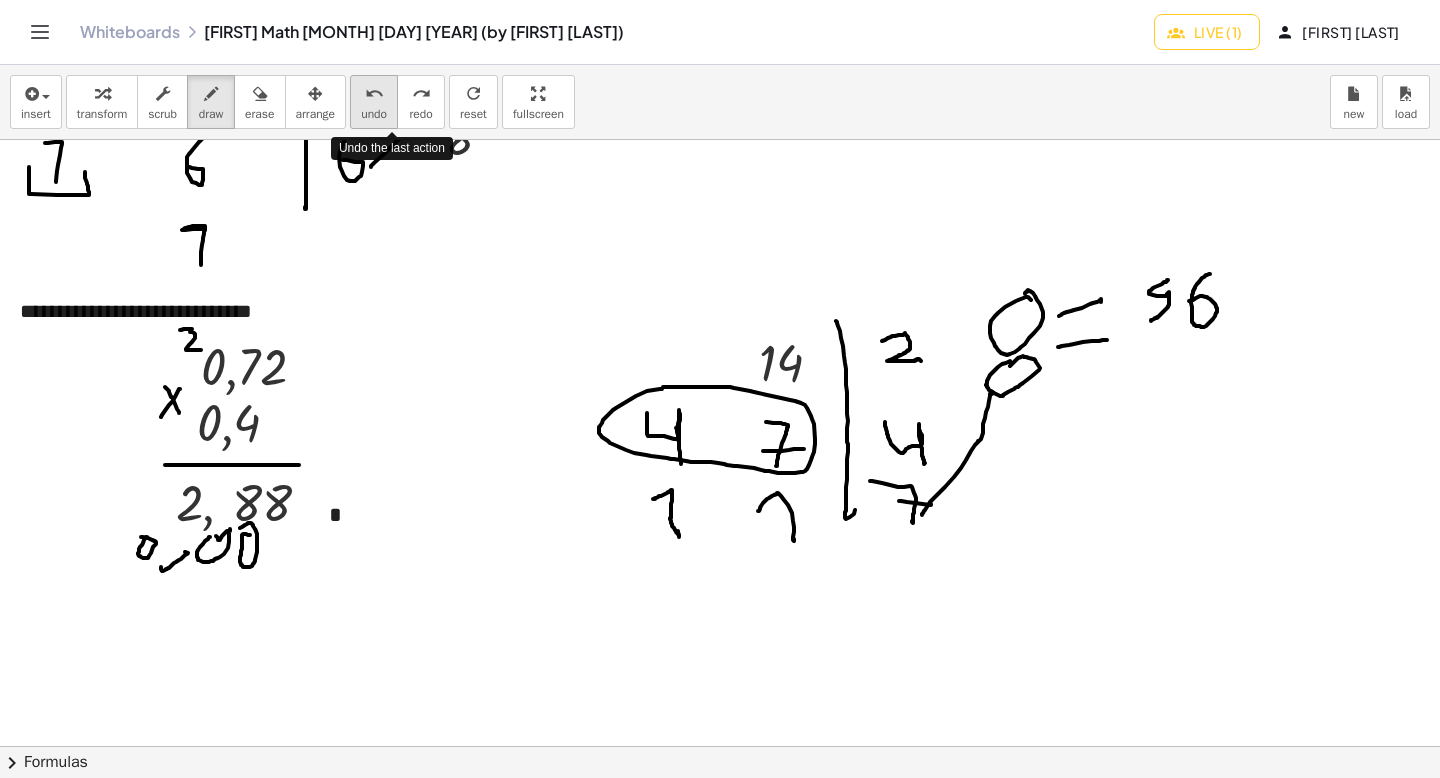 click on "undo undo" at bounding box center [374, 102] 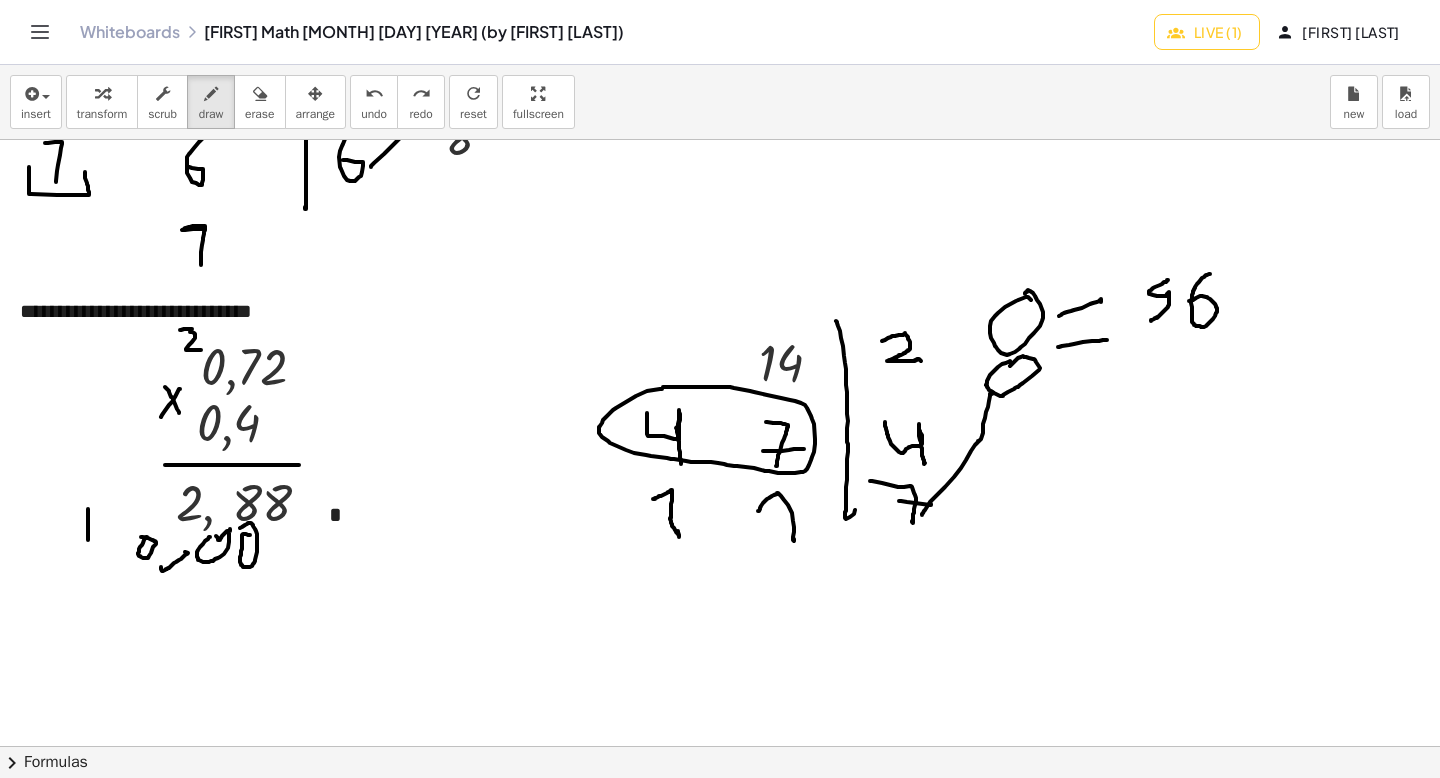 drag, startPoint x: 88, startPoint y: 509, endPoint x: 68, endPoint y: 516, distance: 21.189621 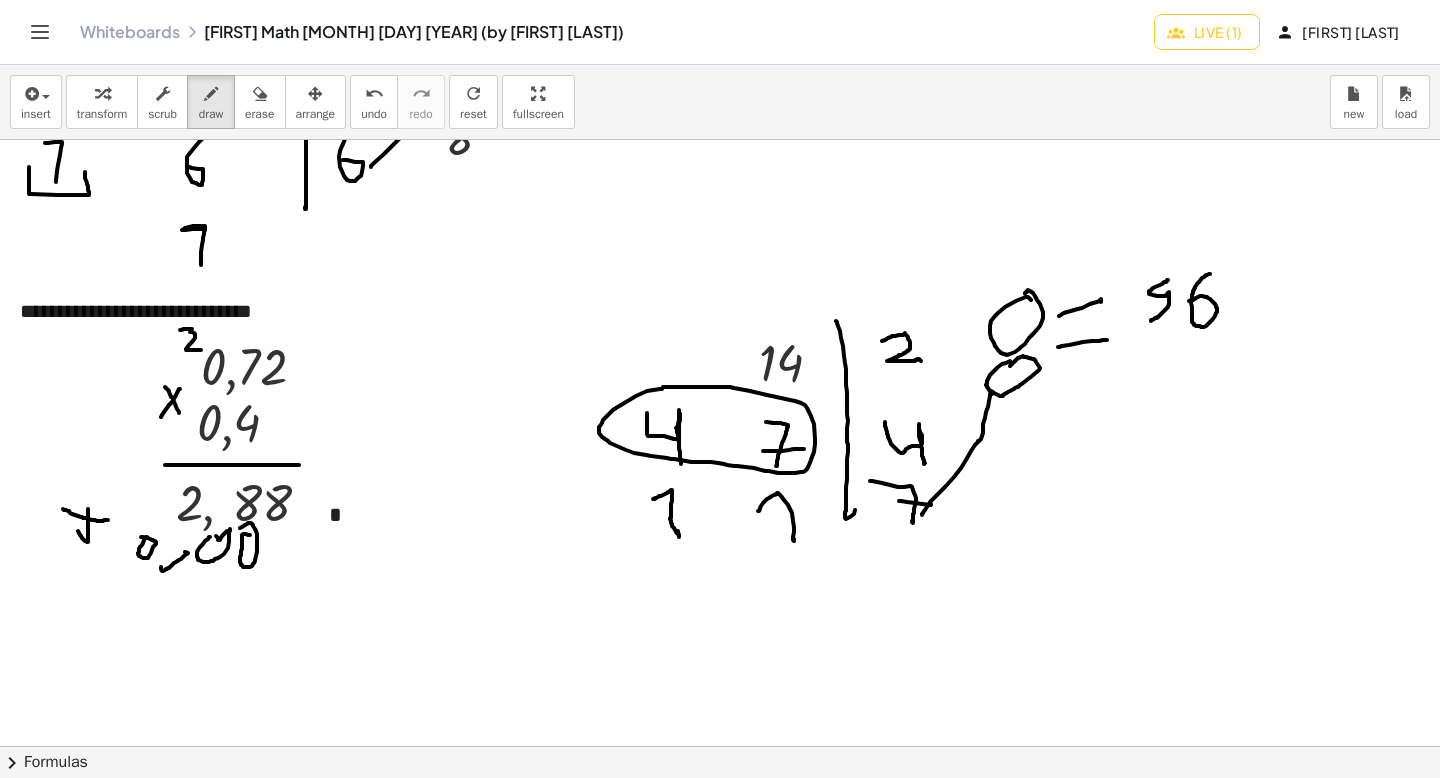 drag, startPoint x: 63, startPoint y: 509, endPoint x: 105, endPoint y: 516, distance: 42.579338 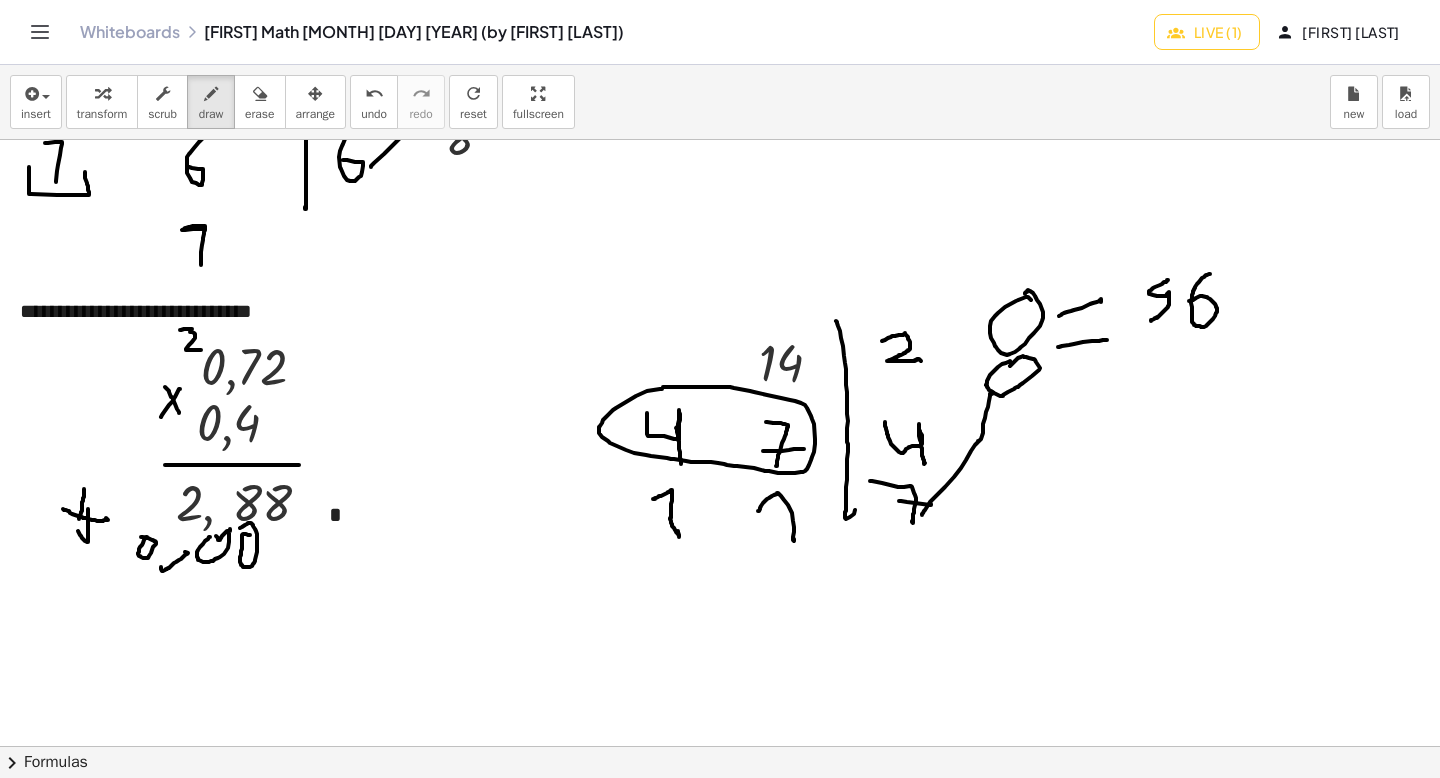 drag, startPoint x: 84, startPoint y: 489, endPoint x: 77, endPoint y: 515, distance: 26.925823 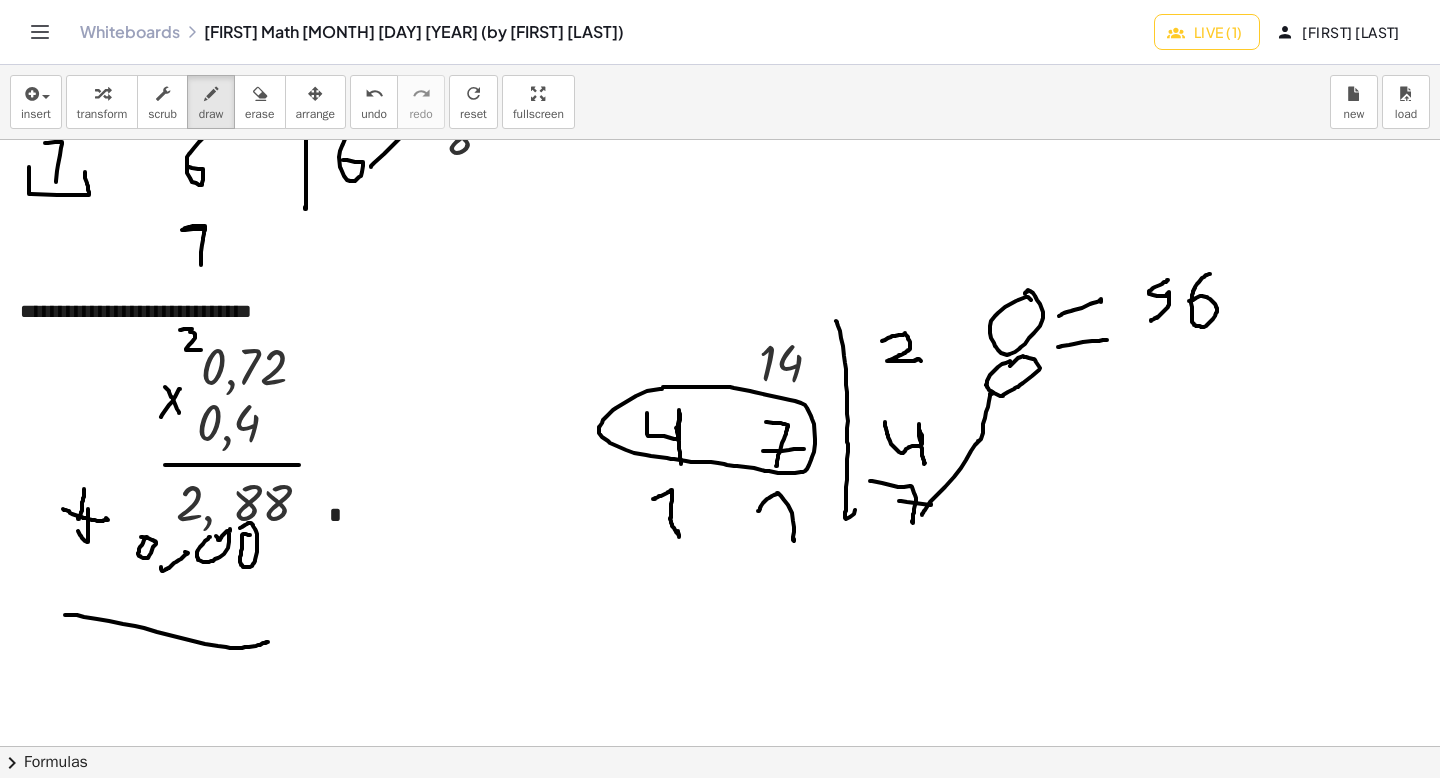drag, startPoint x: 70, startPoint y: 615, endPoint x: 268, endPoint y: 642, distance: 199.83243 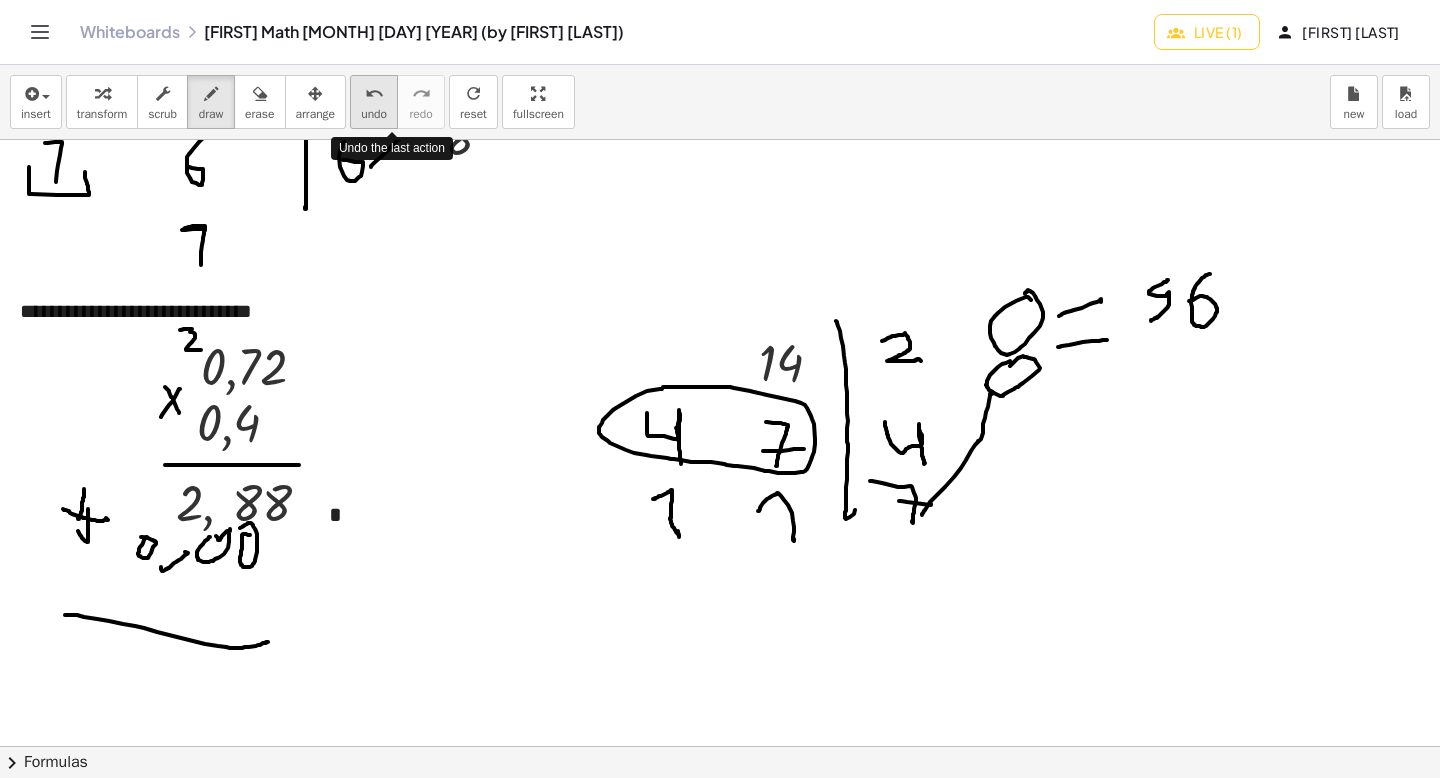 click on "undo" at bounding box center [374, 94] 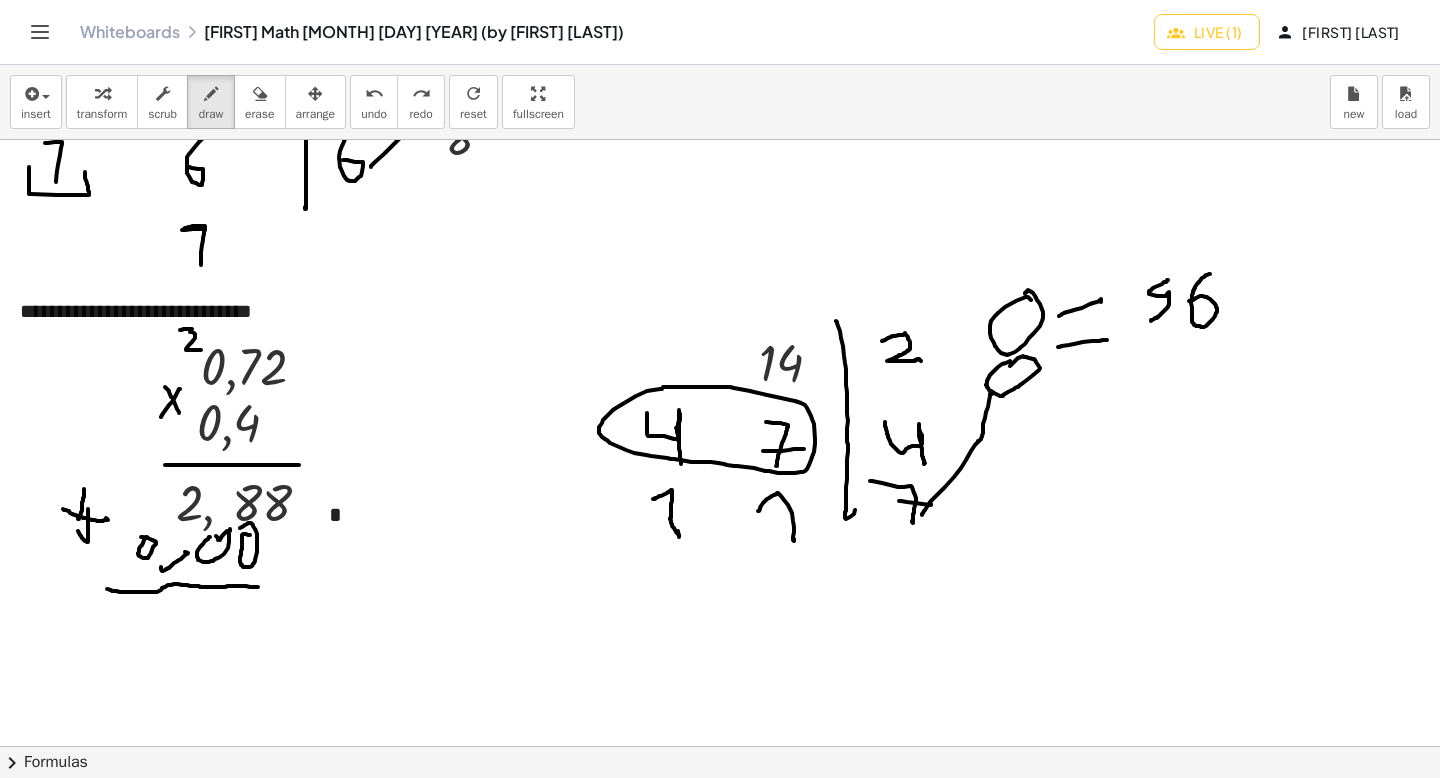 drag, startPoint x: 107, startPoint y: 589, endPoint x: 258, endPoint y: 587, distance: 151.01324 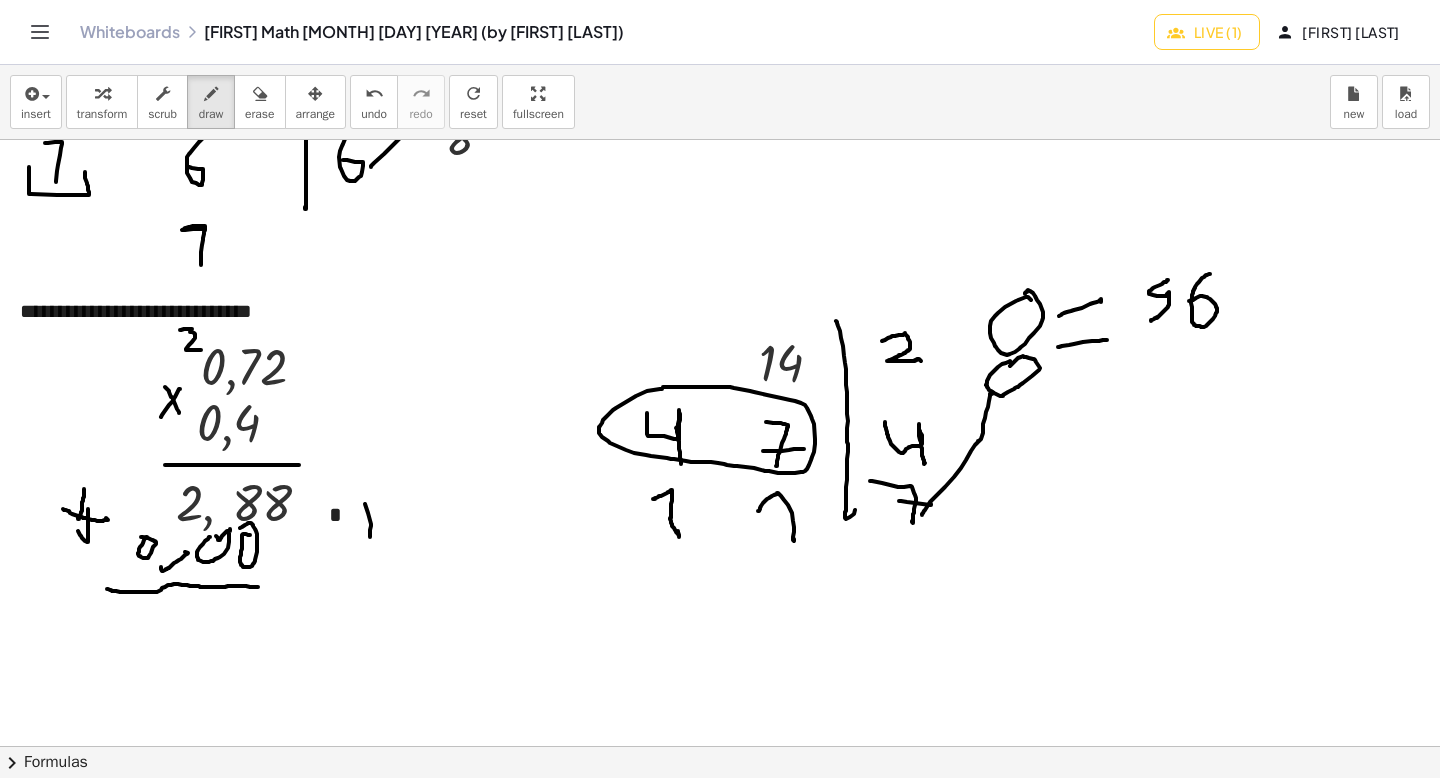 drag, startPoint x: 371, startPoint y: 526, endPoint x: 352, endPoint y: 553, distance: 33.01515 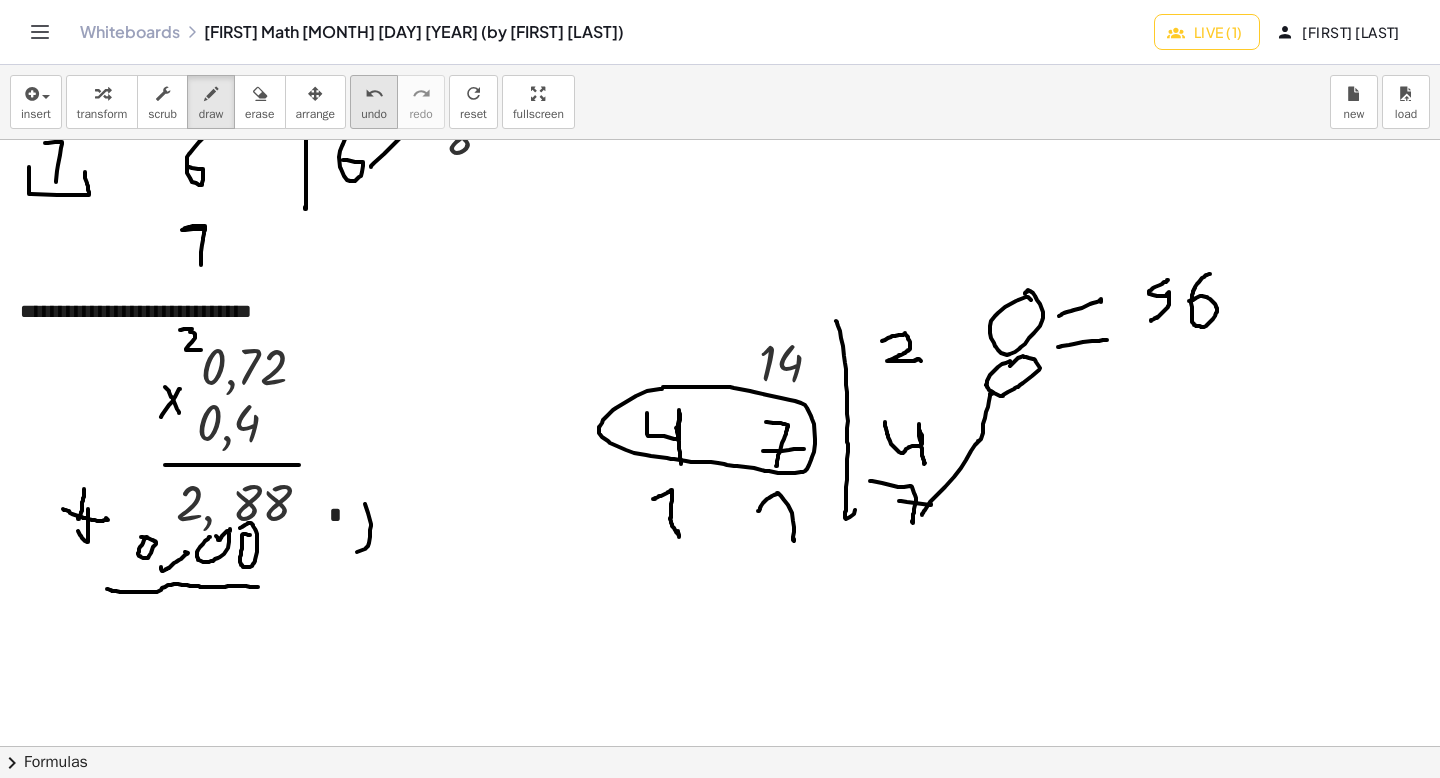 click on "undo" at bounding box center [374, 94] 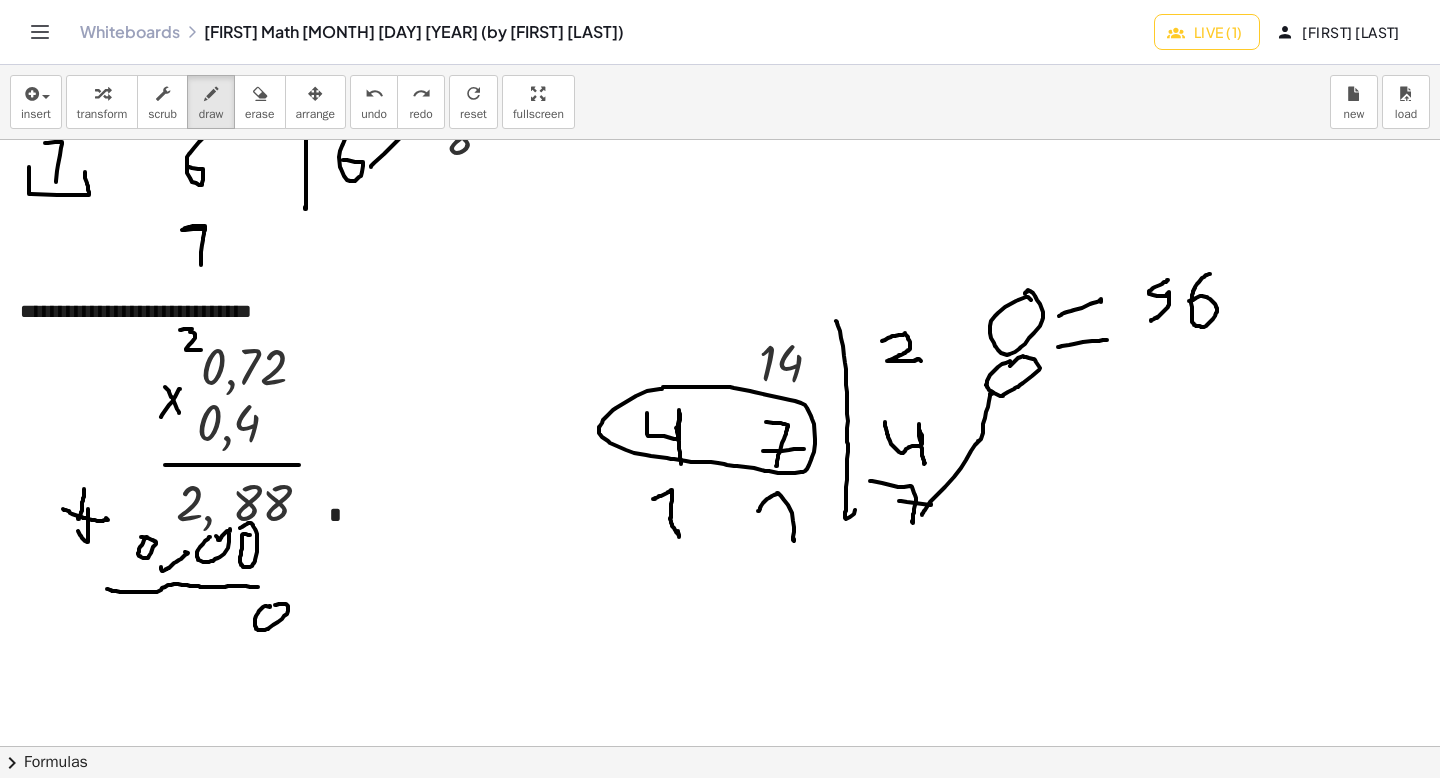 click at bounding box center (720, -768) 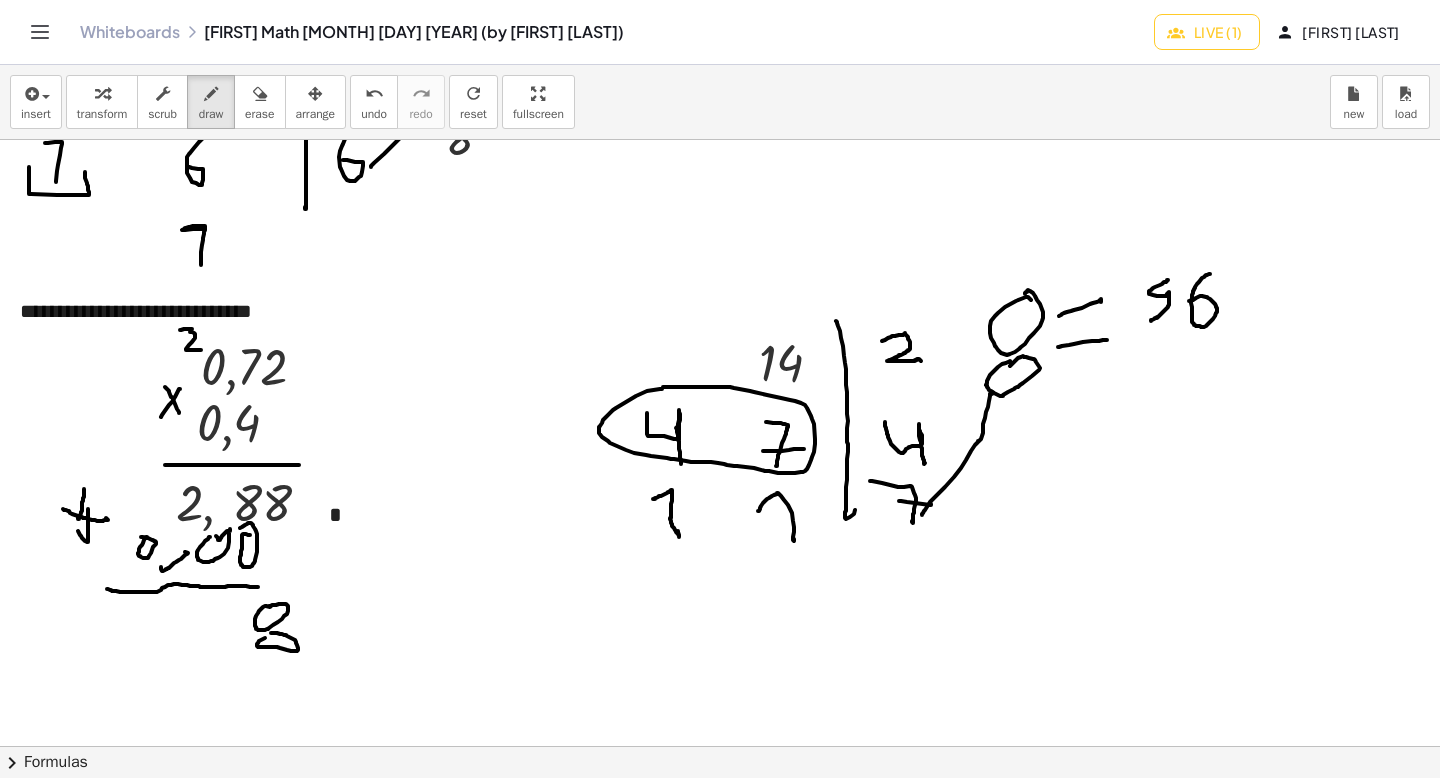 click at bounding box center [720, -768] 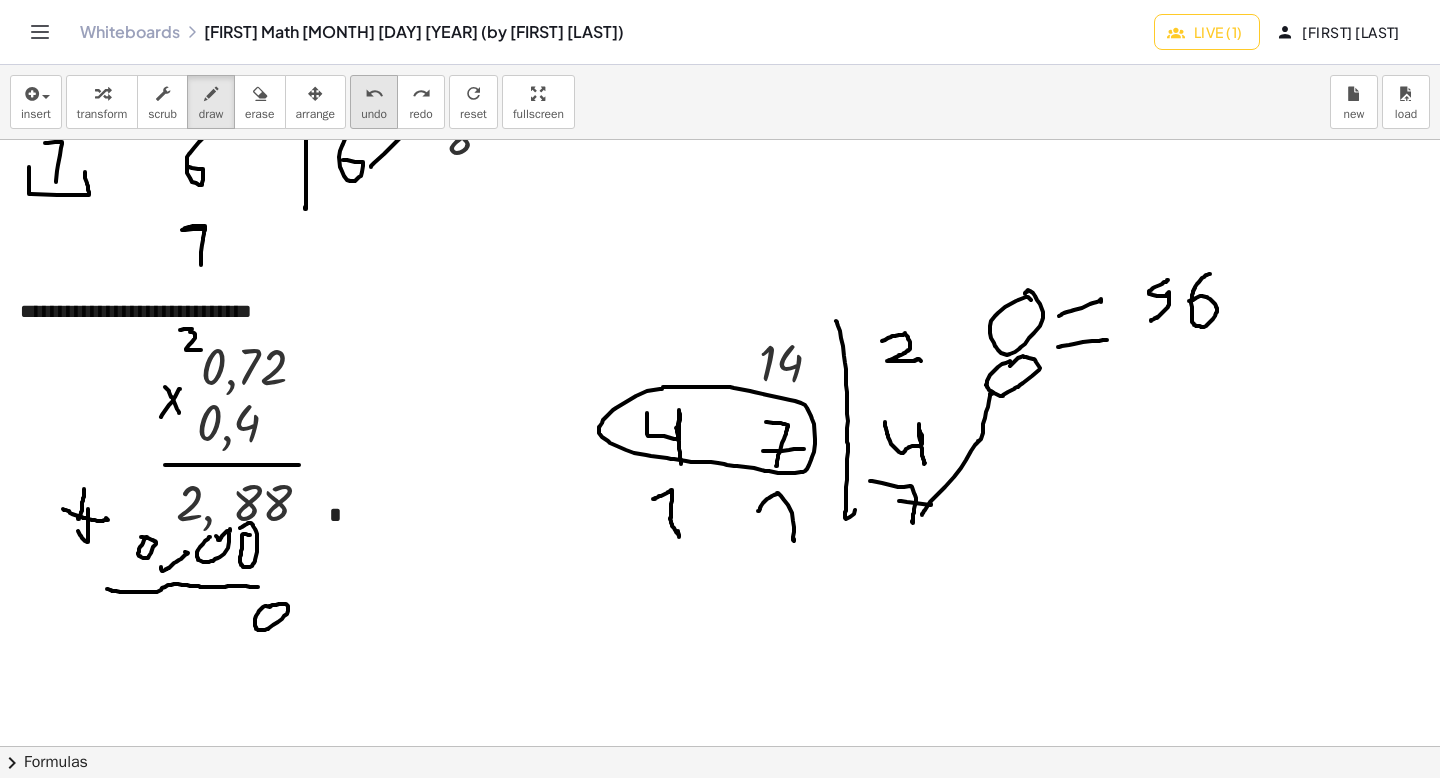 drag, startPoint x: 379, startPoint y: 111, endPoint x: 381, endPoint y: 98, distance: 13.152946 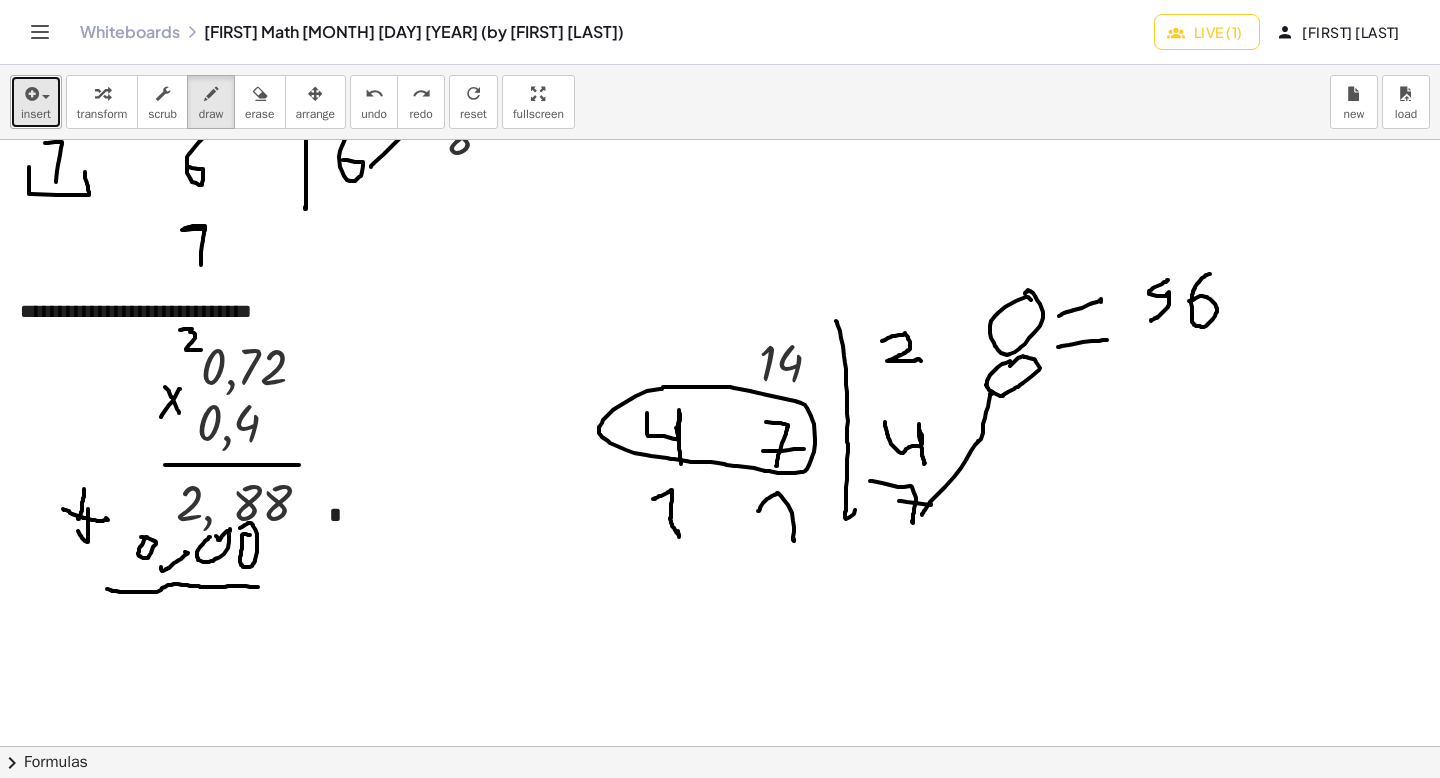 click on "insert" at bounding box center (36, 102) 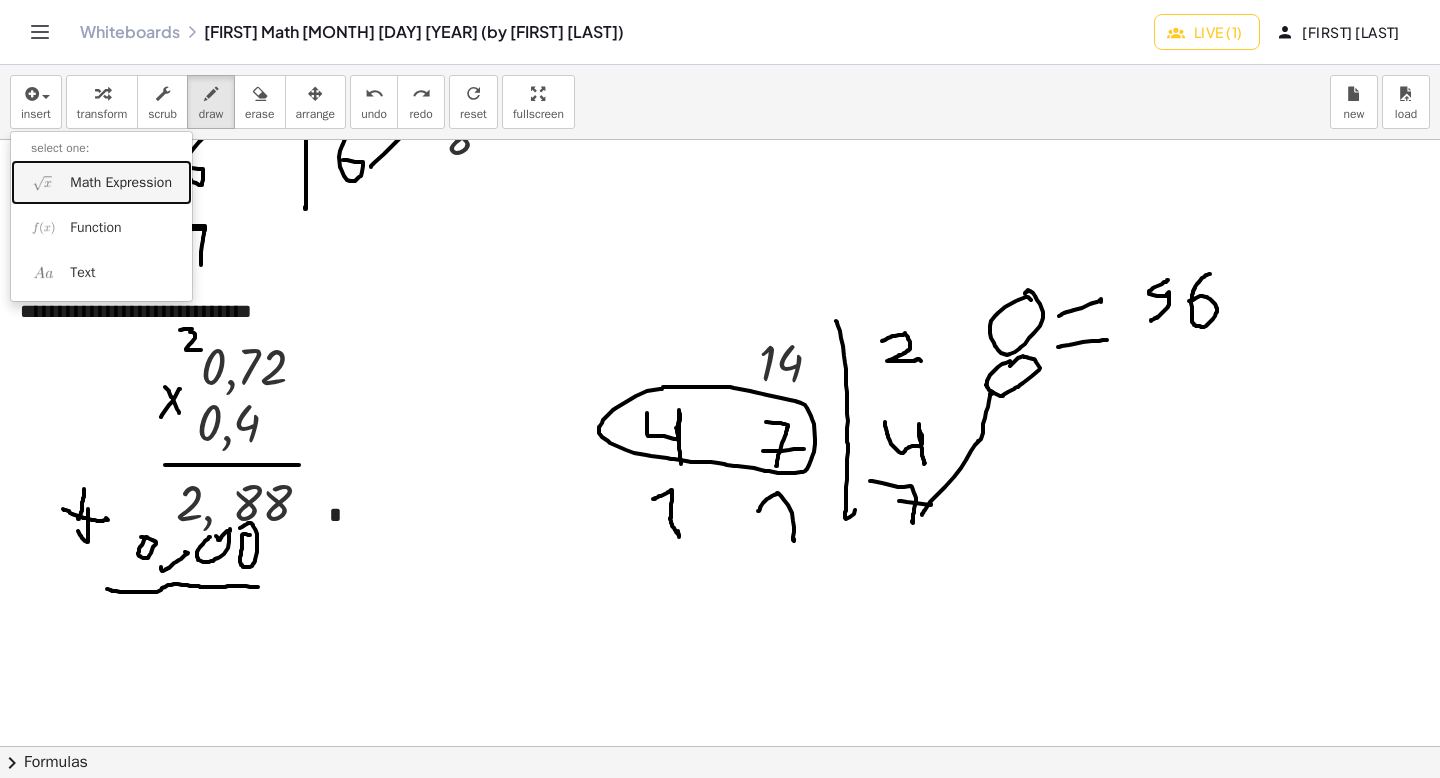 click on "Math Expression" at bounding box center [101, 182] 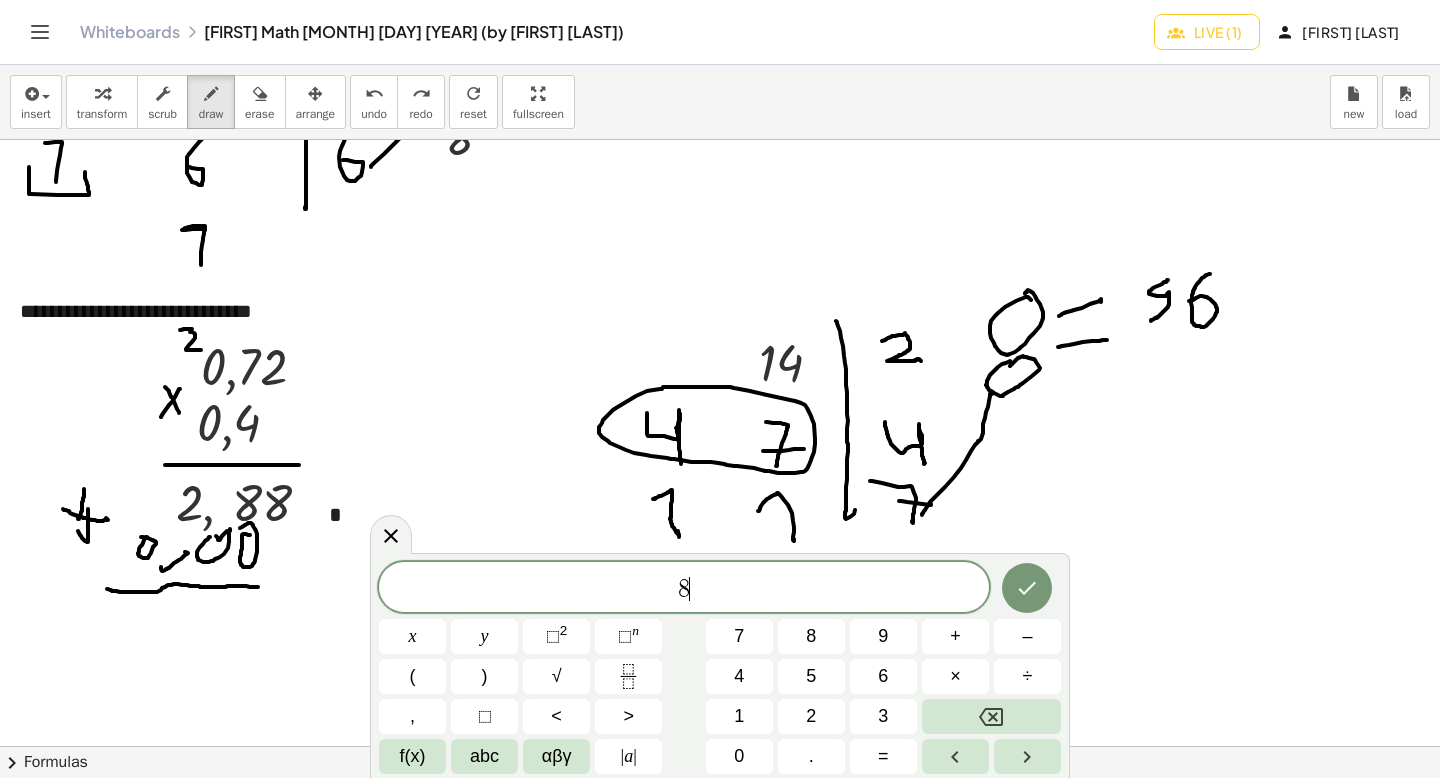 scroll, scrollTop: 10, scrollLeft: 0, axis: vertical 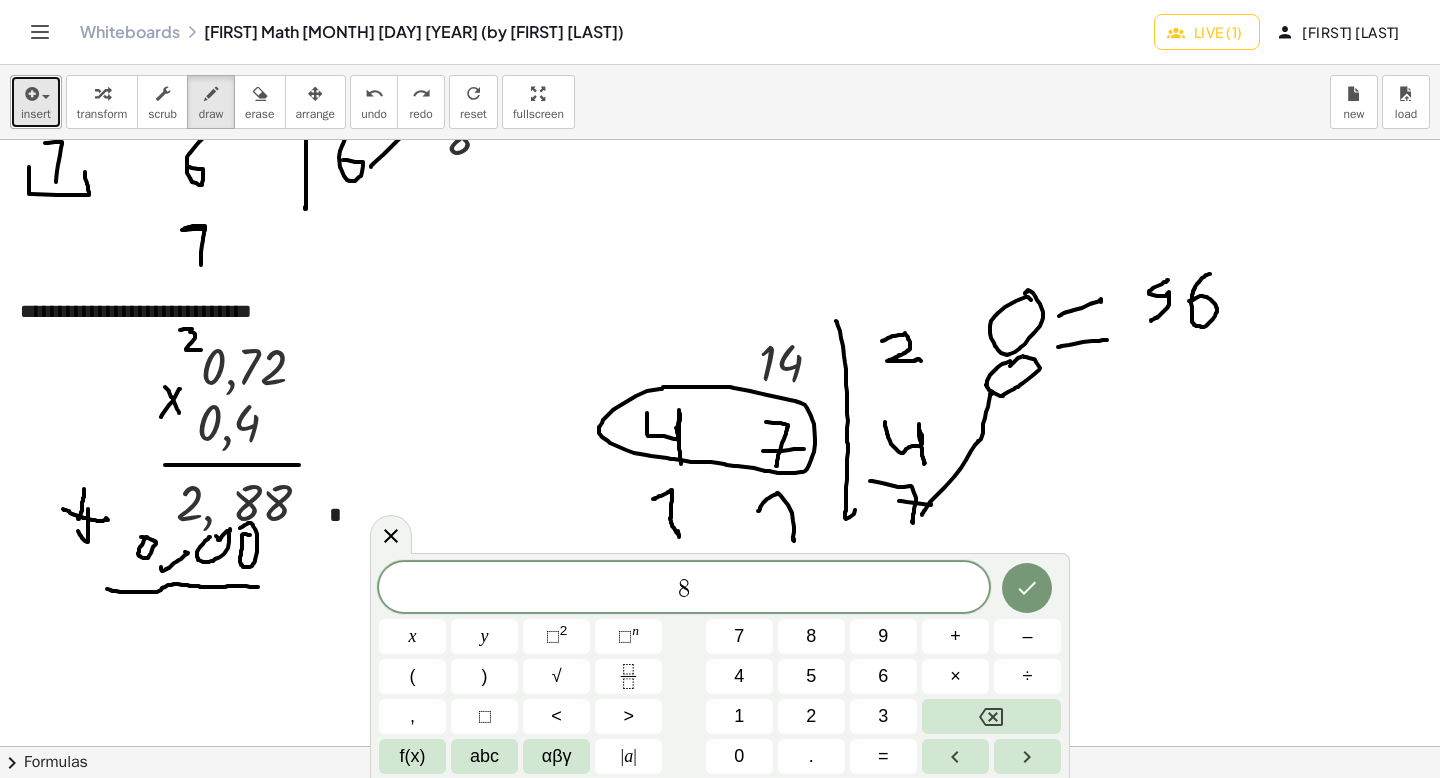 click on "insert" at bounding box center [36, 102] 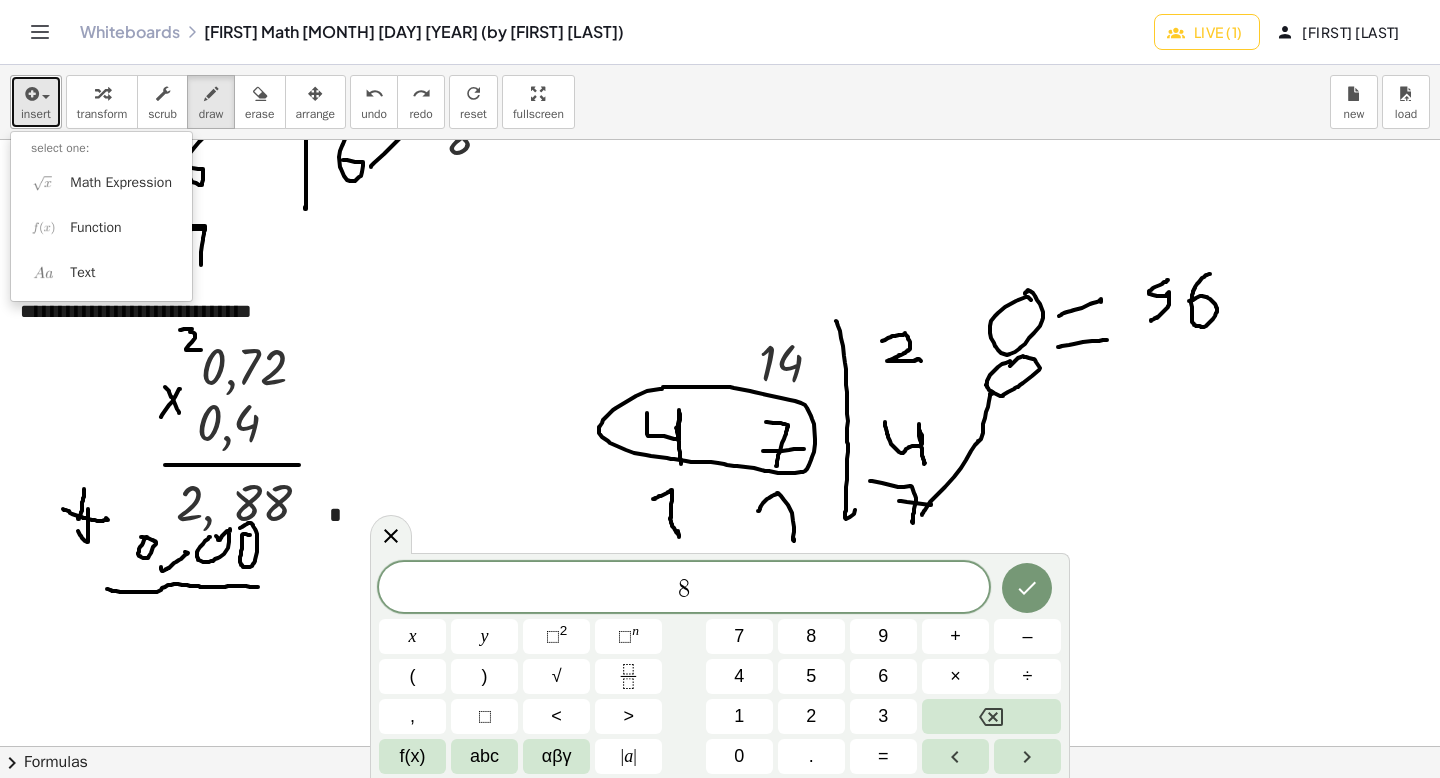 click on "insert" at bounding box center [36, 102] 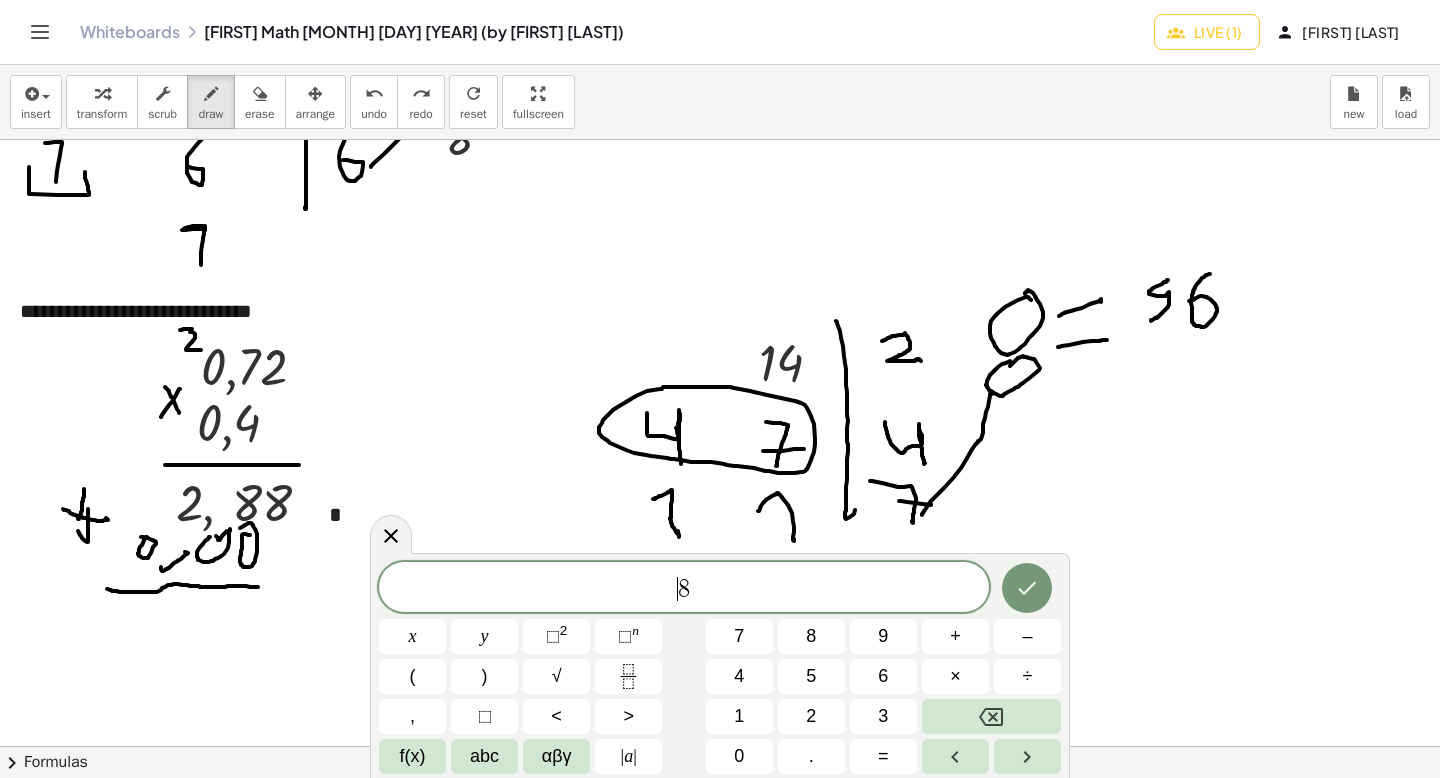 scroll, scrollTop: 11, scrollLeft: 0, axis: vertical 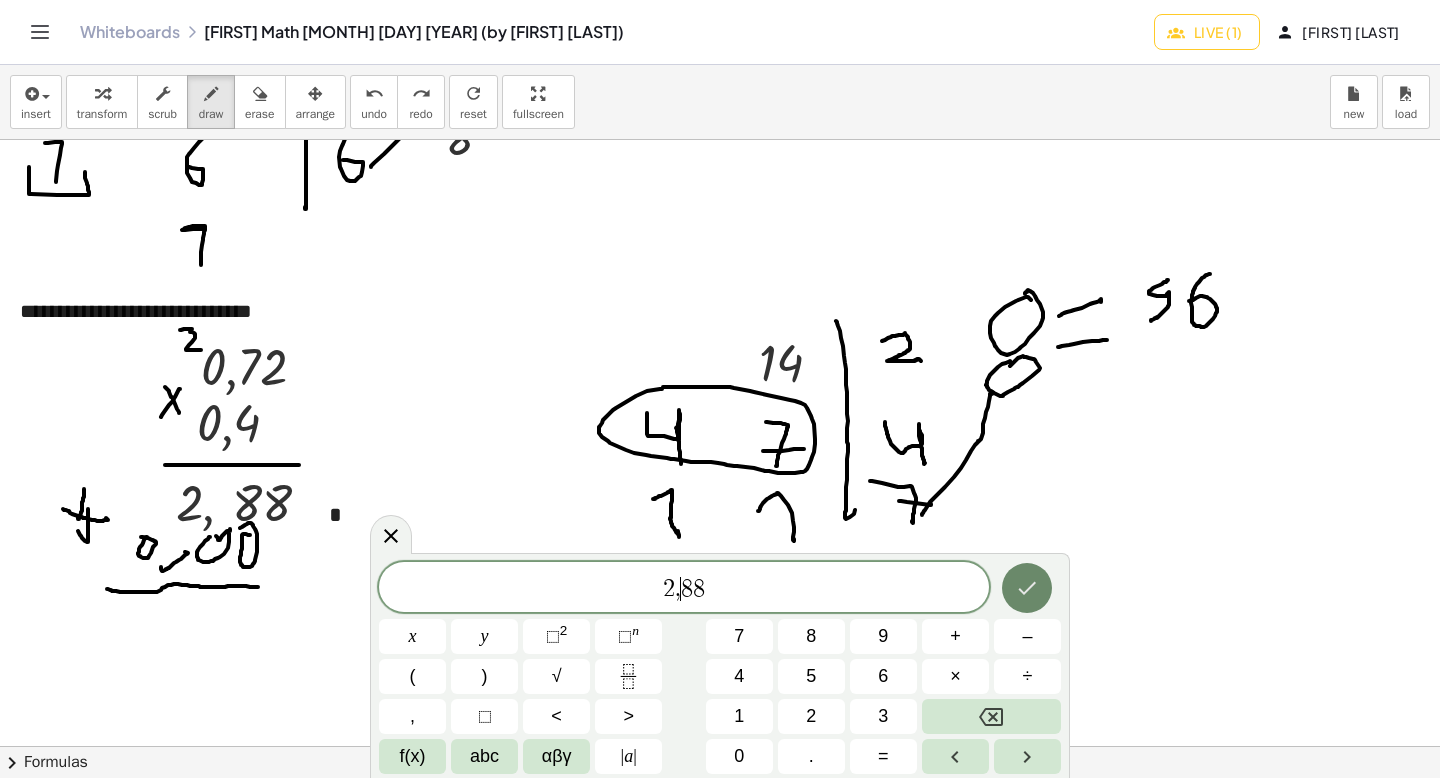 click 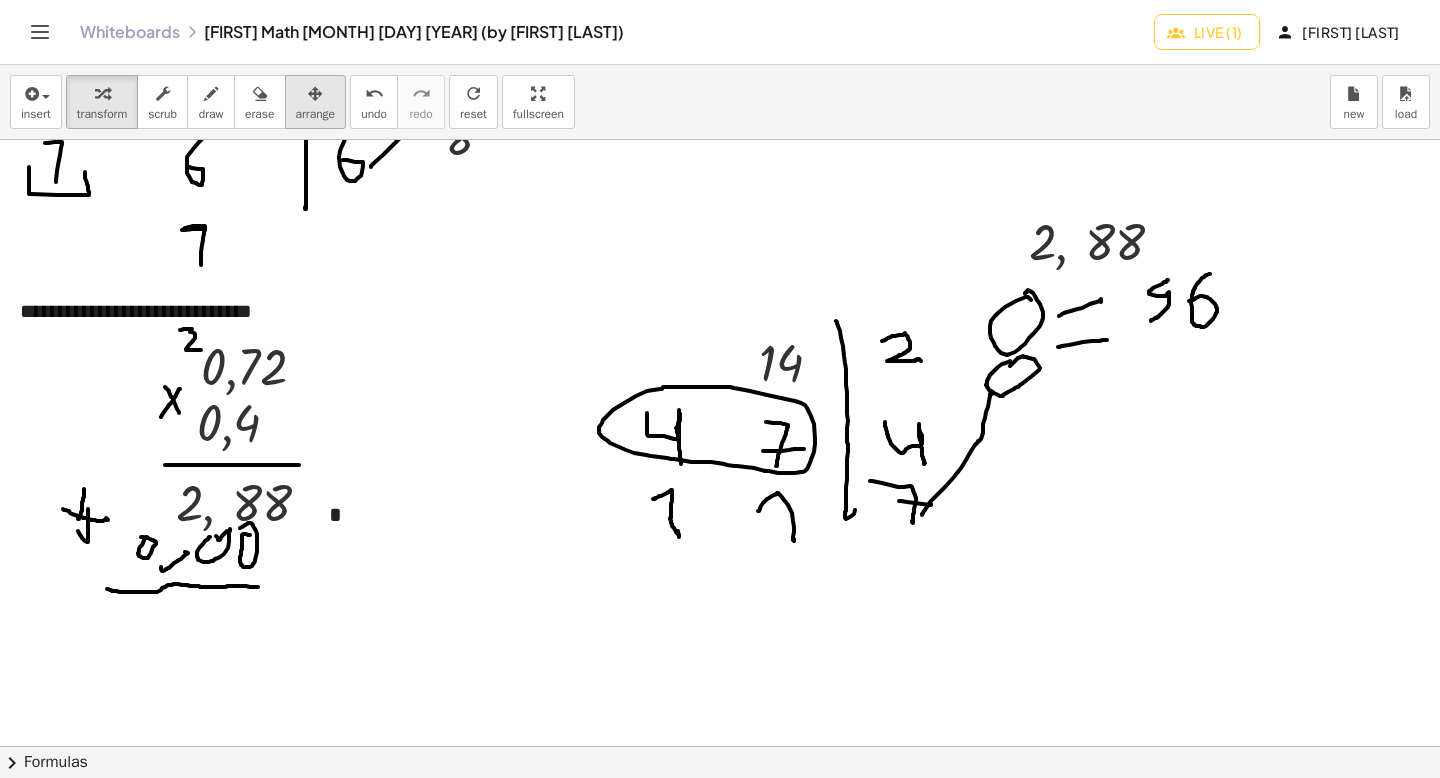 click at bounding box center [316, 93] 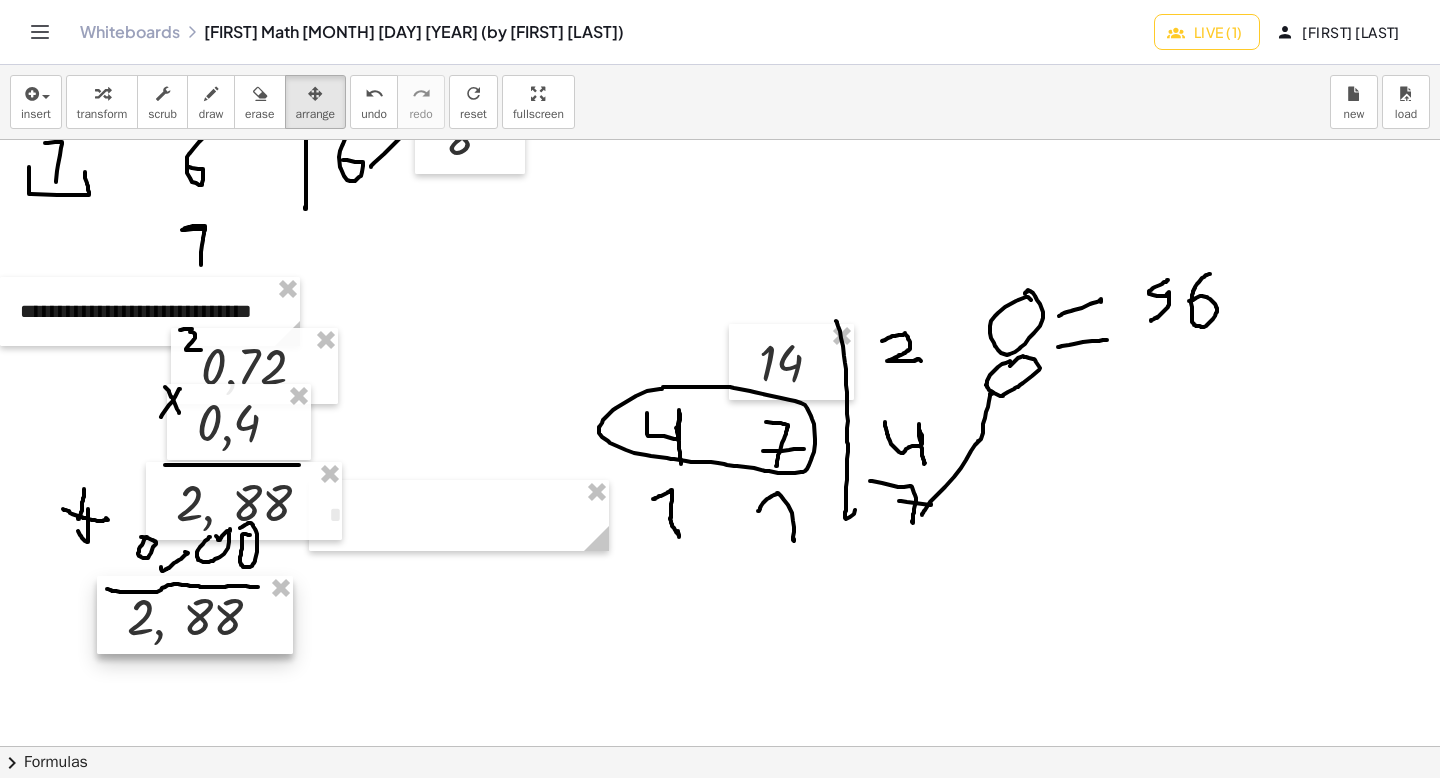 drag, startPoint x: 1069, startPoint y: 235, endPoint x: 168, endPoint y: 610, distance: 975.92316 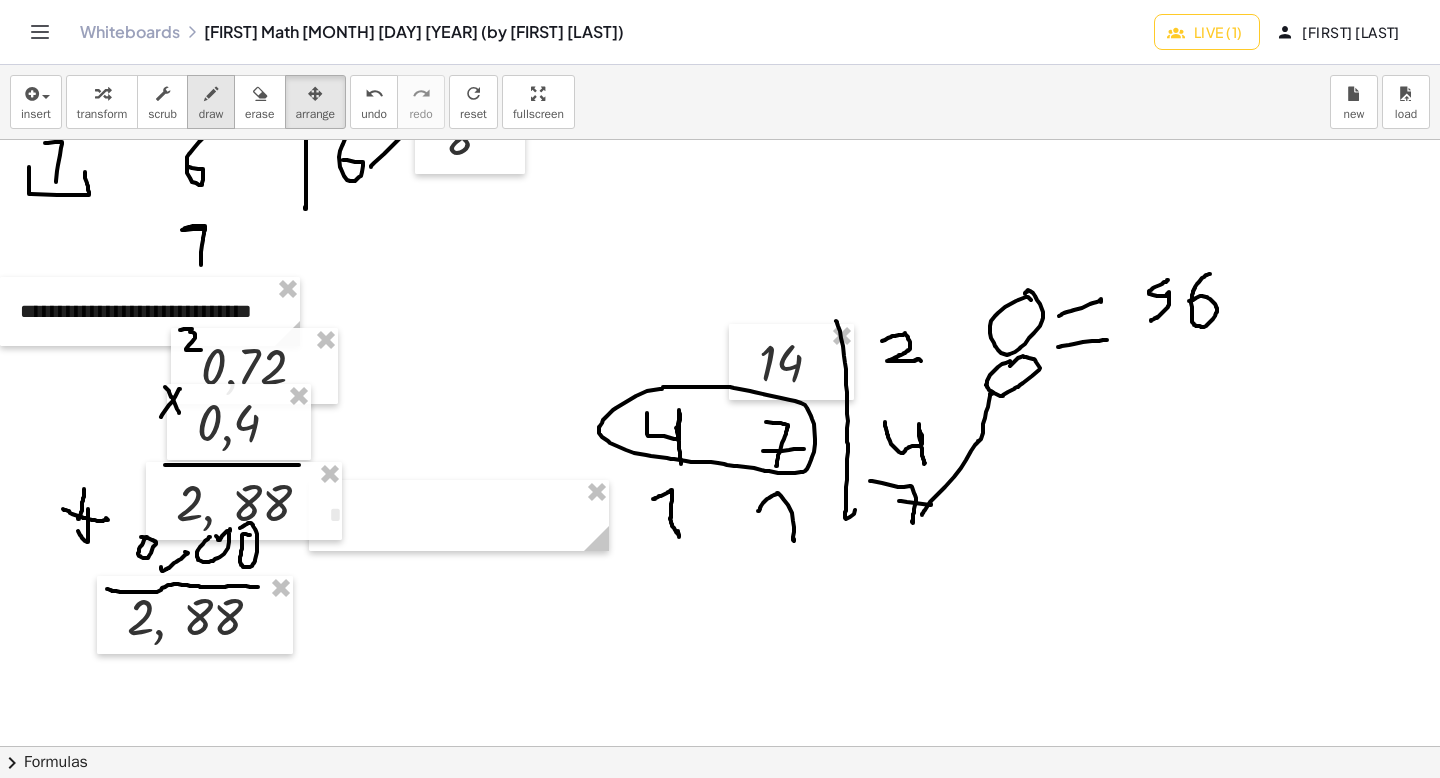 click at bounding box center (211, 94) 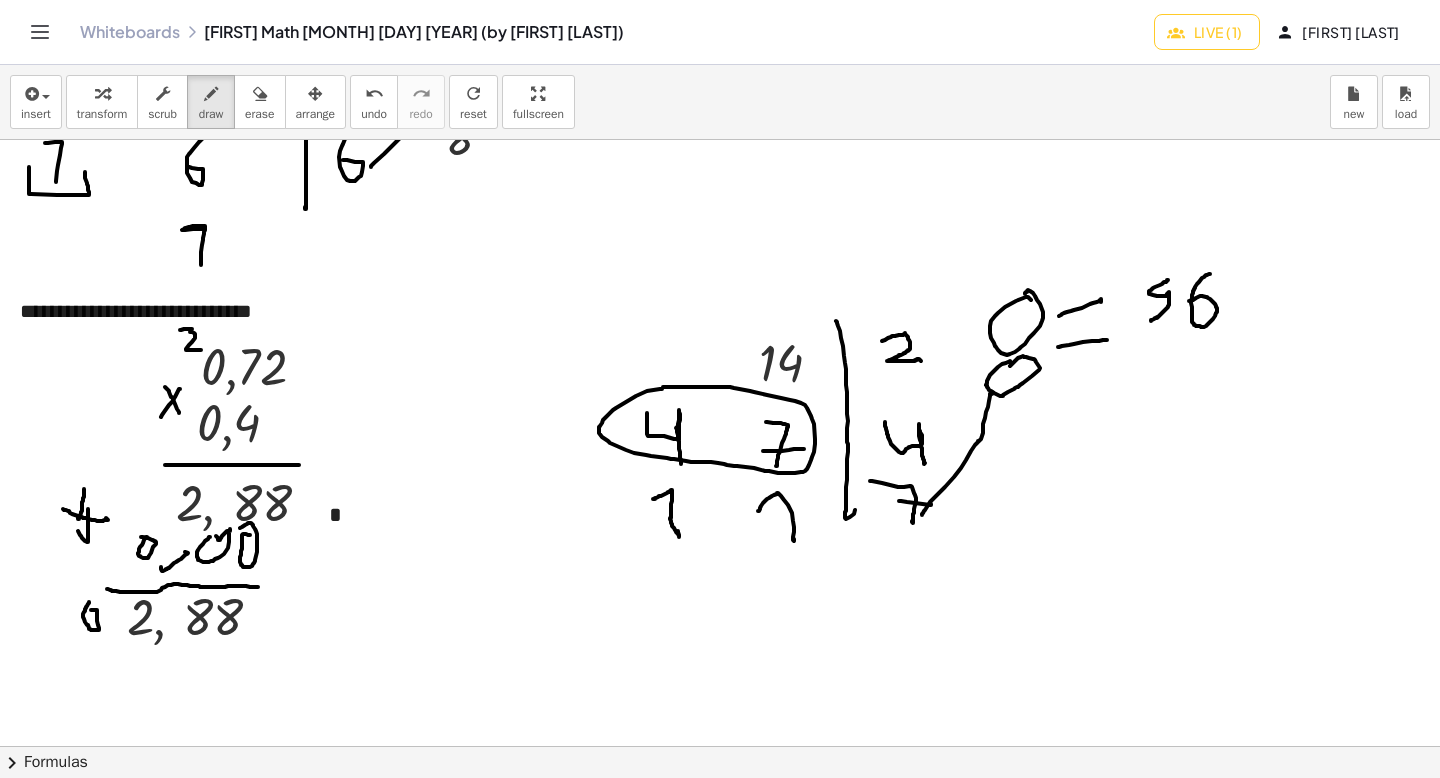 click at bounding box center (720, -768) 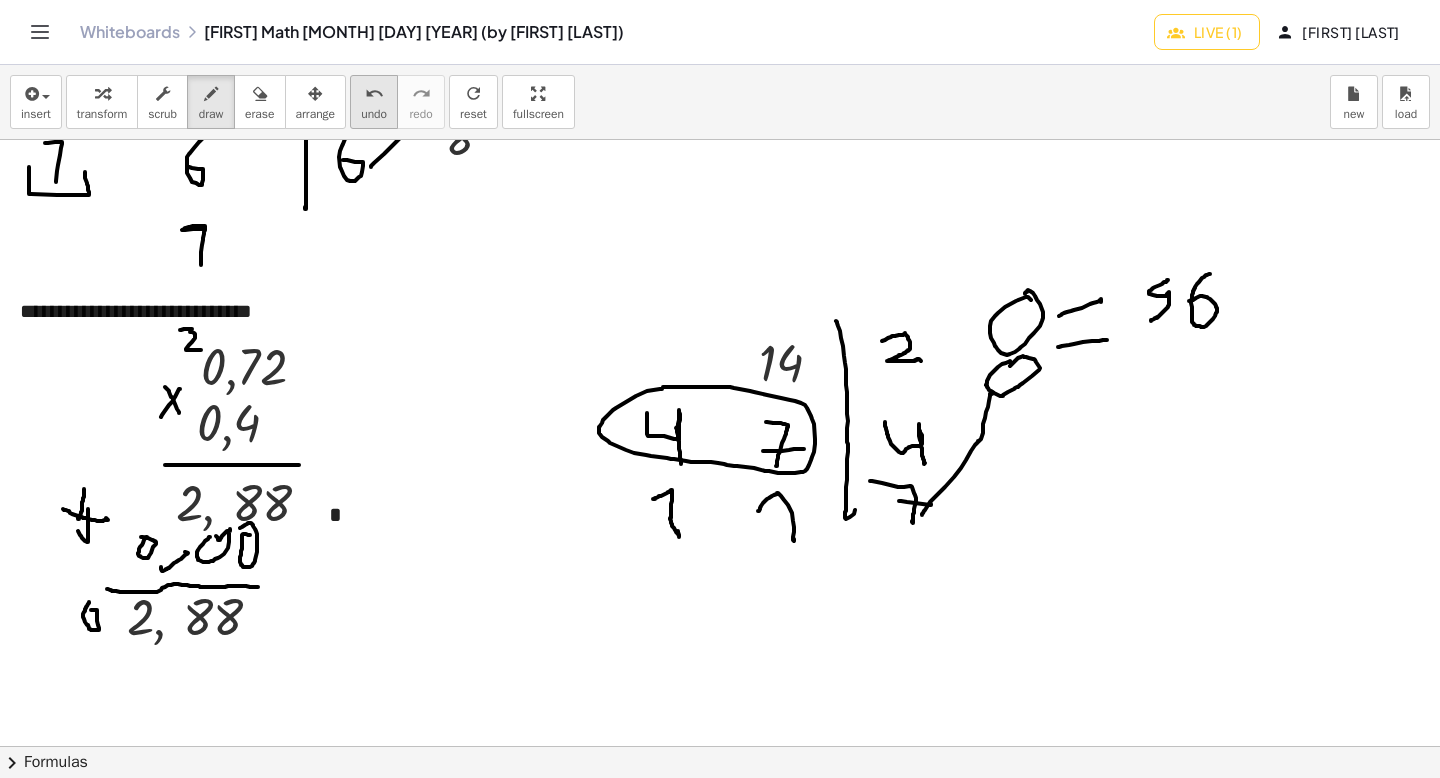 click on "undo undo" at bounding box center (374, 102) 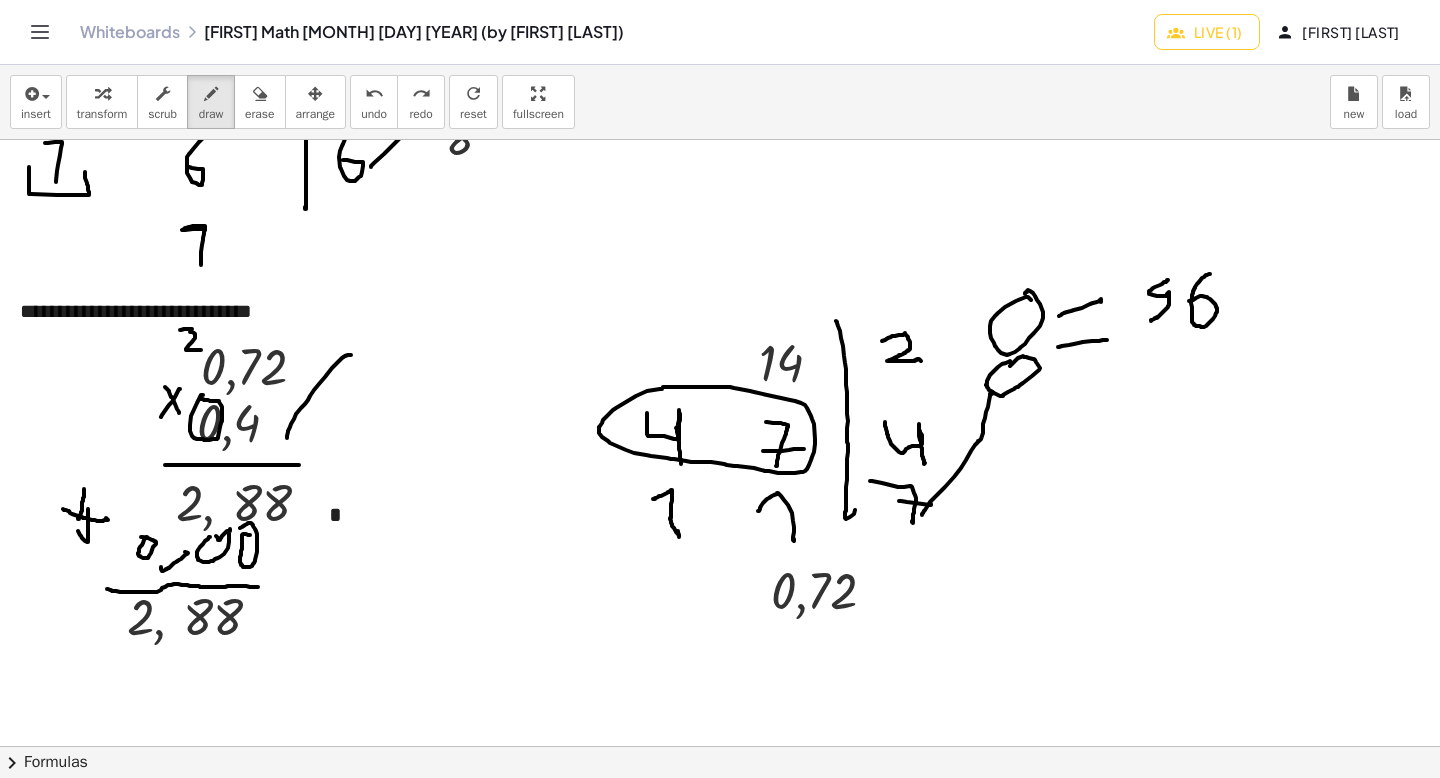 drag, startPoint x: 319, startPoint y: 384, endPoint x: 281, endPoint y: 392, distance: 38.832977 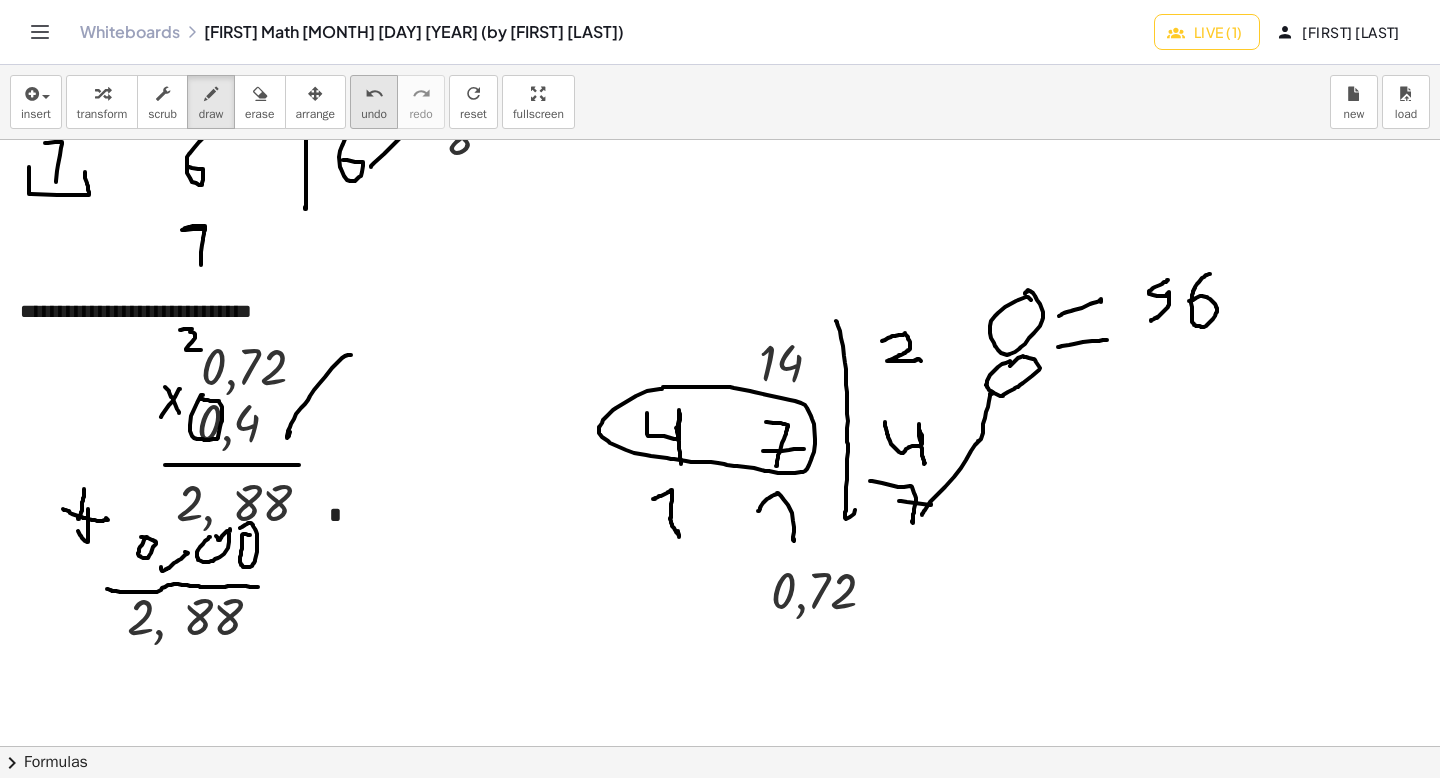 click on "undo" at bounding box center (374, 94) 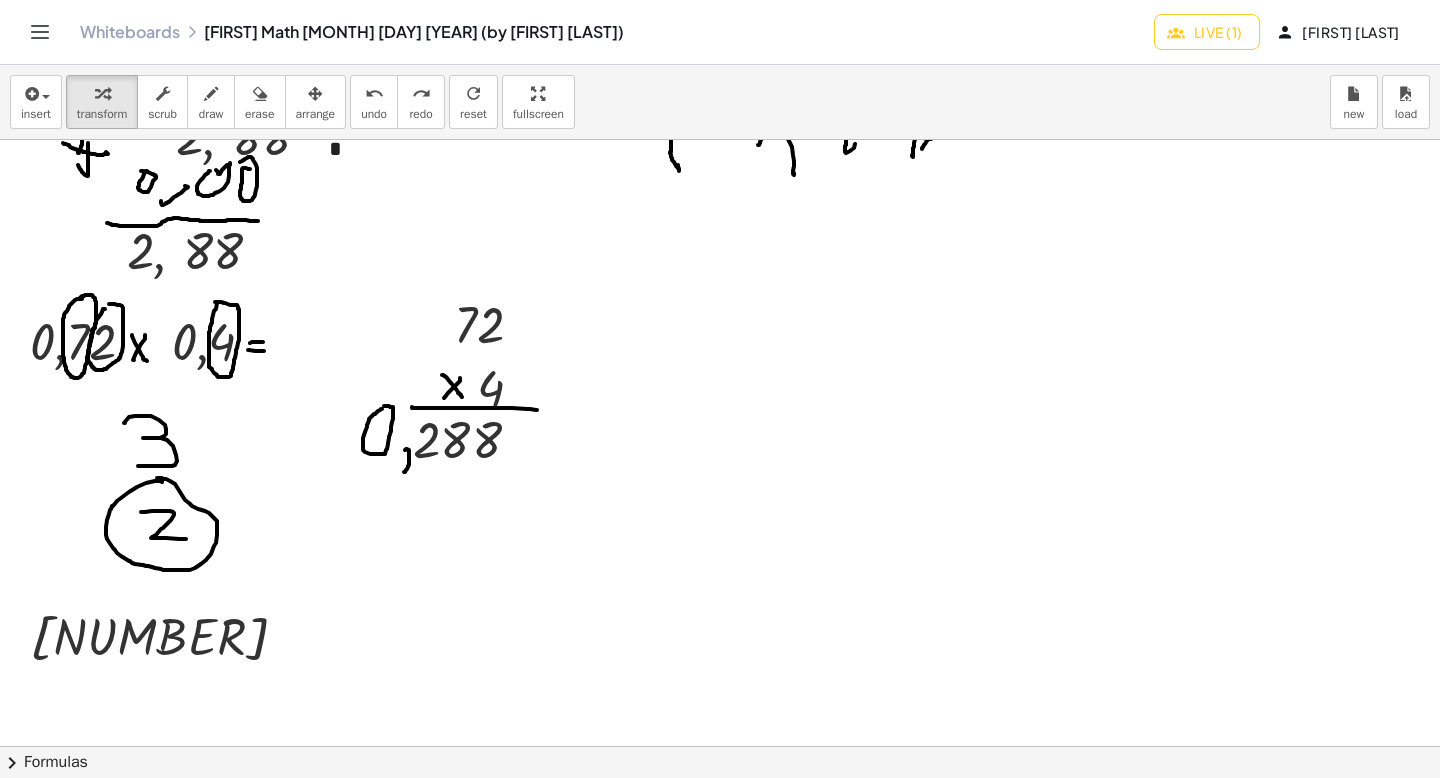 scroll, scrollTop: 3411, scrollLeft: 0, axis: vertical 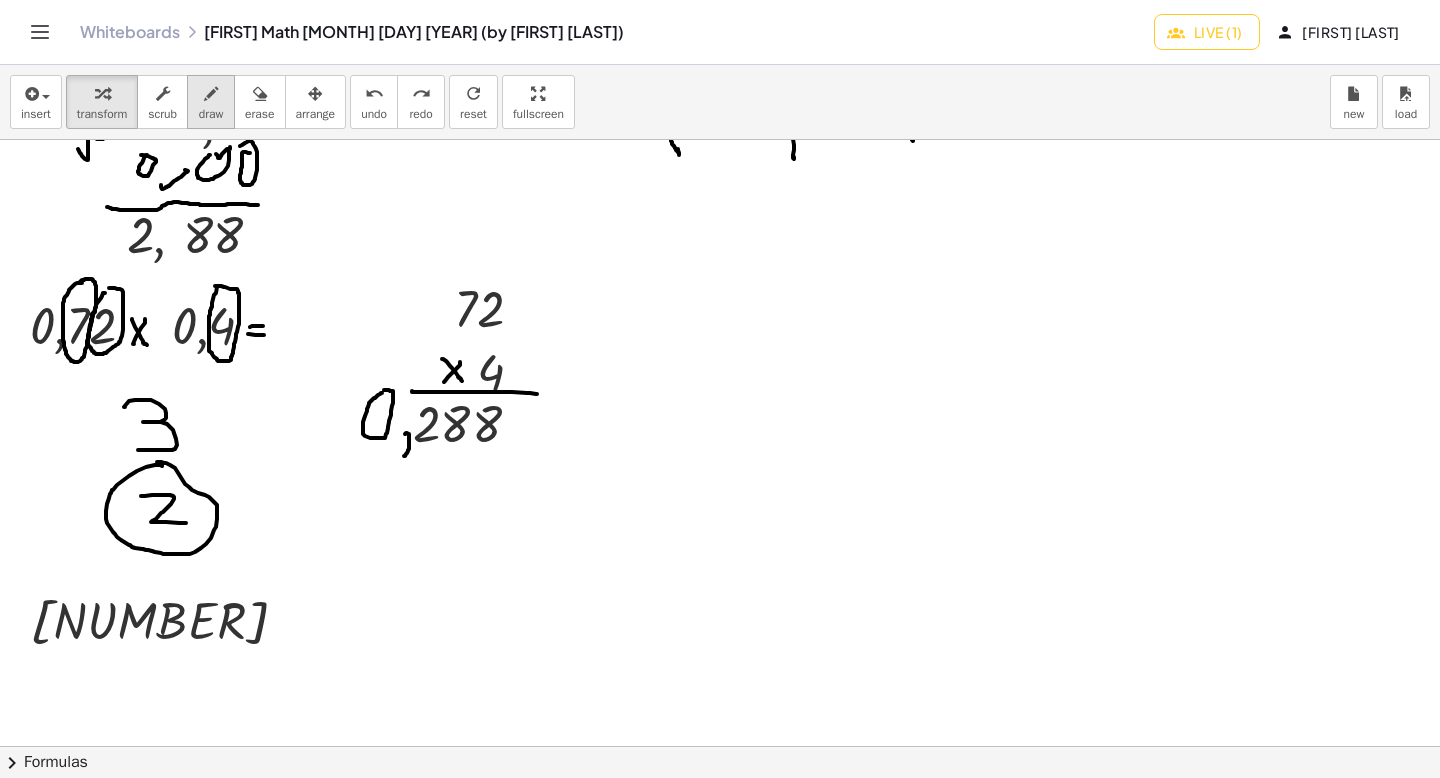 click at bounding box center (211, 93) 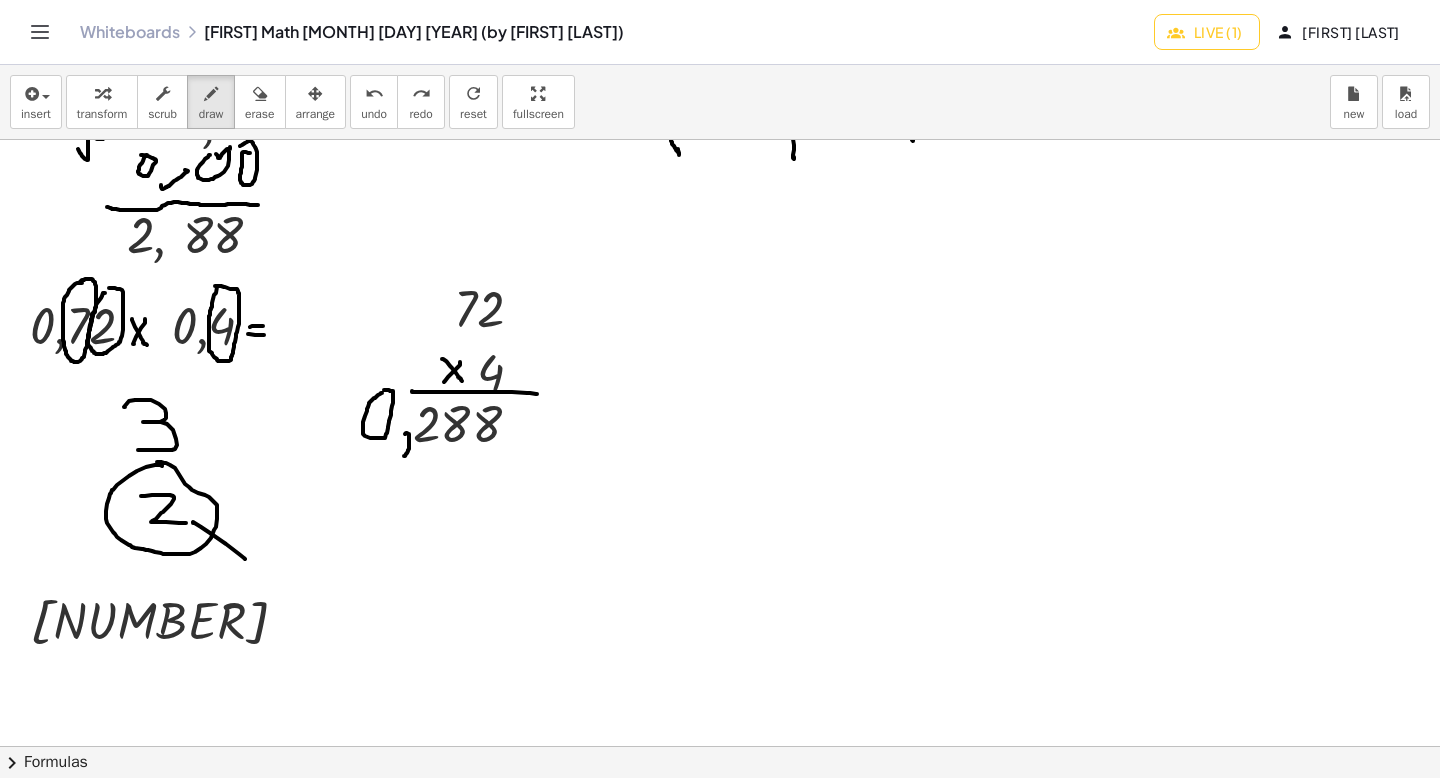 drag, startPoint x: 245, startPoint y: 559, endPoint x: 193, endPoint y: 523, distance: 63.245552 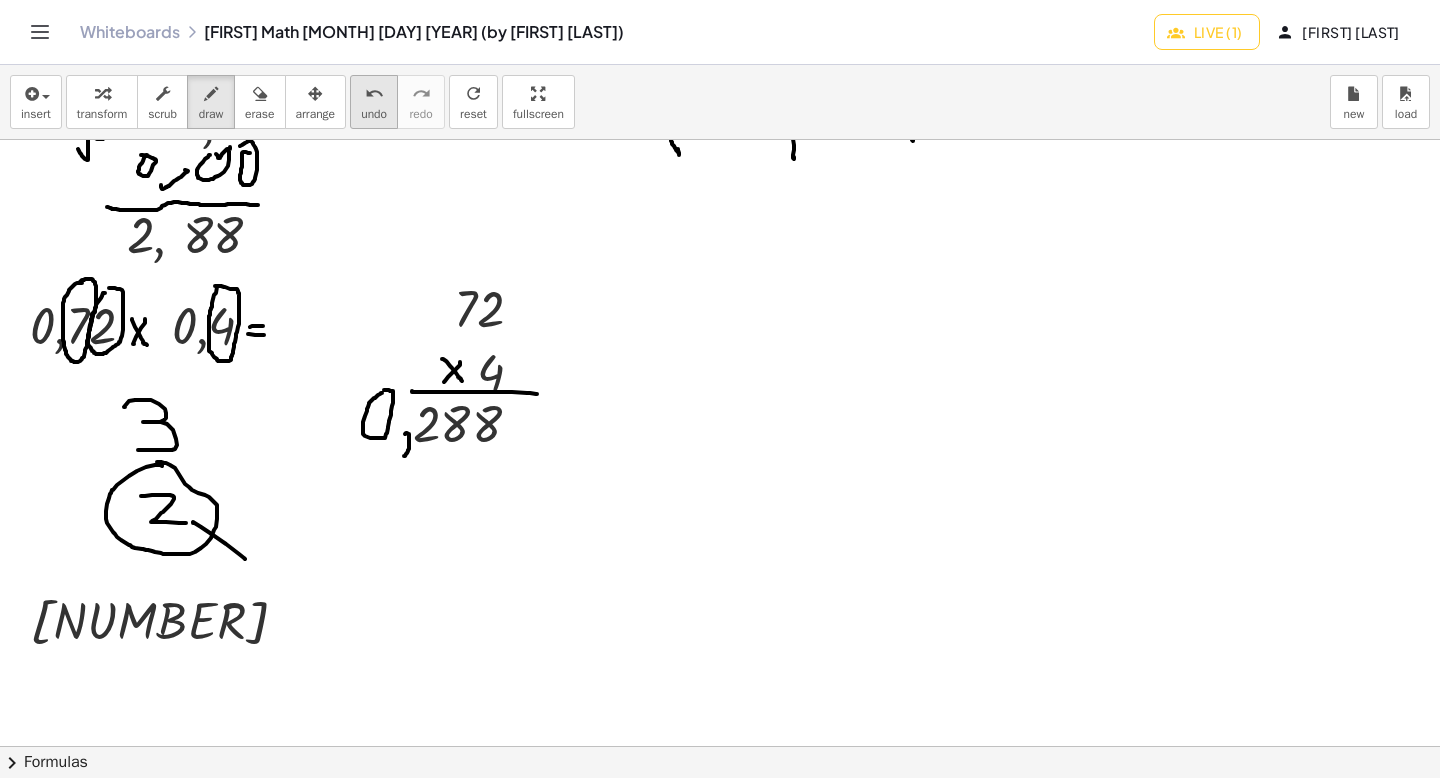 click on "undo" at bounding box center [374, 114] 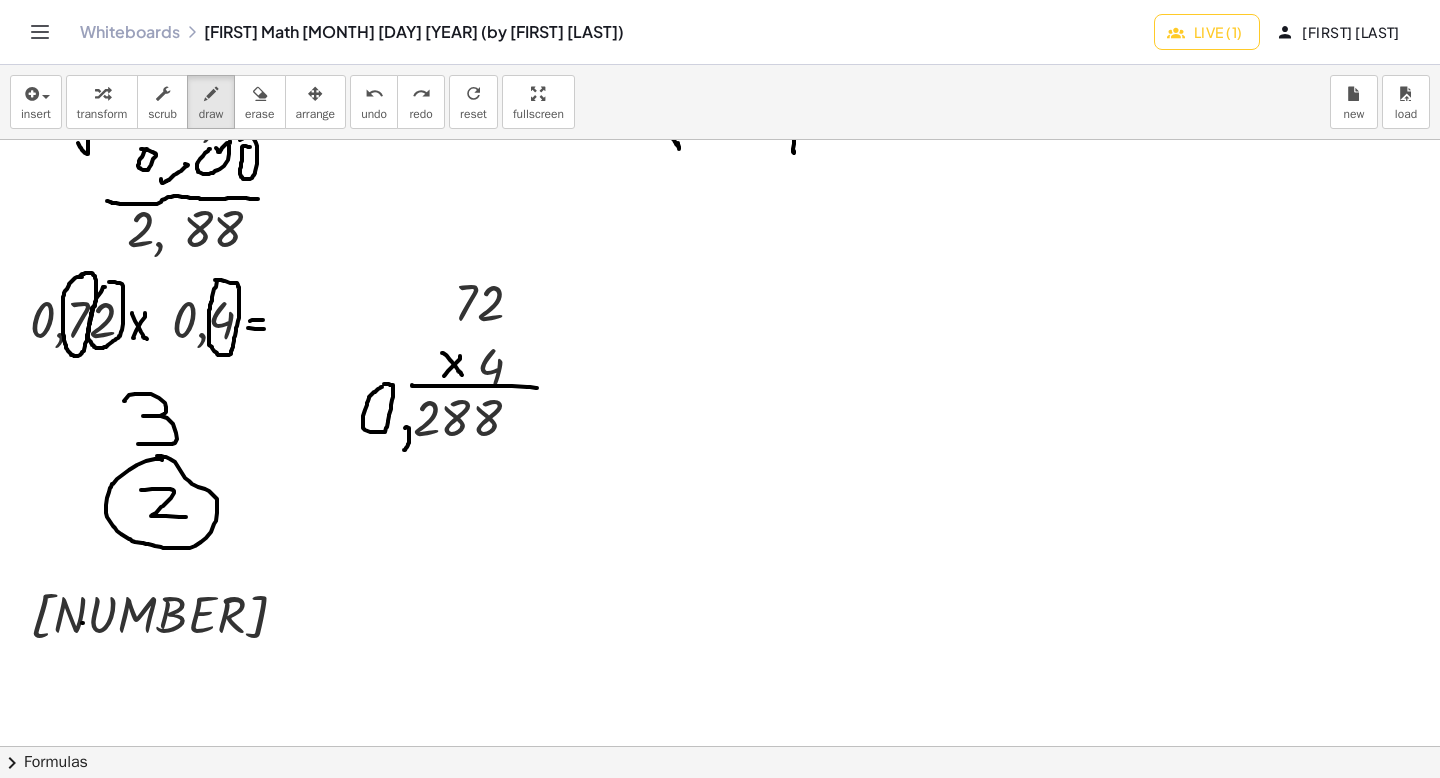 scroll, scrollTop: 3418, scrollLeft: 0, axis: vertical 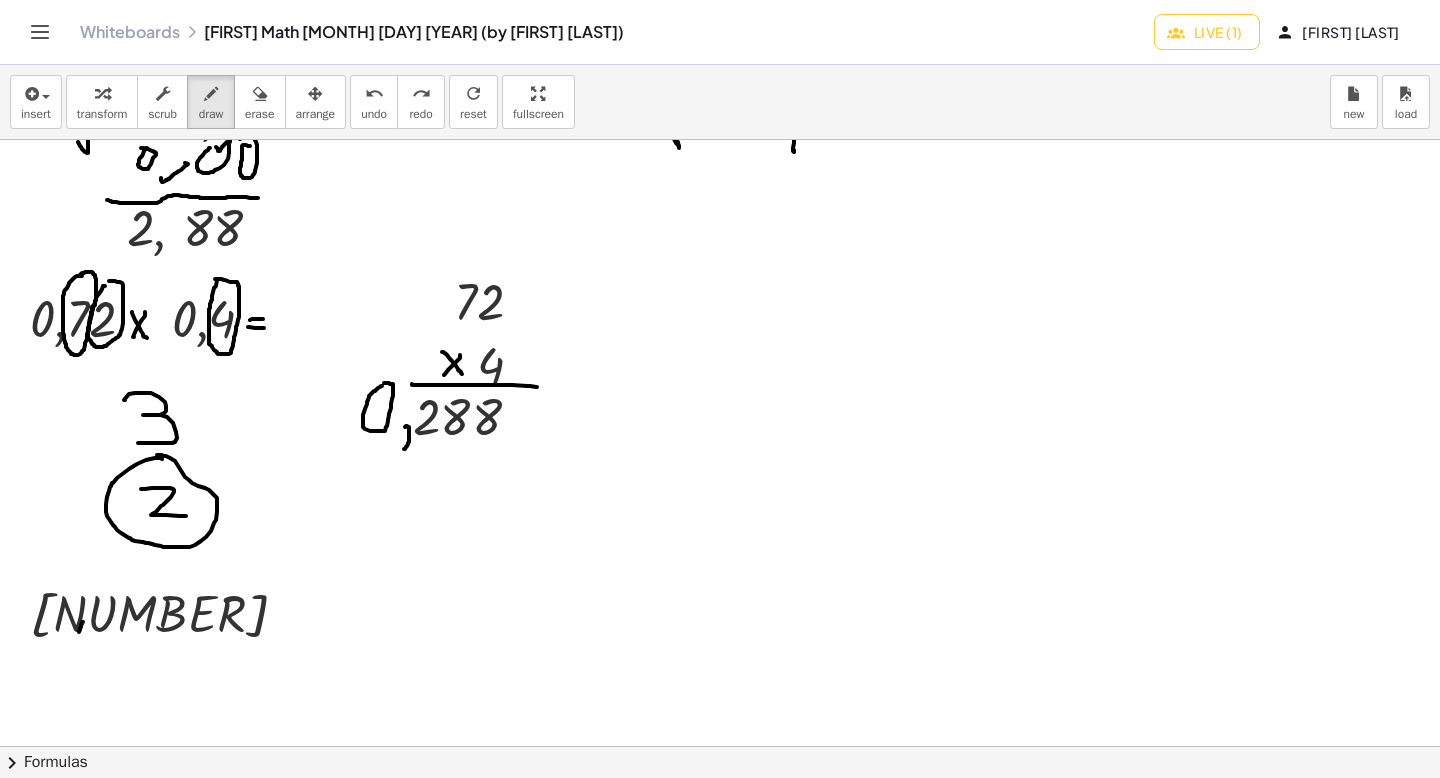 drag, startPoint x: 83, startPoint y: 629, endPoint x: 61, endPoint y: 636, distance: 23.086792 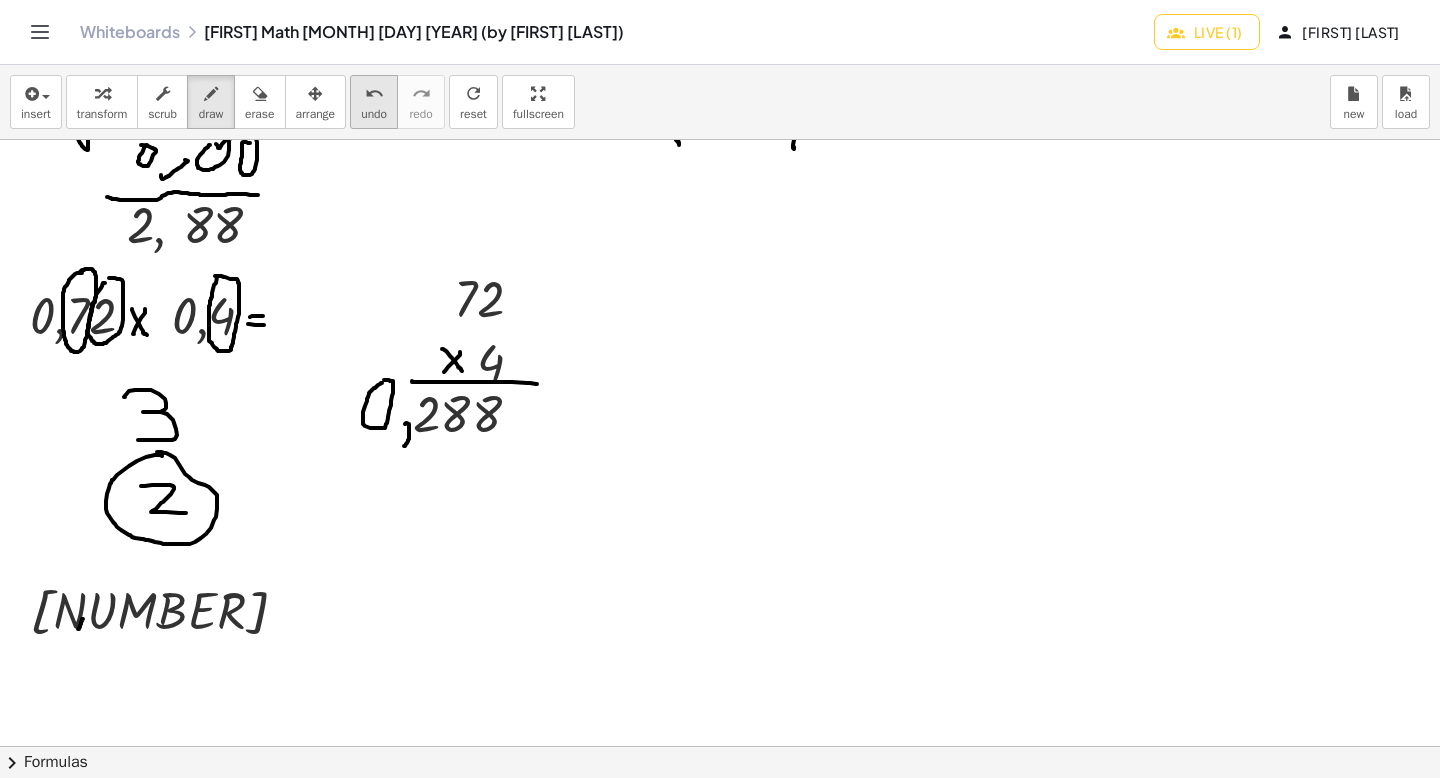 scroll, scrollTop: 3423, scrollLeft: 0, axis: vertical 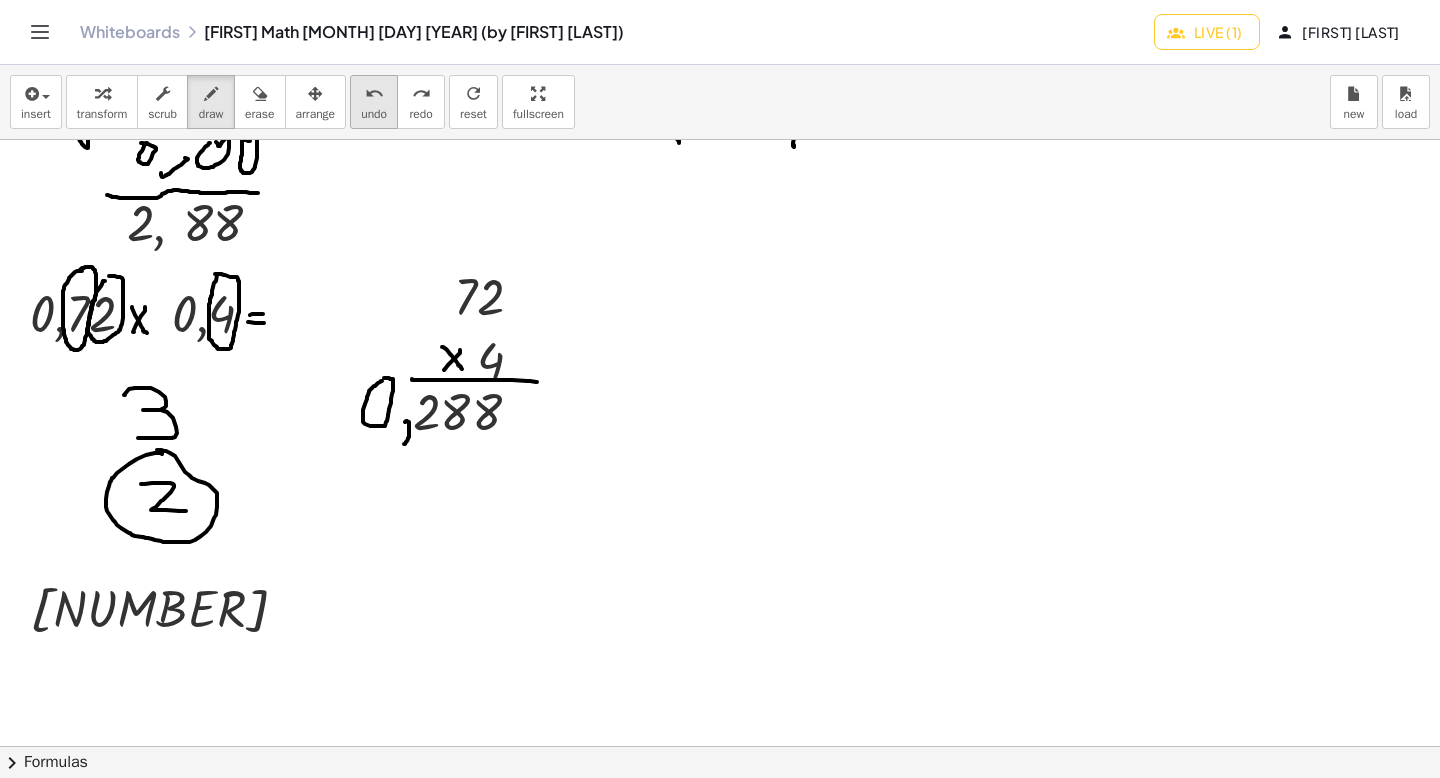 click on "undo" at bounding box center (374, 114) 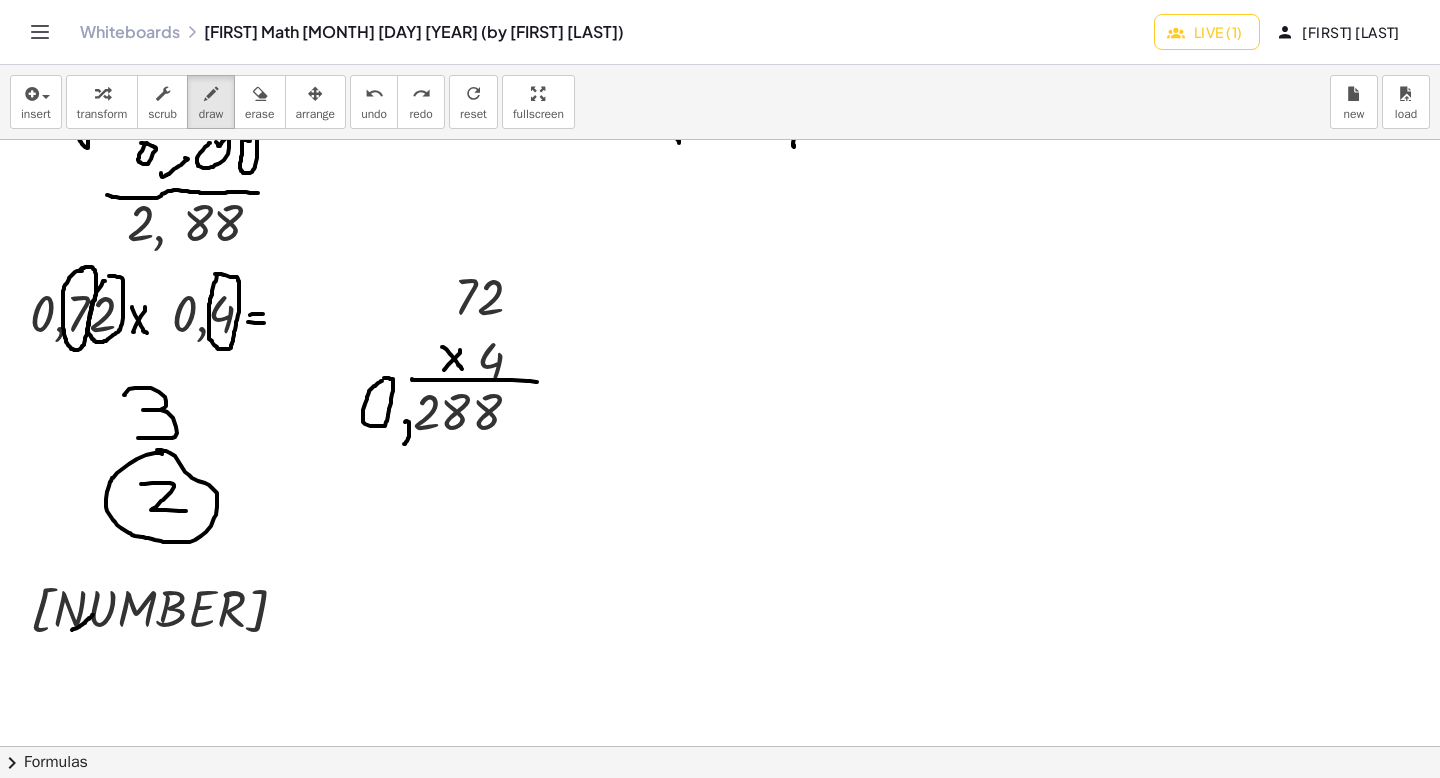 drag, startPoint x: 93, startPoint y: 615, endPoint x: 68, endPoint y: 629, distance: 28.653097 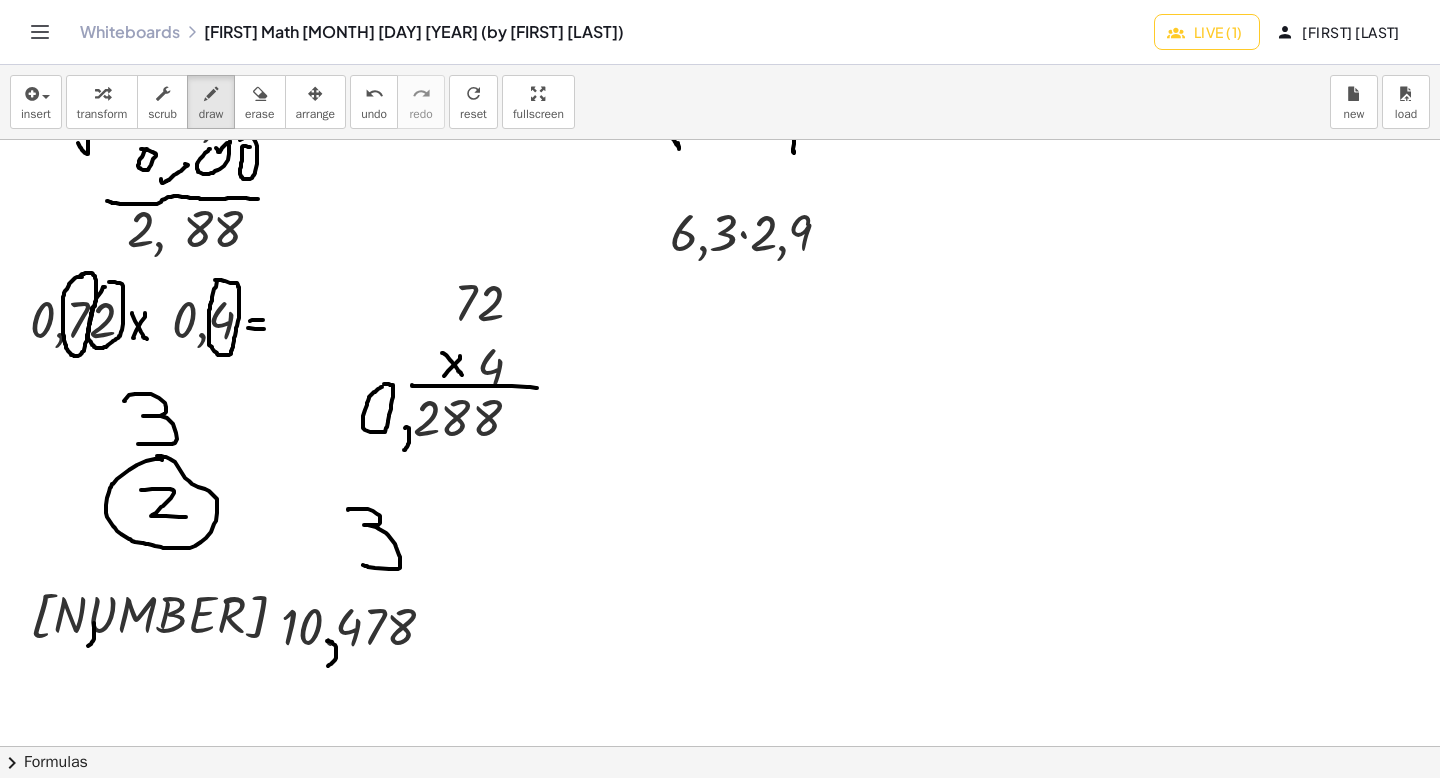 scroll, scrollTop: 3411, scrollLeft: 0, axis: vertical 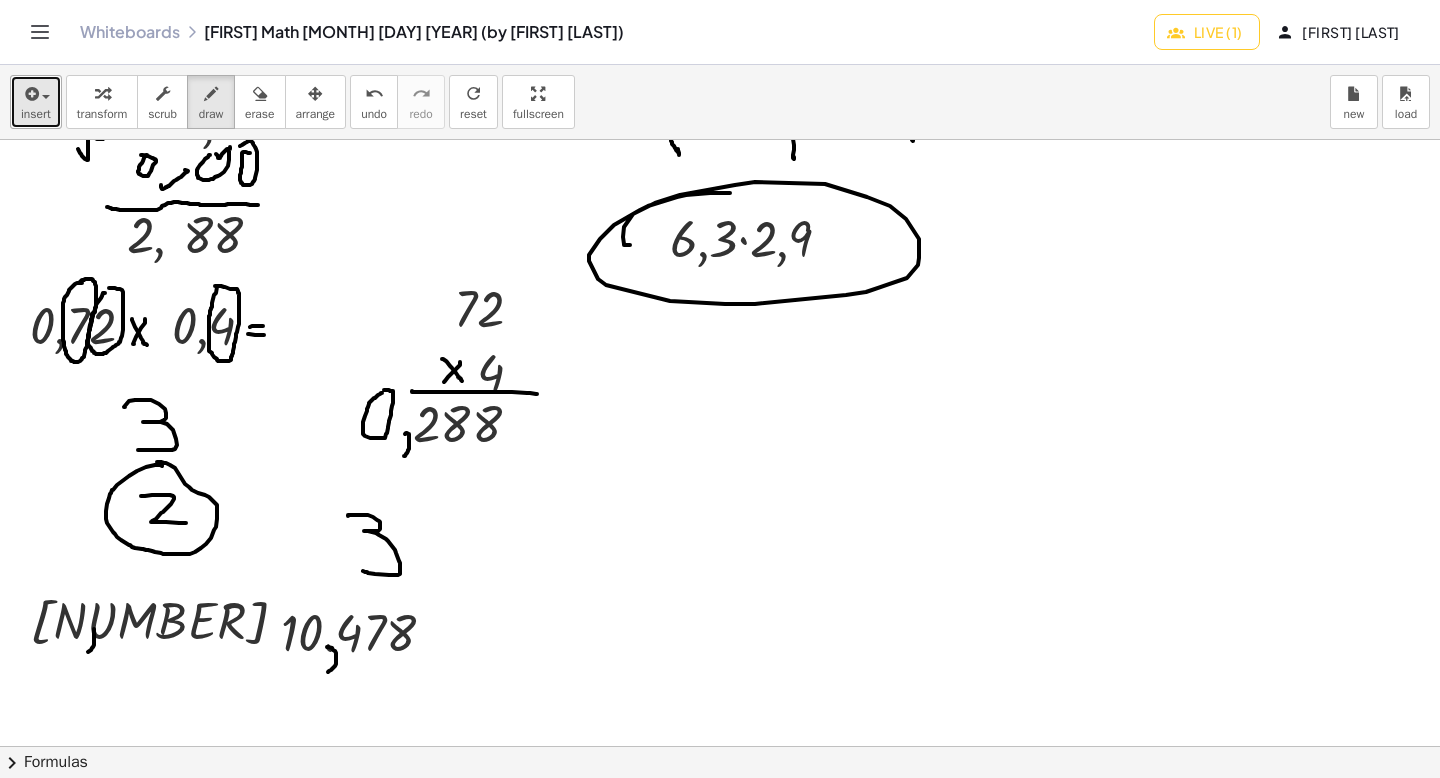 click at bounding box center [36, 93] 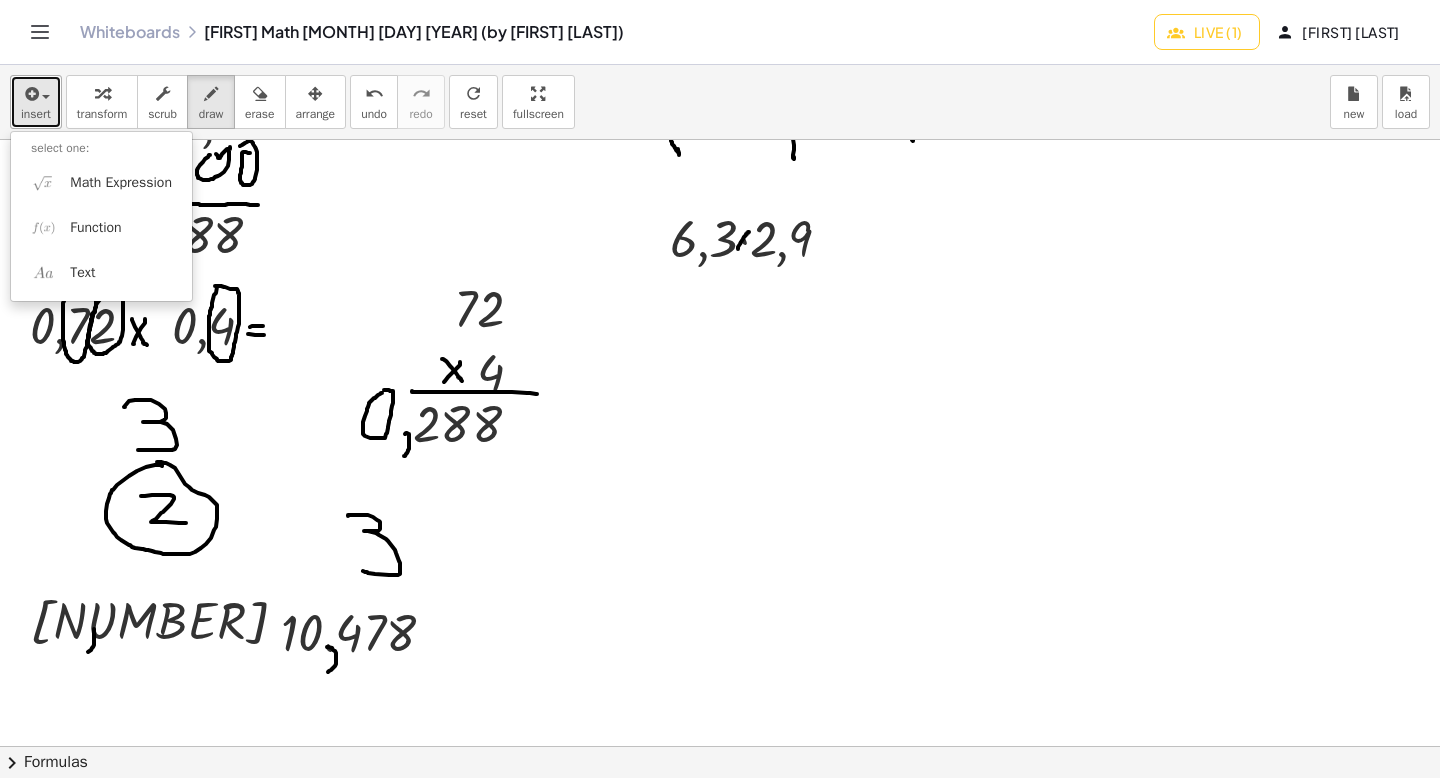 drag, startPoint x: 45, startPoint y: 92, endPoint x: 55, endPoint y: 95, distance: 10.440307 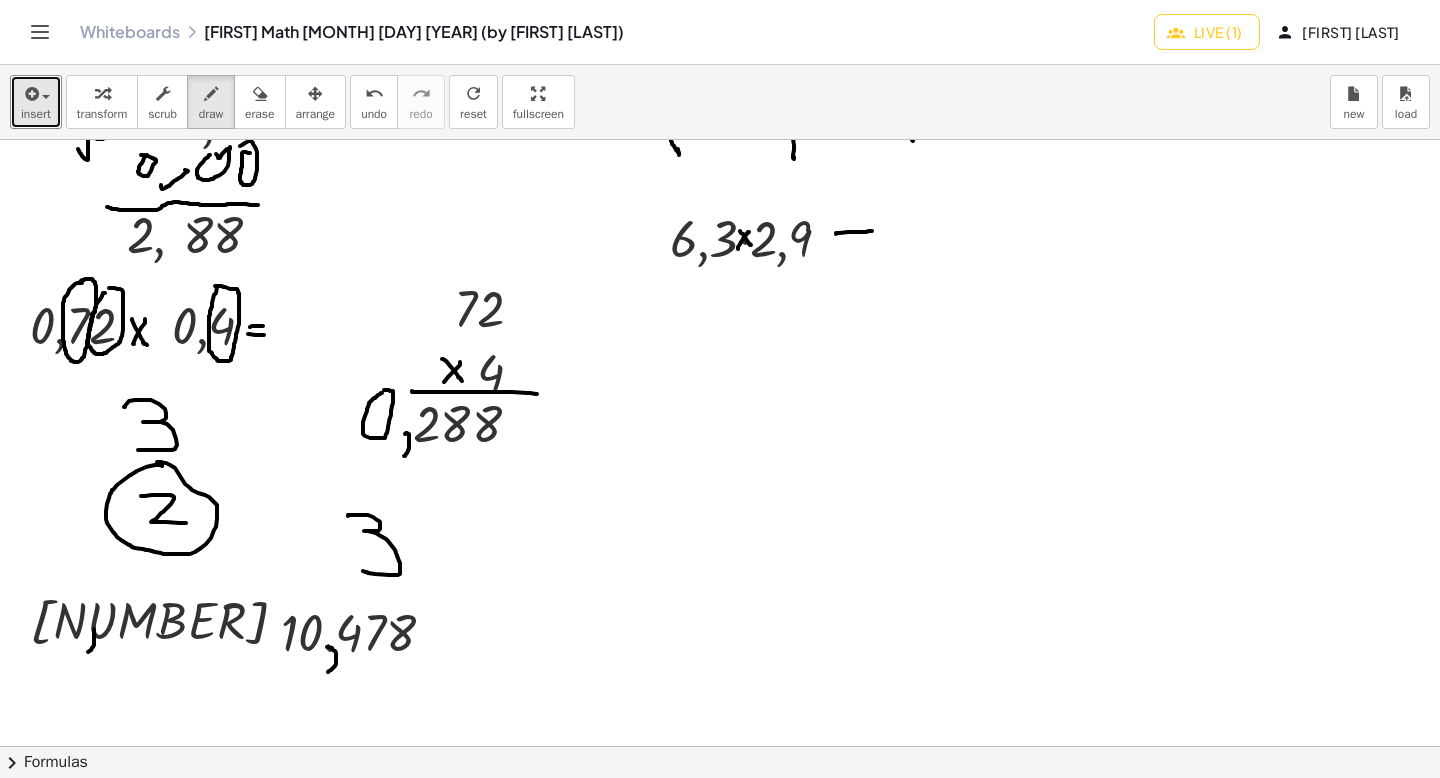 drag, startPoint x: 836, startPoint y: 234, endPoint x: 871, endPoint y: 231, distance: 35.128338 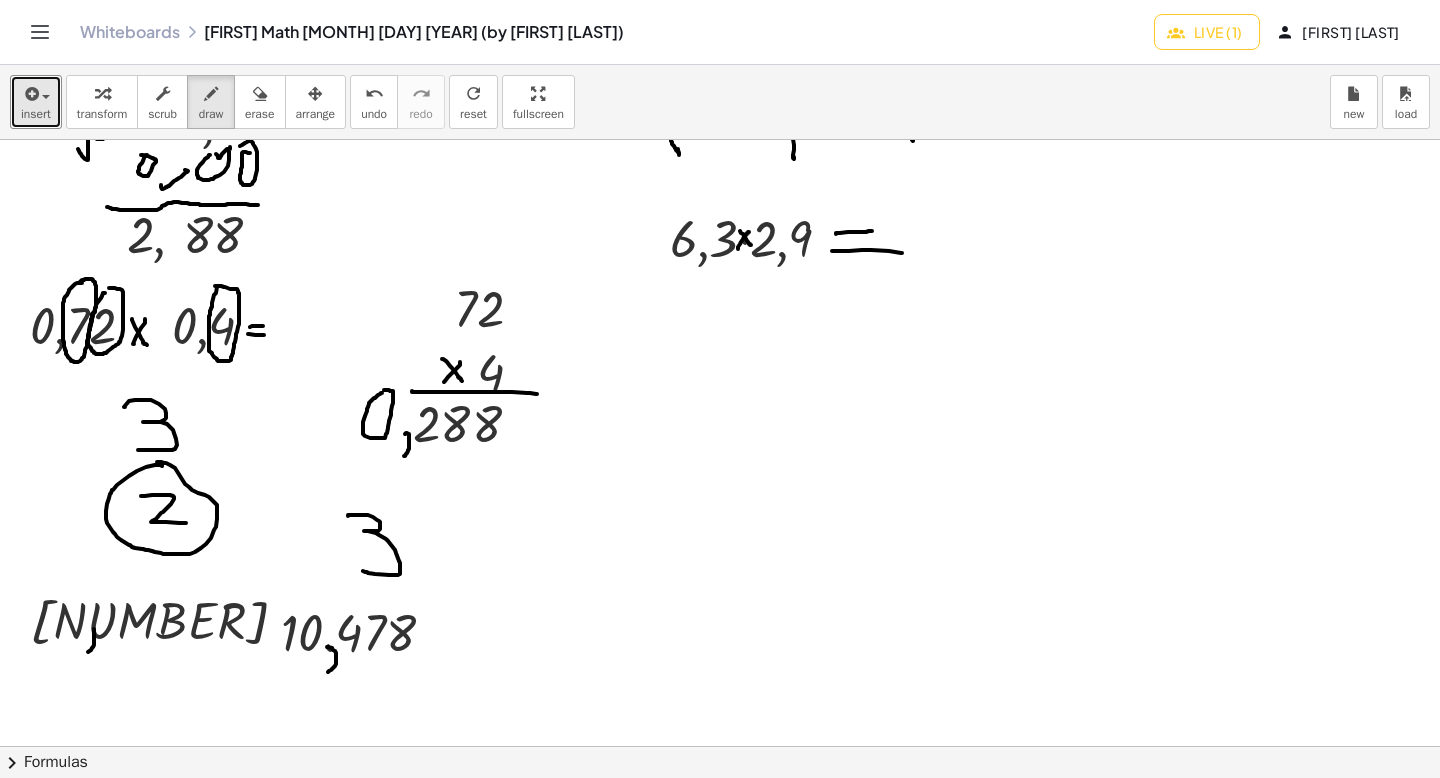drag, startPoint x: 832, startPoint y: 251, endPoint x: 893, endPoint y: 252, distance: 61.008198 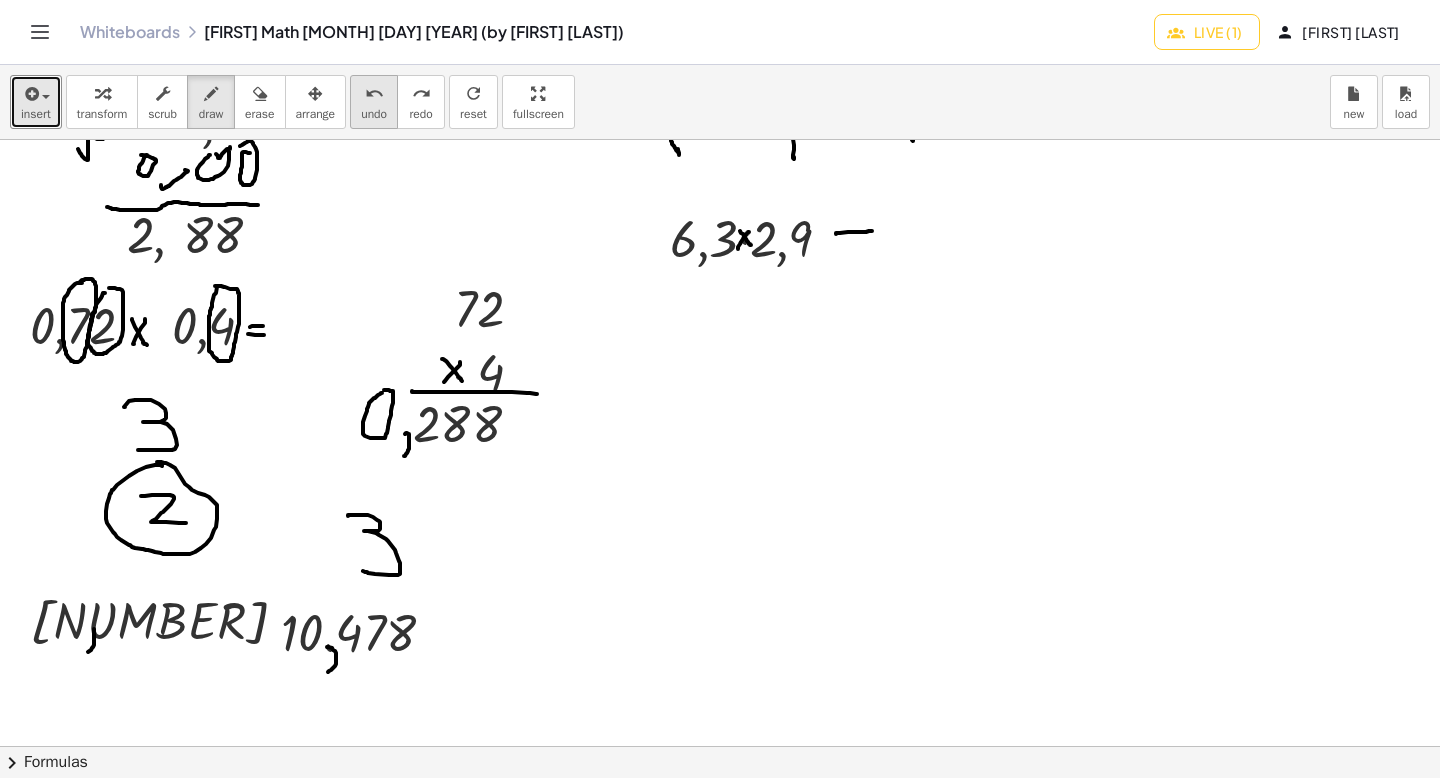 click on "undo" at bounding box center [374, 94] 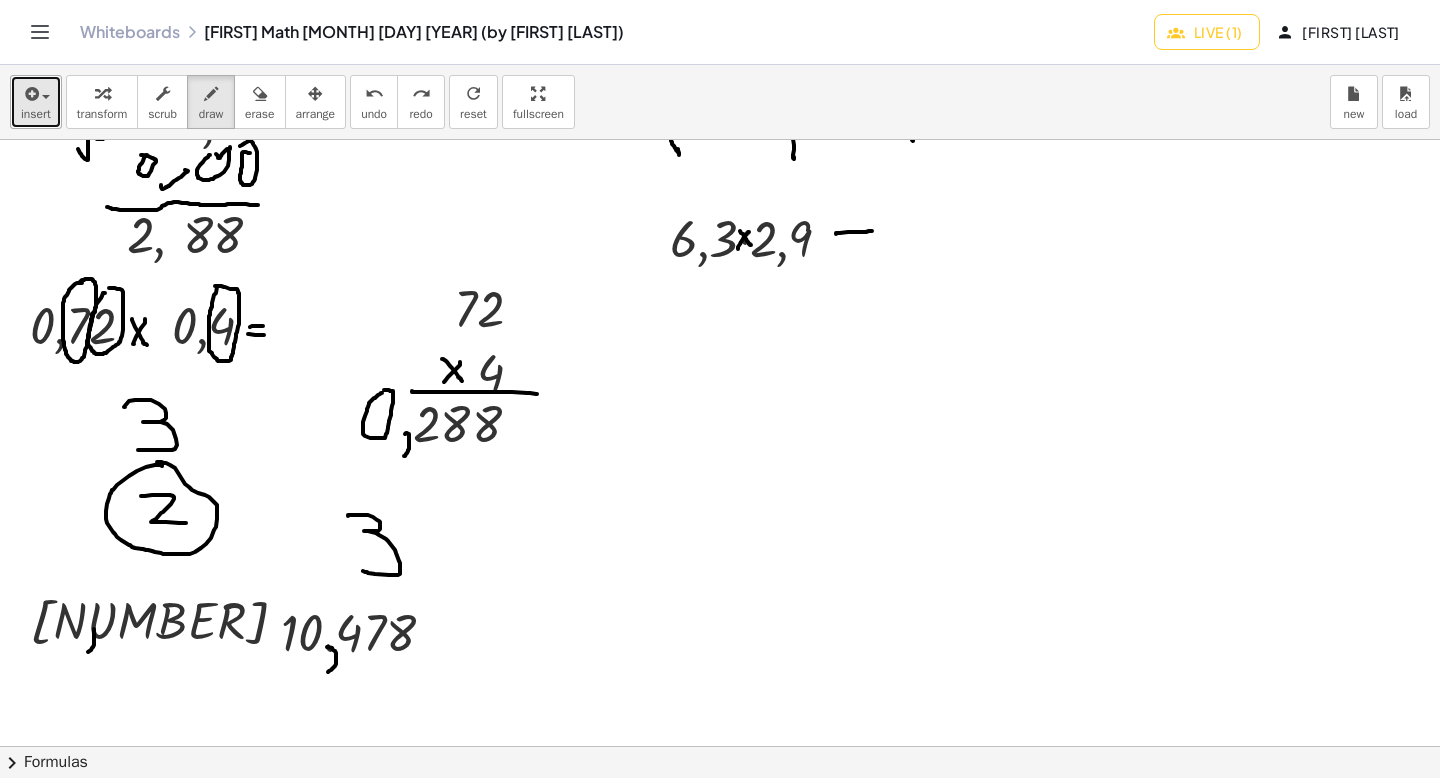 click at bounding box center [30, 94] 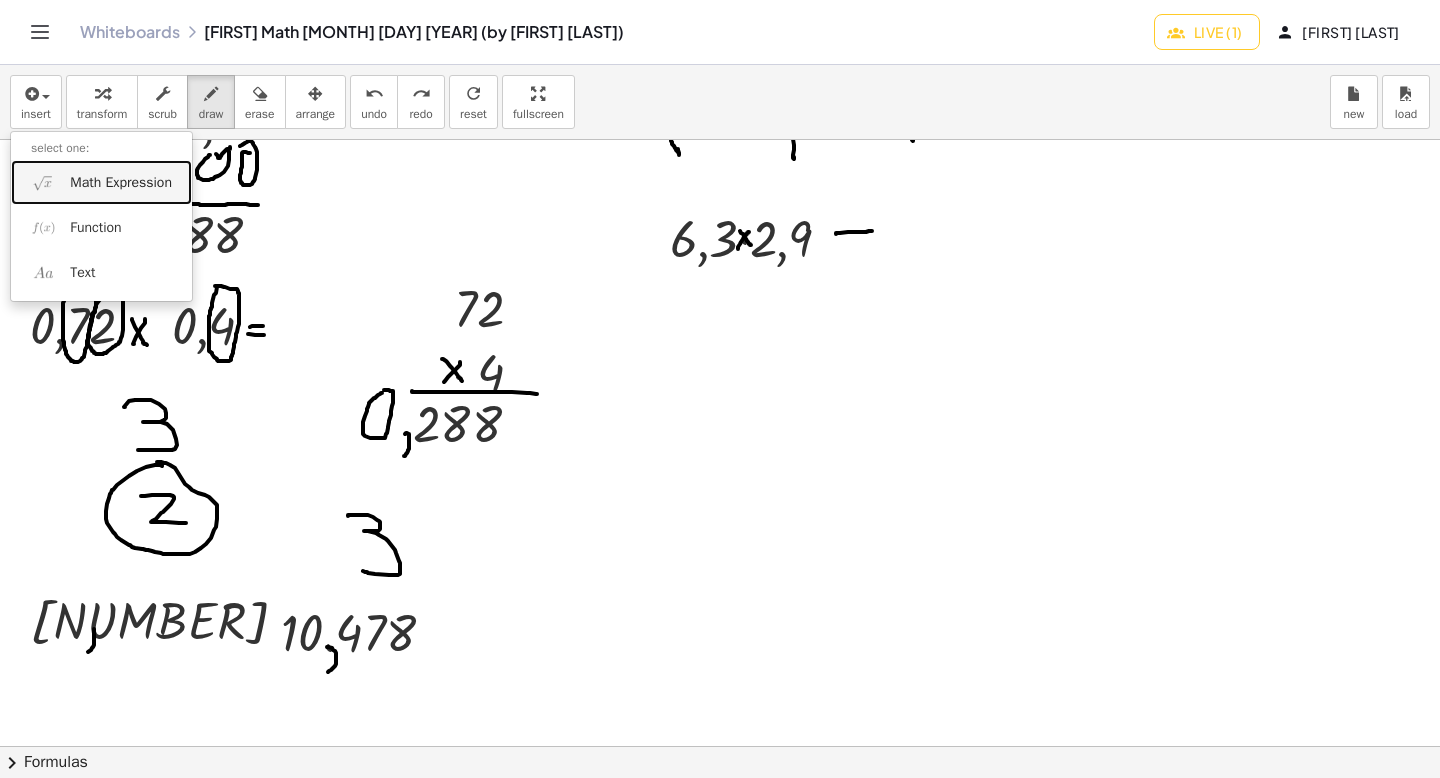 click at bounding box center [43, 182] 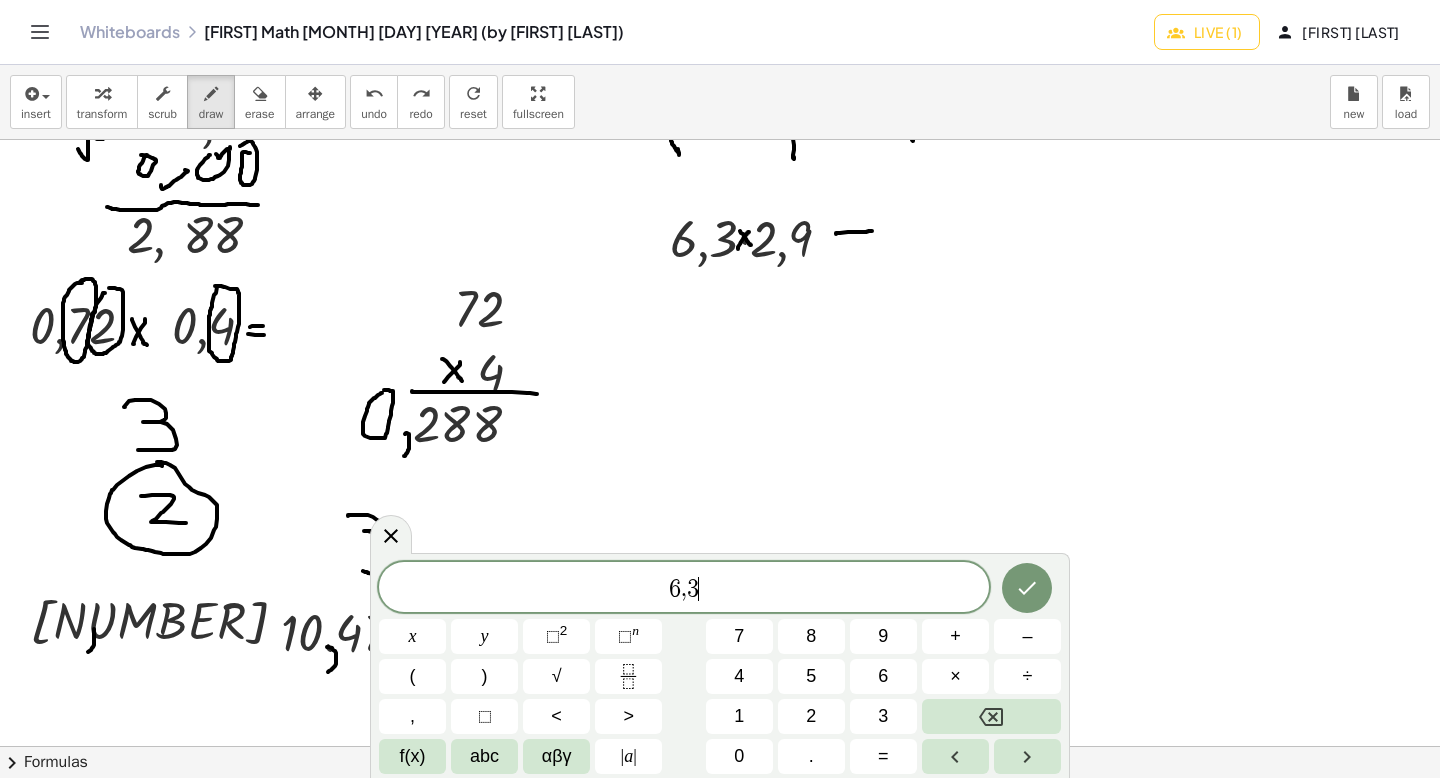 scroll, scrollTop: 18, scrollLeft: 0, axis: vertical 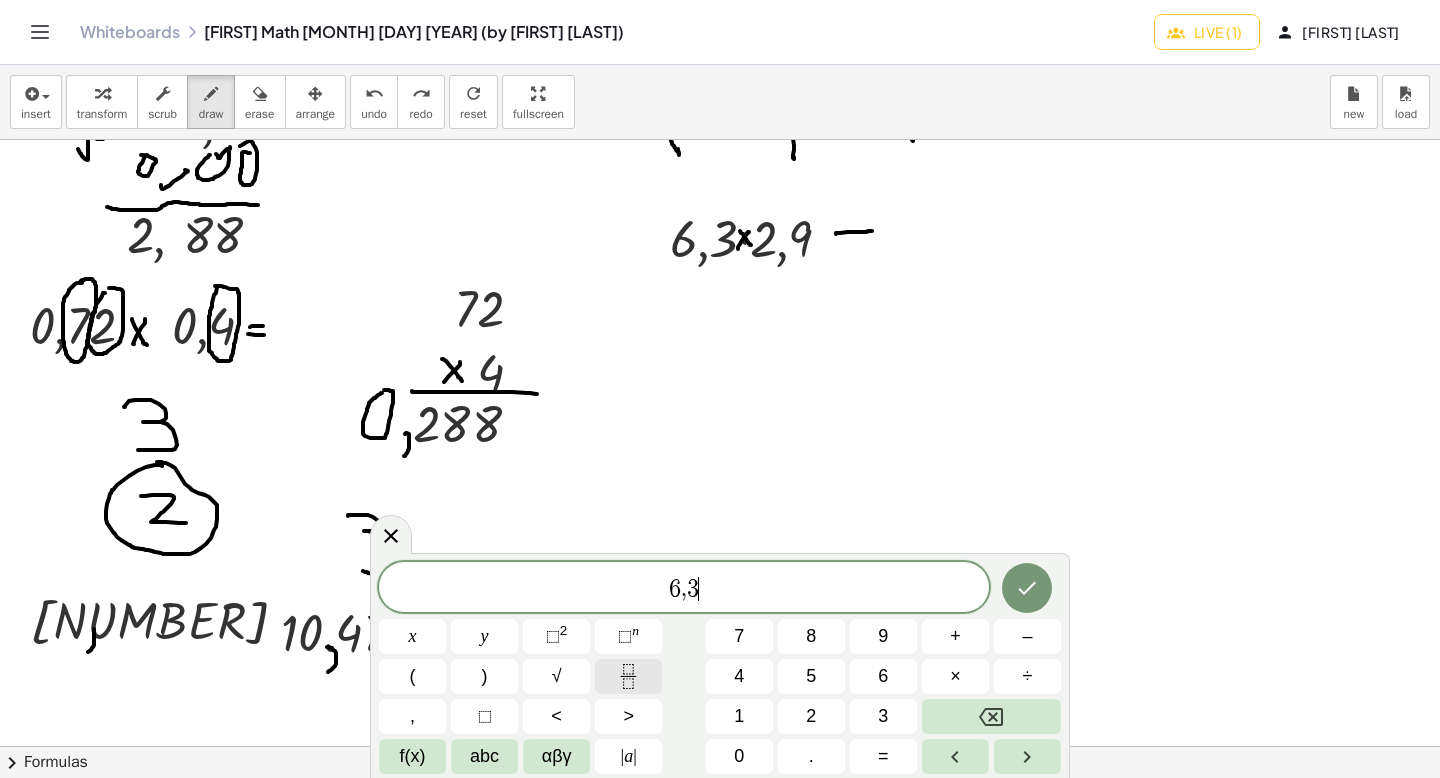 click 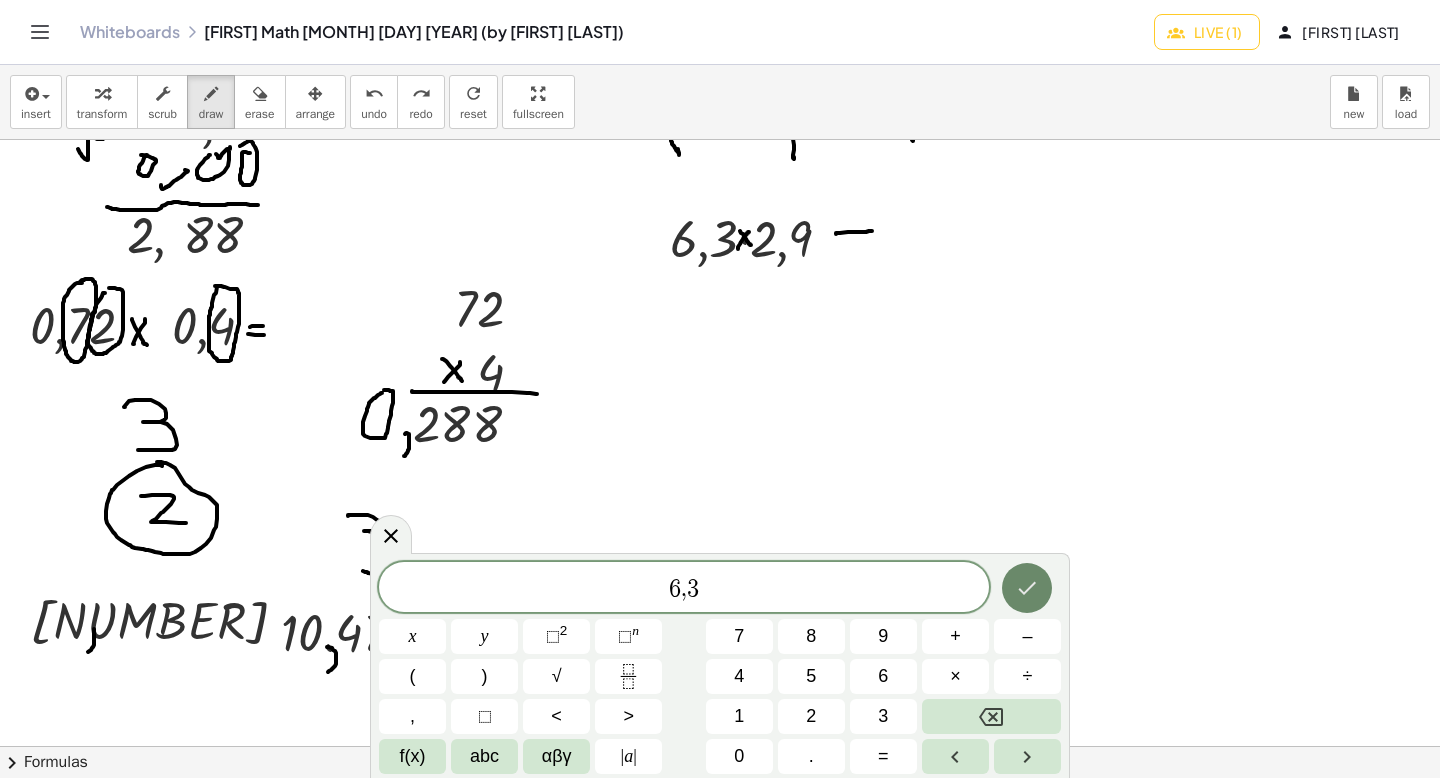 click 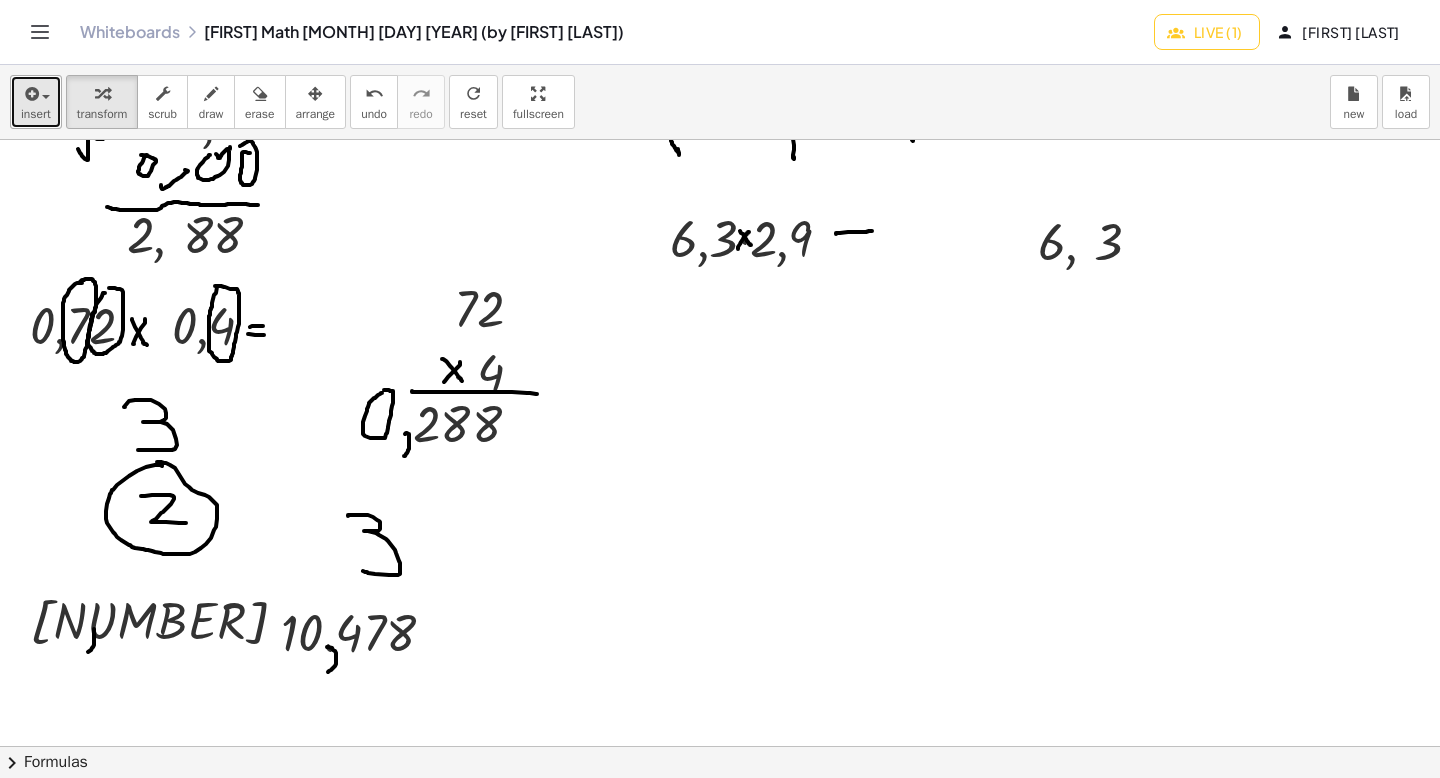 click on "insert" at bounding box center [36, 102] 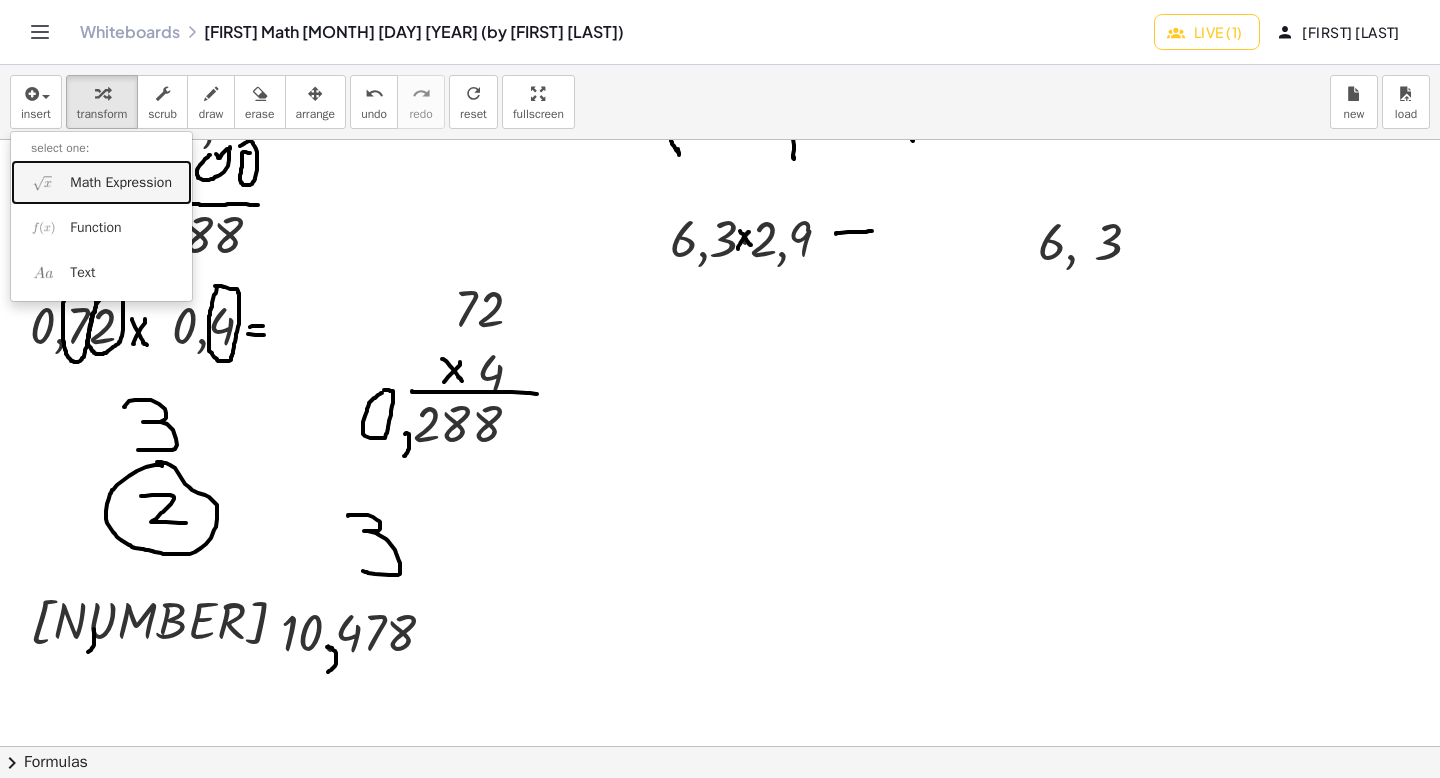 click on "Math Expression" at bounding box center (101, 182) 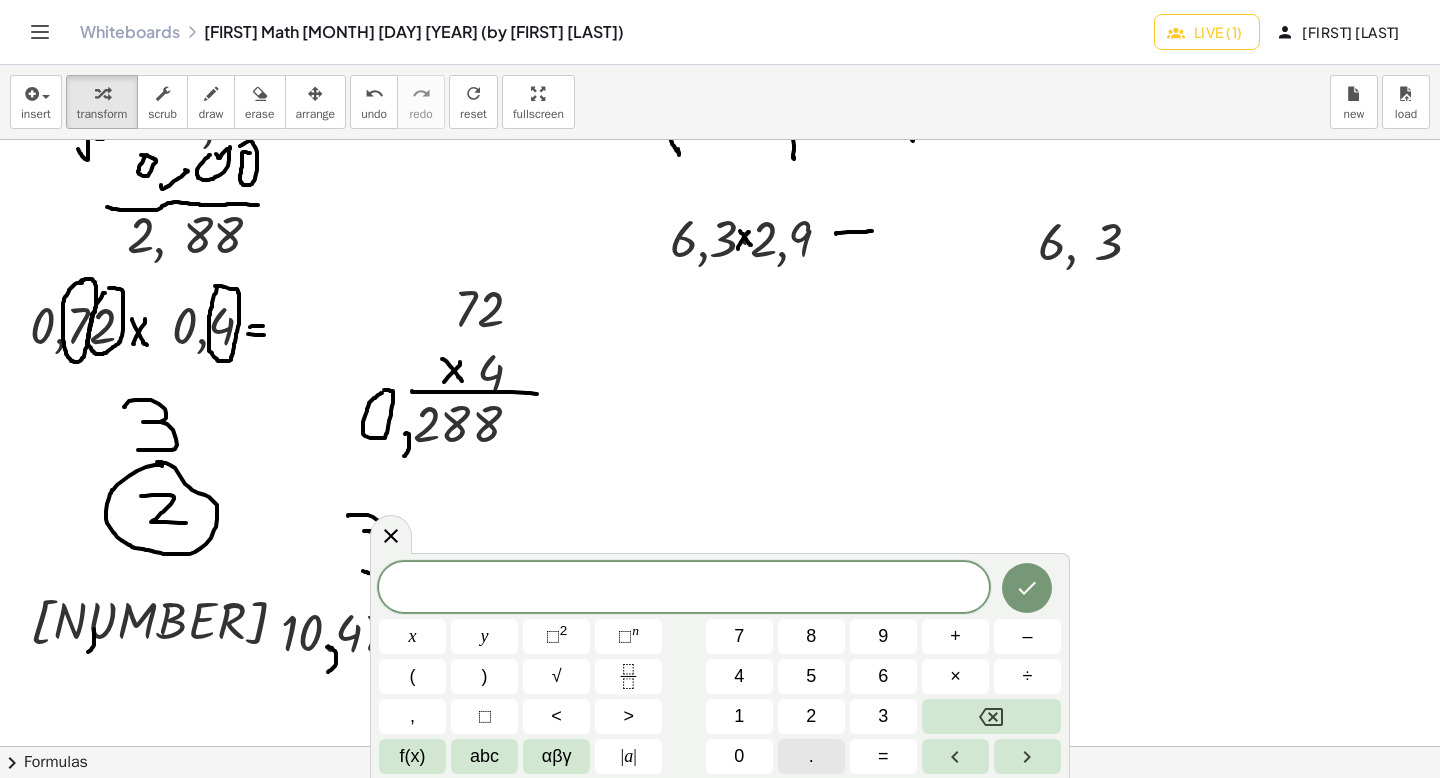 scroll, scrollTop: 19, scrollLeft: 0, axis: vertical 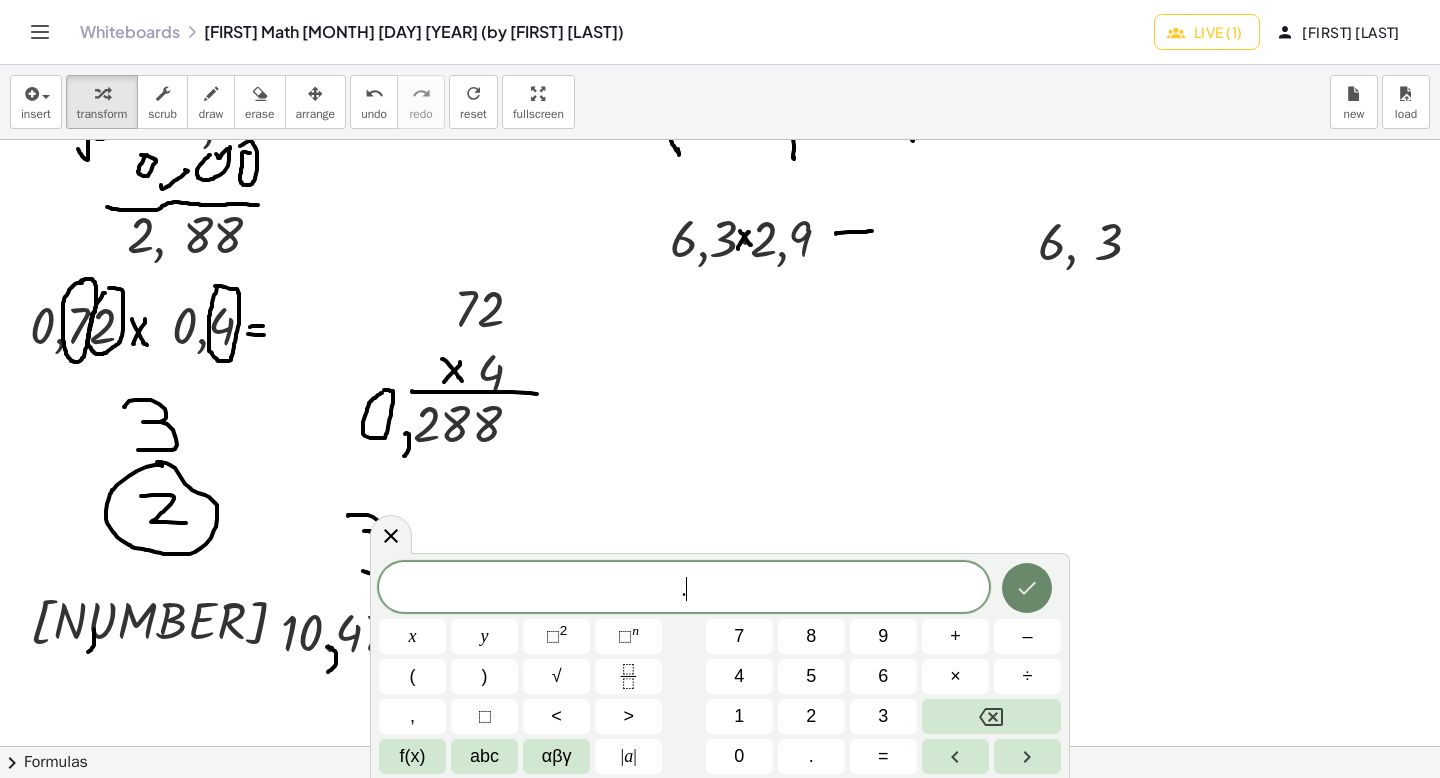 click at bounding box center (1027, 588) 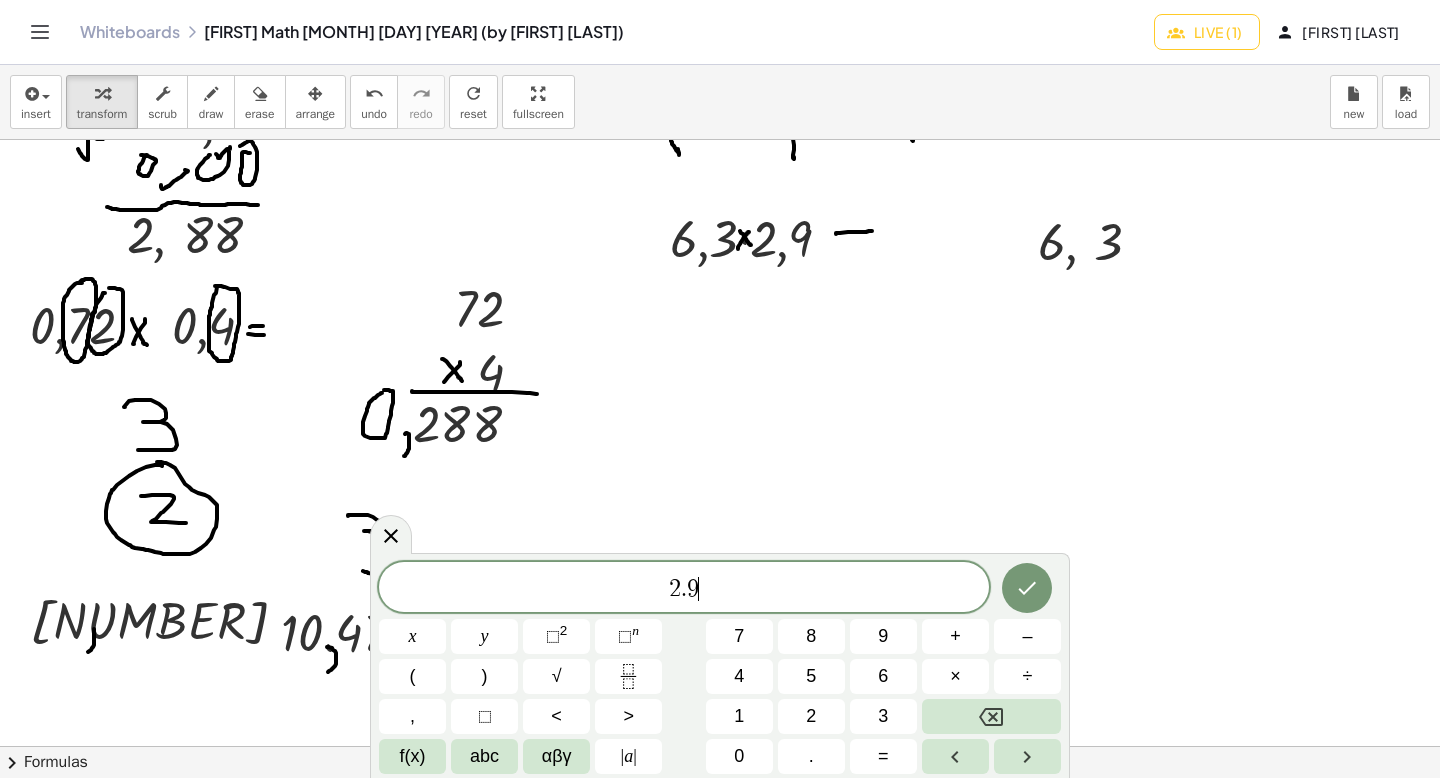 scroll, scrollTop: 22, scrollLeft: 0, axis: vertical 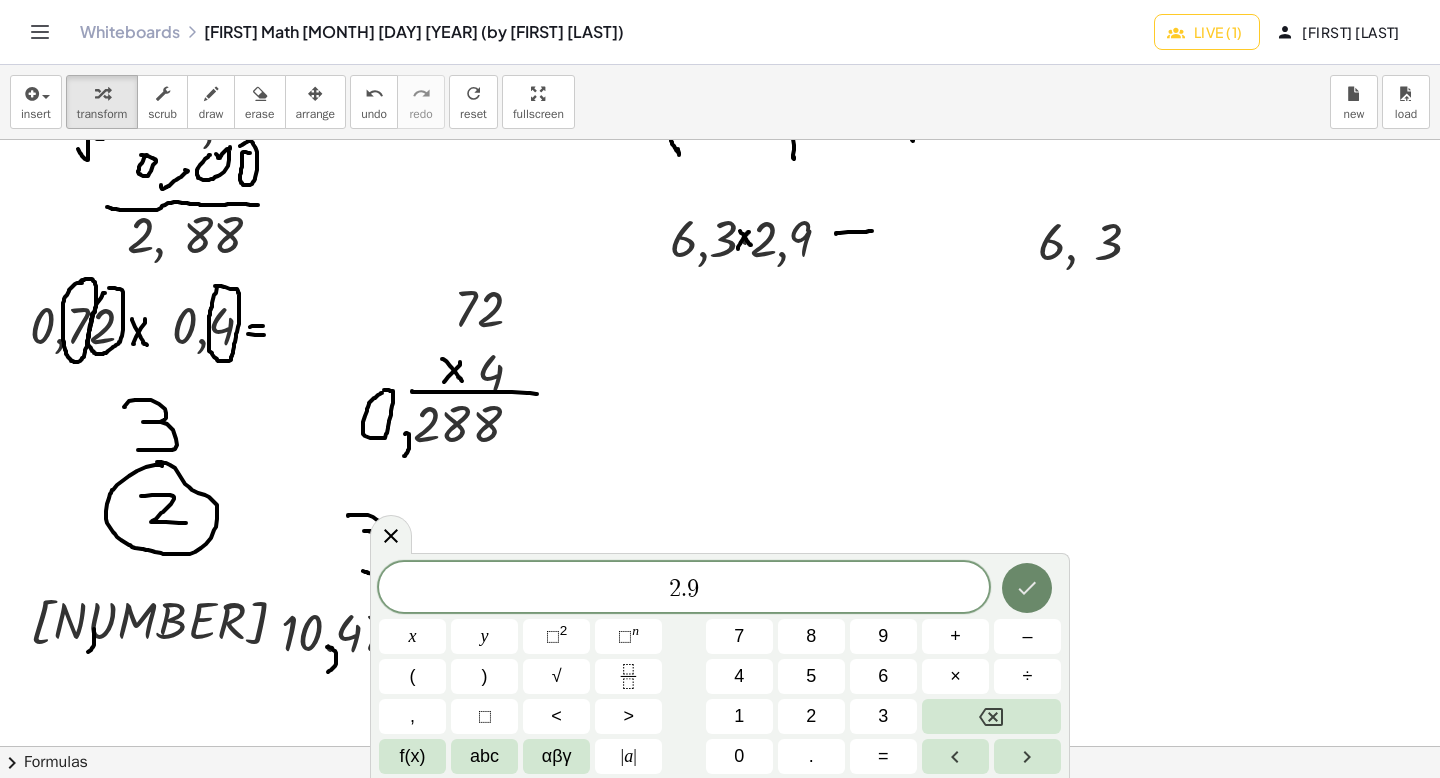click 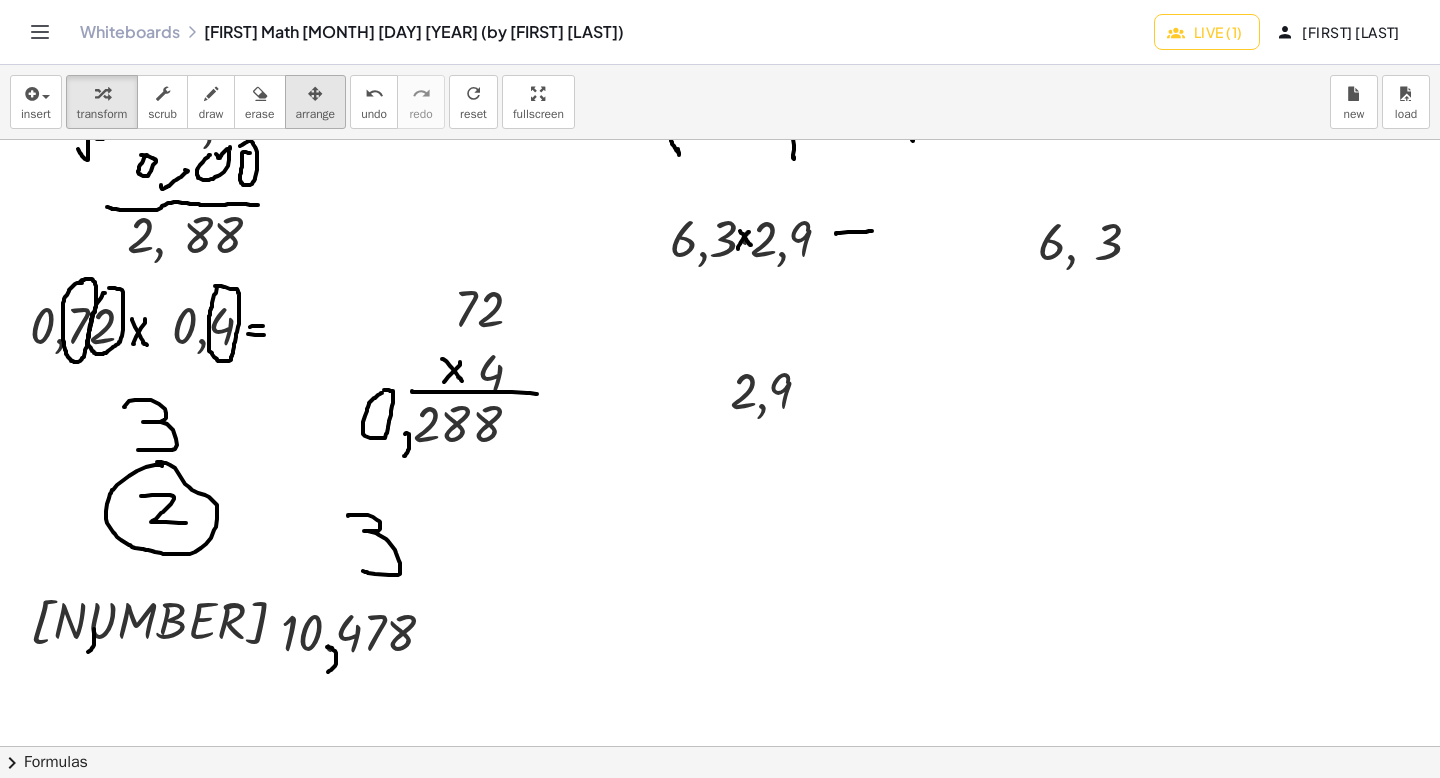 click at bounding box center [315, 94] 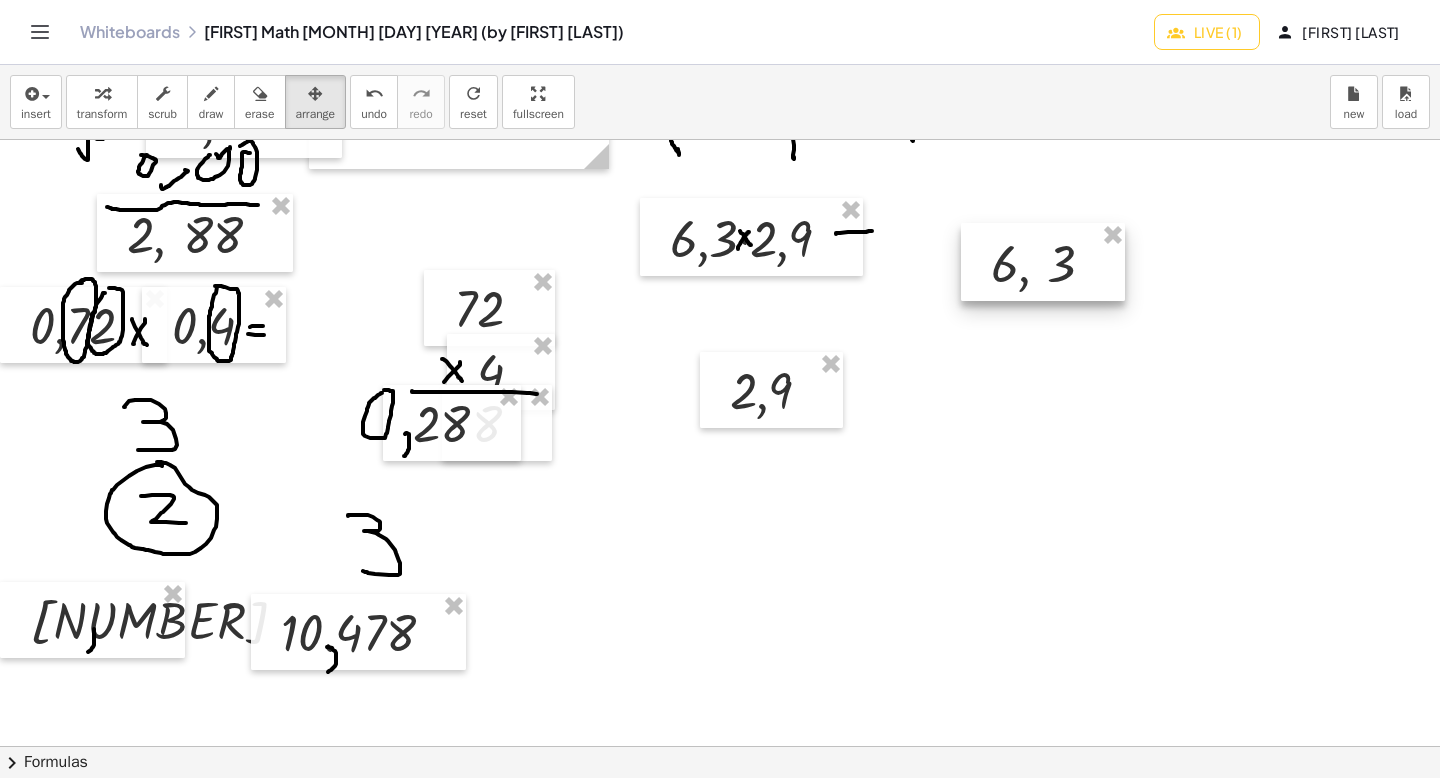 drag, startPoint x: 1042, startPoint y: 231, endPoint x: 989, endPoint y: 255, distance: 58.18075 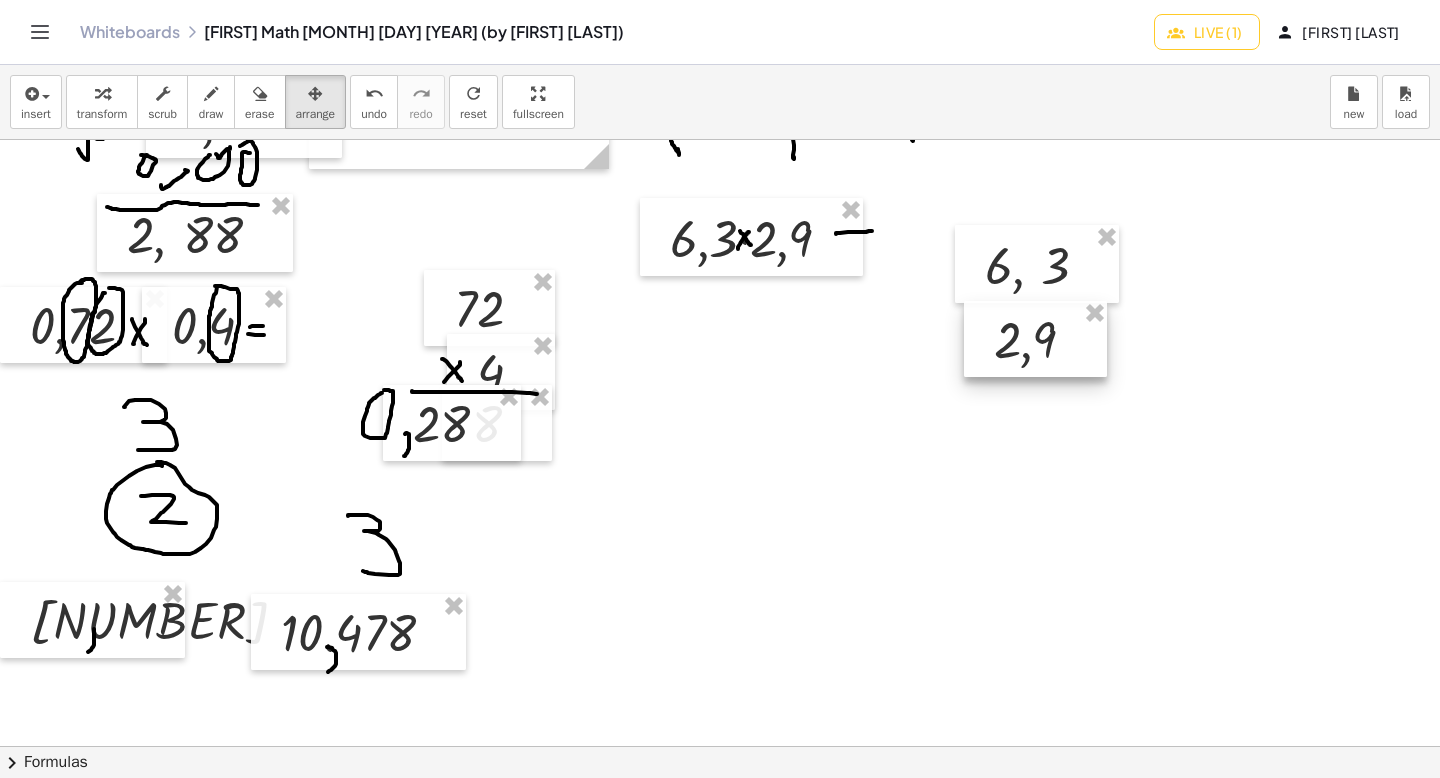 drag, startPoint x: 790, startPoint y: 385, endPoint x: 1055, endPoint y: 334, distance: 269.8629 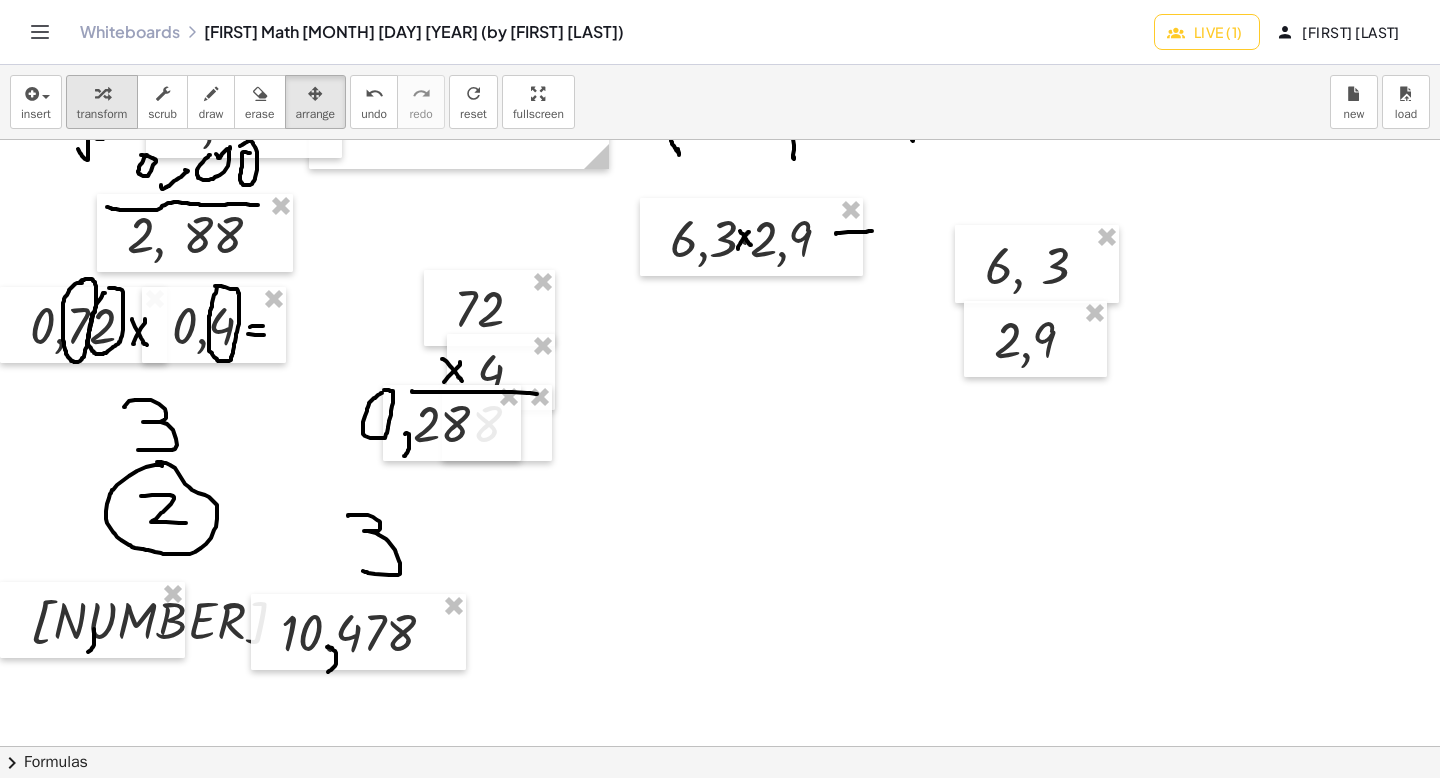 click on "transform scrub draw erase arrange" at bounding box center (206, 102) 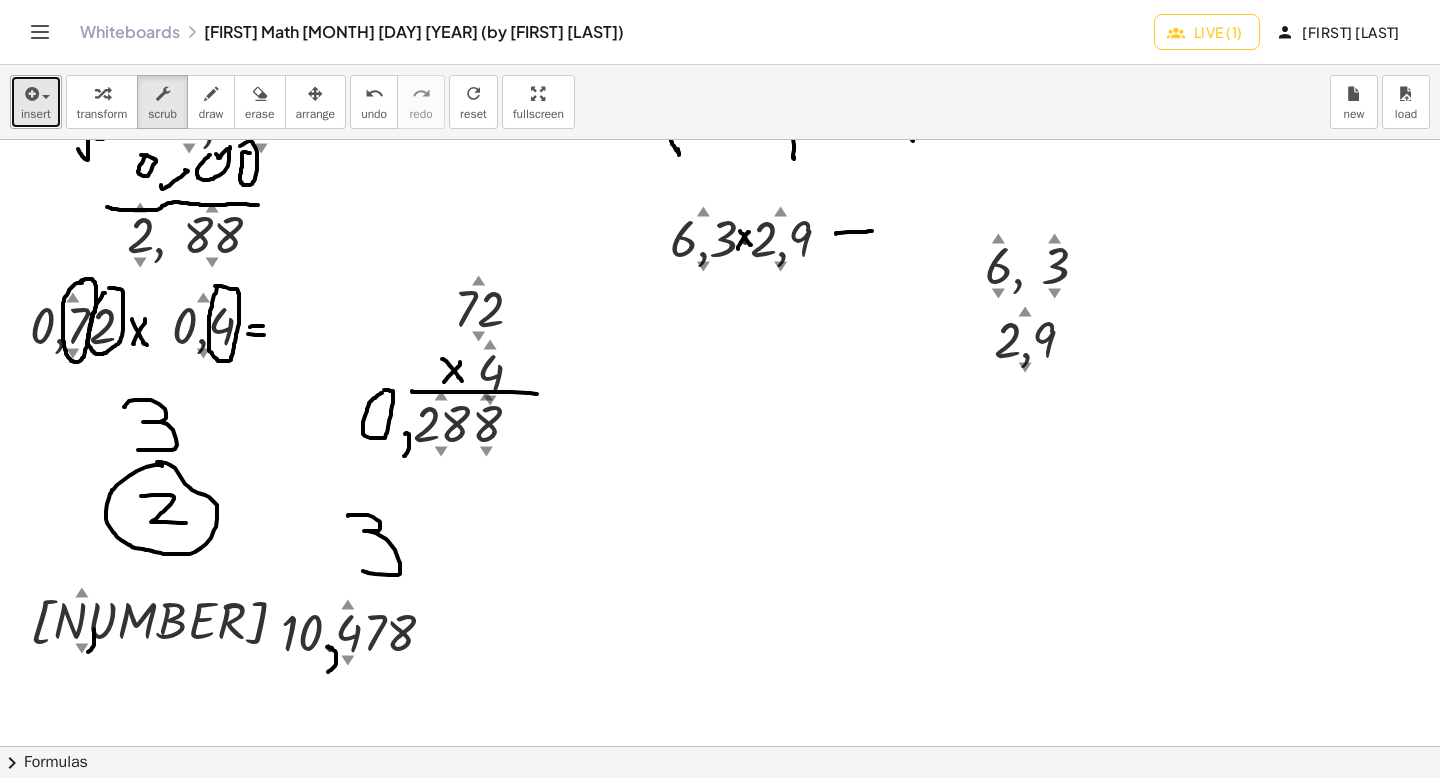 click at bounding box center (30, 94) 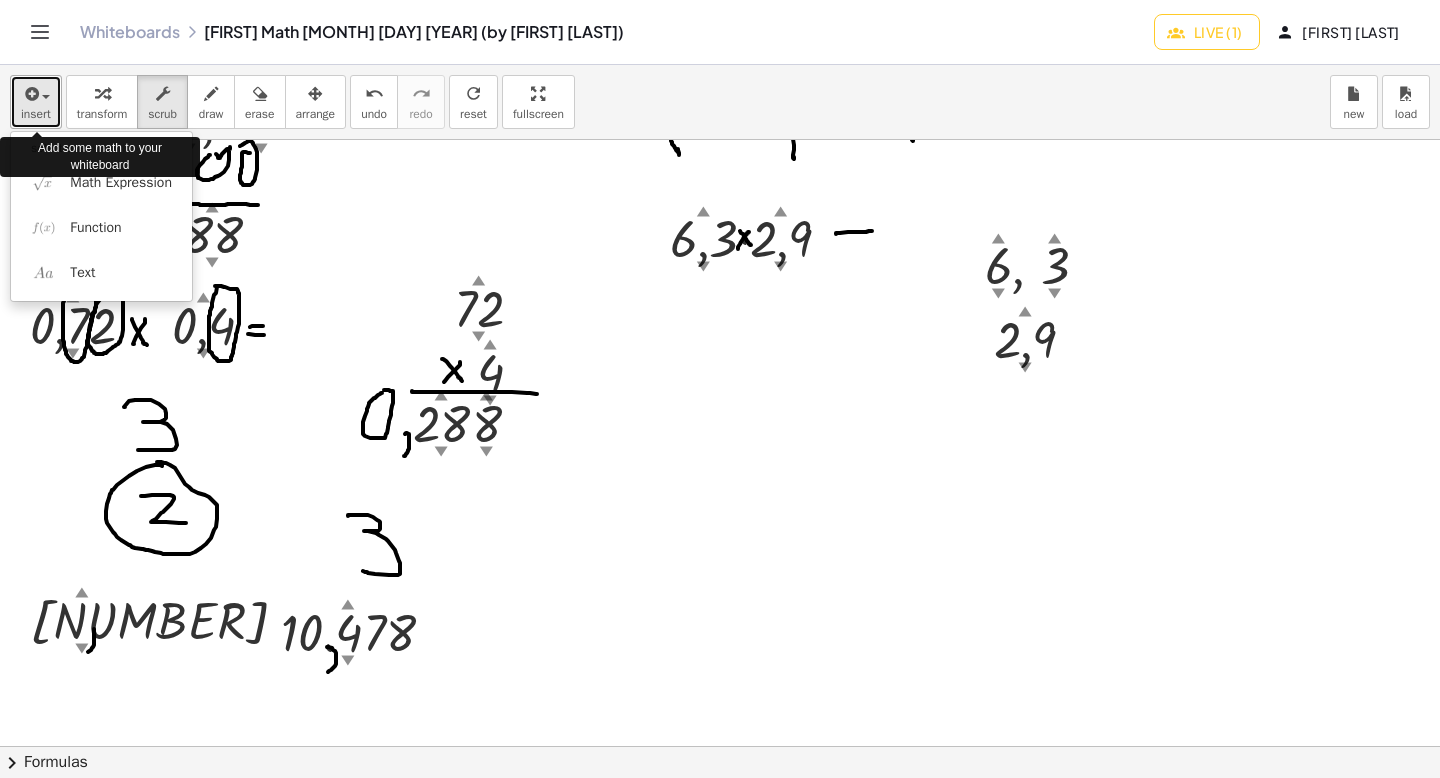 click at bounding box center (36, 93) 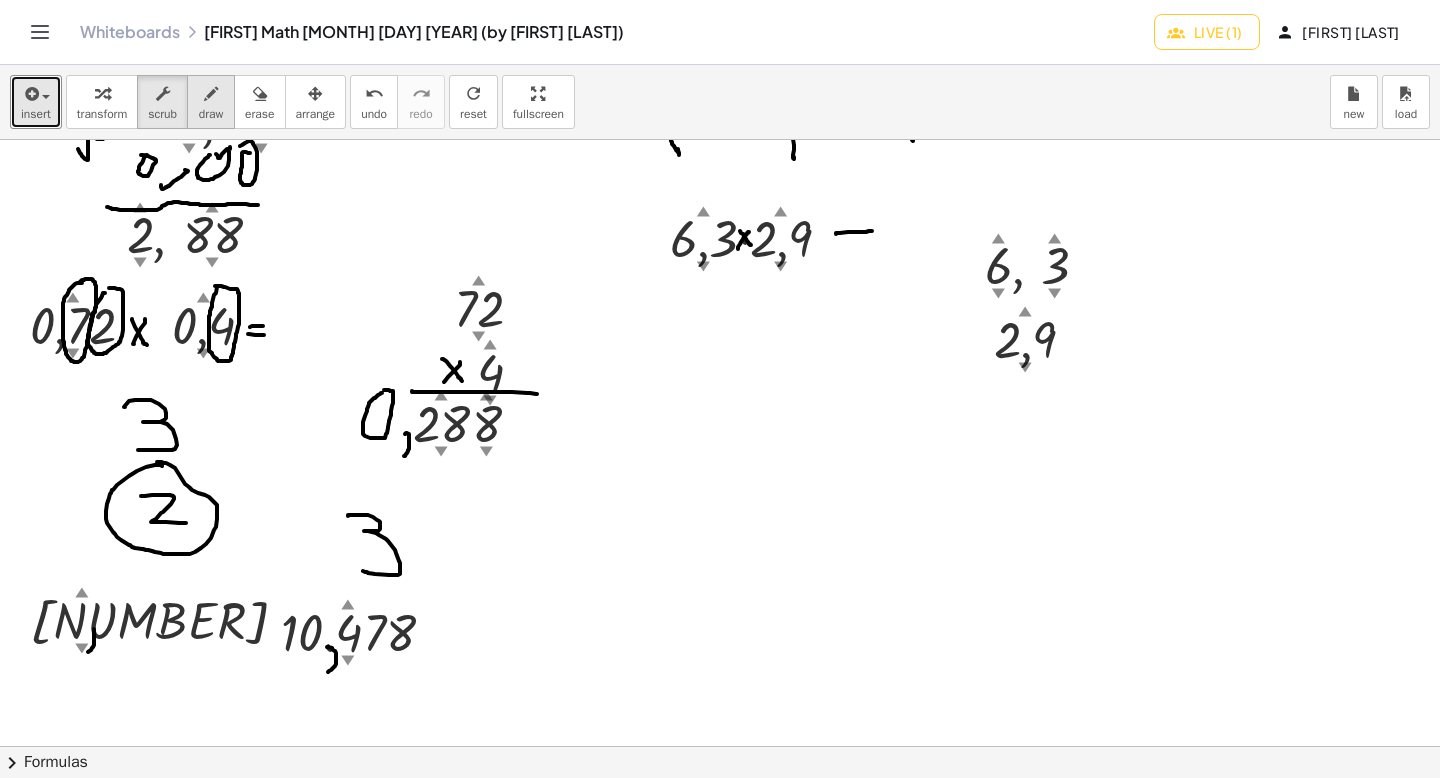 click on "draw" at bounding box center [211, 102] 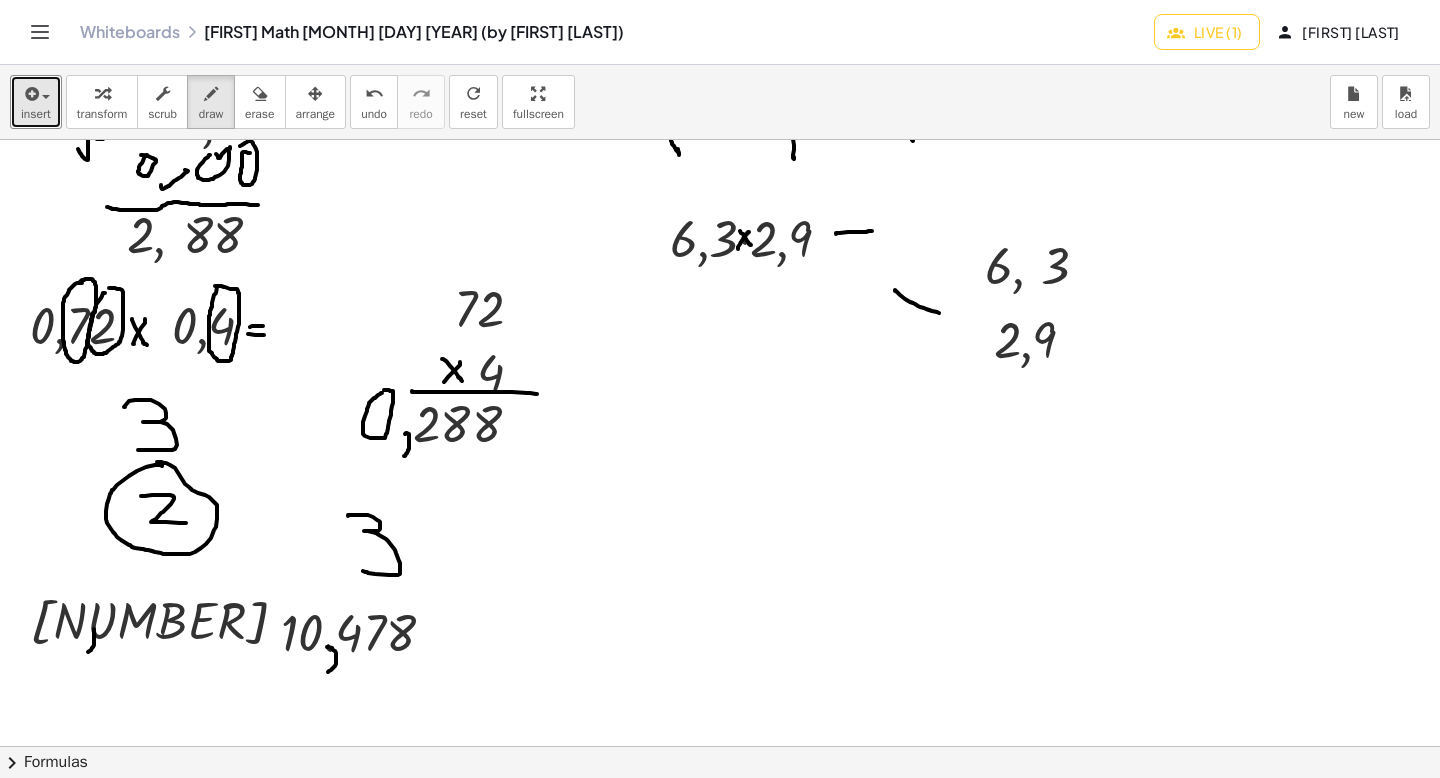 drag, startPoint x: 895, startPoint y: 291, endPoint x: 939, endPoint y: 305, distance: 46.173584 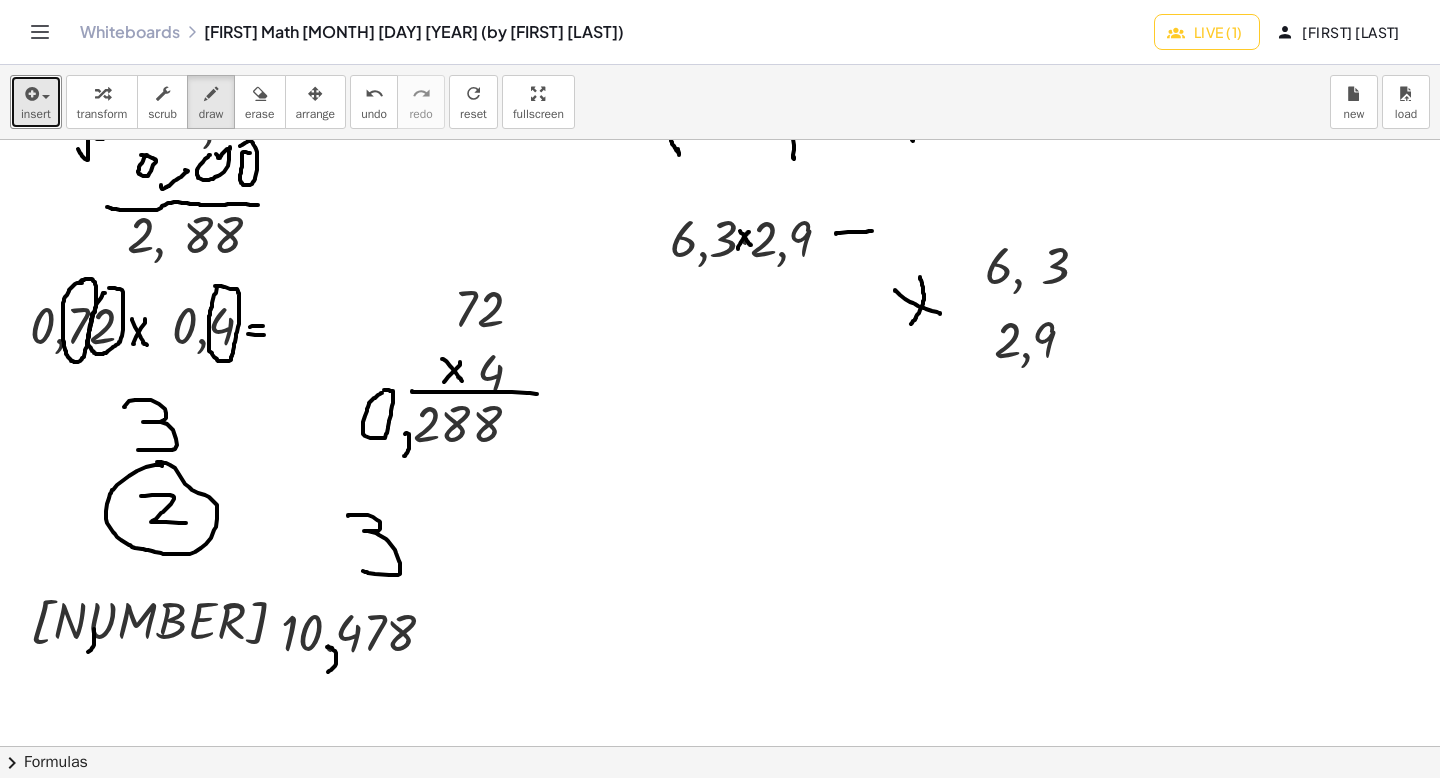 drag, startPoint x: 923, startPoint y: 288, endPoint x: 911, endPoint y: 323, distance: 37 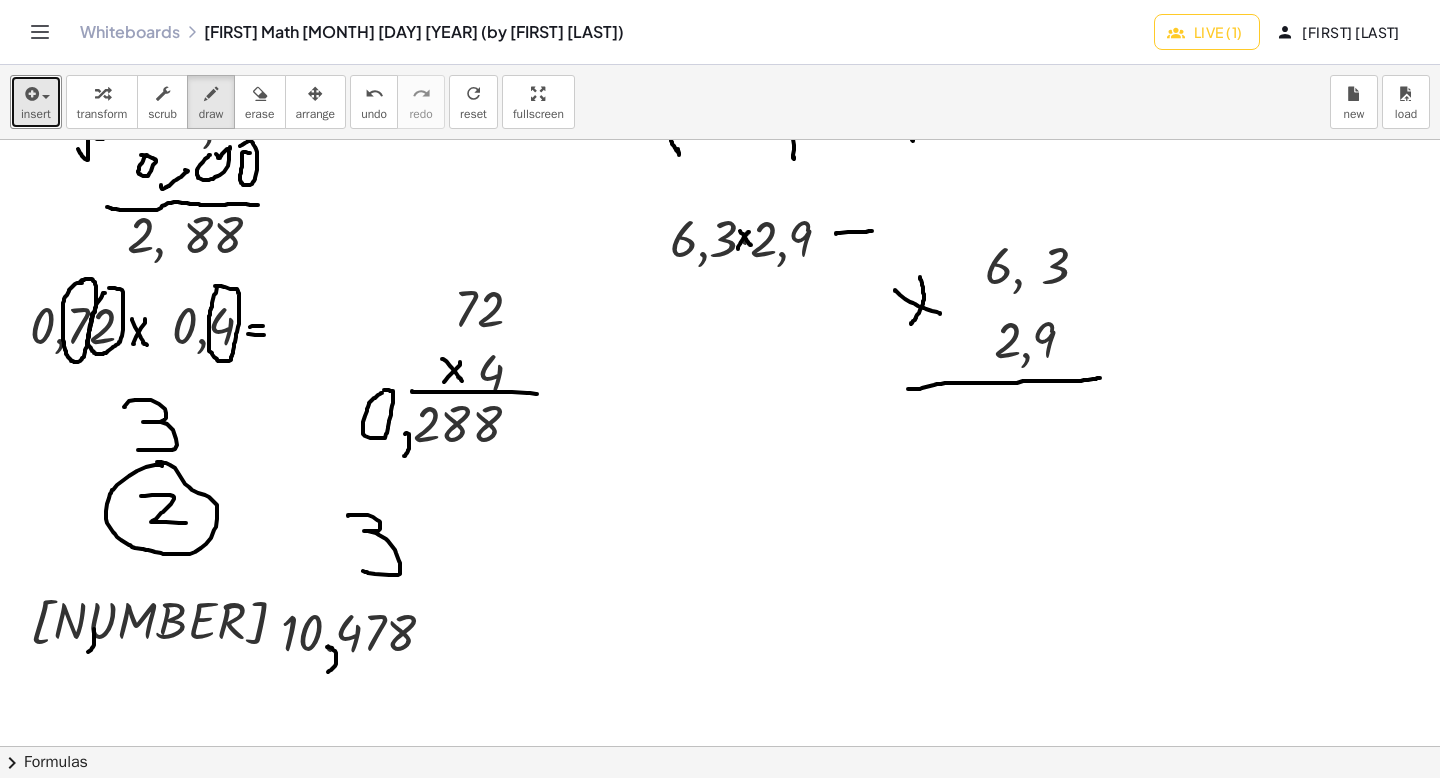 drag, startPoint x: 908, startPoint y: 389, endPoint x: 1110, endPoint y: 377, distance: 202.35612 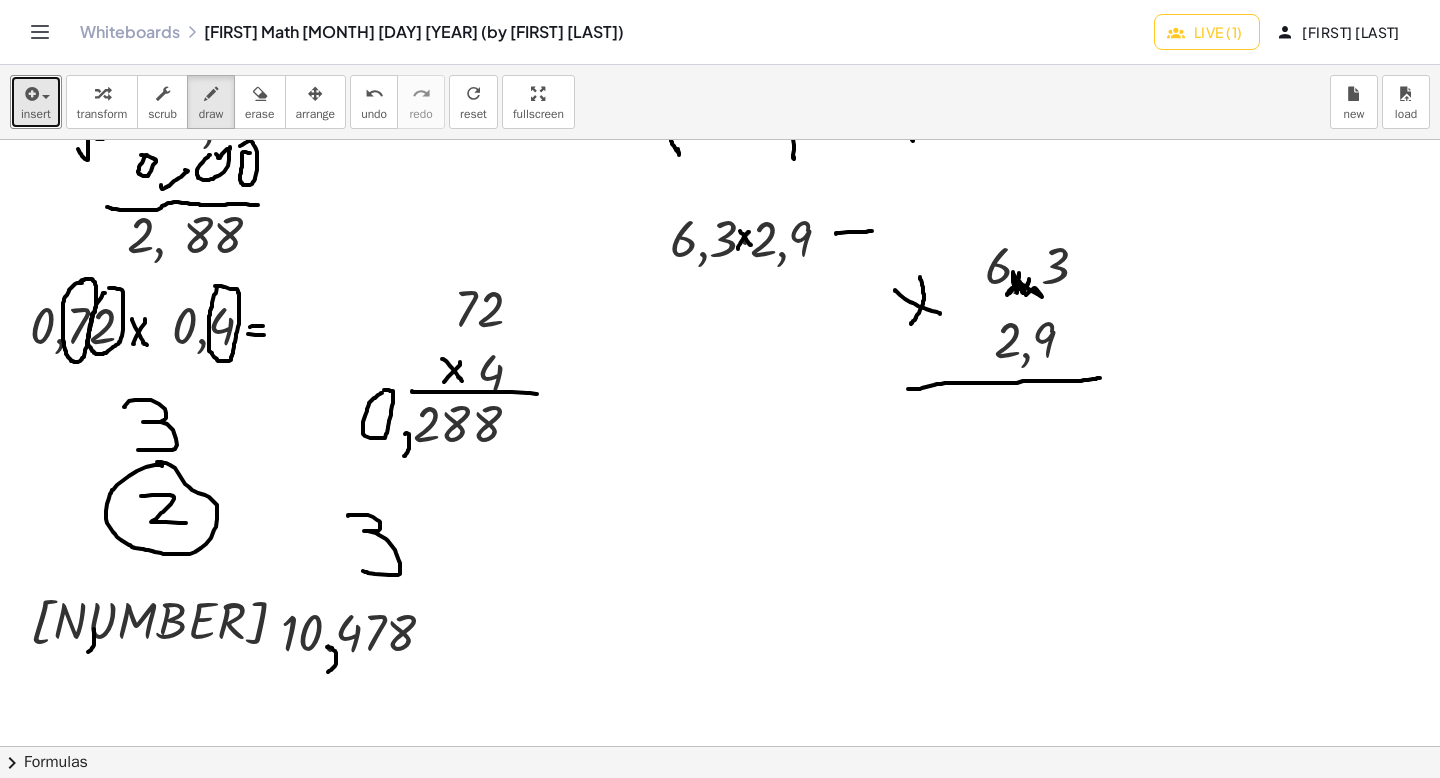 click at bounding box center (720, -847) 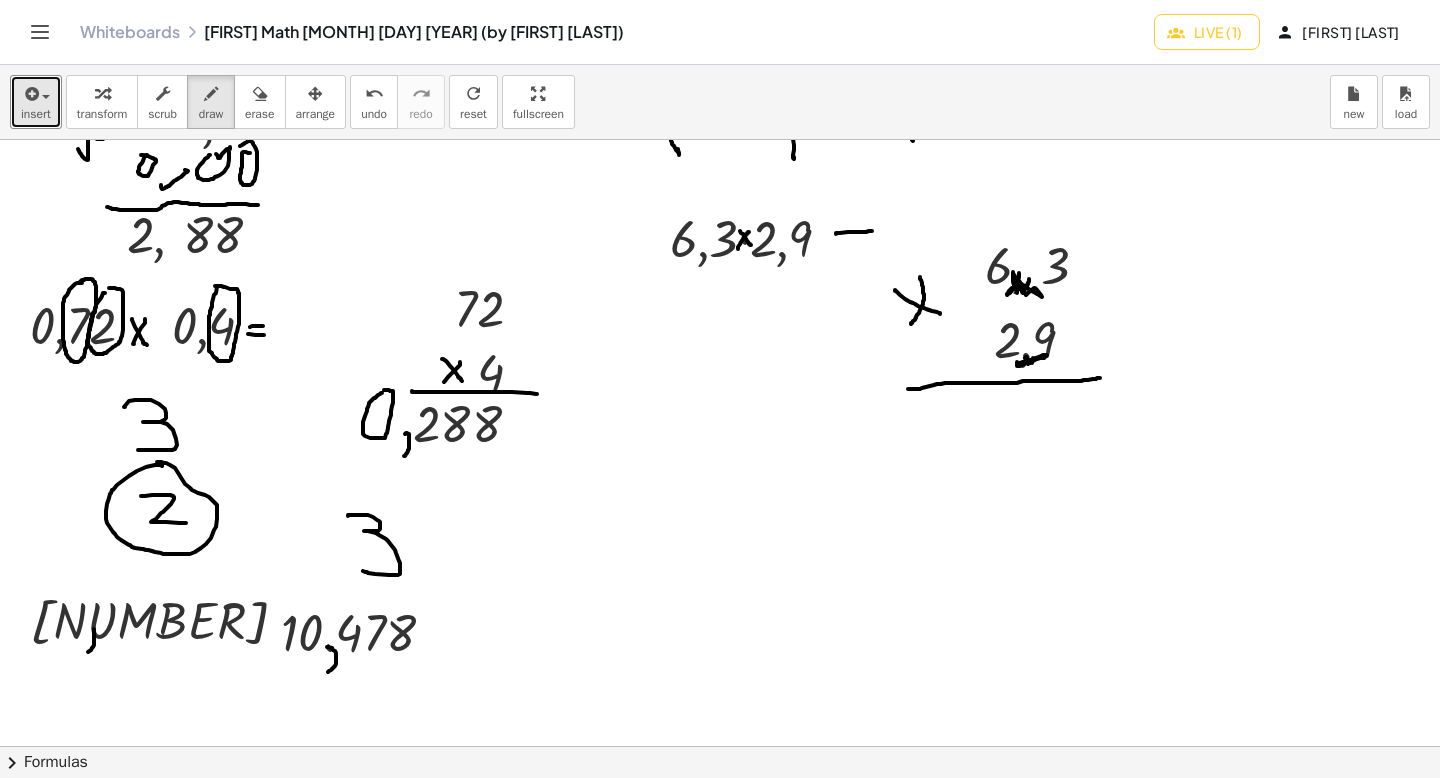 click at bounding box center (720, -847) 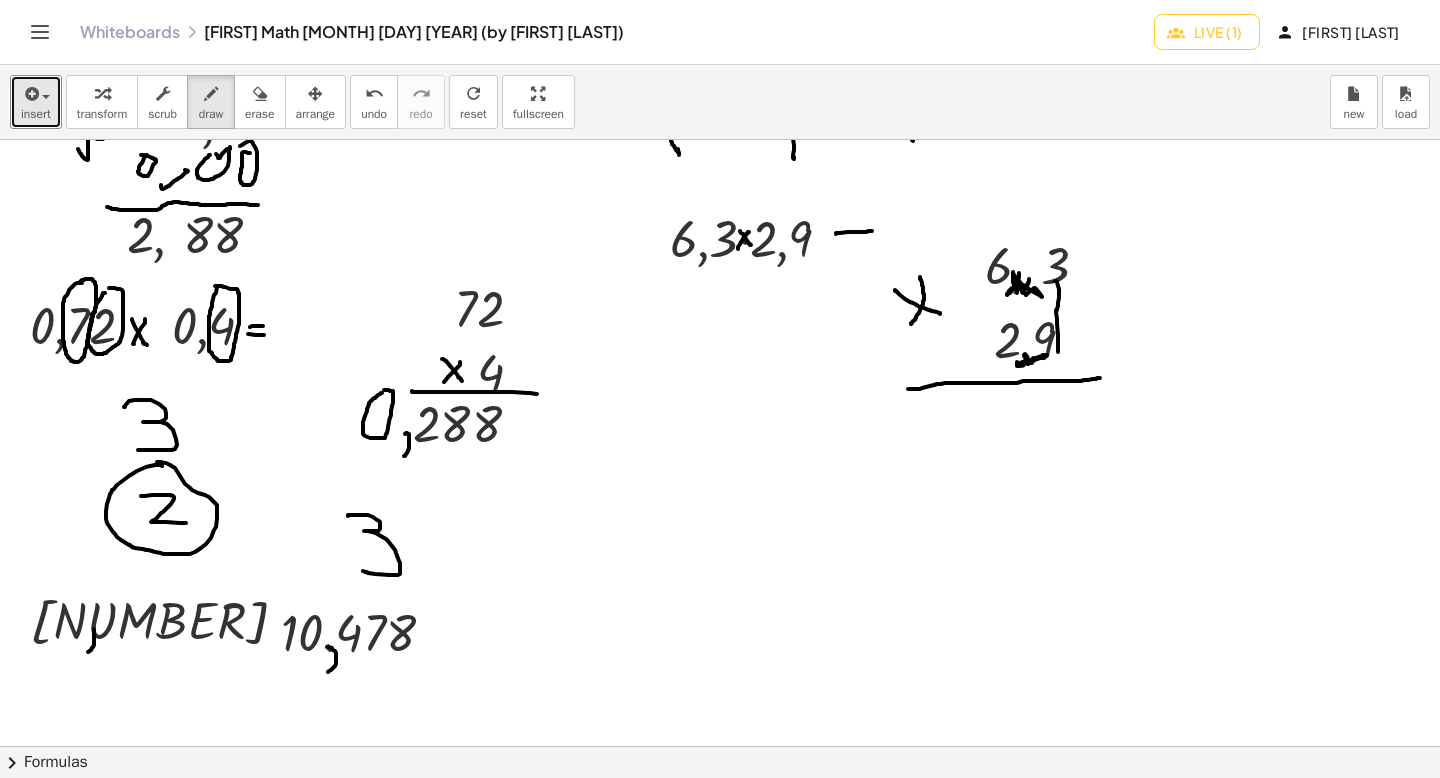 drag, startPoint x: 1058, startPoint y: 352, endPoint x: 1055, endPoint y: 281, distance: 71.063354 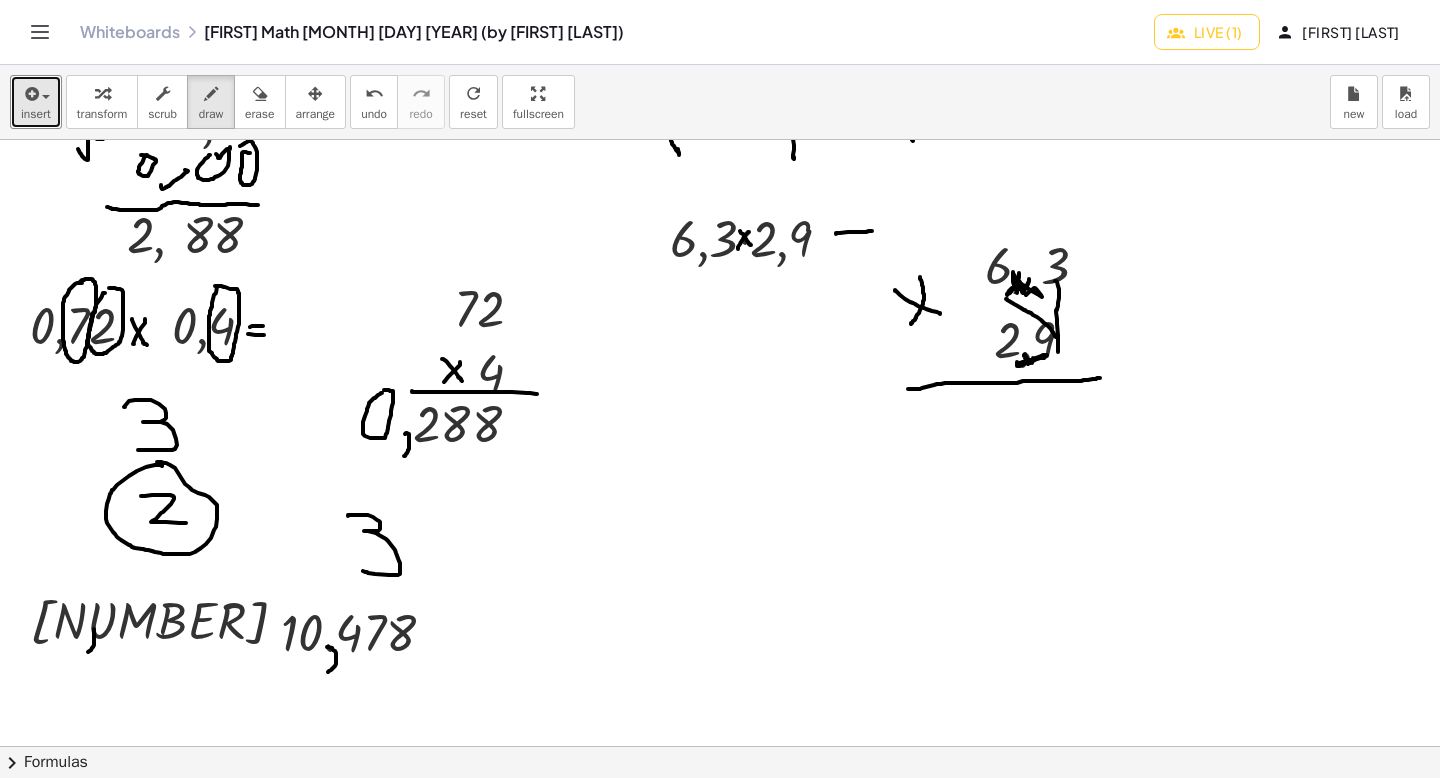 drag, startPoint x: 1056, startPoint y: 337, endPoint x: 1006, endPoint y: 299, distance: 62.801273 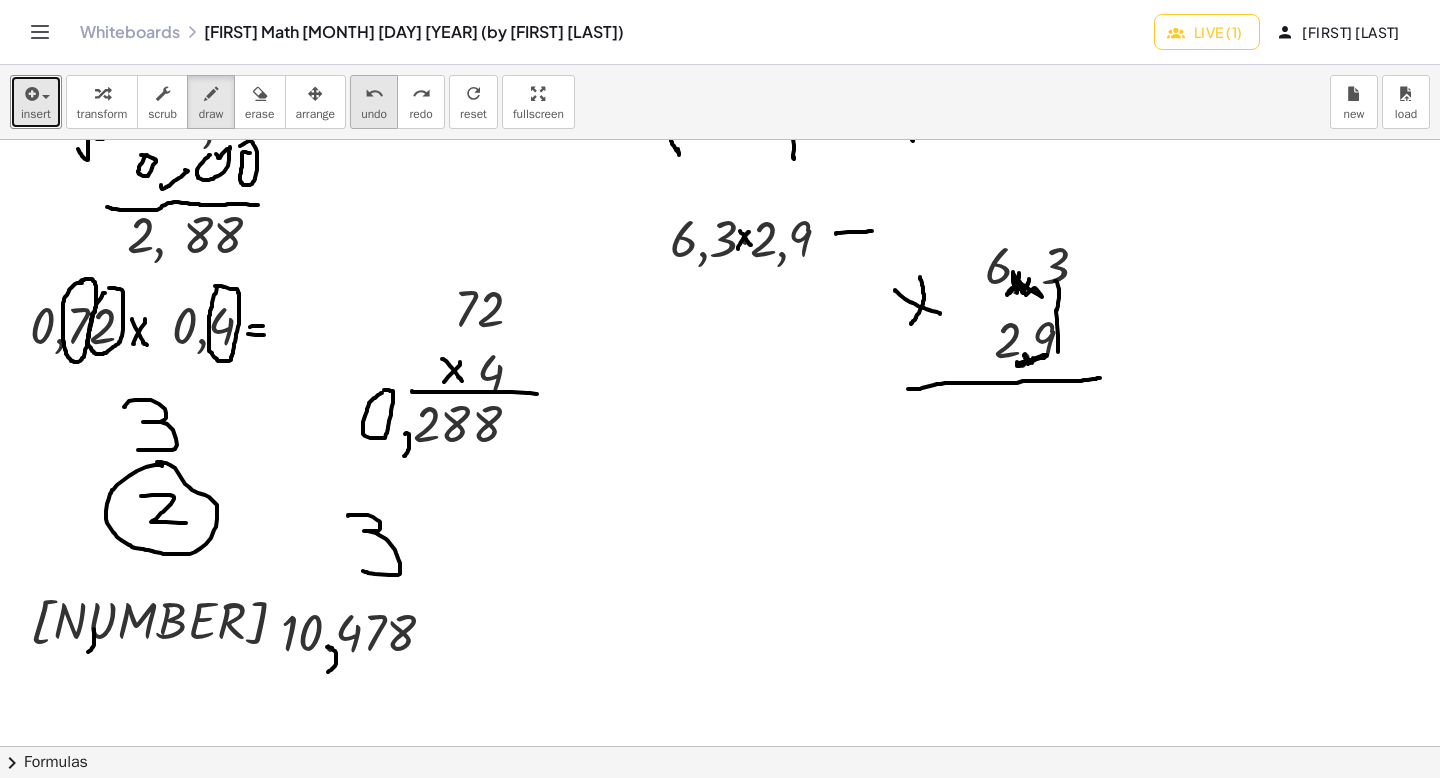 click on "undo" at bounding box center [374, 94] 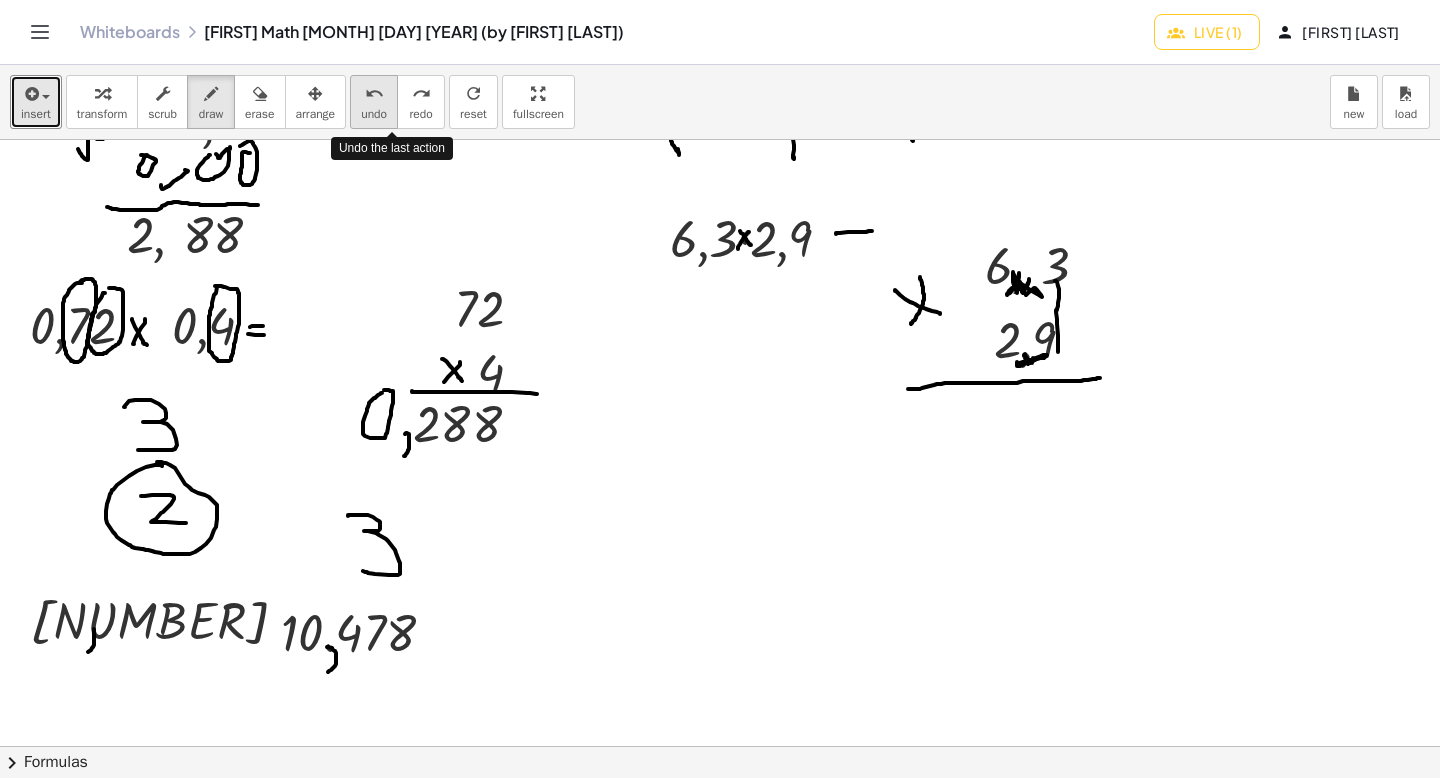 click on "undo" at bounding box center [374, 94] 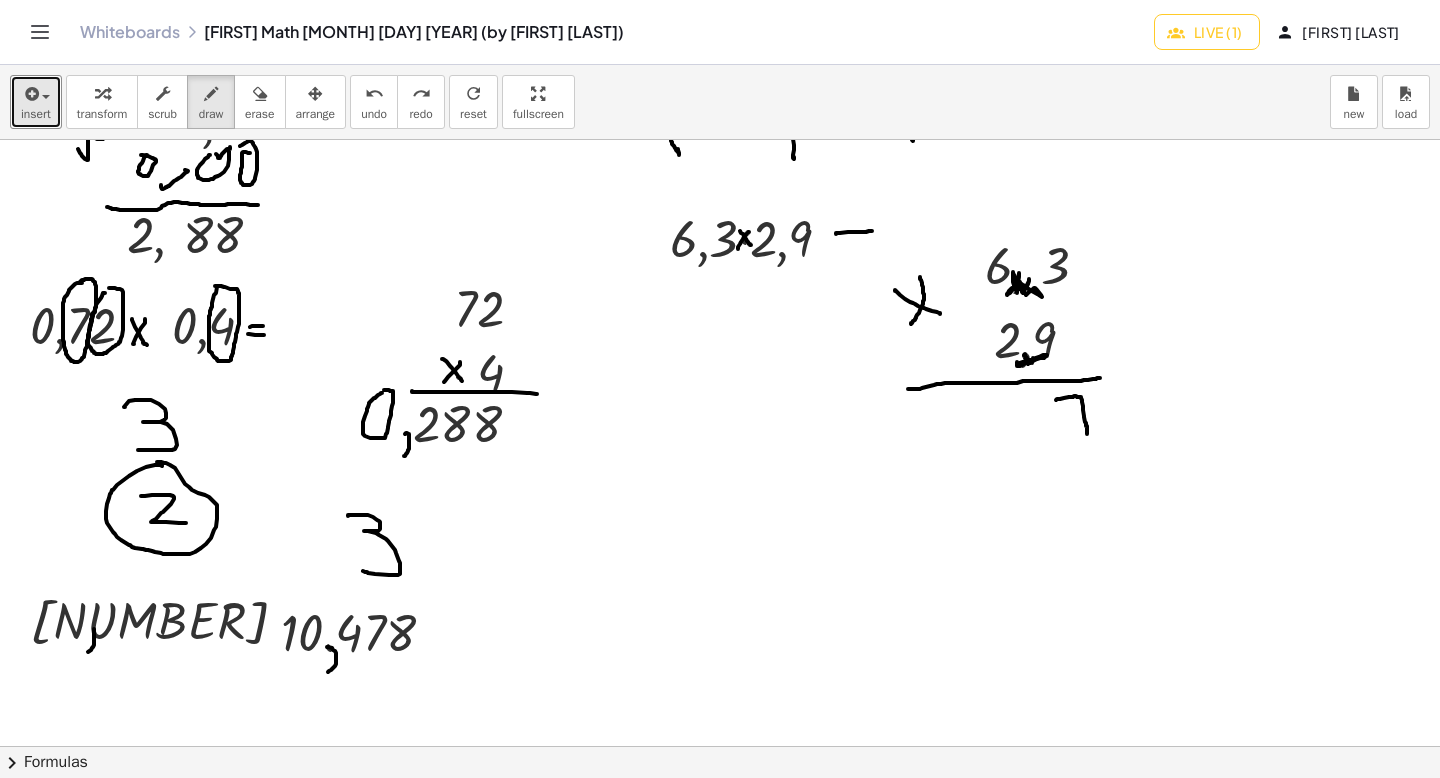 drag, startPoint x: 1056, startPoint y: 400, endPoint x: 1057, endPoint y: 415, distance: 15.033297 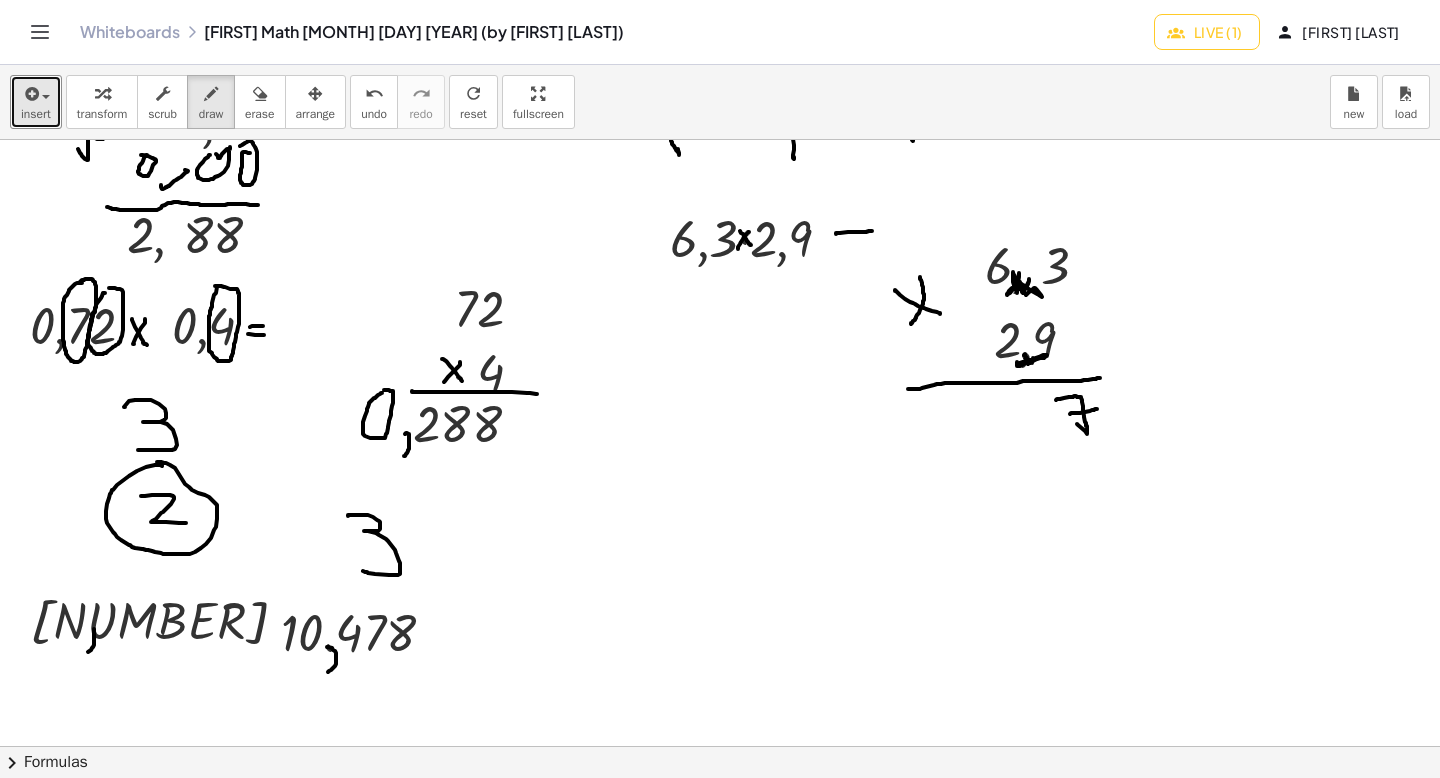 drag, startPoint x: 1070, startPoint y: 414, endPoint x: 1093, endPoint y: 411, distance: 23.194826 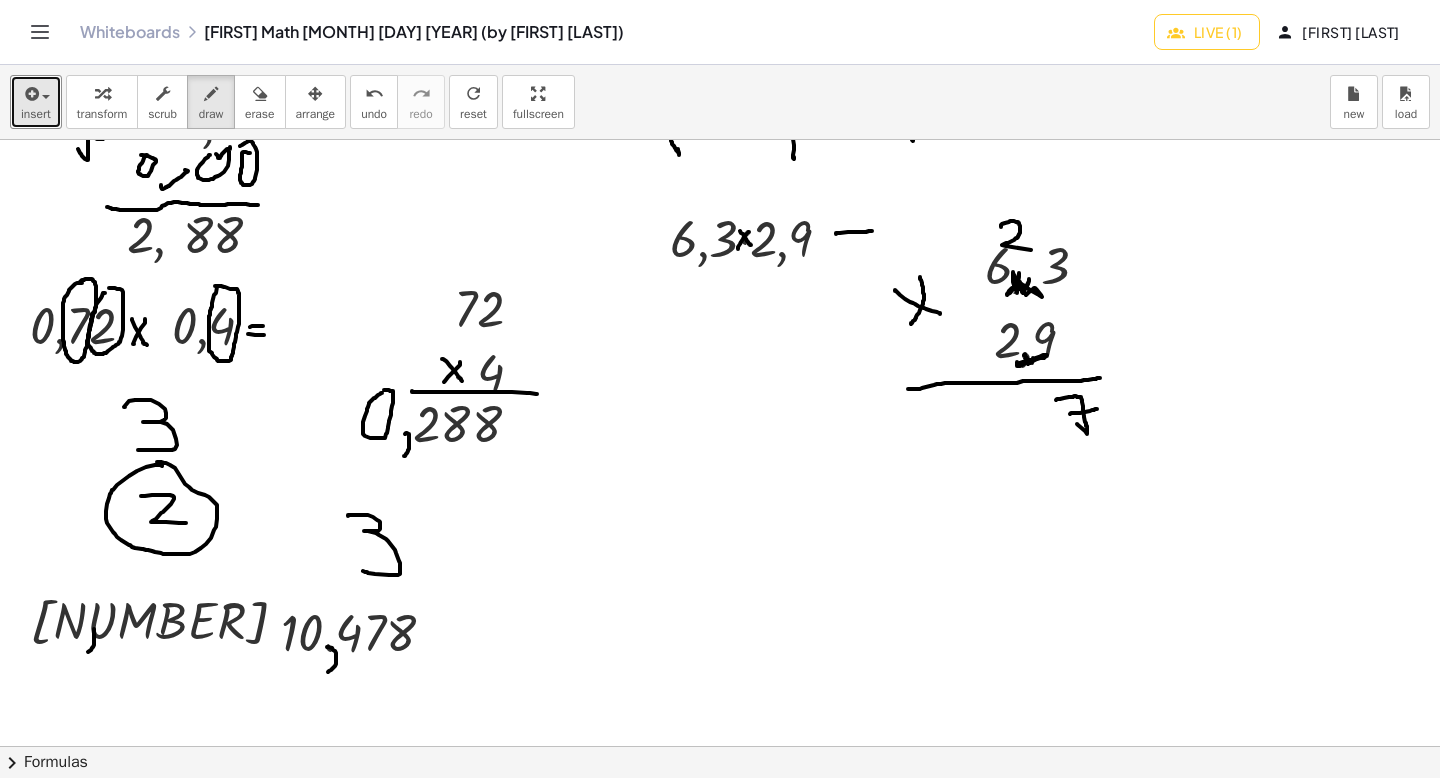drag, startPoint x: 1001, startPoint y: 227, endPoint x: 1031, endPoint y: 250, distance: 37.802116 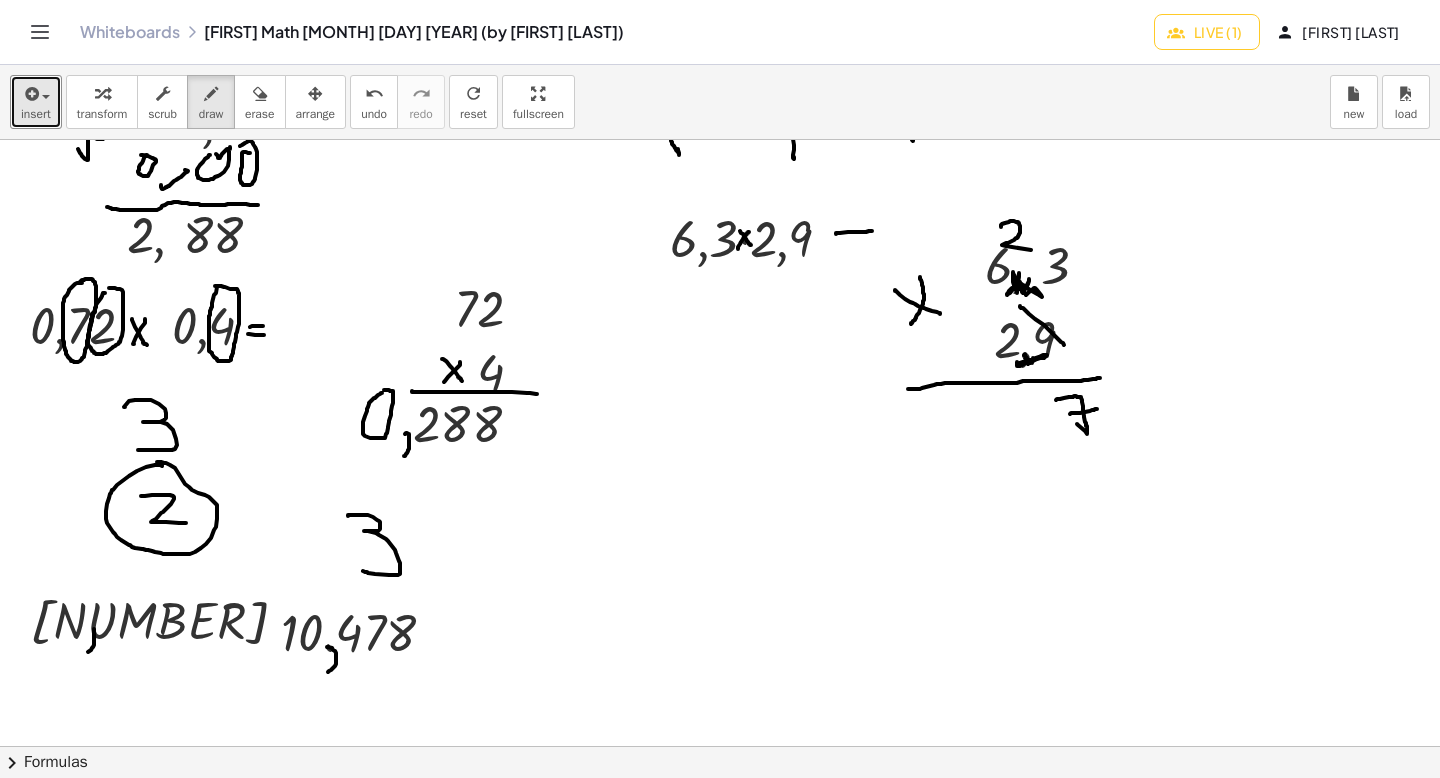 drag, startPoint x: 1064, startPoint y: 345, endPoint x: 1019, endPoint y: 305, distance: 60.207973 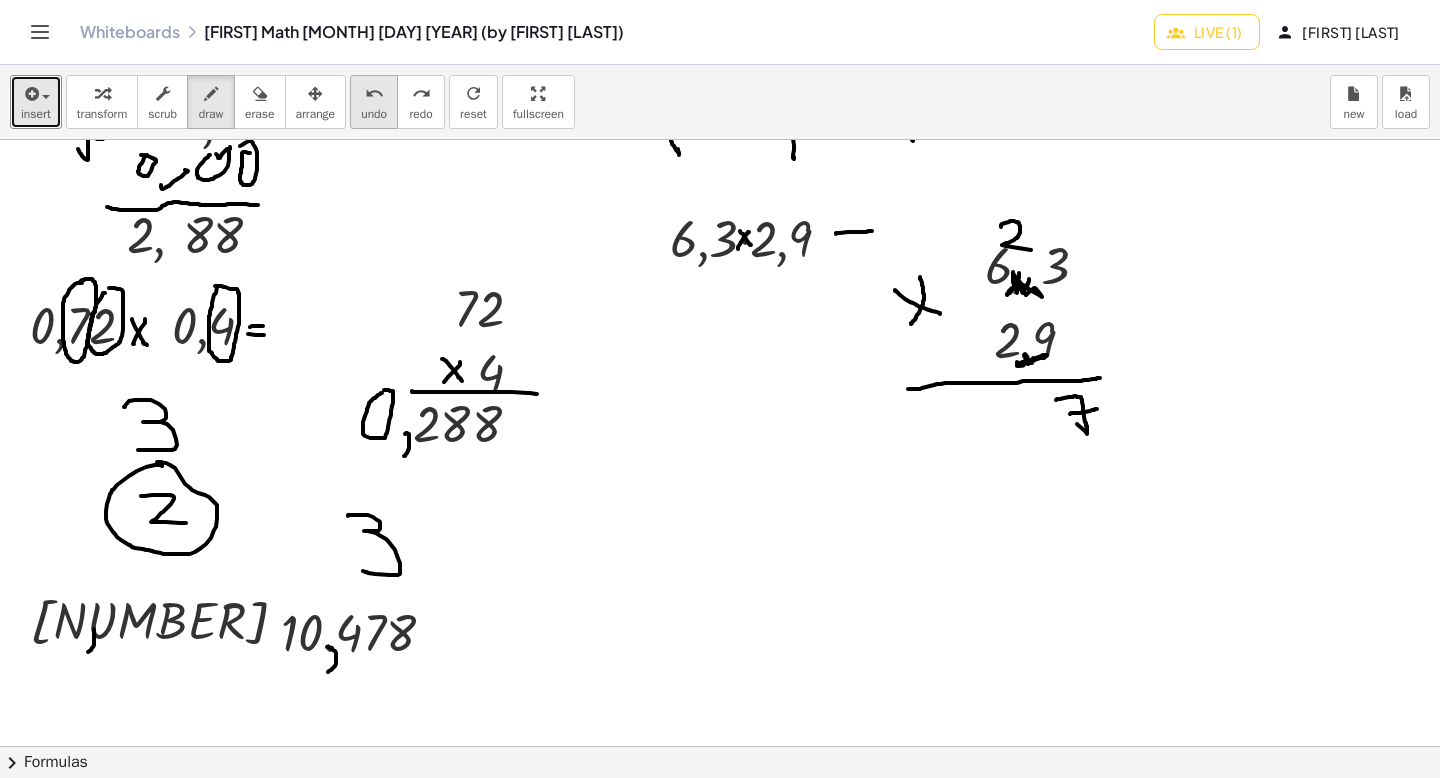 click on "undo" at bounding box center (374, 94) 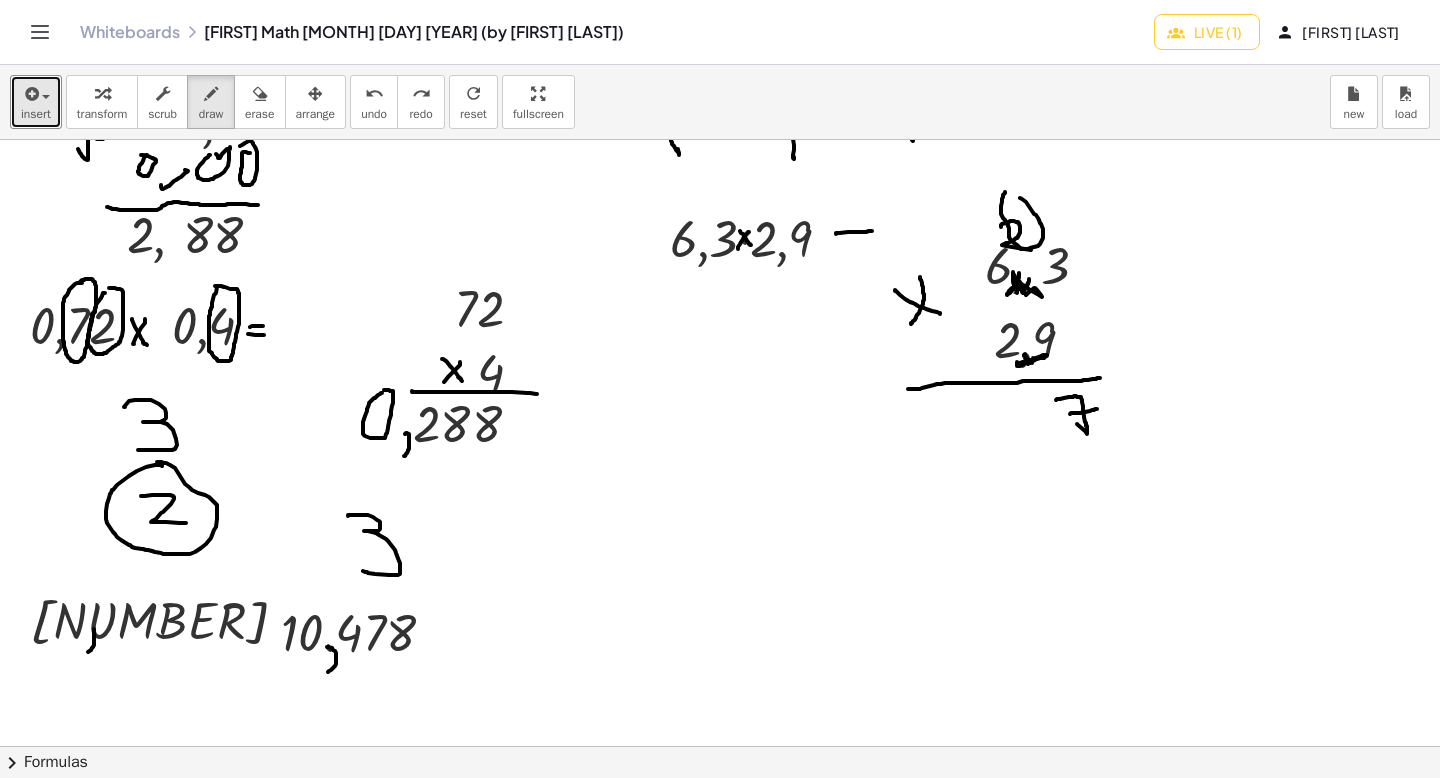drag, startPoint x: 1005, startPoint y: 192, endPoint x: 1020, endPoint y: 198, distance: 16.155495 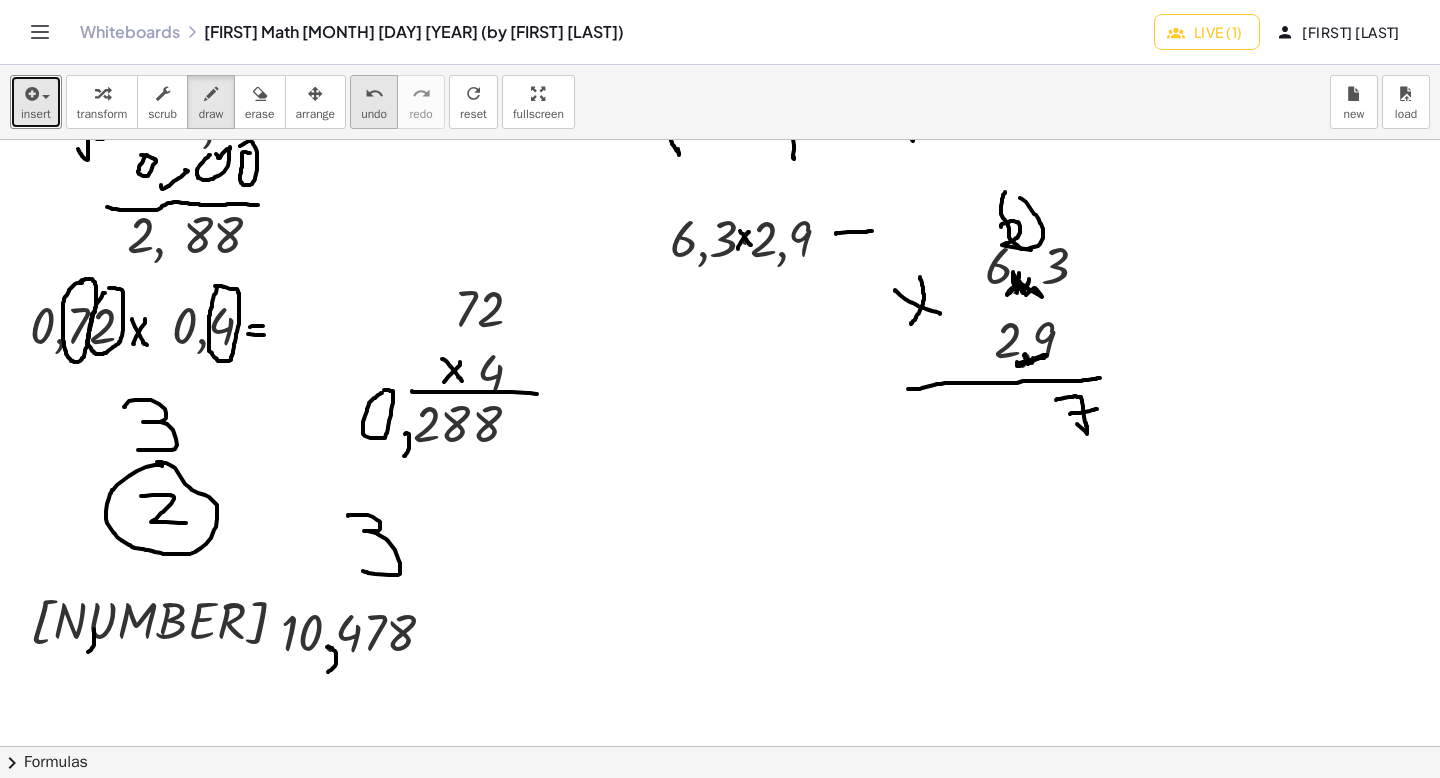 click on "undo" at bounding box center [374, 94] 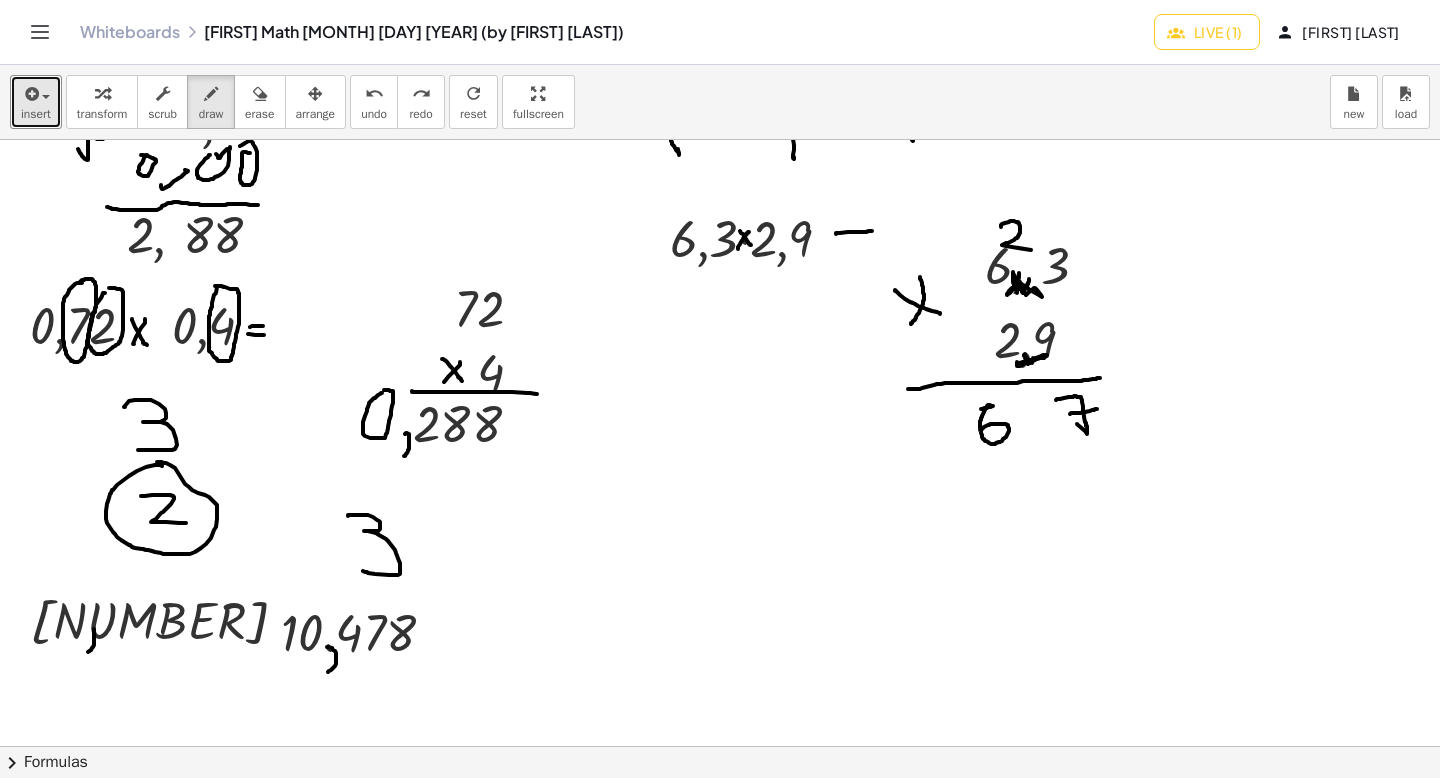 drag, startPoint x: 981, startPoint y: 409, endPoint x: 981, endPoint y: 430, distance: 21 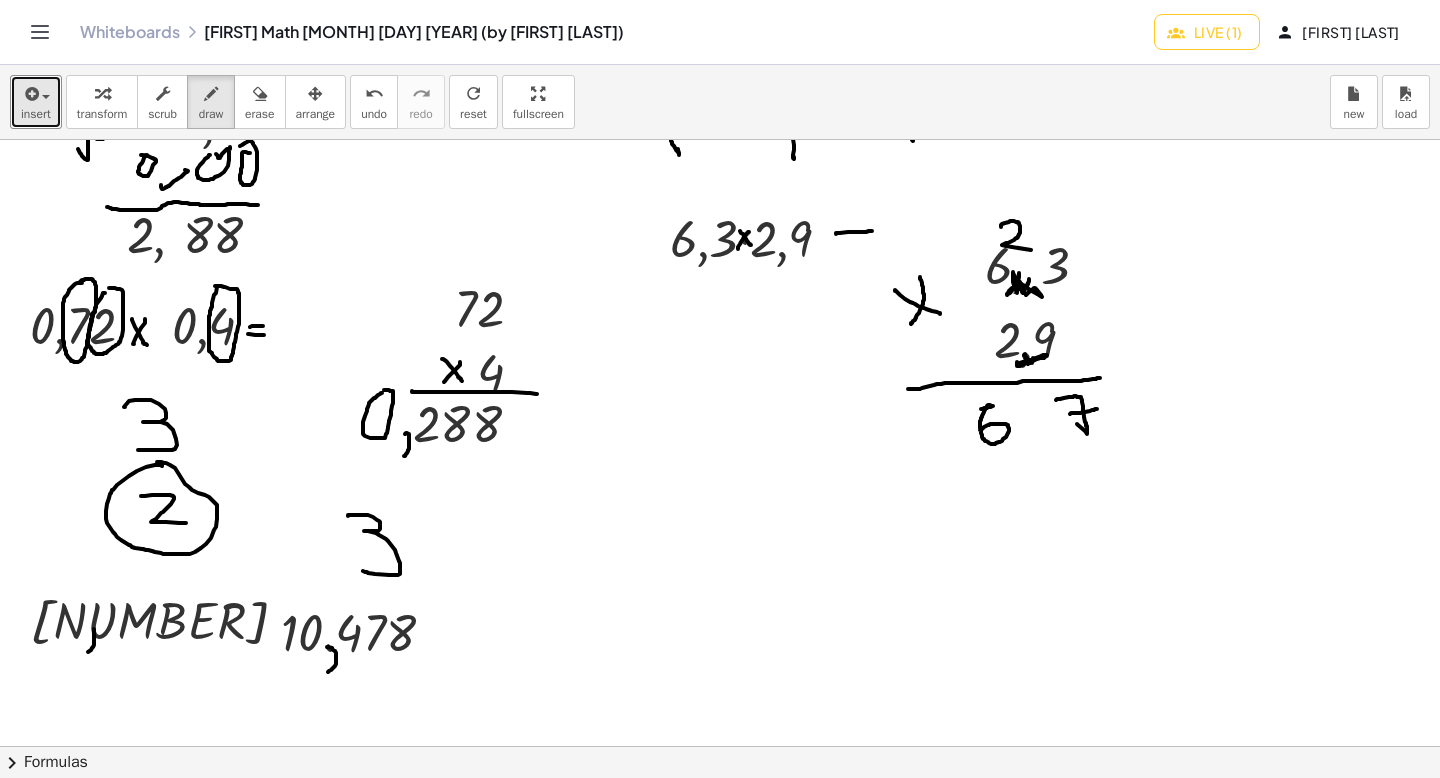 scroll, scrollTop: 3410, scrollLeft: 0, axis: vertical 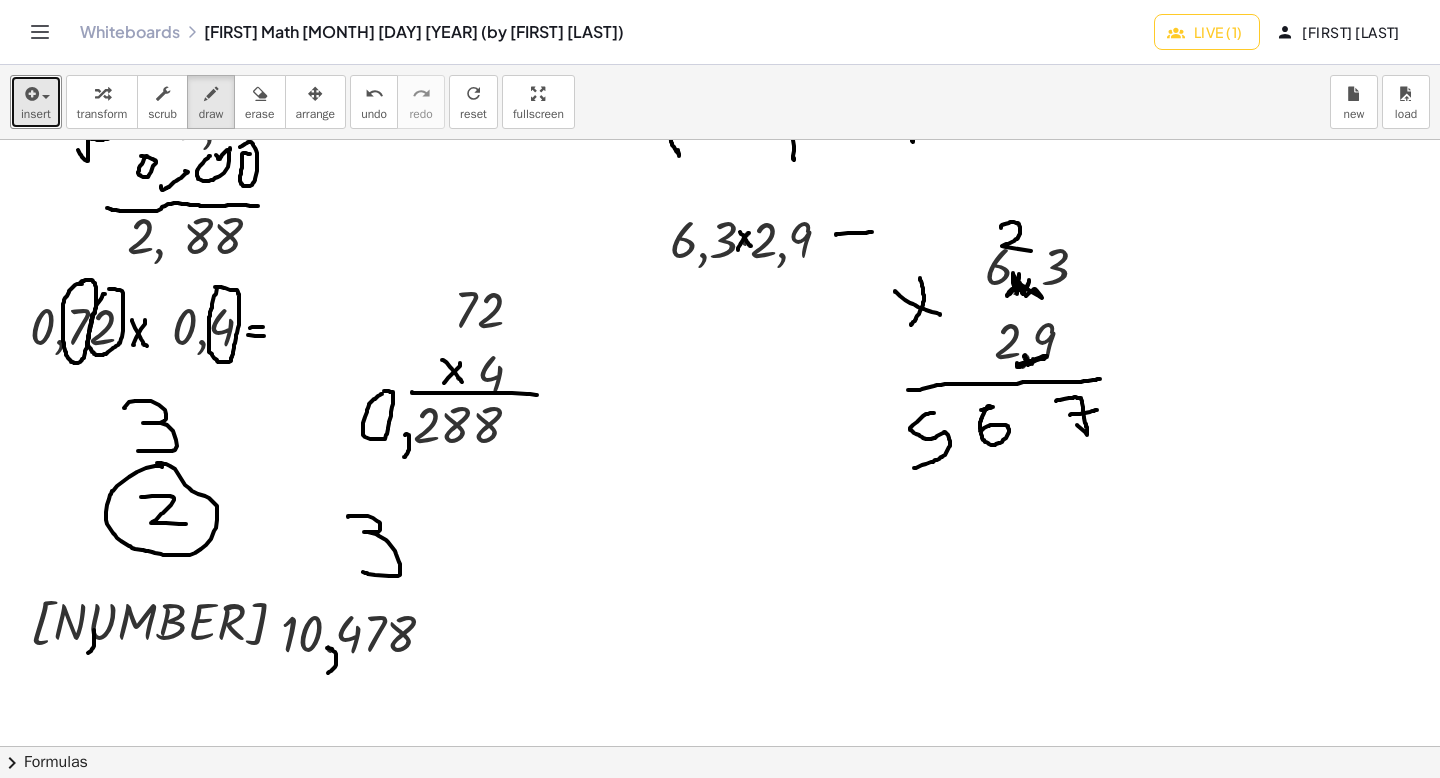drag, startPoint x: 934, startPoint y: 413, endPoint x: 912, endPoint y: 468, distance: 59.236813 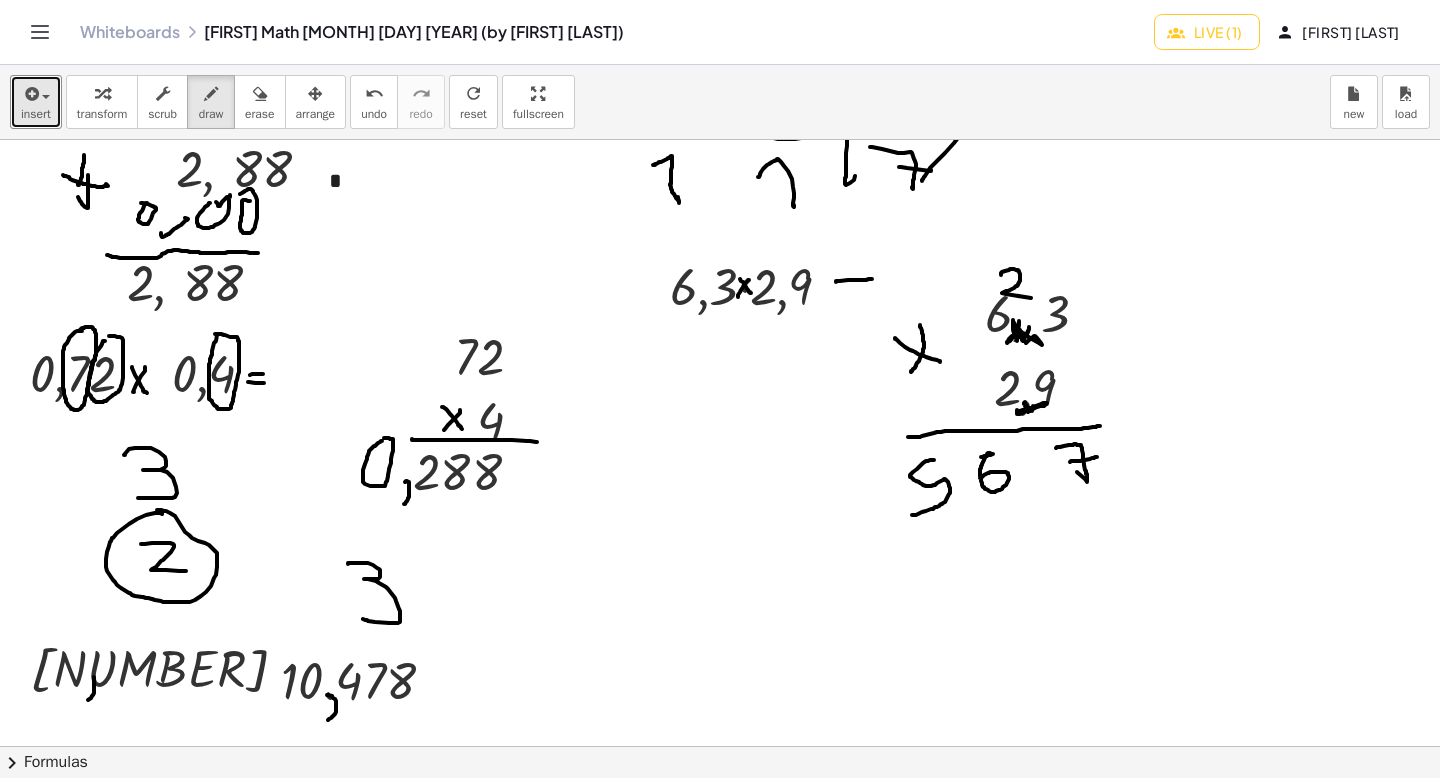 scroll, scrollTop: 3371, scrollLeft: 0, axis: vertical 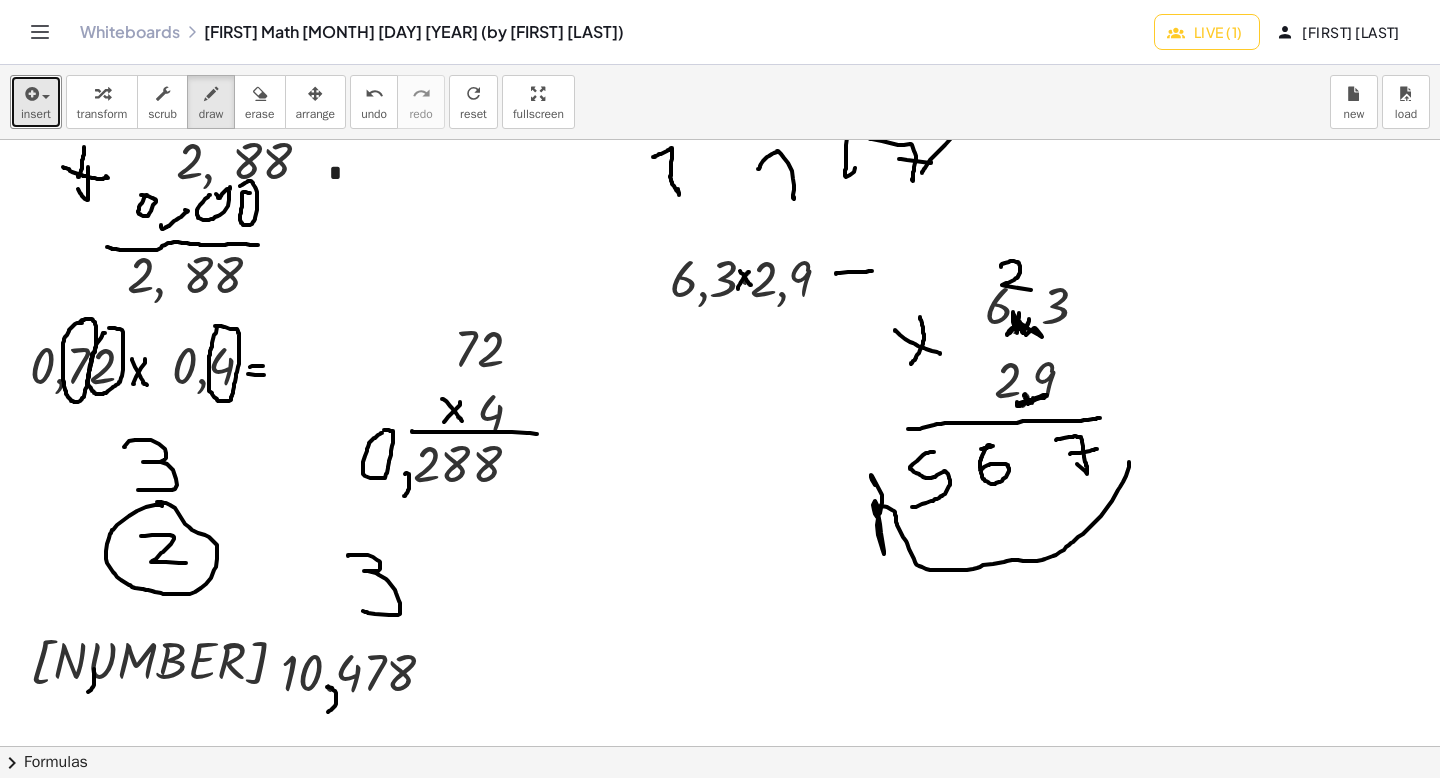 drag, startPoint x: 1129, startPoint y: 462, endPoint x: 879, endPoint y: 480, distance: 250.64716 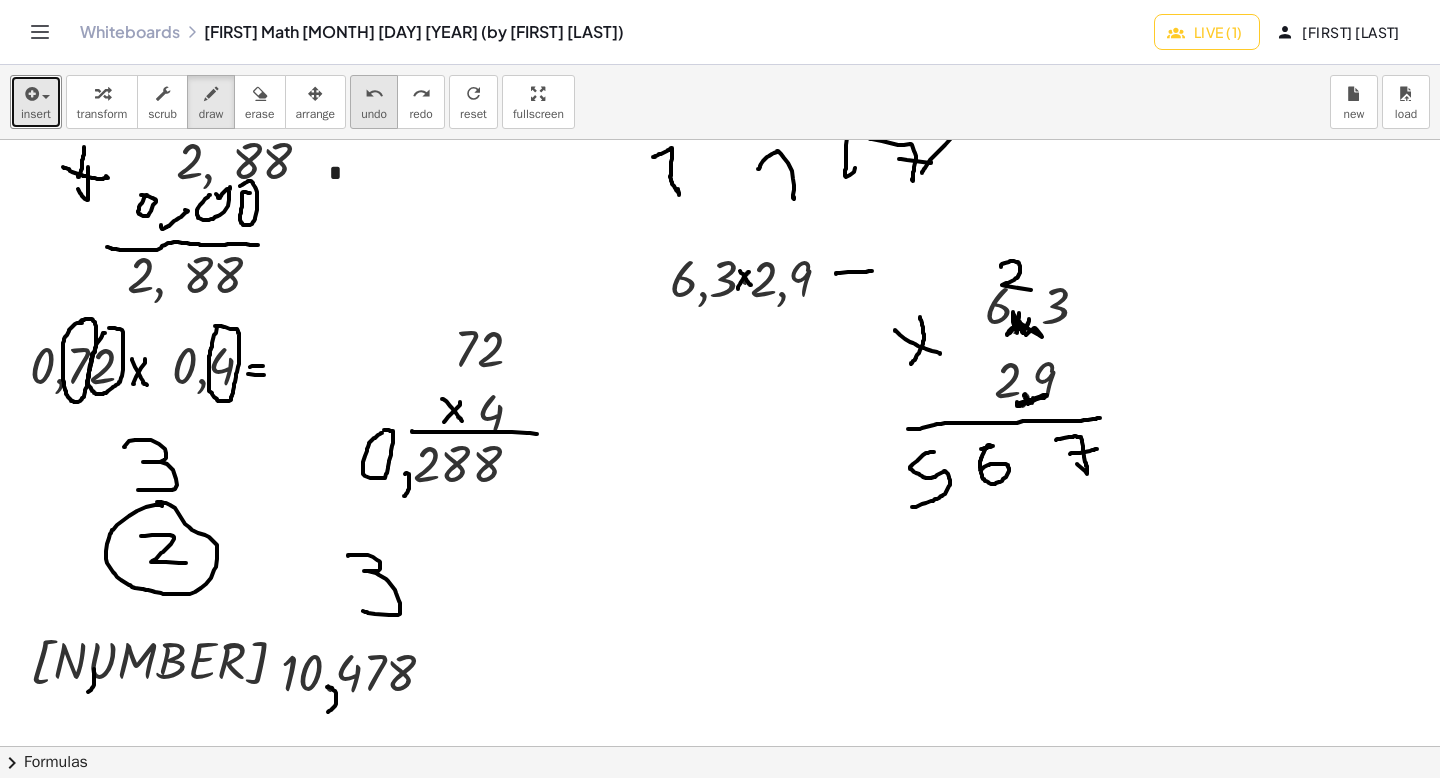 click on "undo" at bounding box center [374, 114] 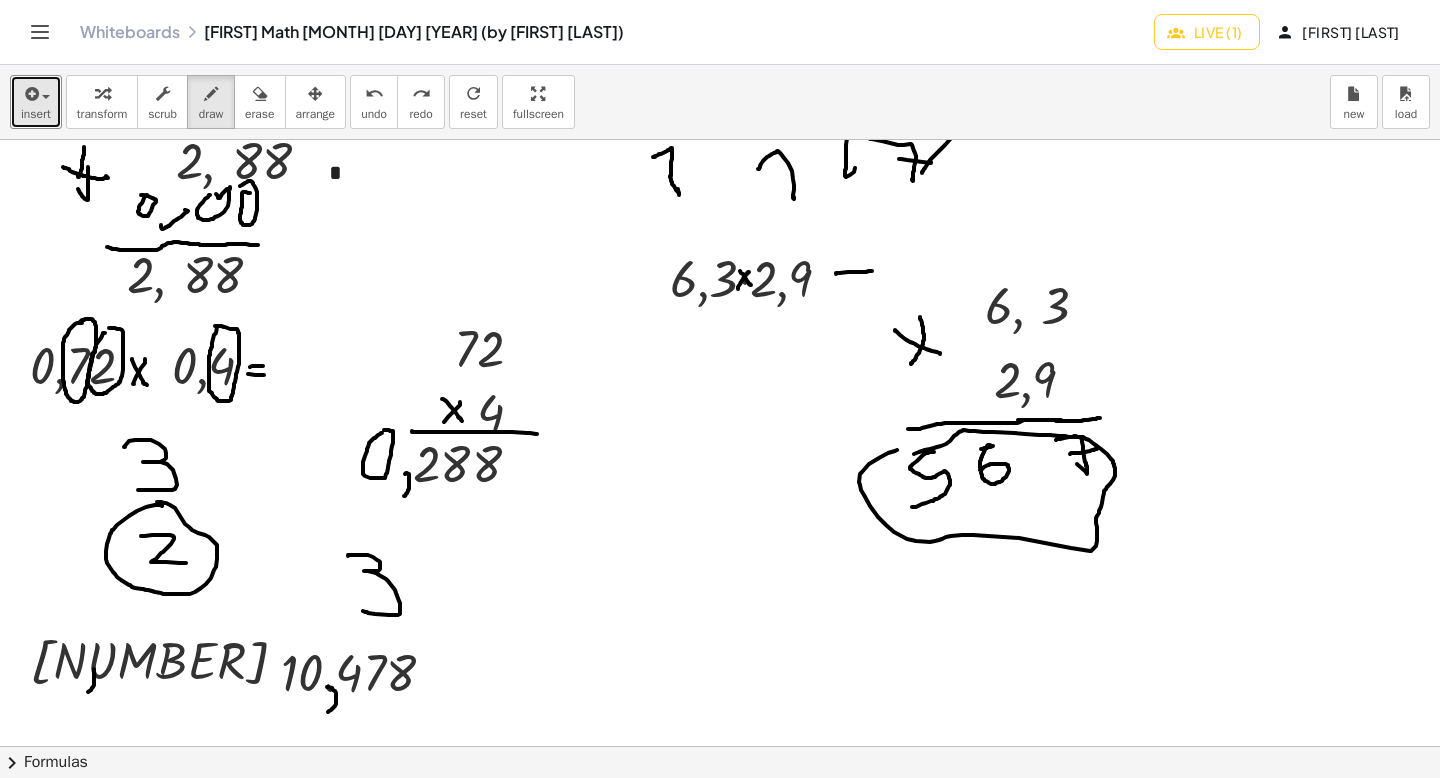 drag, startPoint x: 897, startPoint y: 450, endPoint x: 889, endPoint y: 442, distance: 11.313708 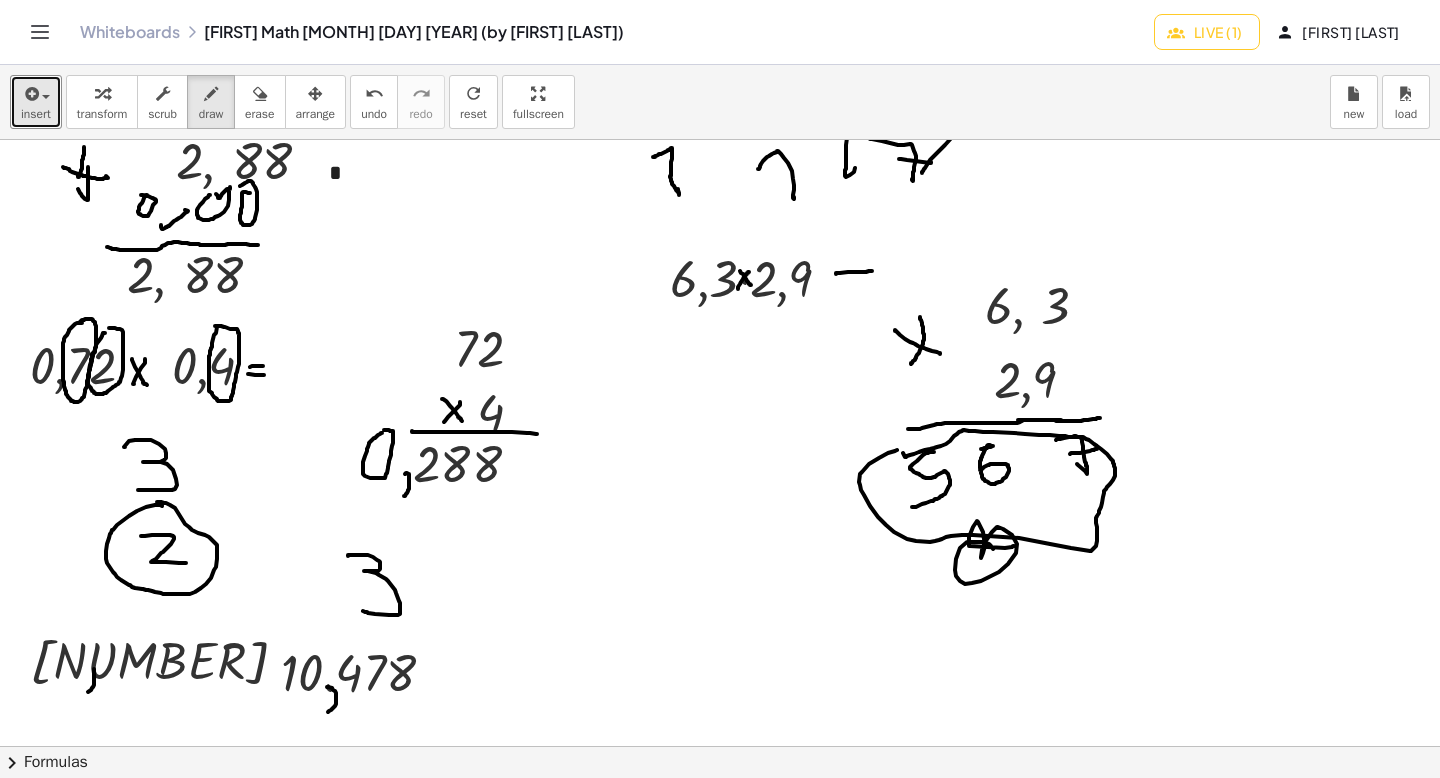 drag, startPoint x: 991, startPoint y: 546, endPoint x: 950, endPoint y: 500, distance: 61.6198 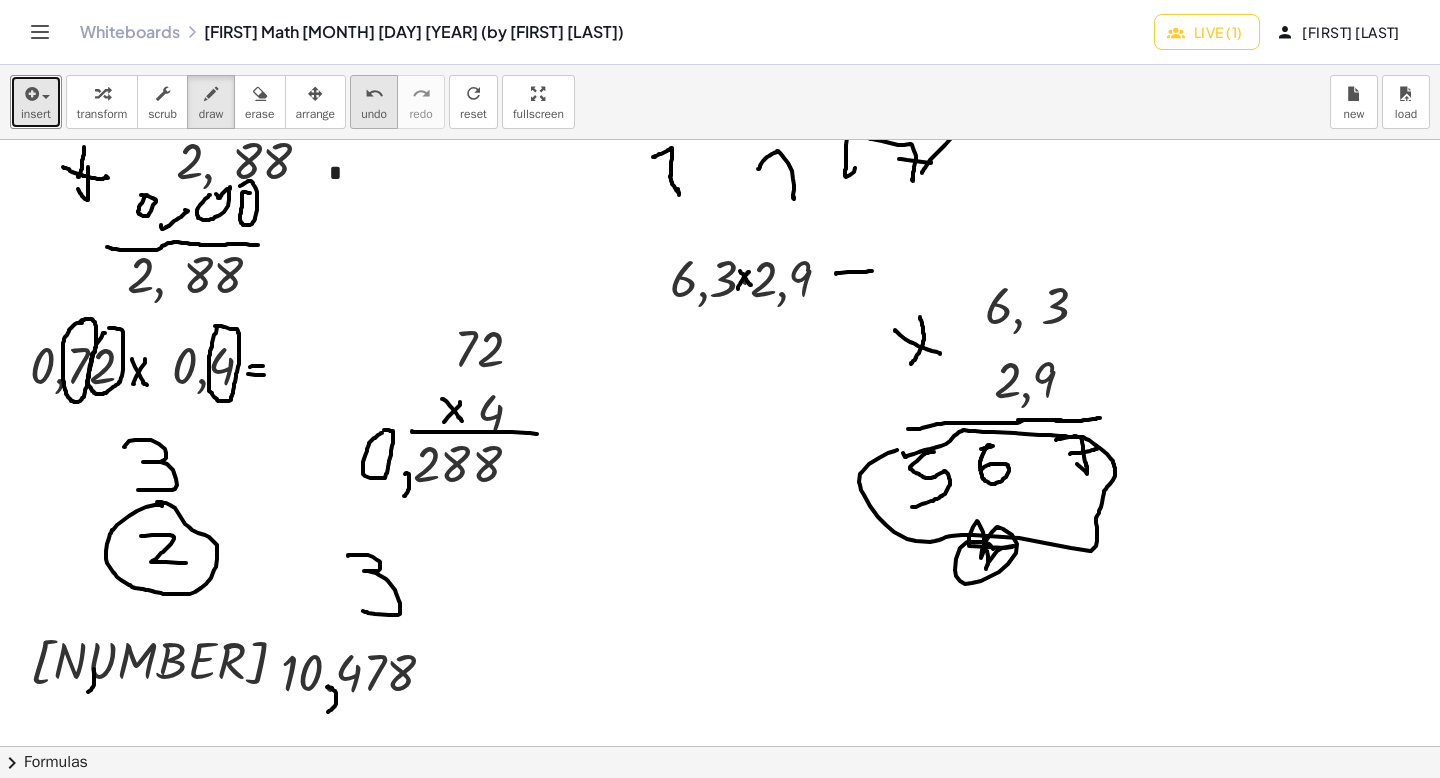 click on "undo" at bounding box center [374, 114] 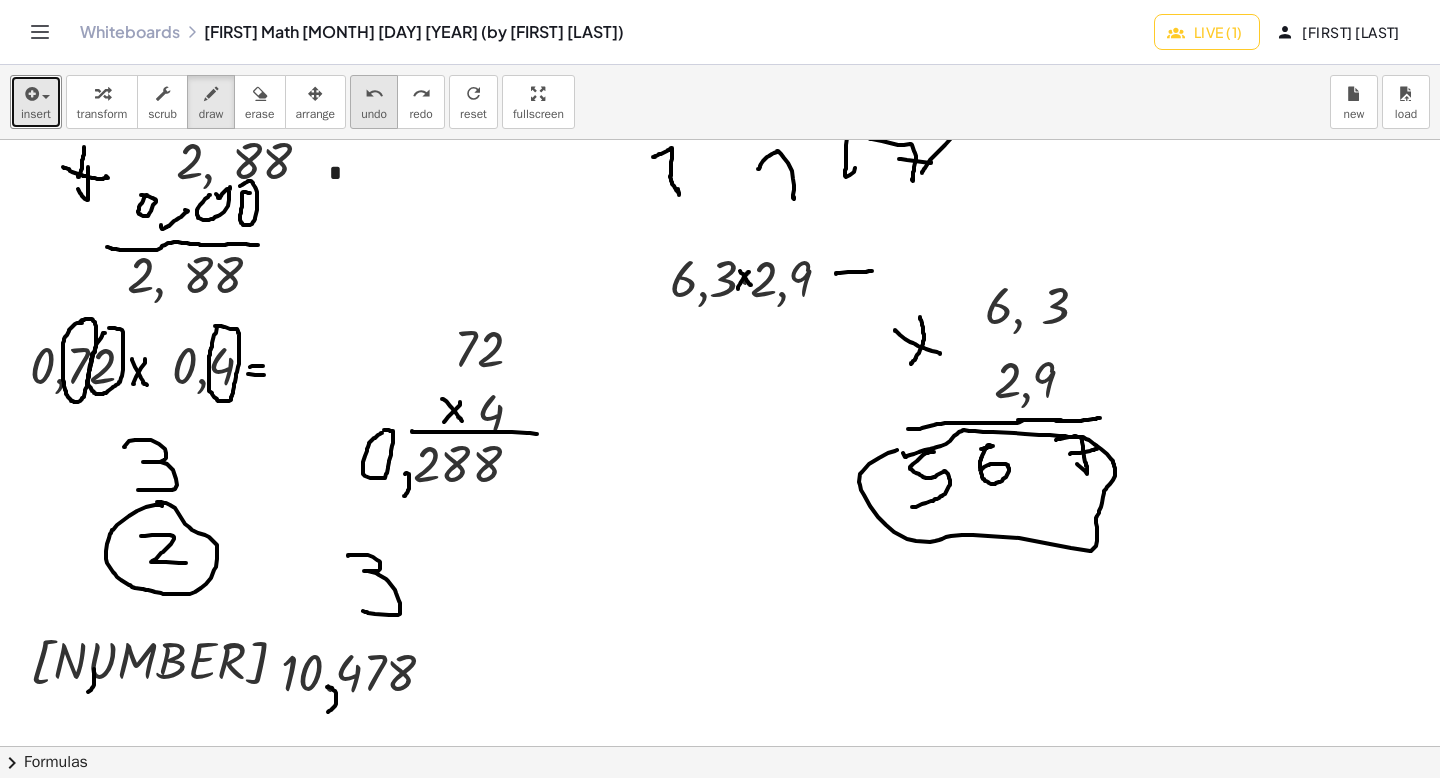 click on "undo" at bounding box center [374, 114] 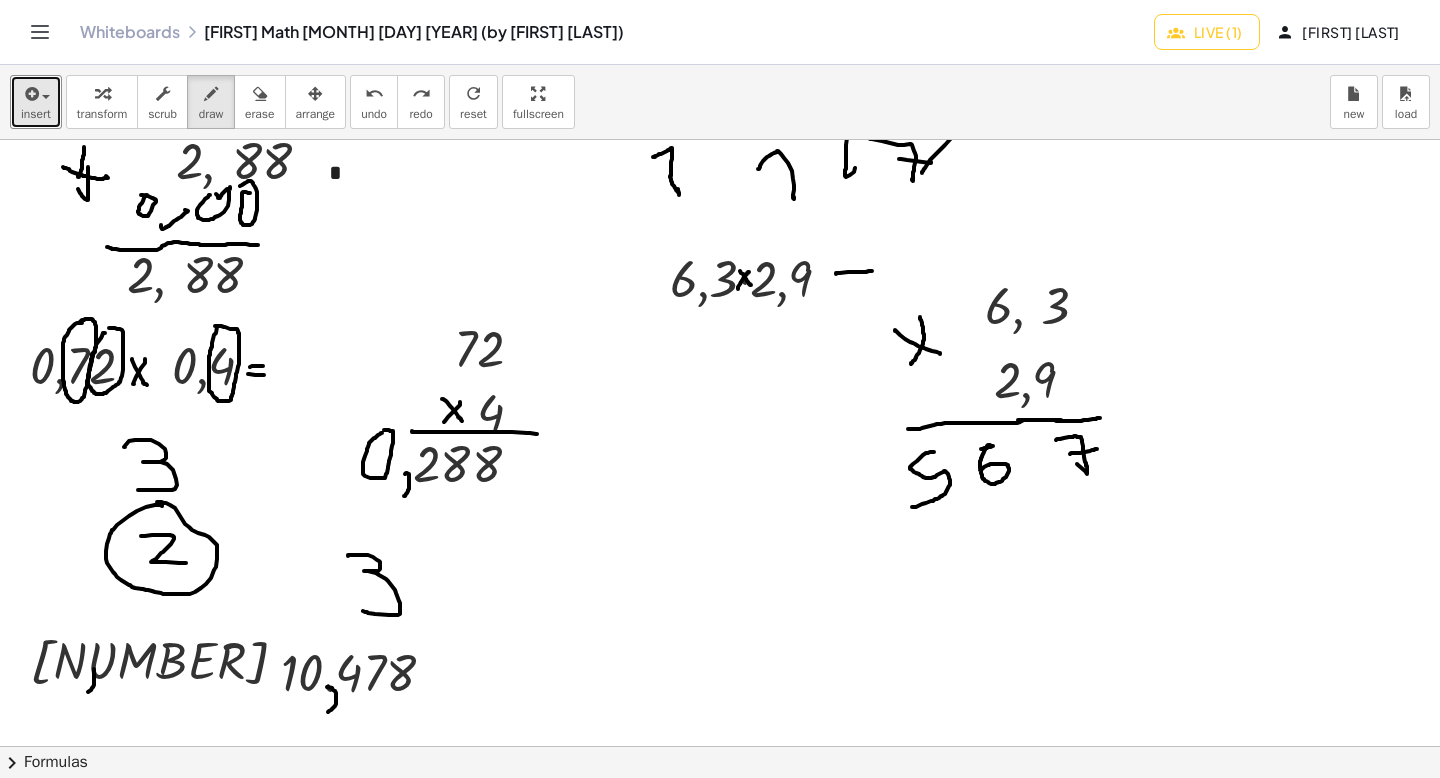 scroll, scrollTop: 3372, scrollLeft: 0, axis: vertical 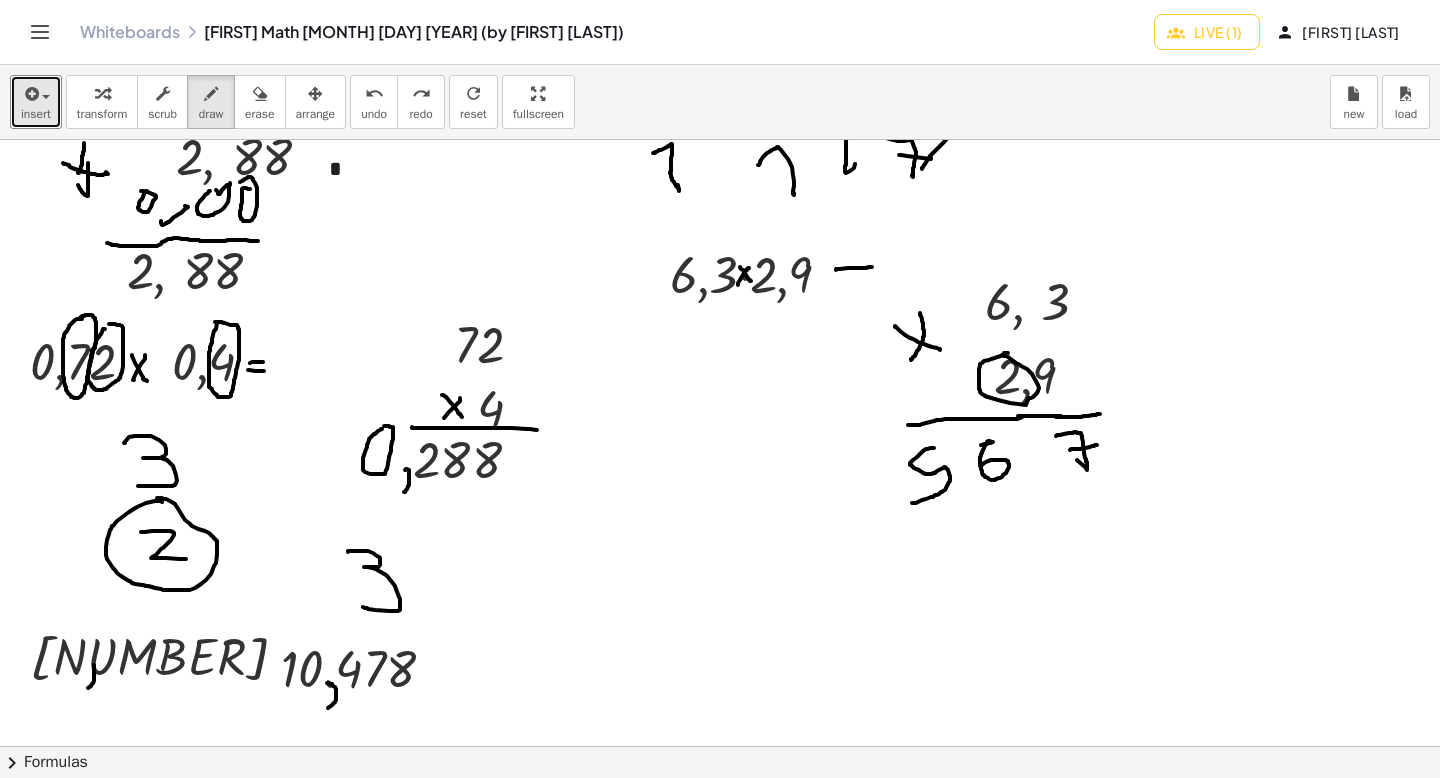 click at bounding box center [720, -811] 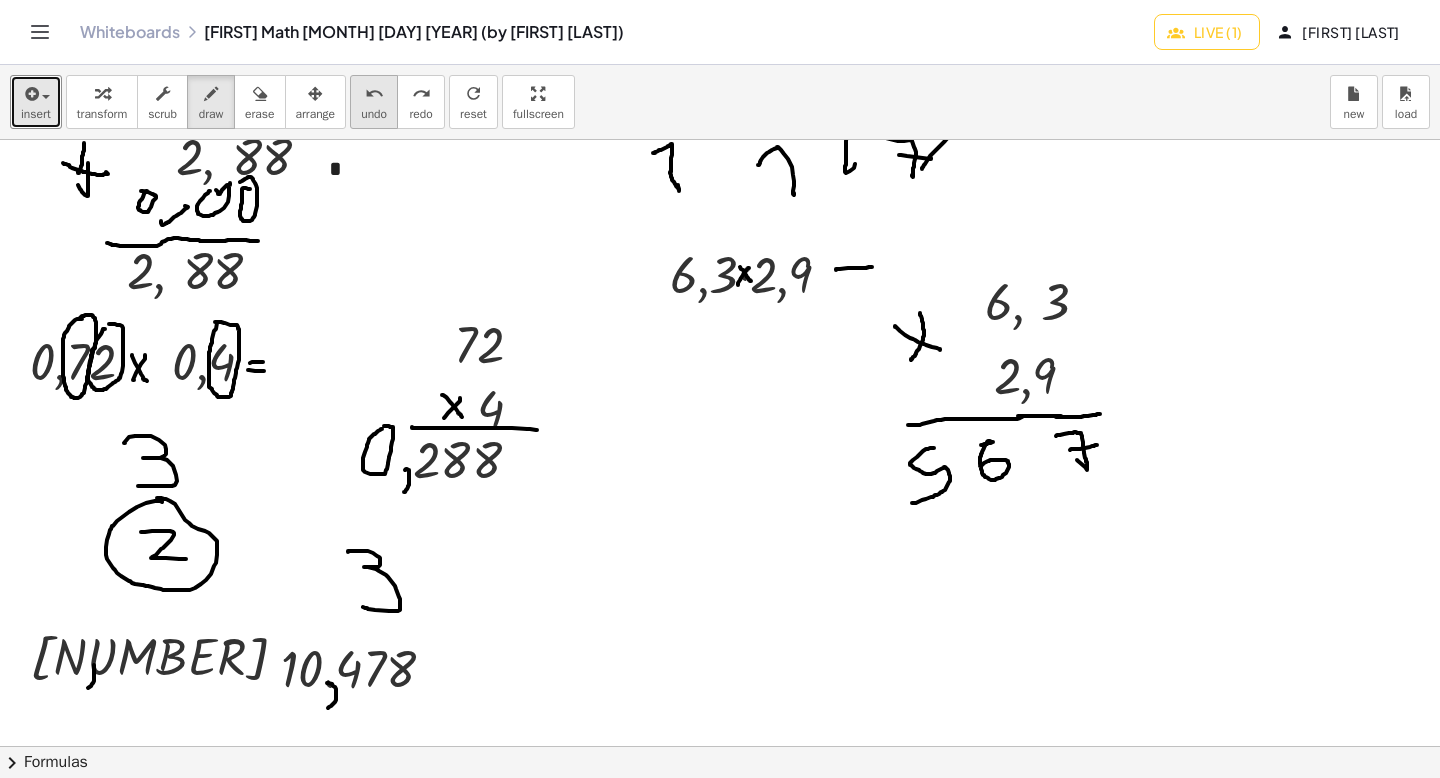 click on "undo" at bounding box center [374, 94] 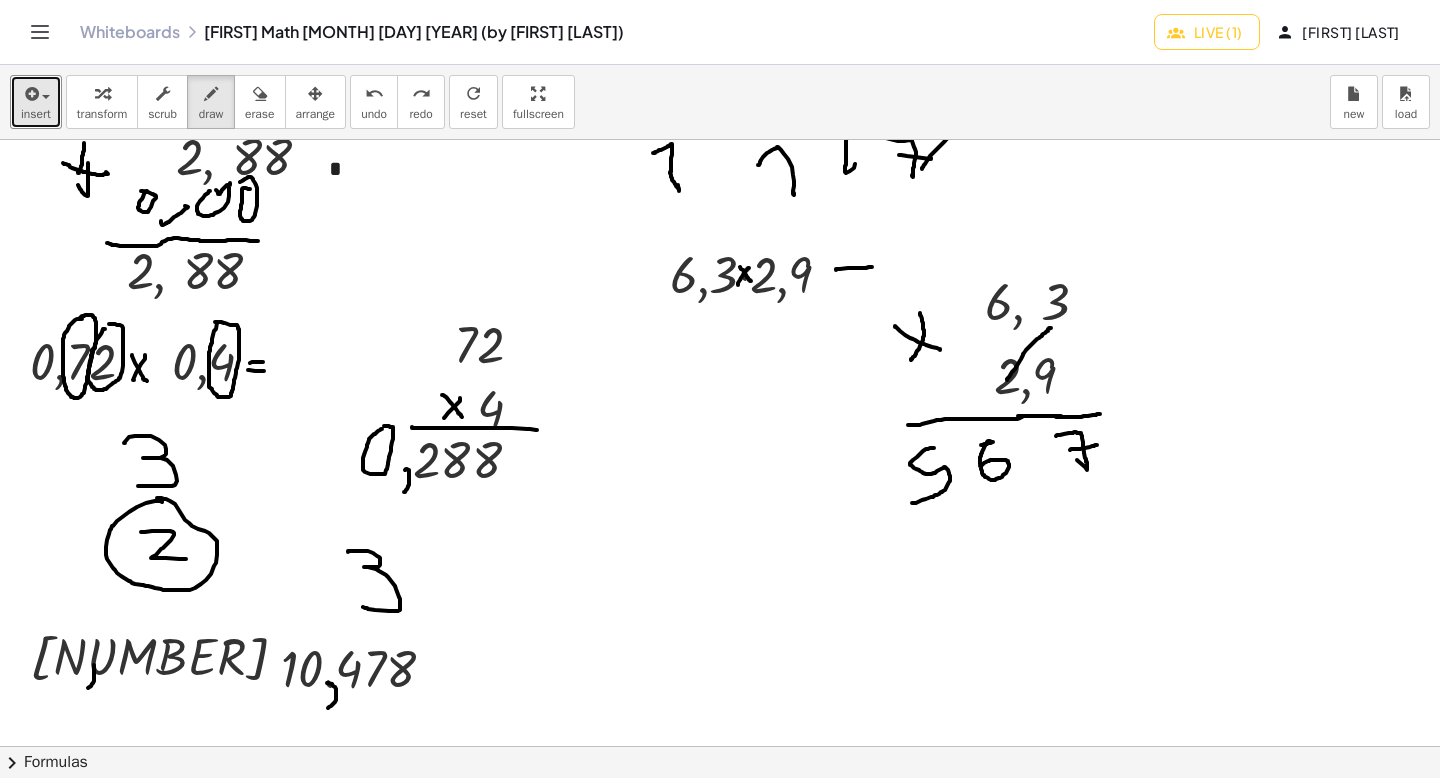 drag, startPoint x: 1007, startPoint y: 380, endPoint x: 1051, endPoint y: 328, distance: 68.117546 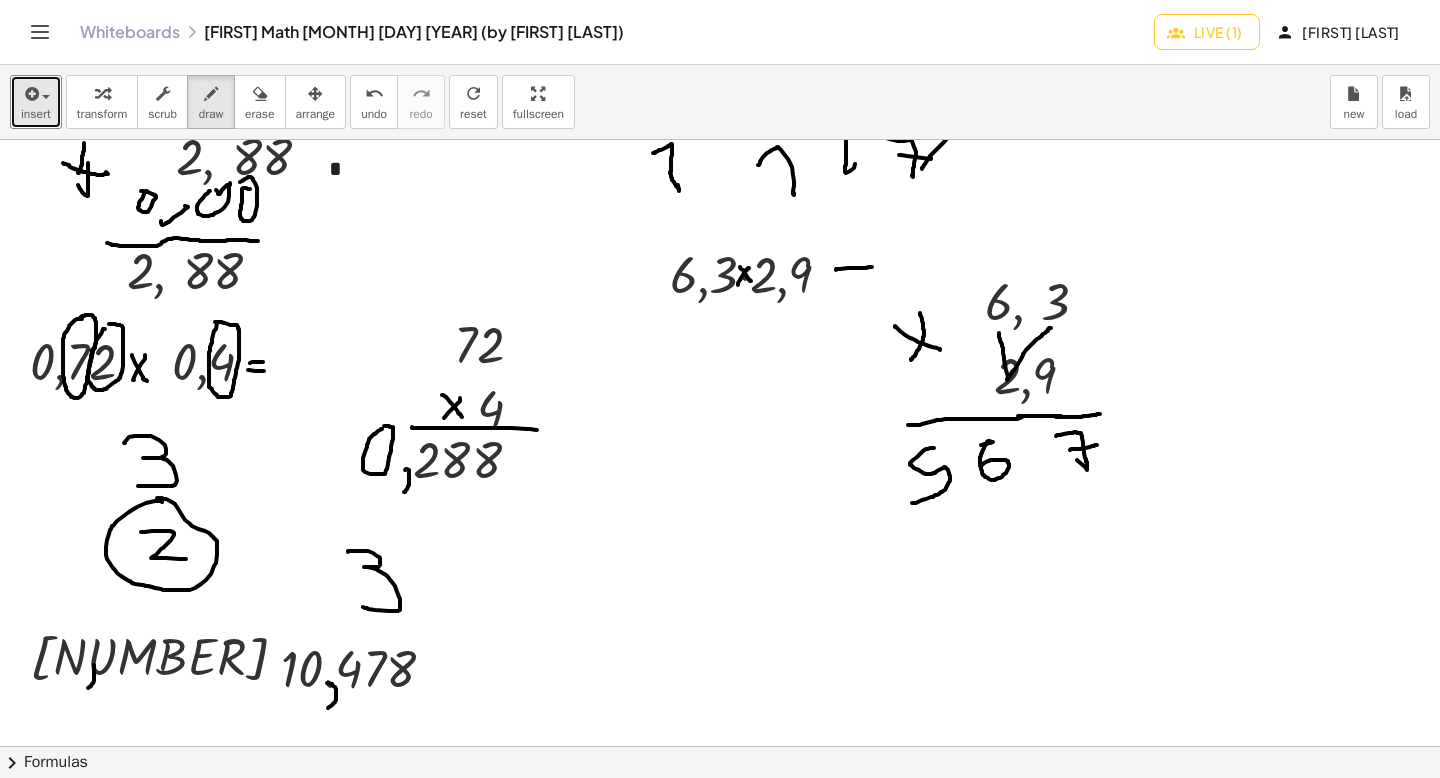 drag, startPoint x: 1008, startPoint y: 379, endPoint x: 998, endPoint y: 333, distance: 47.07441 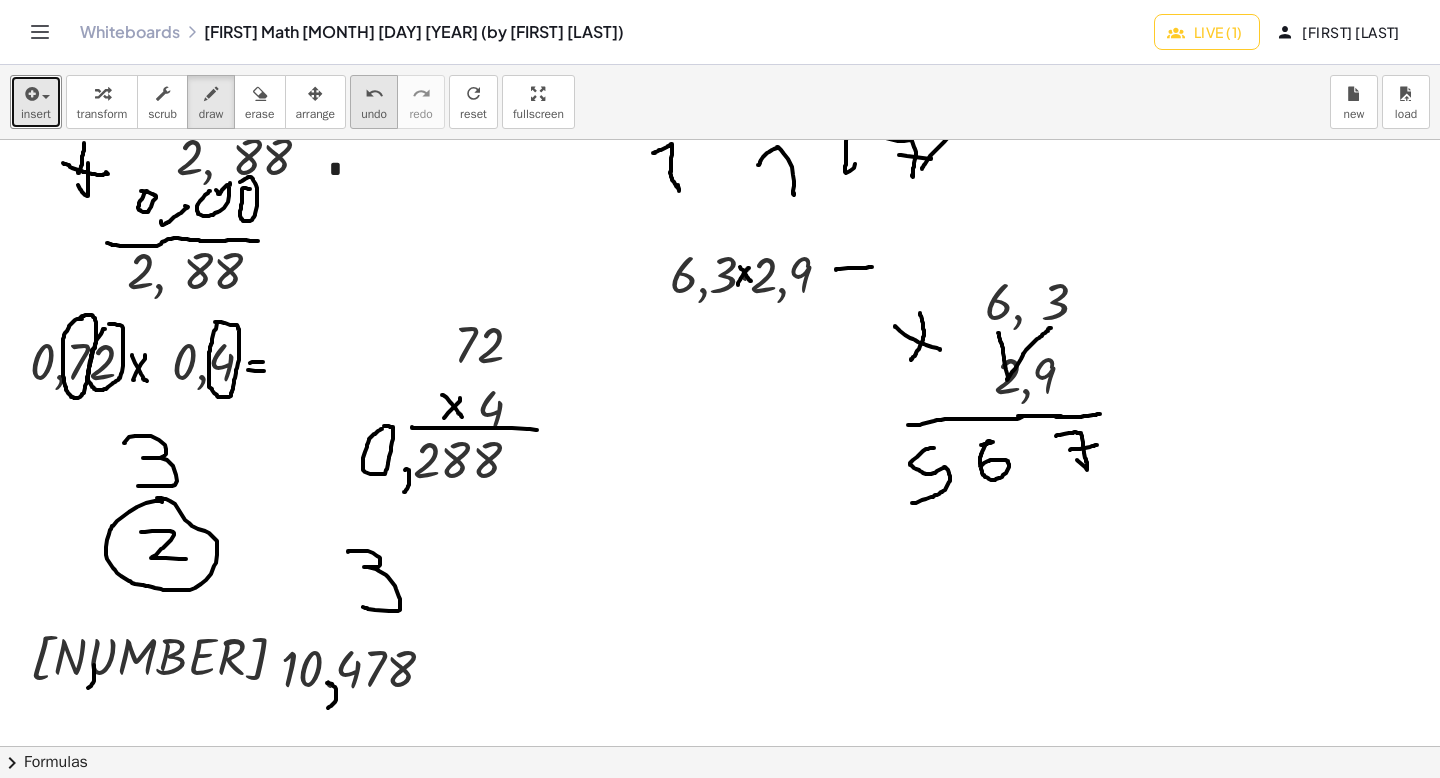 click on "undo" at bounding box center (374, 114) 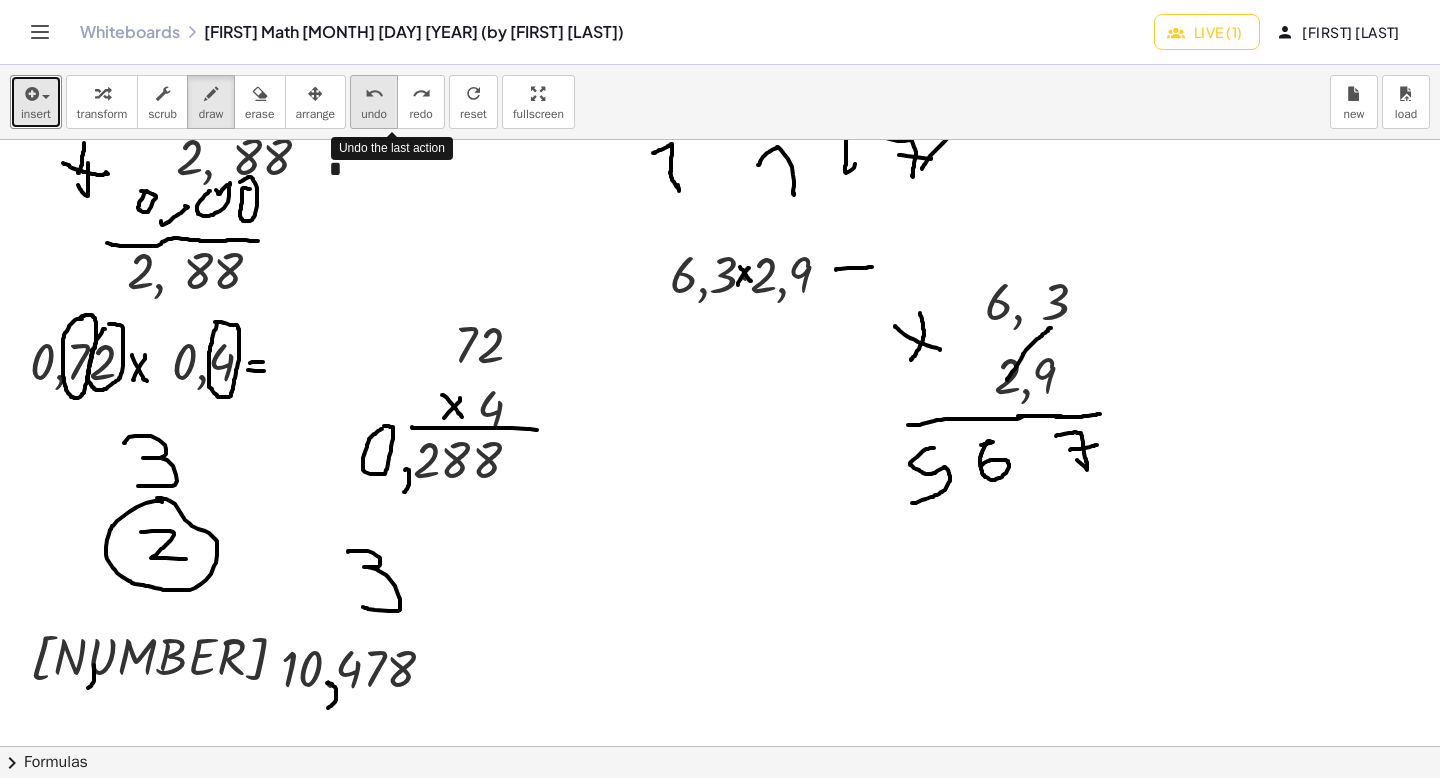 click on "undo" at bounding box center (374, 114) 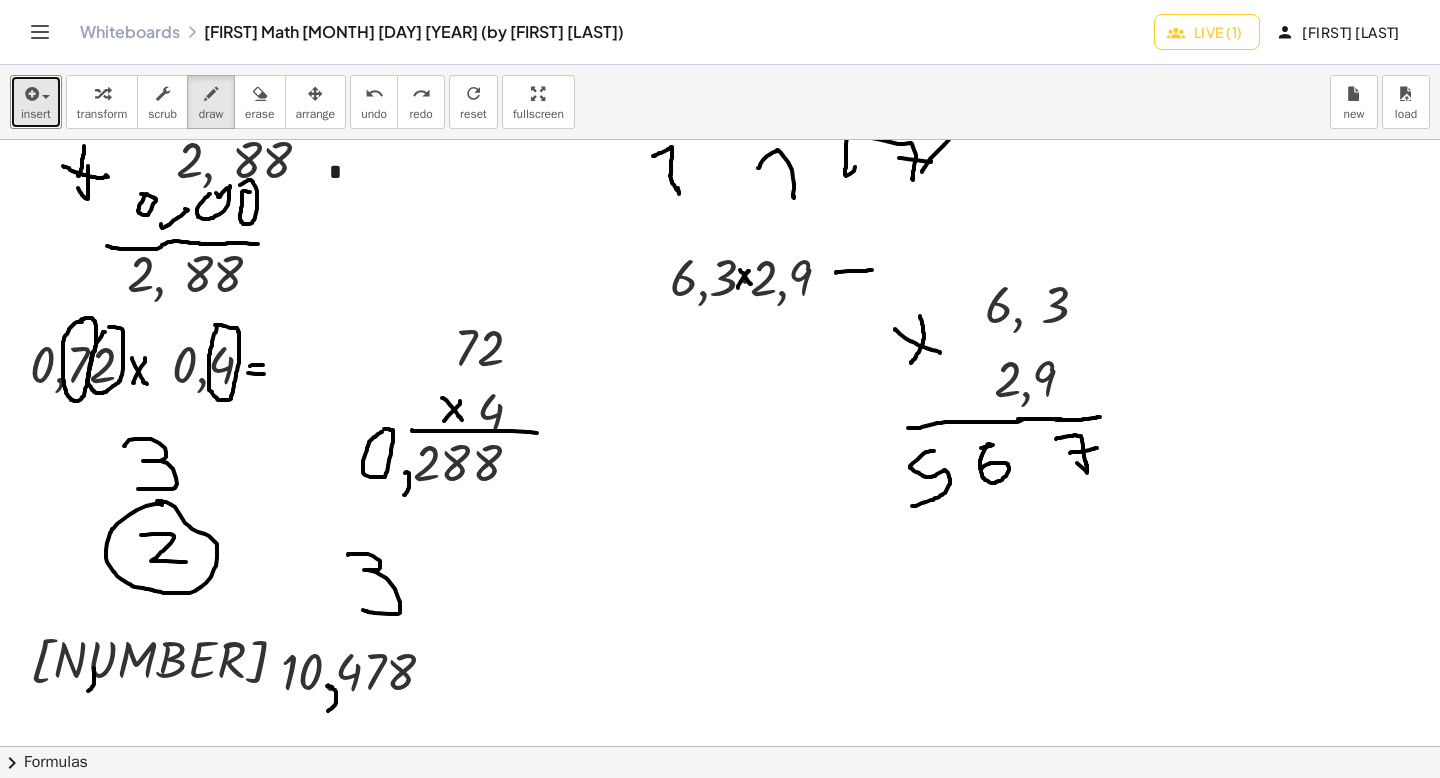 scroll, scrollTop: 3379, scrollLeft: 0, axis: vertical 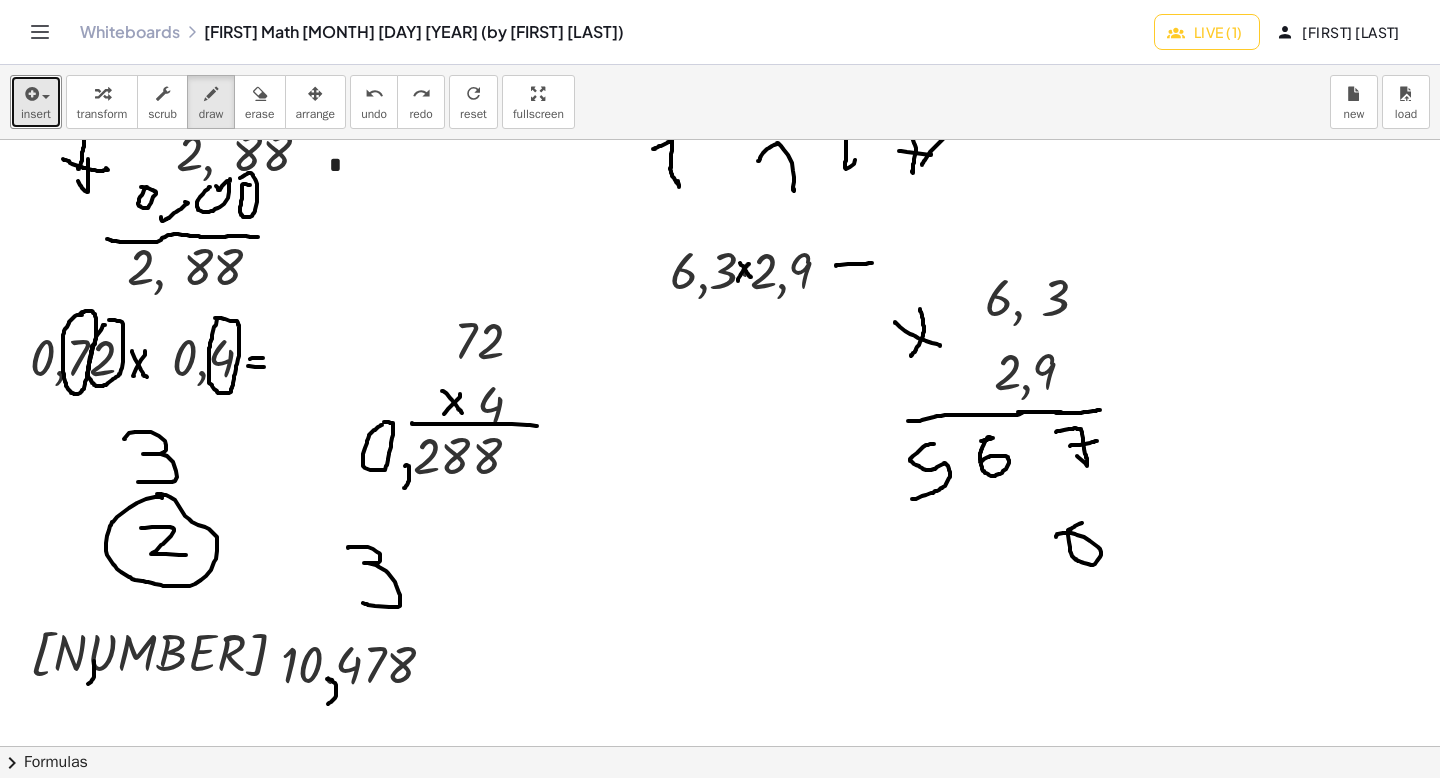 drag, startPoint x: 1082, startPoint y: 524, endPoint x: 1056, endPoint y: 538, distance: 29.529646 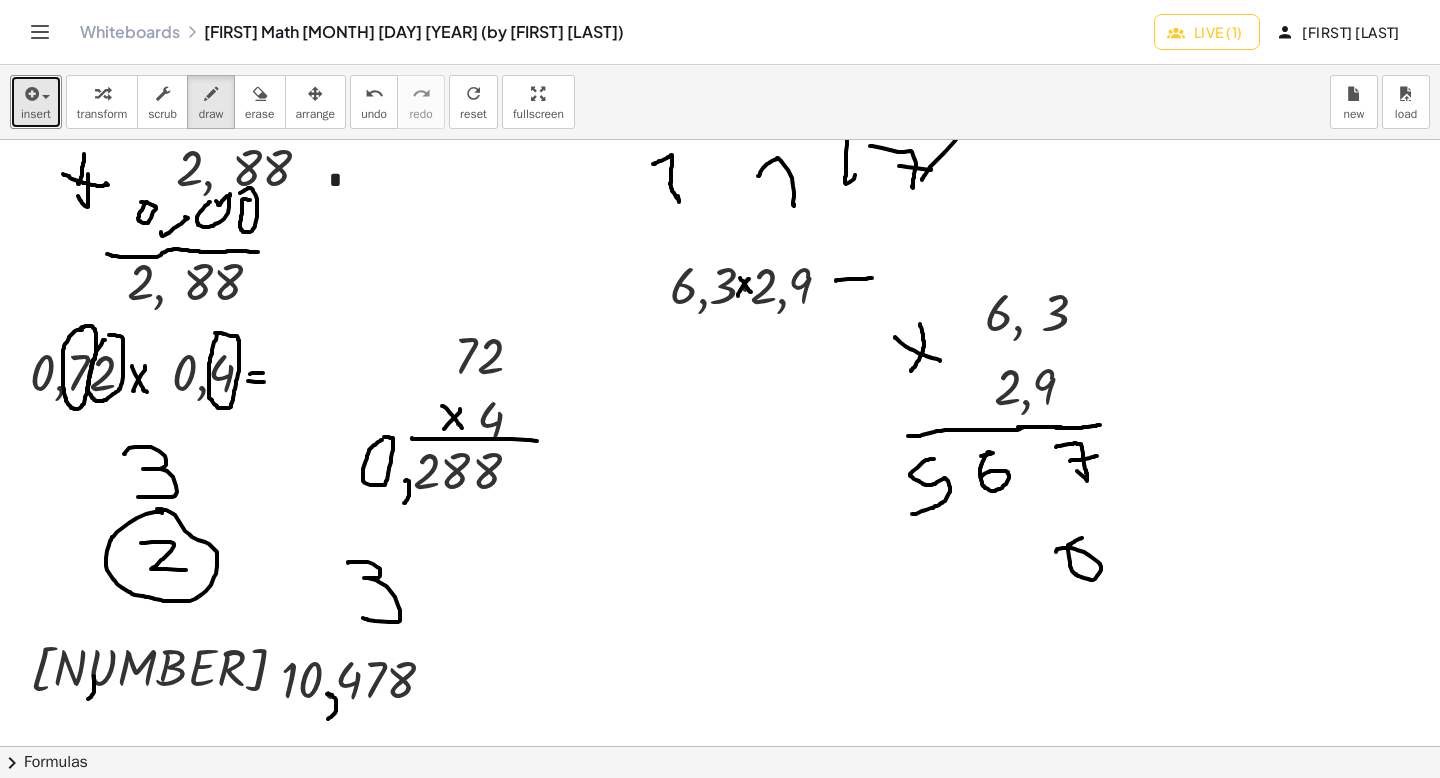 scroll, scrollTop: 3369, scrollLeft: 0, axis: vertical 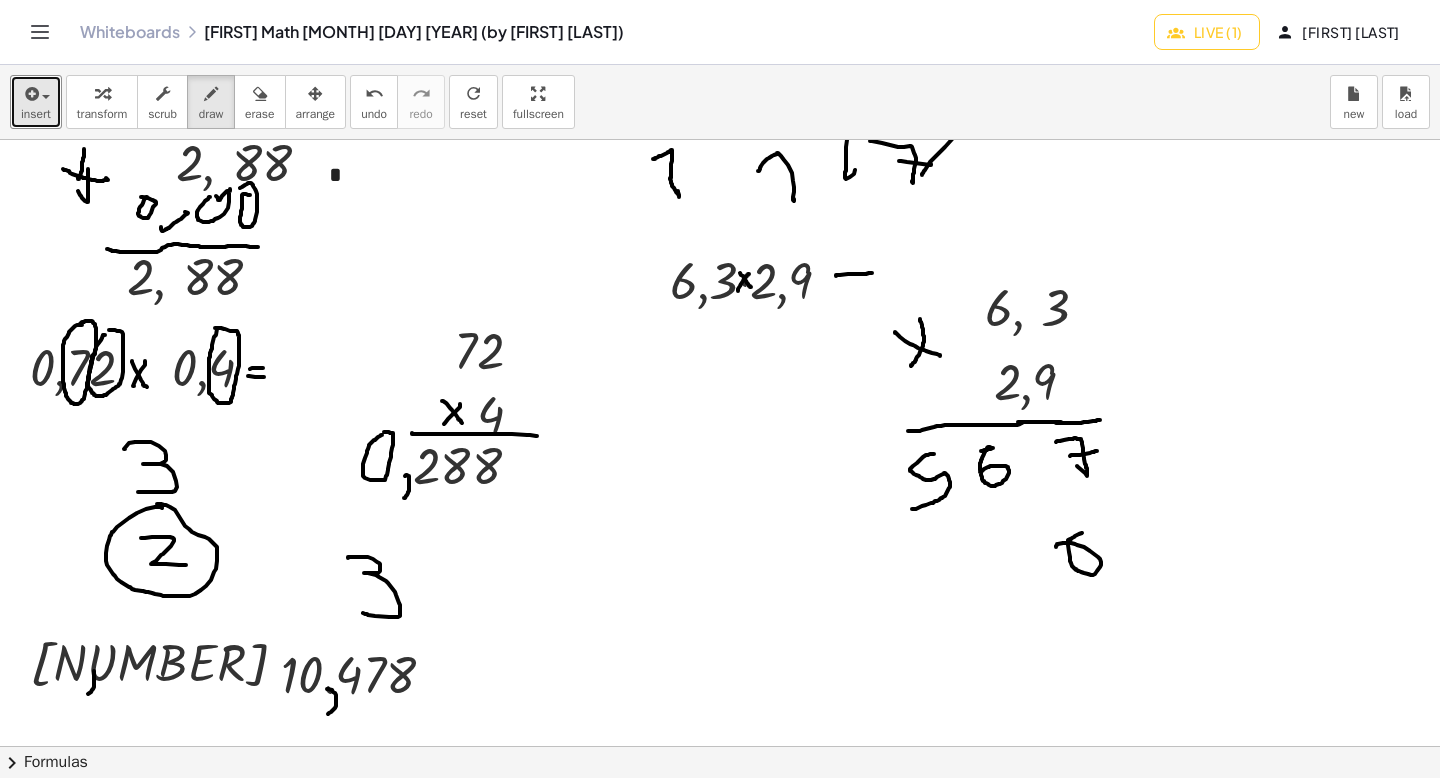 click at bounding box center (720, -805) 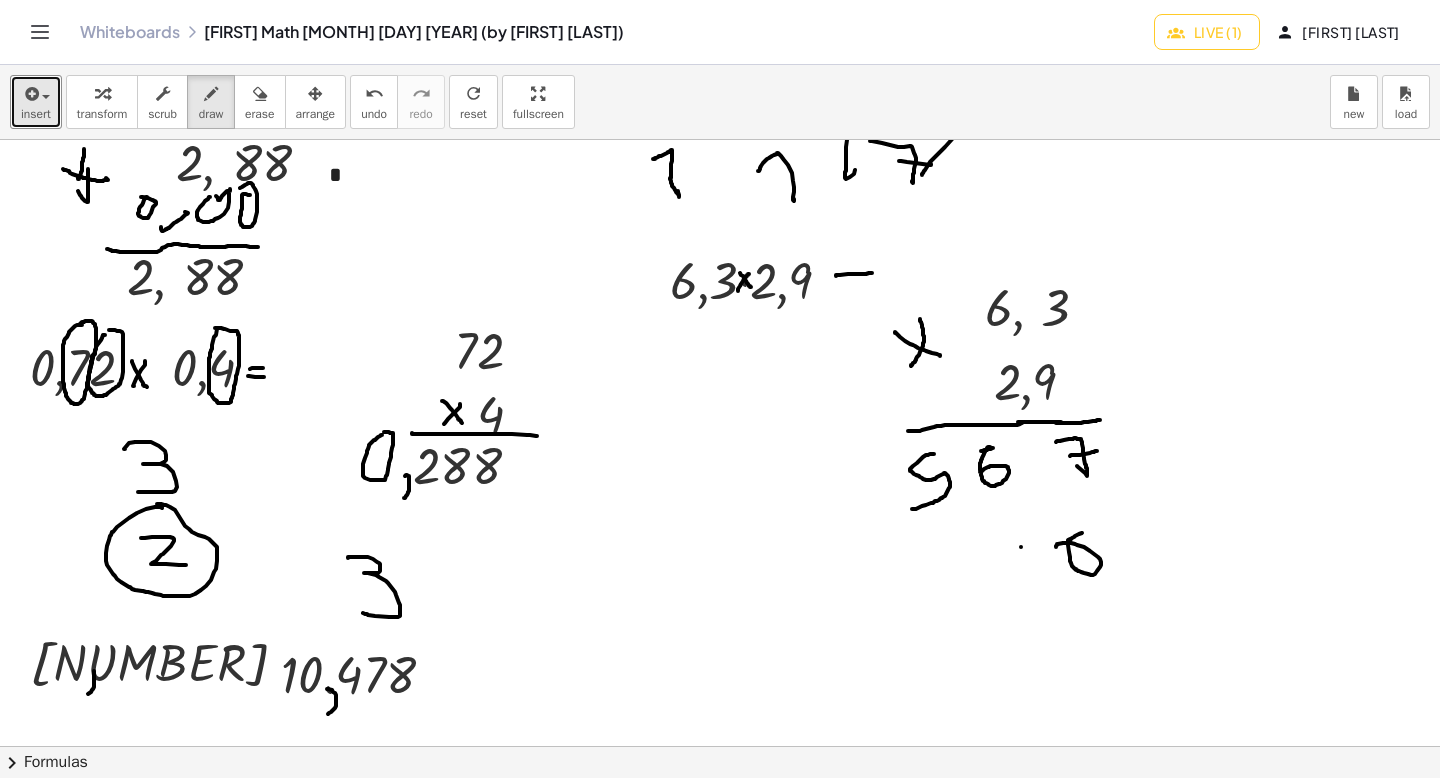 click at bounding box center [720, -805] 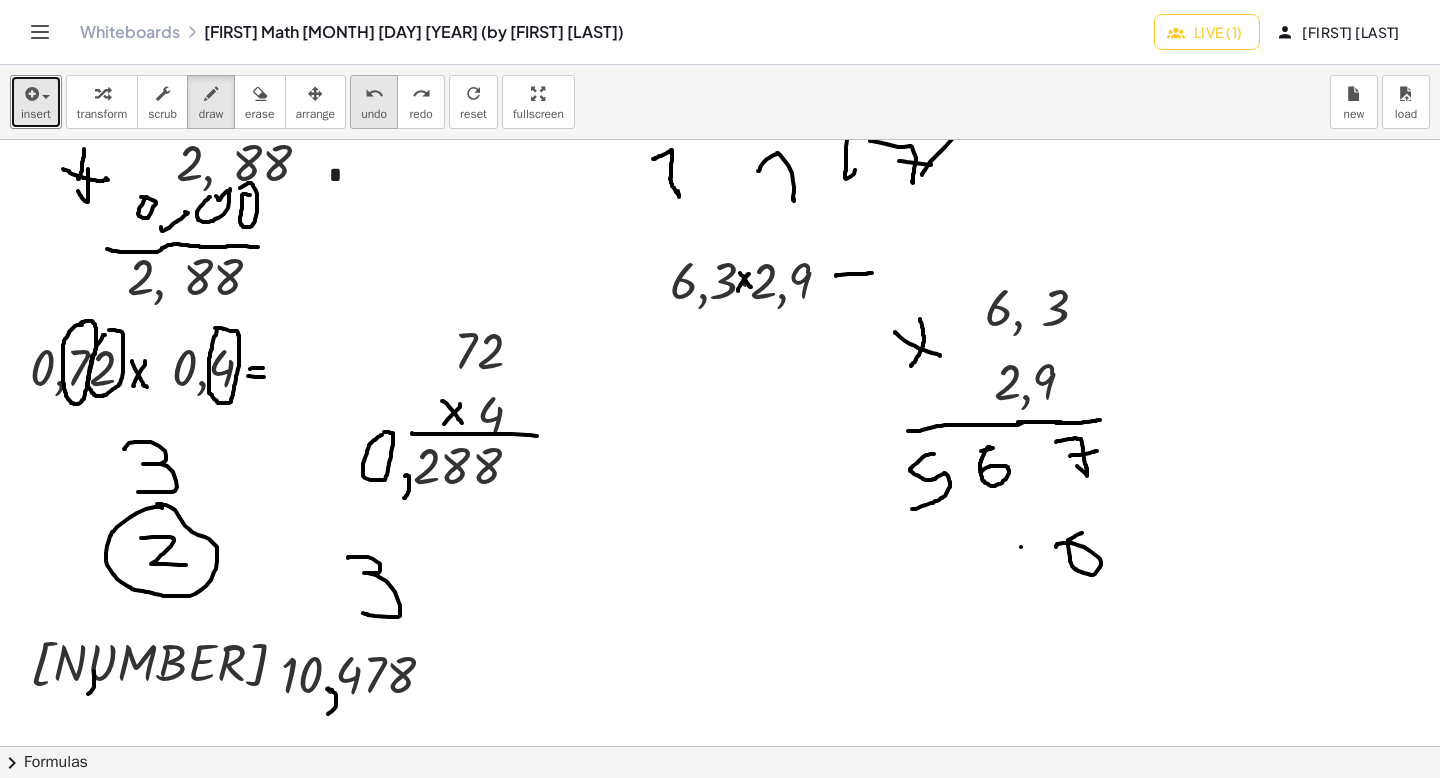 click on "undo" at bounding box center [374, 94] 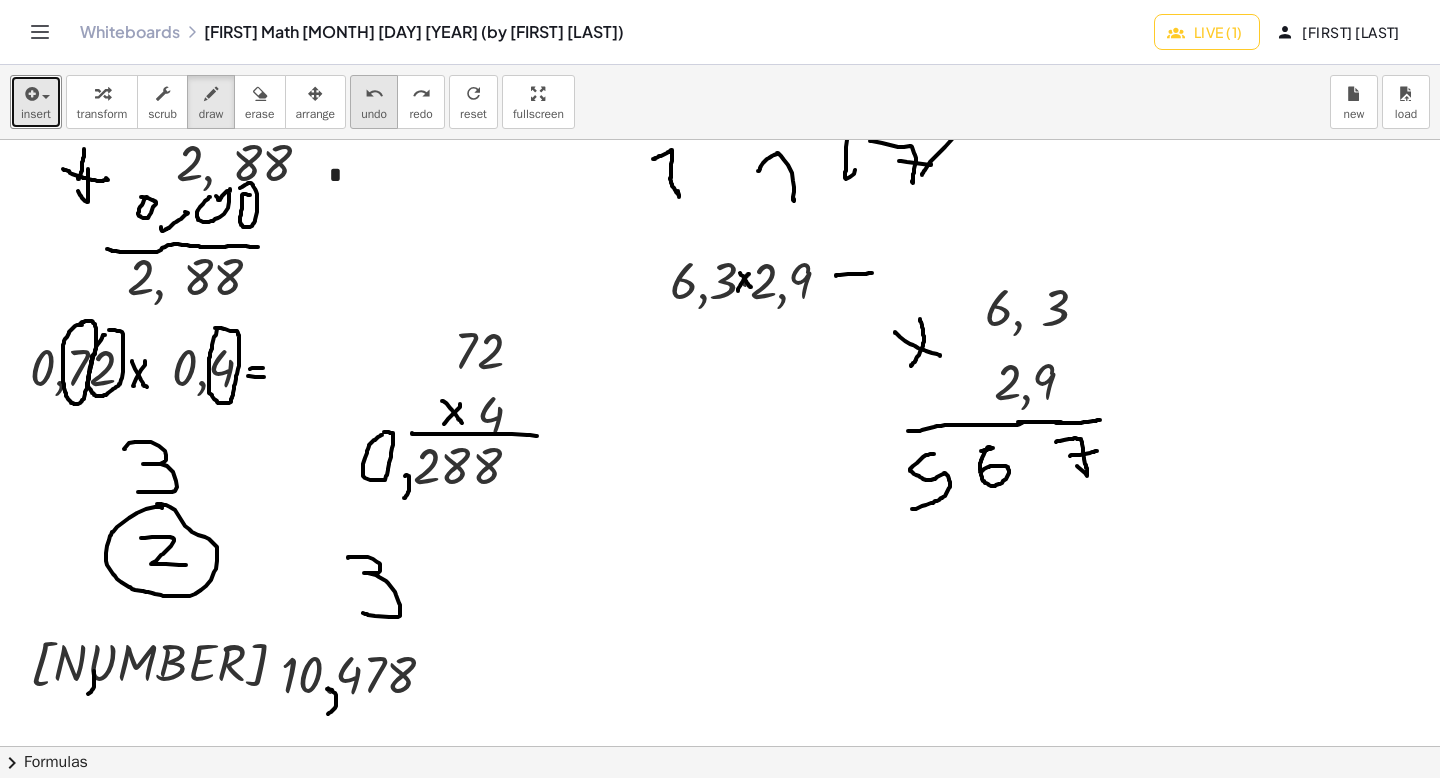 click on "undo" at bounding box center [374, 94] 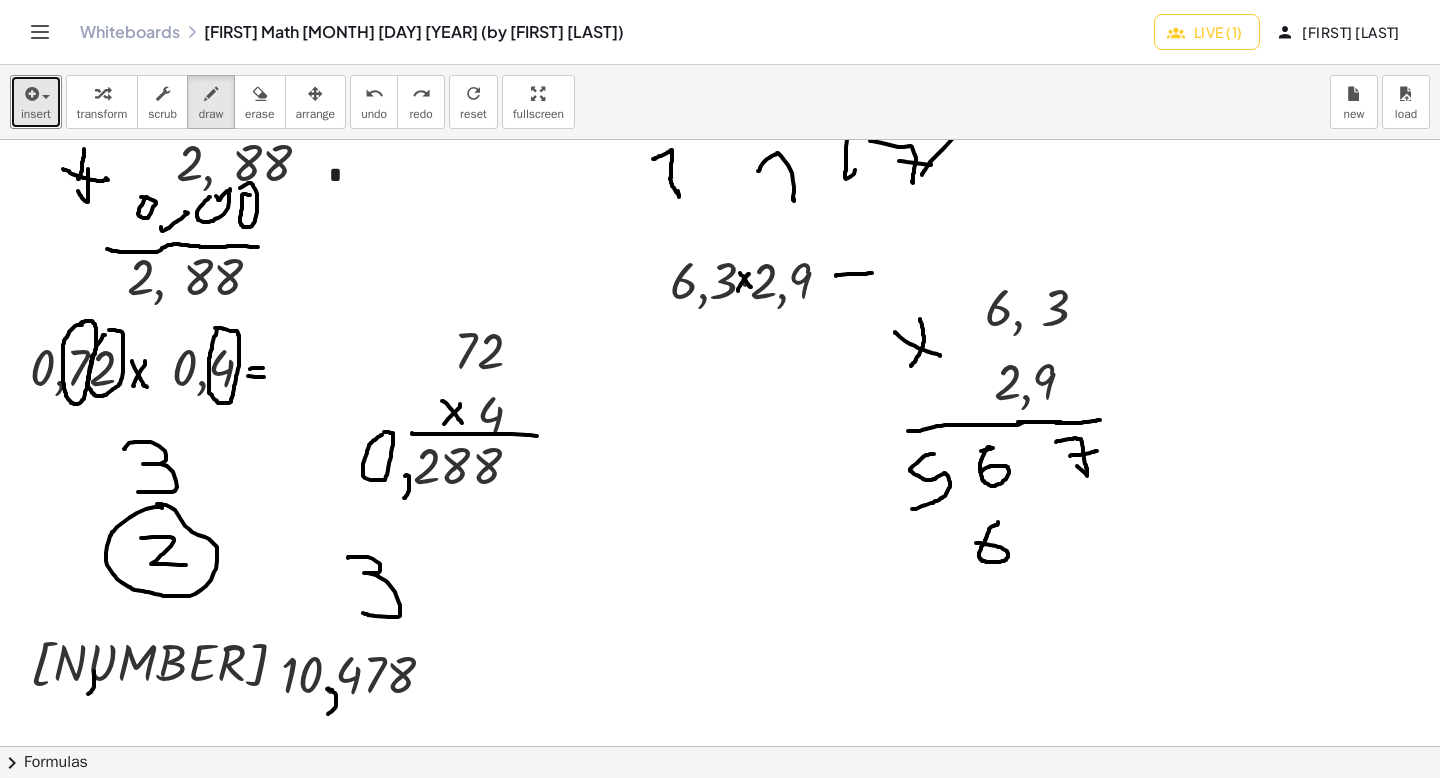drag, startPoint x: 998, startPoint y: 522, endPoint x: 976, endPoint y: 543, distance: 30.413813 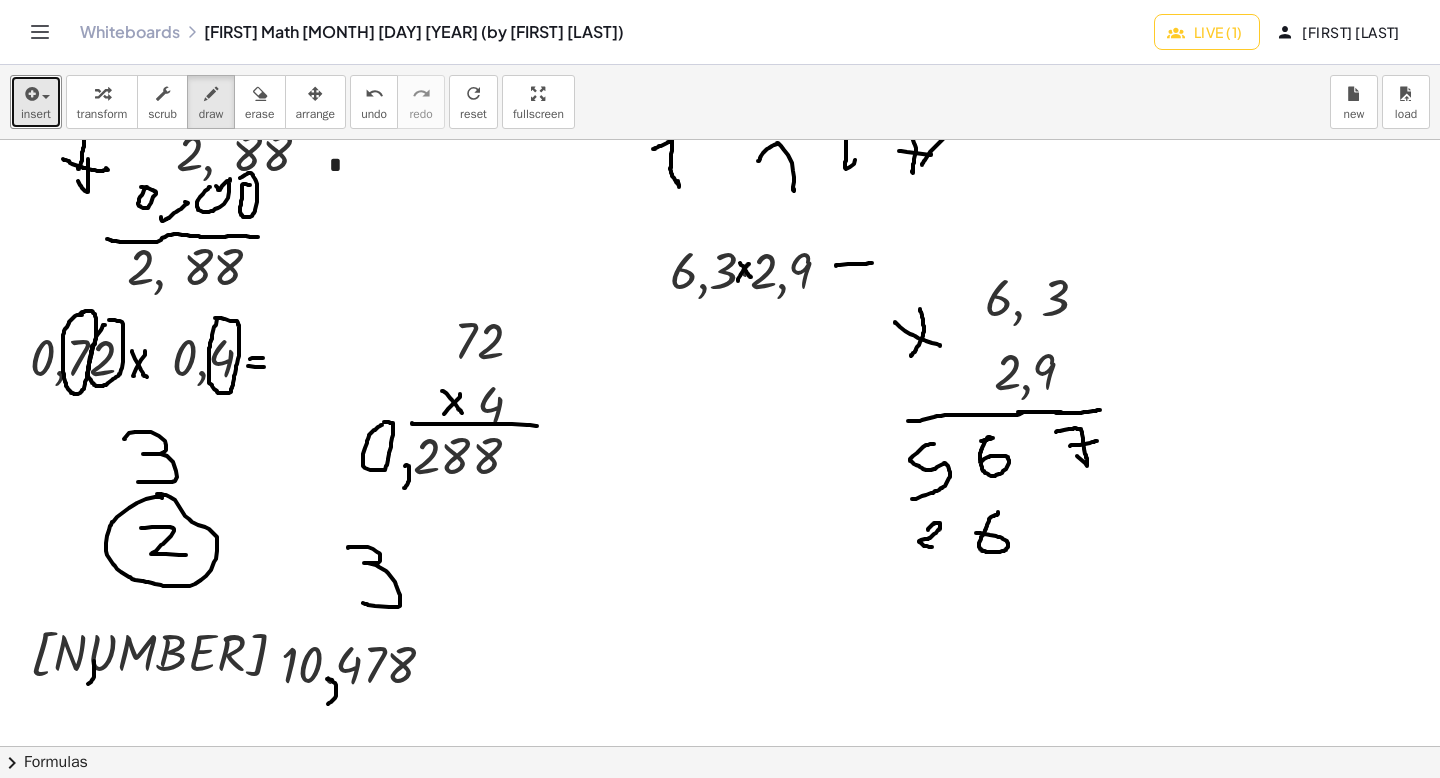 scroll, scrollTop: 3381, scrollLeft: 0, axis: vertical 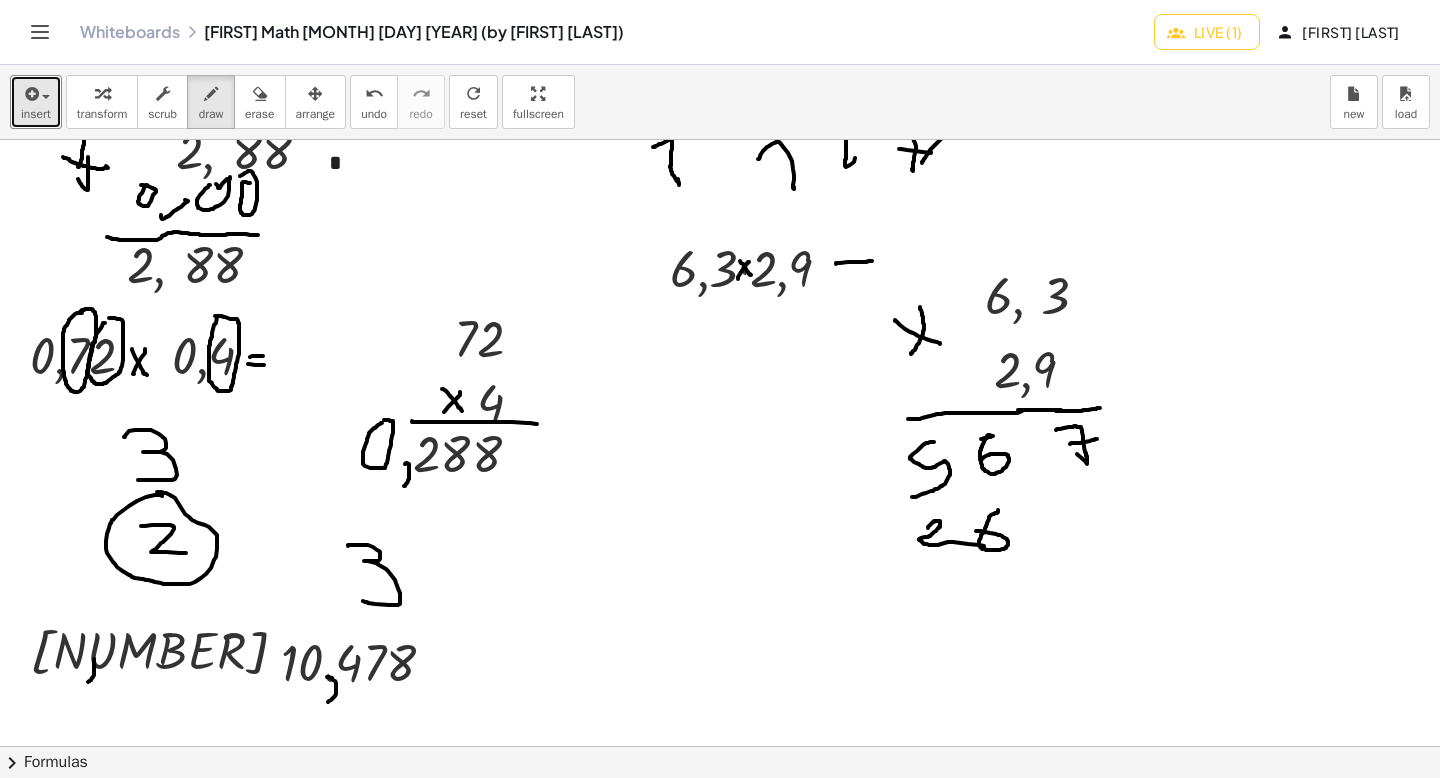 drag, startPoint x: 928, startPoint y: 536, endPoint x: 985, endPoint y: 554, distance: 59.77458 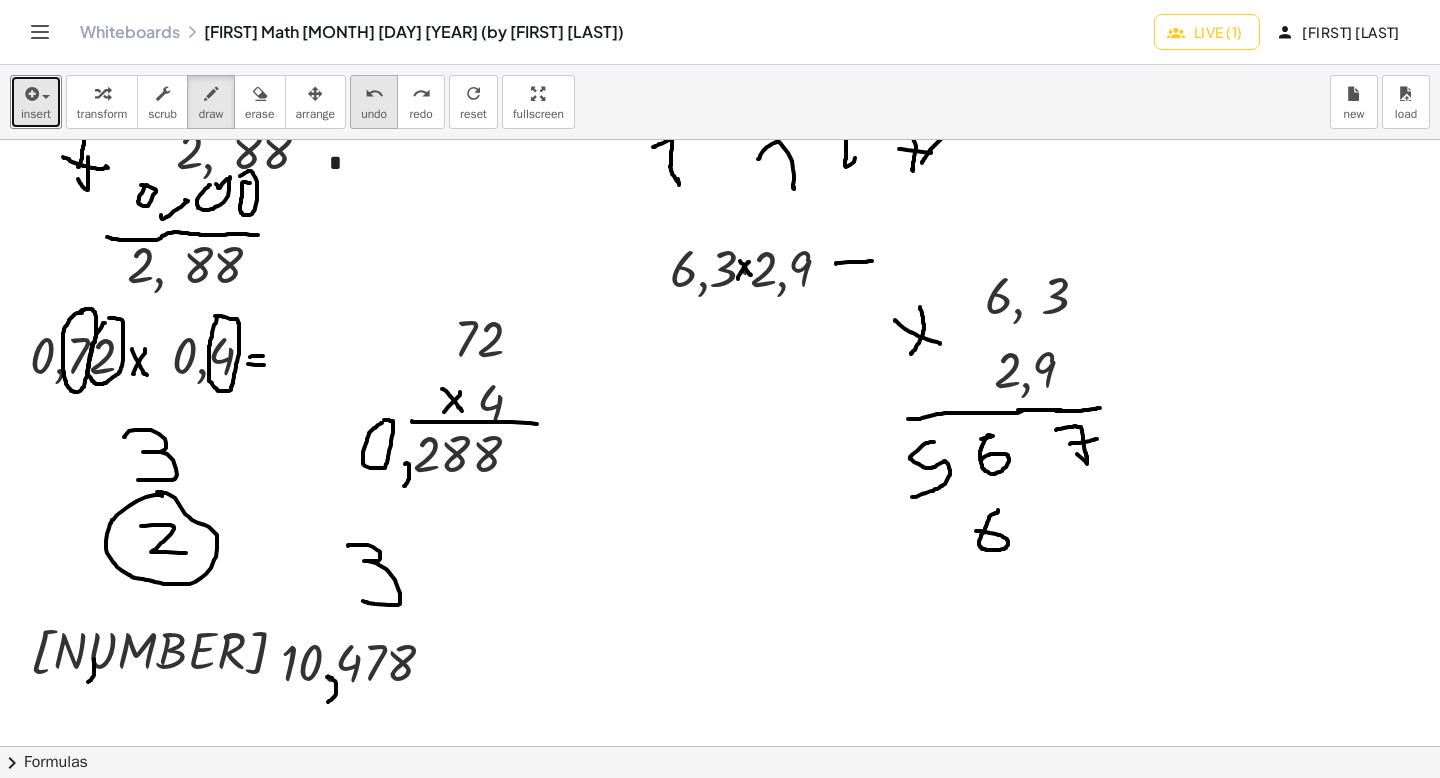 click on "undo" at bounding box center [374, 93] 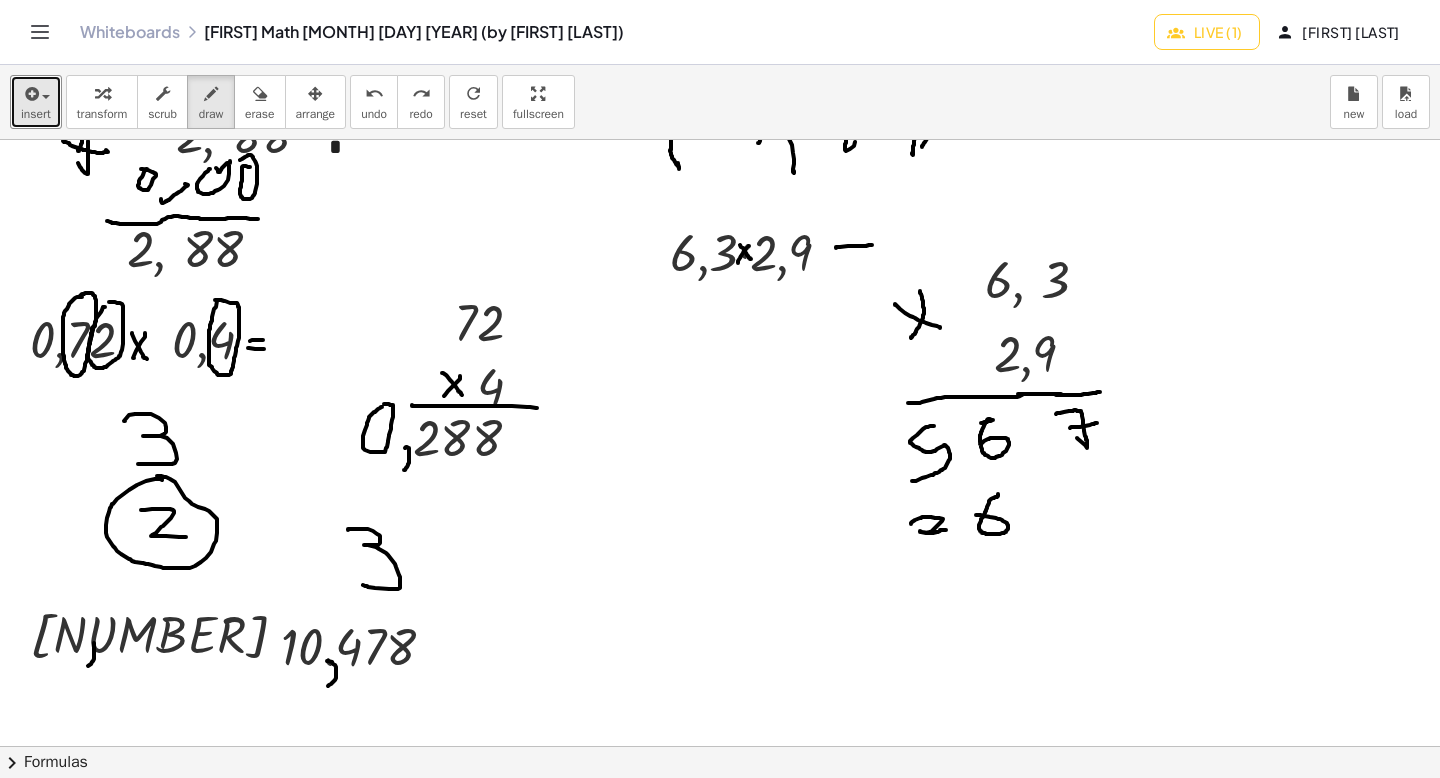 drag, startPoint x: 911, startPoint y: 539, endPoint x: 946, endPoint y: 542, distance: 35.128338 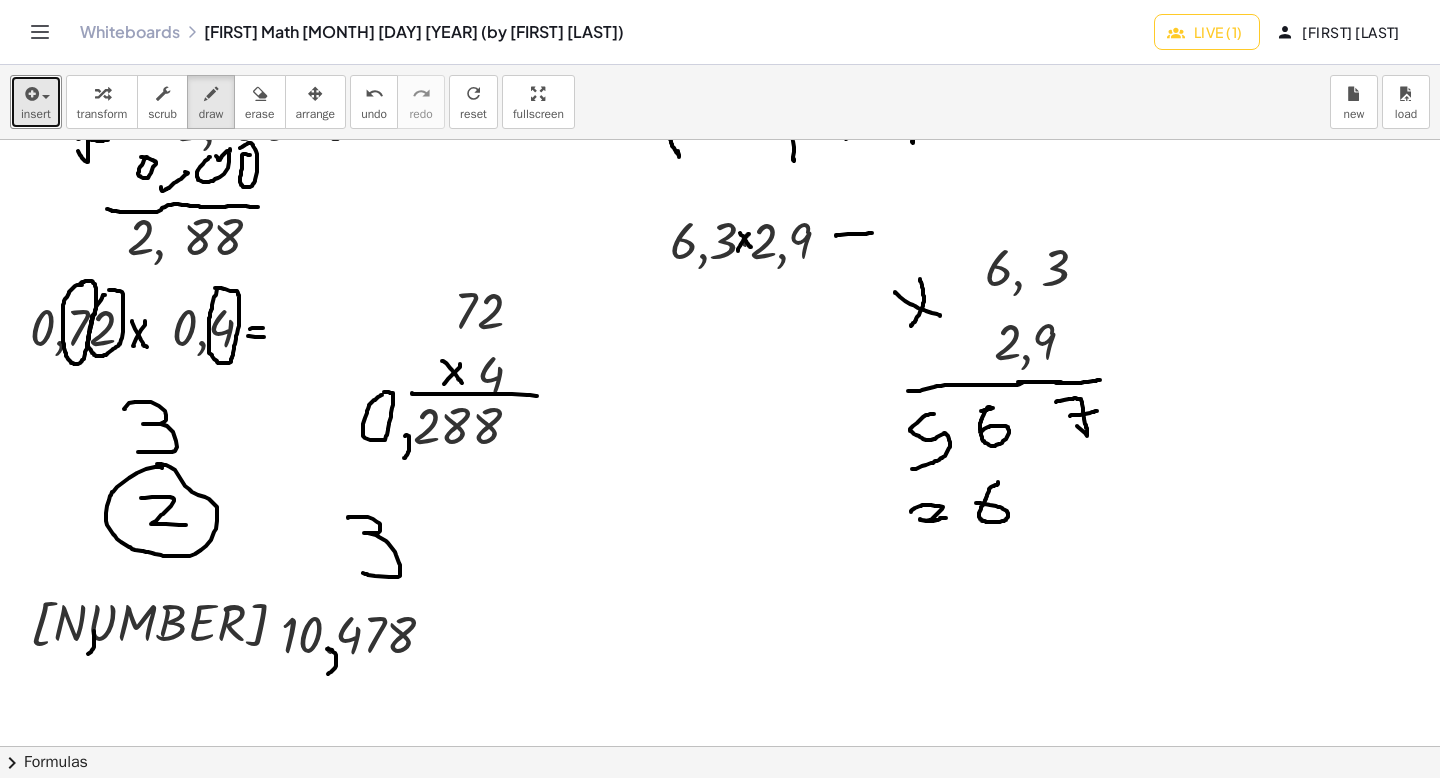 scroll, scrollTop: 3402, scrollLeft: 0, axis: vertical 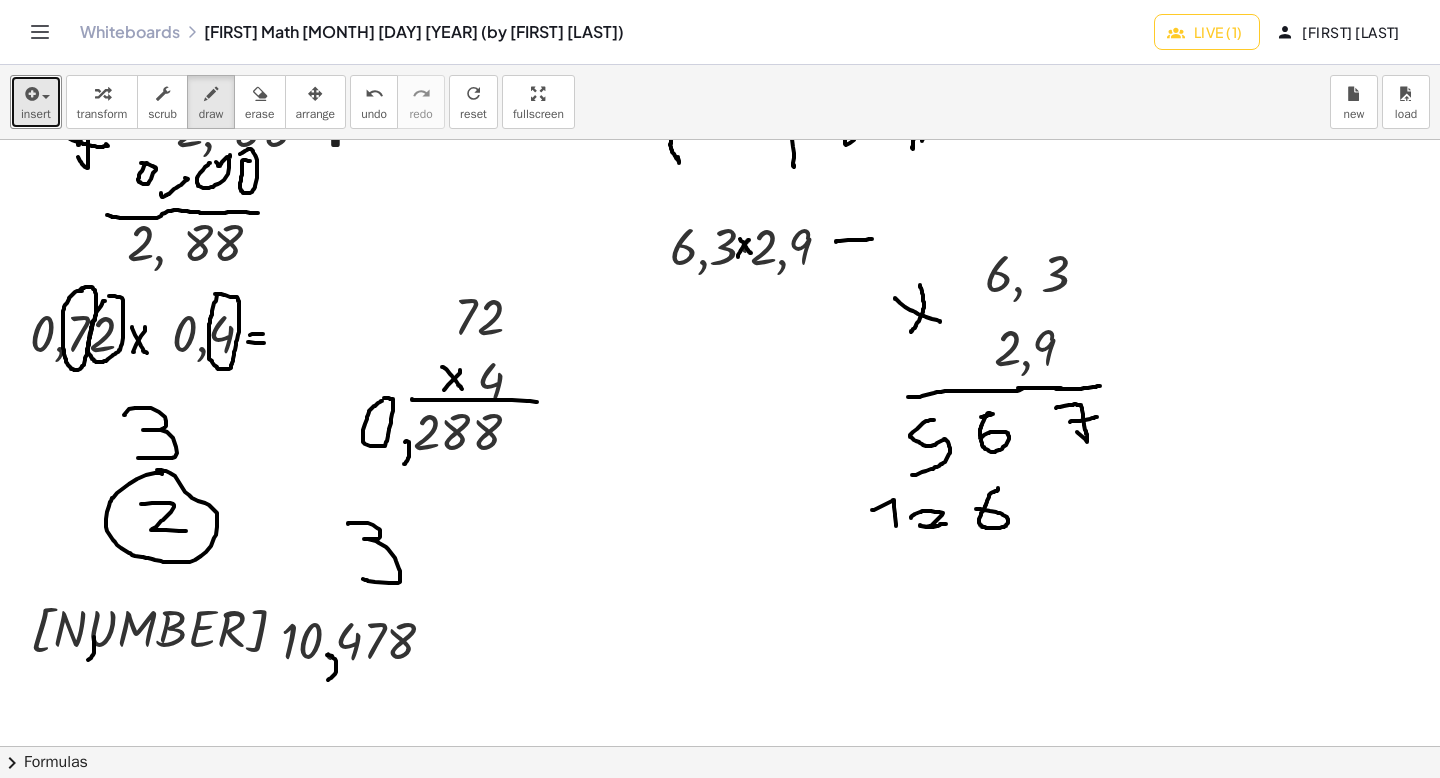 drag, startPoint x: 872, startPoint y: 511, endPoint x: 897, endPoint y: 530, distance: 31.400637 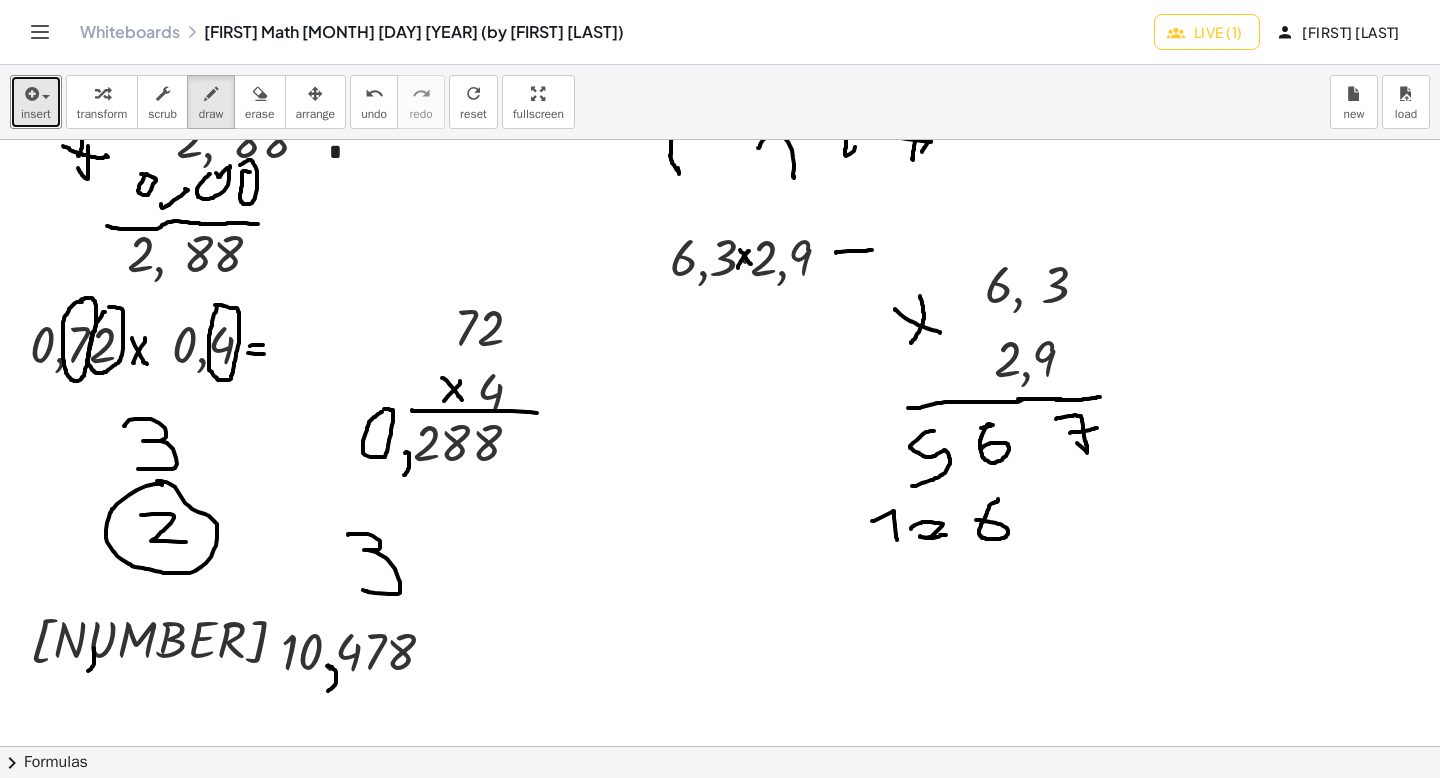 scroll, scrollTop: 3395, scrollLeft: 0, axis: vertical 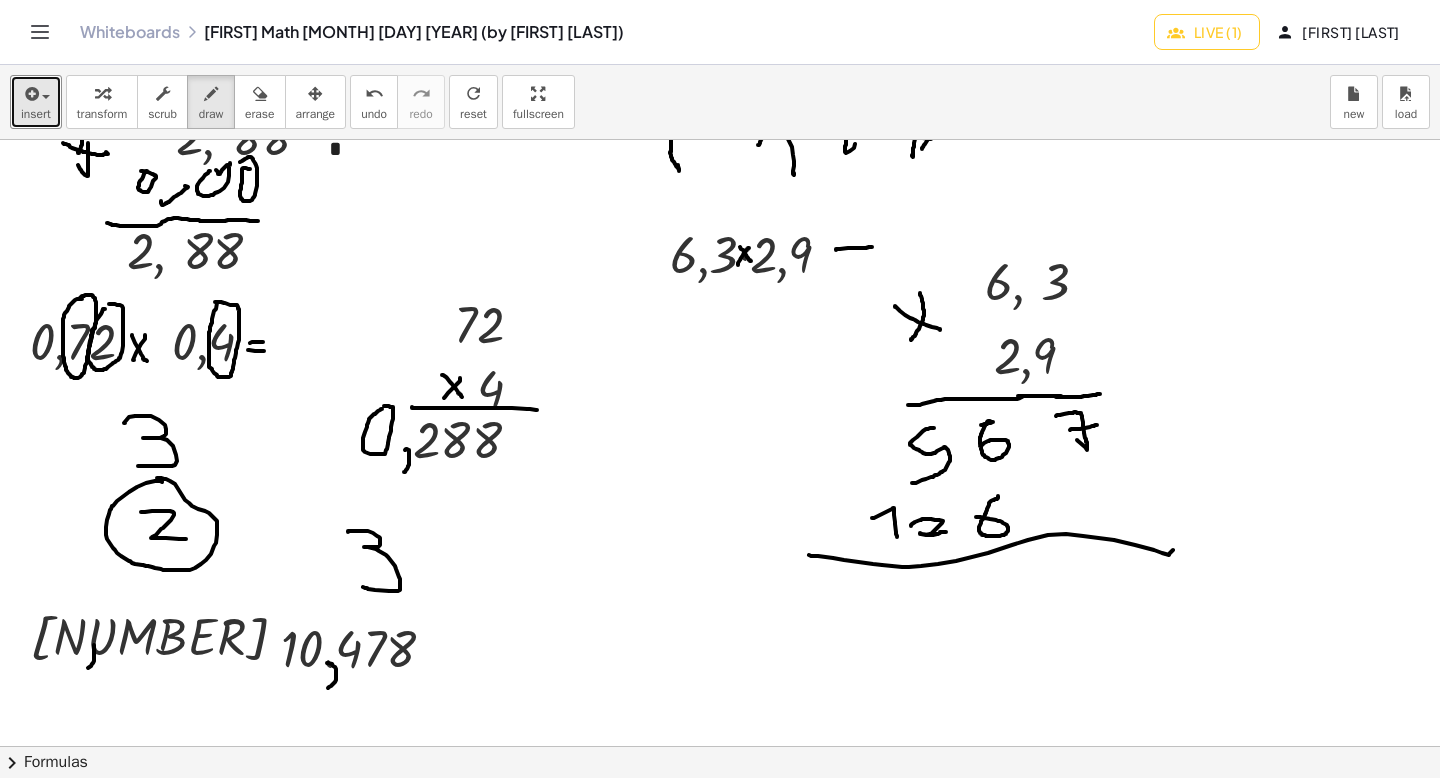 drag, startPoint x: 809, startPoint y: 558, endPoint x: 1173, endPoint y: 553, distance: 364.03433 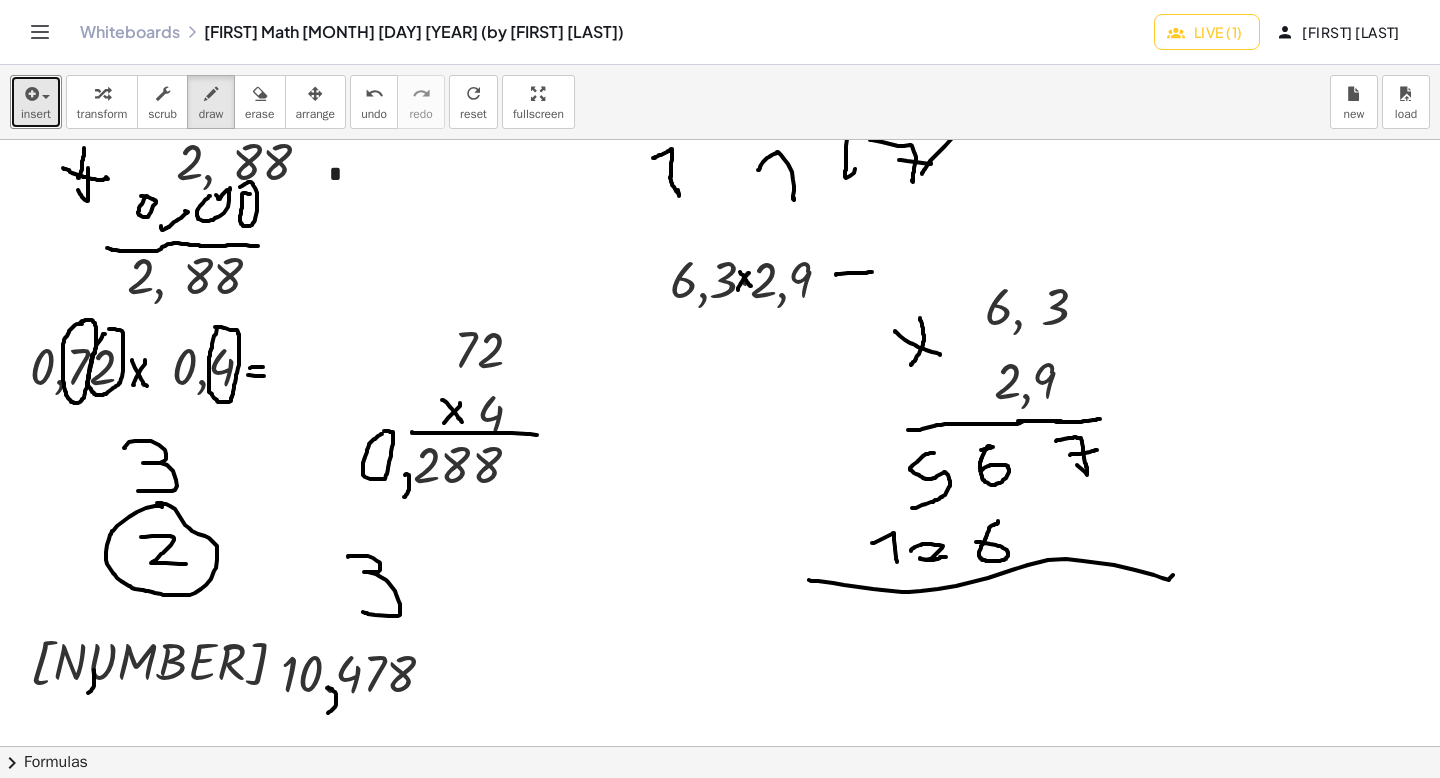 scroll, scrollTop: 3374, scrollLeft: 0, axis: vertical 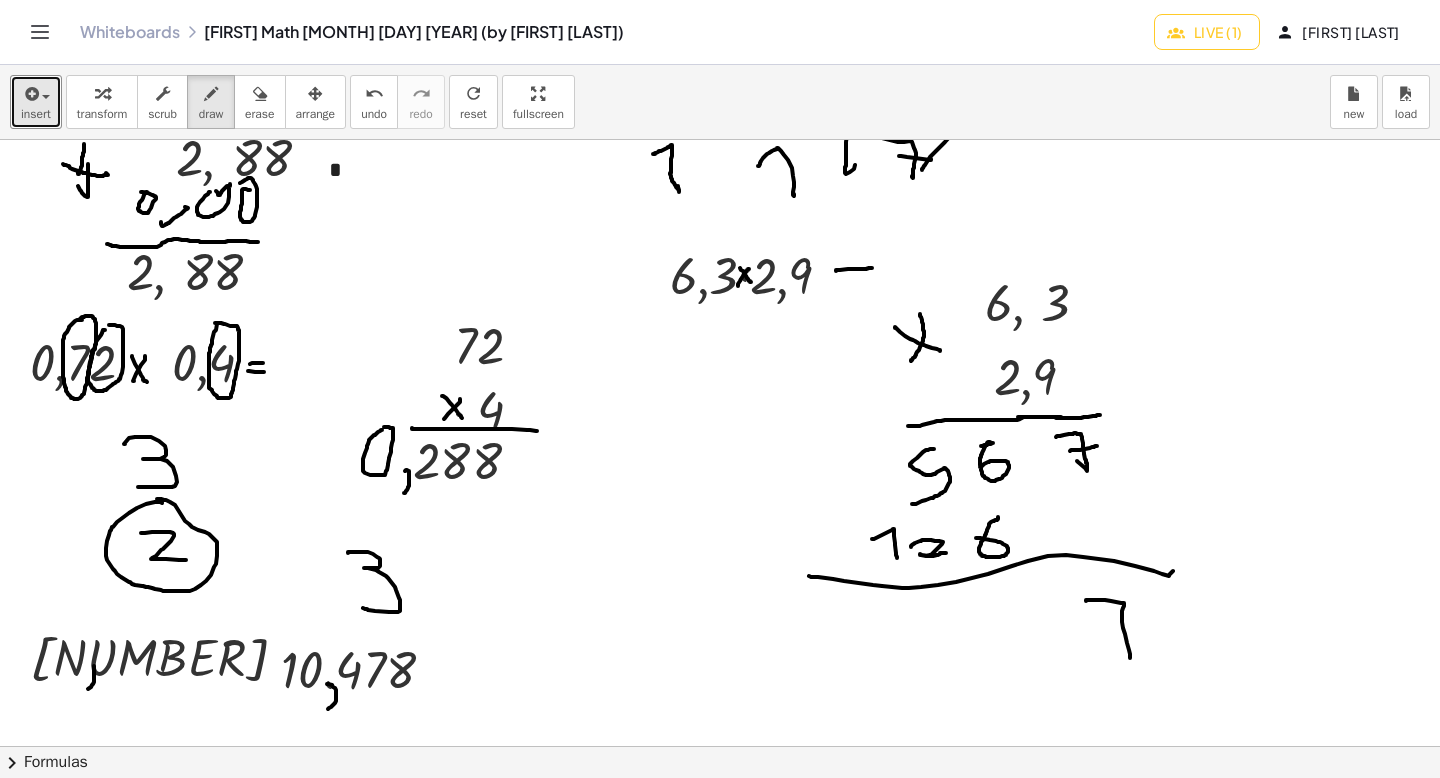 drag, startPoint x: 1086, startPoint y: 601, endPoint x: 1130, endPoint y: 658, distance: 72.00694 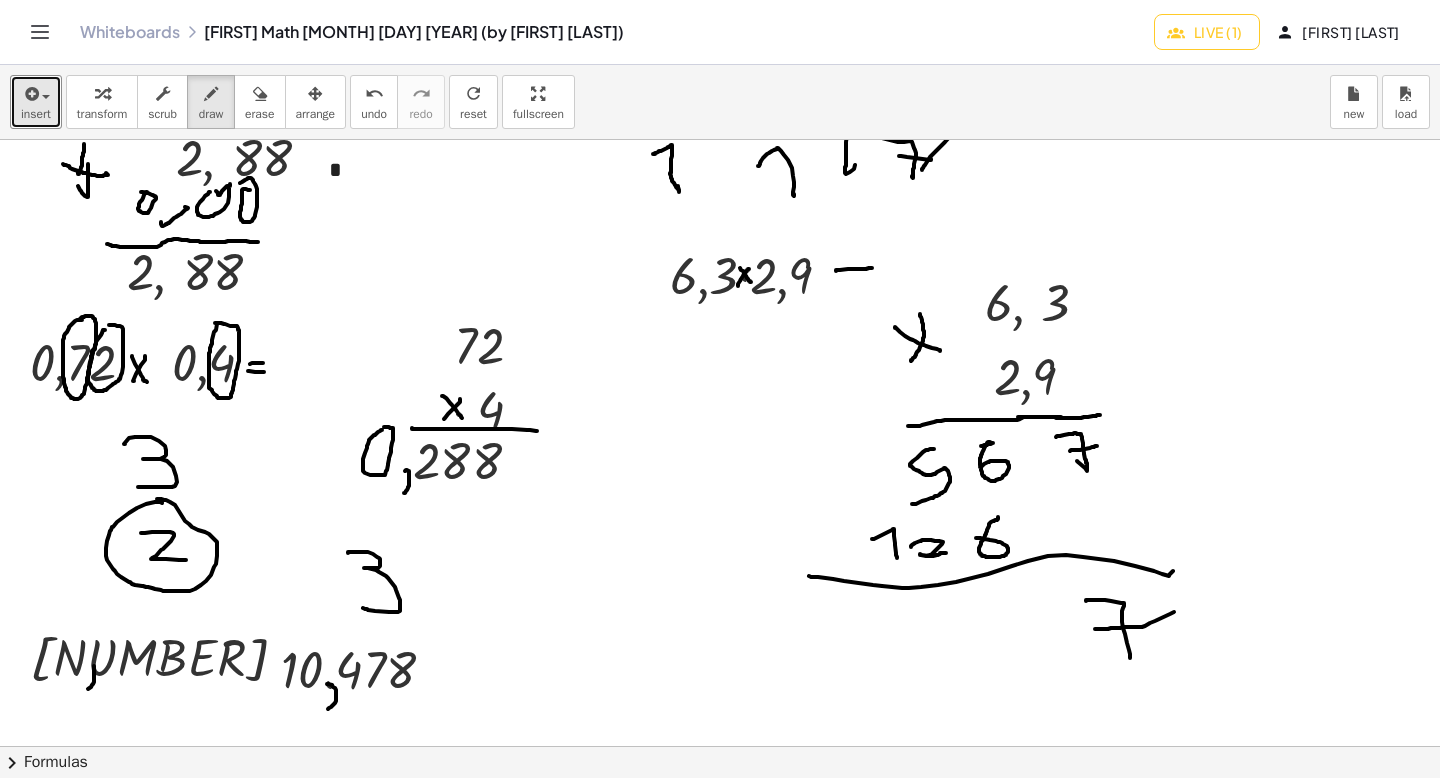 drag, startPoint x: 1095, startPoint y: 629, endPoint x: 1174, endPoint y: 612, distance: 80.80842 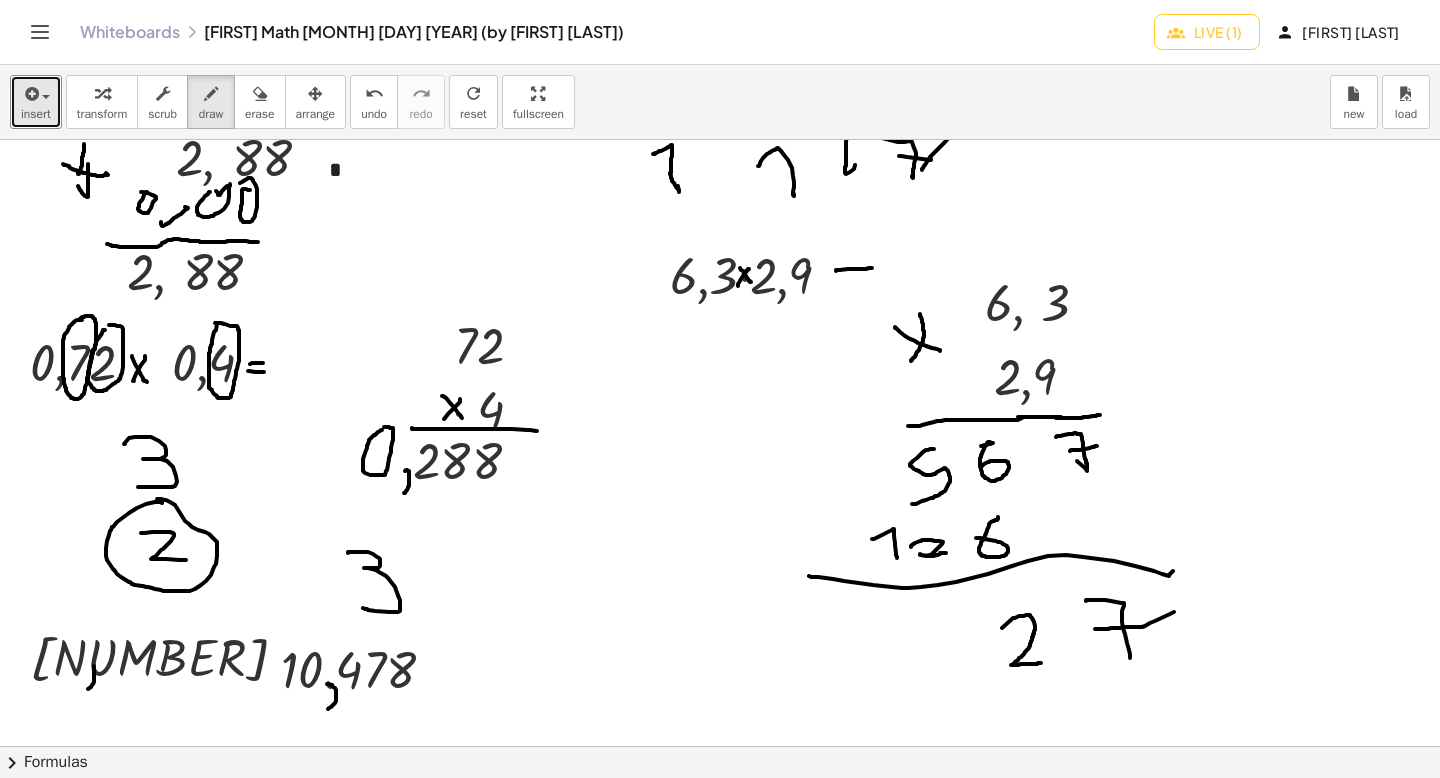 drag, startPoint x: 1013, startPoint y: 618, endPoint x: 1060, endPoint y: 650, distance: 56.859474 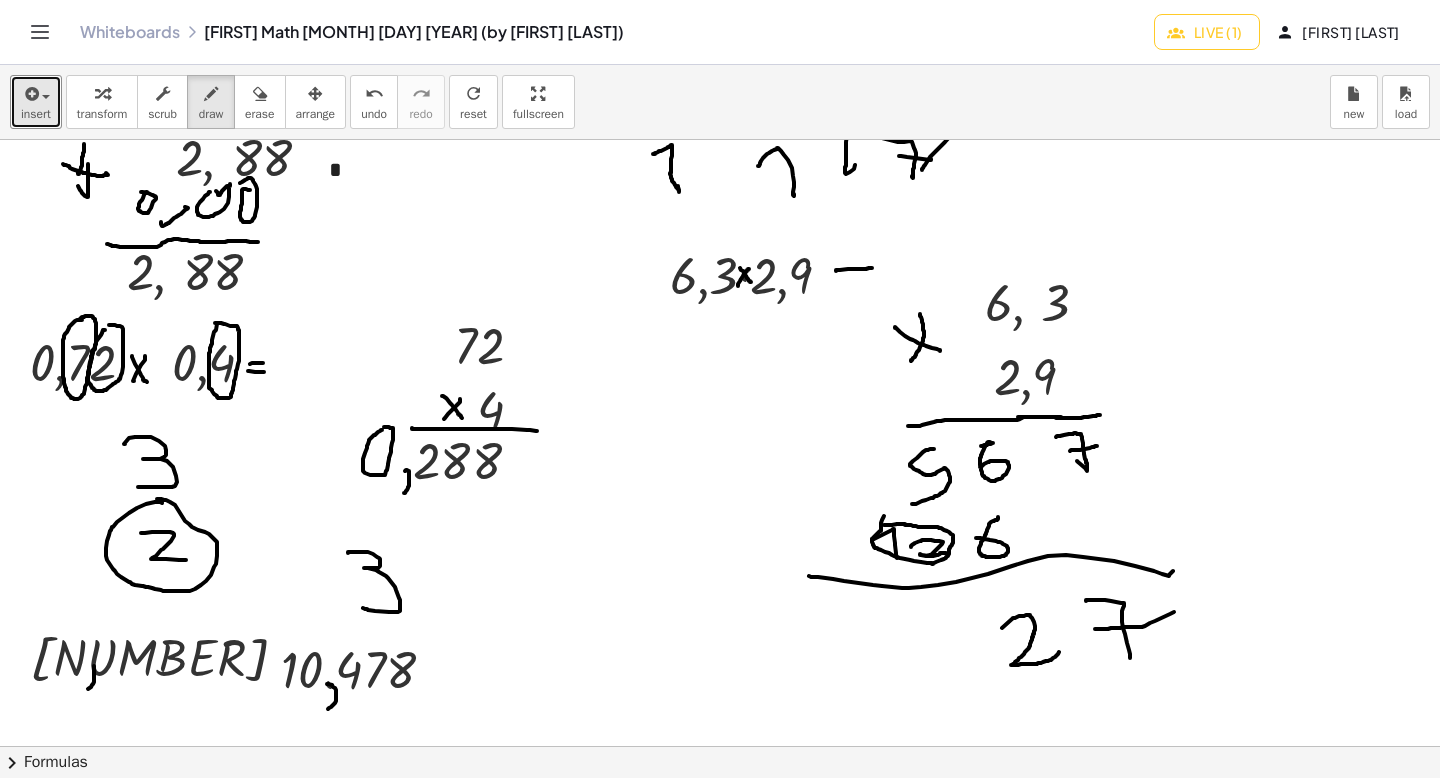 drag, startPoint x: 884, startPoint y: 516, endPoint x: 859, endPoint y: 513, distance: 25.179358 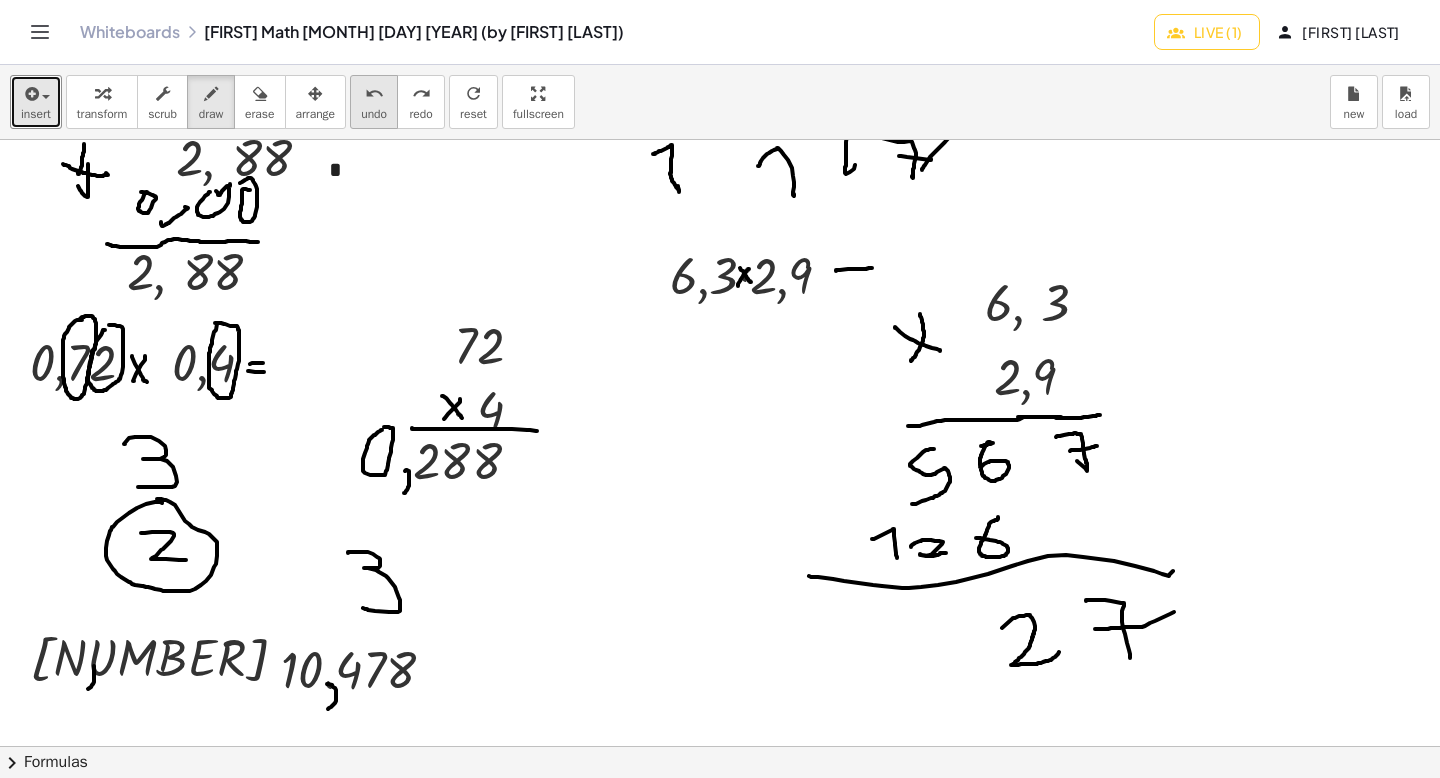 click on "undo" at bounding box center [374, 94] 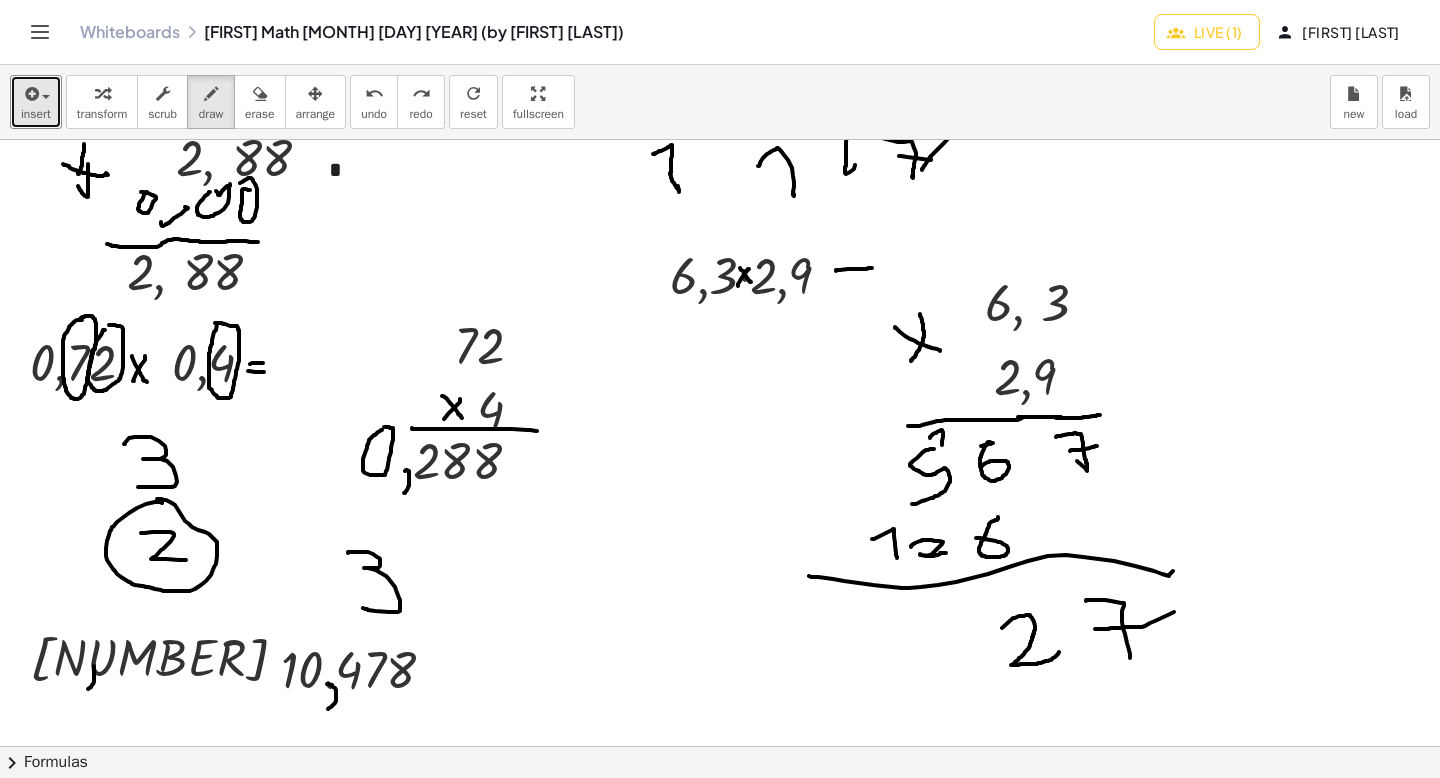 drag, startPoint x: 930, startPoint y: 438, endPoint x: 944, endPoint y: 444, distance: 15.231546 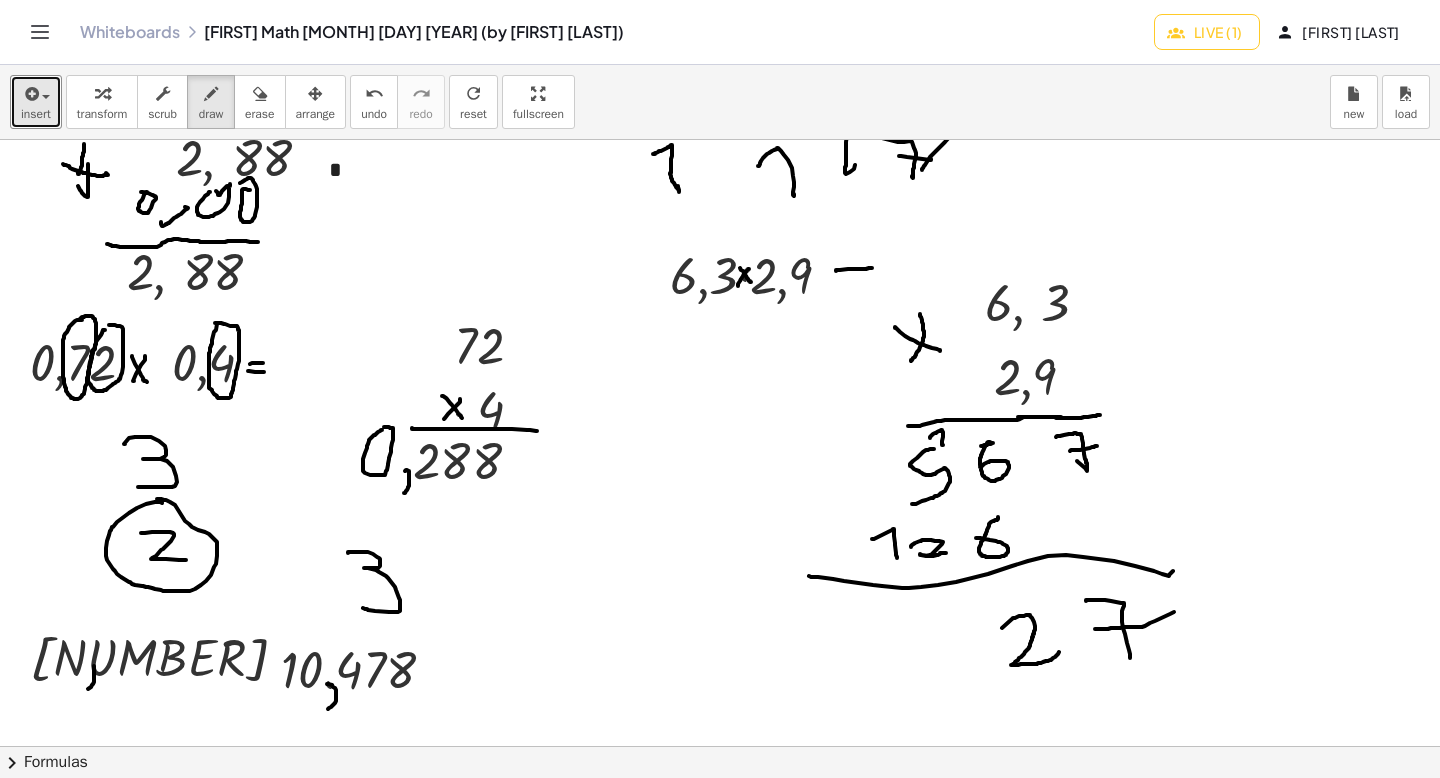 scroll, scrollTop: 3377, scrollLeft: 0, axis: vertical 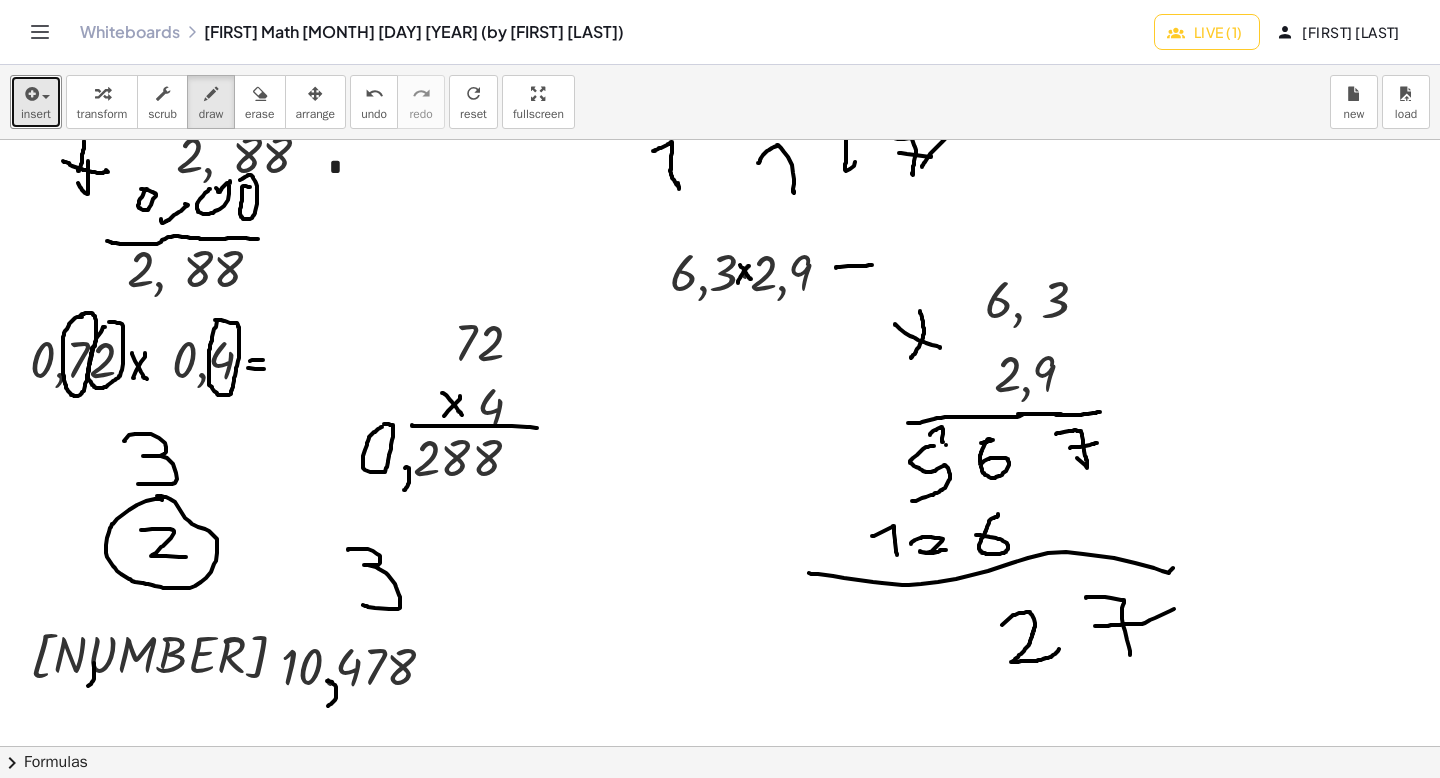 click at bounding box center (720, -813) 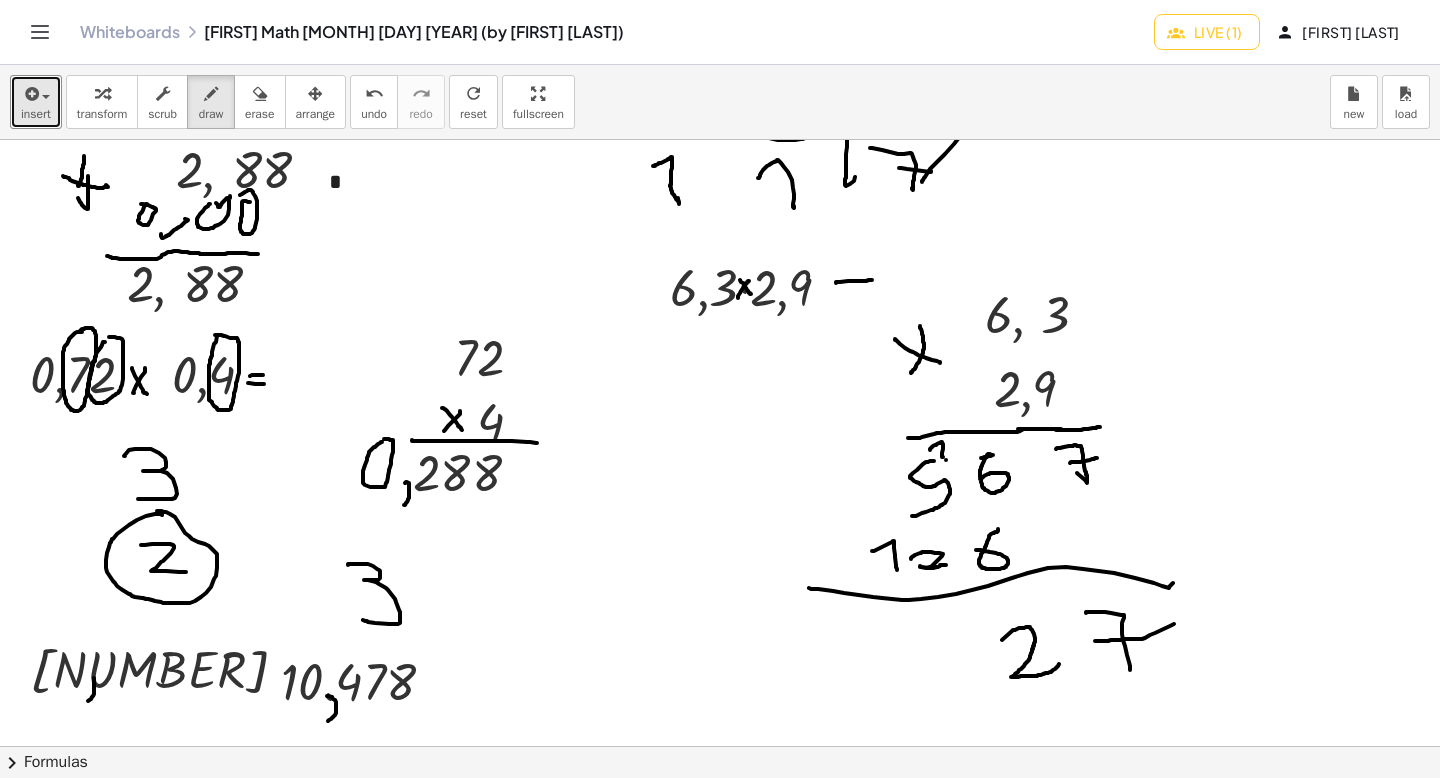scroll, scrollTop: 3359, scrollLeft: 0, axis: vertical 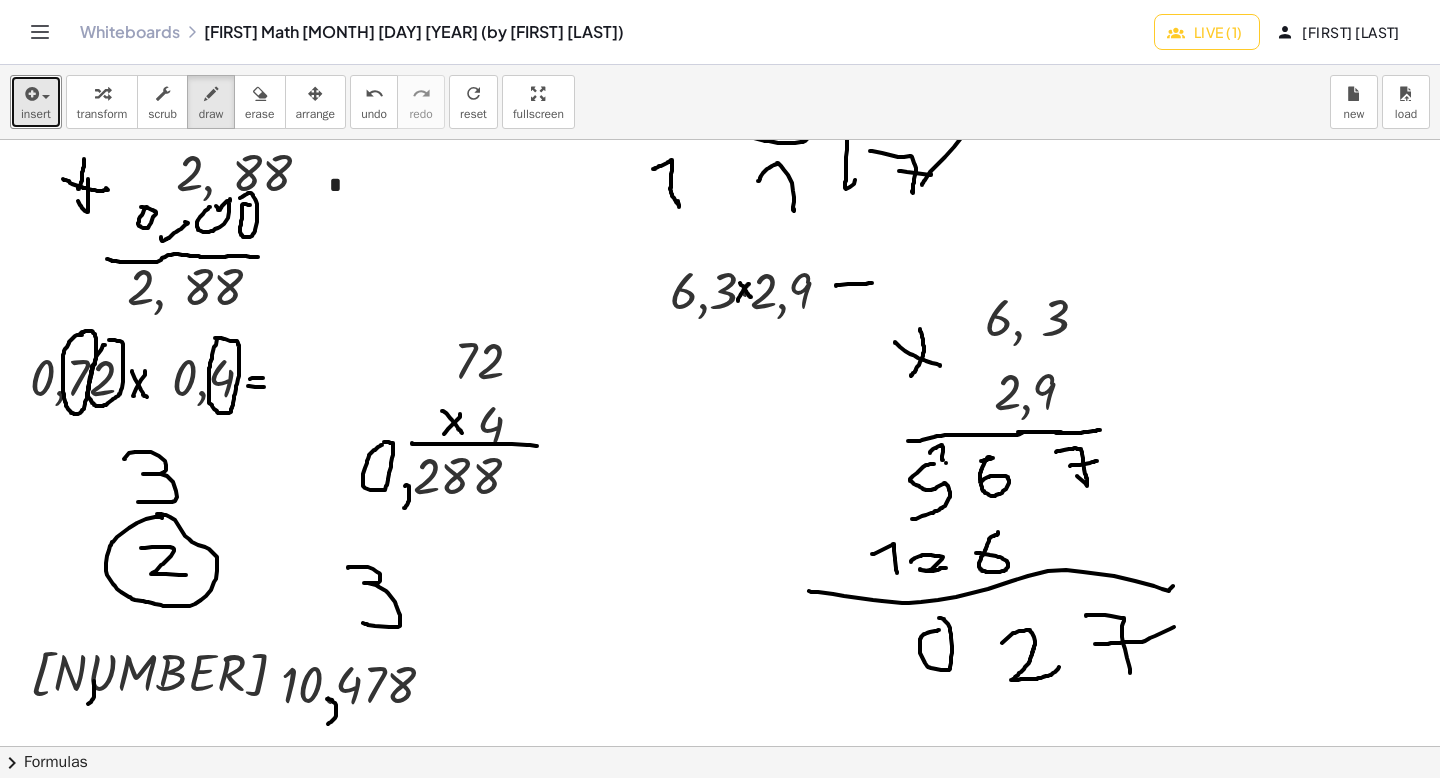drag, startPoint x: 939, startPoint y: 630, endPoint x: 940, endPoint y: 648, distance: 18.027756 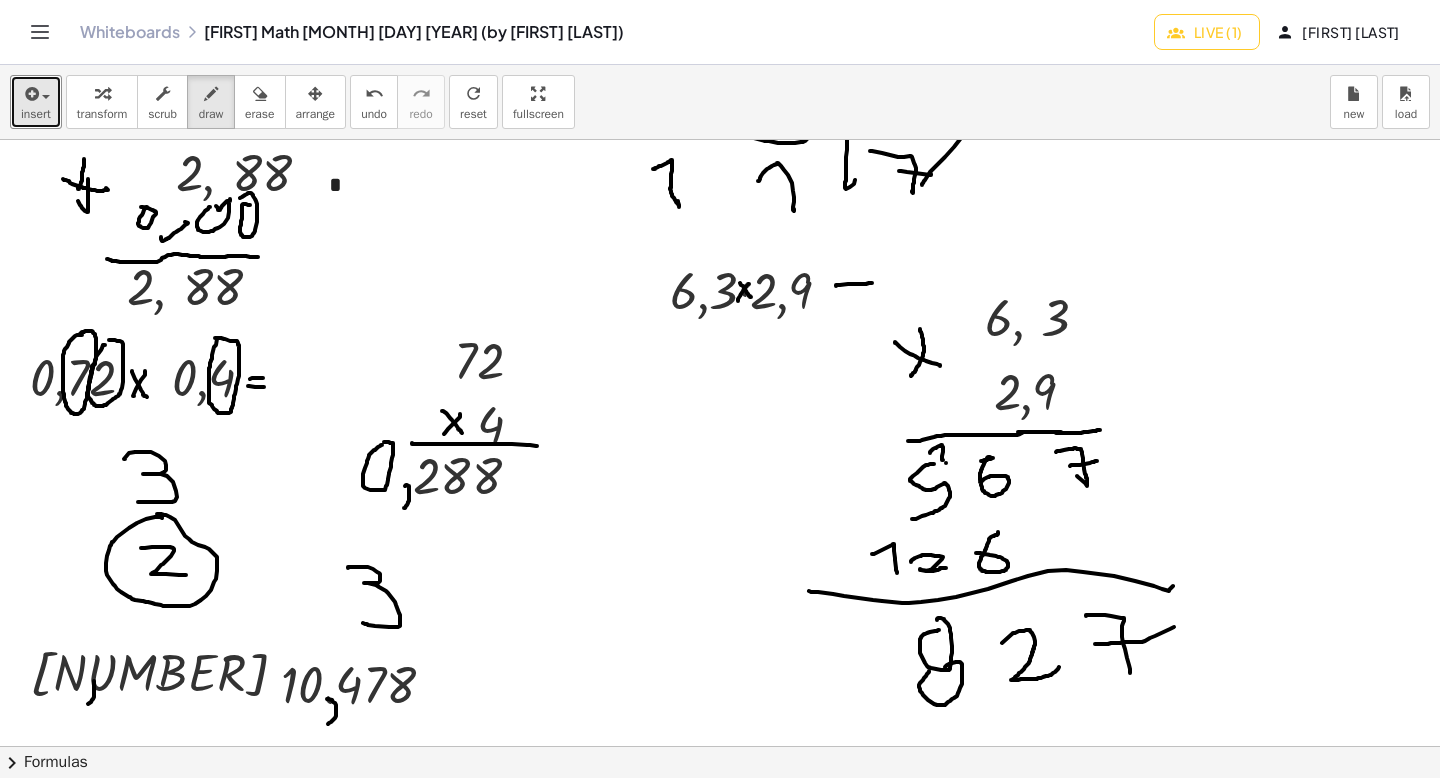 click at bounding box center (720, -795) 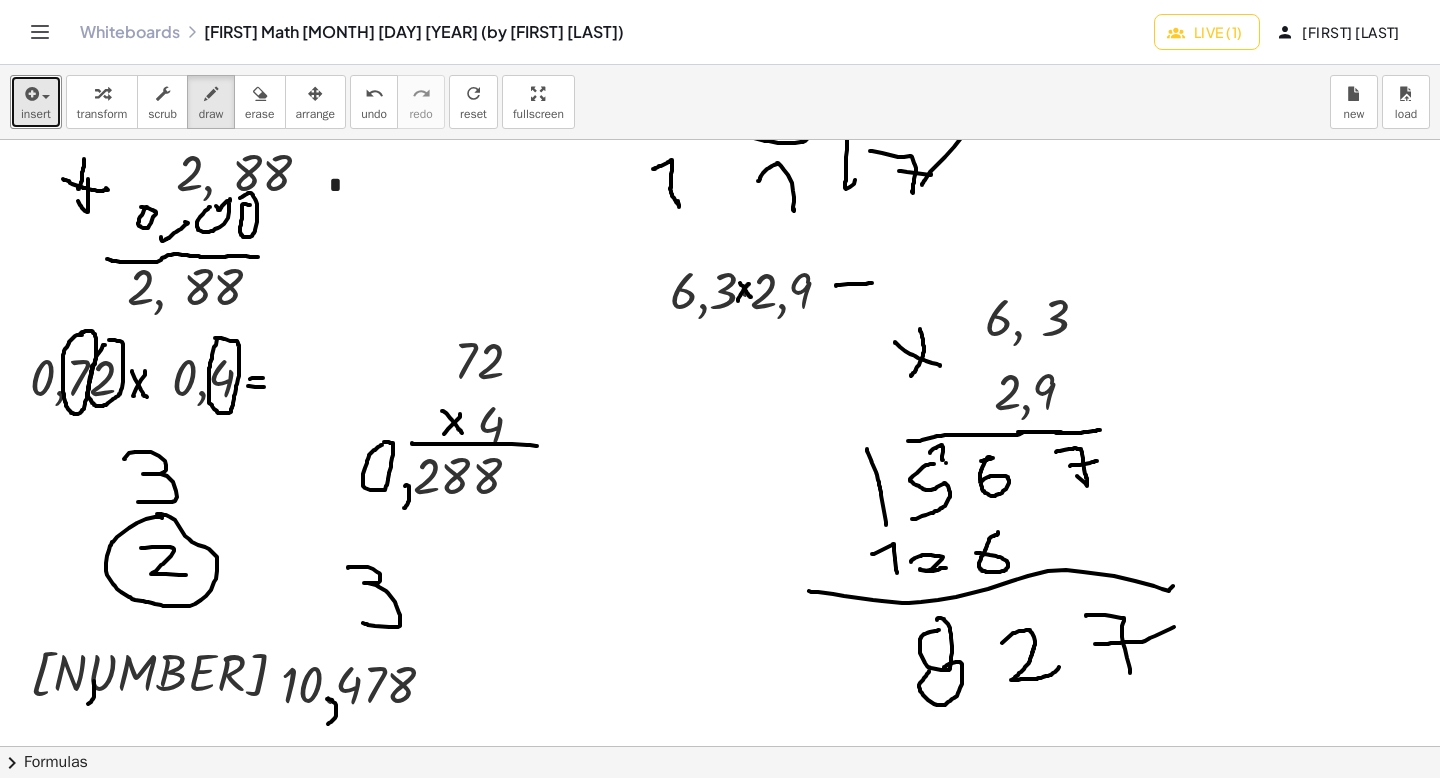 drag, startPoint x: 867, startPoint y: 449, endPoint x: 886, endPoint y: 525, distance: 78.339005 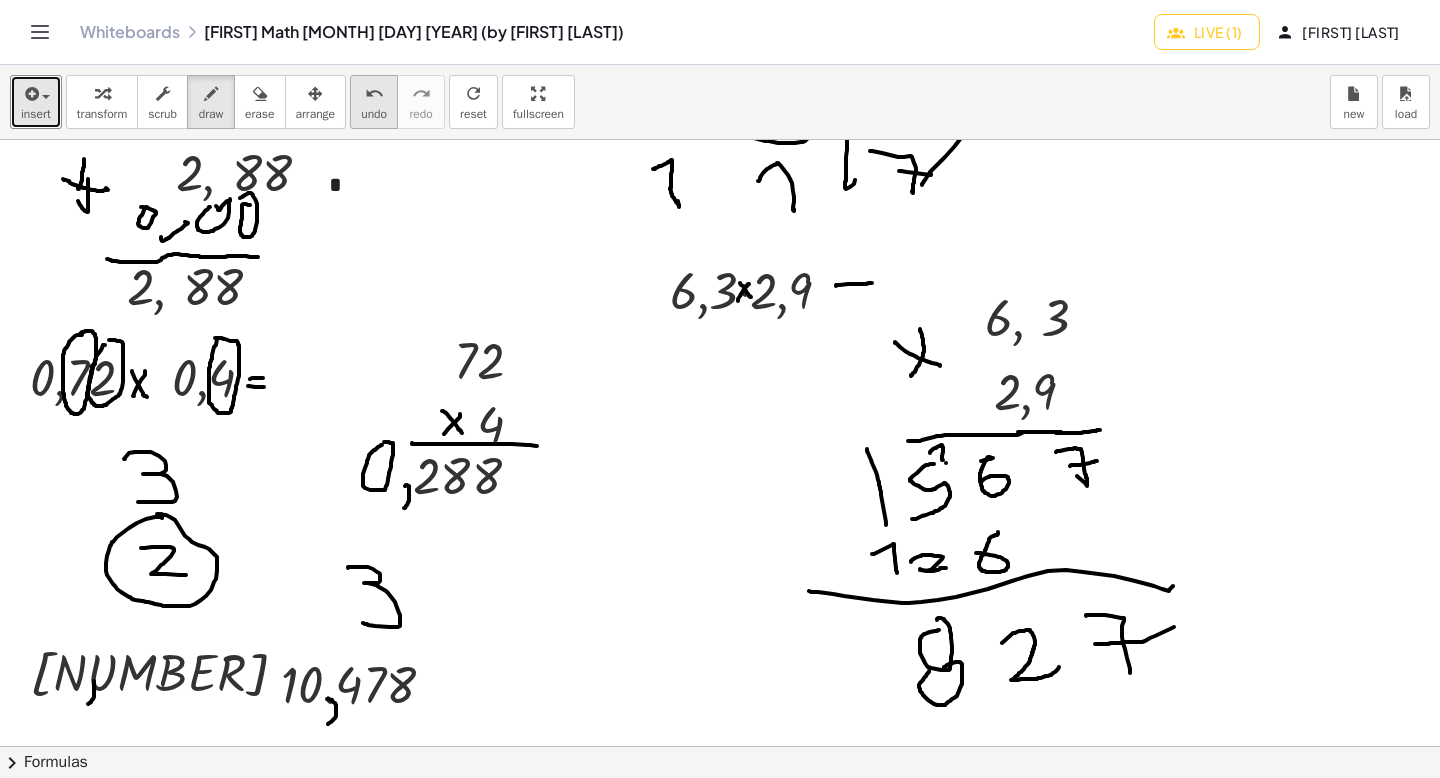 click on "undo" at bounding box center [374, 114] 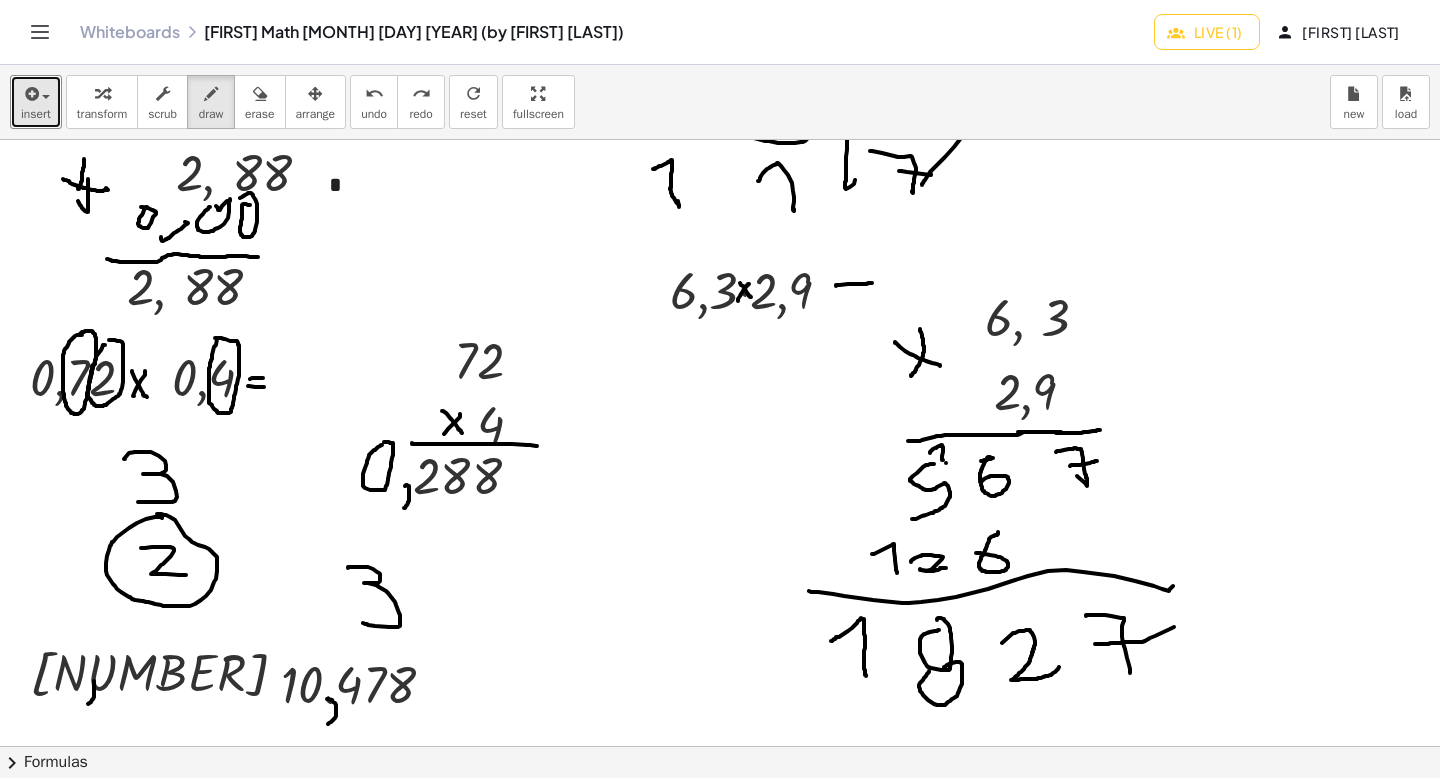 drag, startPoint x: 831, startPoint y: 641, endPoint x: 866, endPoint y: 676, distance: 49.497475 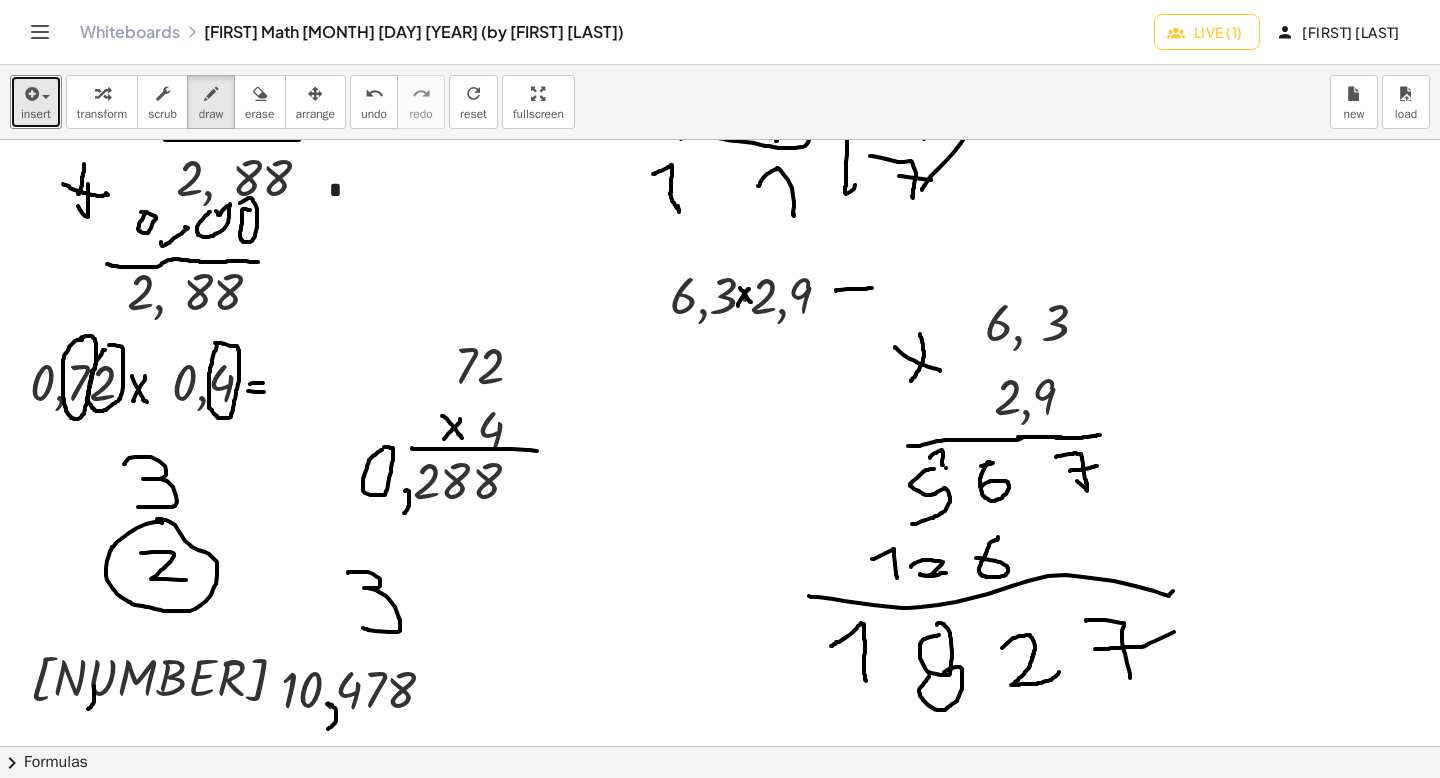 scroll, scrollTop: 3357, scrollLeft: 0, axis: vertical 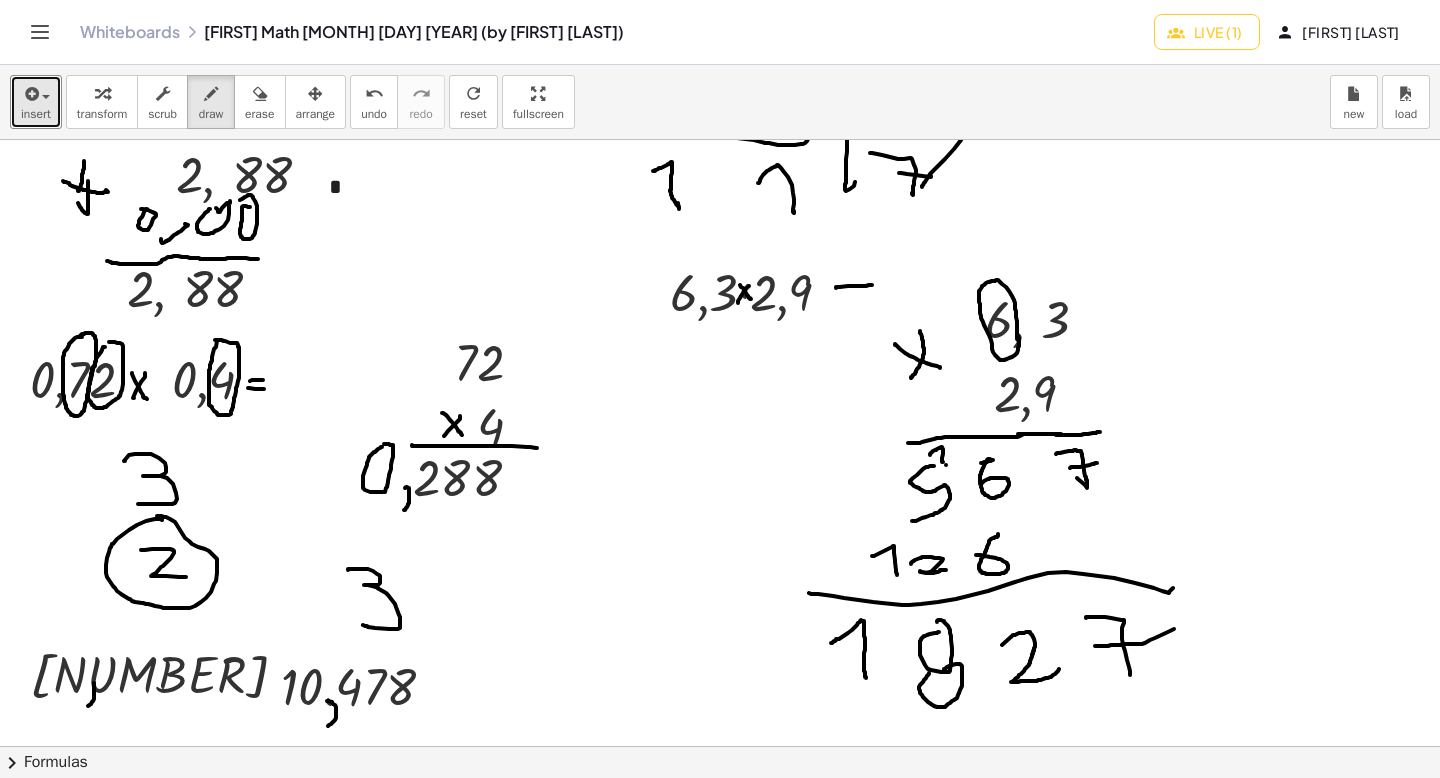 click at bounding box center (720, -793) 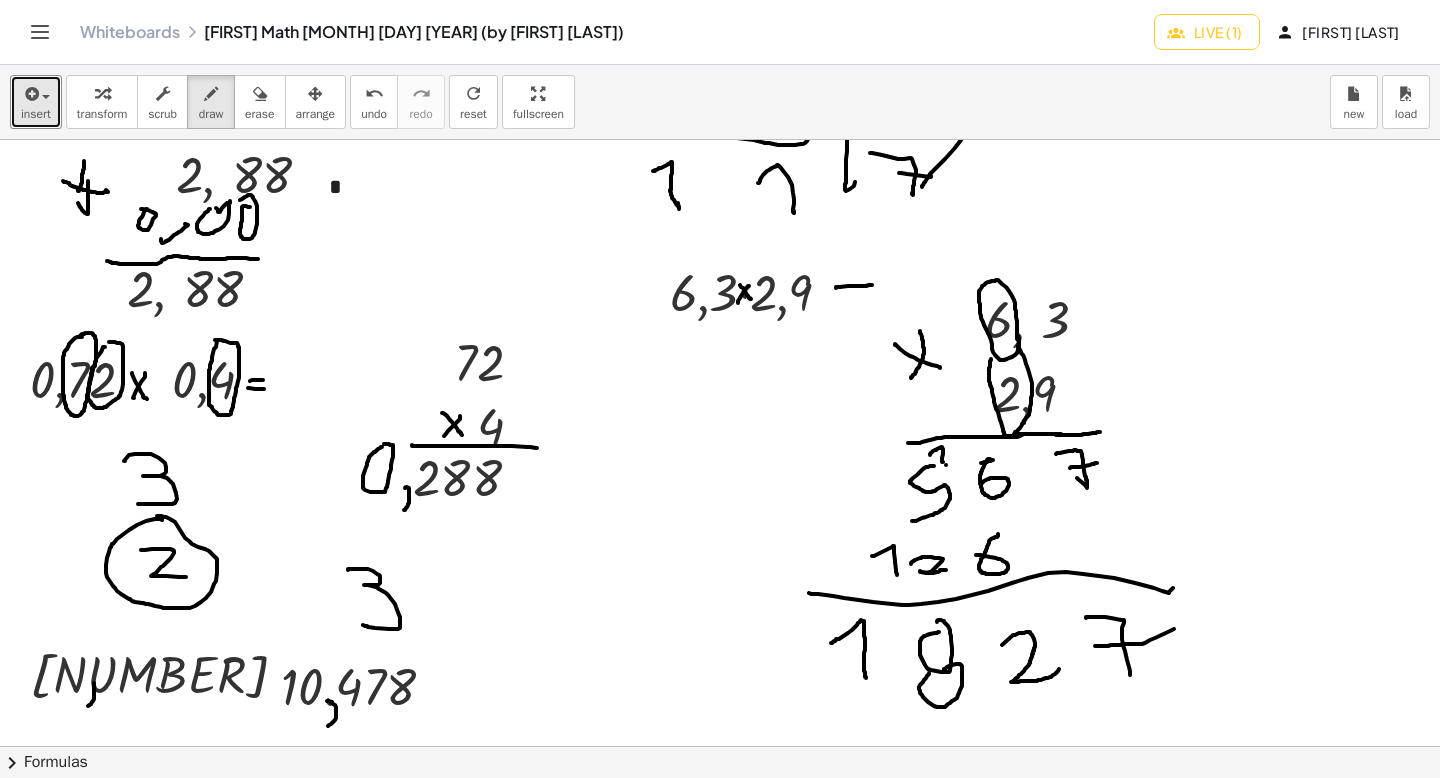 drag, startPoint x: 991, startPoint y: 359, endPoint x: 1018, endPoint y: 346, distance: 29.966648 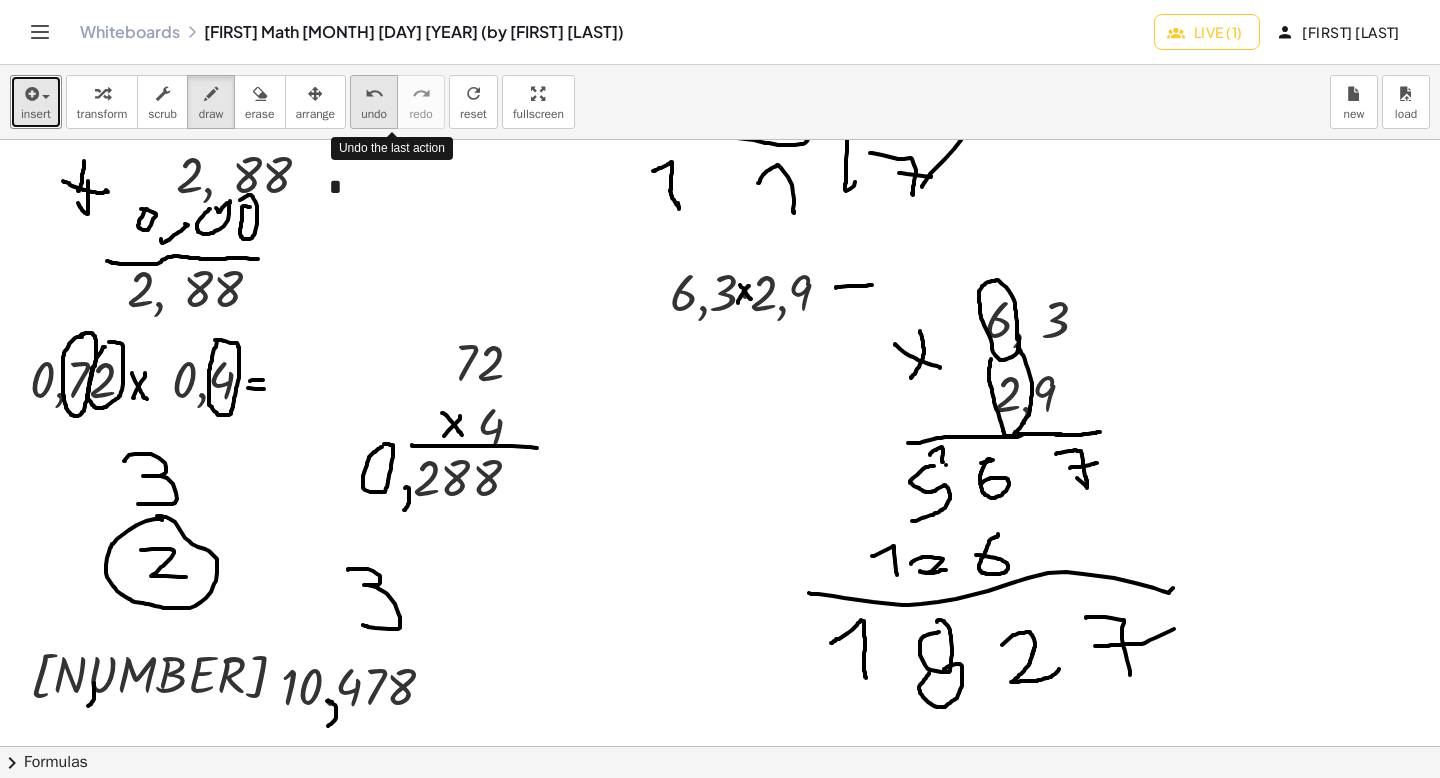 click on "undo" at bounding box center (374, 114) 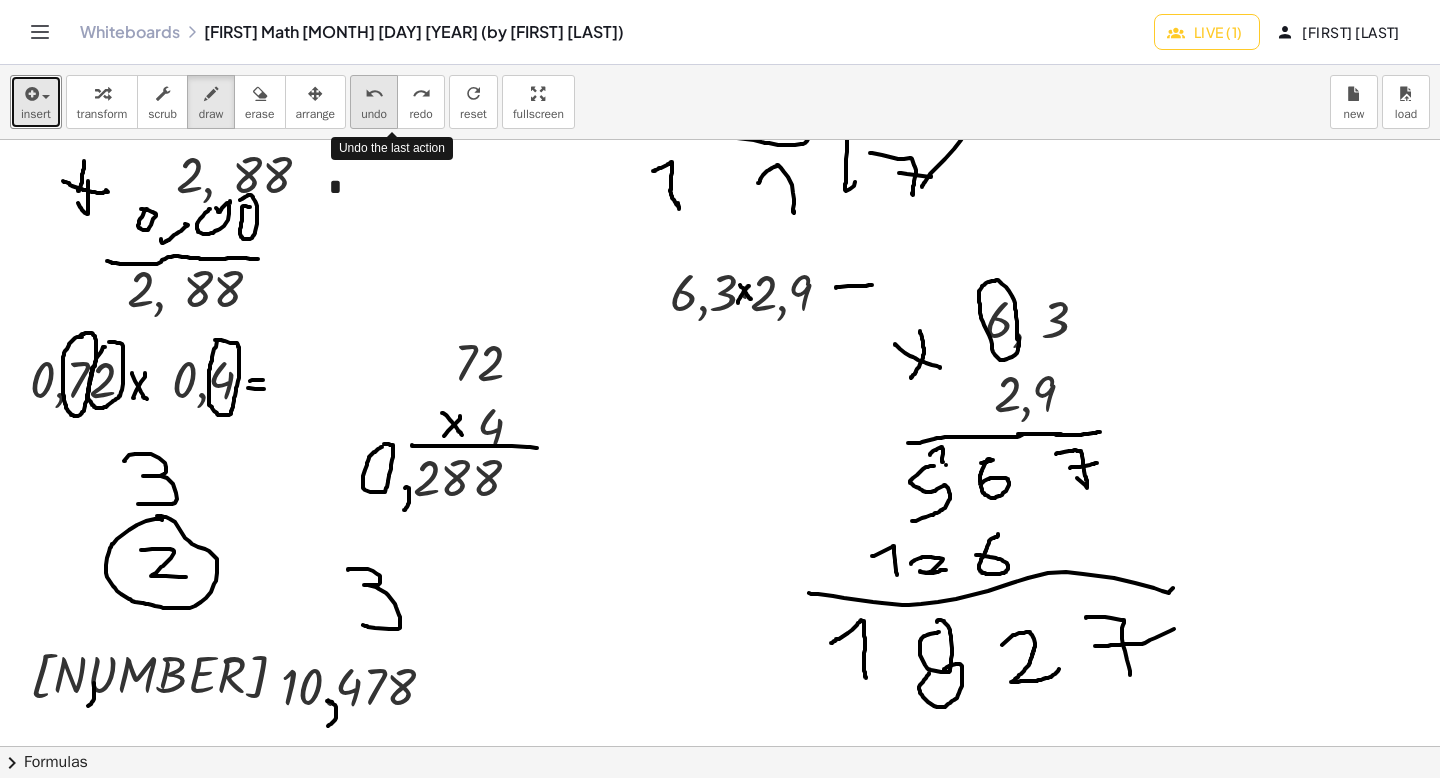 click on "undo" at bounding box center (374, 114) 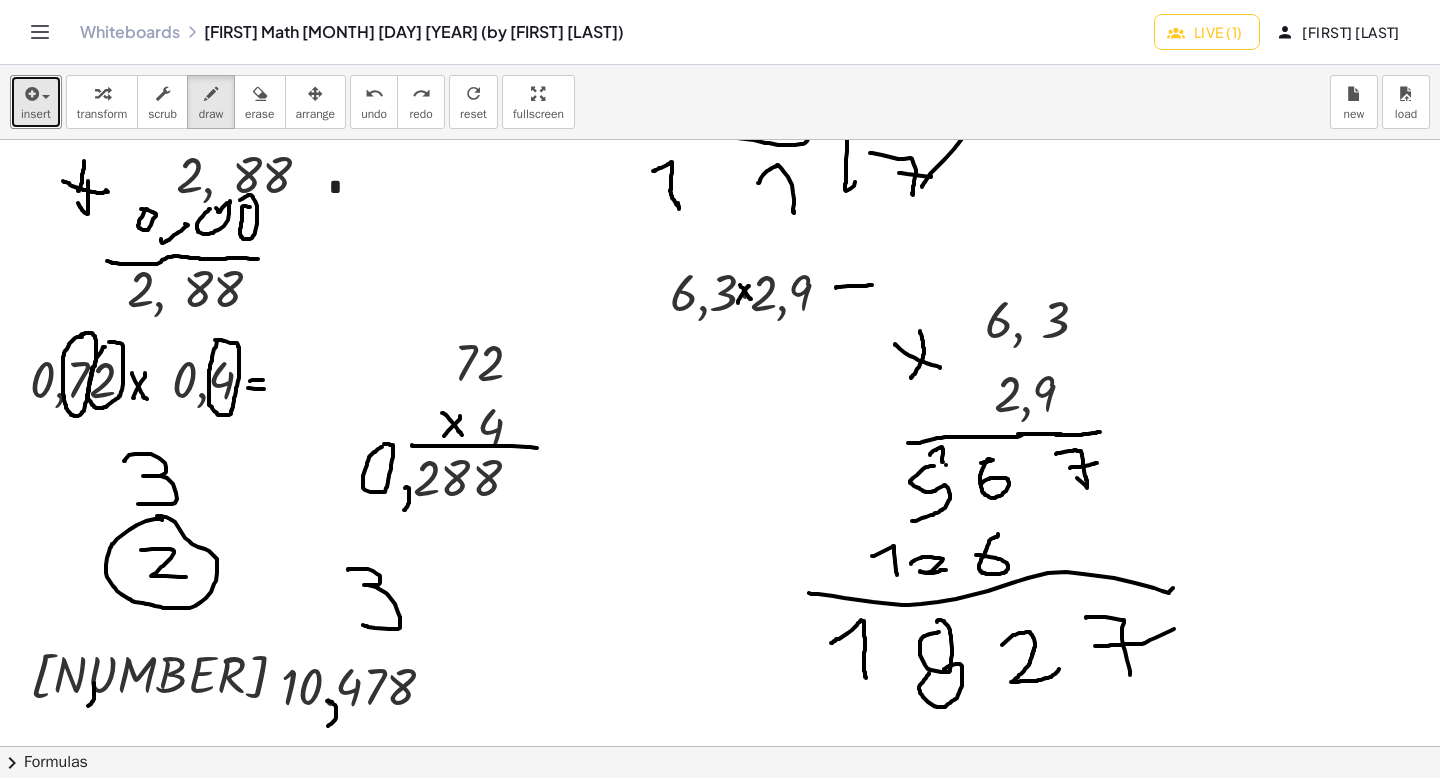 scroll, scrollTop: 3364, scrollLeft: 0, axis: vertical 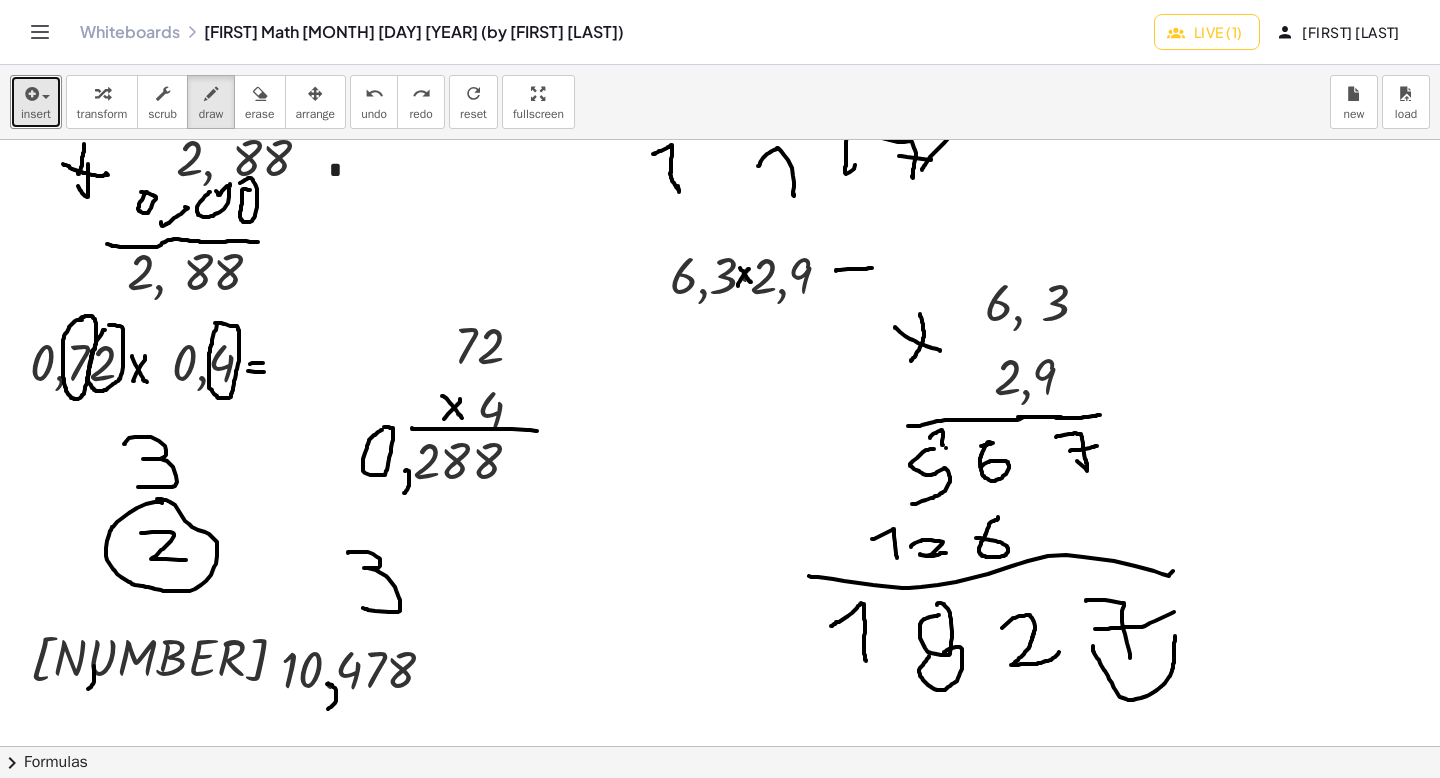 drag, startPoint x: 1175, startPoint y: 653, endPoint x: 1116, endPoint y: 658, distance: 59.211487 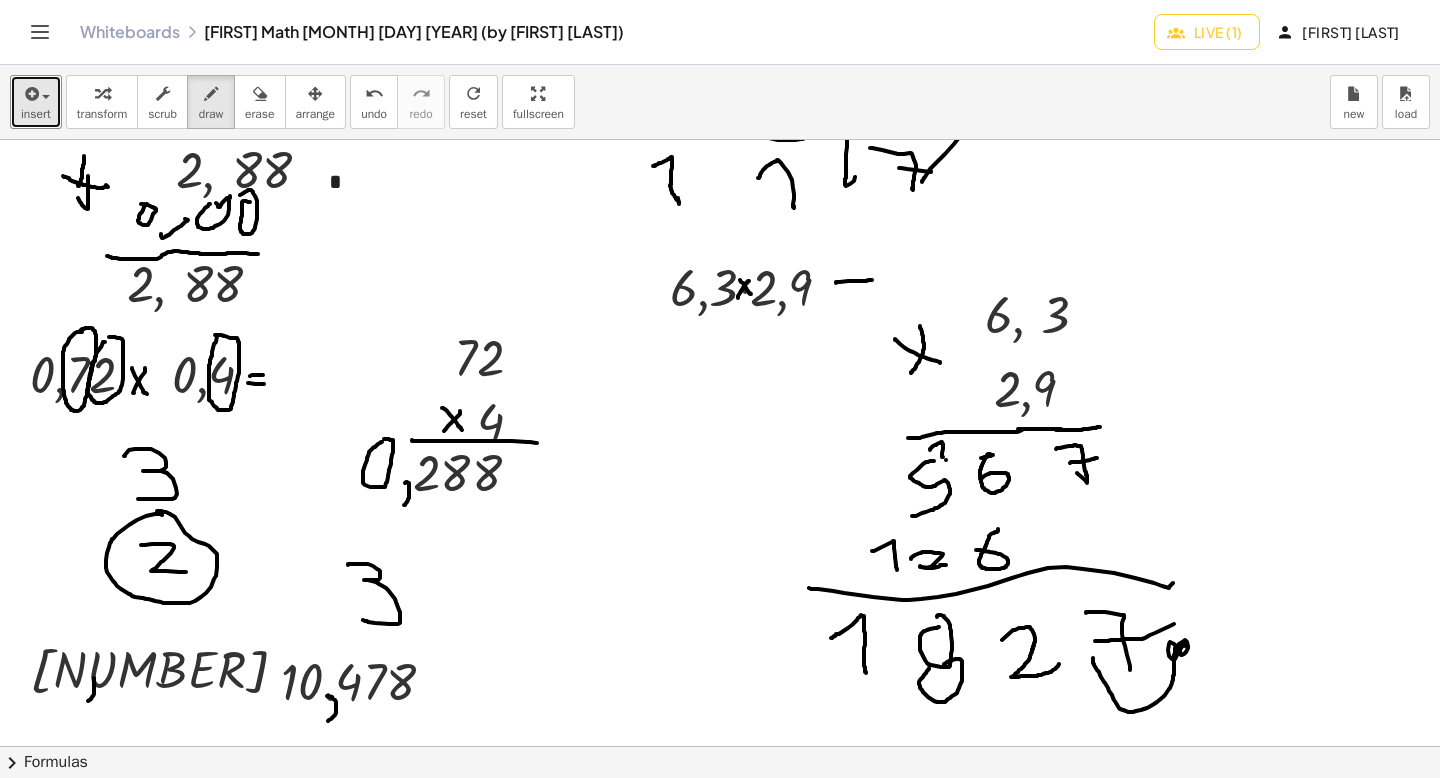 drag, startPoint x: 1180, startPoint y: 649, endPoint x: 1128, endPoint y: 670, distance: 56.0803 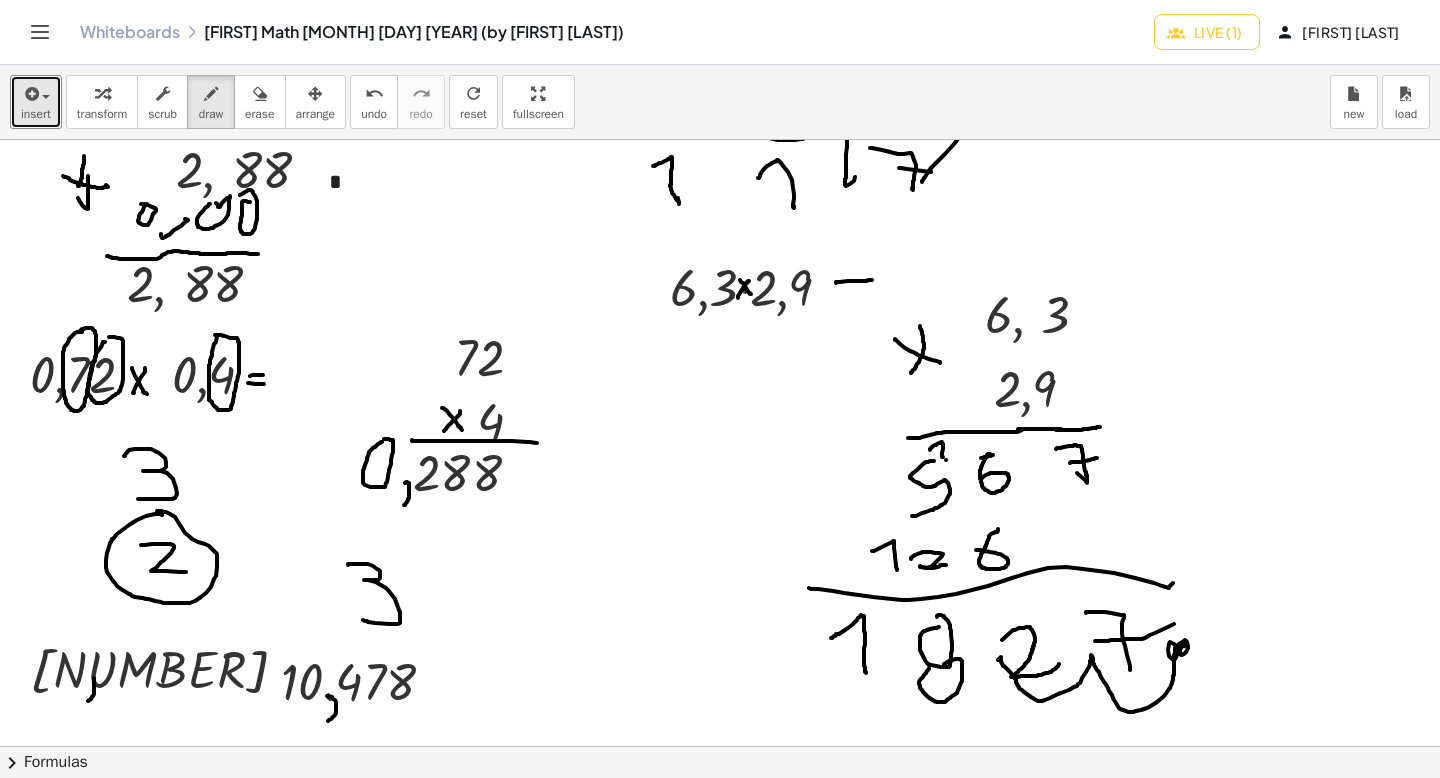 drag, startPoint x: 1092, startPoint y: 658, endPoint x: 997, endPoint y: 660, distance: 95.02105 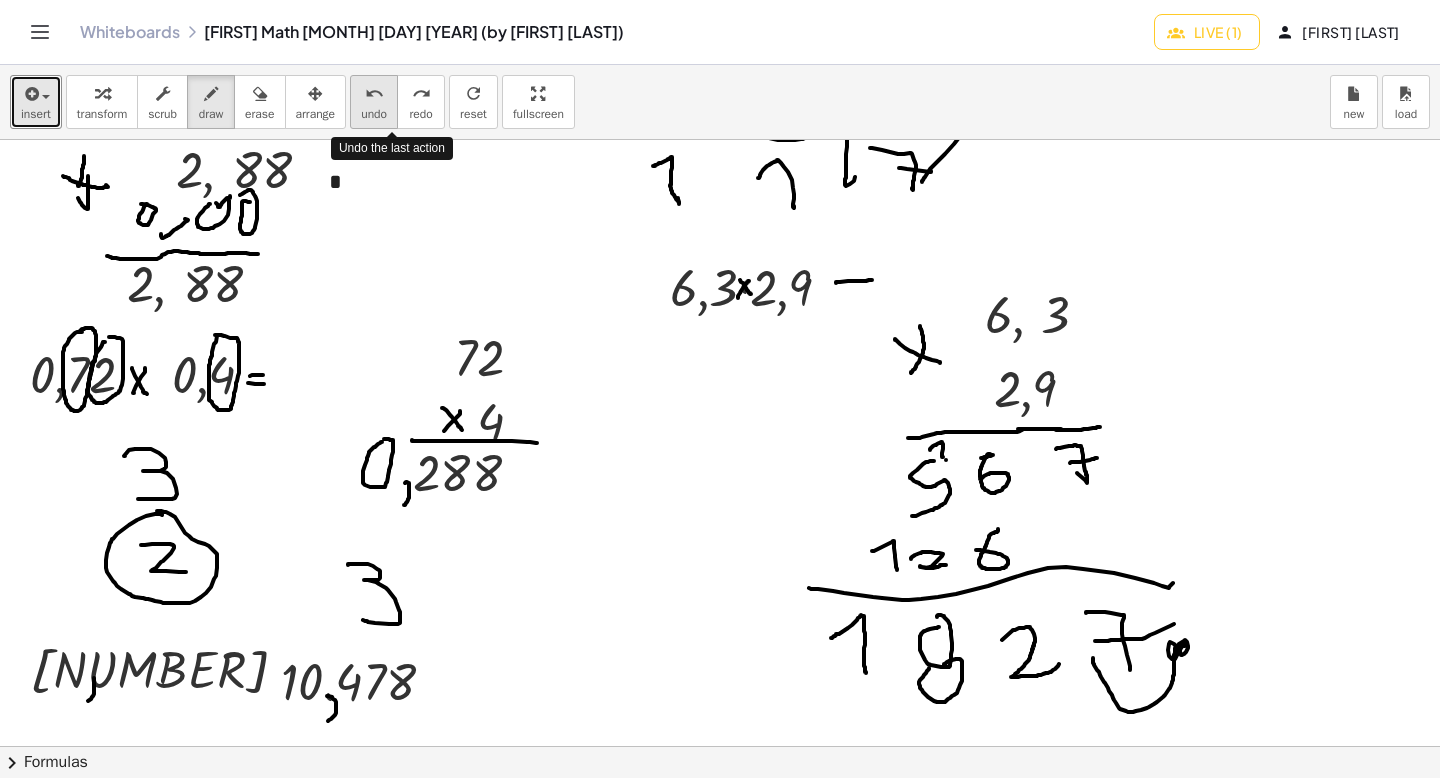 click on "undo" at bounding box center (374, 114) 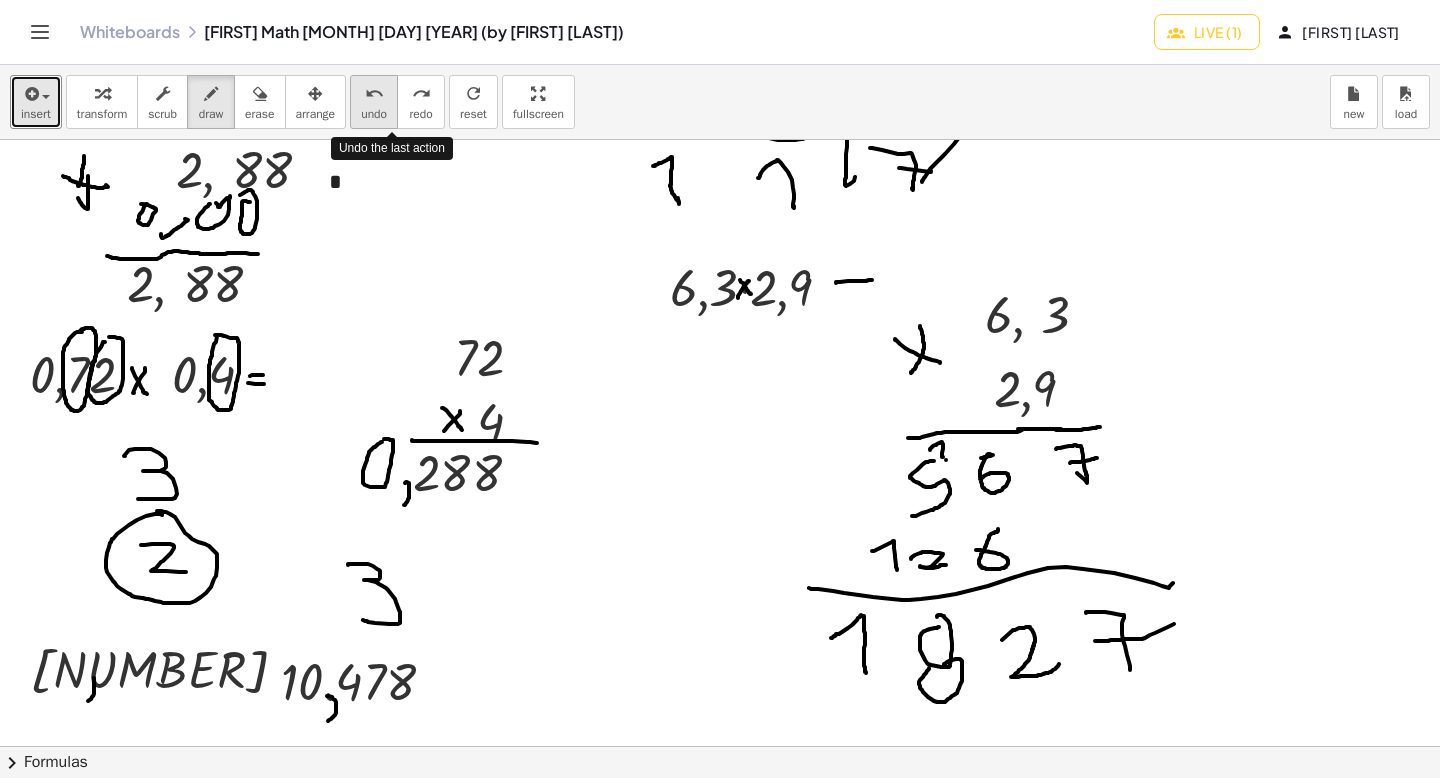 click on "undo" at bounding box center [374, 114] 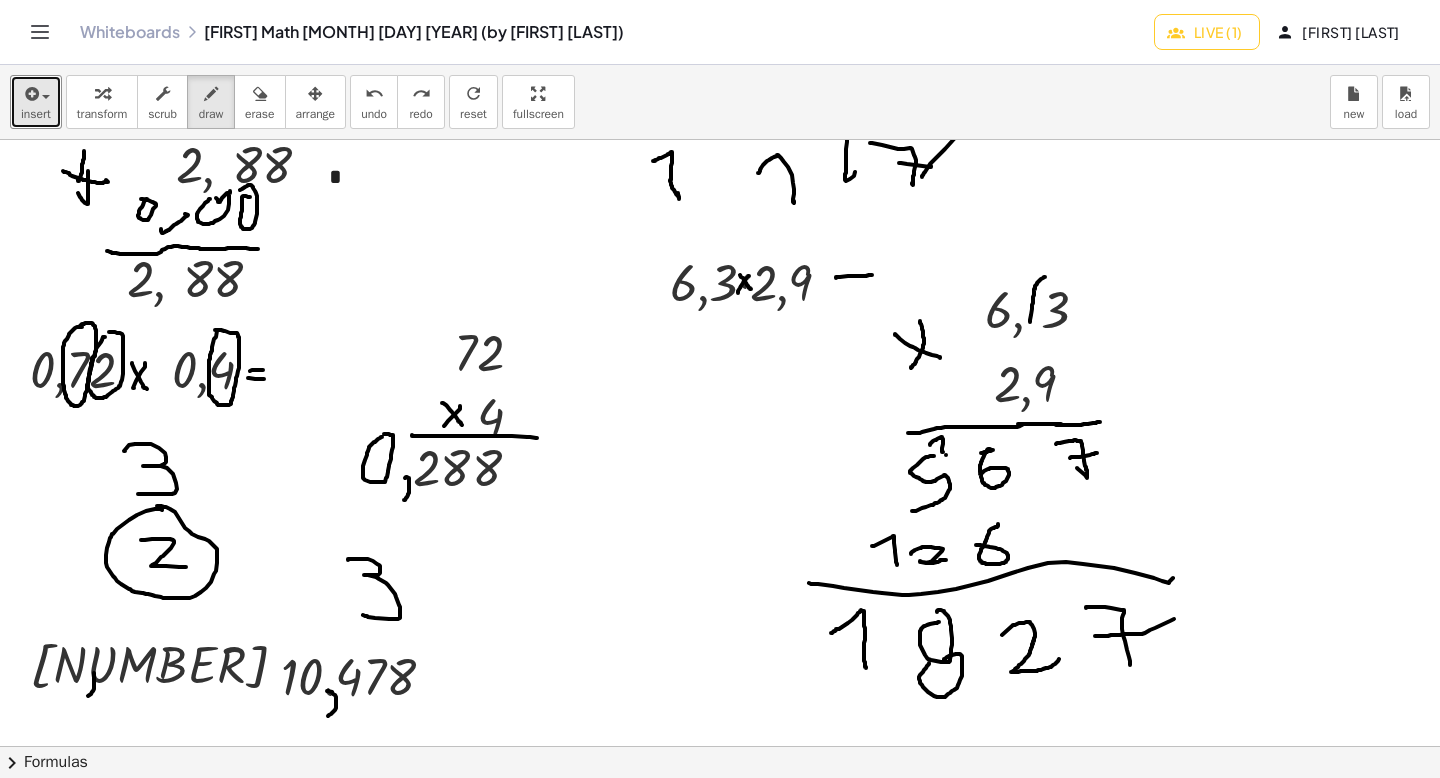 scroll, scrollTop: 3371, scrollLeft: 0, axis: vertical 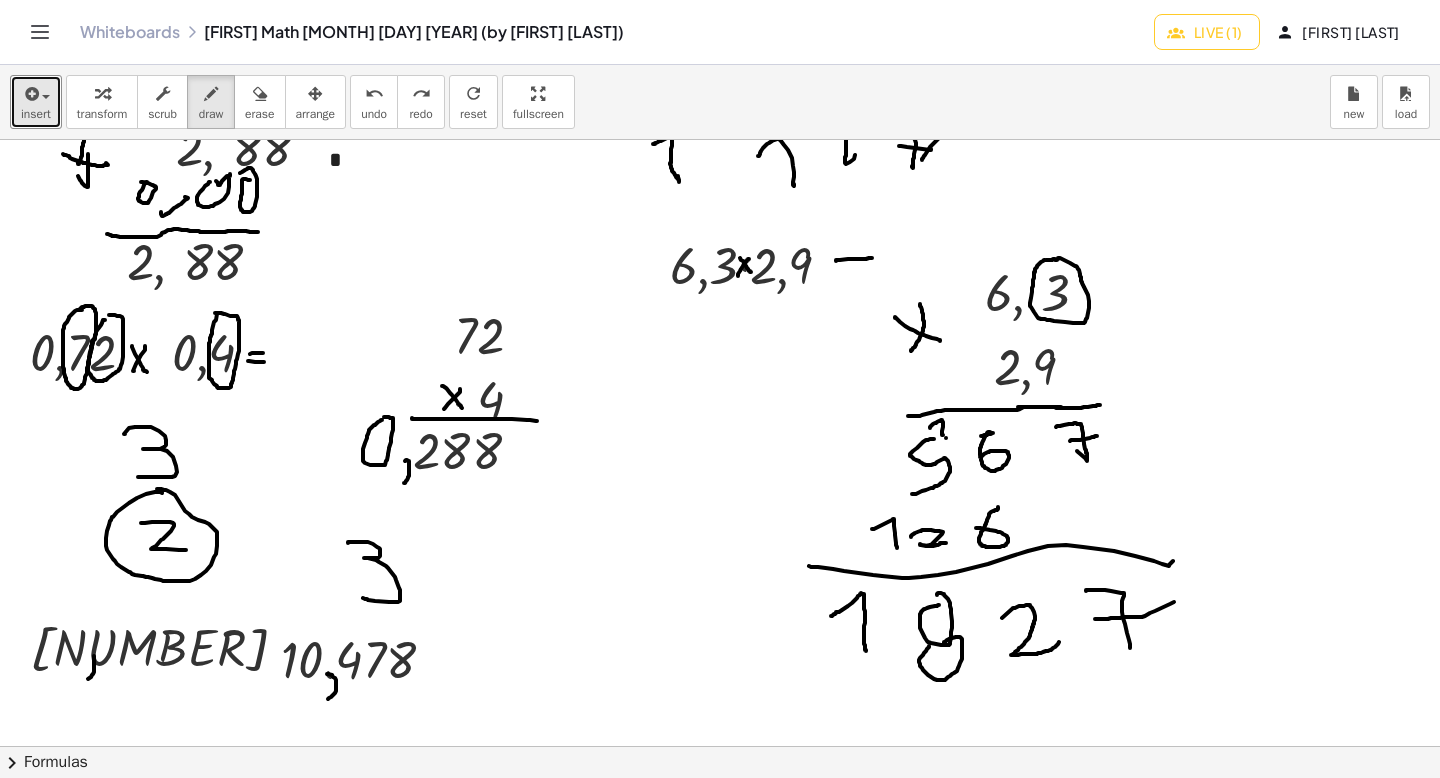 click at bounding box center (720, -820) 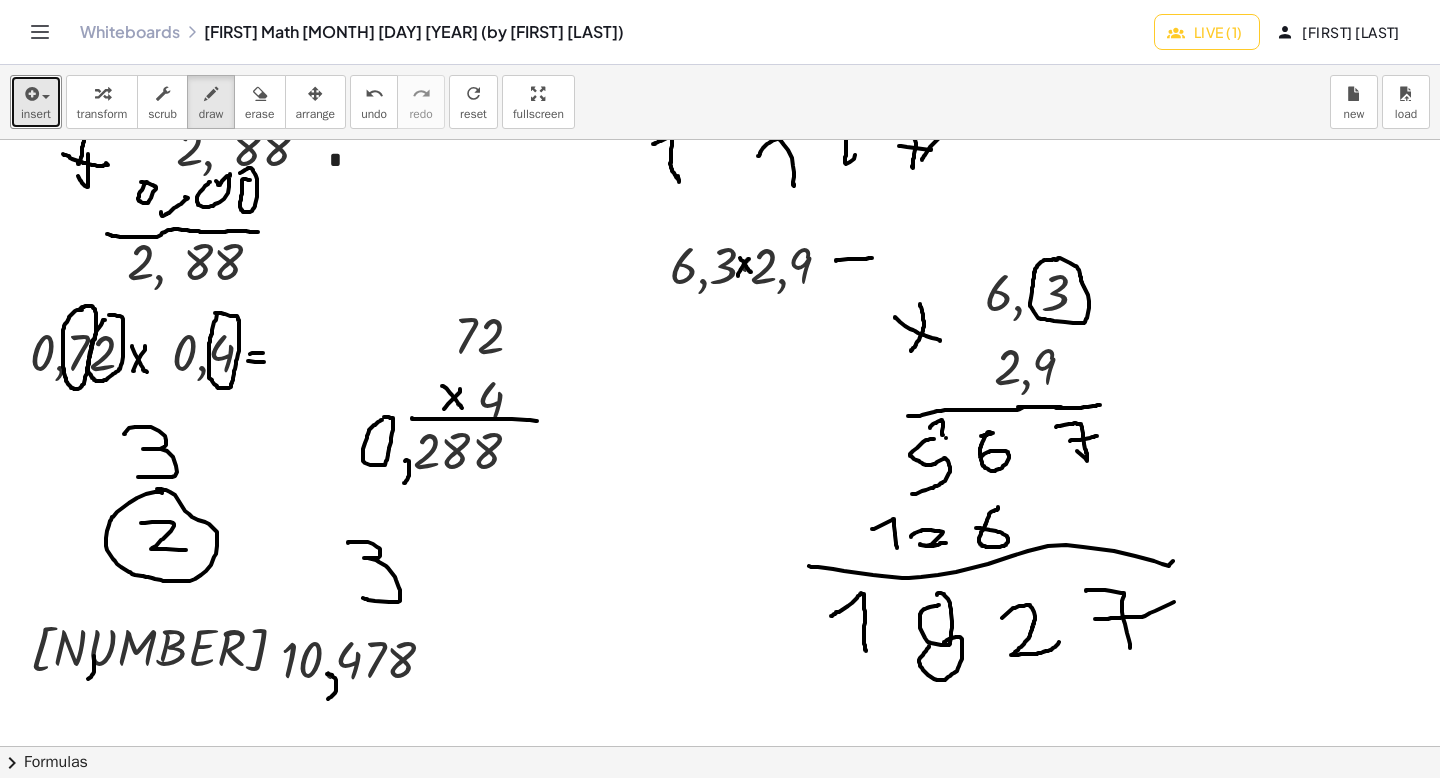 scroll, scrollTop: 3390, scrollLeft: 0, axis: vertical 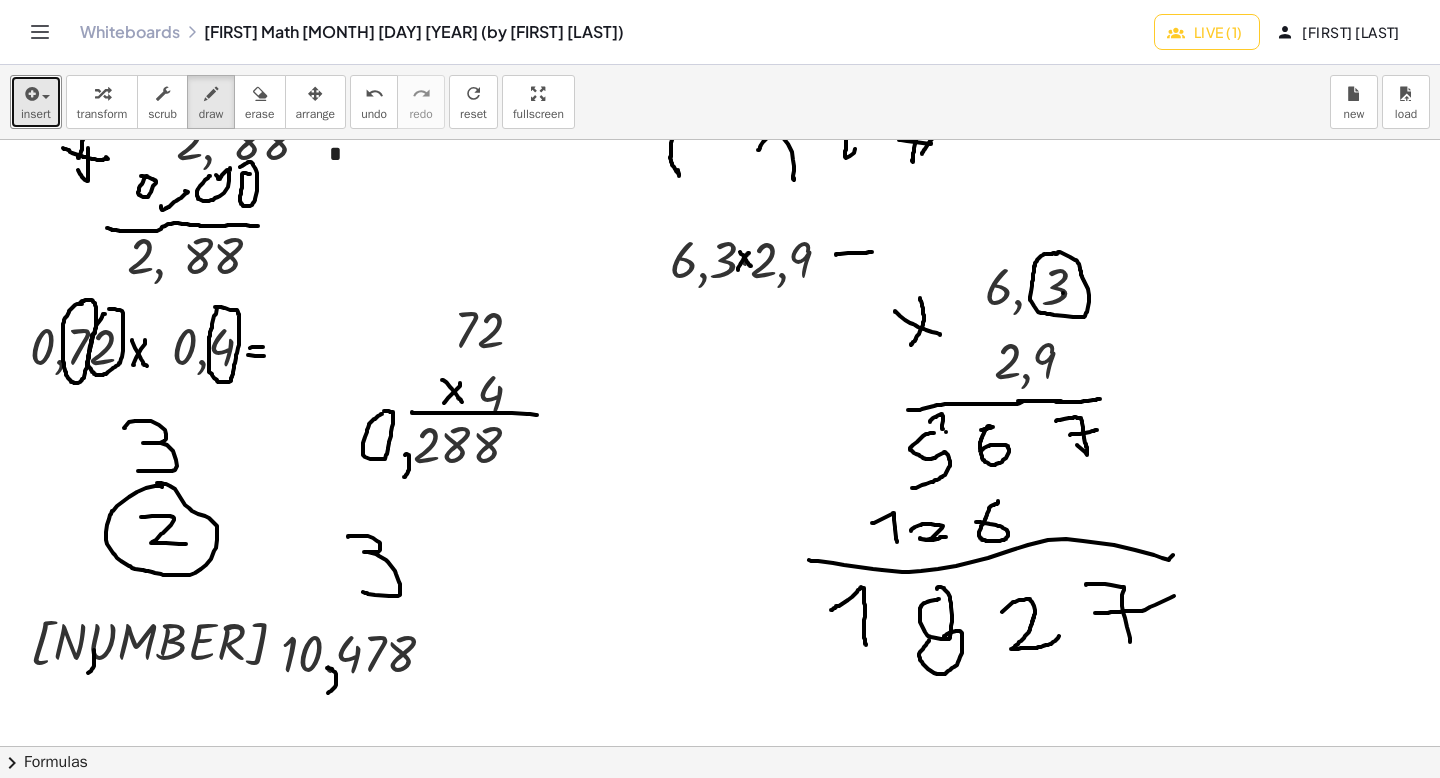 drag, startPoint x: 1063, startPoint y: 293, endPoint x: 1074, endPoint y: 293, distance: 11 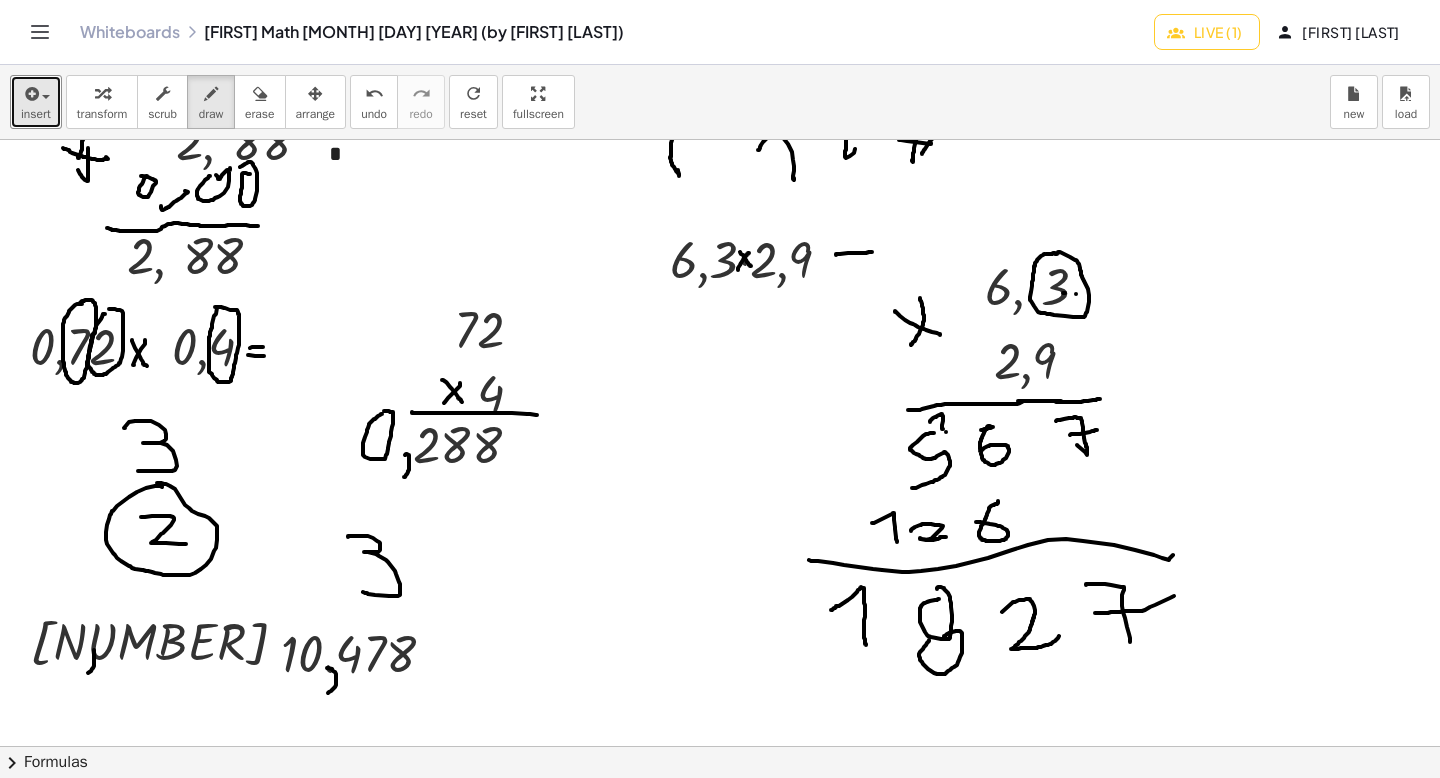 click at bounding box center [720, -826] 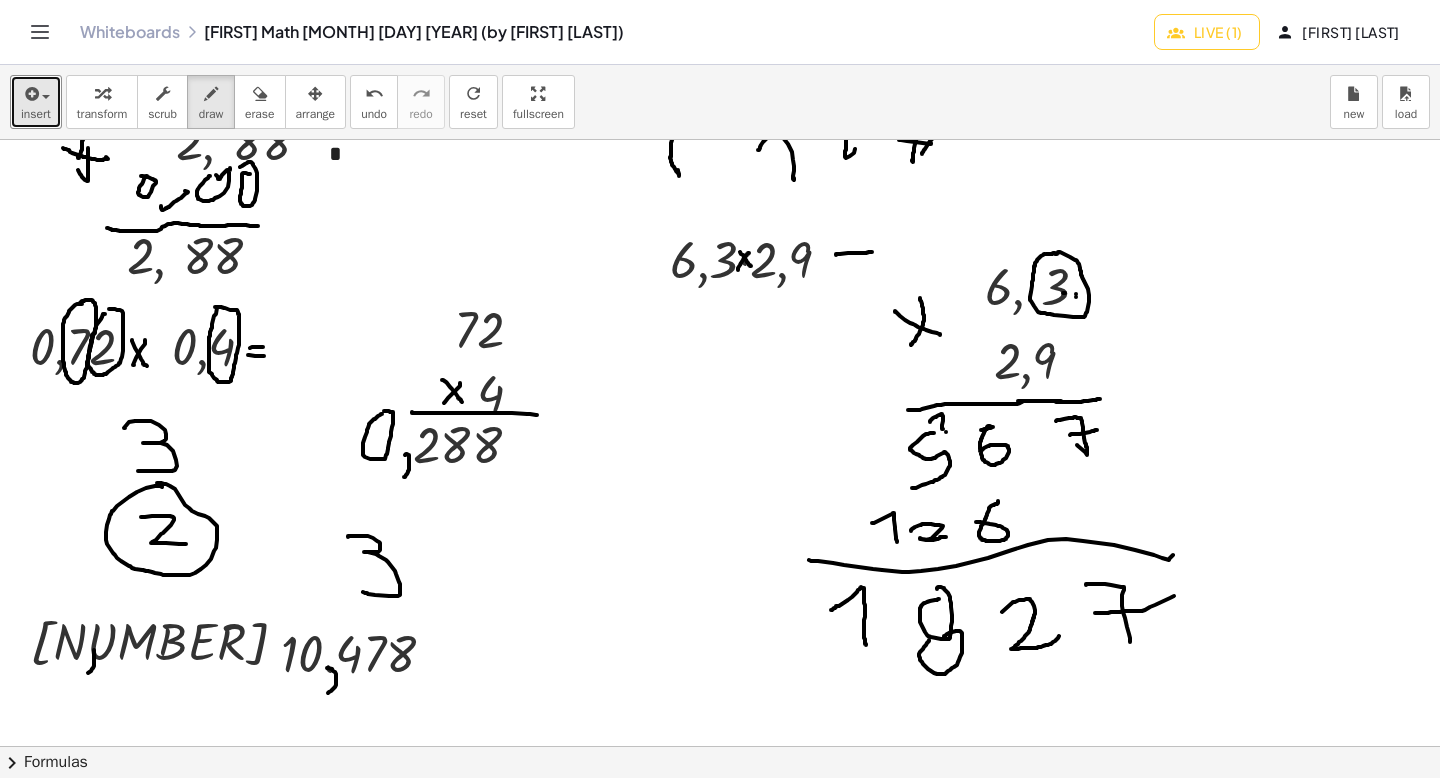 click at bounding box center [720, -826] 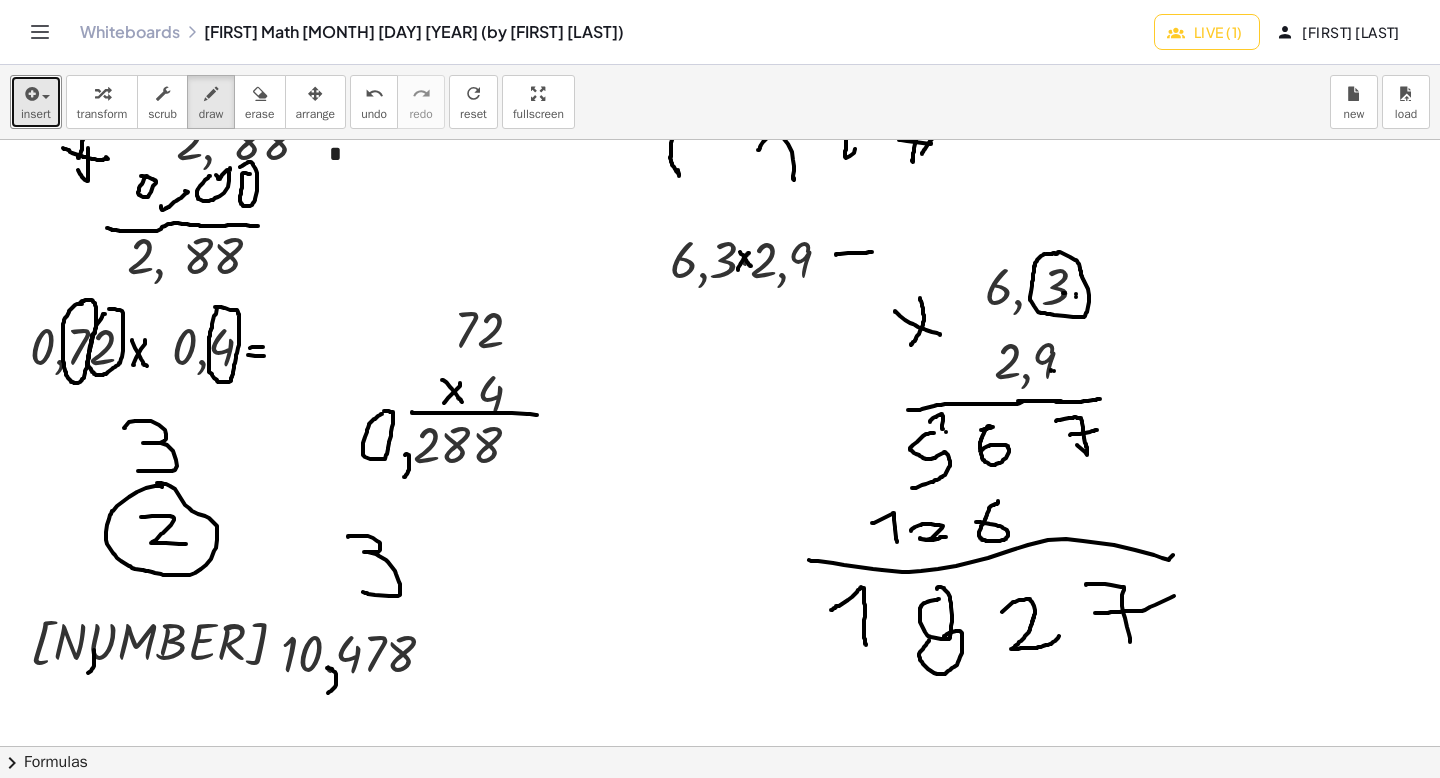 click at bounding box center [720, -826] 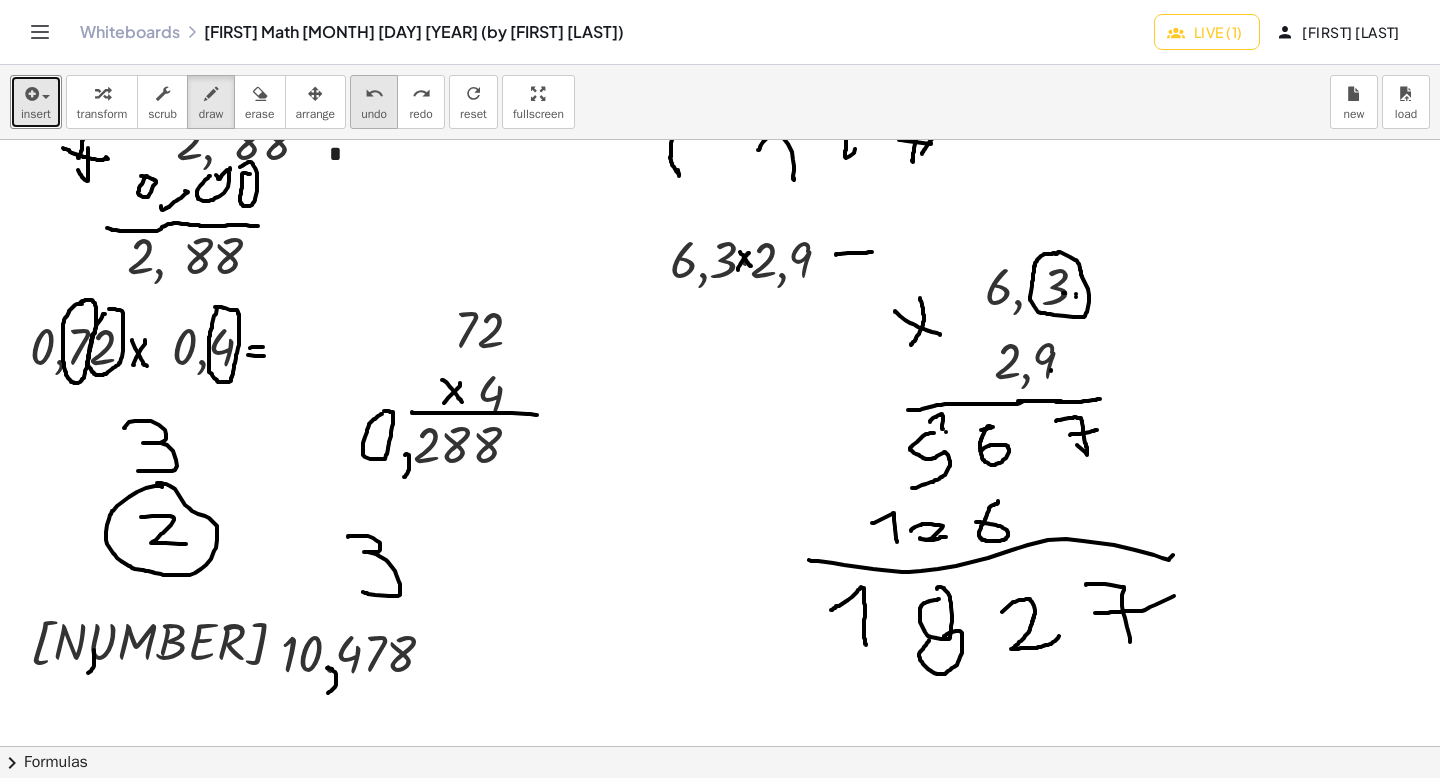 click on "undo" at bounding box center [374, 114] 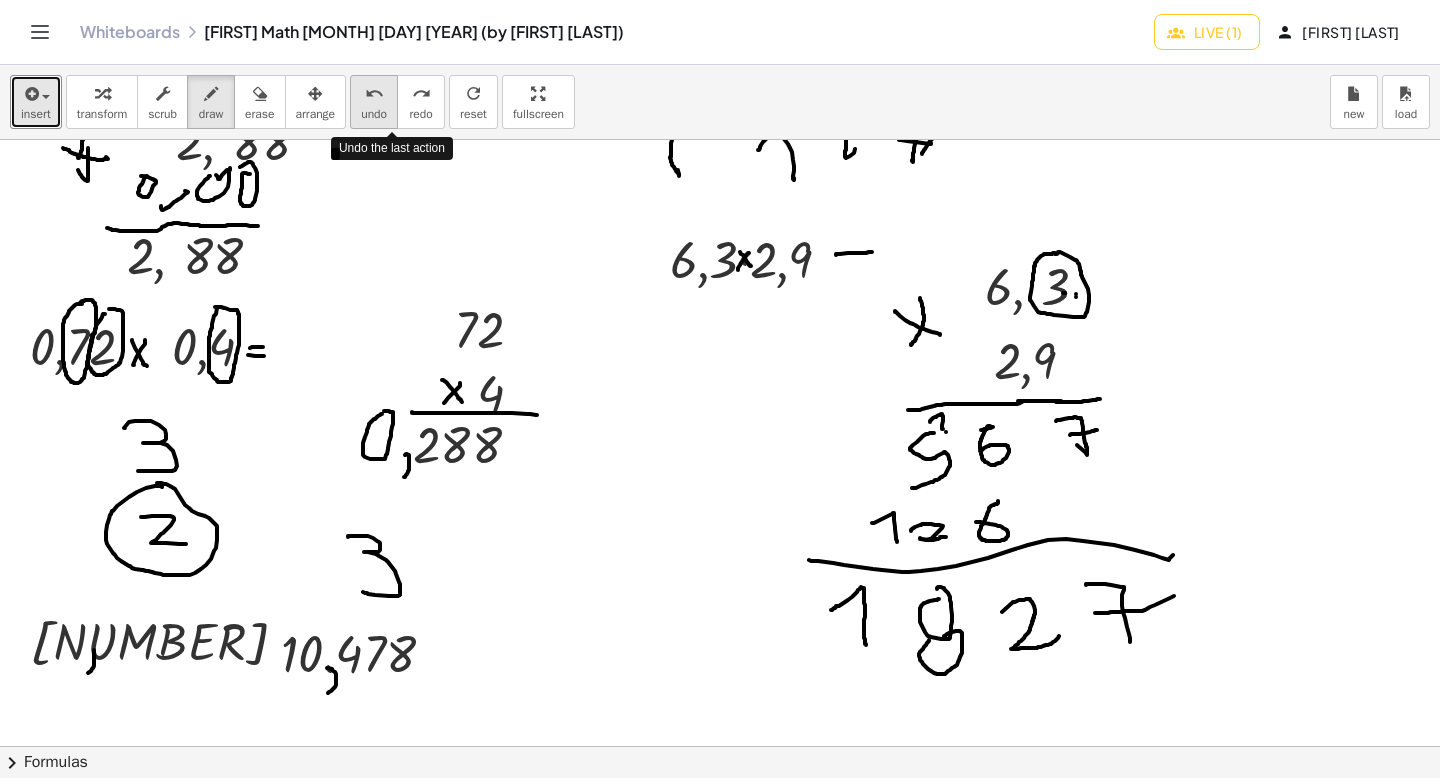 click on "undo" at bounding box center [374, 114] 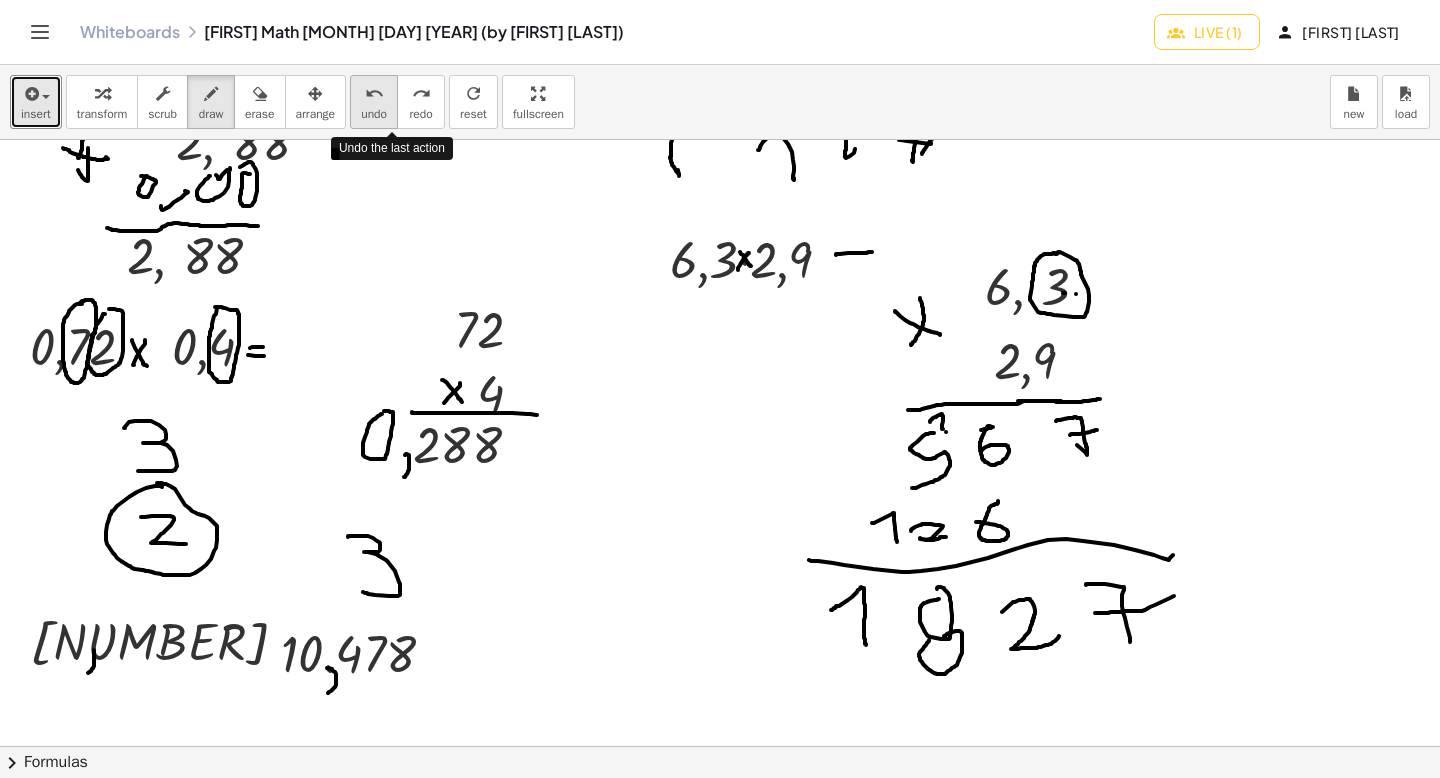 click on "undo" at bounding box center (374, 114) 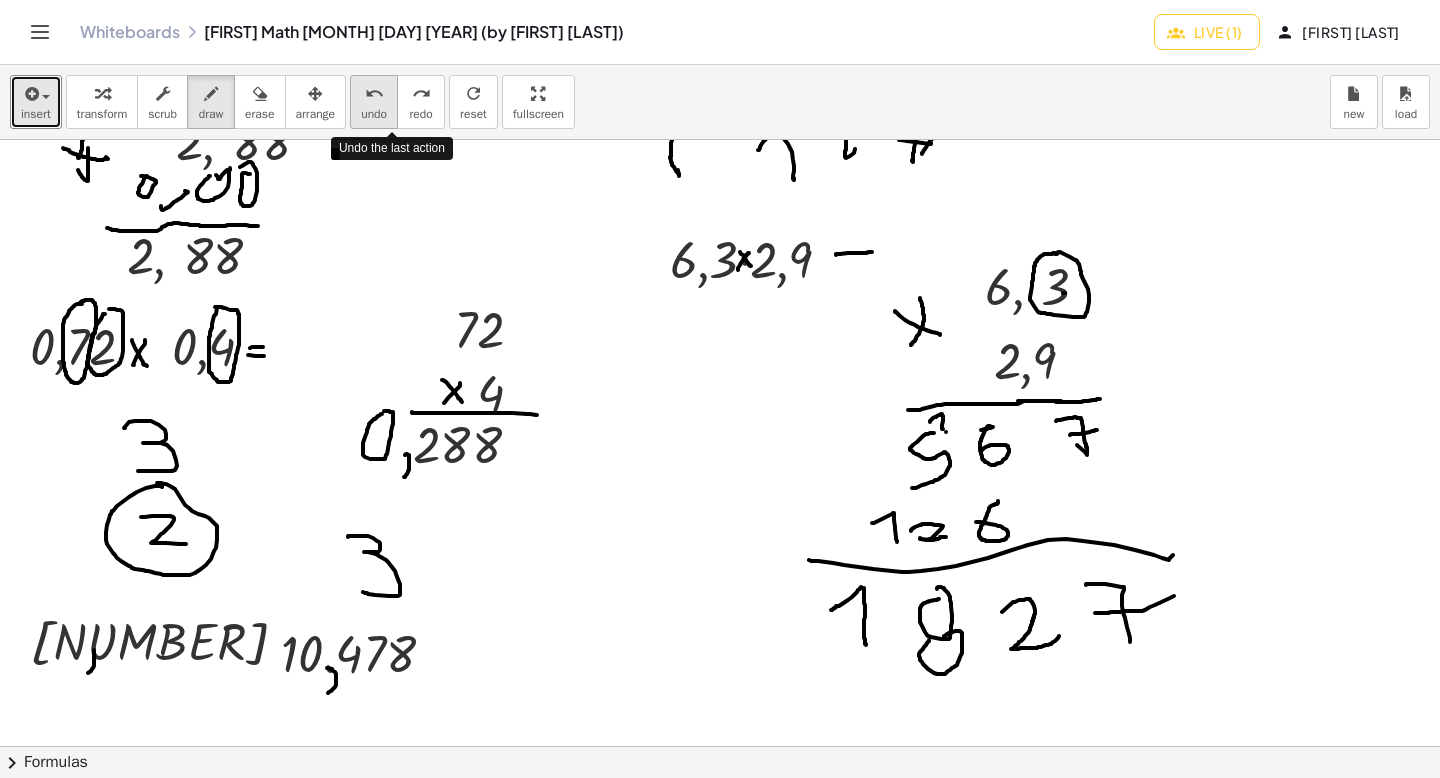 click on "undo" at bounding box center [374, 114] 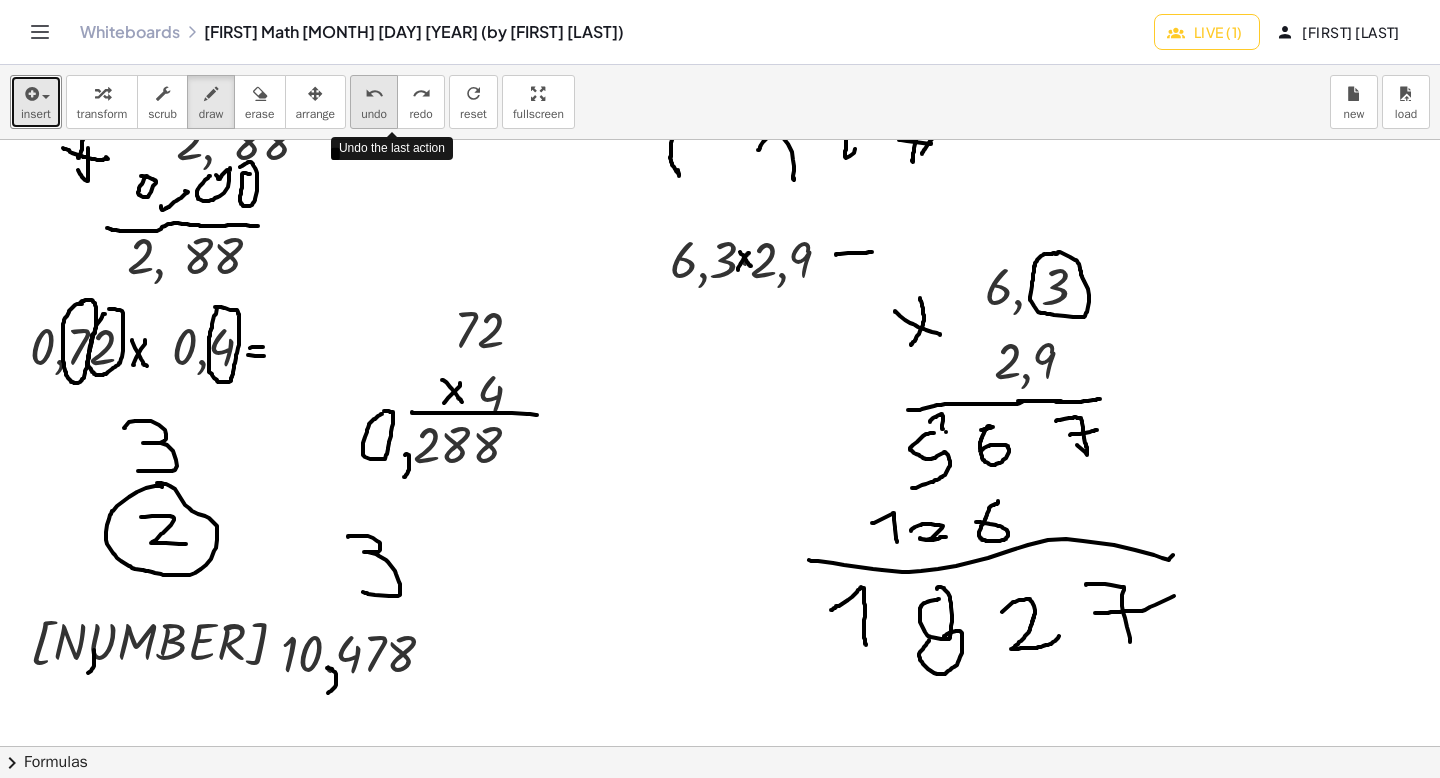 click on "undo" at bounding box center [374, 114] 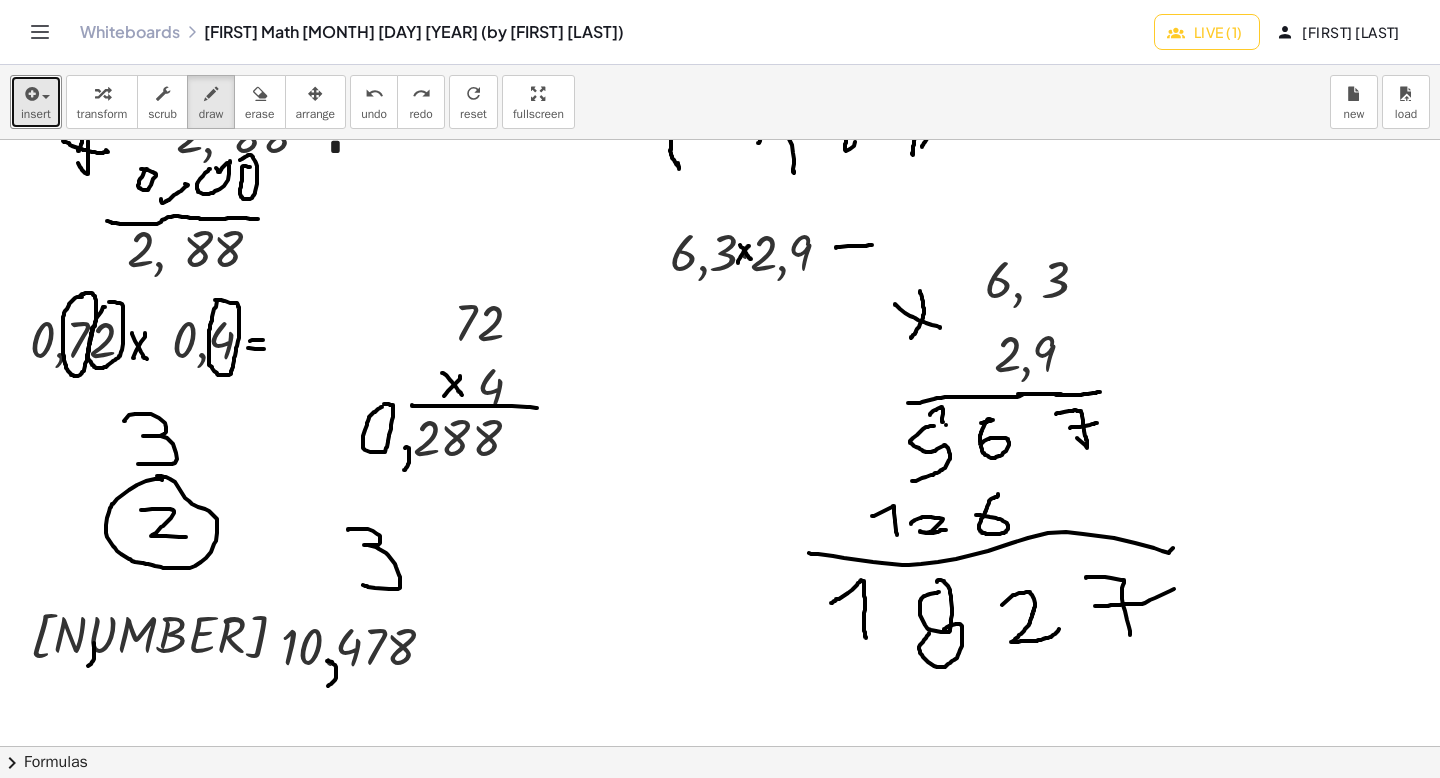 scroll, scrollTop: 3398, scrollLeft: 0, axis: vertical 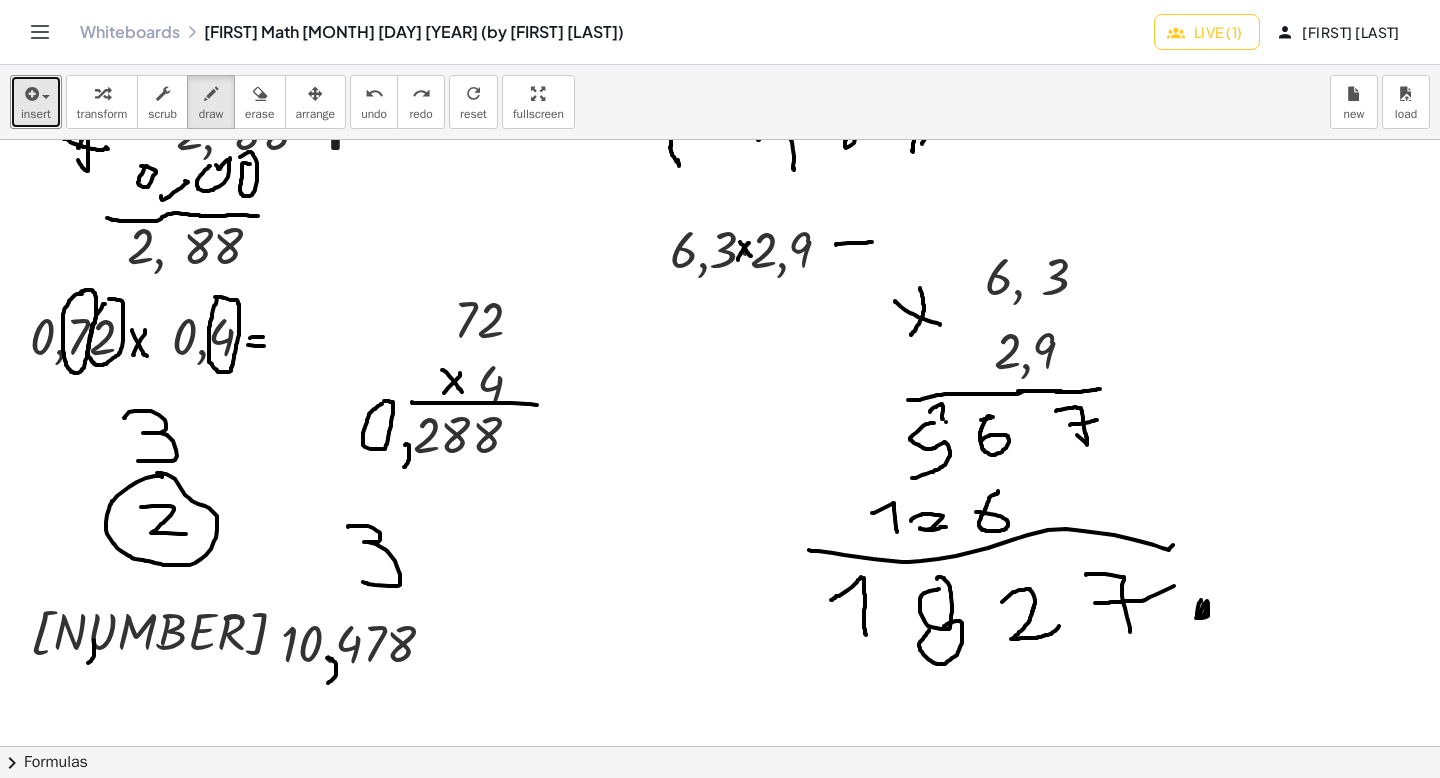 click at bounding box center [720, -836] 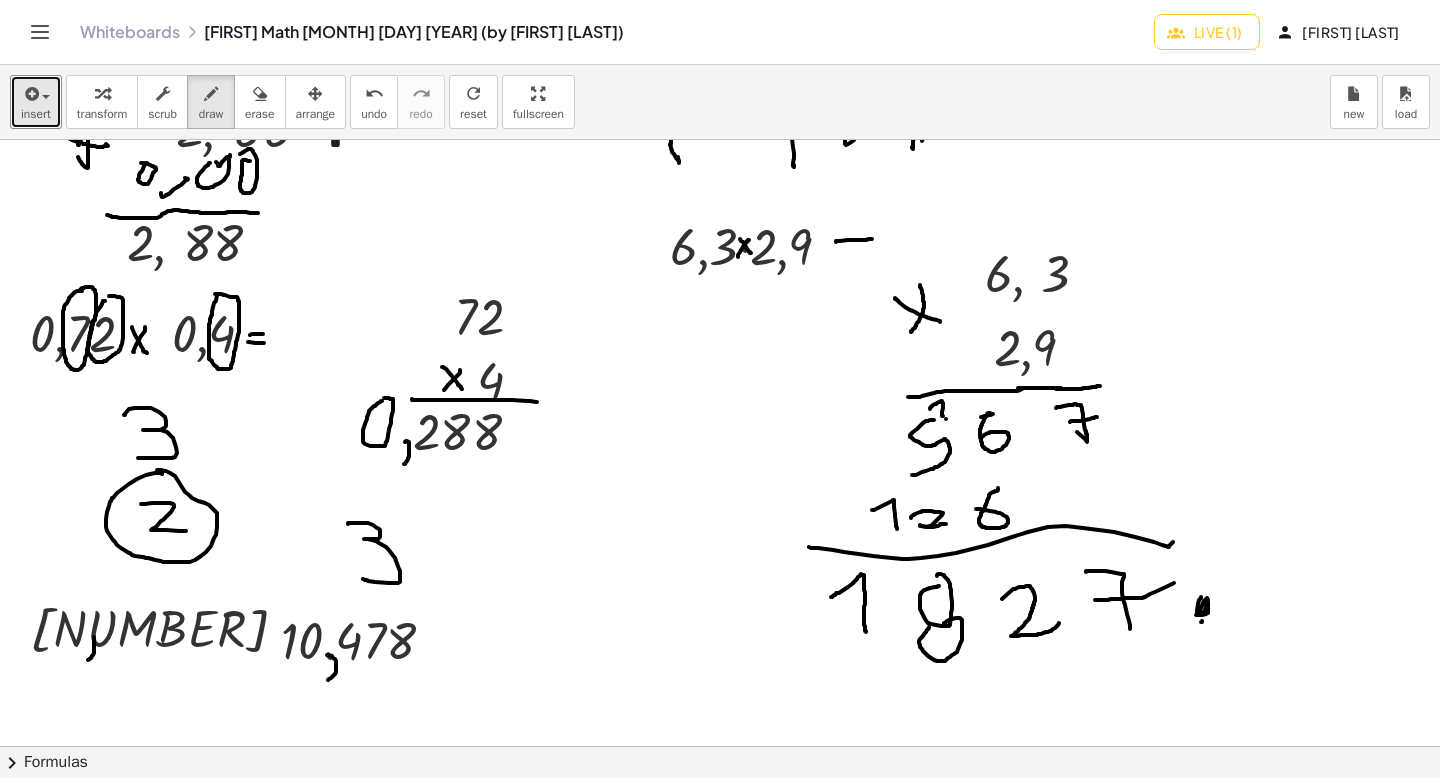 scroll, scrollTop: 3412, scrollLeft: 0, axis: vertical 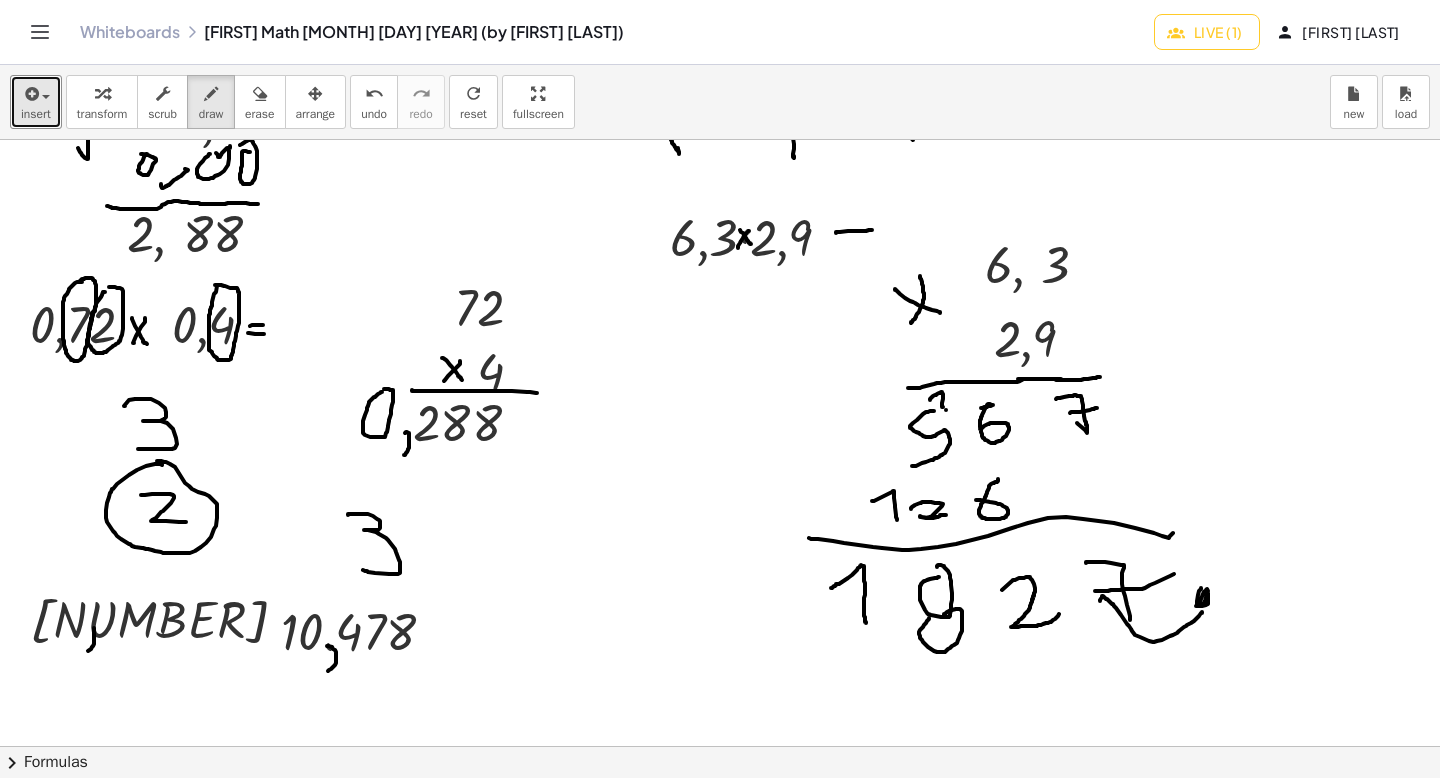 drag, startPoint x: 1202, startPoint y: 630, endPoint x: 1101, endPoint y: 615, distance: 102.10779 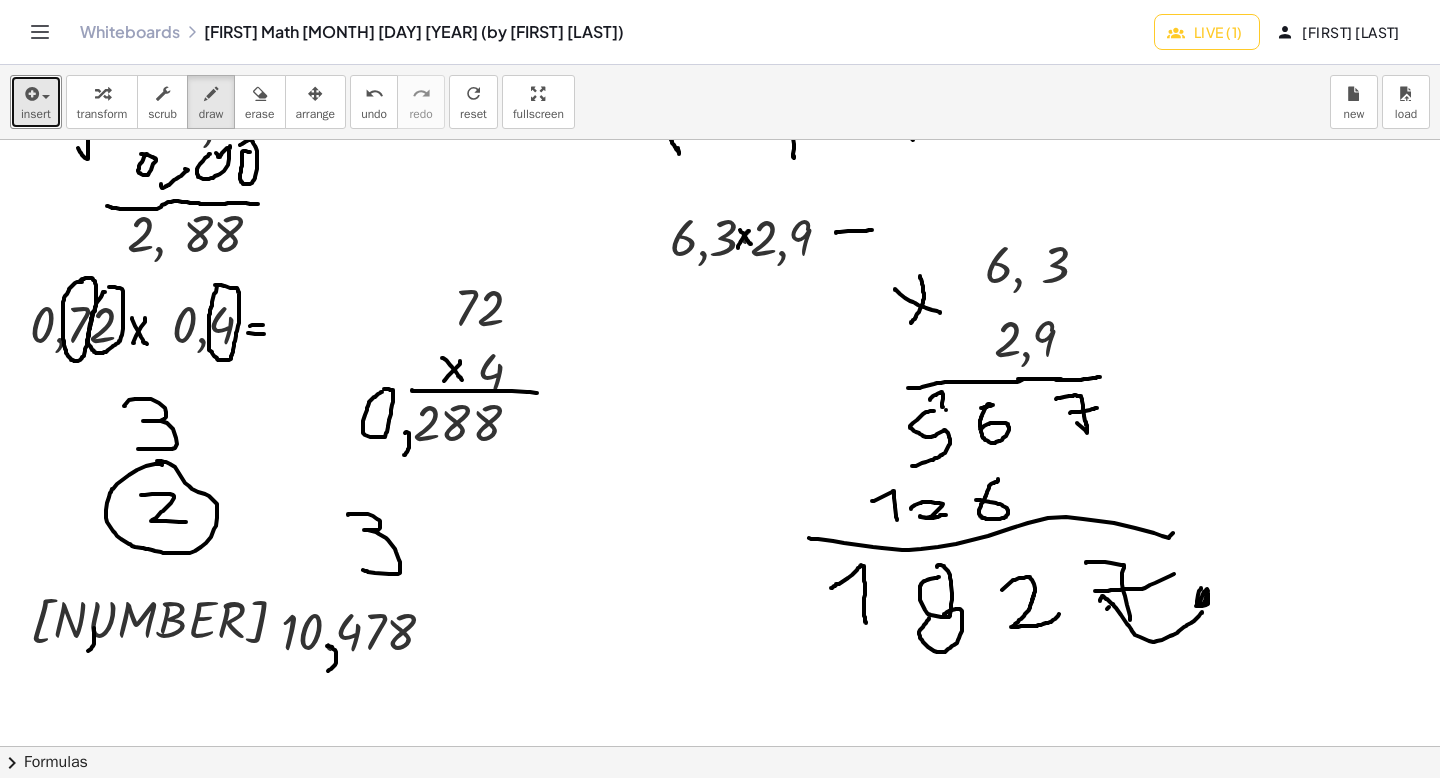 scroll, scrollTop: 3413, scrollLeft: 0, axis: vertical 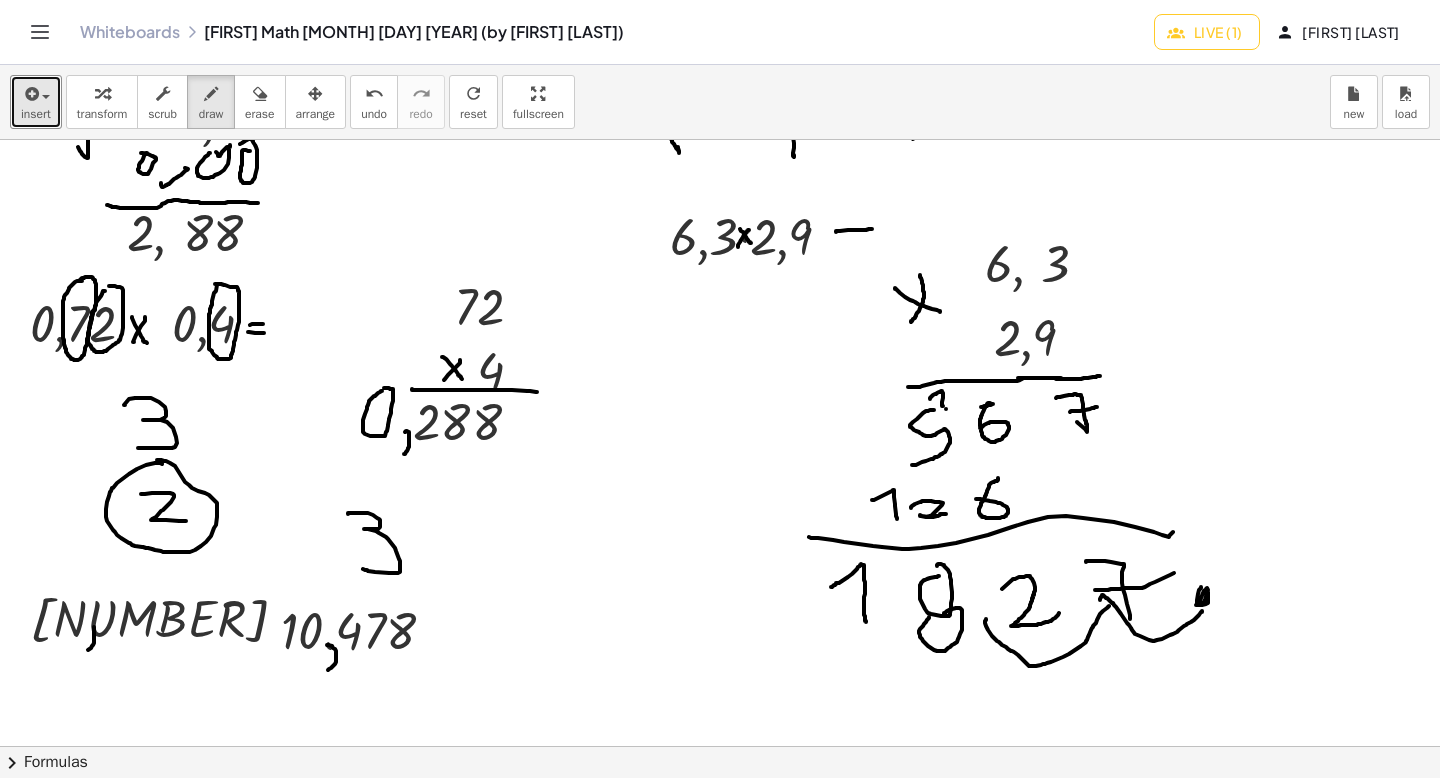 drag, startPoint x: 1109, startPoint y: 607, endPoint x: 986, endPoint y: 620, distance: 123.68508 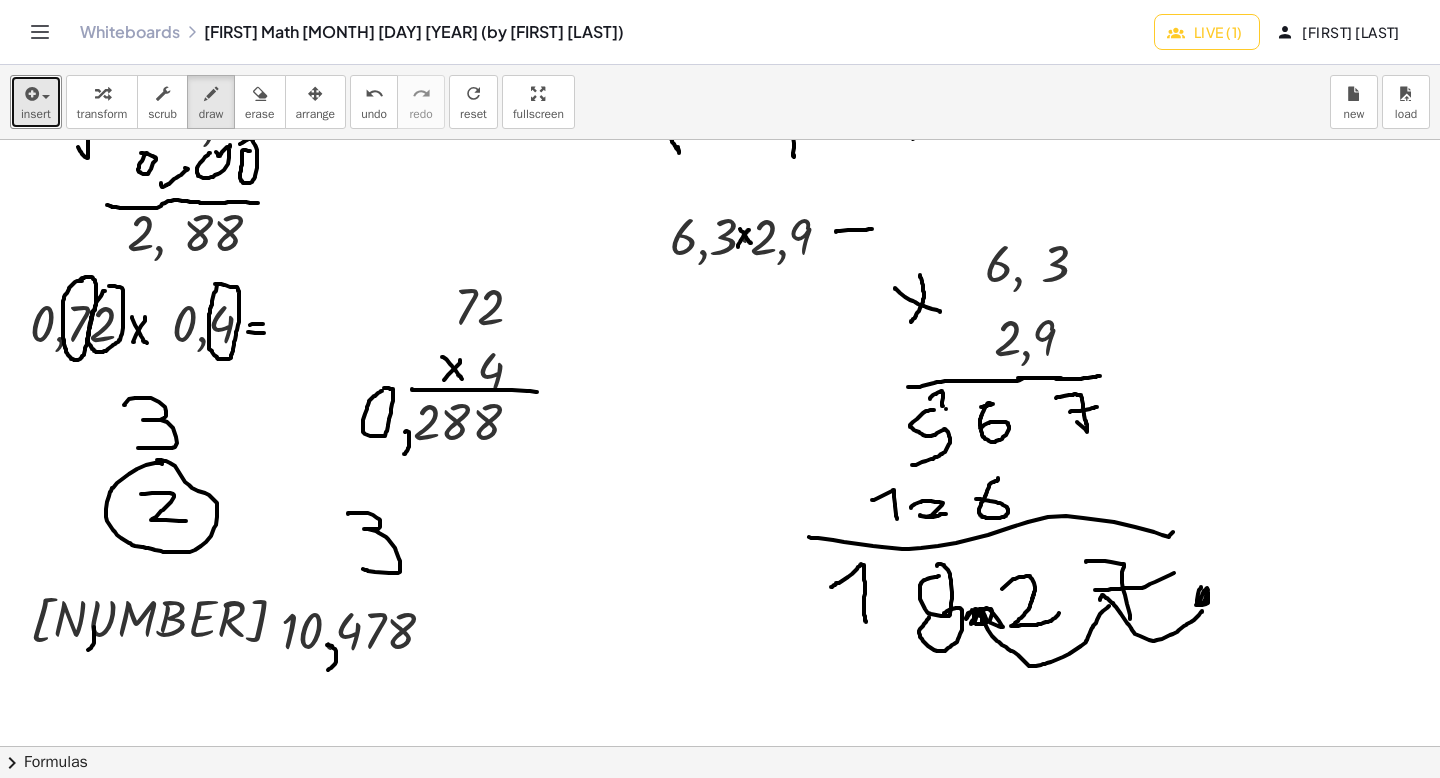 click at bounding box center (720, -849) 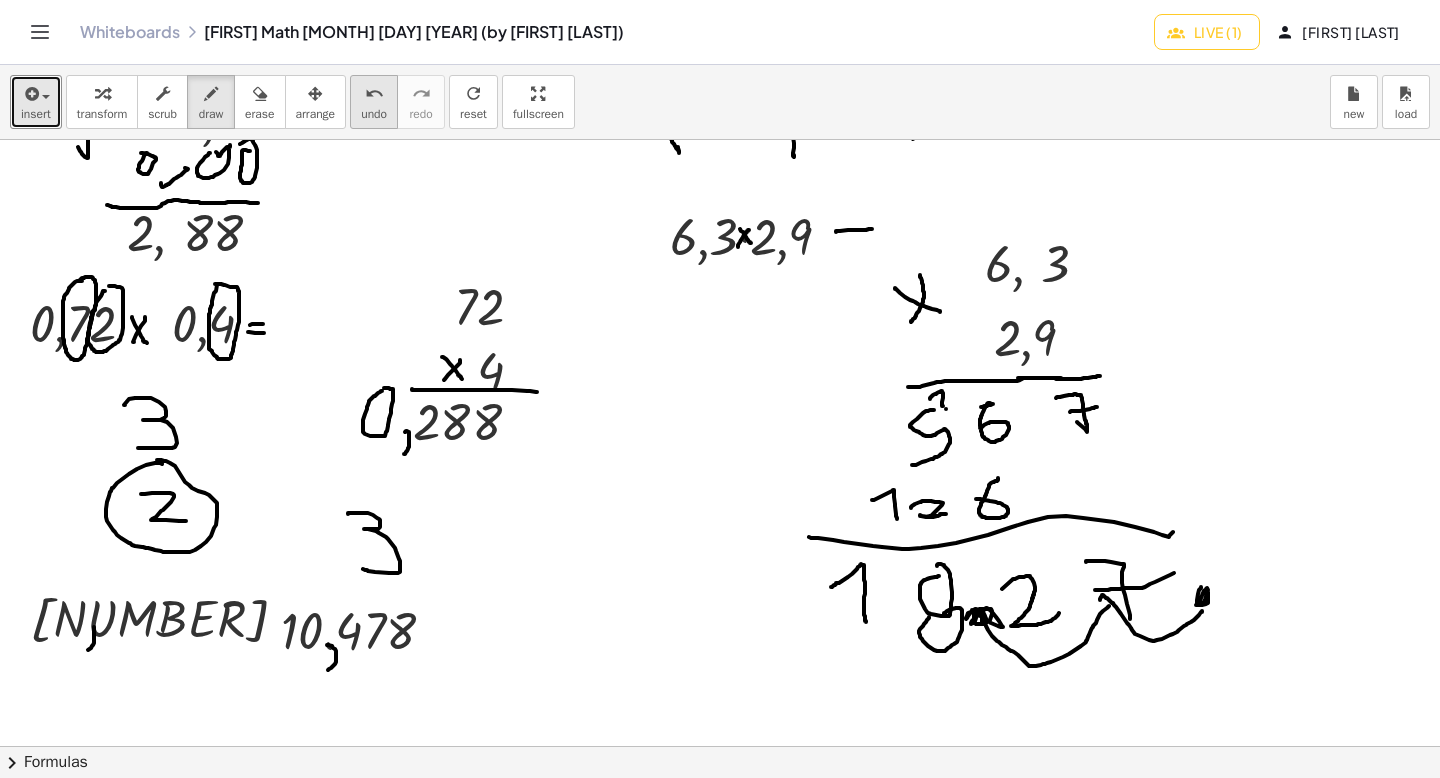 click on "undo" at bounding box center (374, 114) 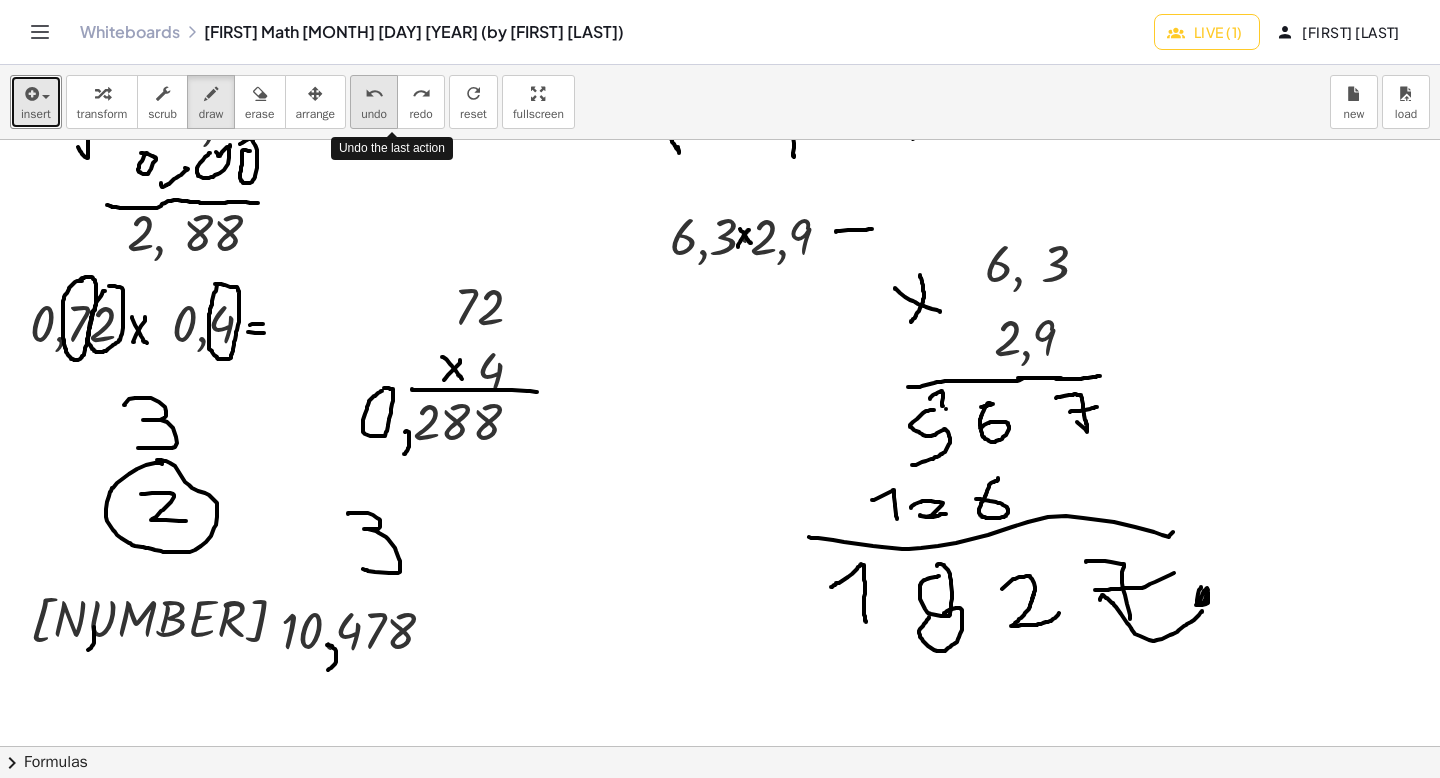 click on "undo" at bounding box center (374, 114) 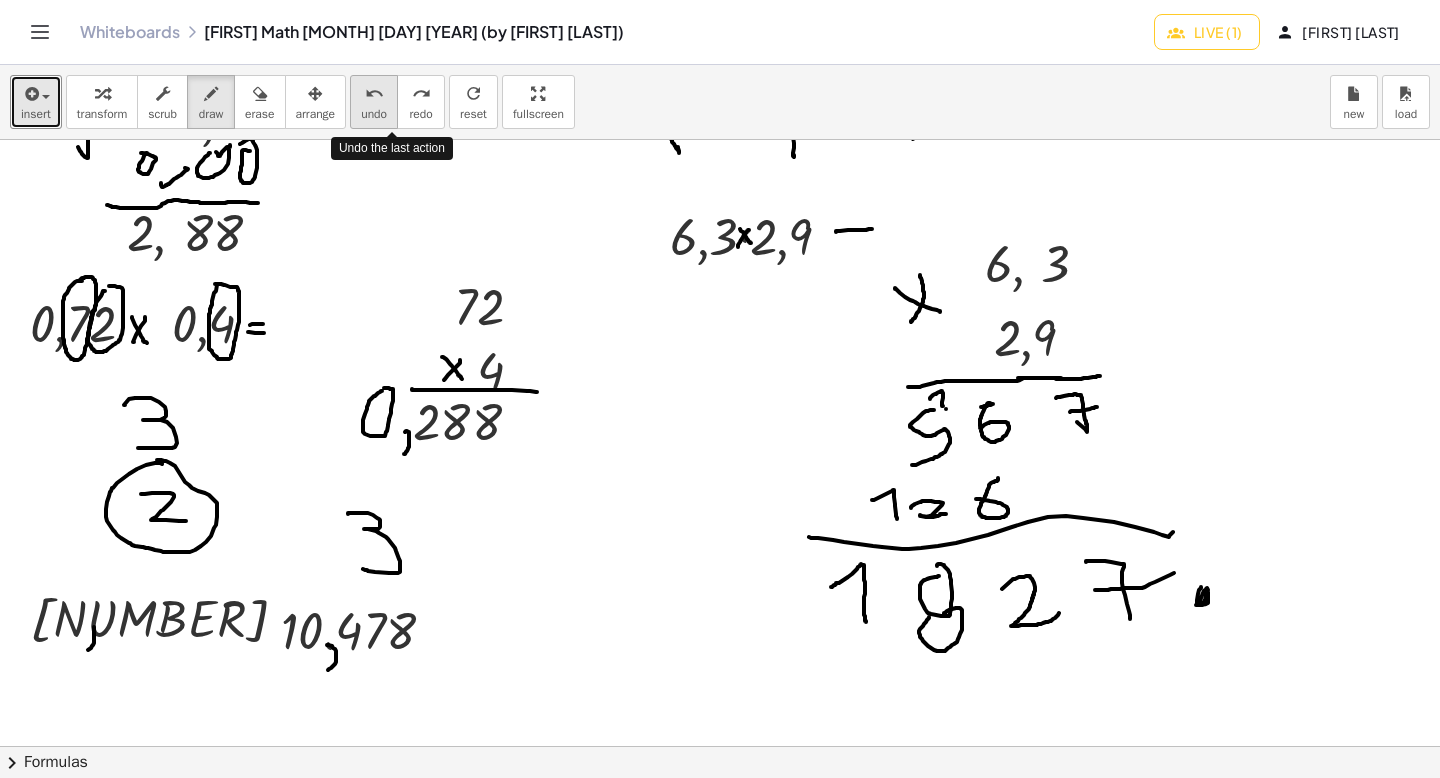click on "undo" at bounding box center [374, 114] 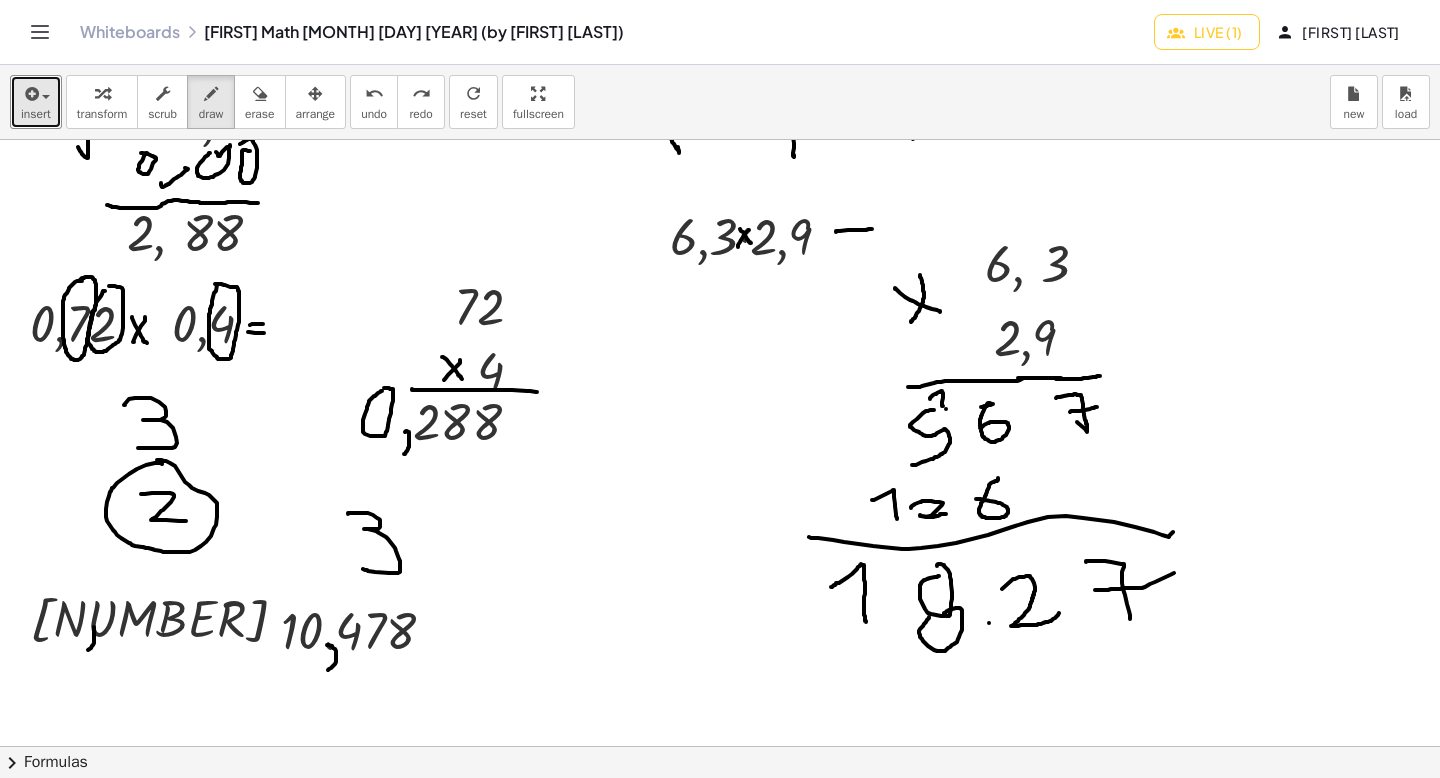 drag, startPoint x: 989, startPoint y: 623, endPoint x: 995, endPoint y: 640, distance: 18.027756 